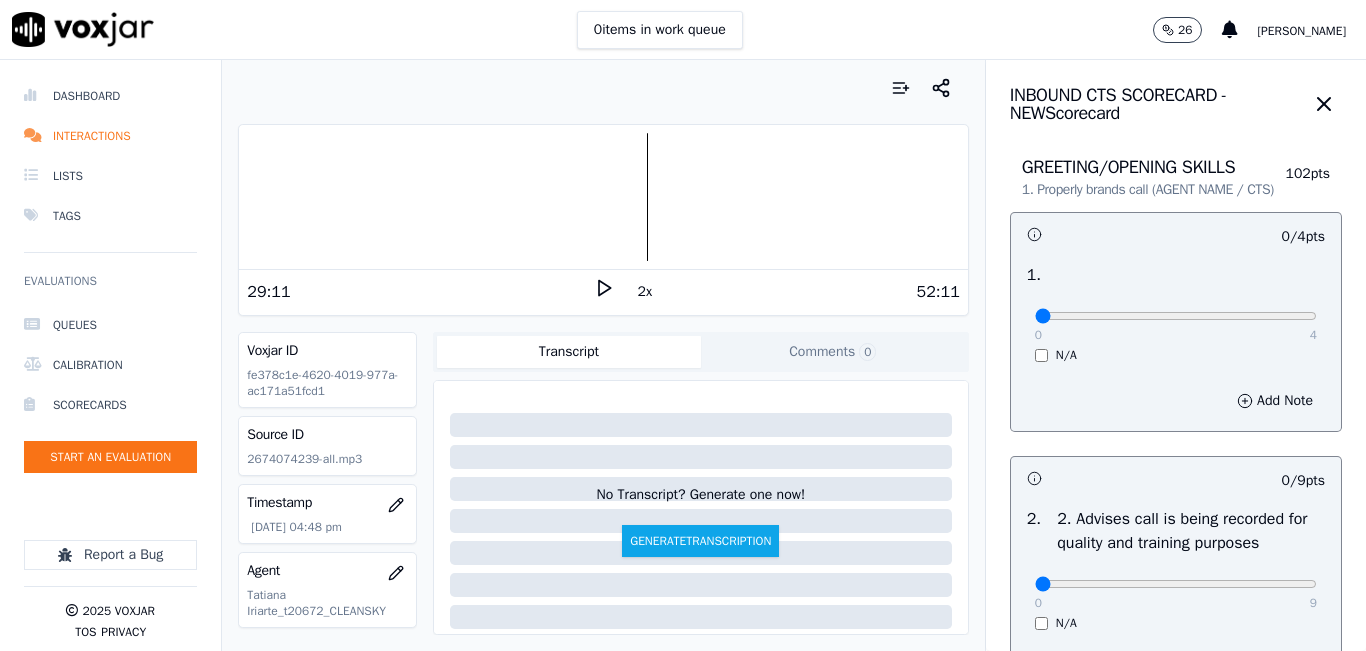 click 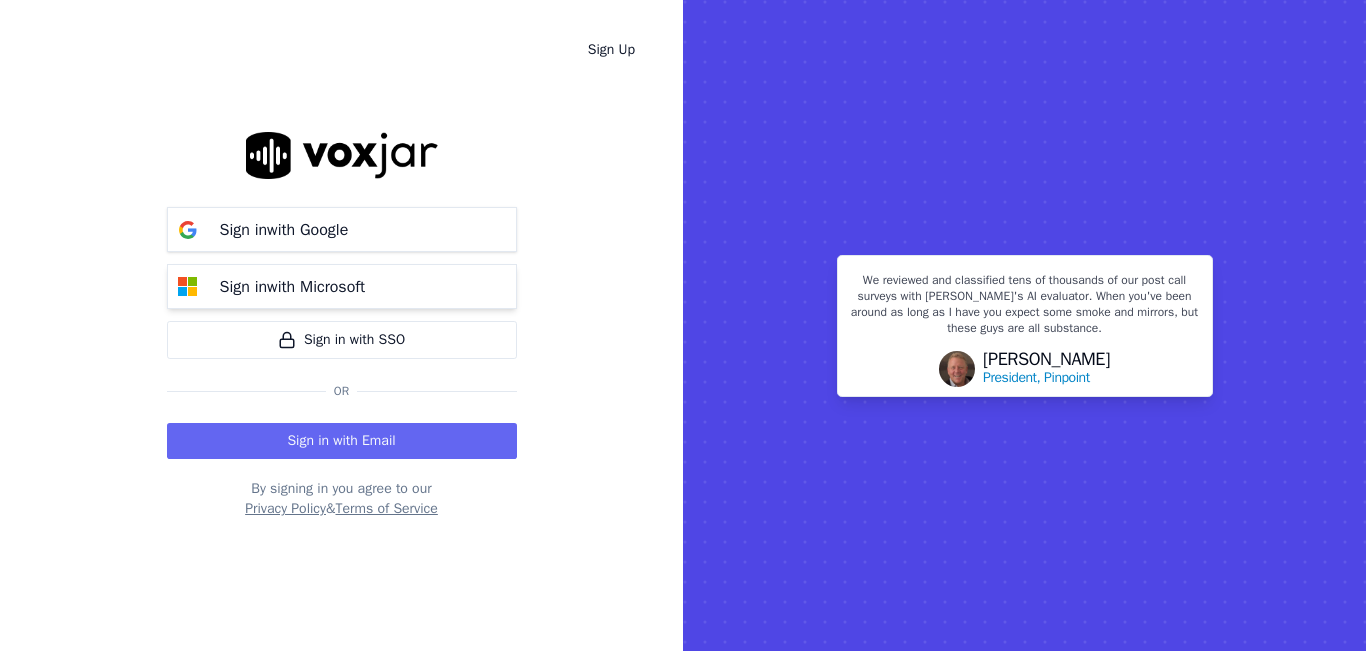 click on "Sign in  with Microsoft" at bounding box center (293, 287) 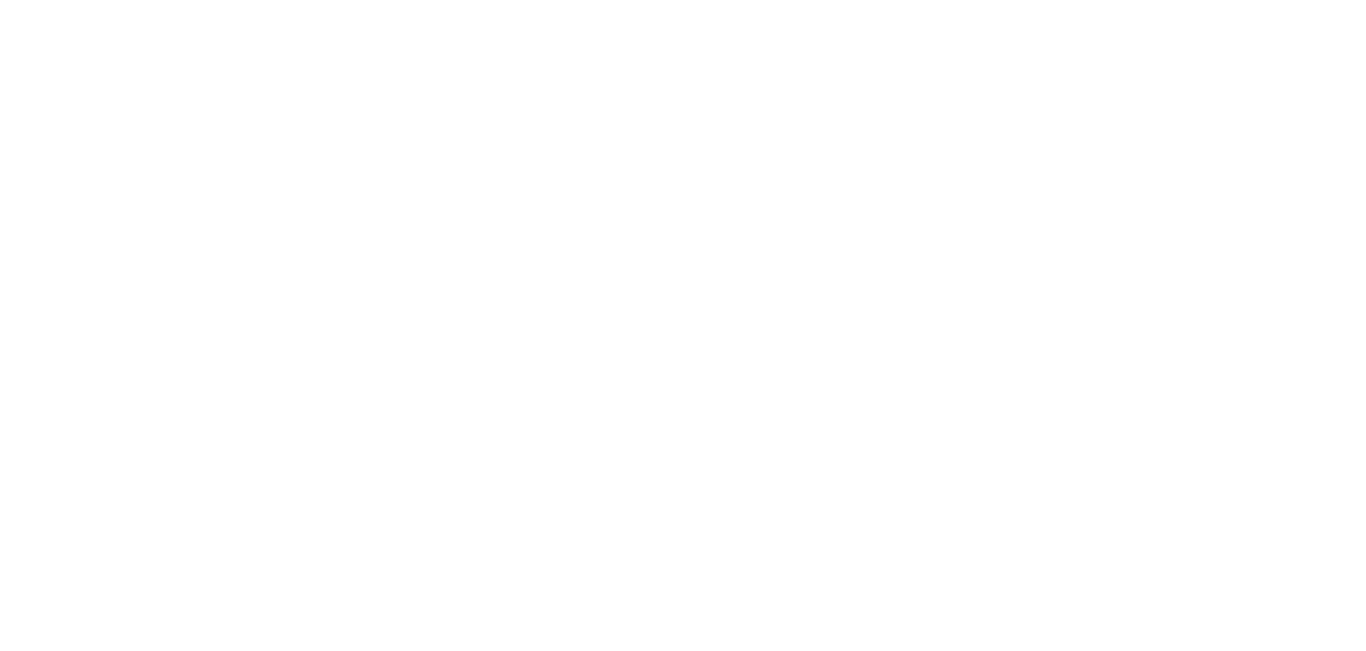 scroll, scrollTop: 0, scrollLeft: 0, axis: both 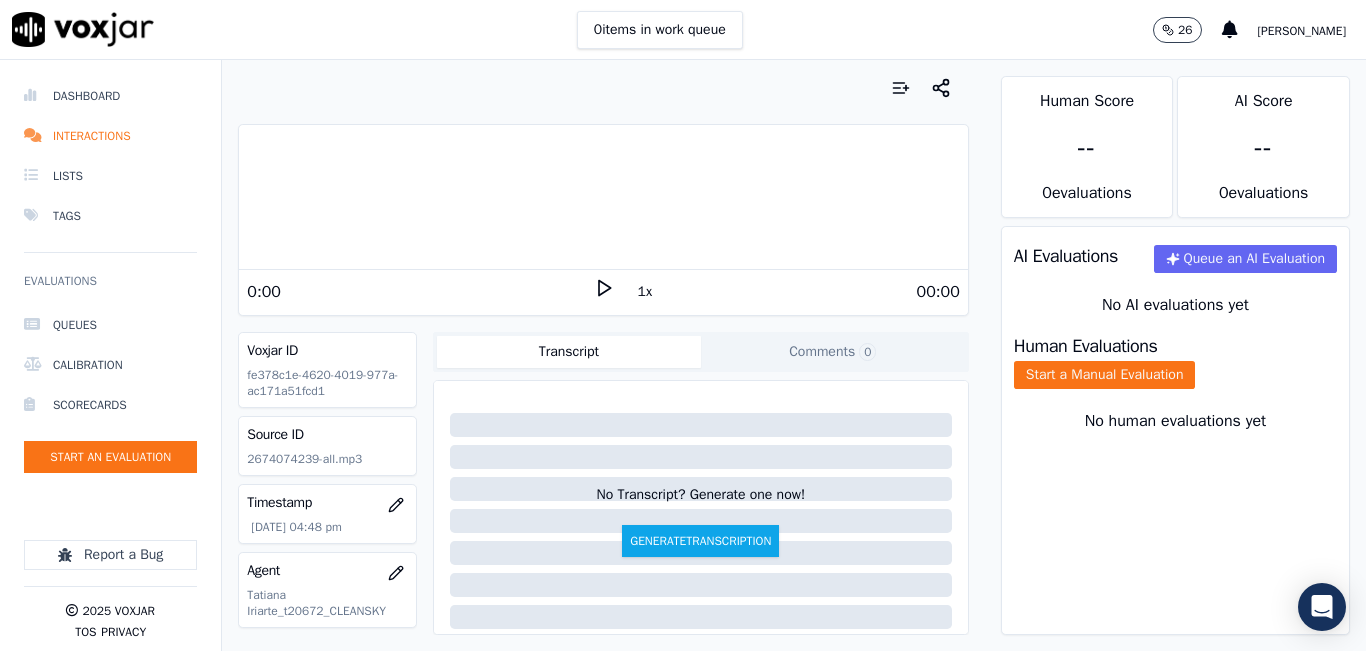 click on "0  items in work queue     26         carlos barrios" at bounding box center [683, 30] 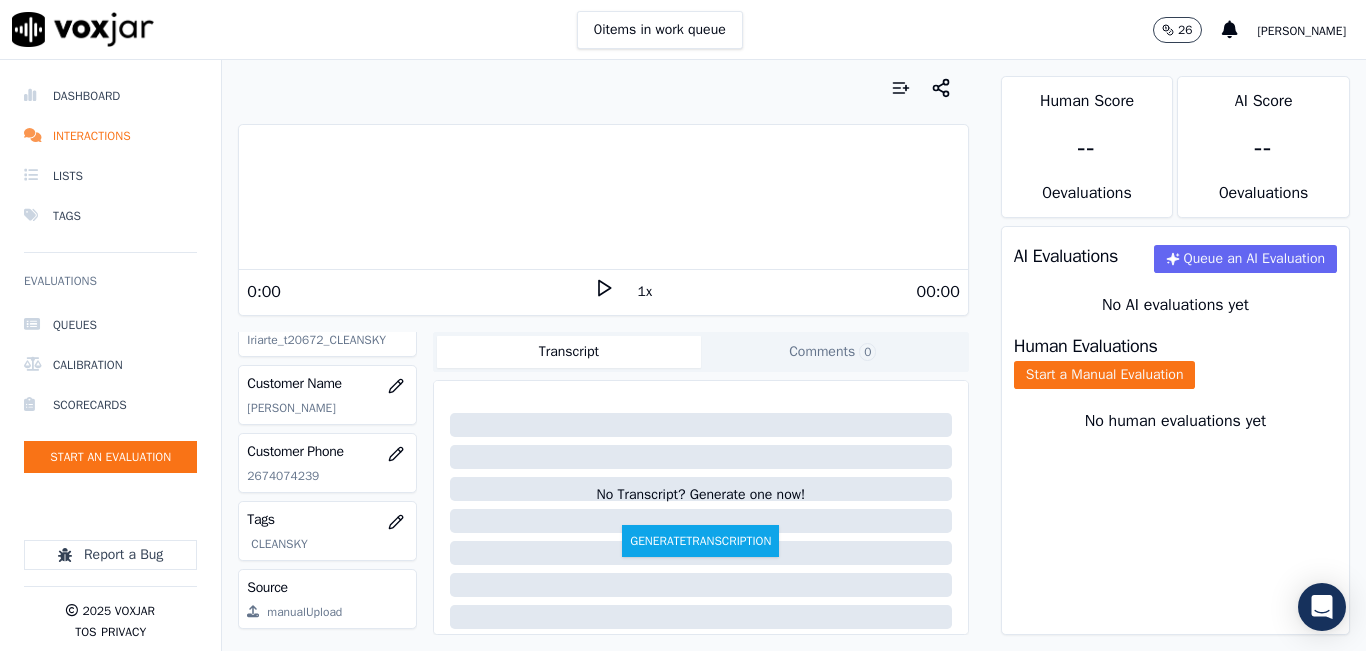 scroll, scrollTop: 300, scrollLeft: 0, axis: vertical 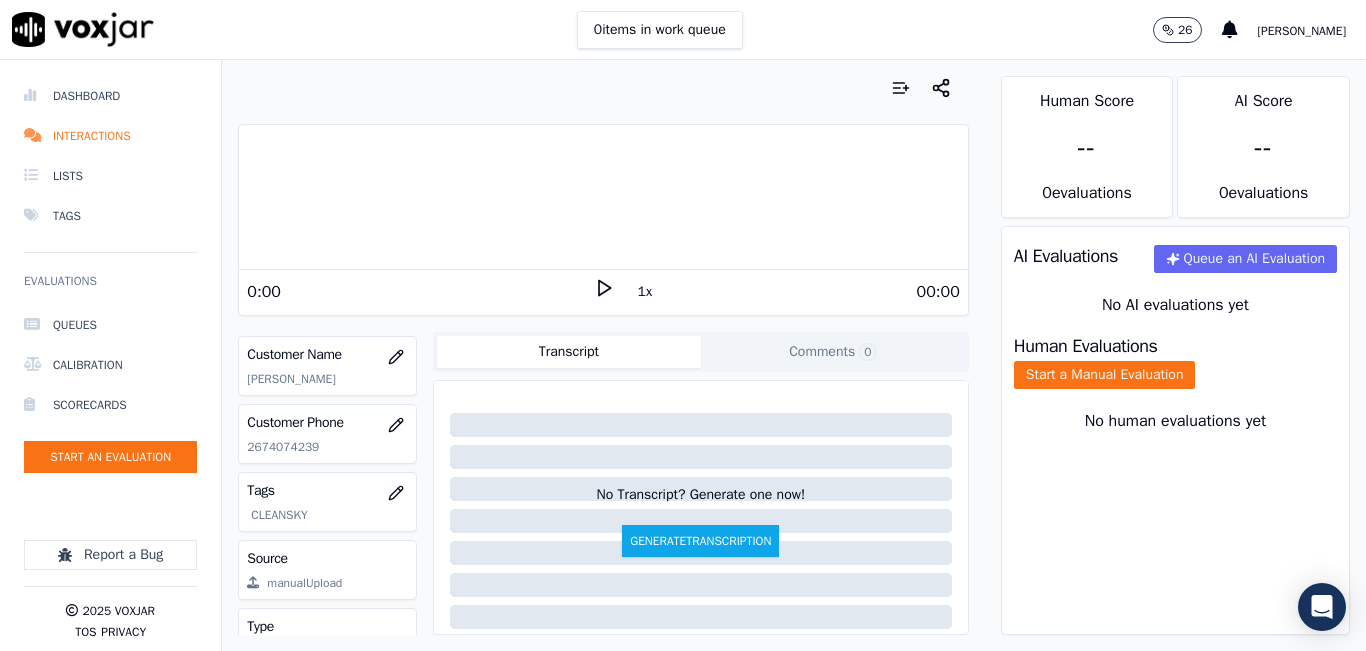 click 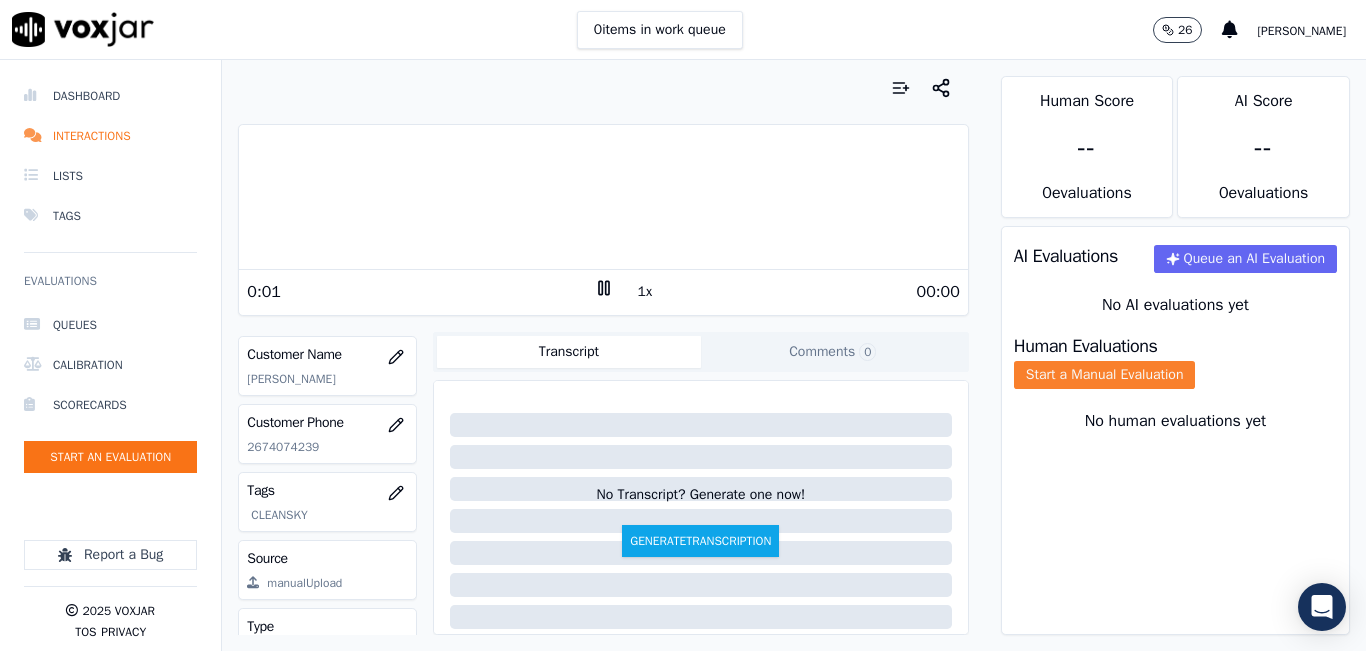 click on "Start a Manual Evaluation" 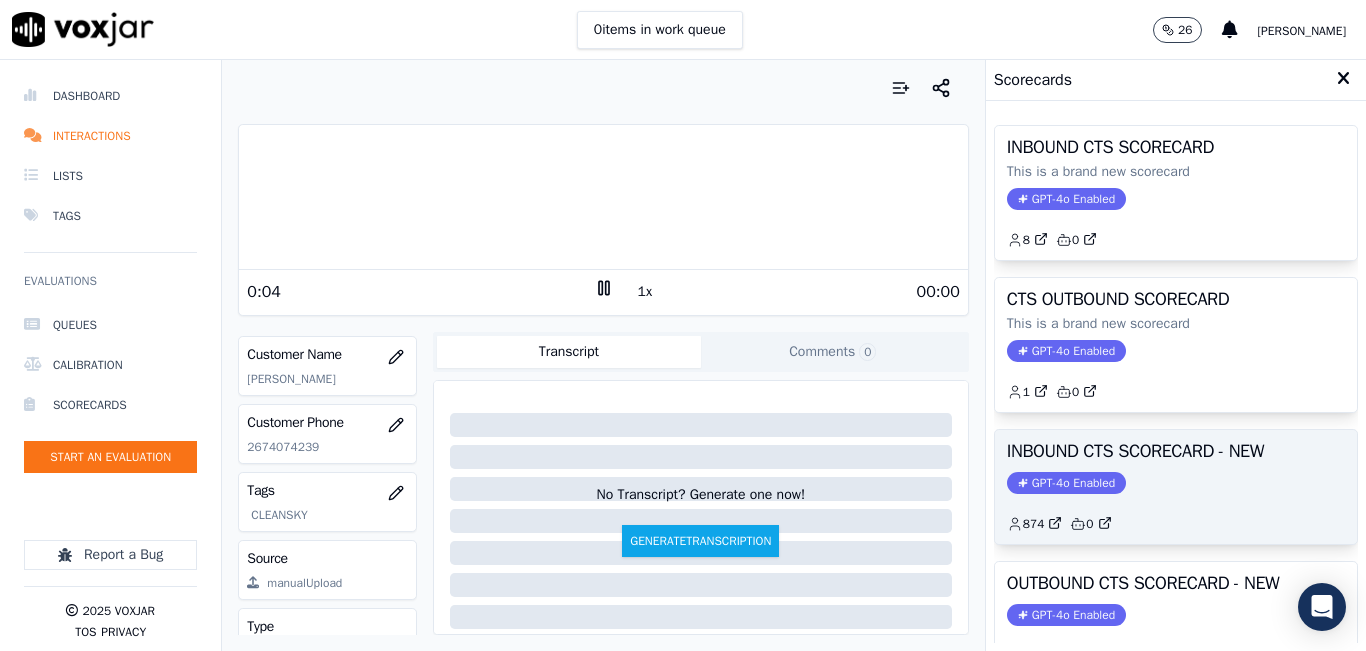click on "INBOUND CTS SCORECARD - NEW        GPT-4o Enabled       874         0" at bounding box center (1176, 487) 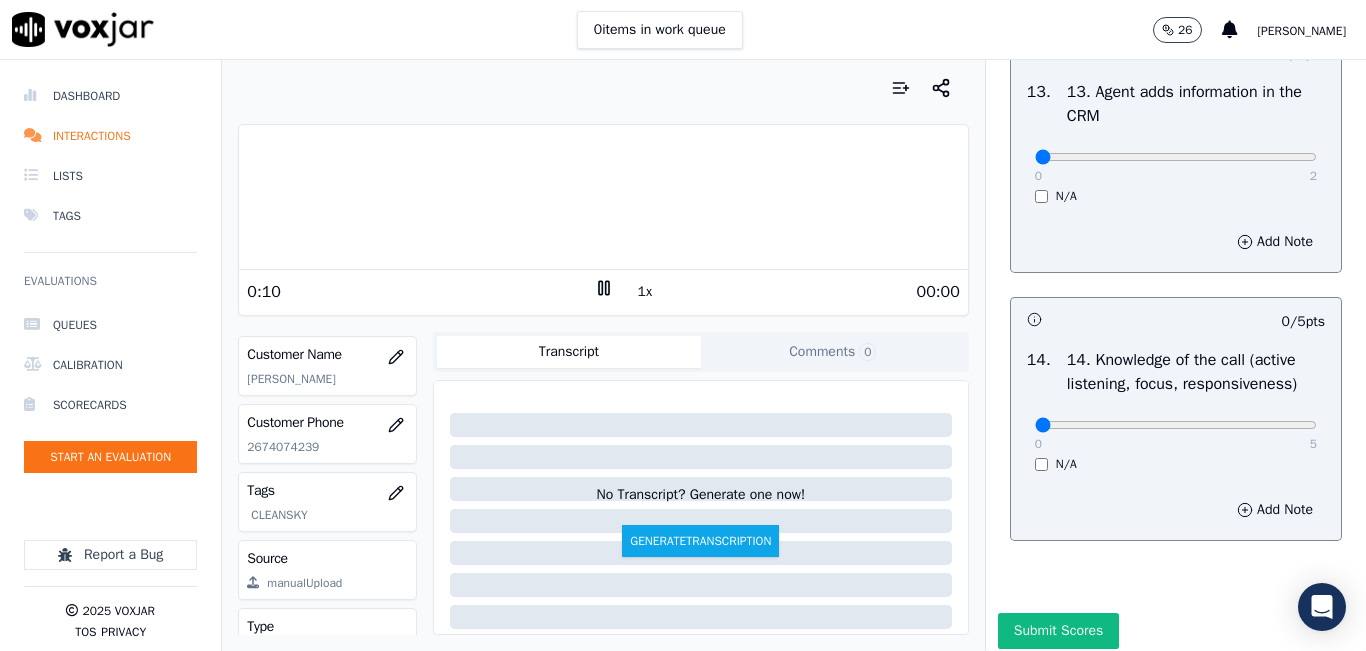scroll, scrollTop: 3642, scrollLeft: 0, axis: vertical 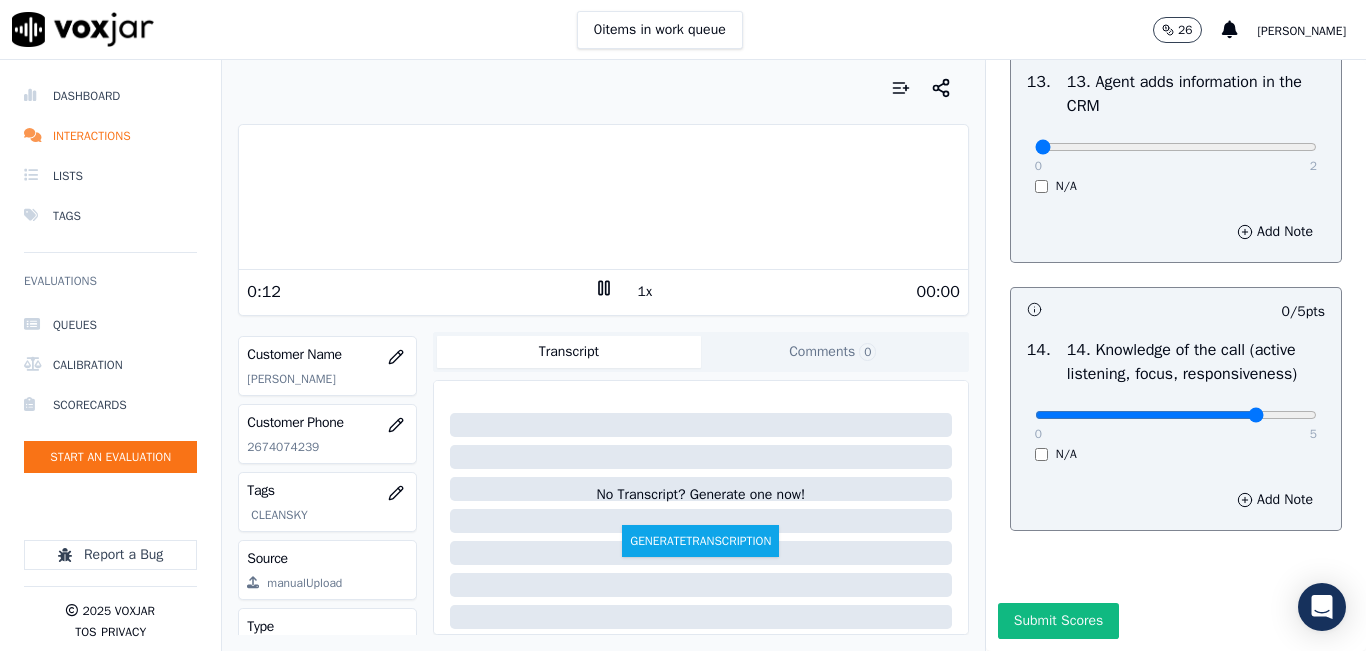 type on "4" 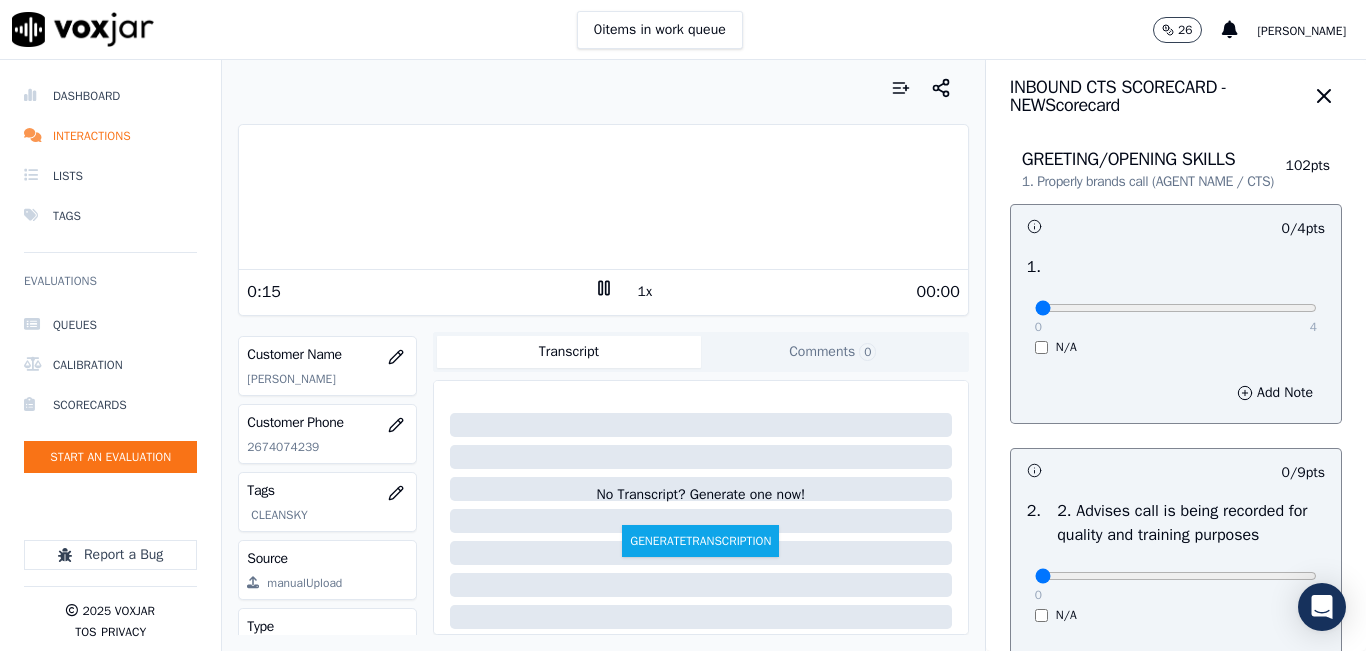 scroll, scrollTop: 0, scrollLeft: 0, axis: both 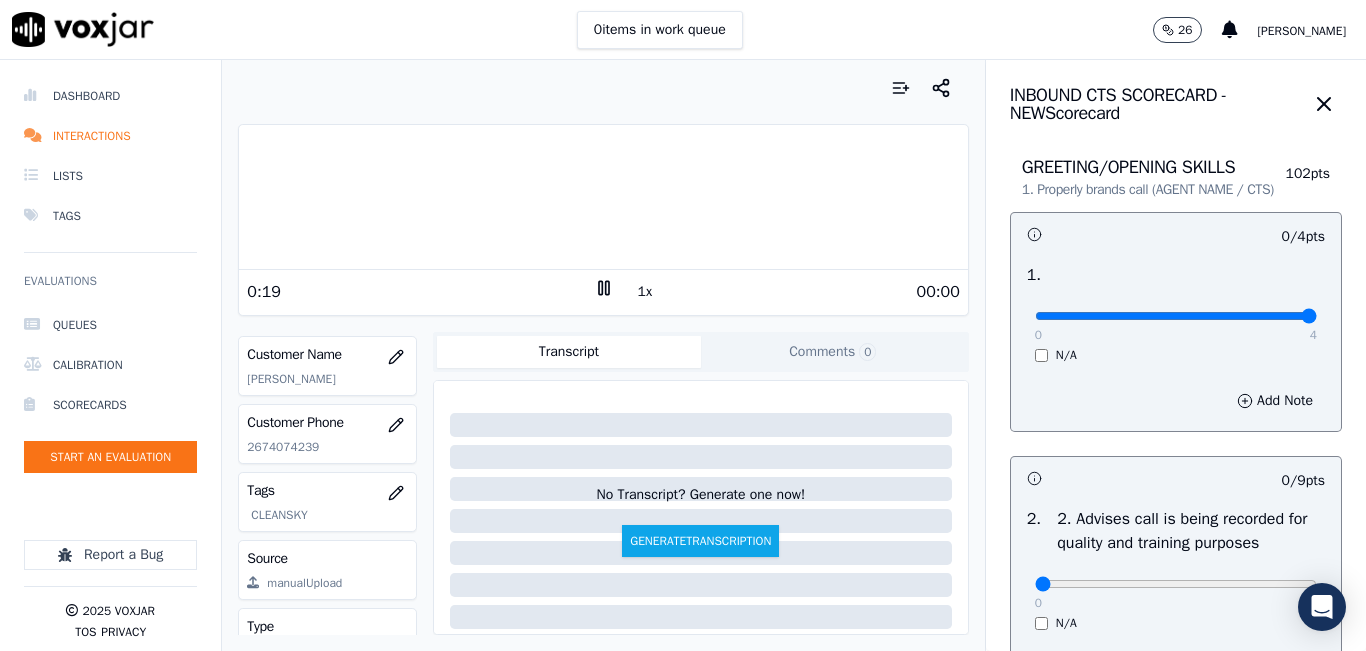 type on "4" 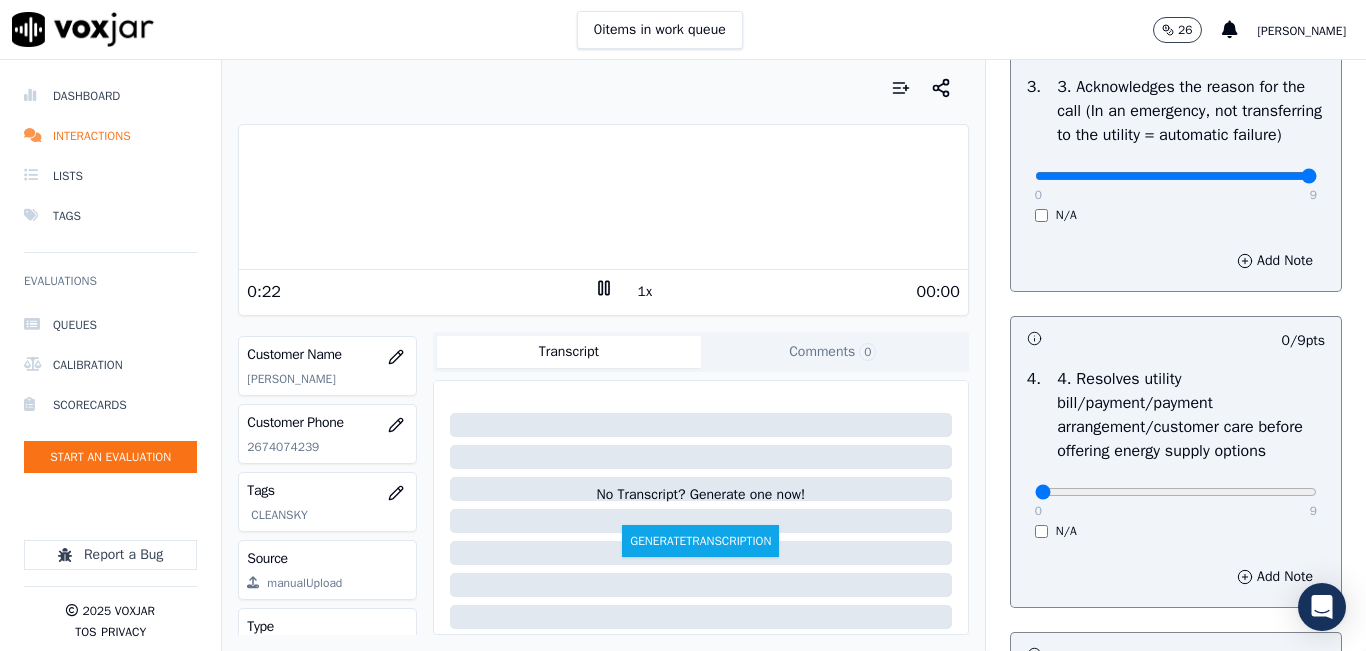 type on "9" 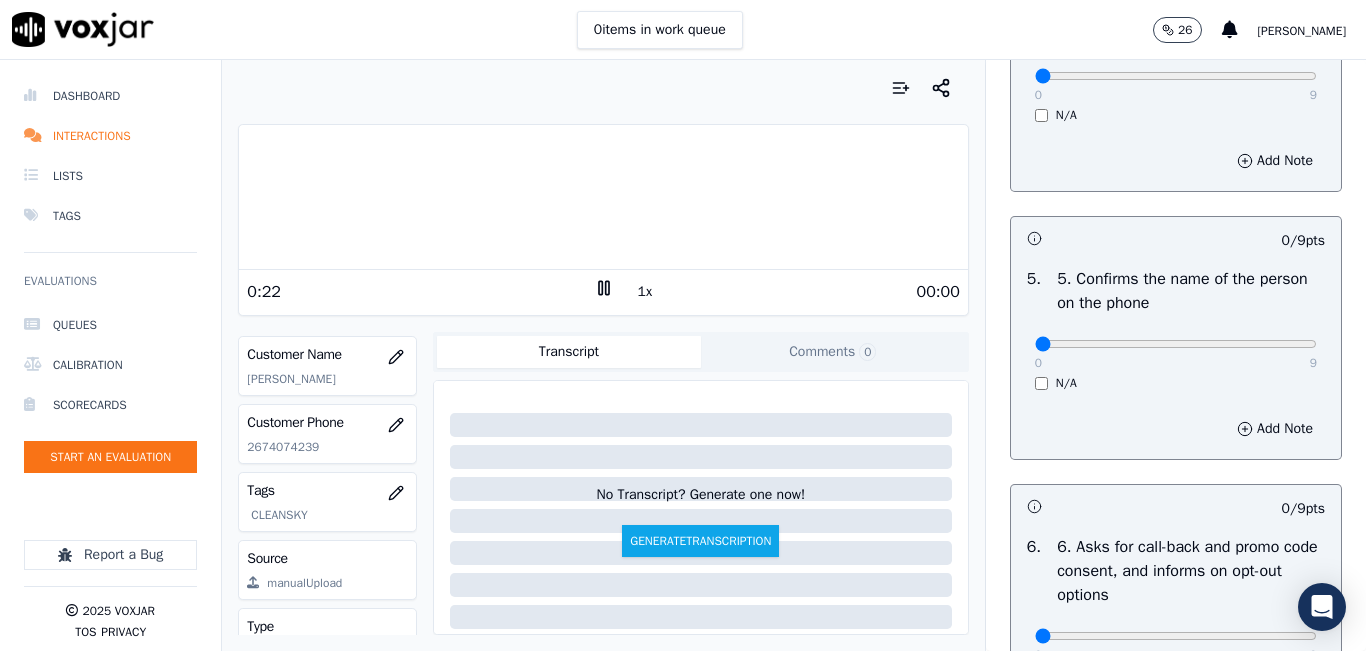 scroll, scrollTop: 1300, scrollLeft: 0, axis: vertical 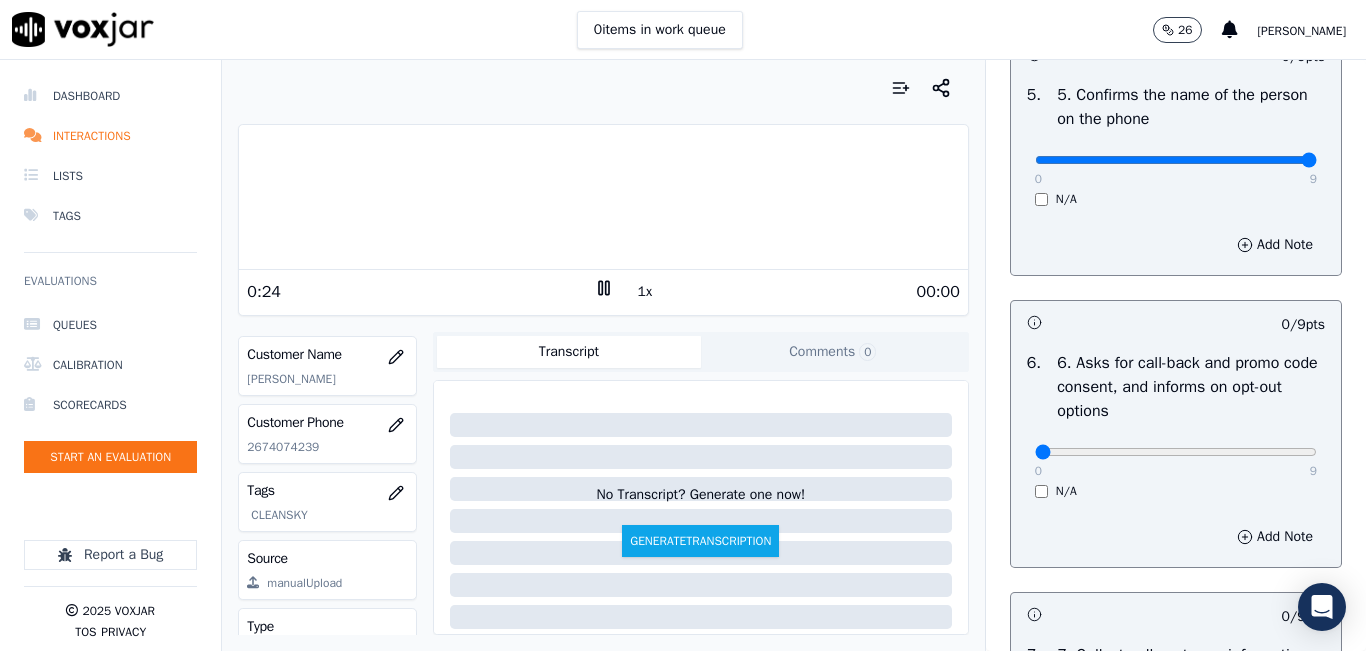 type on "9" 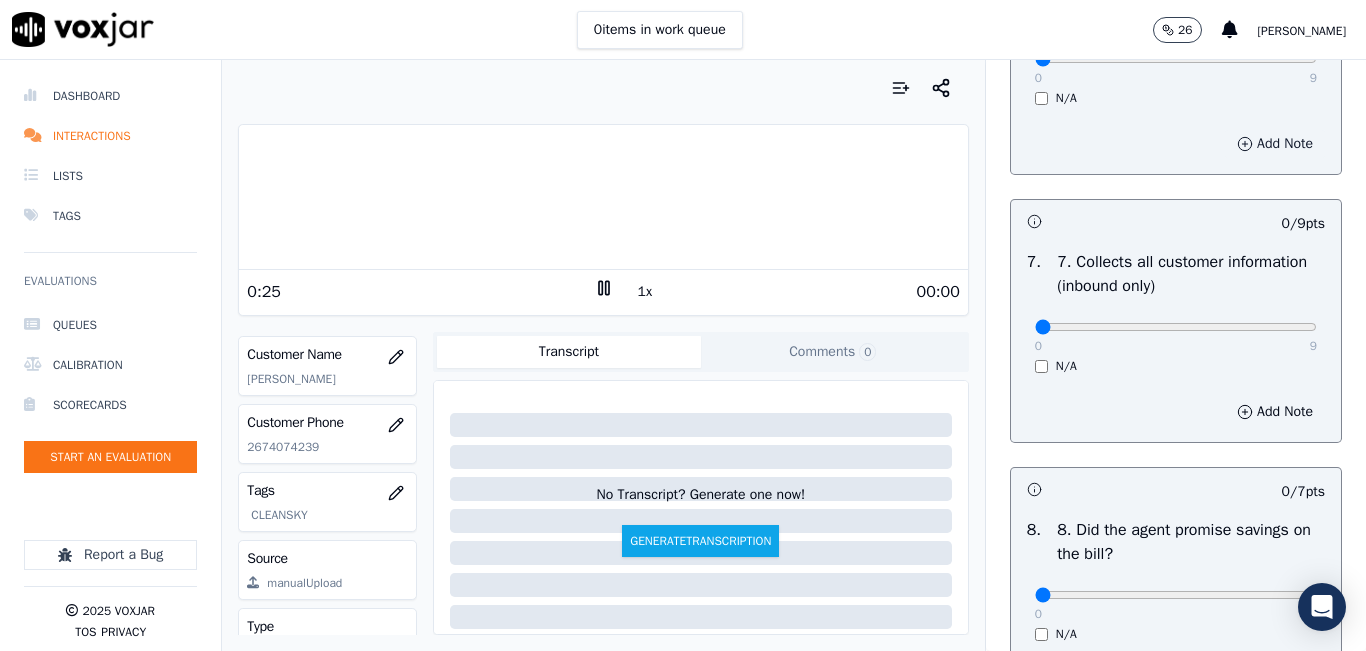 scroll, scrollTop: 1800, scrollLeft: 0, axis: vertical 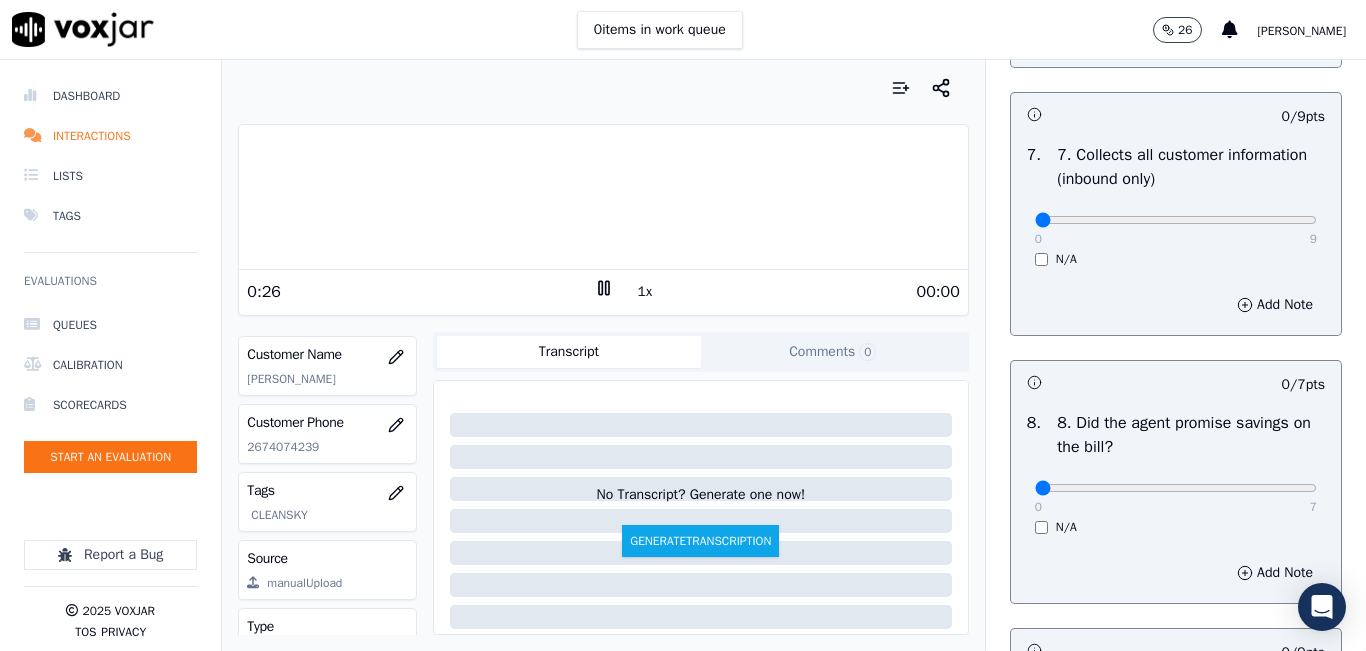 click on "0   9     N/A" at bounding box center (1176, 229) 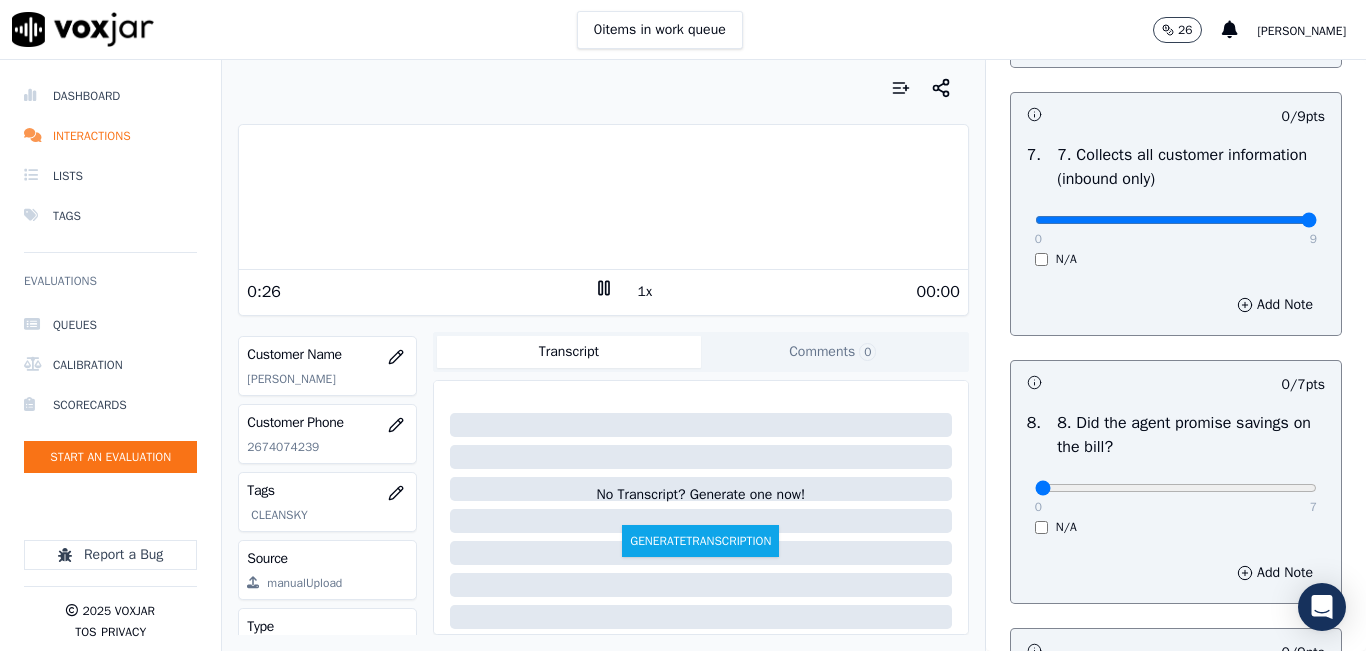 type on "9" 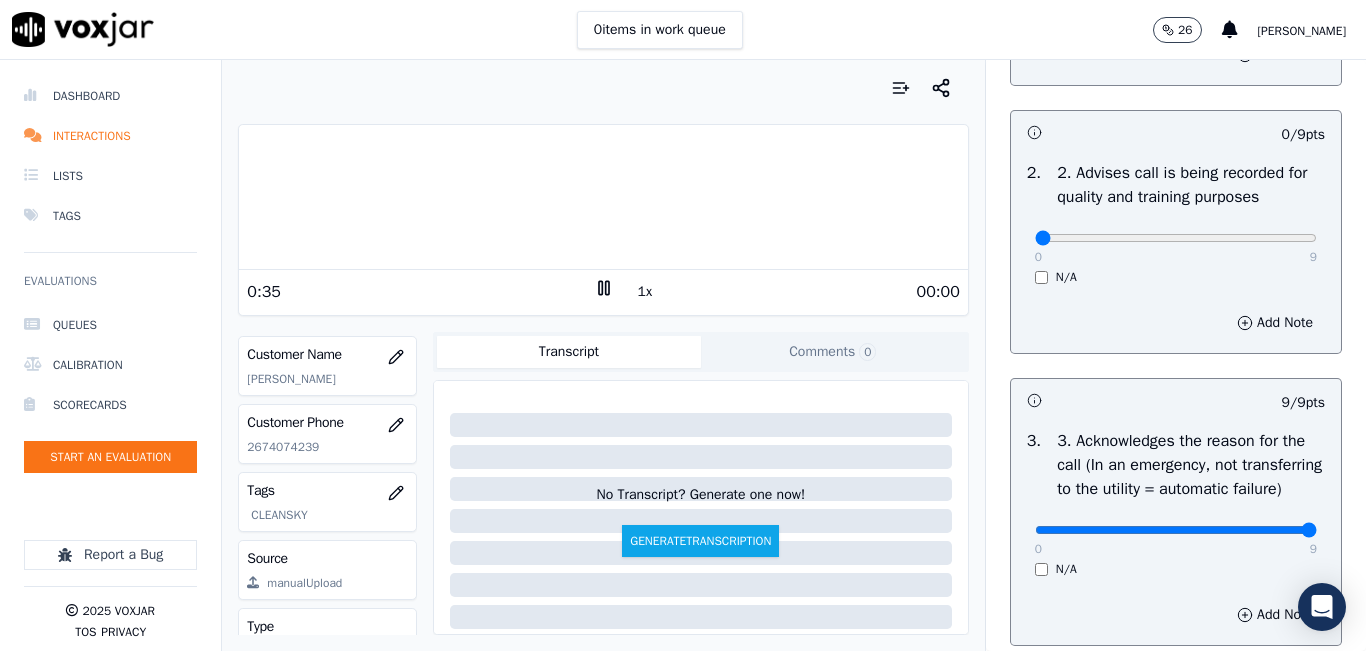 scroll, scrollTop: 300, scrollLeft: 0, axis: vertical 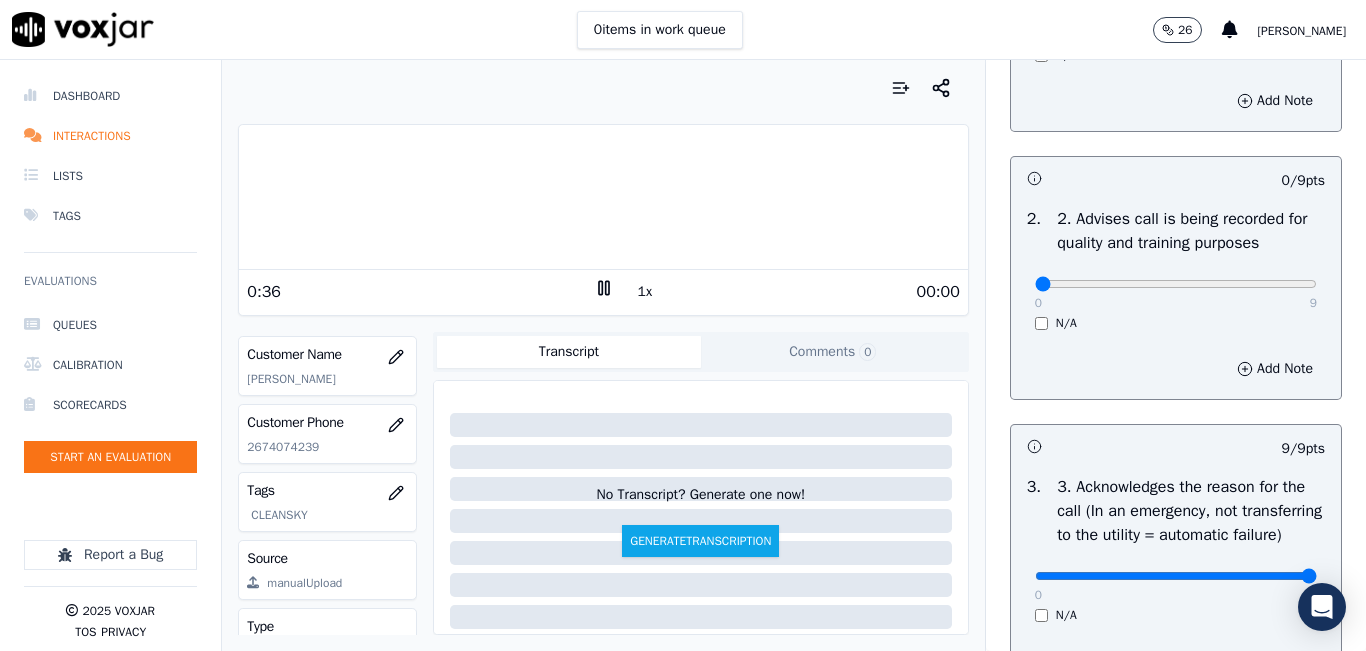 click at bounding box center (603, 197) 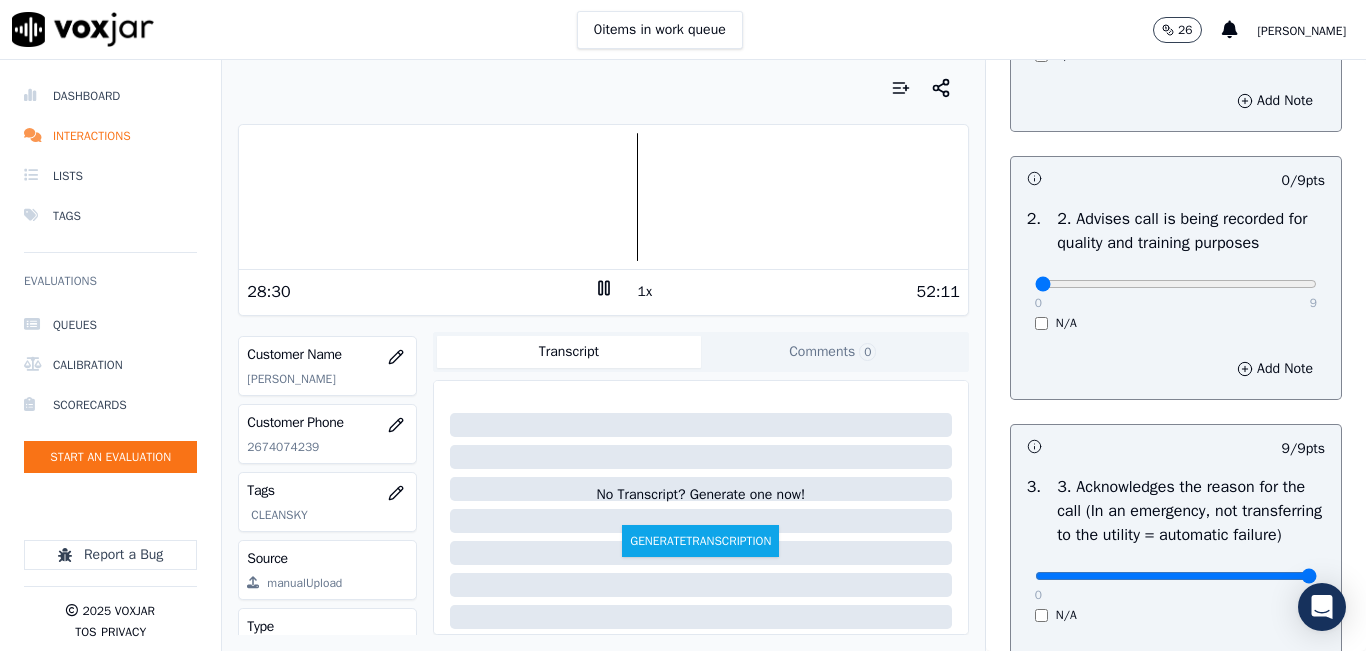 click at bounding box center (603, 197) 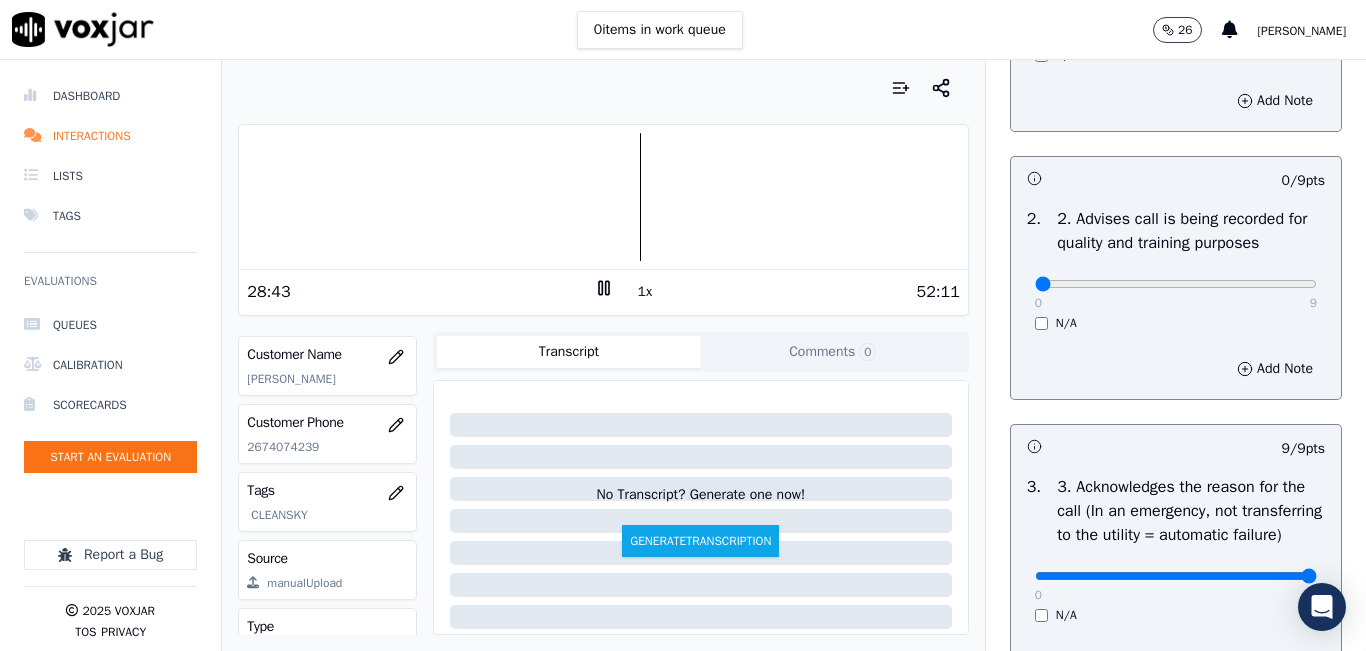 click at bounding box center (603, 197) 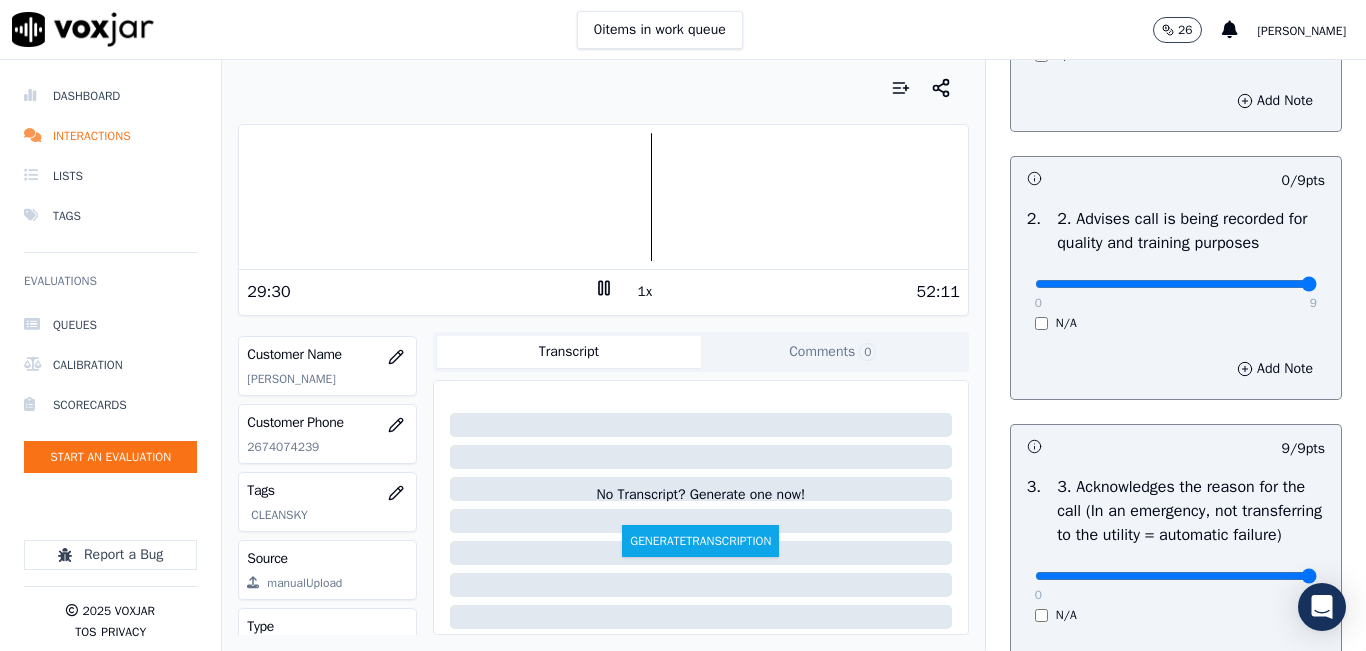 click at bounding box center (1176, 16) 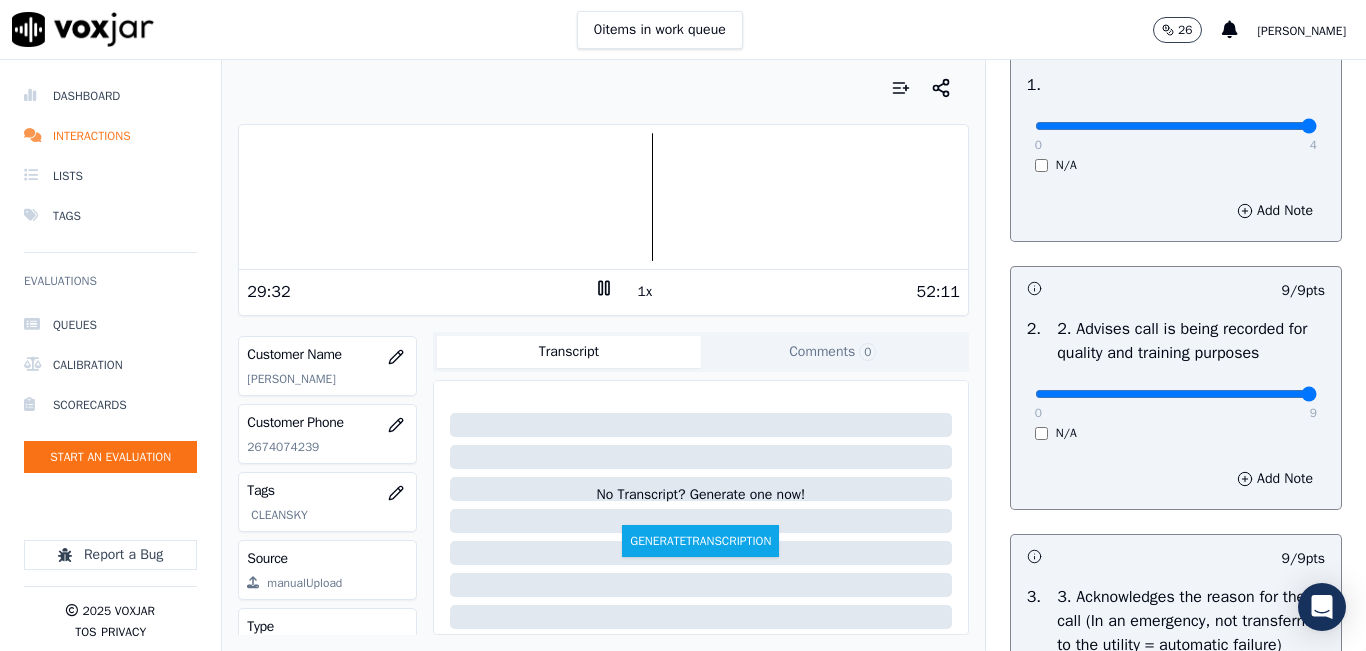scroll, scrollTop: 200, scrollLeft: 0, axis: vertical 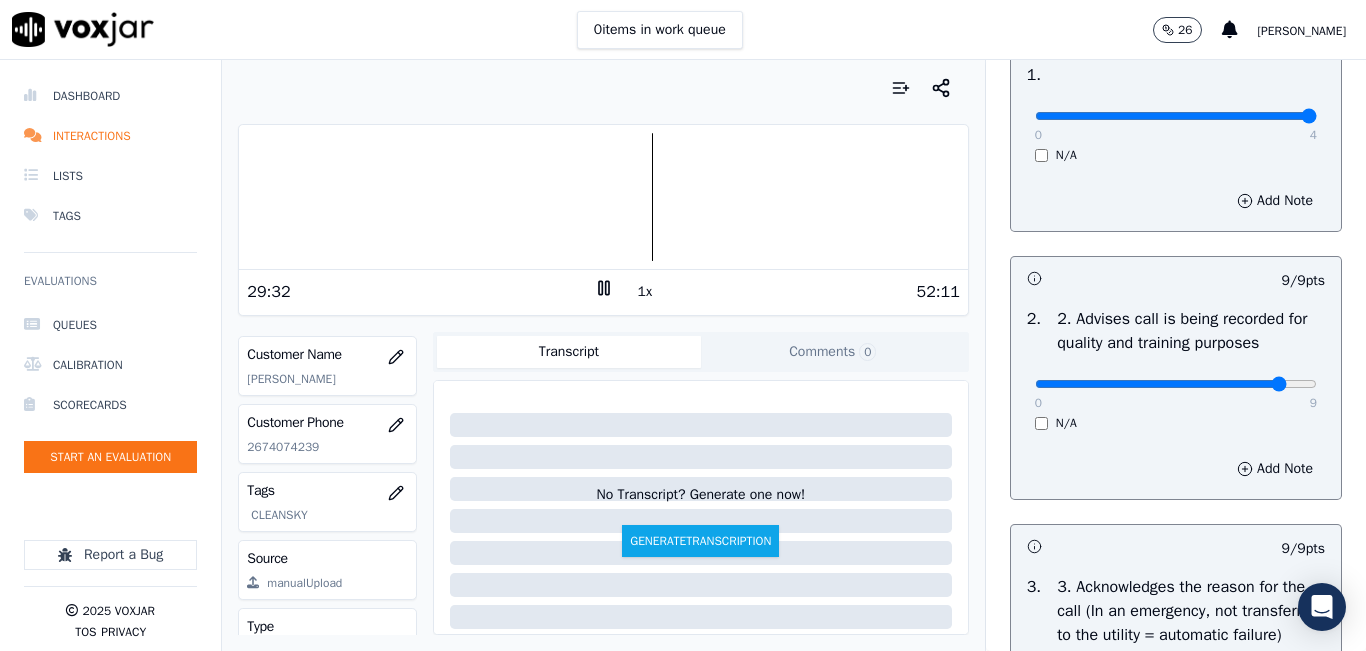 type on "8" 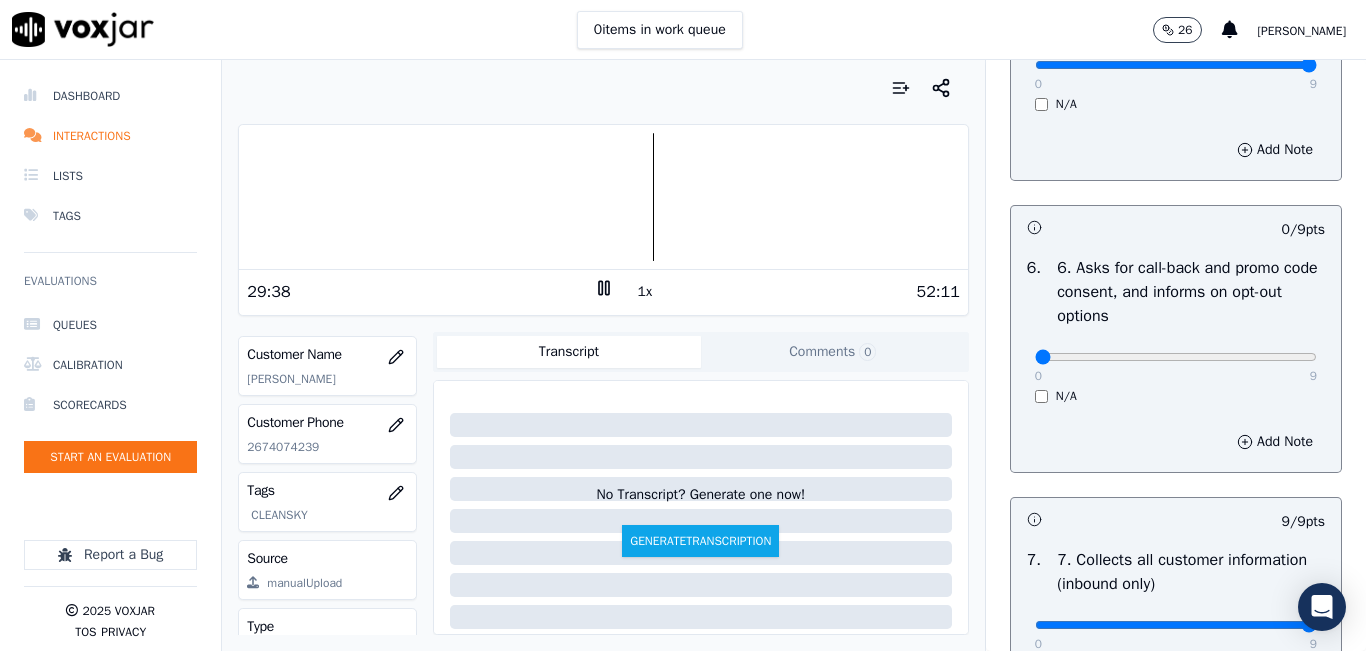 scroll, scrollTop: 1600, scrollLeft: 0, axis: vertical 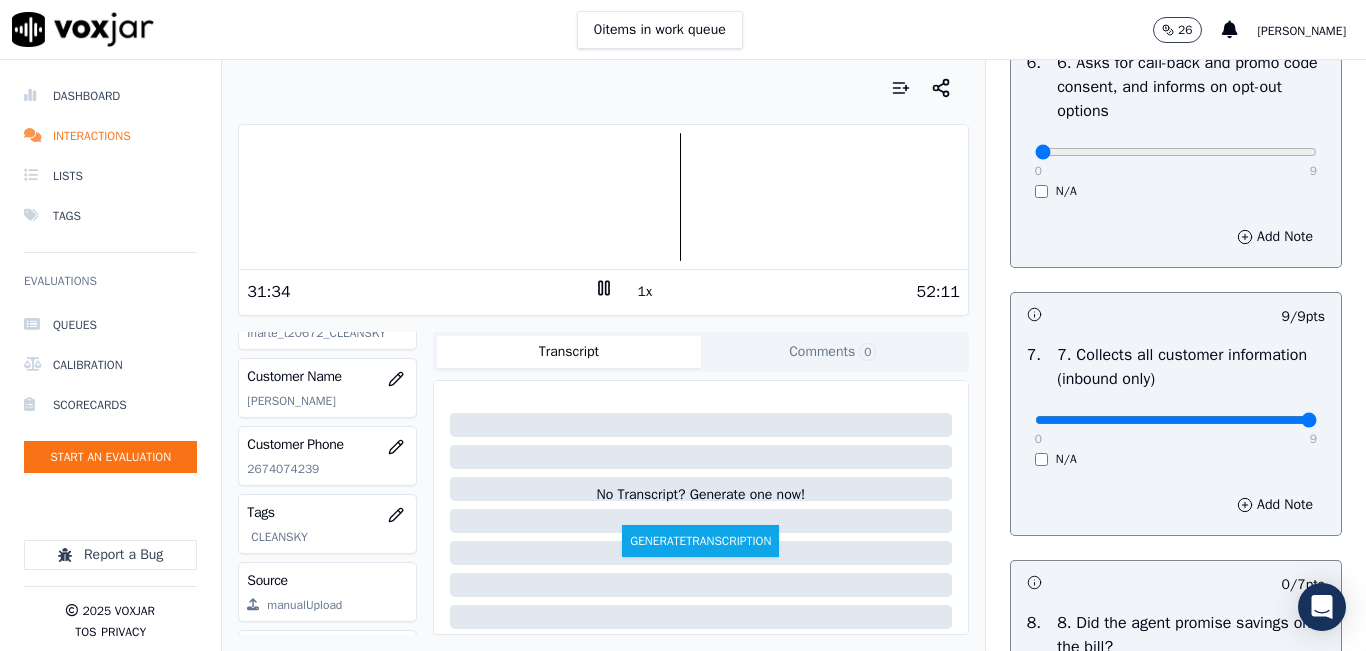 click on "0  items in work queue     26         [PERSON_NAME]" at bounding box center (683, 30) 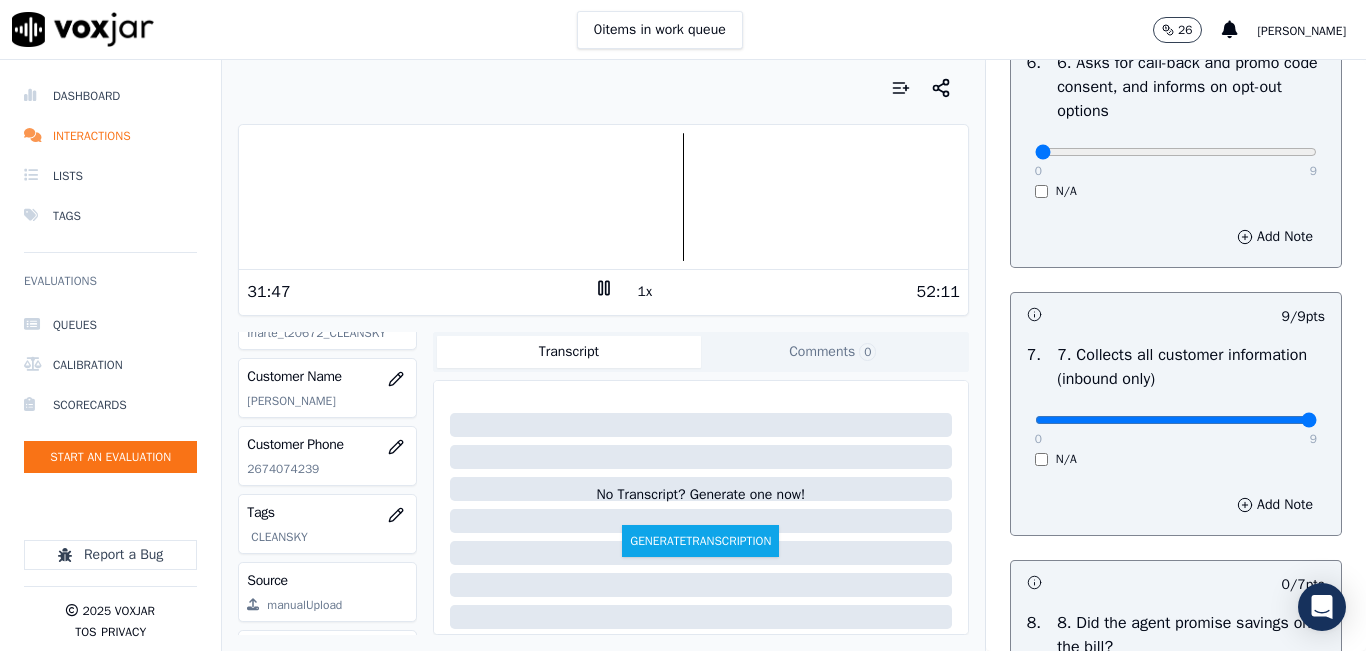click at bounding box center (603, 88) 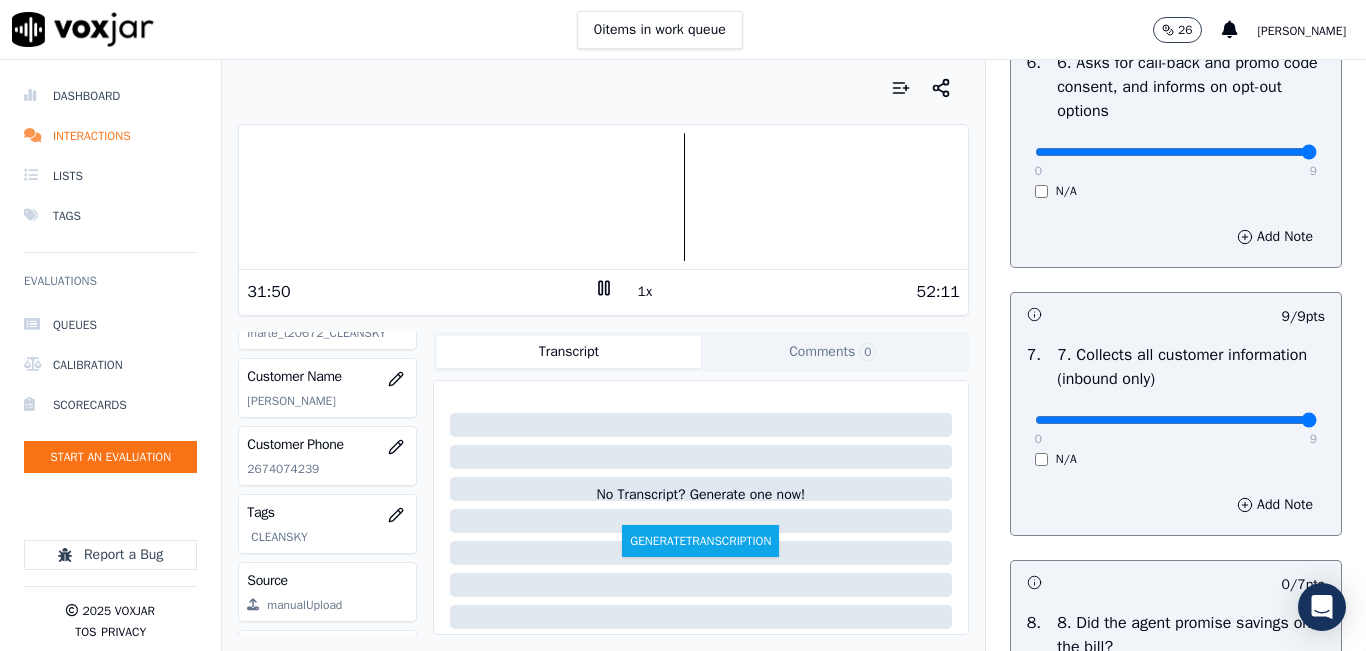 type on "9" 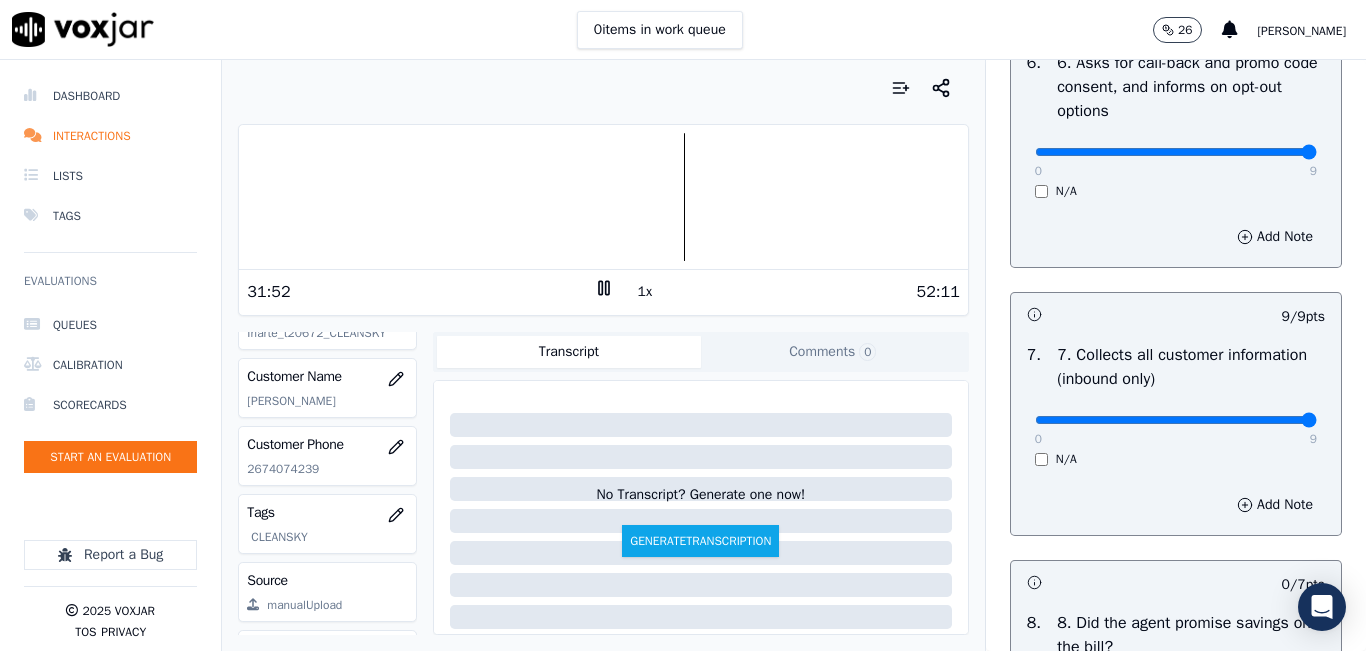 click at bounding box center (603, 197) 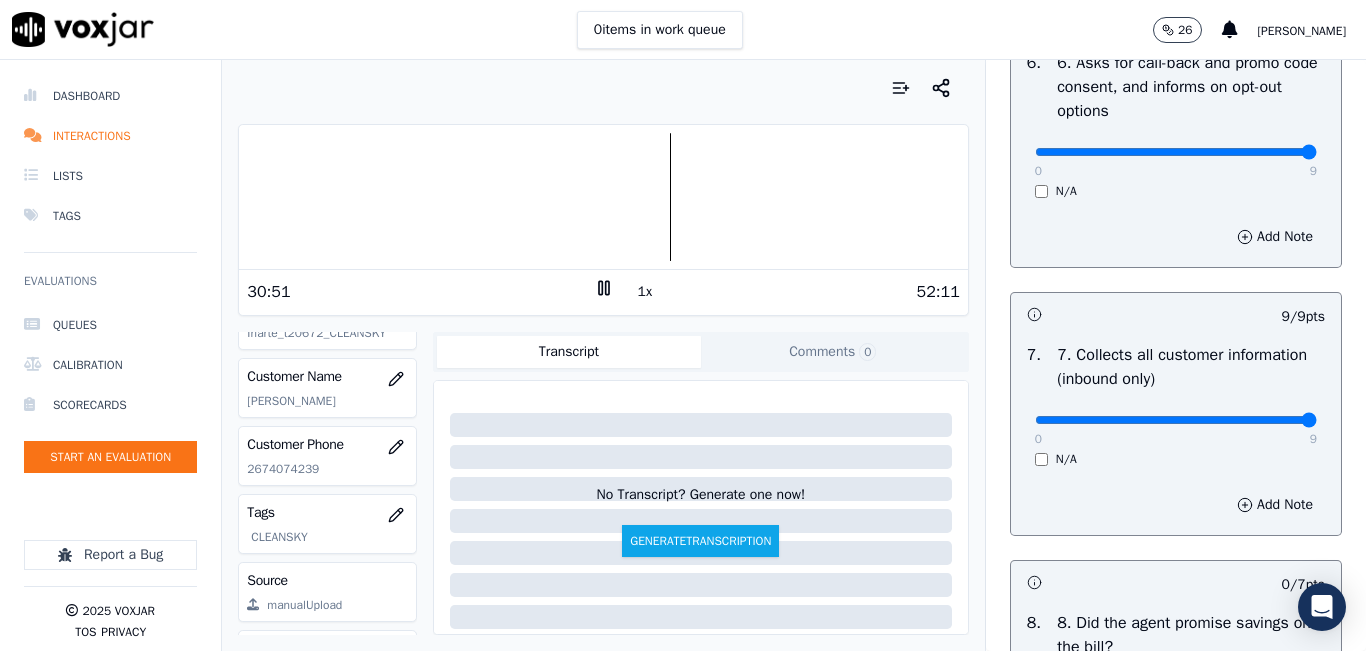 click on "1x" at bounding box center (645, 292) 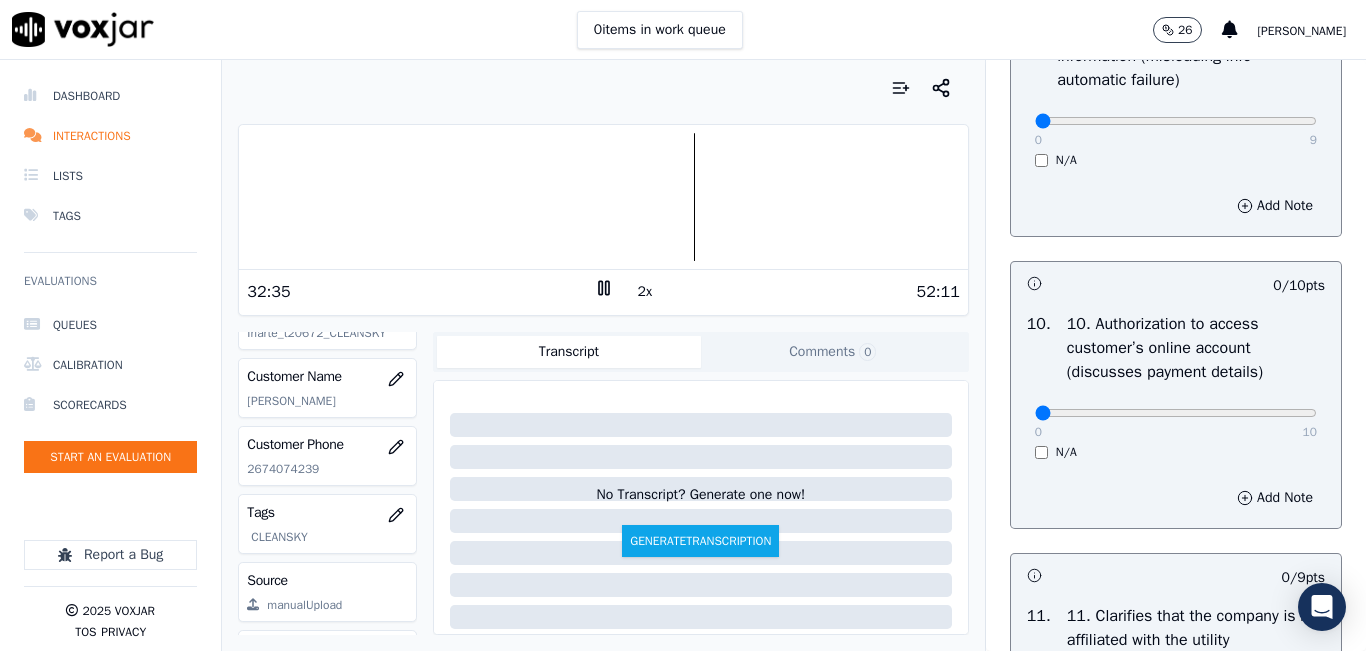 scroll, scrollTop: 2500, scrollLeft: 0, axis: vertical 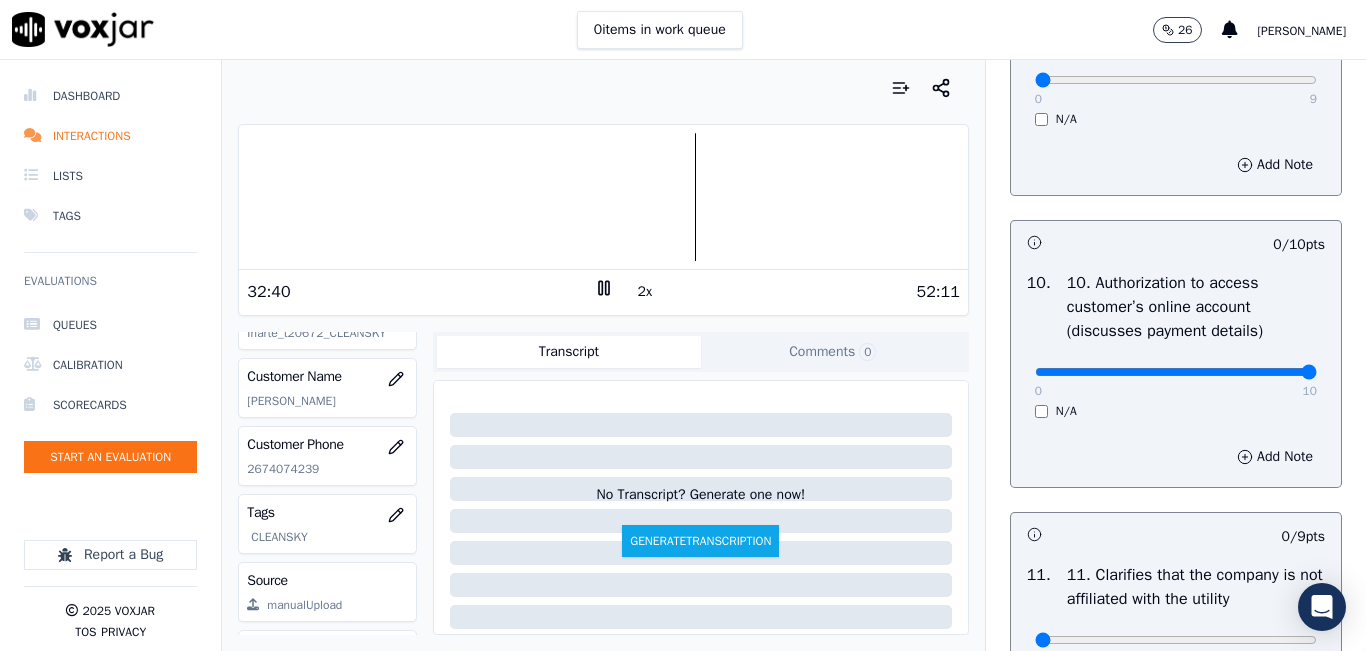 type on "10" 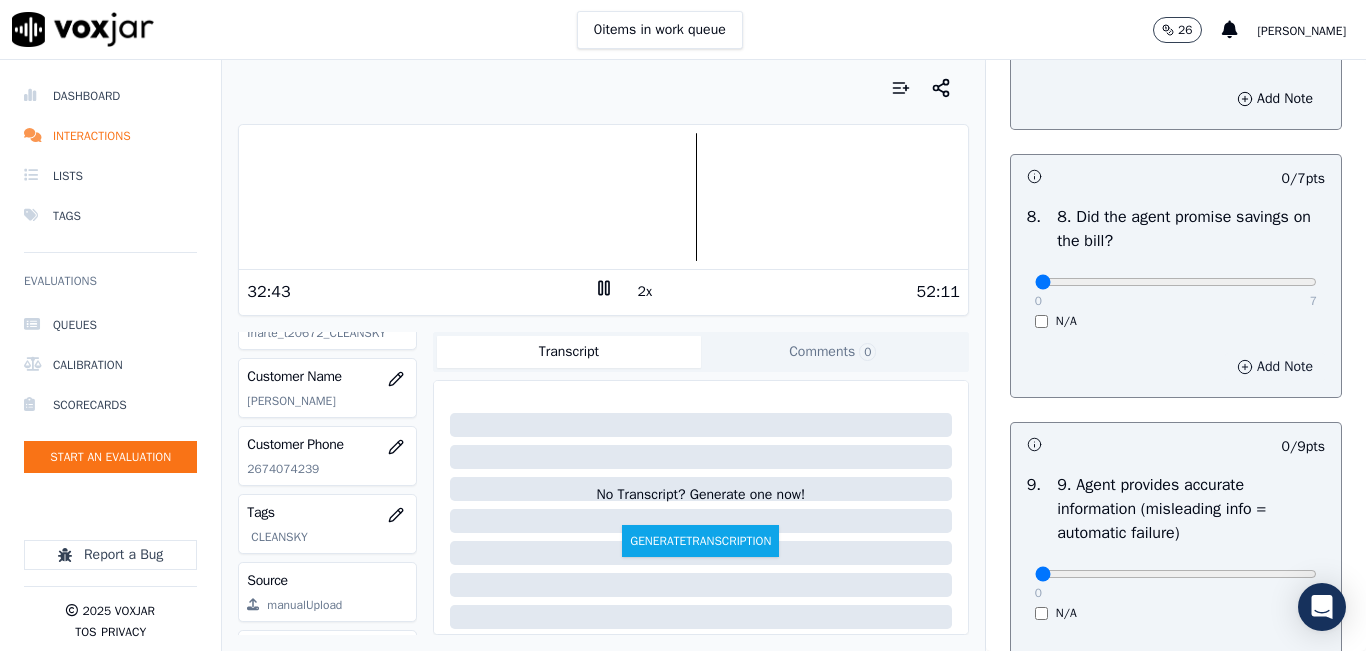 scroll, scrollTop: 2000, scrollLeft: 0, axis: vertical 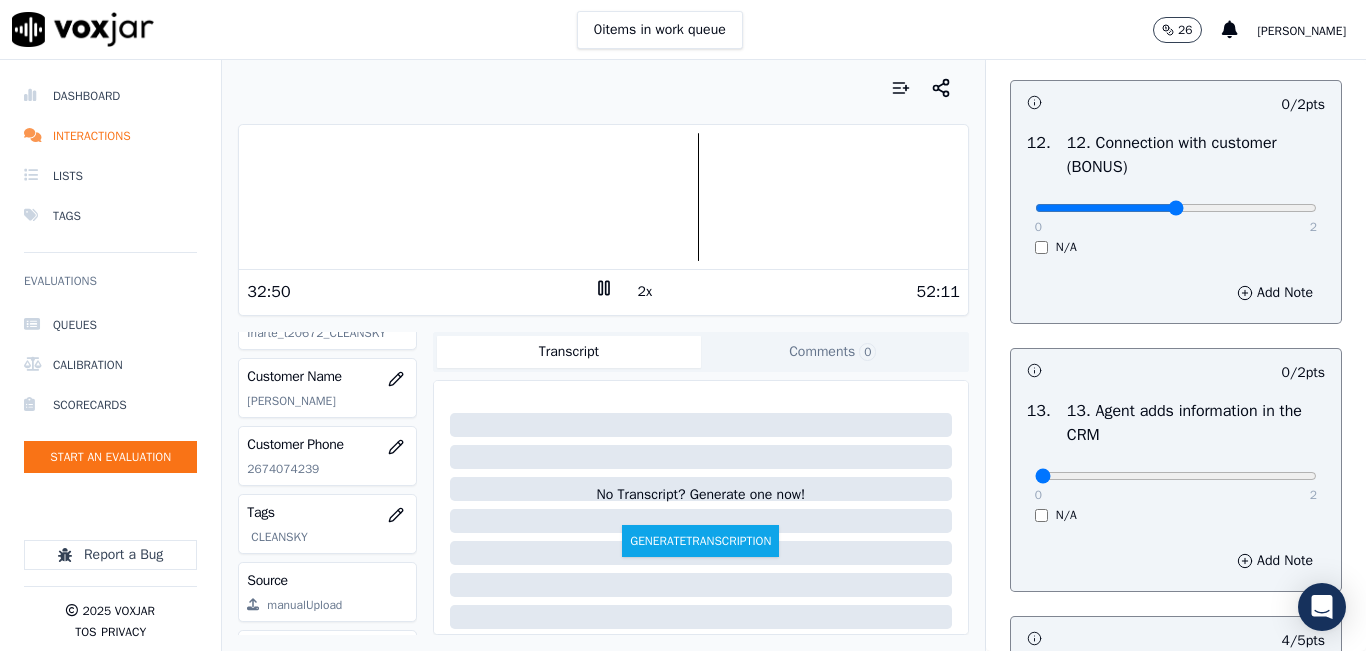 type on "1" 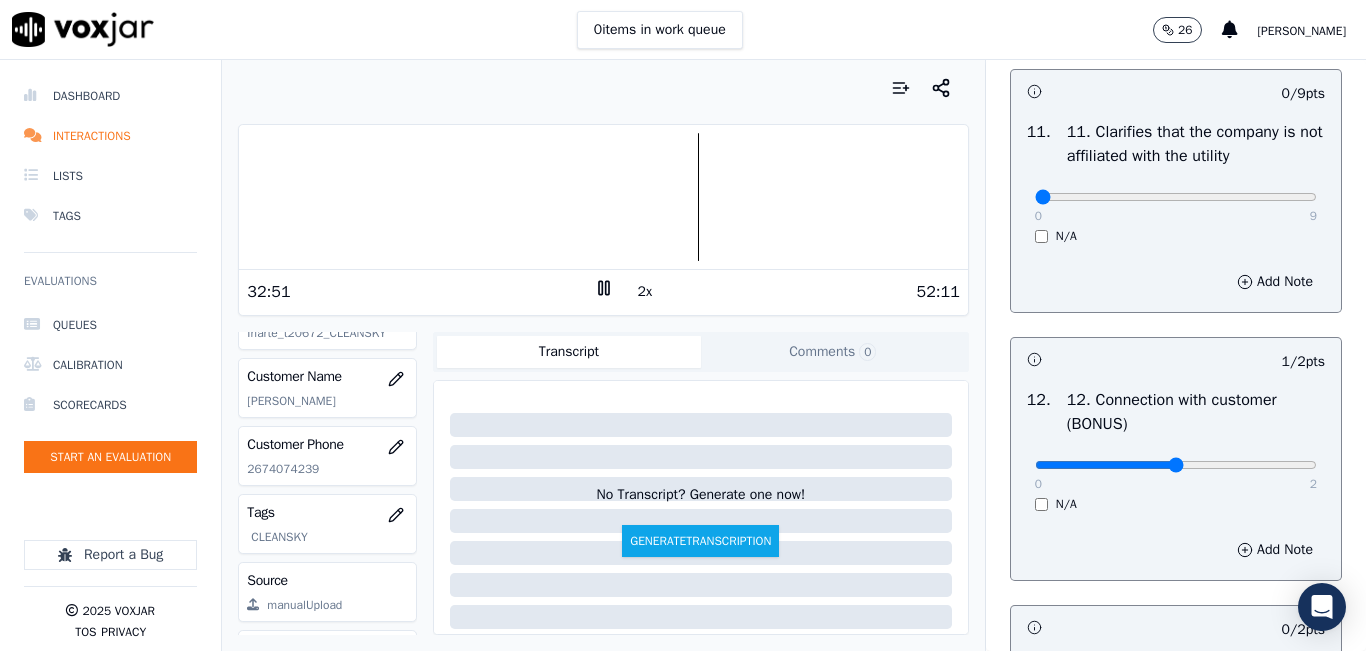 scroll, scrollTop: 2900, scrollLeft: 0, axis: vertical 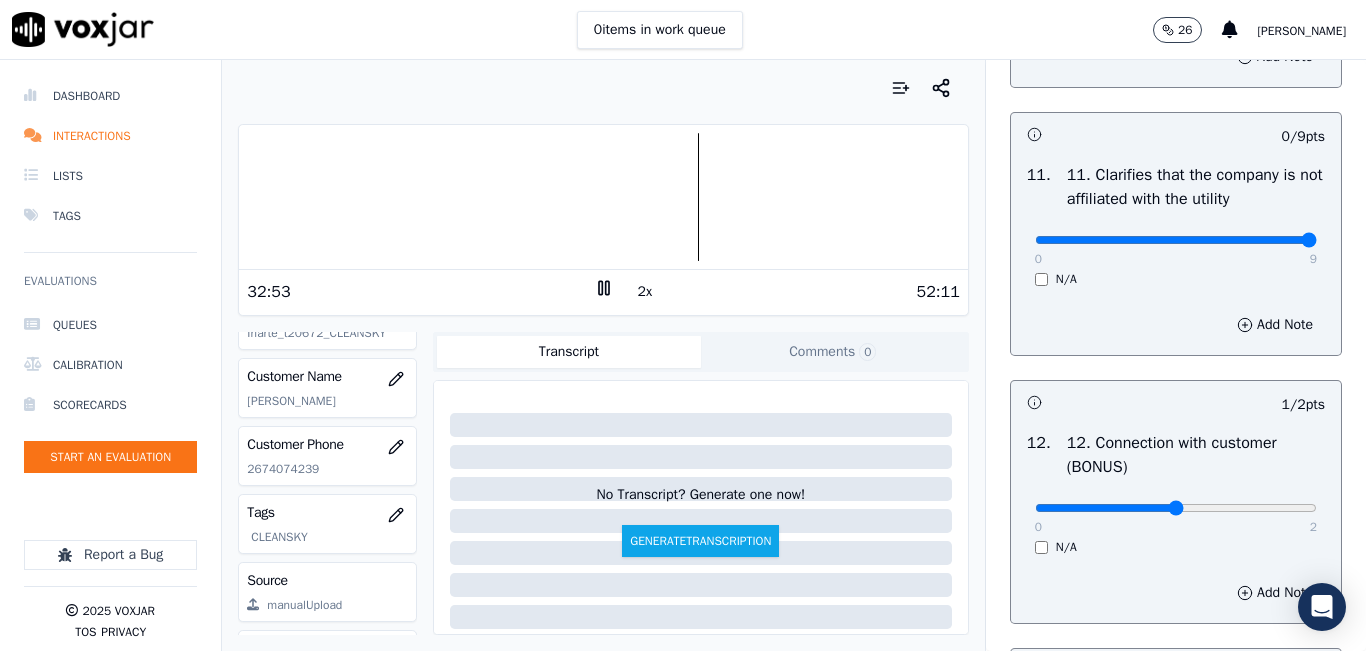 type on "9" 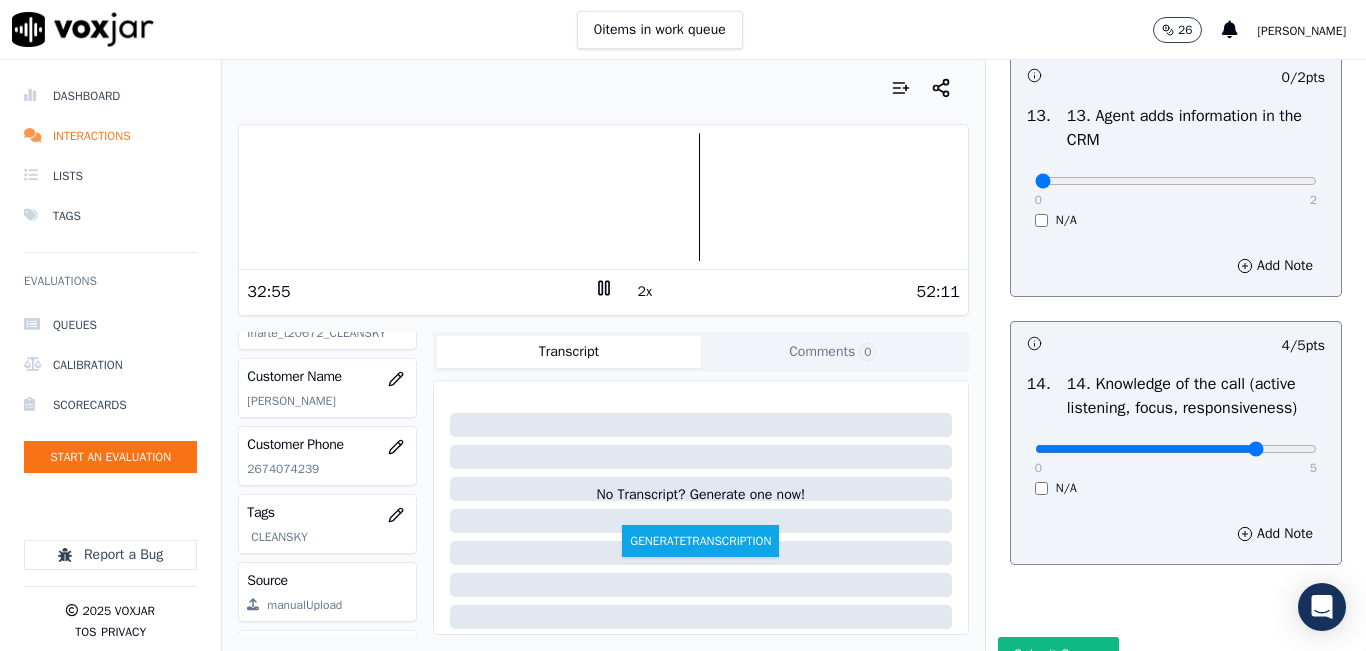 scroll, scrollTop: 3500, scrollLeft: 0, axis: vertical 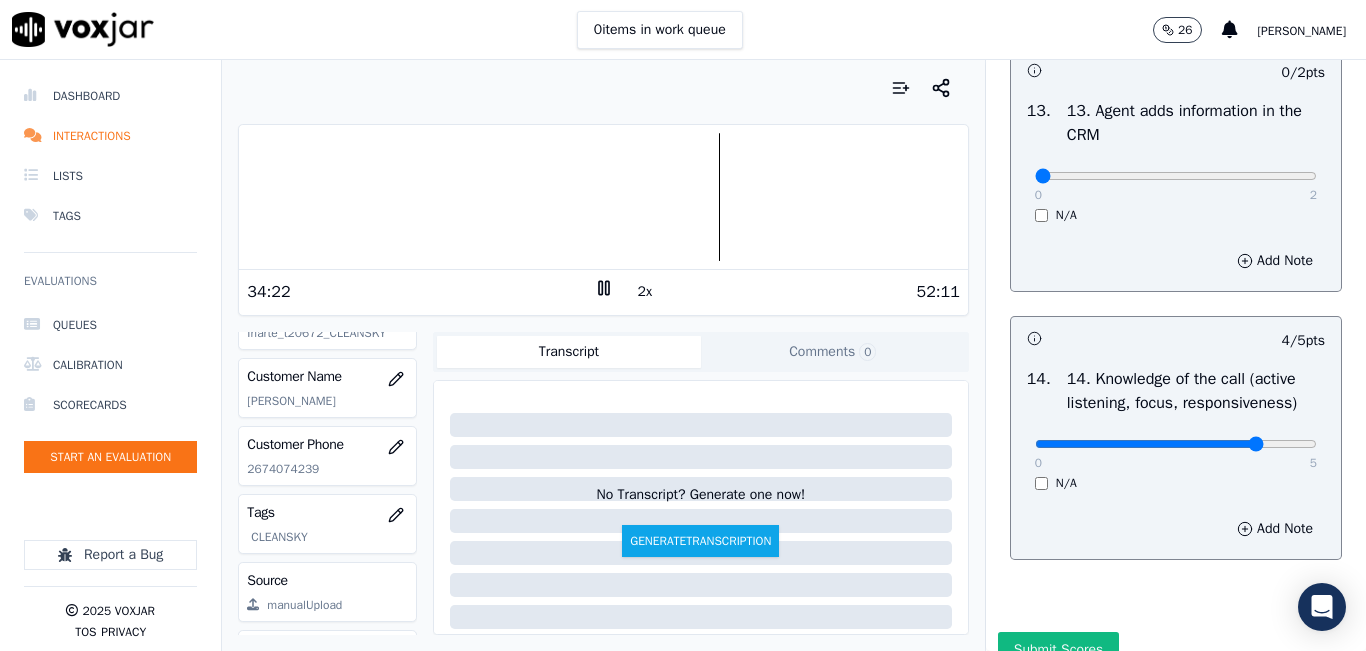click 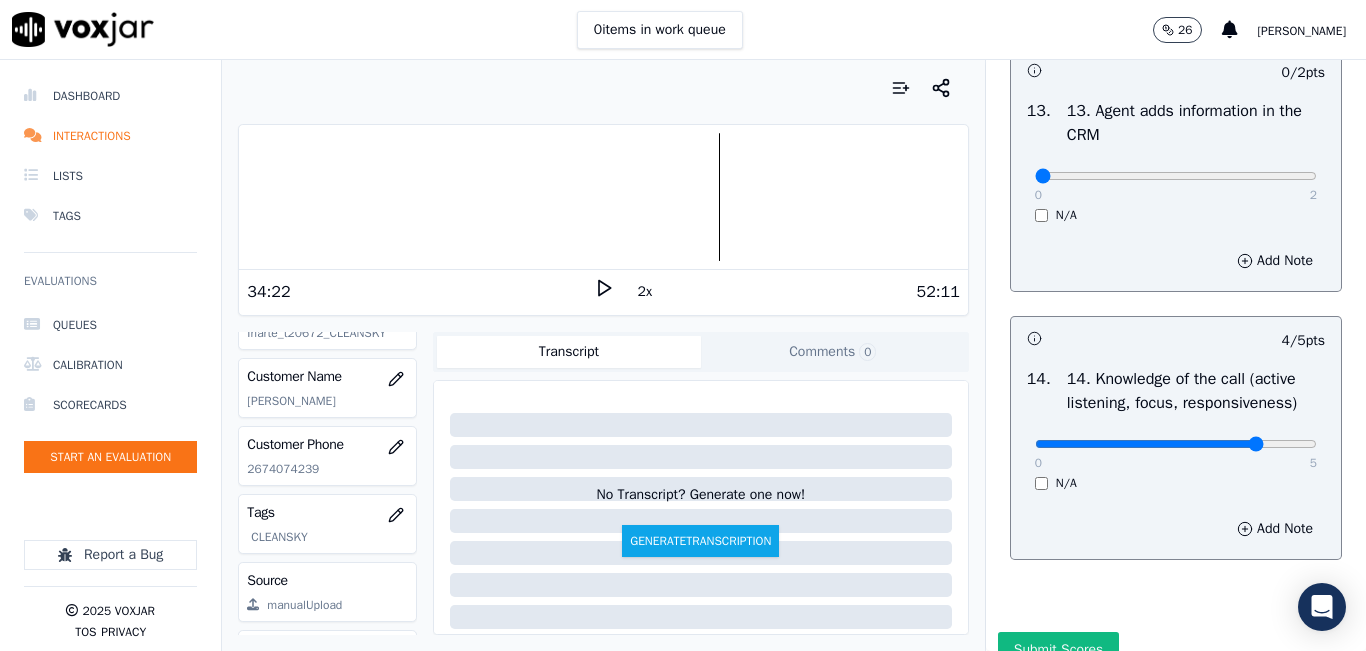 click 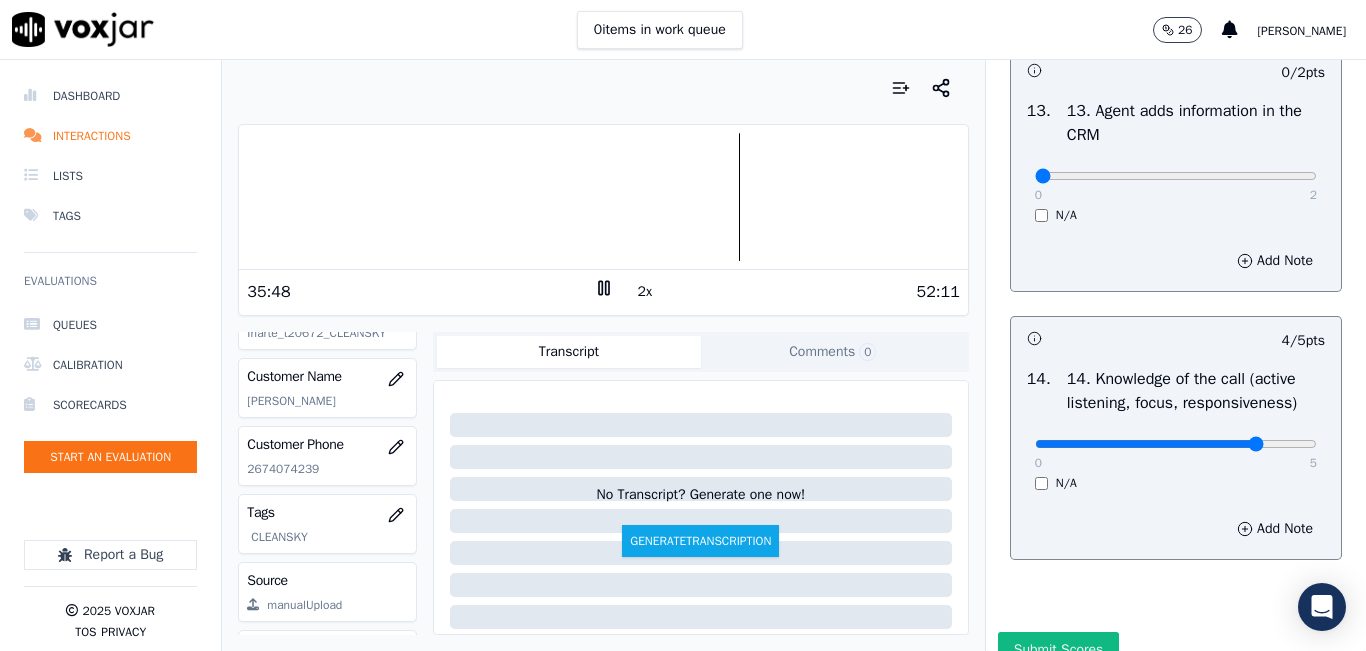 click on "0   2" at bounding box center (1176, 175) 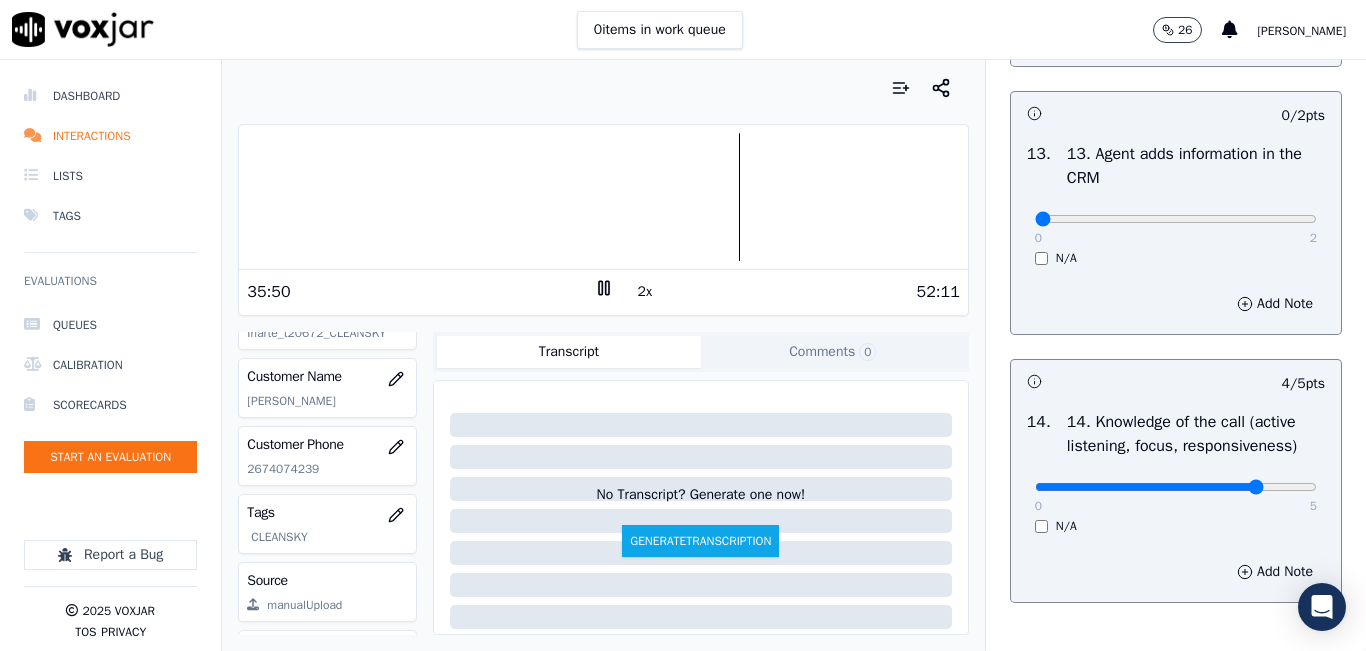 scroll, scrollTop: 3442, scrollLeft: 0, axis: vertical 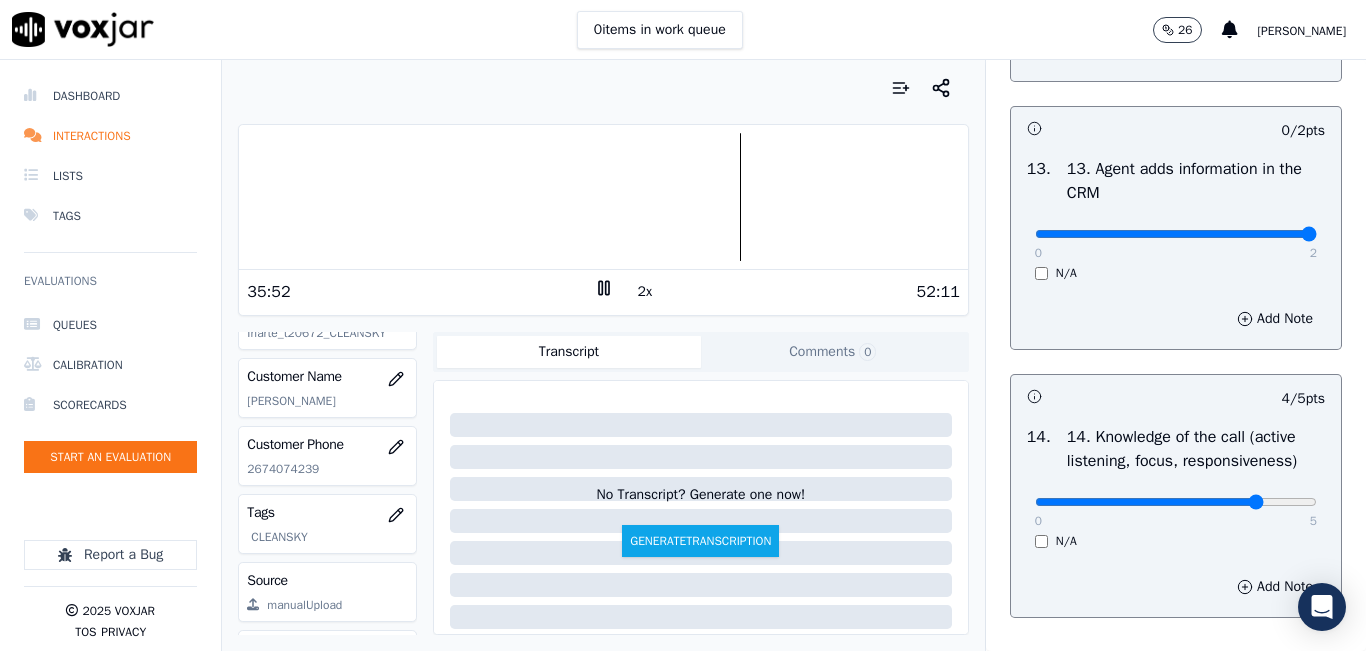 type on "2" 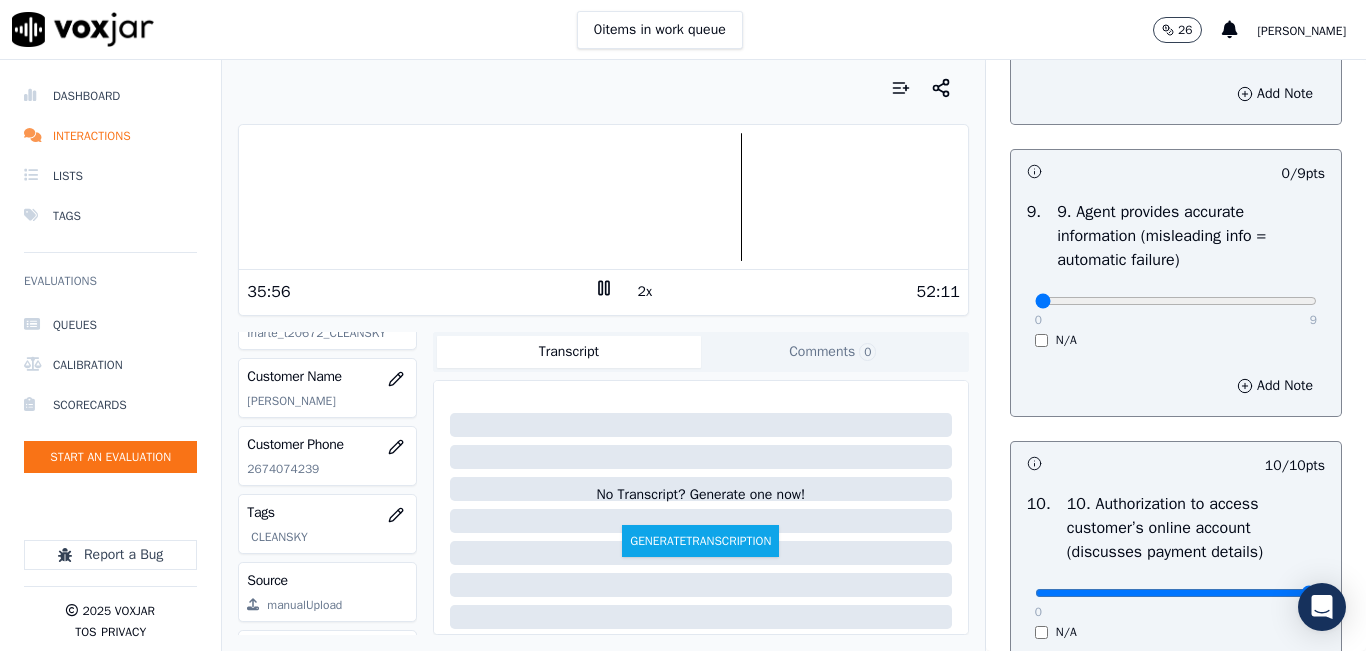 scroll, scrollTop: 2242, scrollLeft: 0, axis: vertical 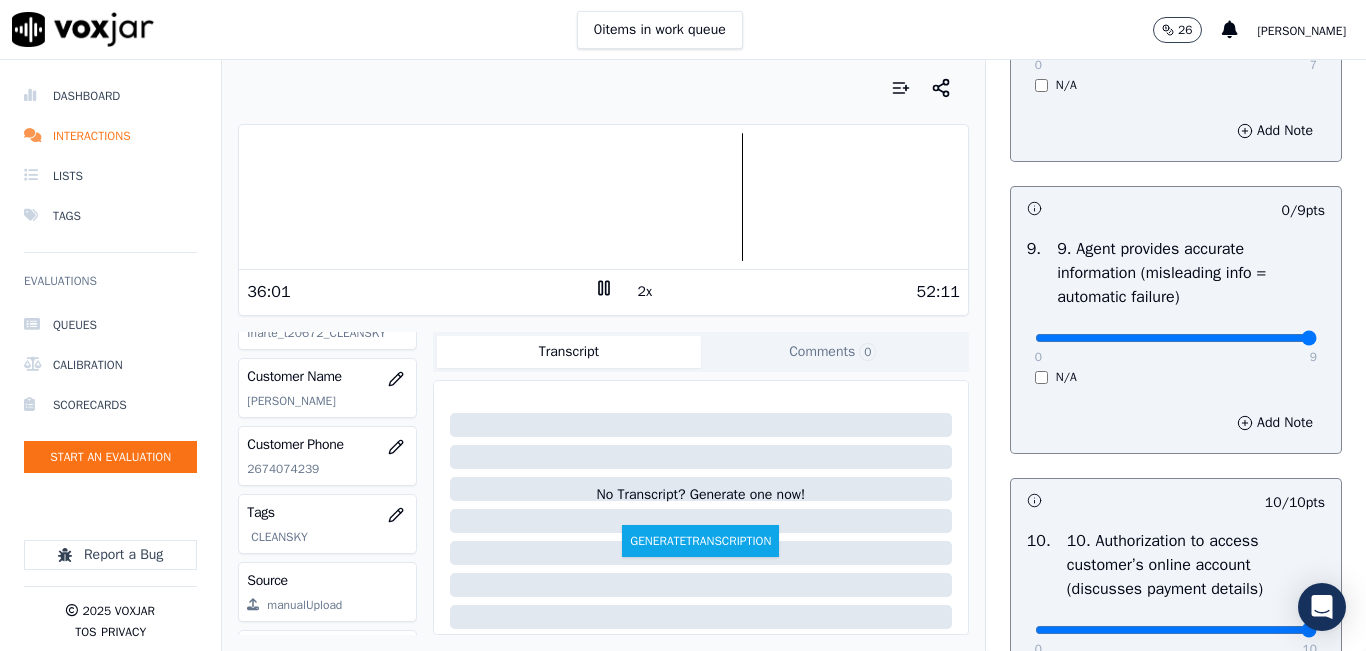 type on "9" 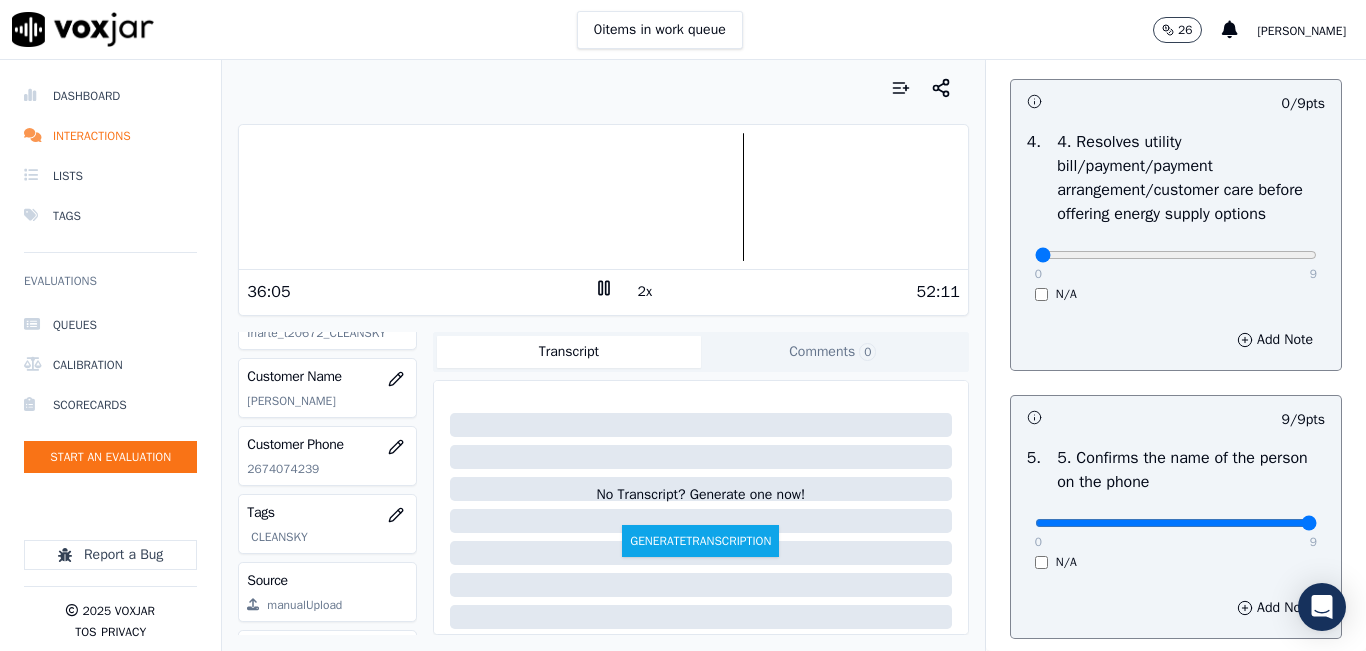 scroll, scrollTop: 942, scrollLeft: 0, axis: vertical 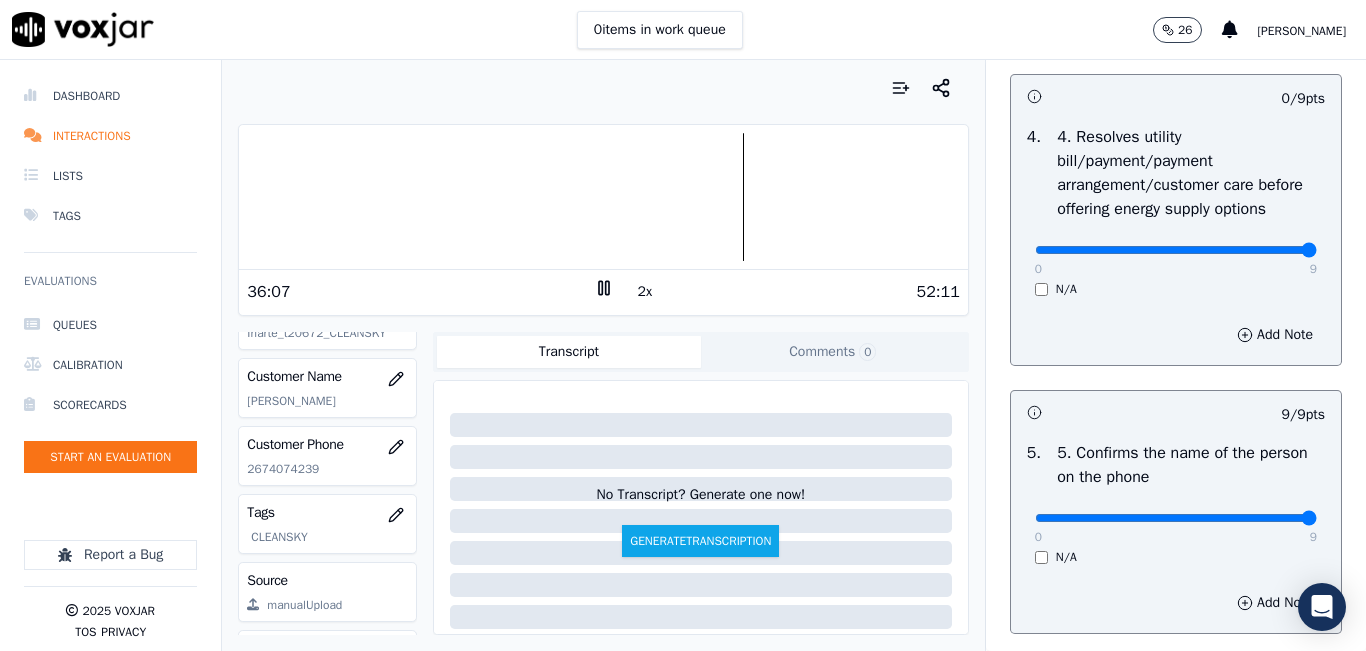 type on "9" 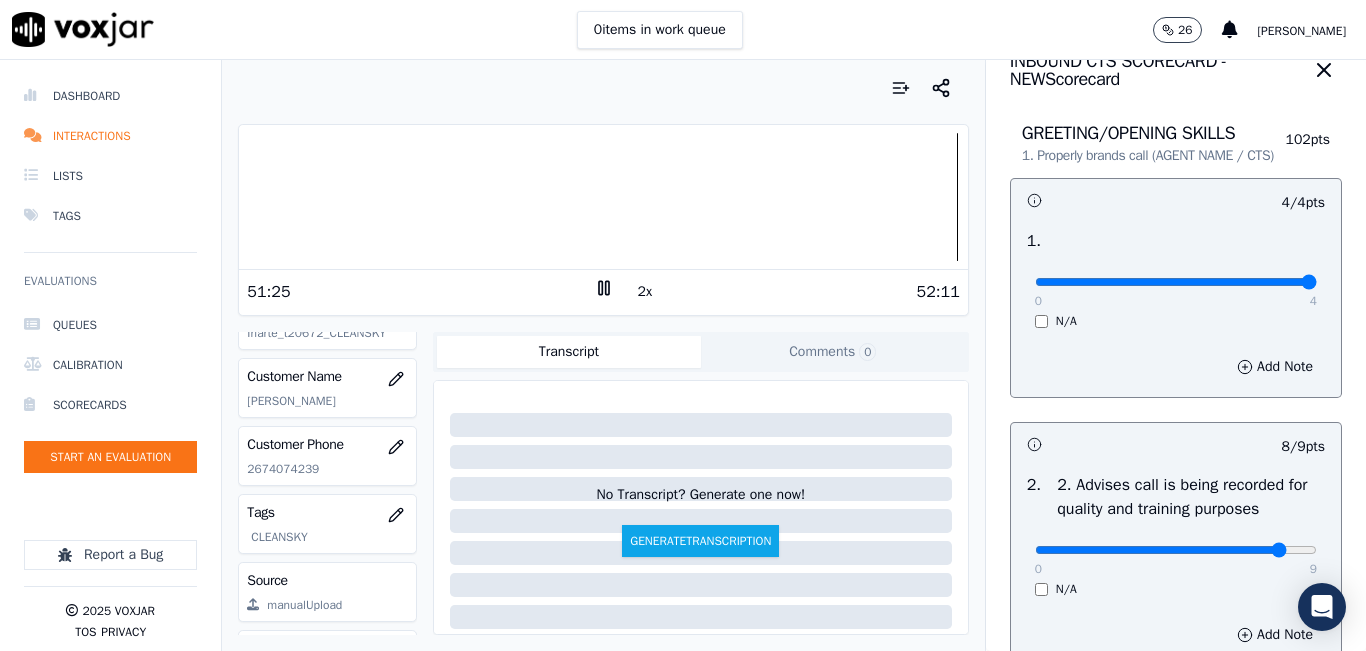 scroll, scrollTop: 0, scrollLeft: 0, axis: both 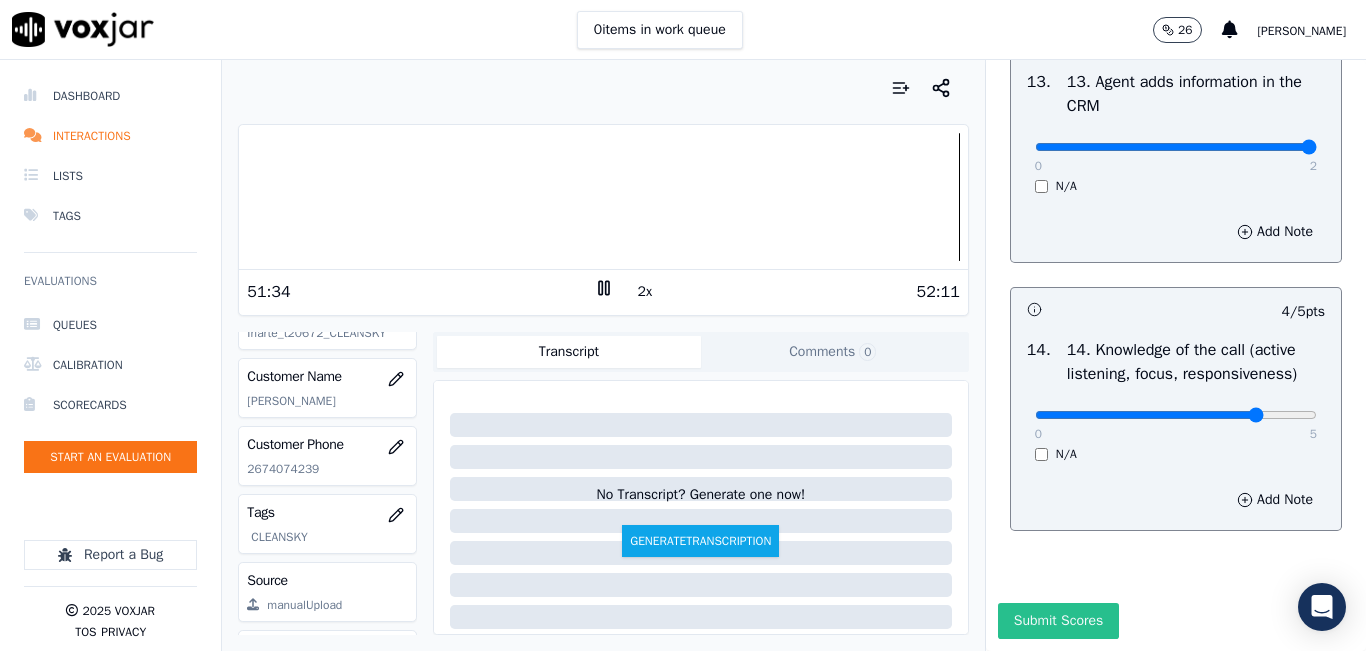 click on "Submit Scores" at bounding box center [1058, 621] 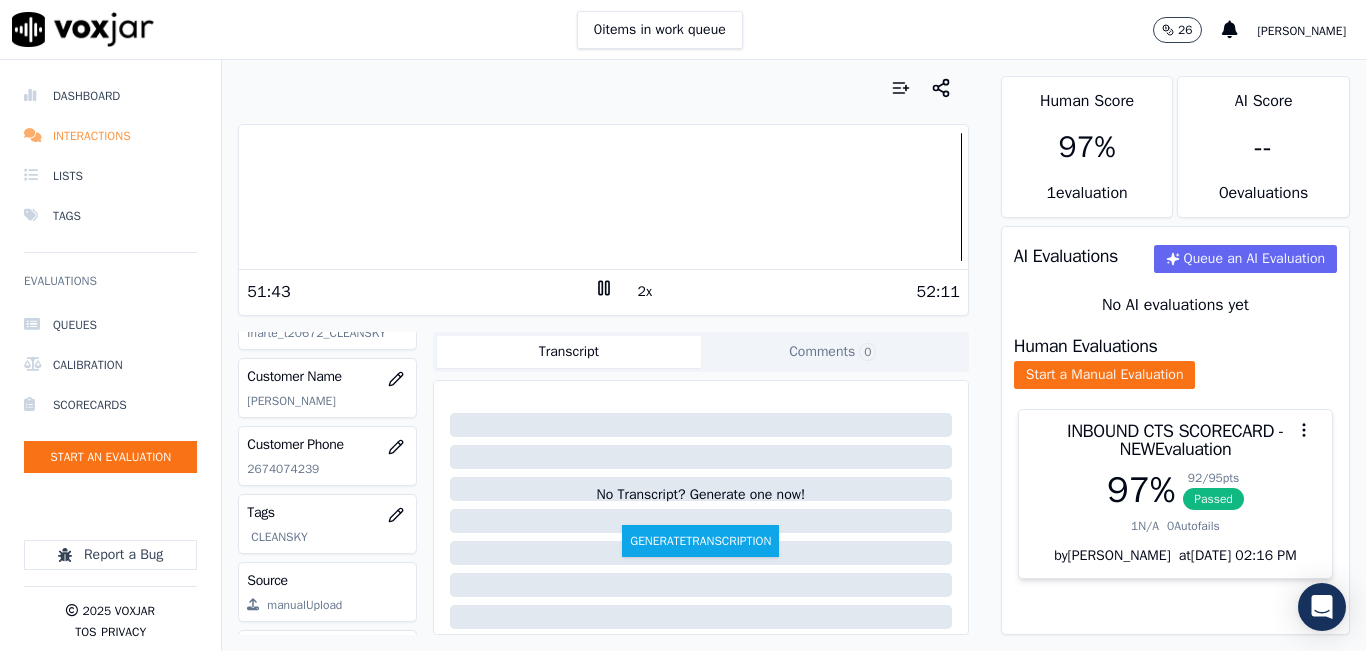 click on "Interactions" at bounding box center [110, 136] 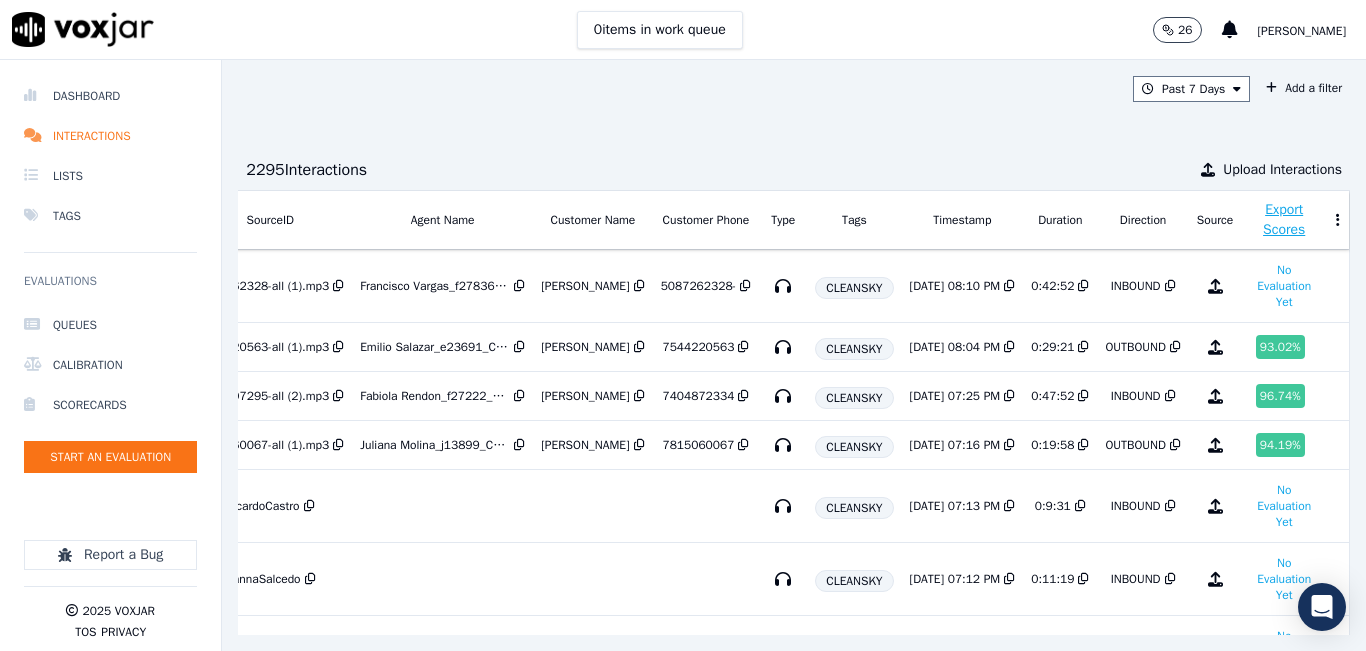 scroll, scrollTop: 0, scrollLeft: 249, axis: horizontal 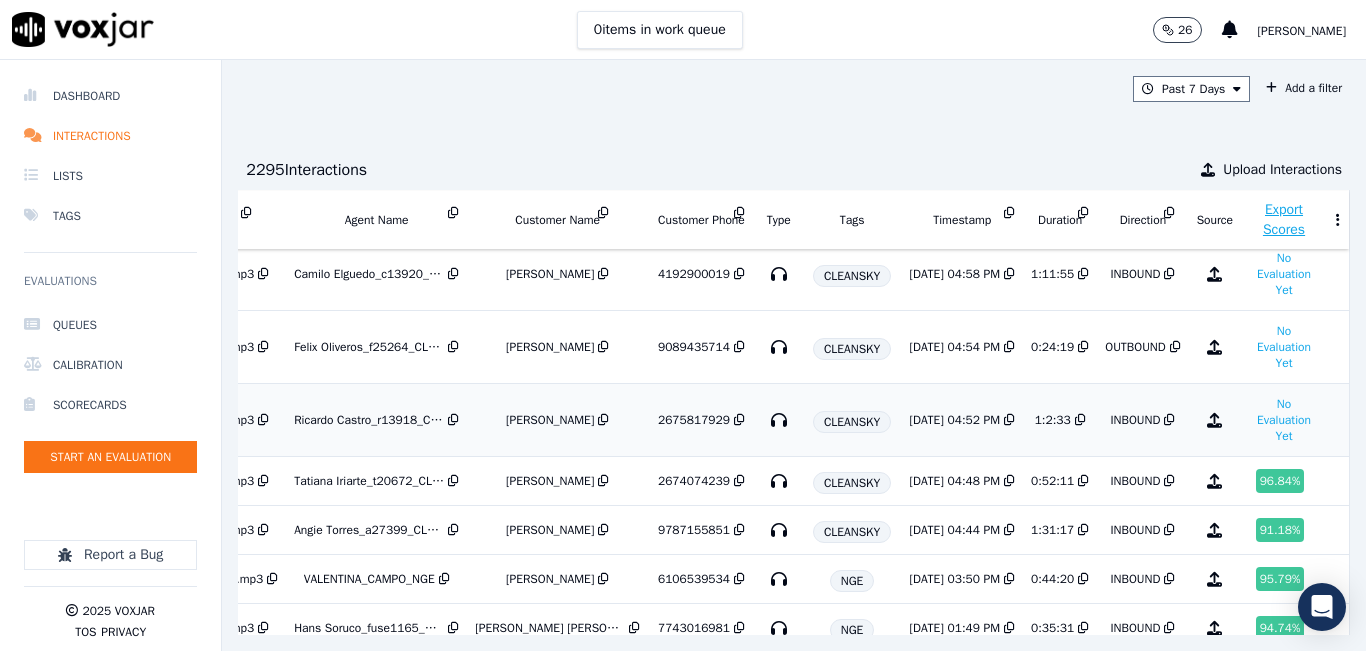 click on "2675817929" at bounding box center (701, 420) 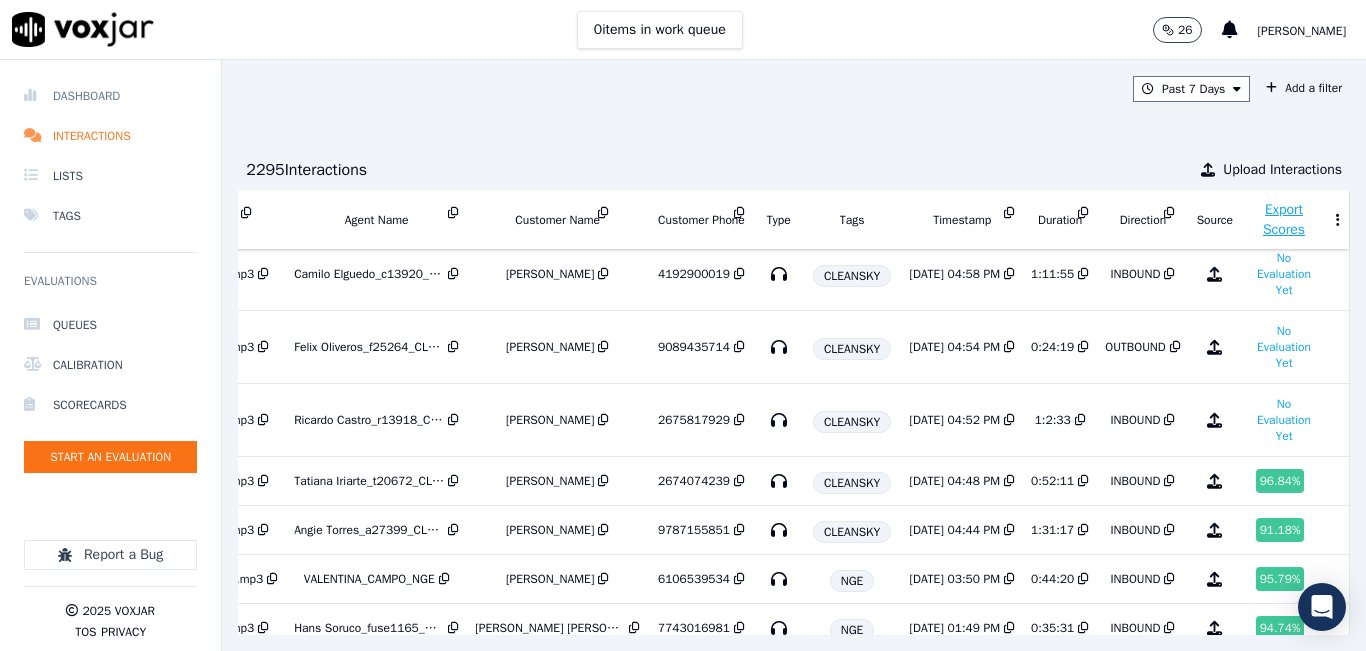 click on "Dashboard" at bounding box center [110, 96] 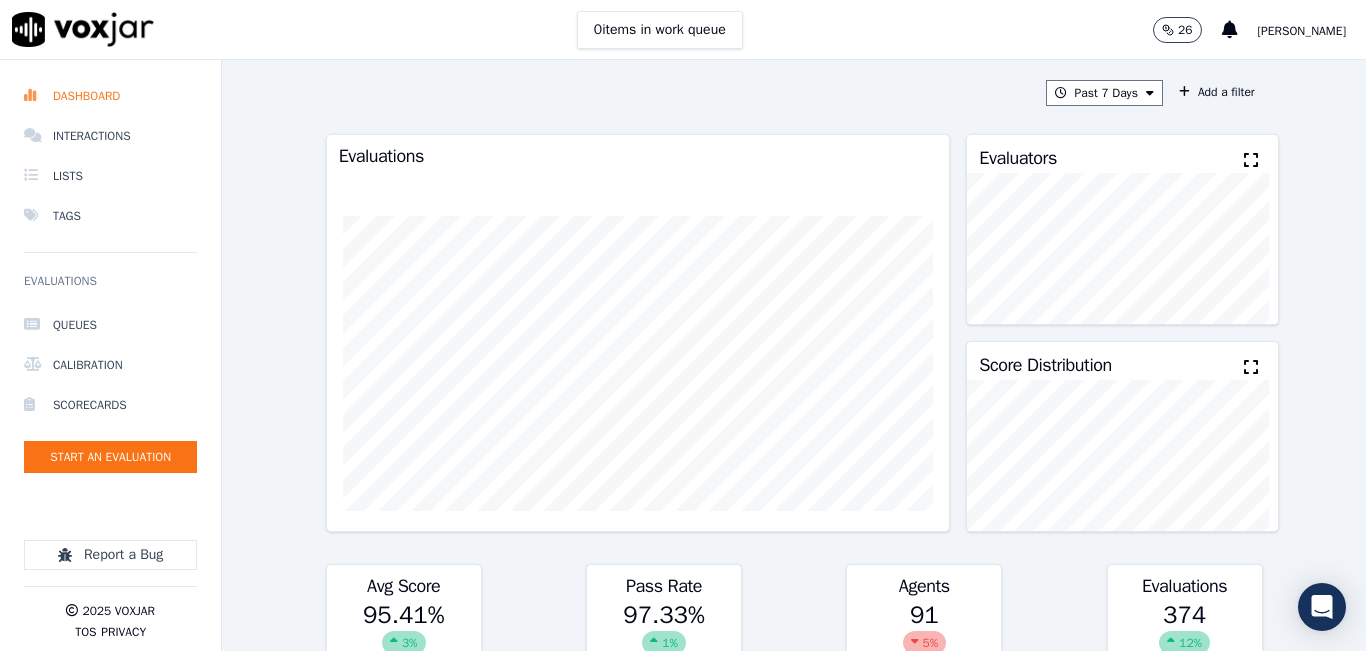 click at bounding box center (1251, 160) 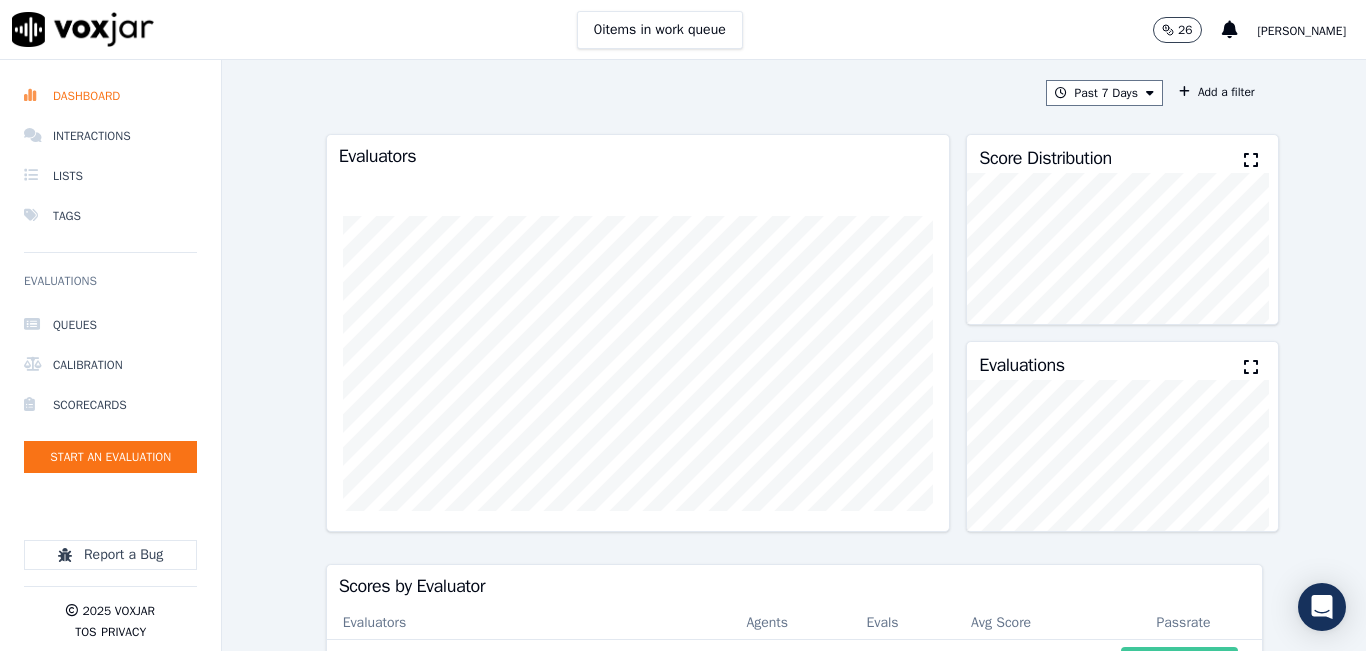 drag, startPoint x: 497, startPoint y: 46, endPoint x: 505, endPoint y: 58, distance: 14.422205 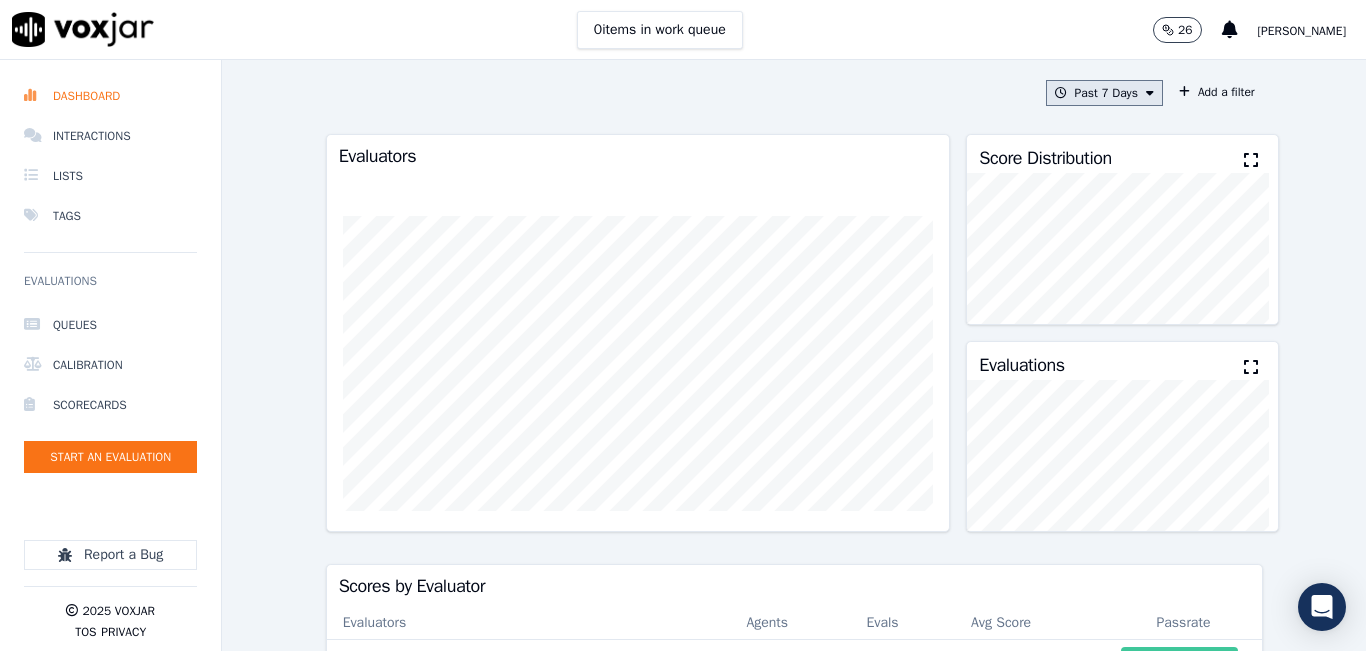 click on "Past 7 Days" at bounding box center [1104, 93] 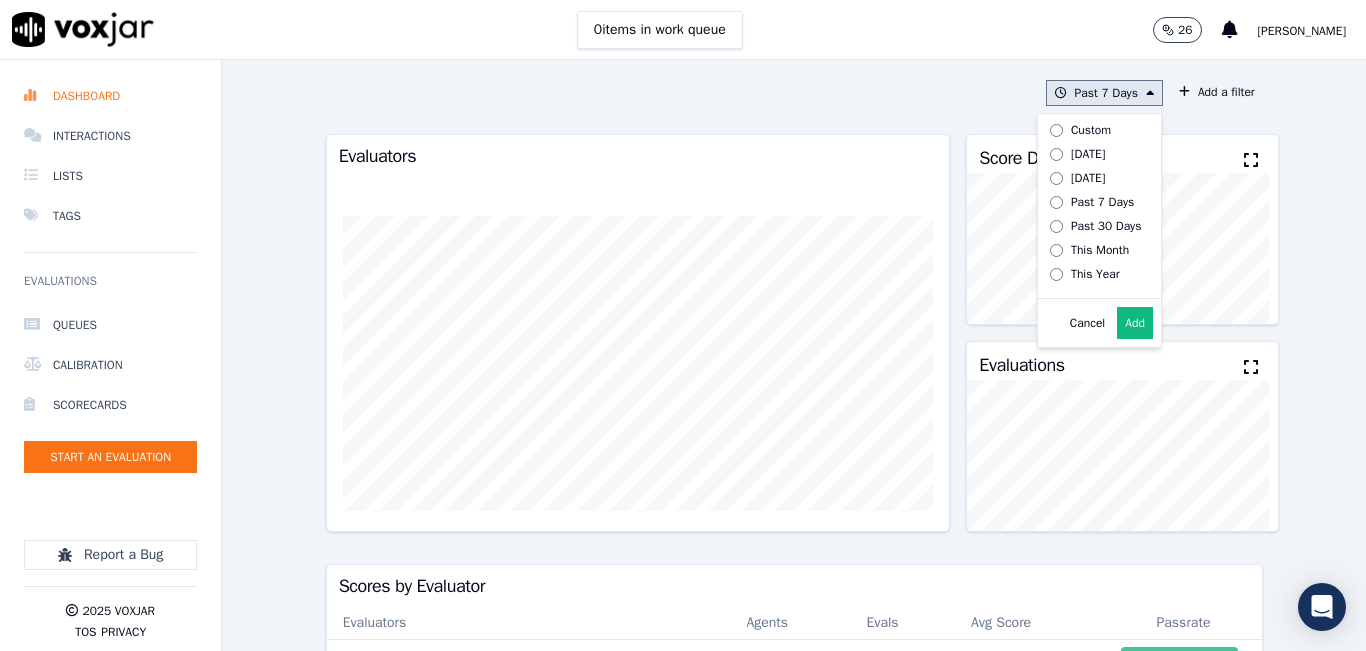 click on "[DATE]" at bounding box center [1088, 154] 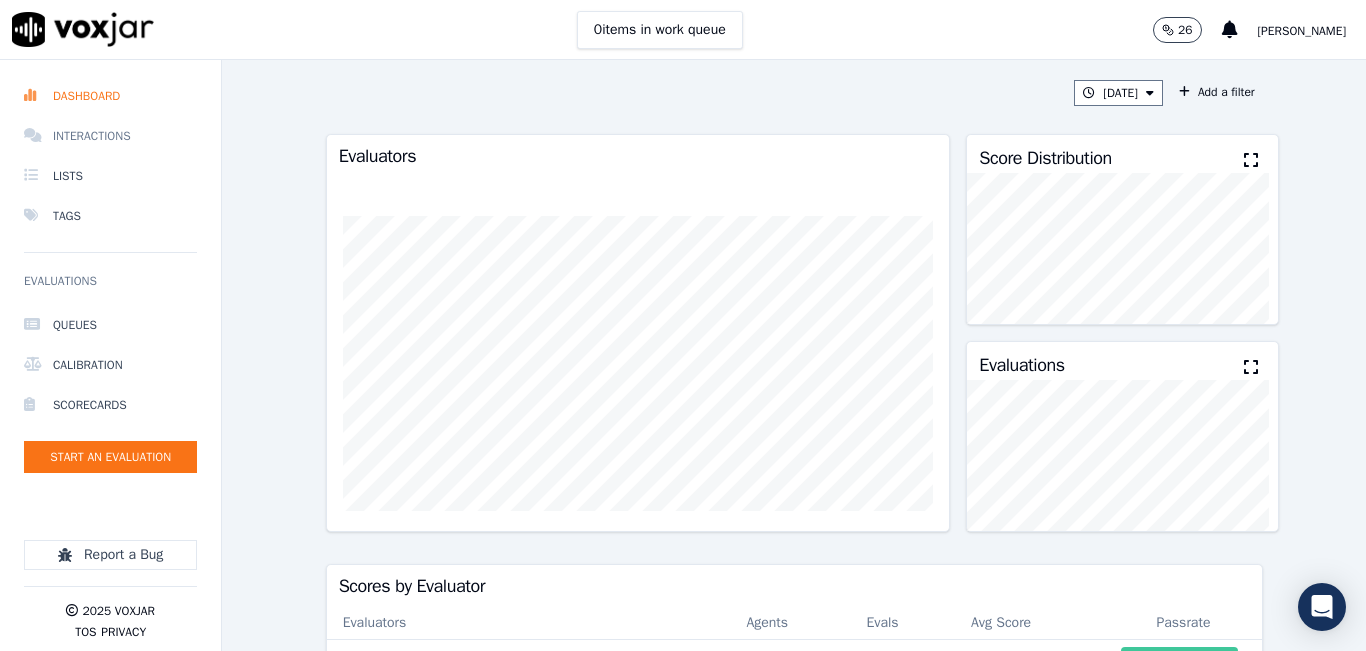 click on "Interactions" at bounding box center [110, 136] 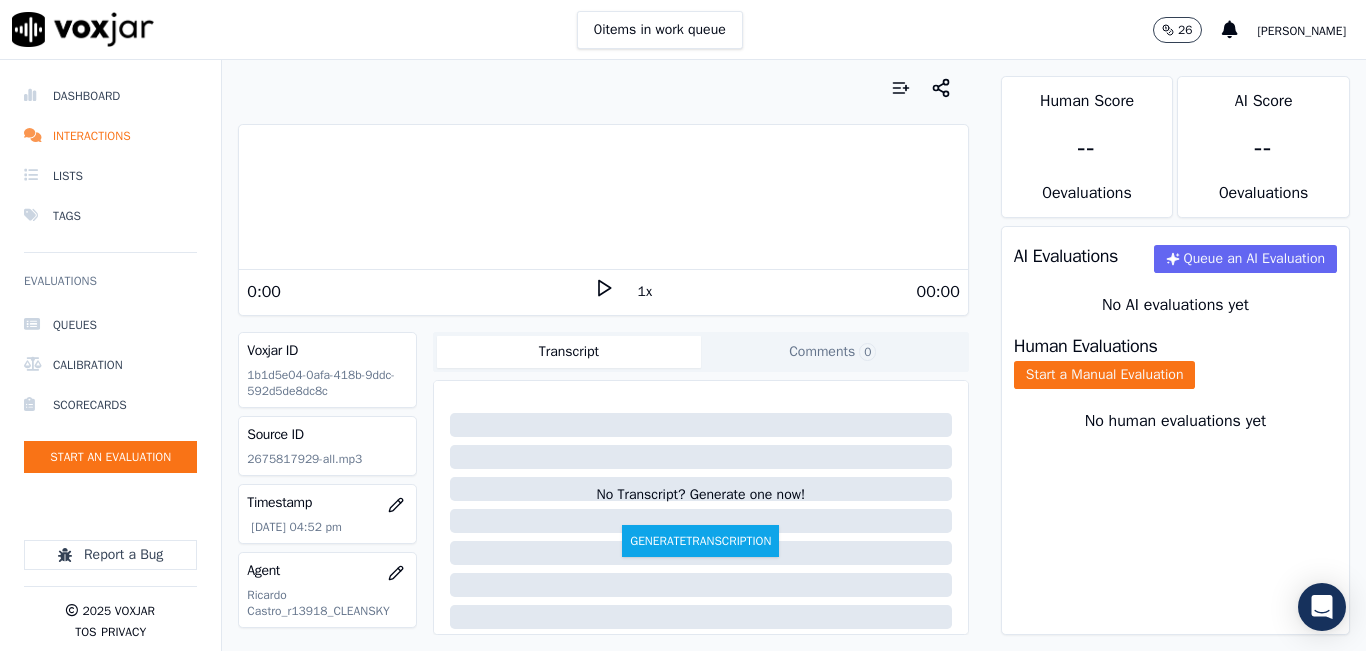 scroll, scrollTop: 0, scrollLeft: 0, axis: both 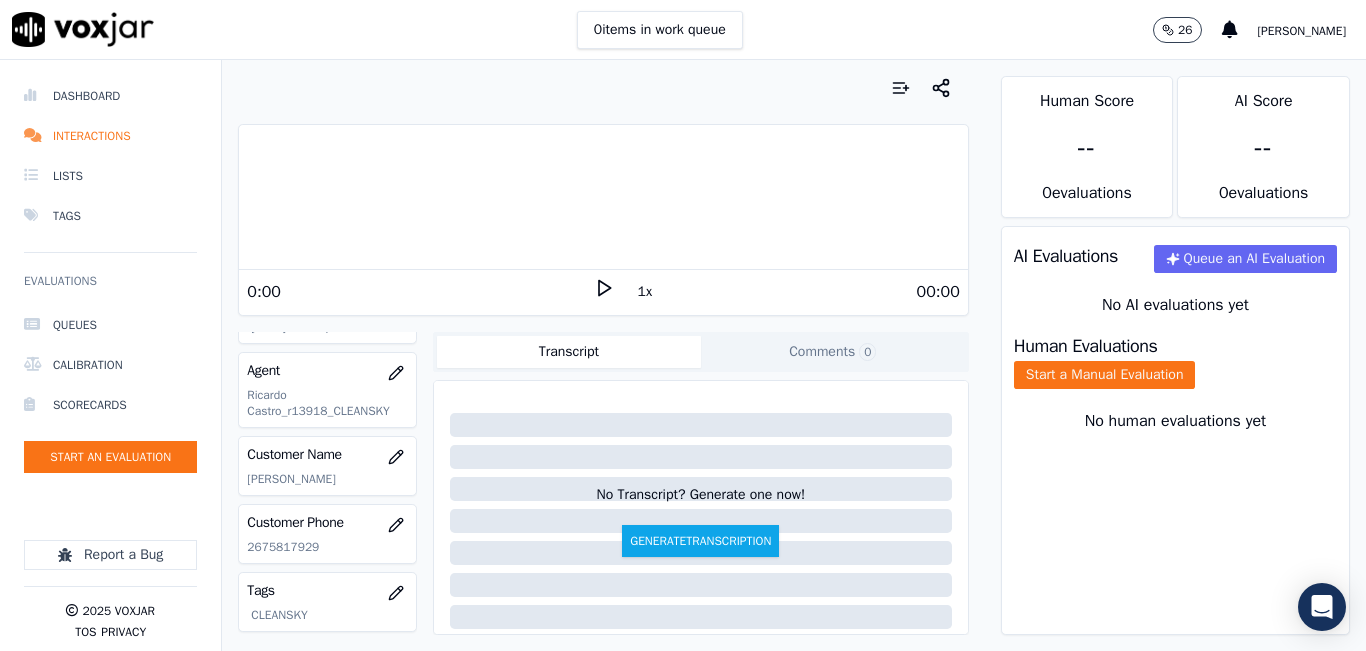 click on "2675817929" 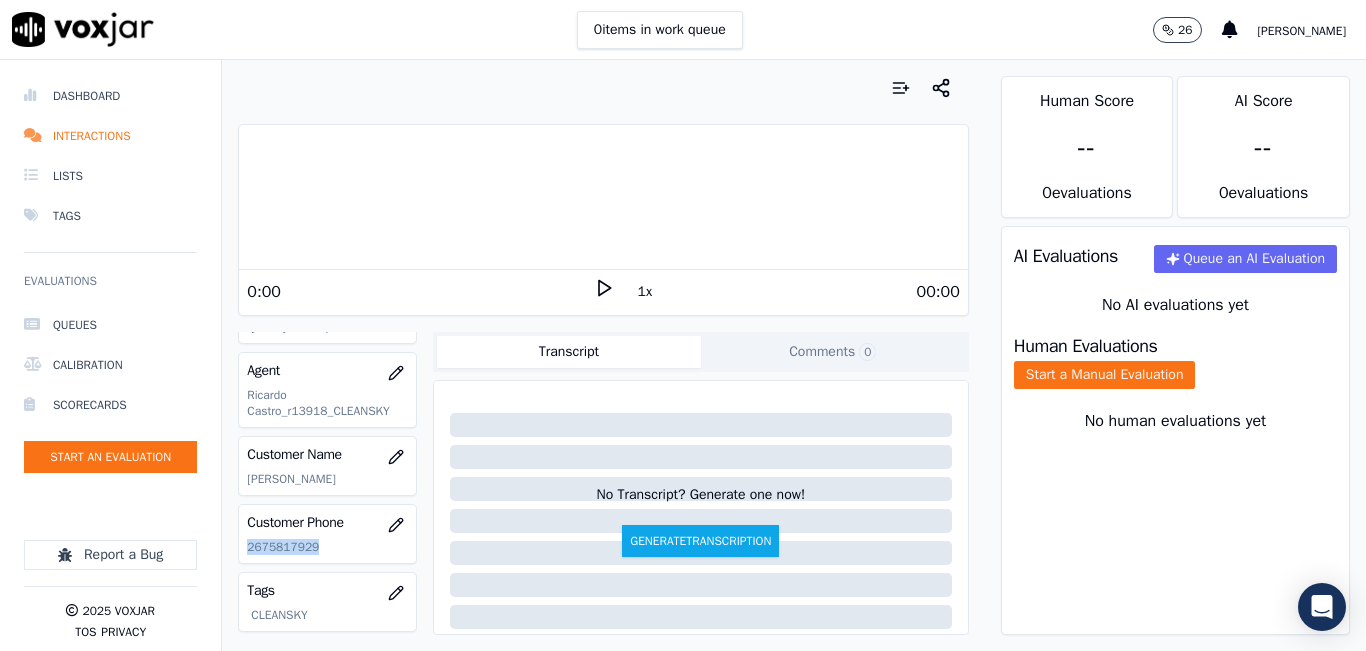 click on "2675817929" 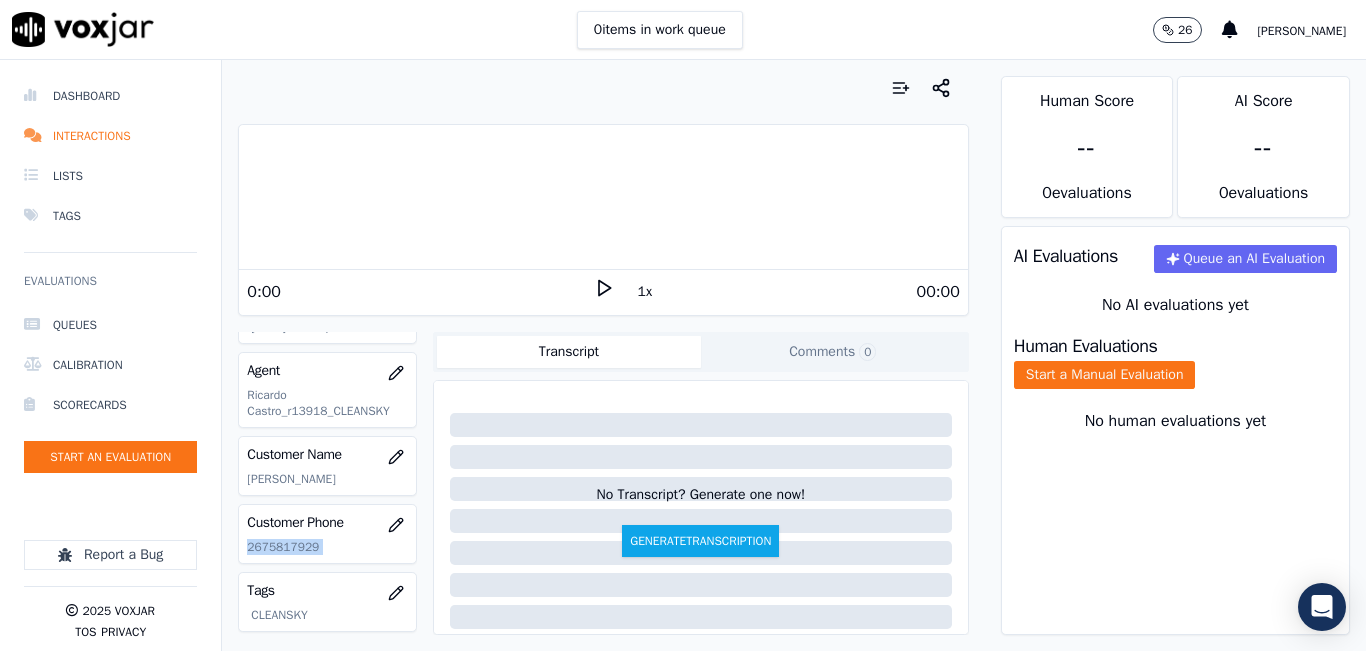 click on "2675817929" 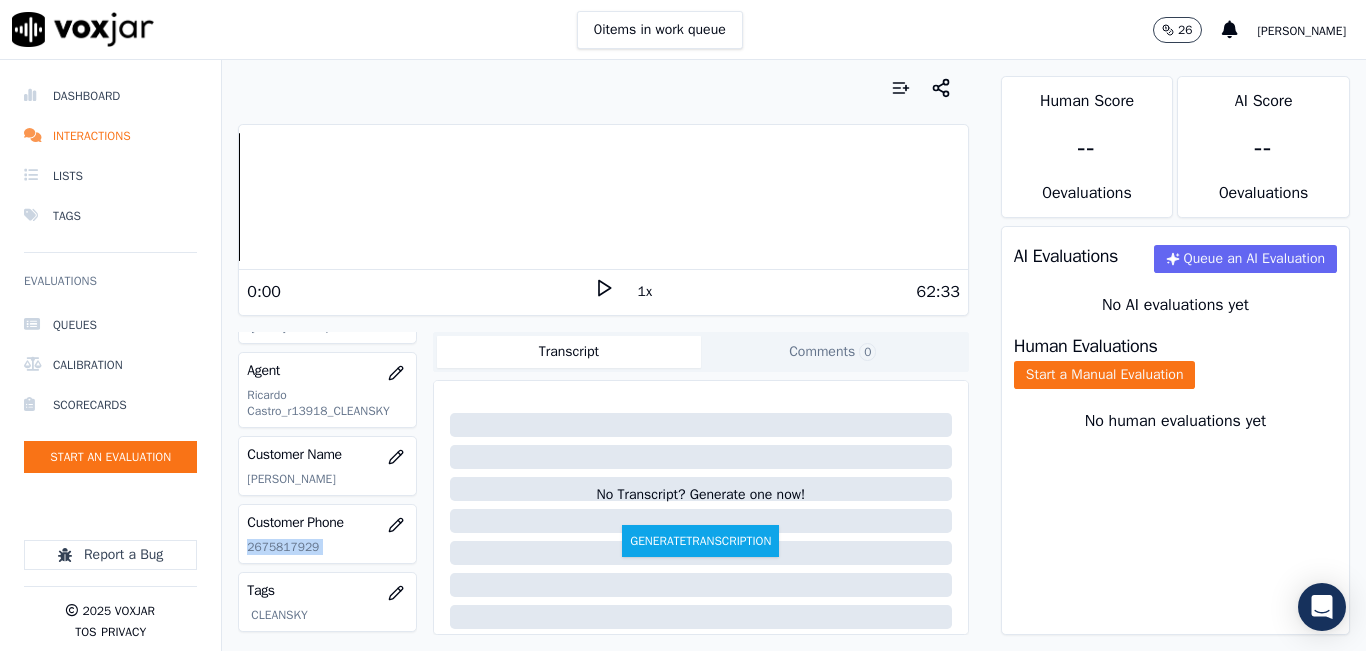 click on "2675817929" 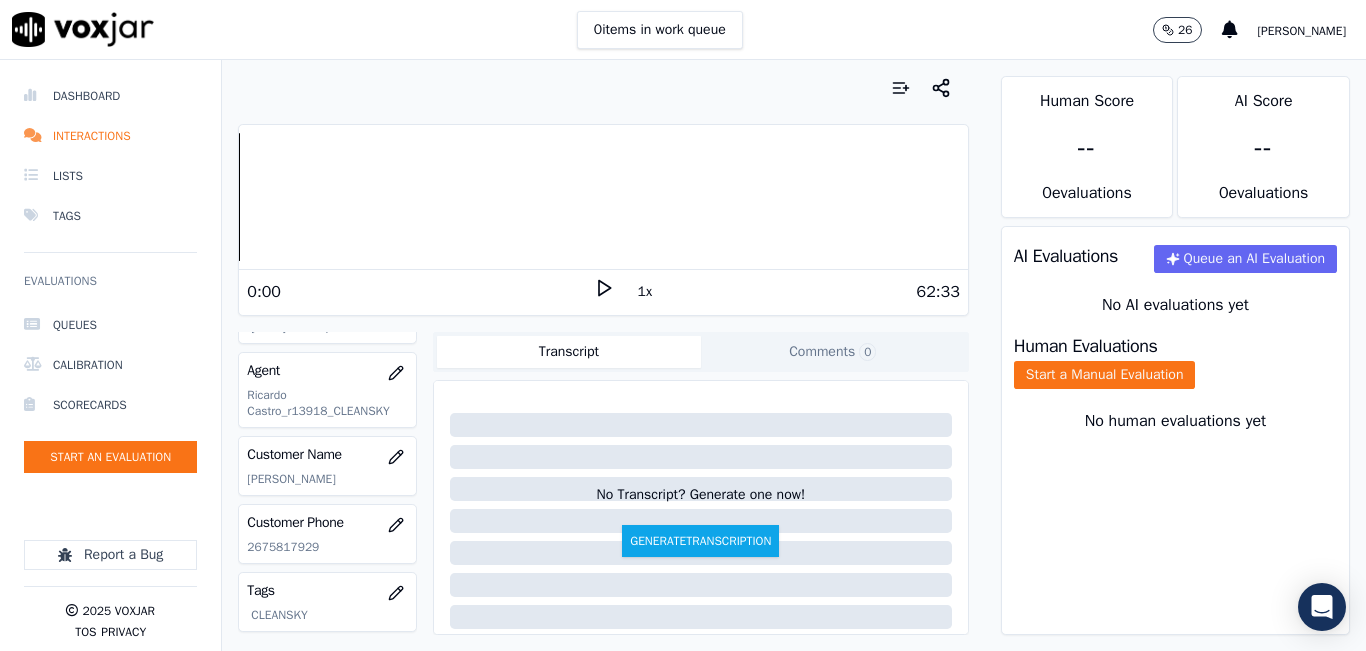 click 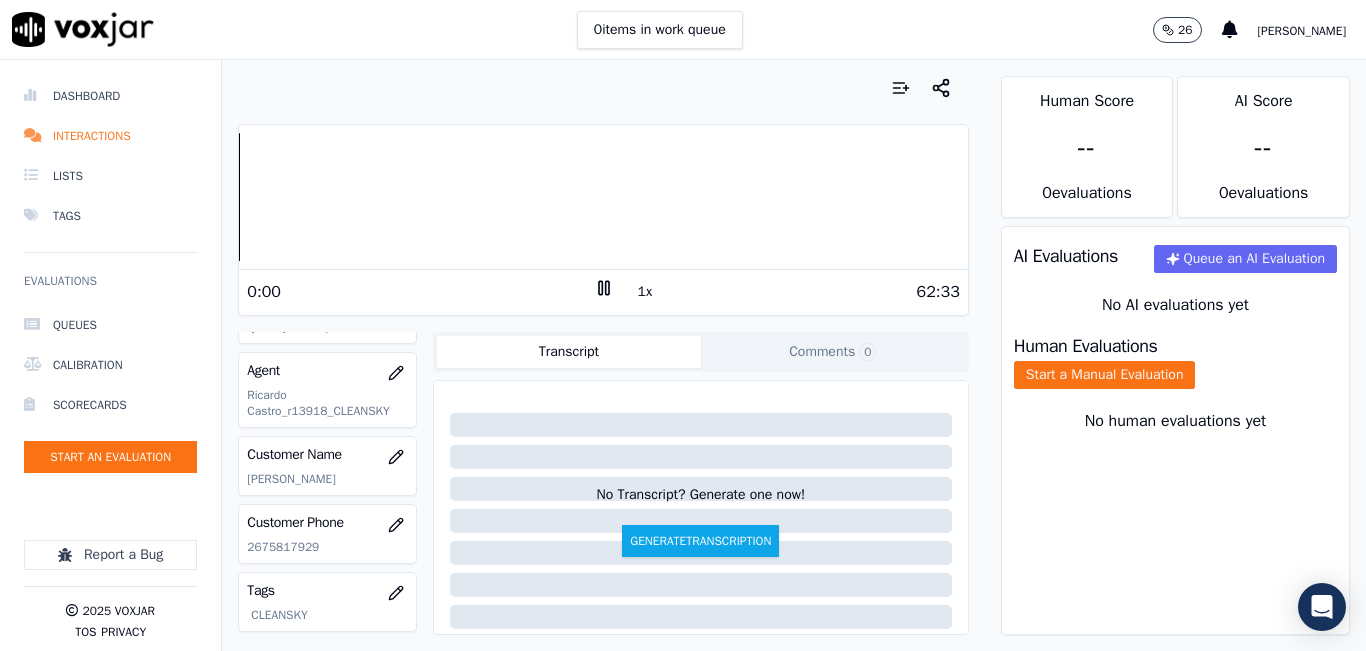 click on "1x" at bounding box center (645, 292) 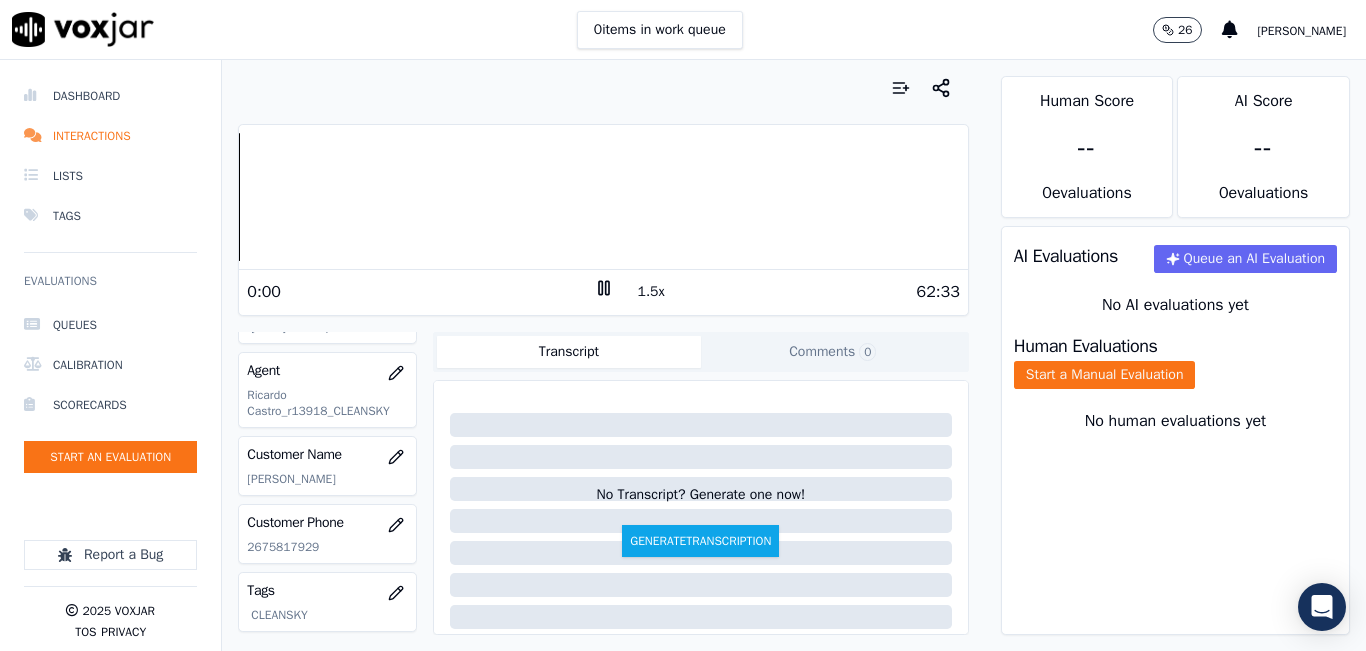 click on "1.5x" at bounding box center (651, 292) 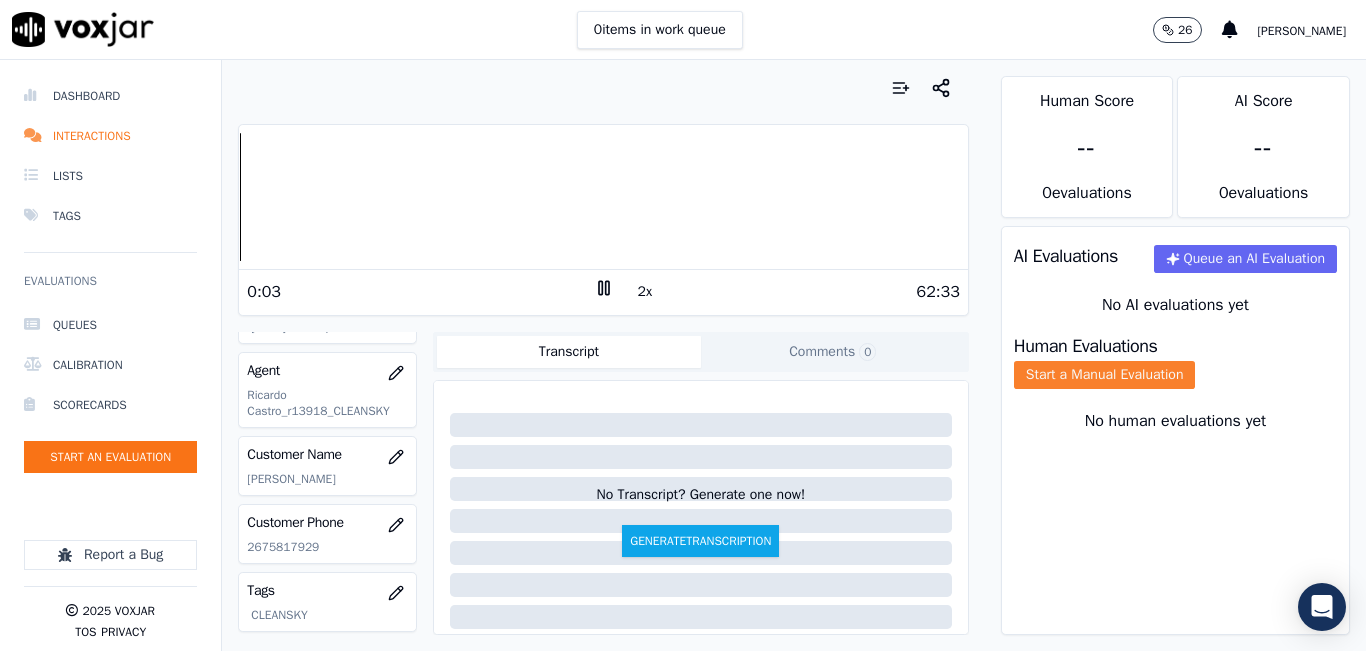 click on "Start a Manual Evaluation" 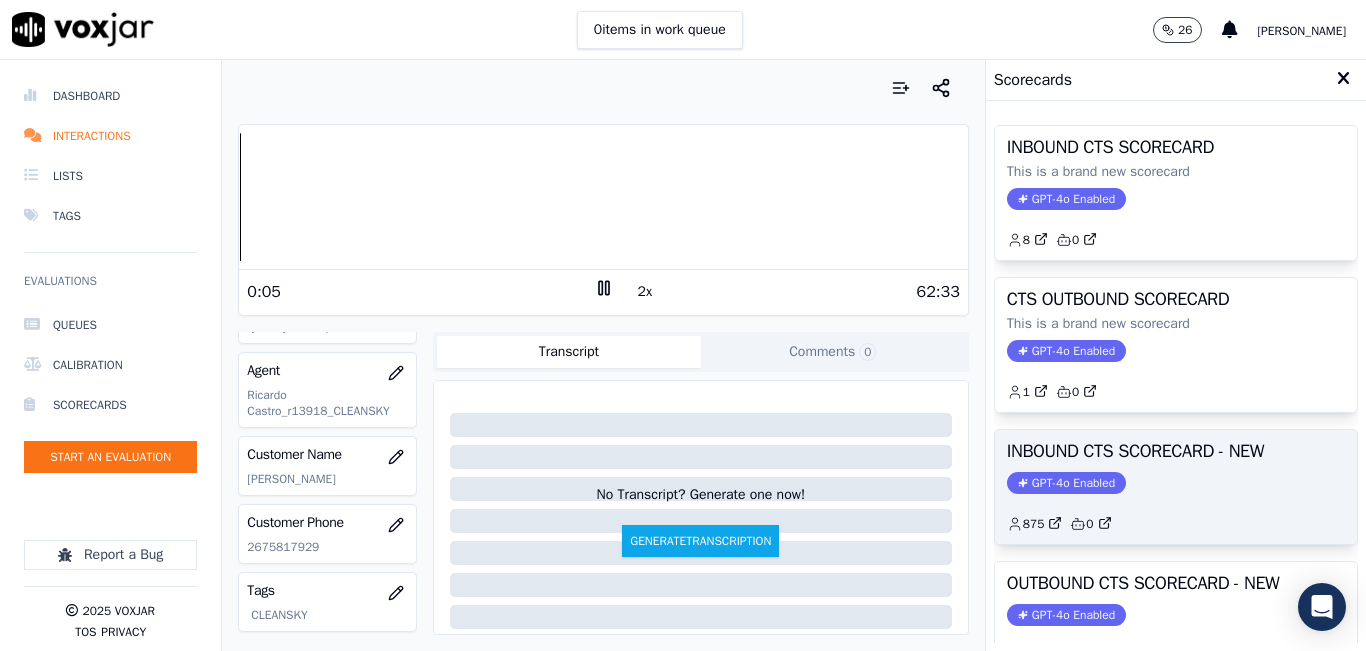click on "INBOUND CTS SCORECARD - NEW        GPT-4o Enabled       875         0" at bounding box center [1176, 487] 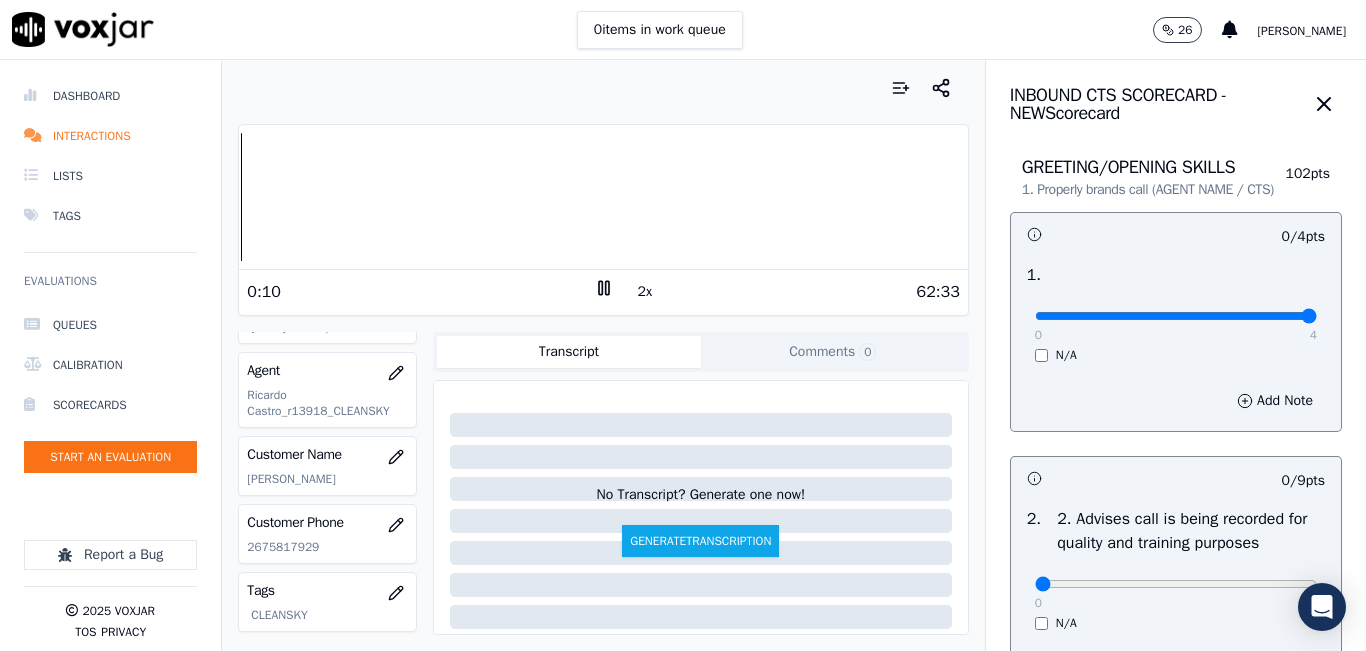 drag, startPoint x: 1173, startPoint y: 332, endPoint x: 1312, endPoint y: 335, distance: 139.03236 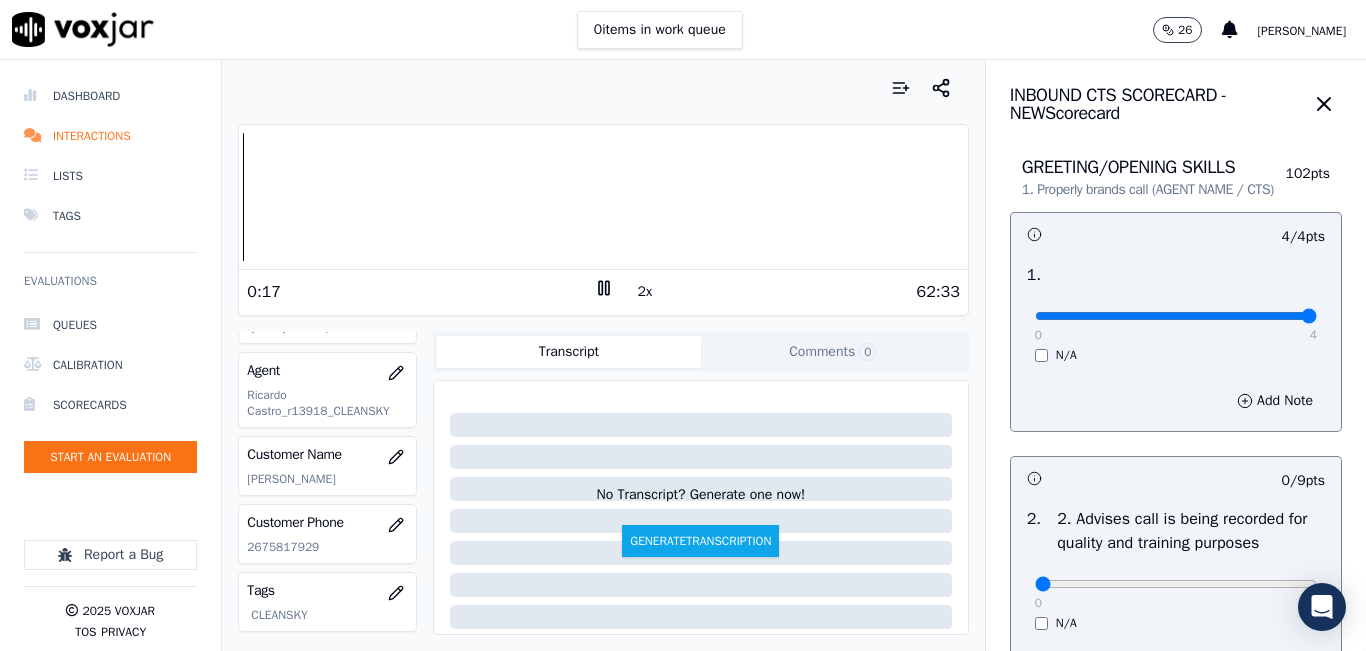 scroll, scrollTop: 200, scrollLeft: 0, axis: vertical 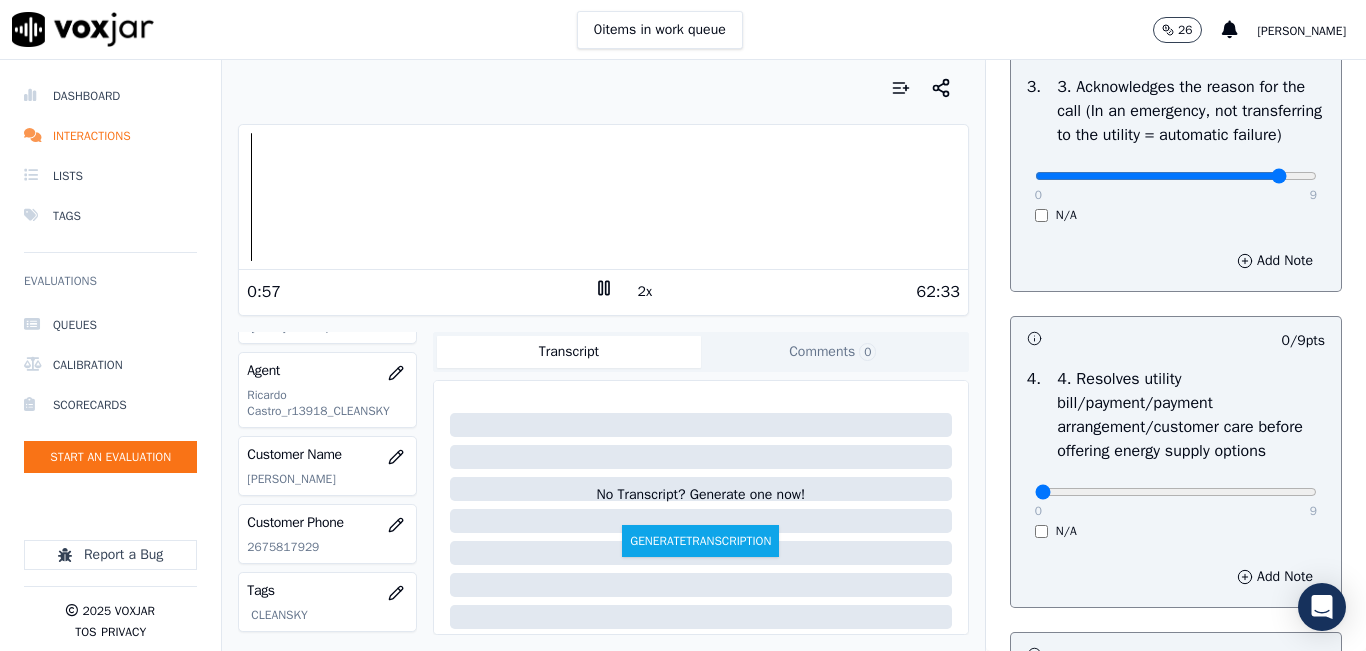 click at bounding box center (1176, -384) 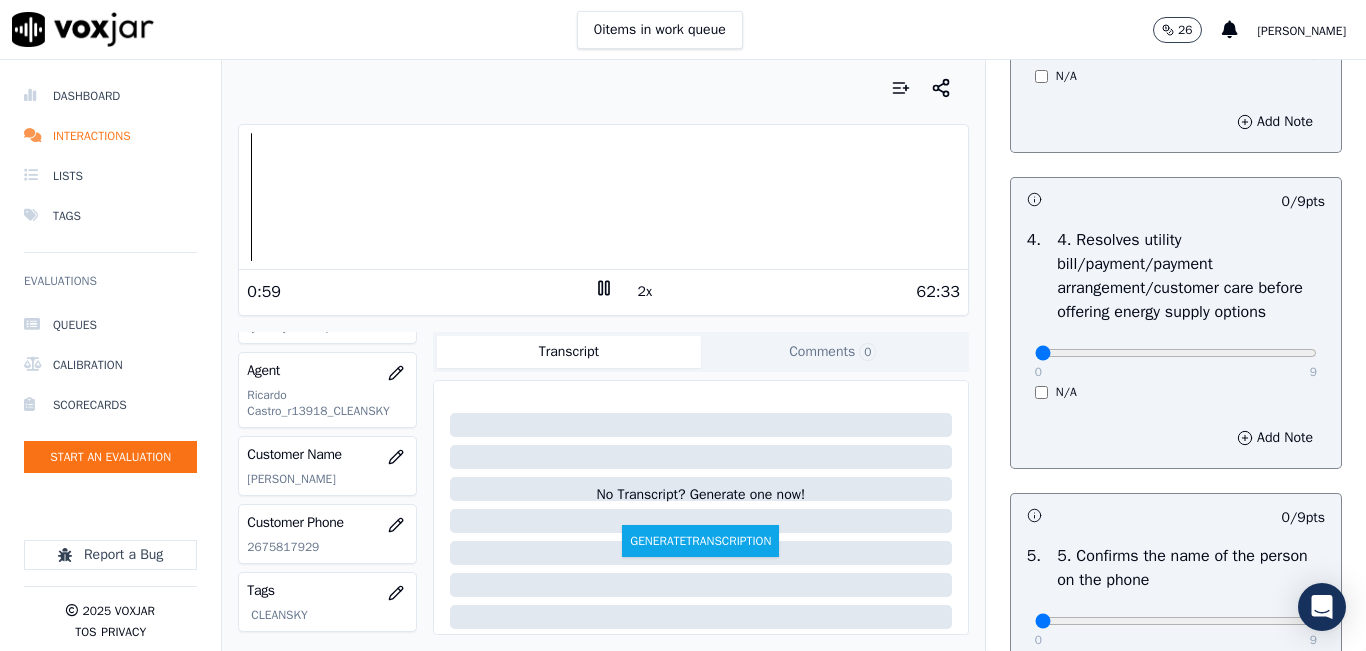 scroll, scrollTop: 800, scrollLeft: 0, axis: vertical 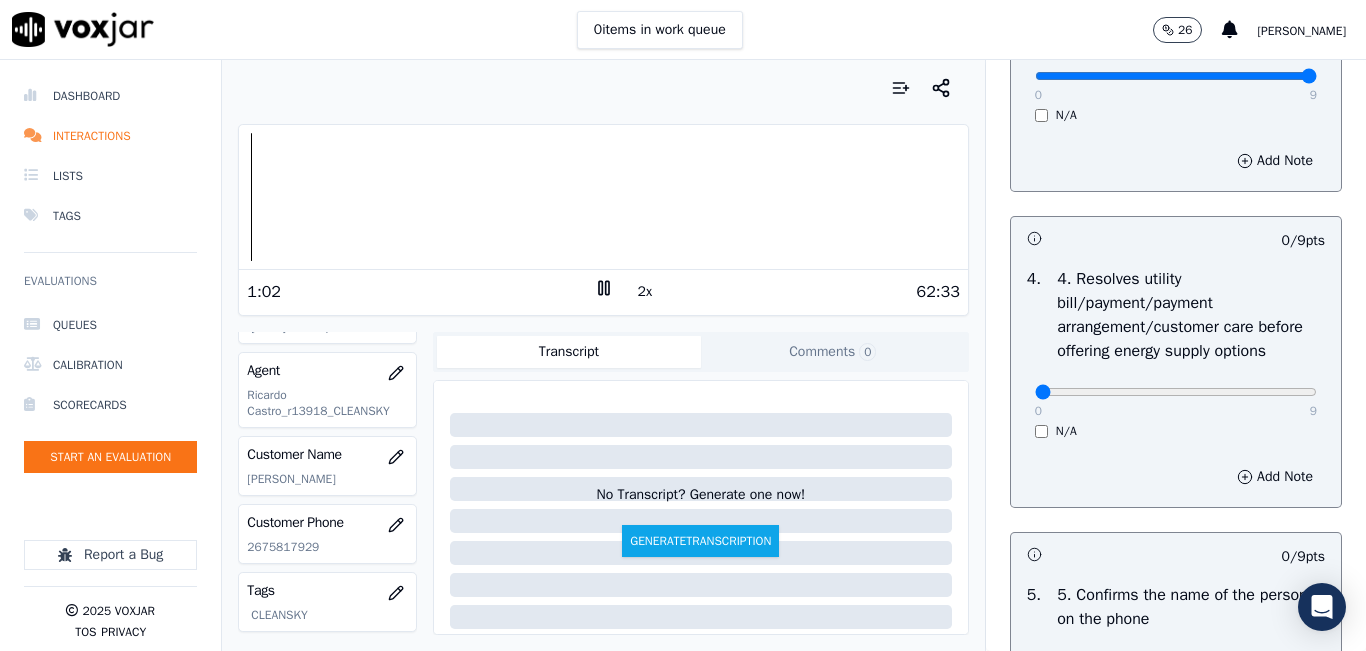 type on "9" 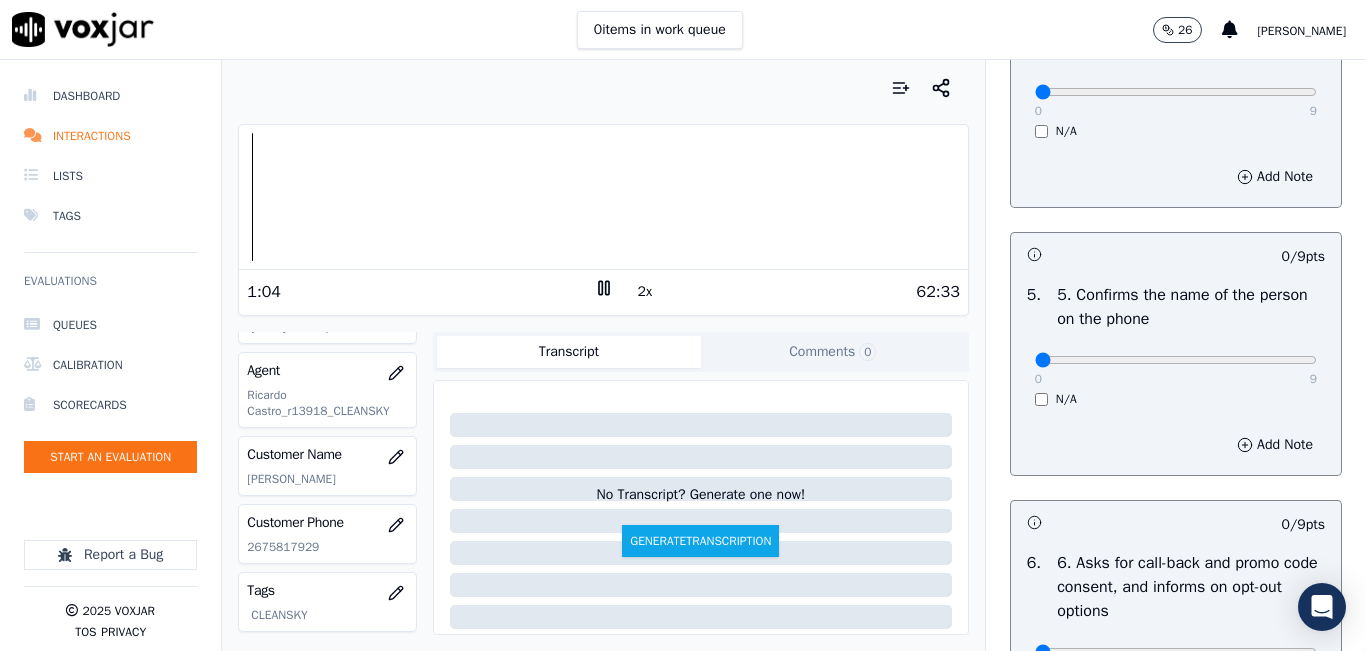 scroll, scrollTop: 1200, scrollLeft: 0, axis: vertical 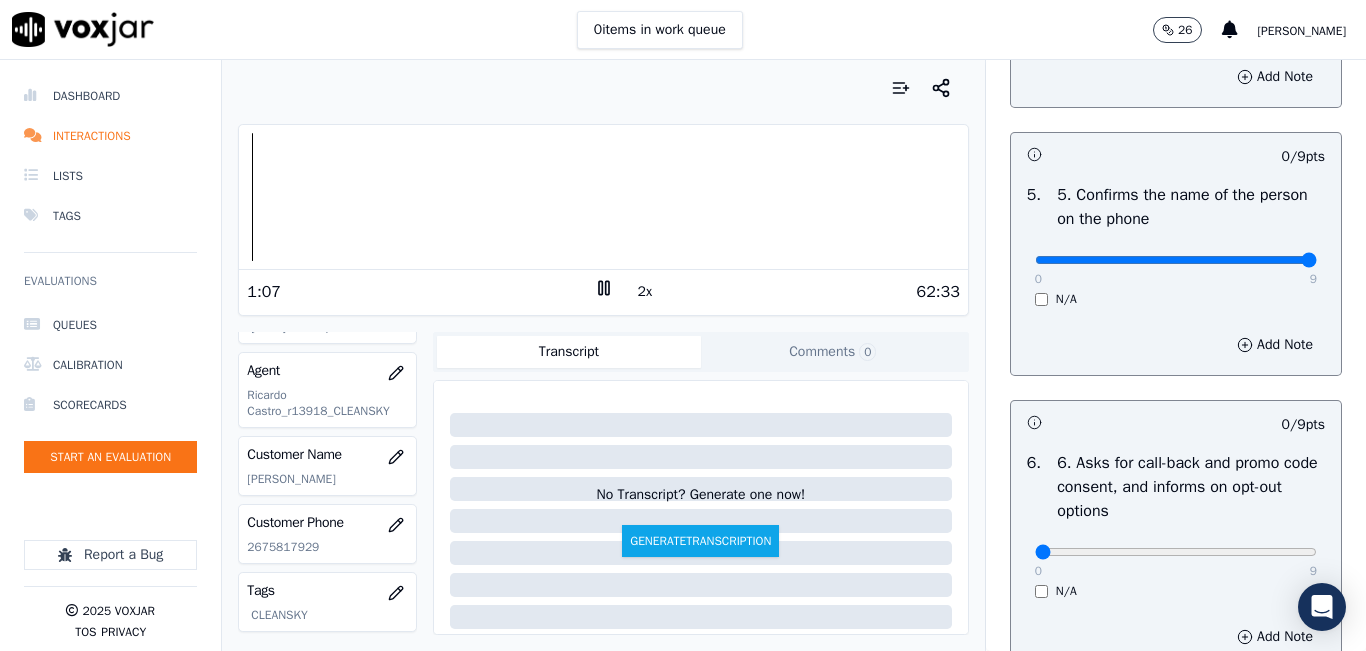type on "9" 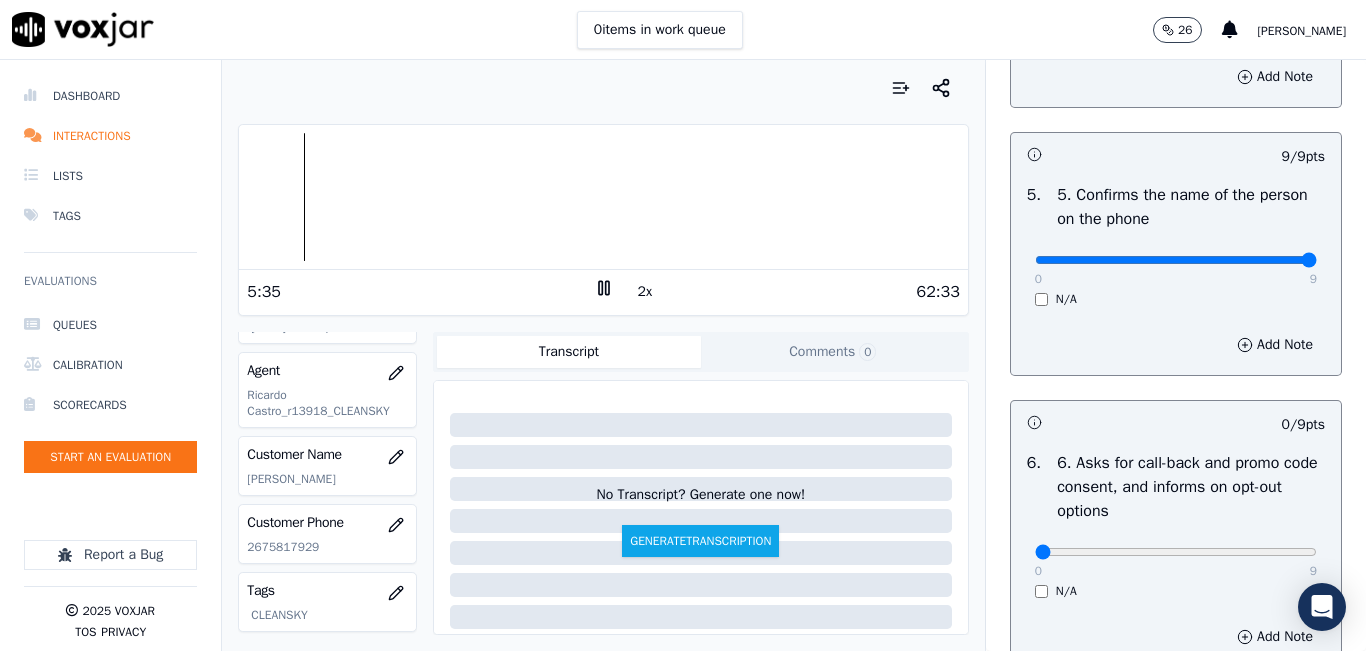 click at bounding box center [603, 88] 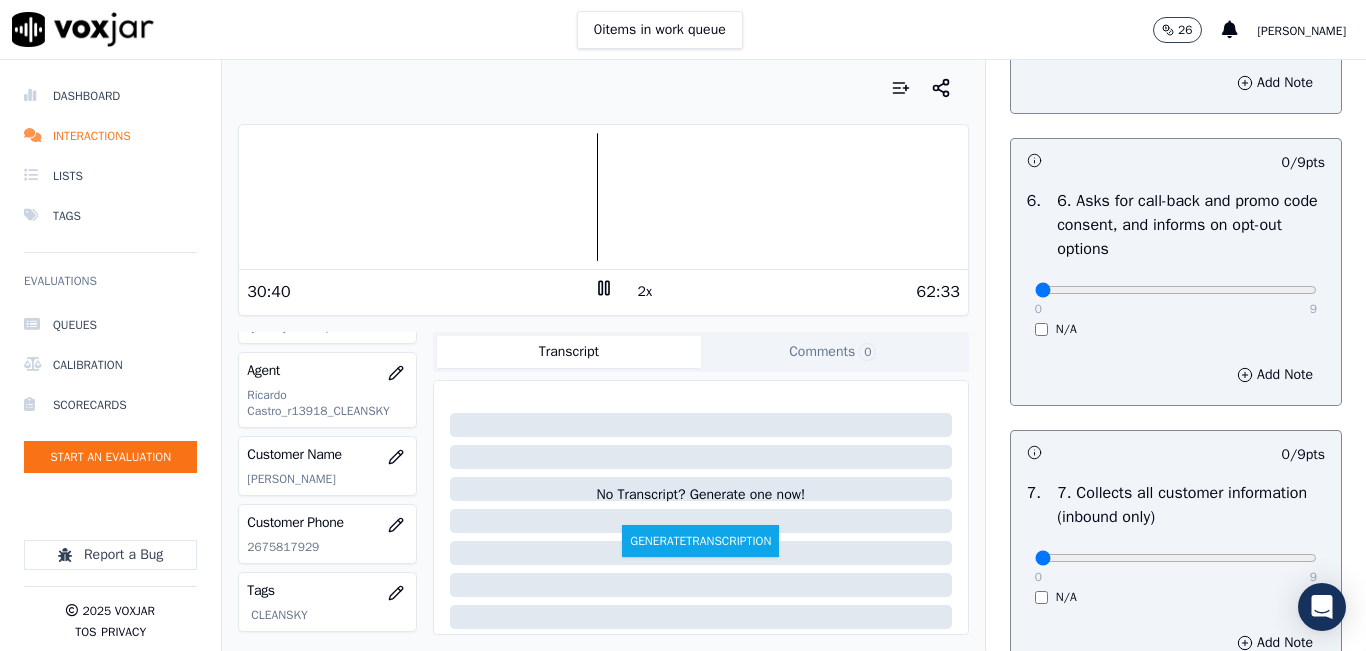 scroll, scrollTop: 1500, scrollLeft: 0, axis: vertical 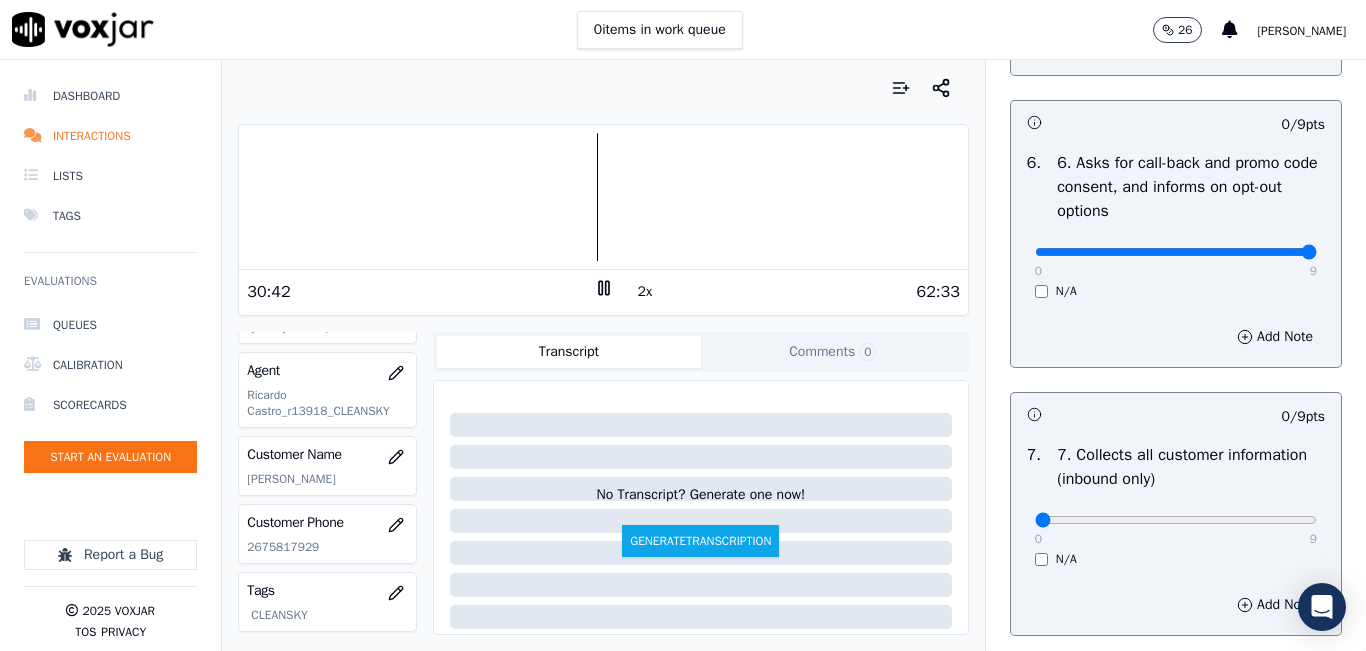 type on "9" 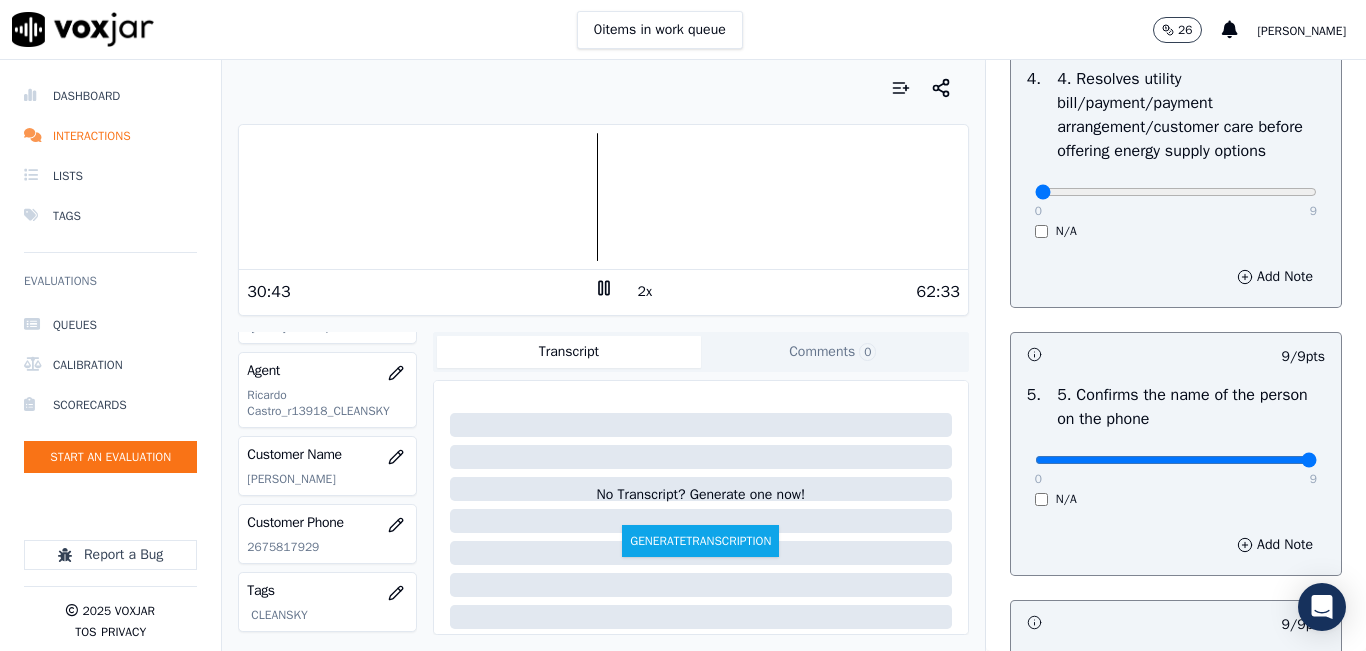 scroll, scrollTop: 800, scrollLeft: 0, axis: vertical 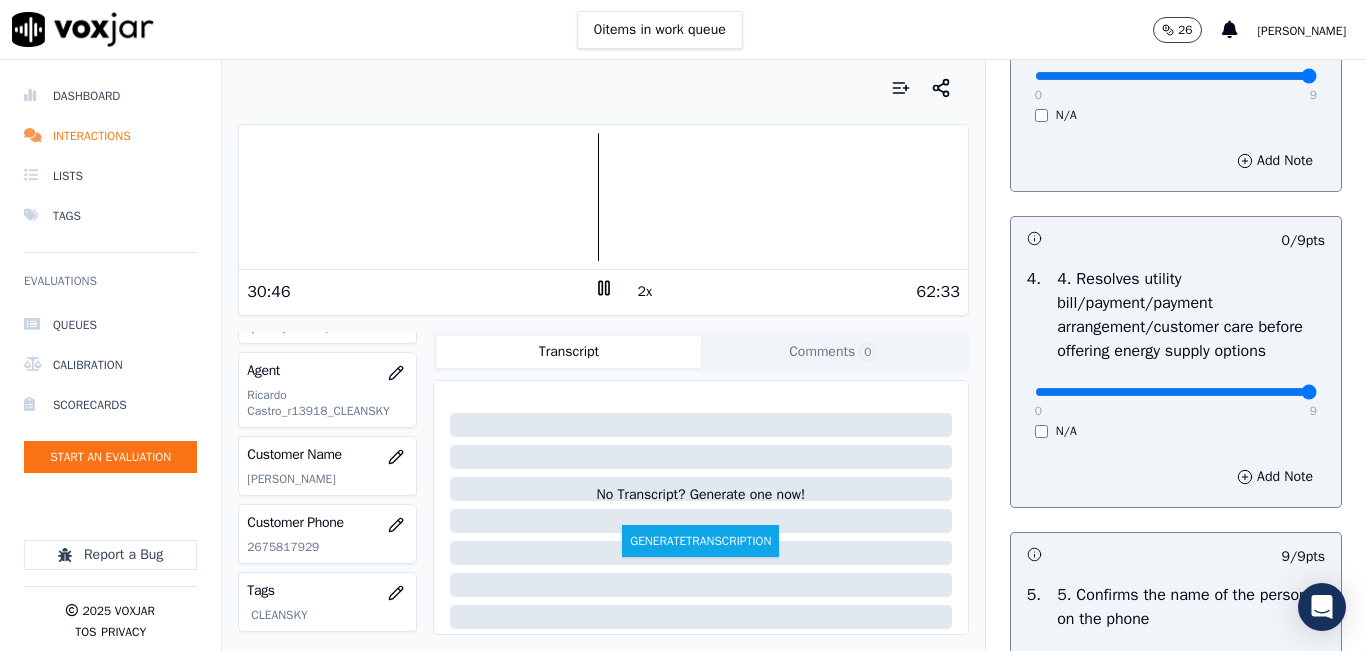 drag, startPoint x: 1251, startPoint y: 458, endPoint x: 1287, endPoint y: 458, distance: 36 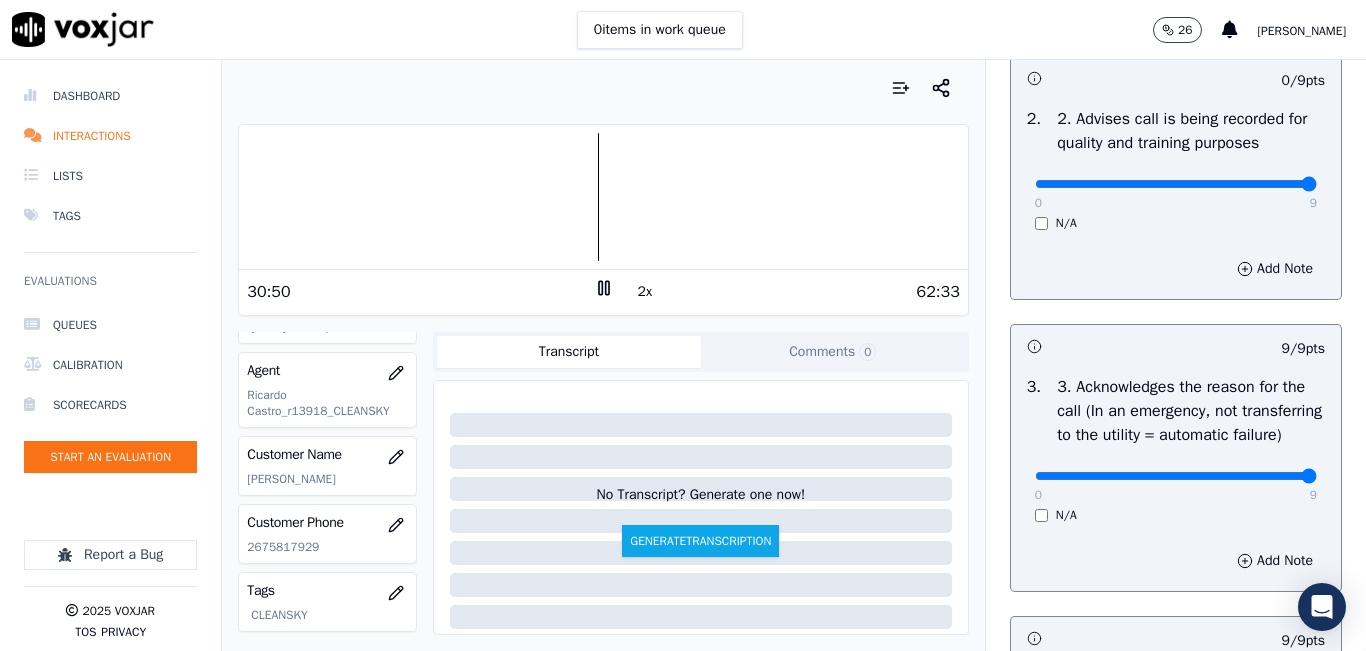 drag, startPoint x: 1253, startPoint y: 204, endPoint x: 1293, endPoint y: 215, distance: 41.484936 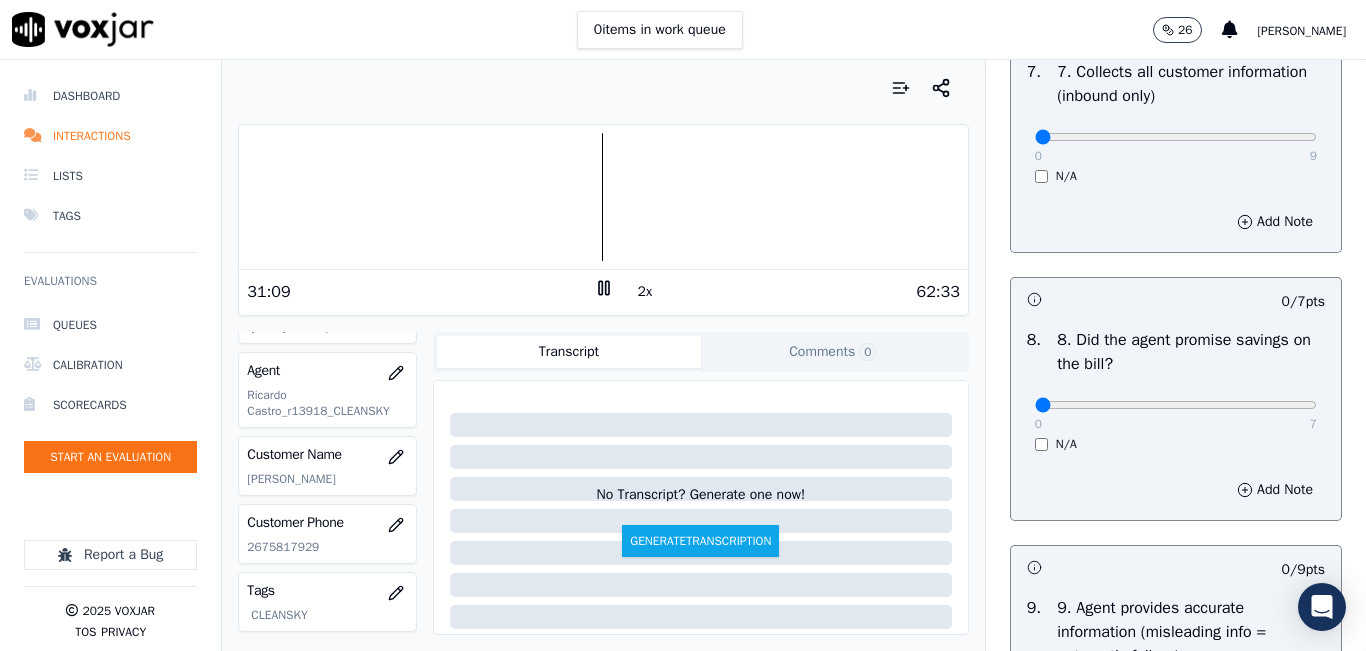 scroll, scrollTop: 1842, scrollLeft: 0, axis: vertical 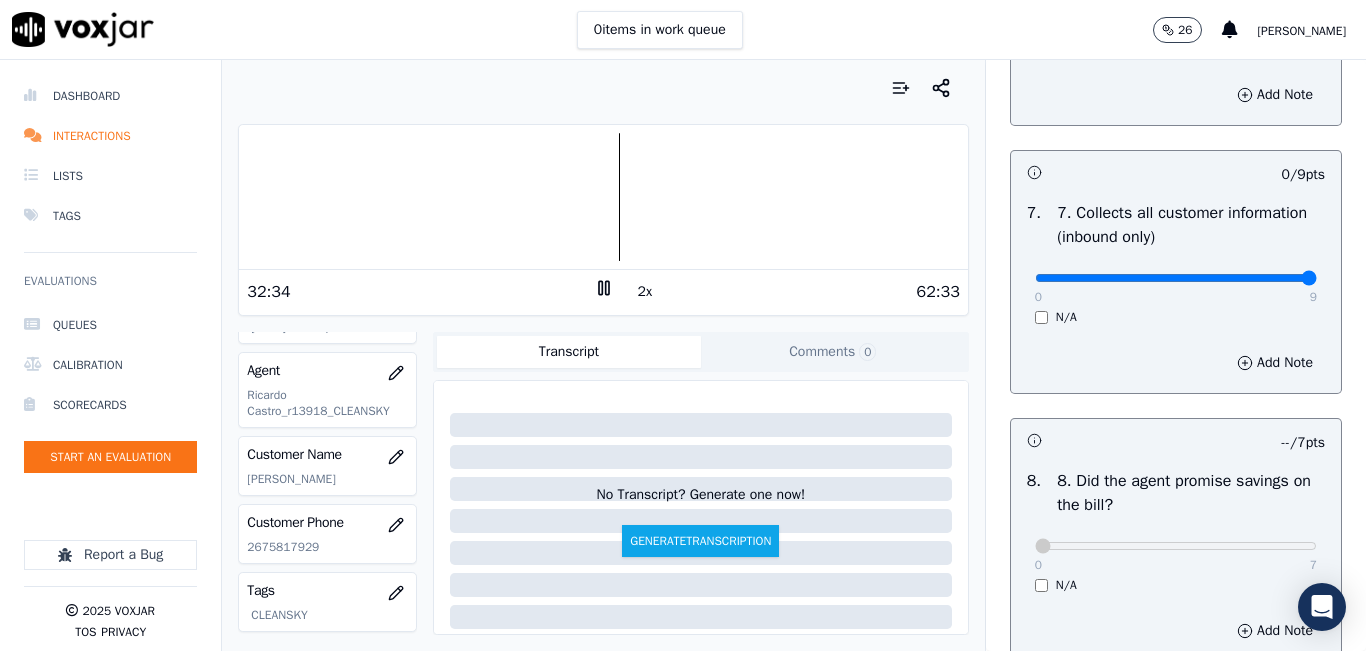 type on "9" 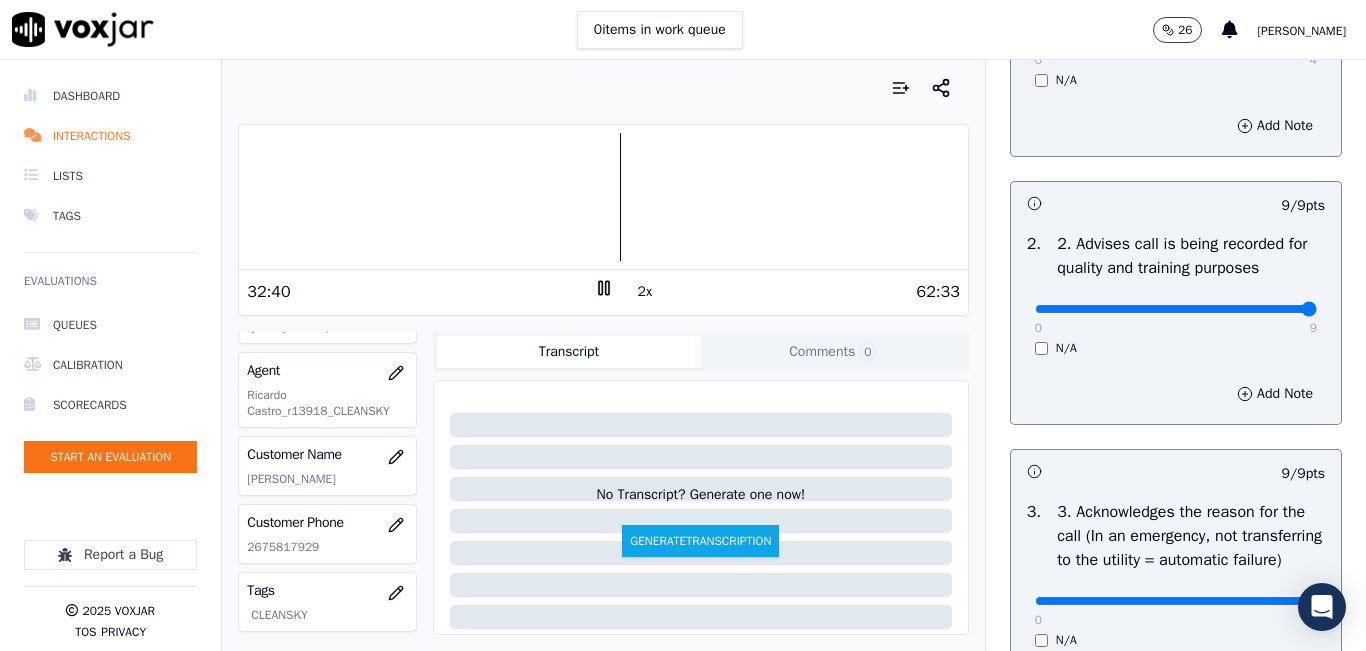 scroll, scrollTop: 242, scrollLeft: 0, axis: vertical 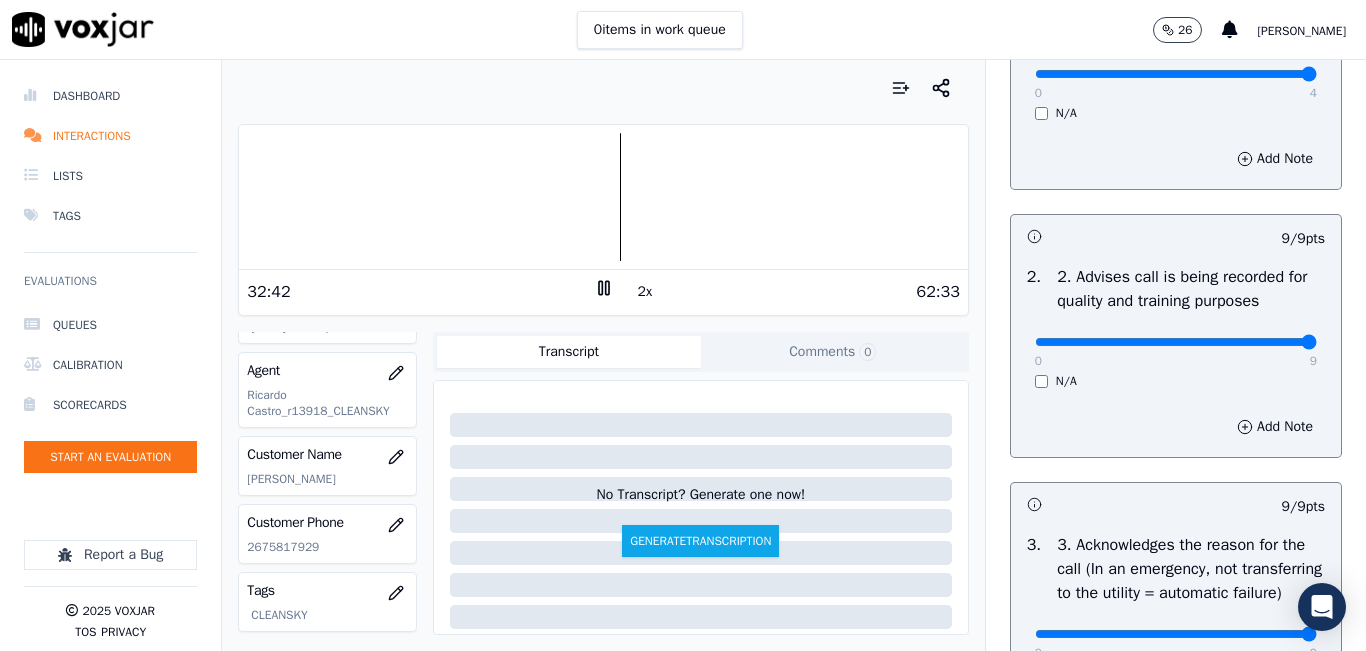 click at bounding box center [603, 197] 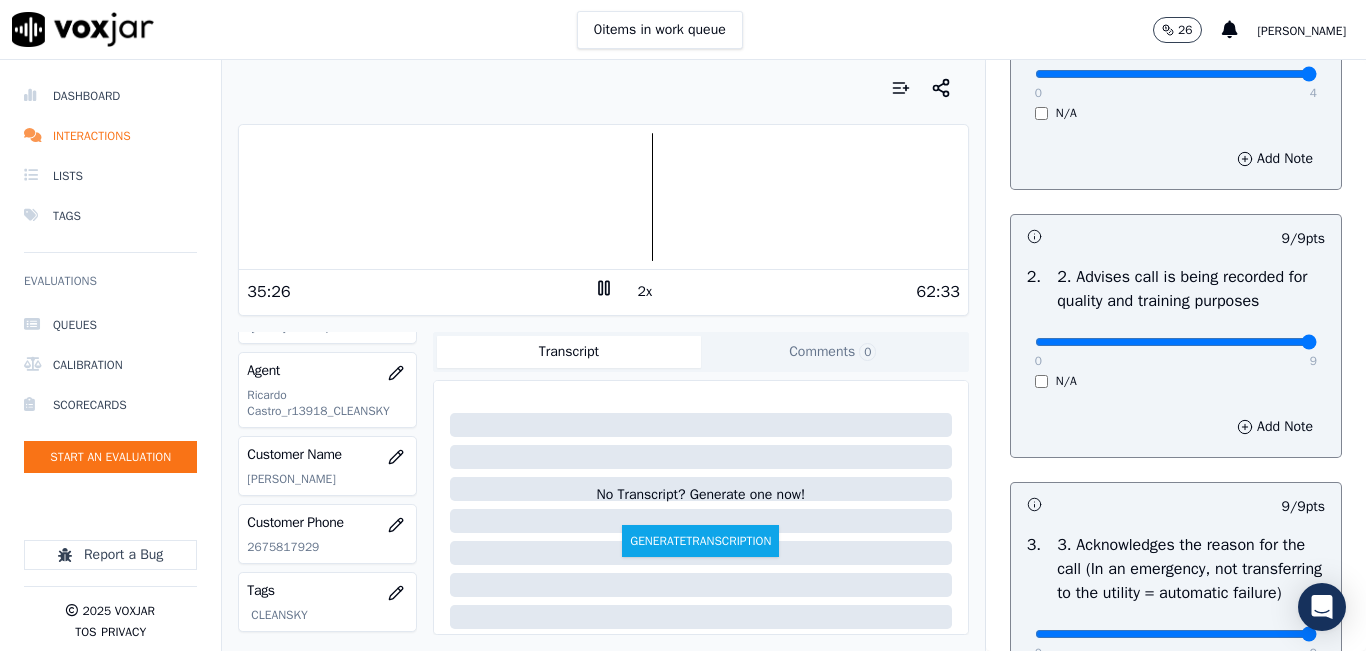 click on "2x" at bounding box center (645, 292) 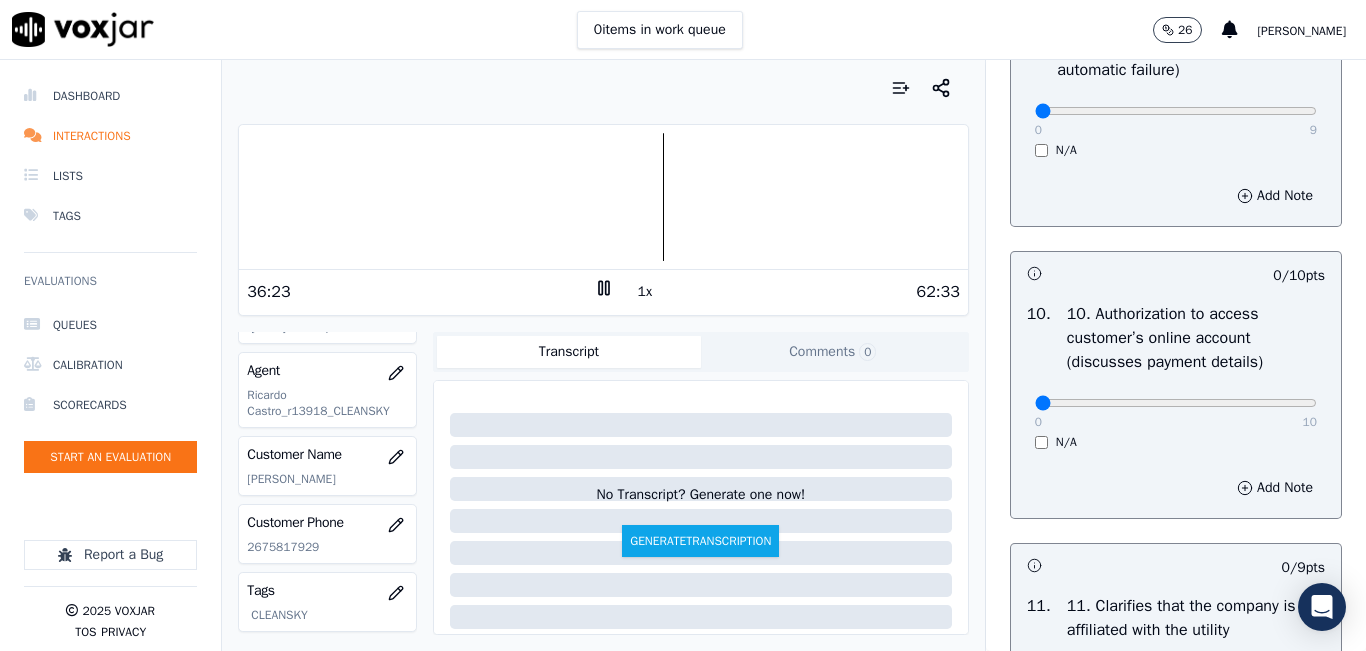 scroll, scrollTop: 2342, scrollLeft: 0, axis: vertical 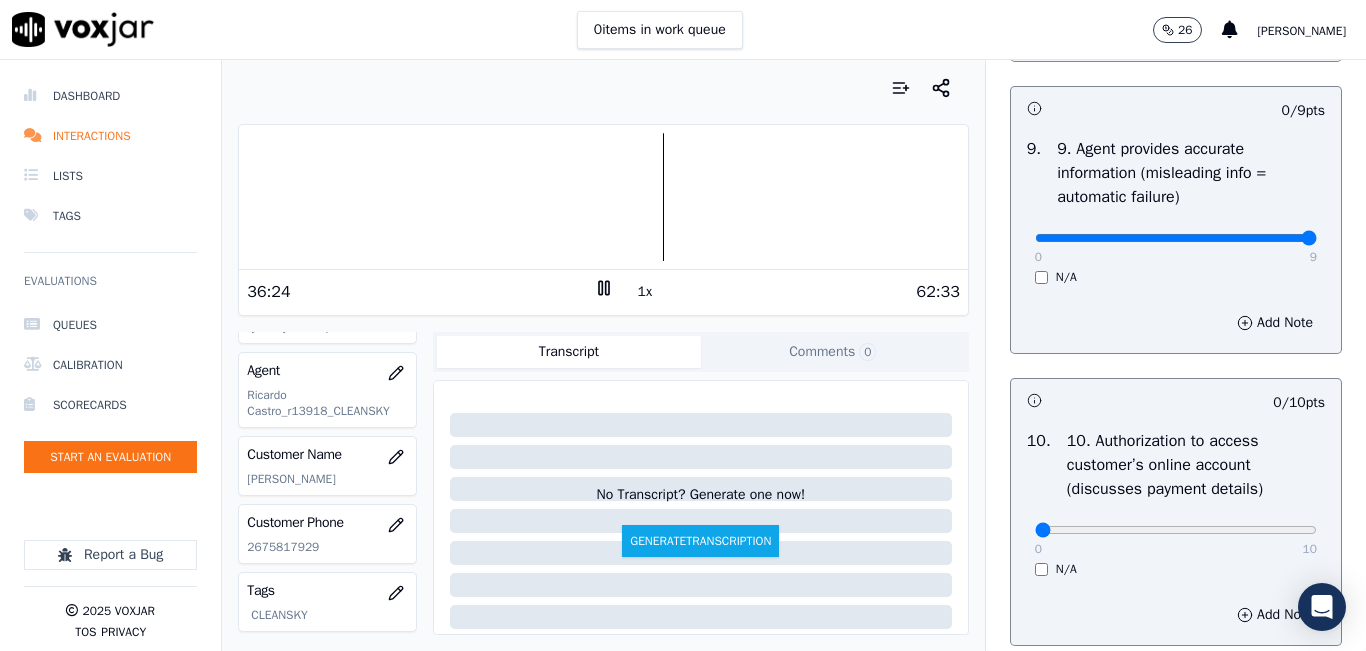 type on "9" 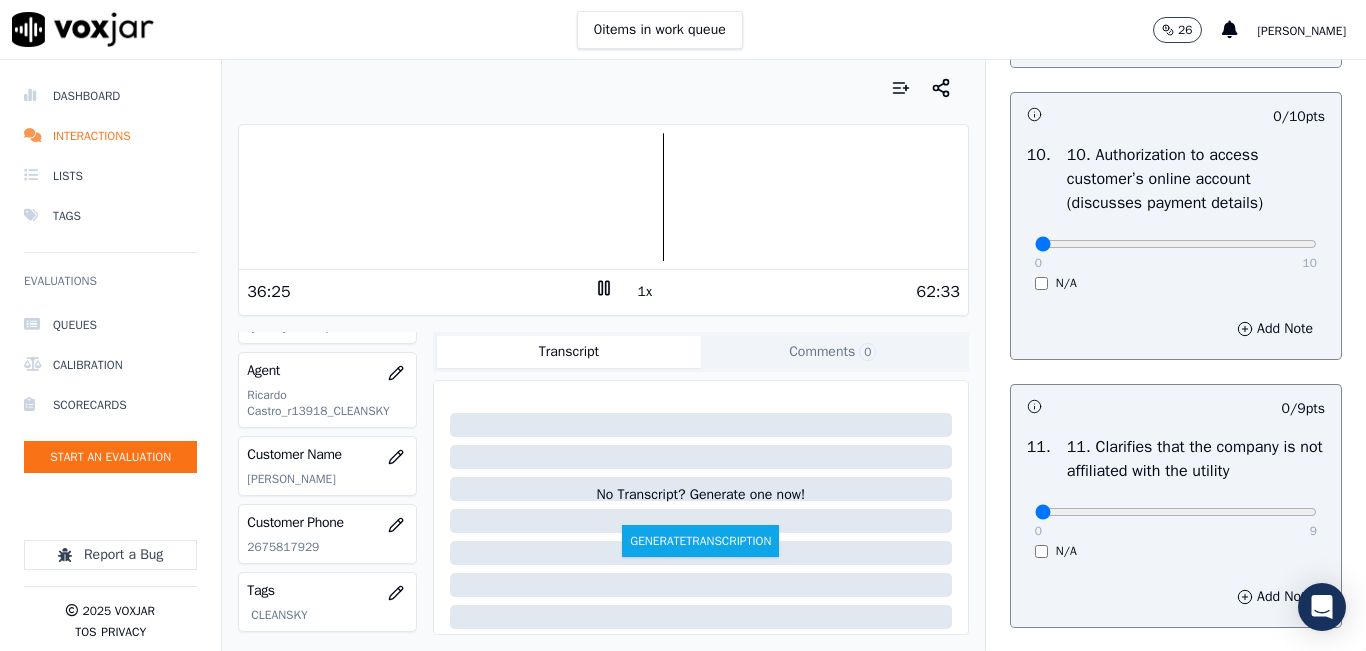 scroll, scrollTop: 2742, scrollLeft: 0, axis: vertical 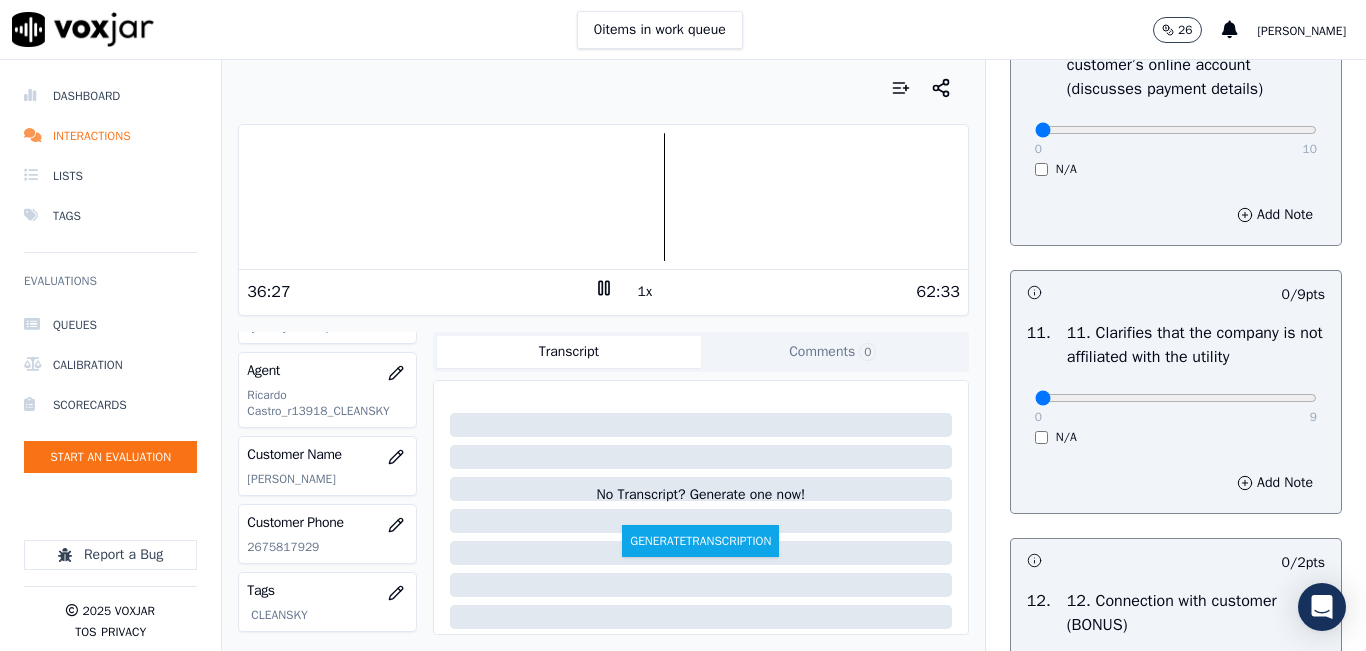 drag, startPoint x: 1040, startPoint y: 208, endPoint x: 1208, endPoint y: 204, distance: 168.0476 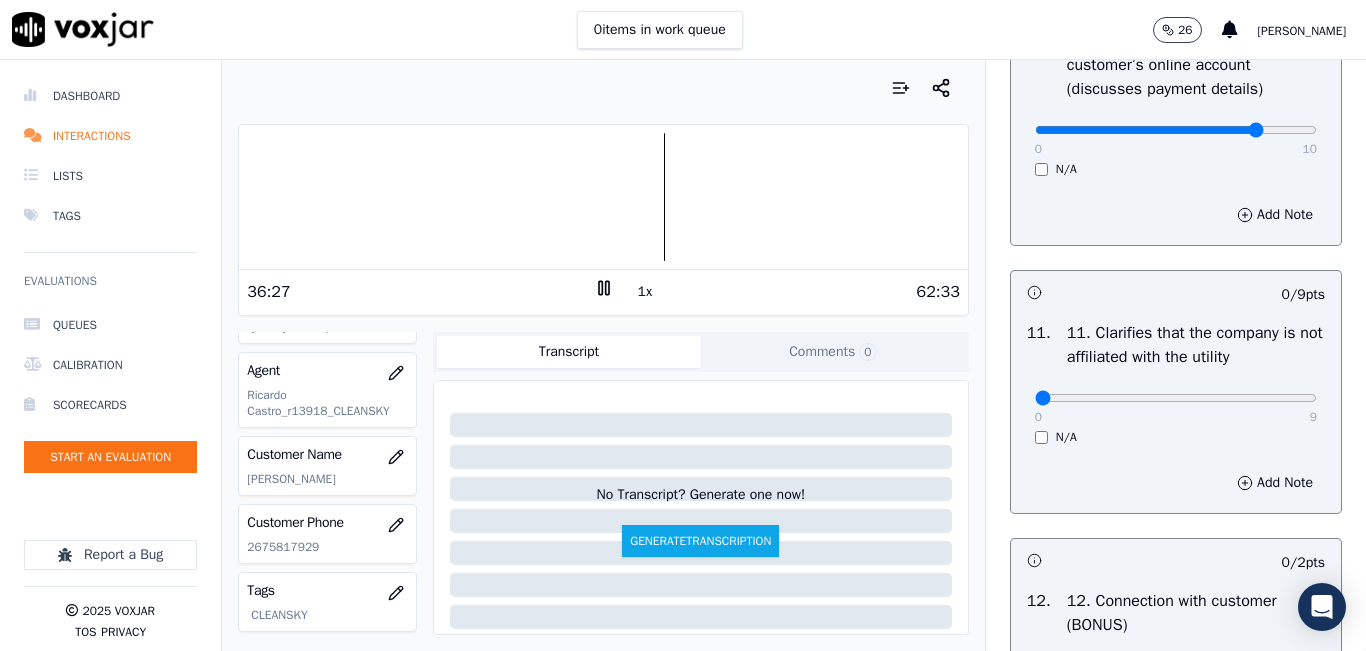type on "8" 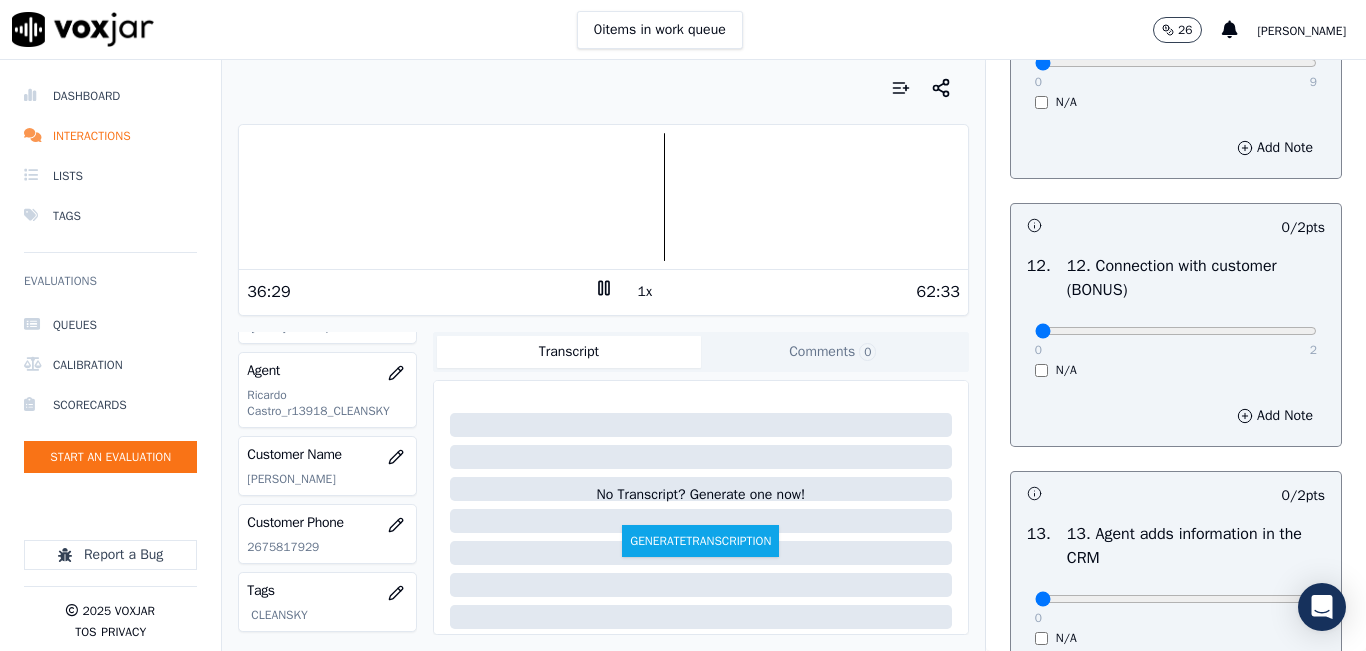 scroll, scrollTop: 2942, scrollLeft: 0, axis: vertical 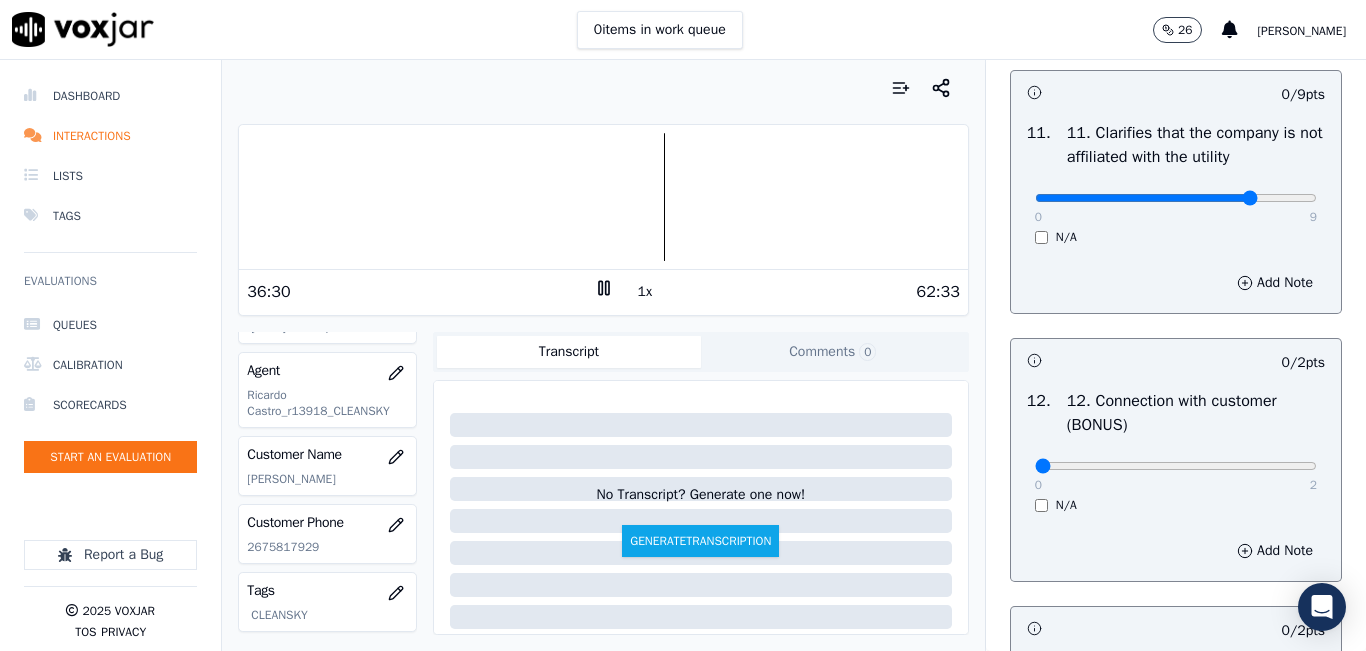 type on "7" 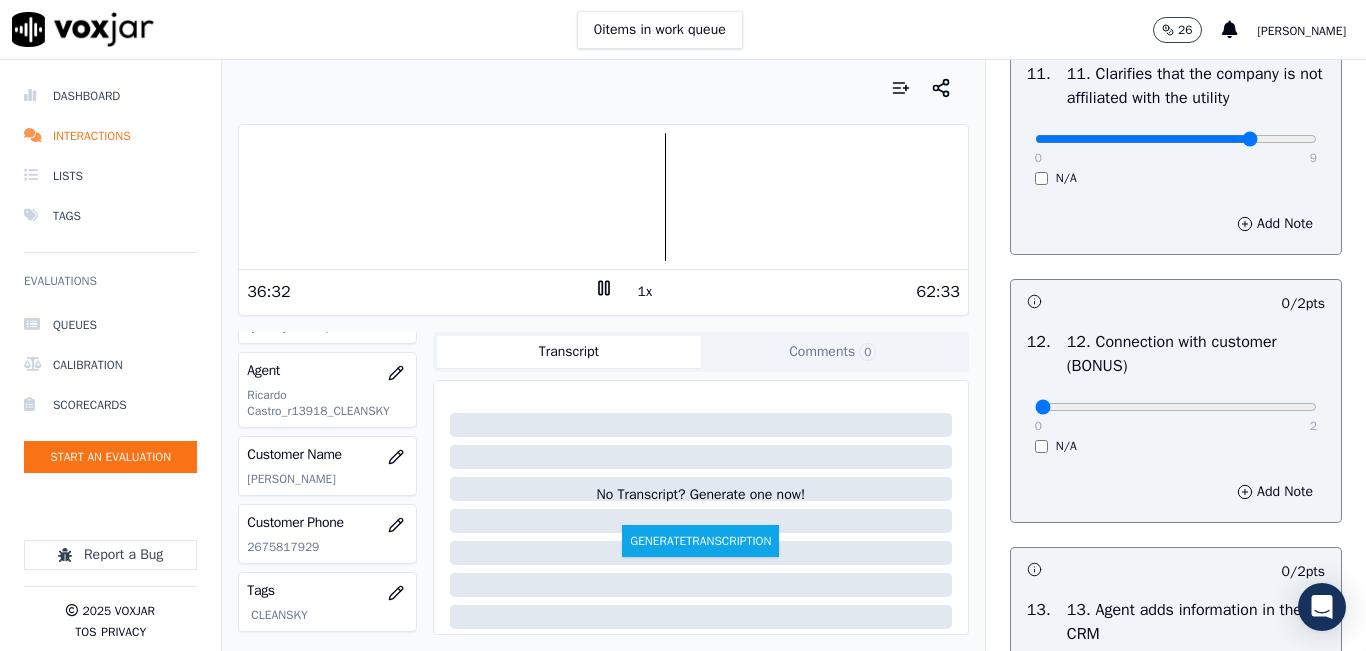 scroll, scrollTop: 3042, scrollLeft: 0, axis: vertical 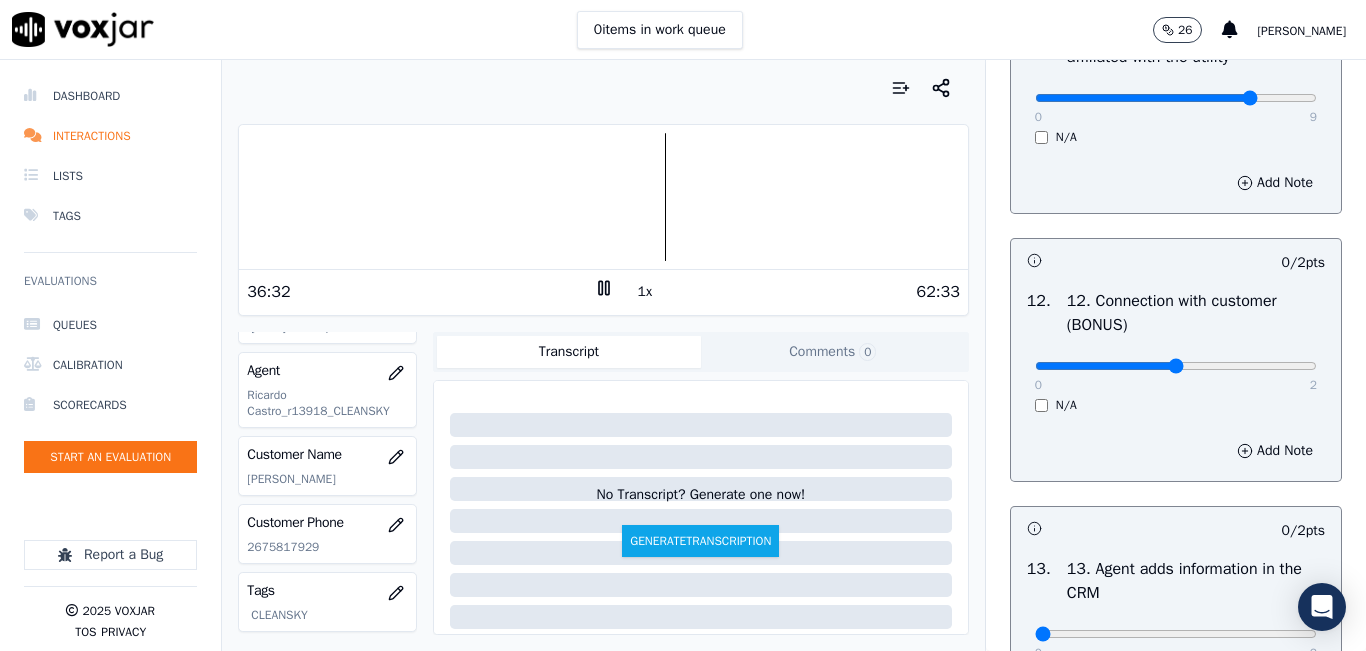 type on "1" 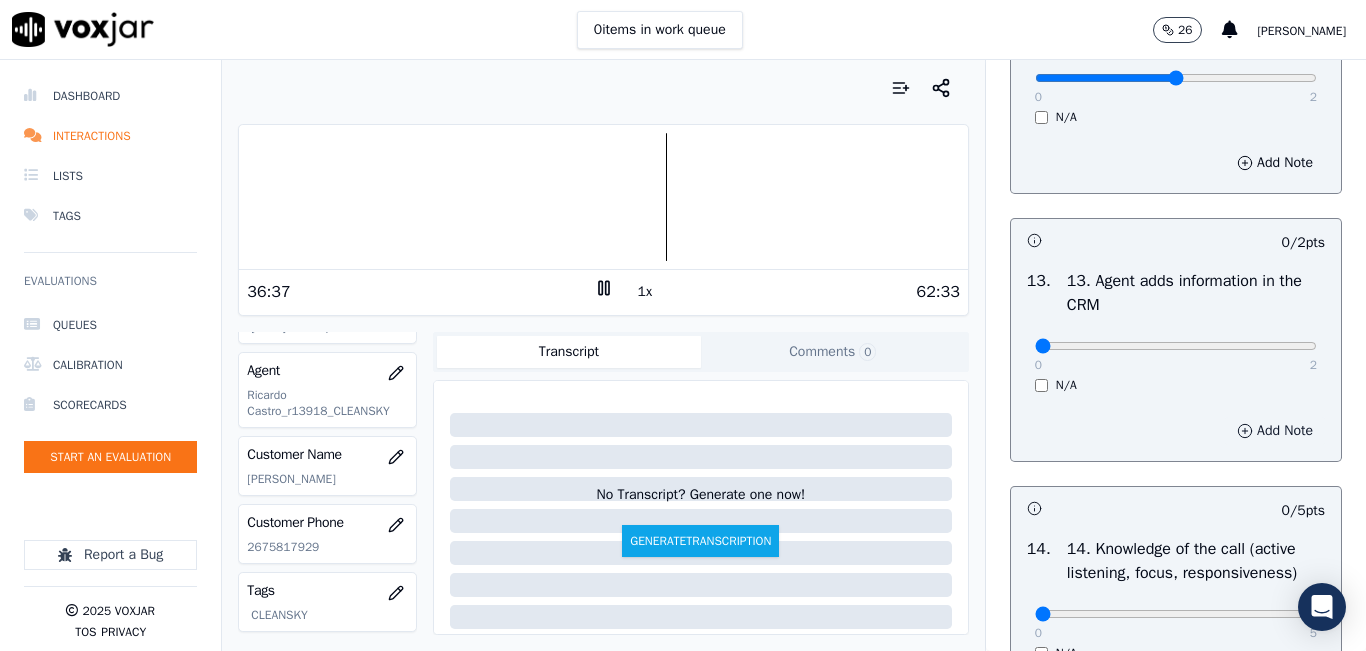scroll, scrollTop: 3442, scrollLeft: 0, axis: vertical 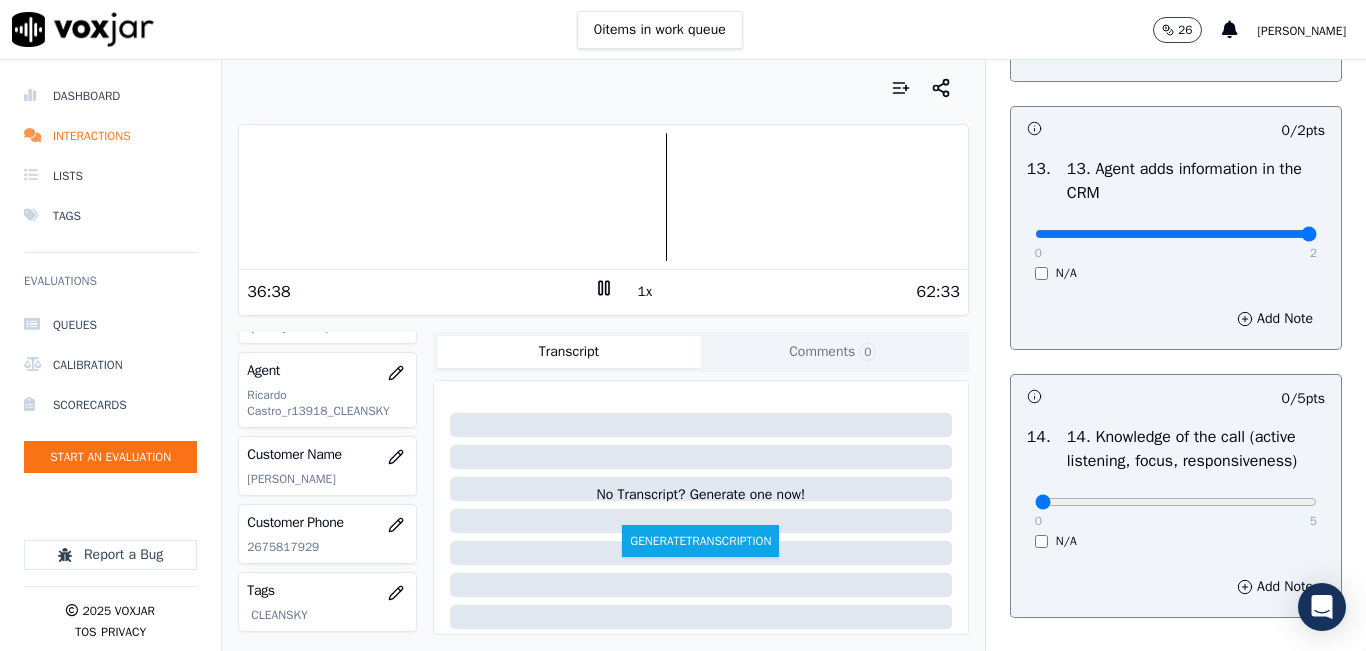 click at bounding box center [1176, -3126] 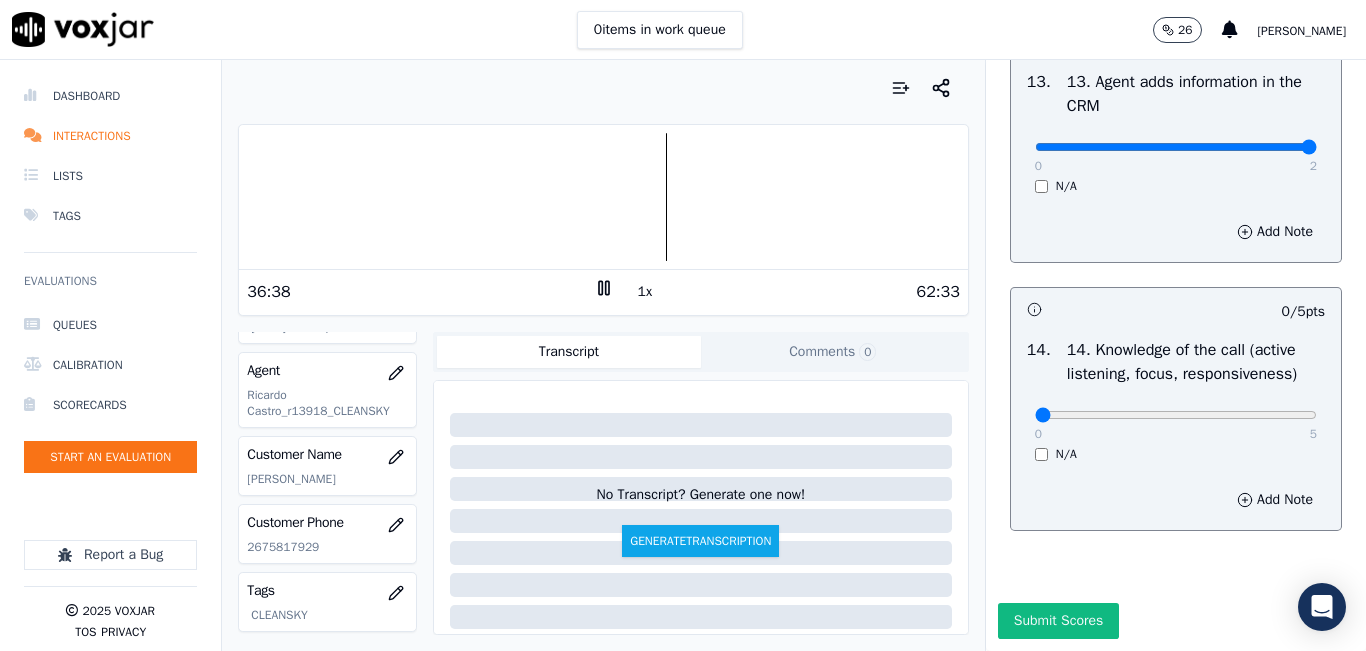 scroll, scrollTop: 3642, scrollLeft: 0, axis: vertical 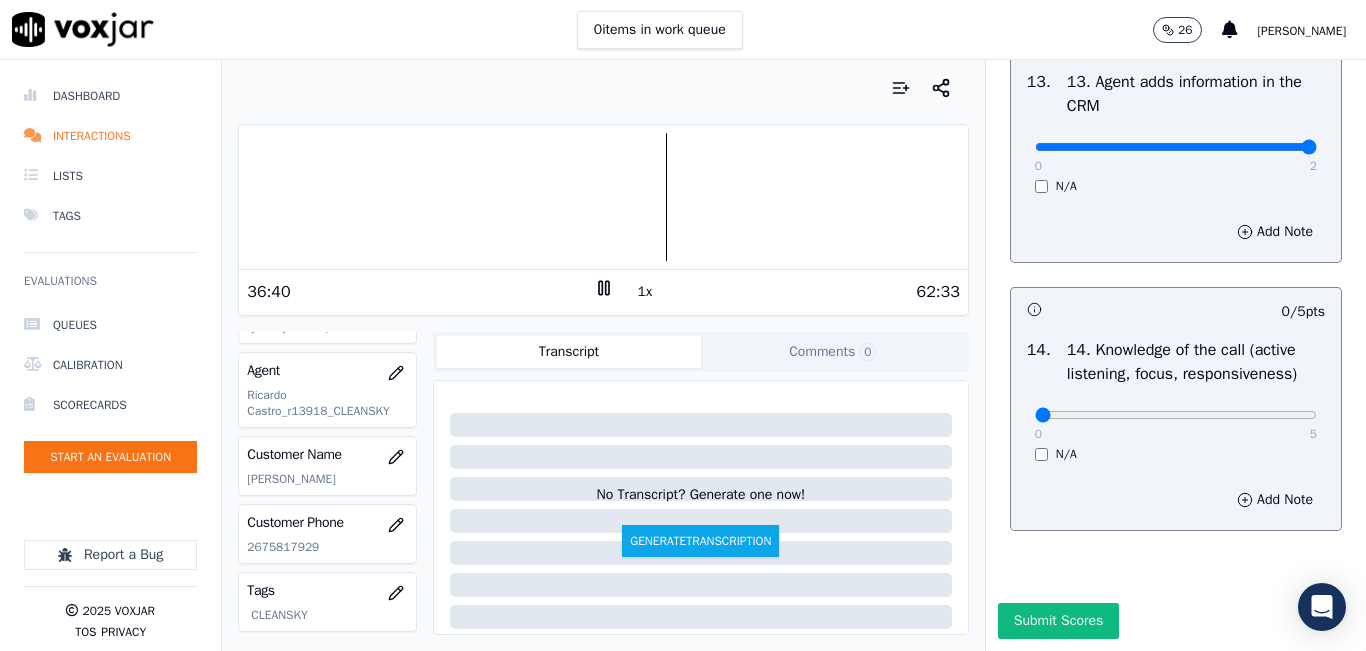 click on "0   2     N/A" at bounding box center (1176, 156) 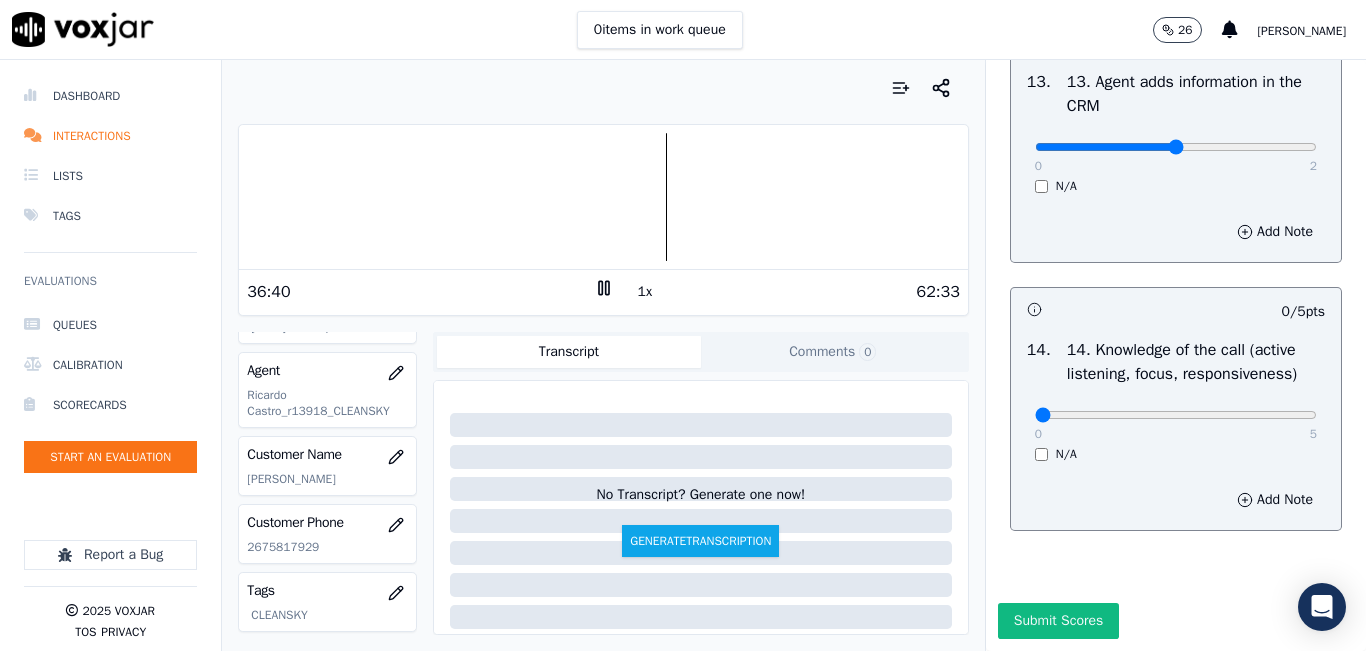 type on "1" 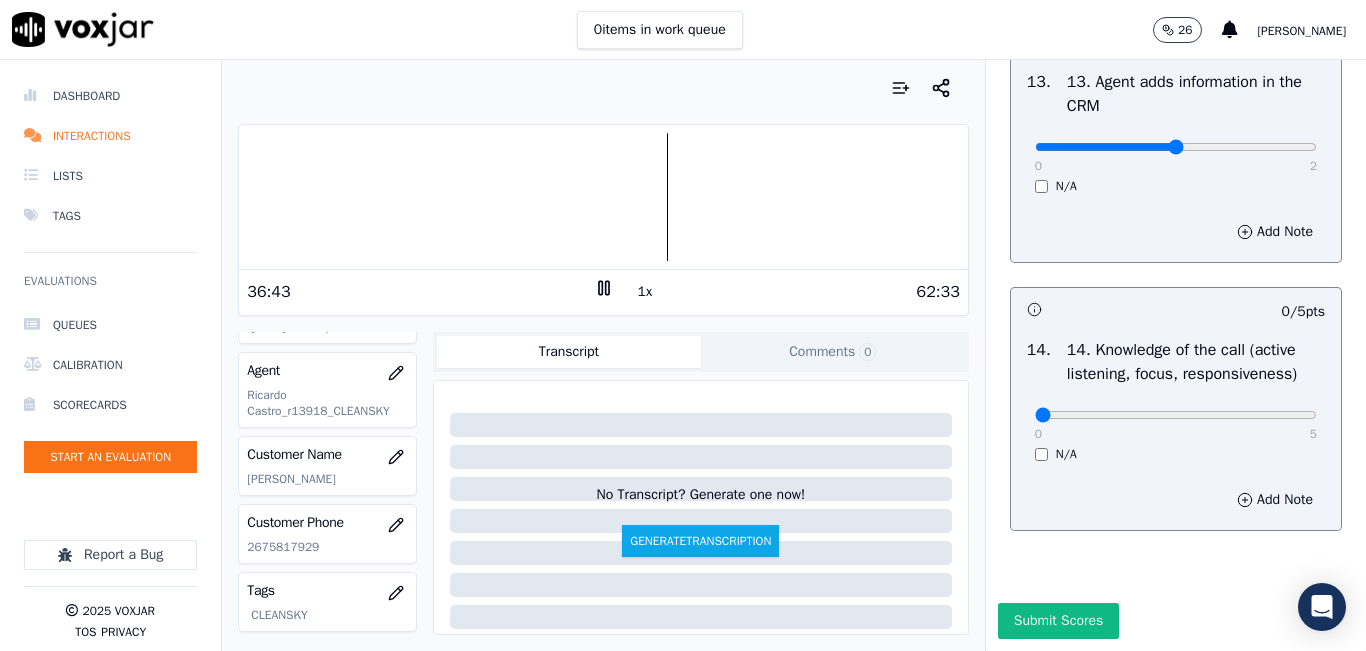 click on "0   5     N/A" at bounding box center (1176, 424) 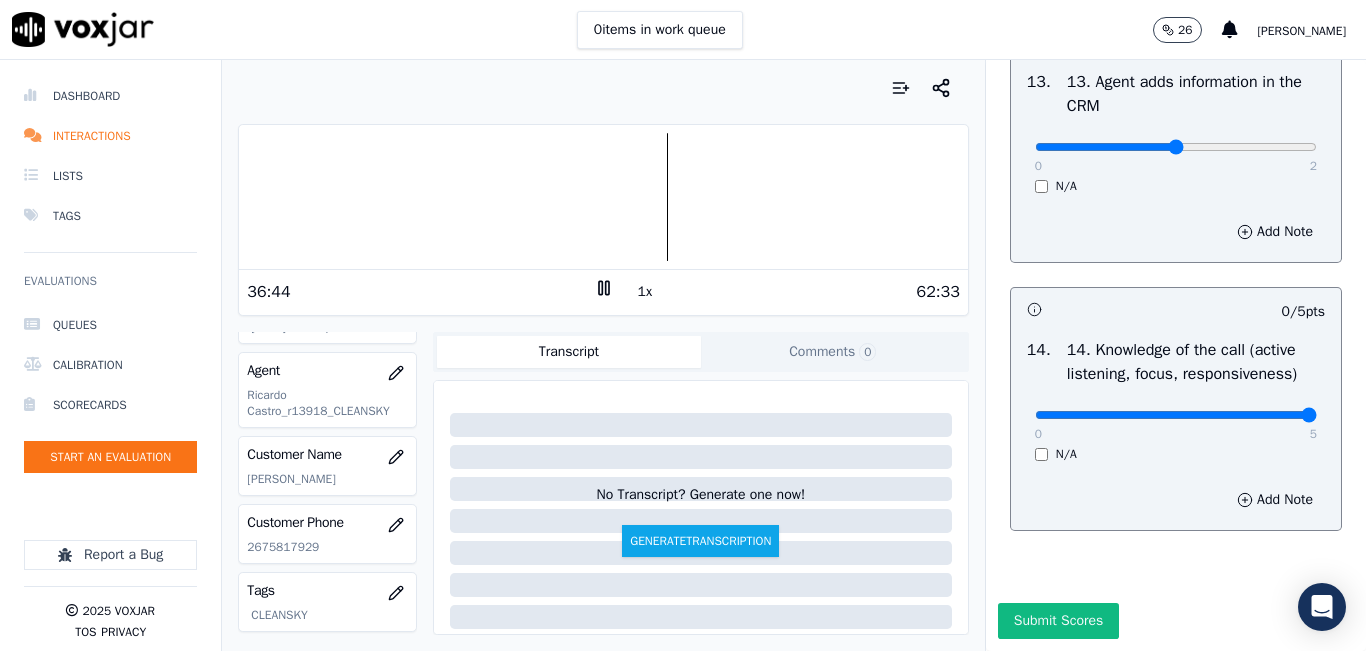type on "5" 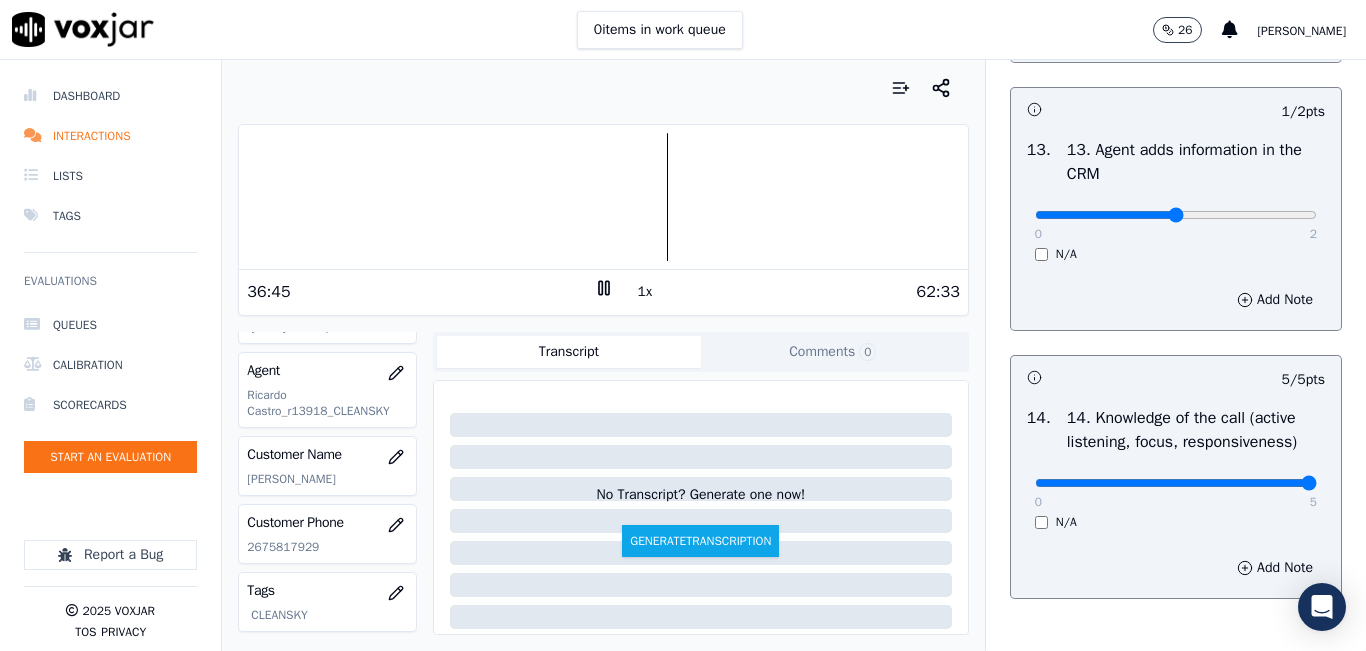 scroll, scrollTop: 3242, scrollLeft: 0, axis: vertical 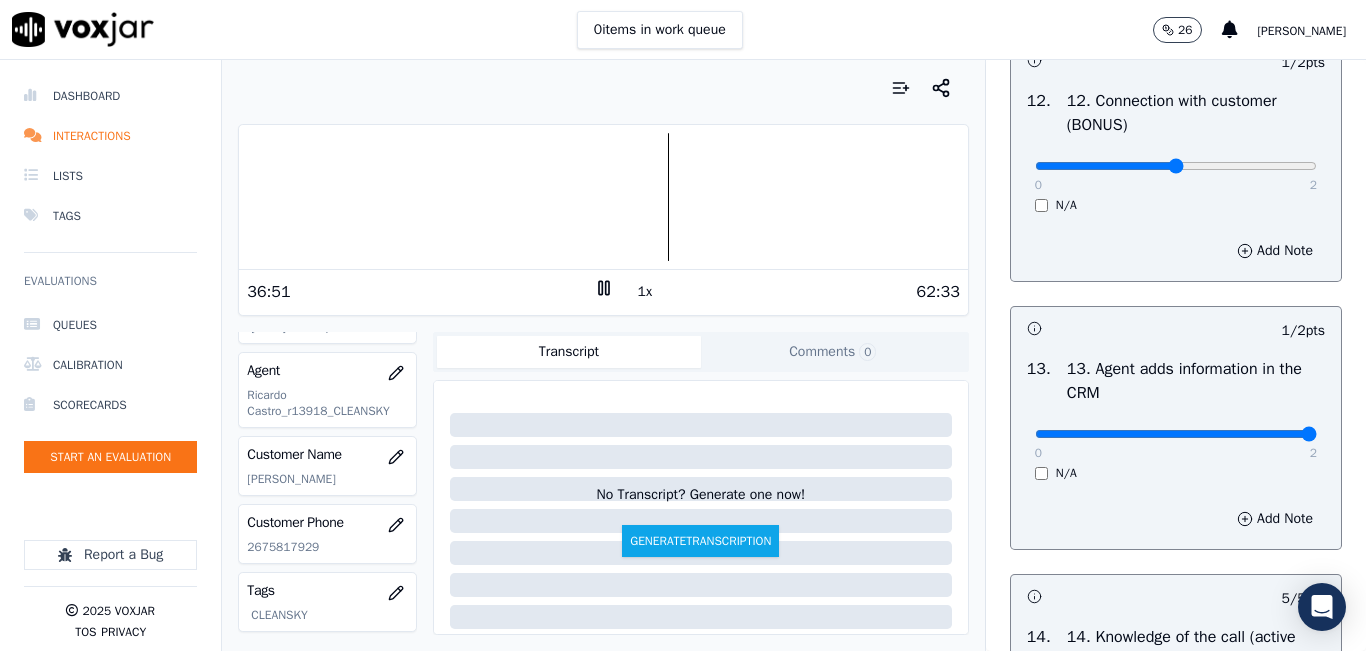 drag, startPoint x: 1227, startPoint y: 501, endPoint x: 1297, endPoint y: 496, distance: 70.178345 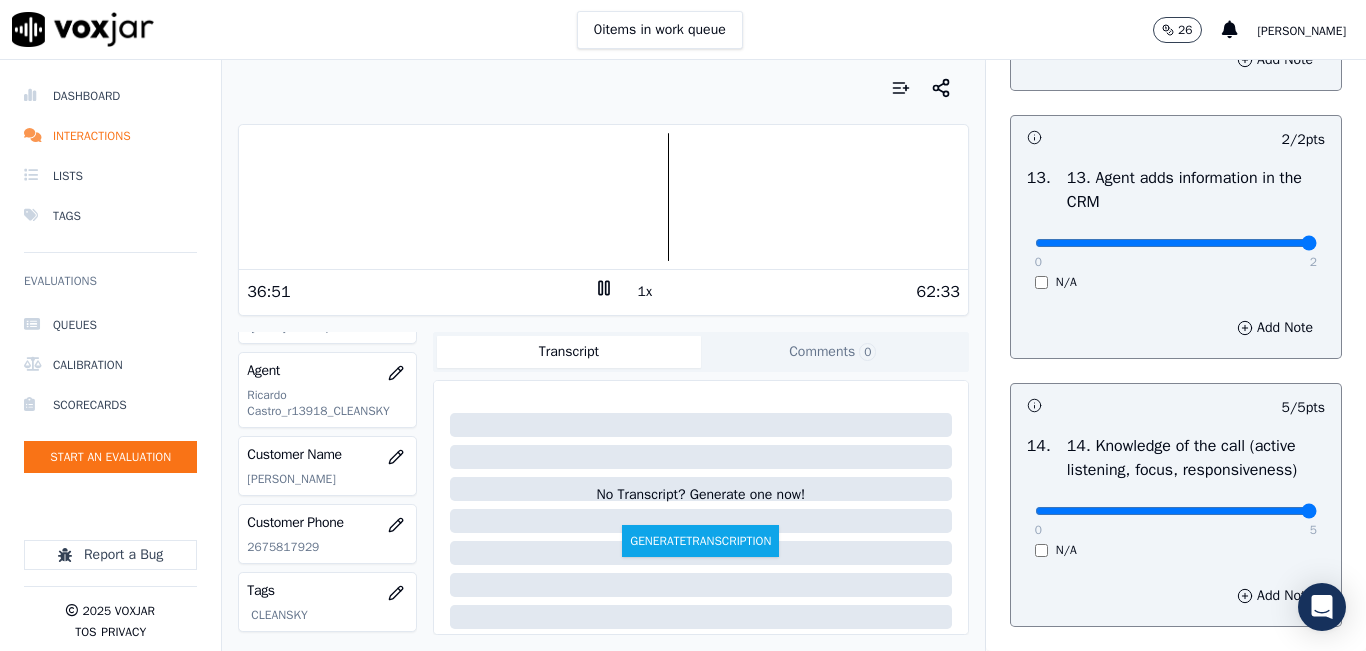 scroll, scrollTop: 3642, scrollLeft: 0, axis: vertical 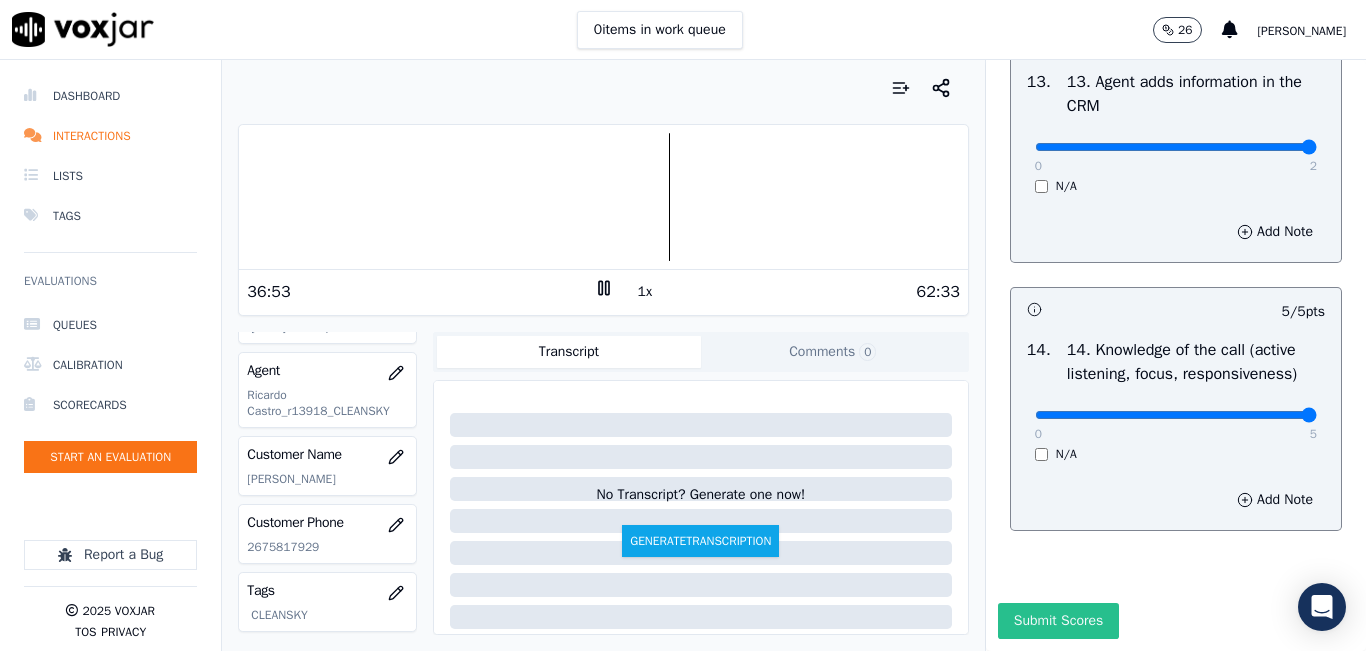 click on "Submit Scores" at bounding box center (1058, 621) 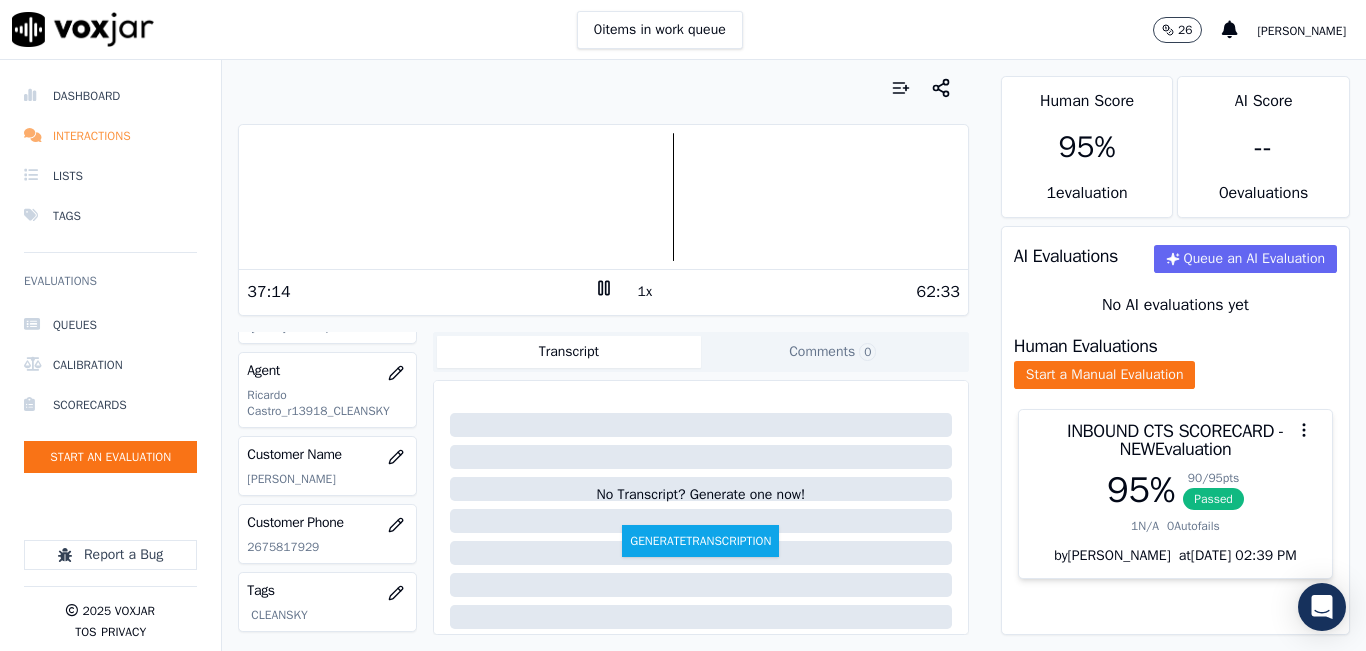 click on "Interactions" at bounding box center [110, 136] 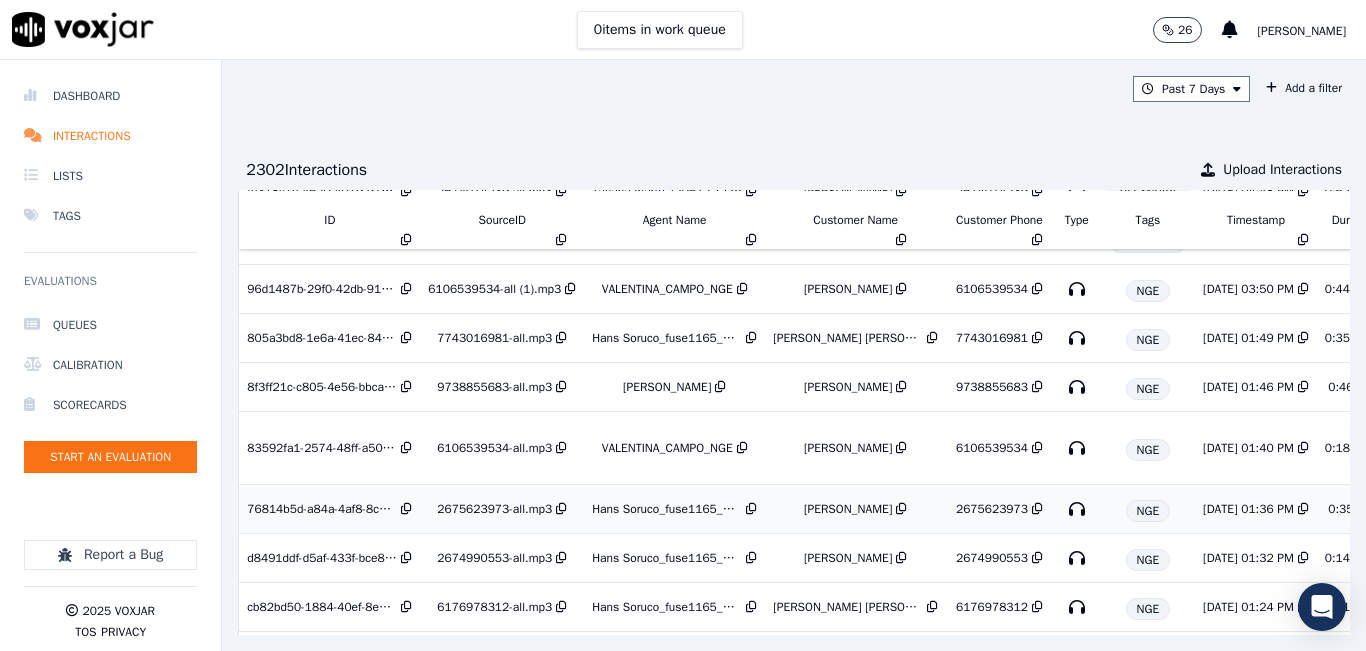 scroll, scrollTop: 1981, scrollLeft: 0, axis: vertical 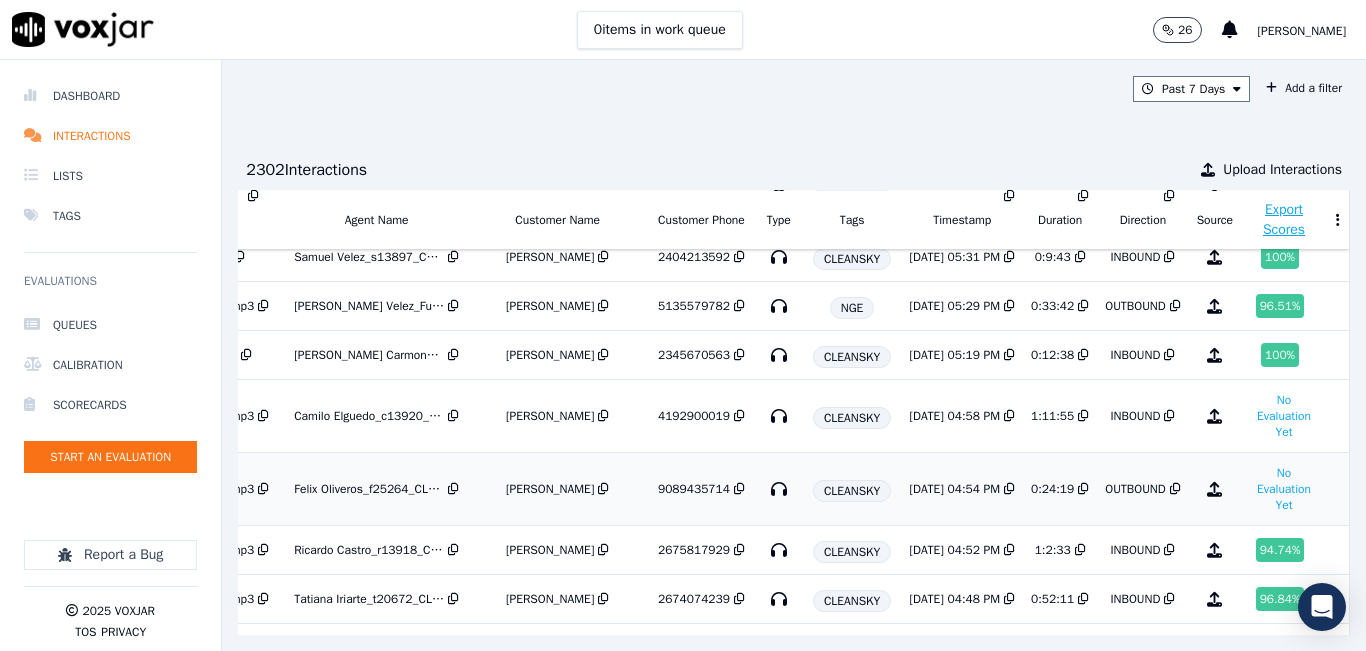 click on "9089435714" at bounding box center [701, 489] 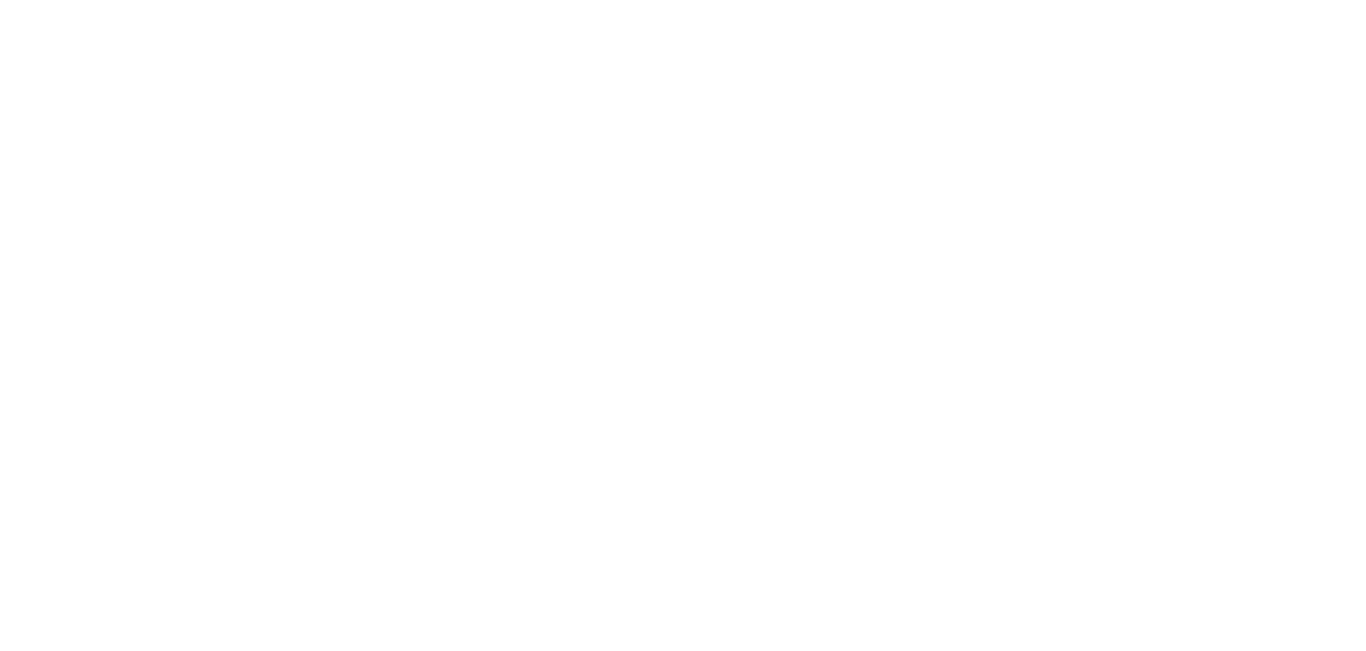scroll, scrollTop: 0, scrollLeft: 0, axis: both 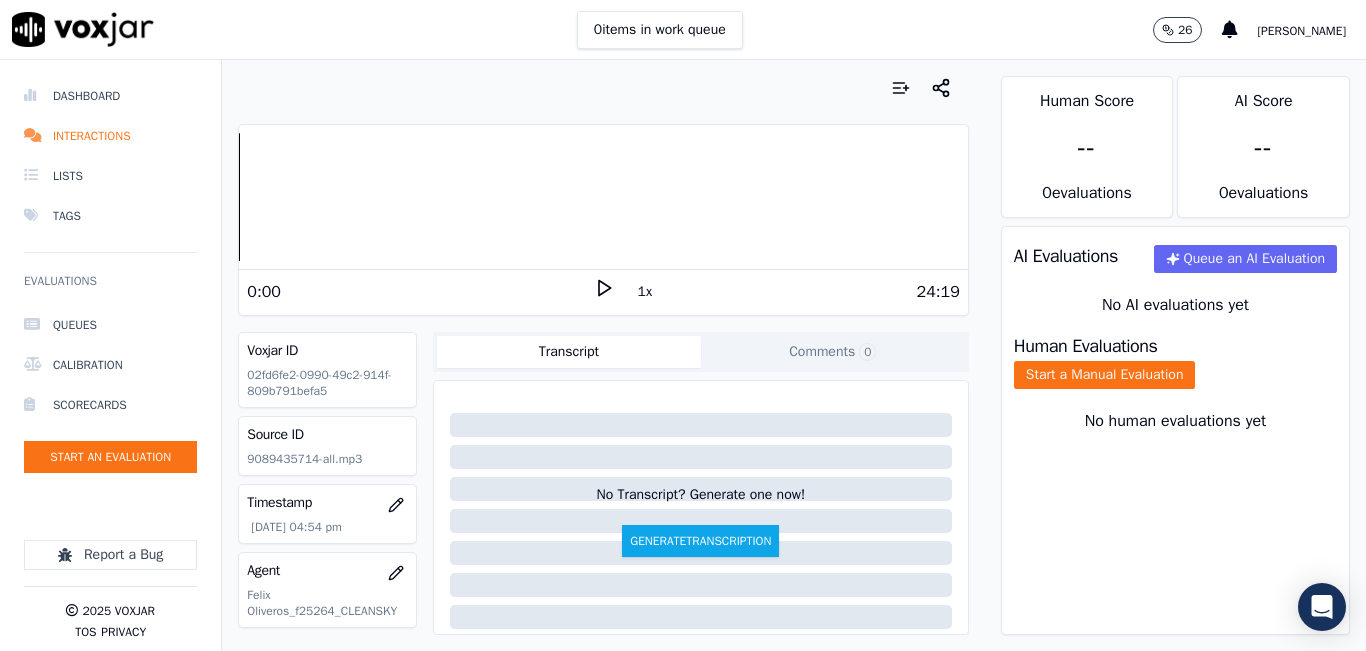 click 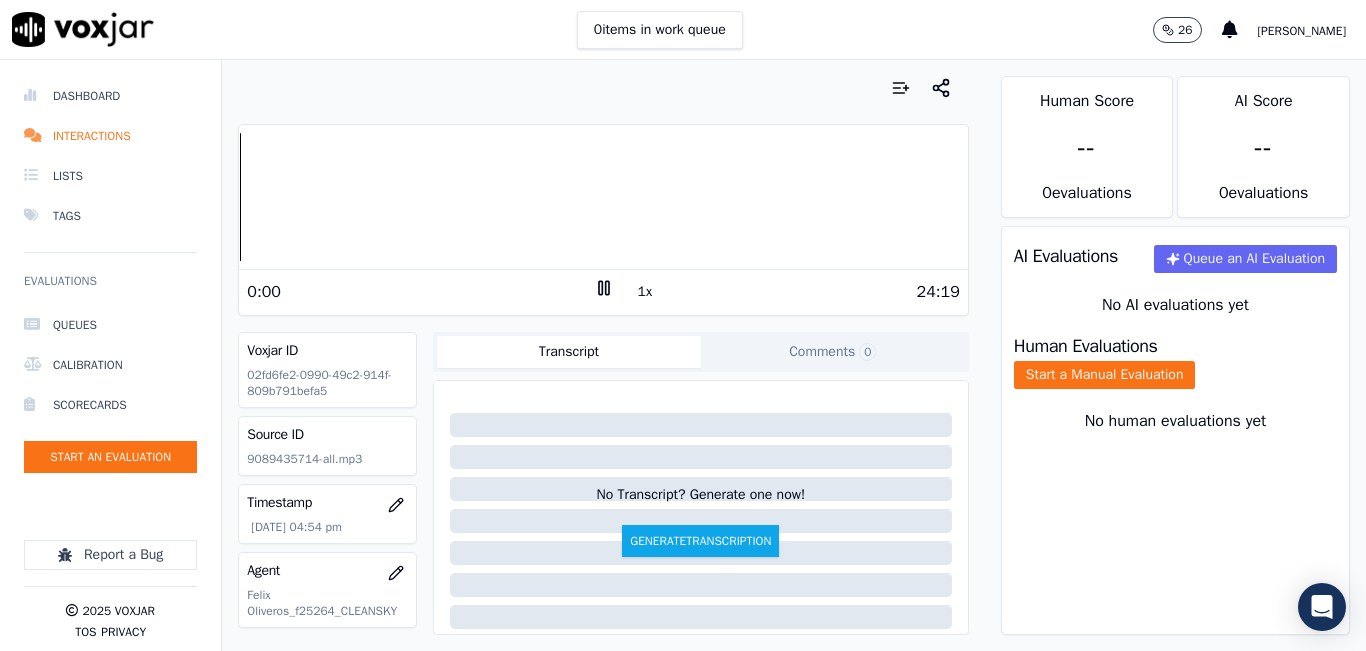 click on "1x" at bounding box center (645, 292) 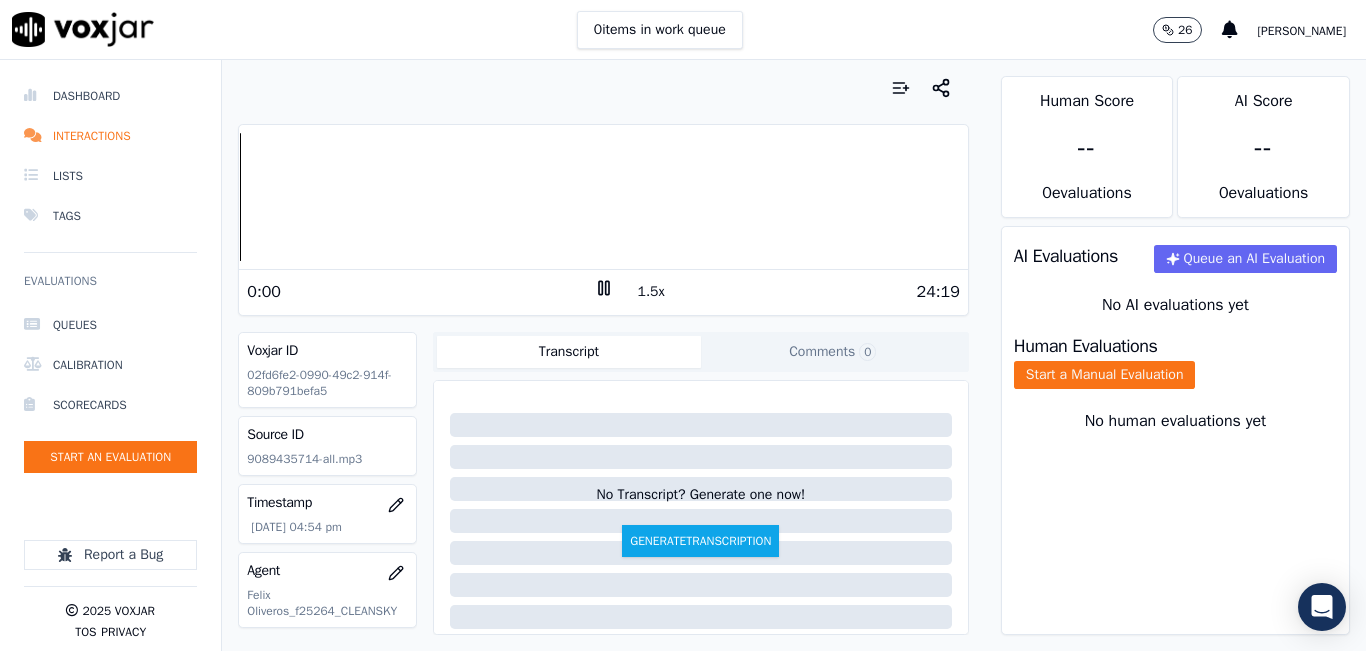 click on "1.5x" at bounding box center (651, 292) 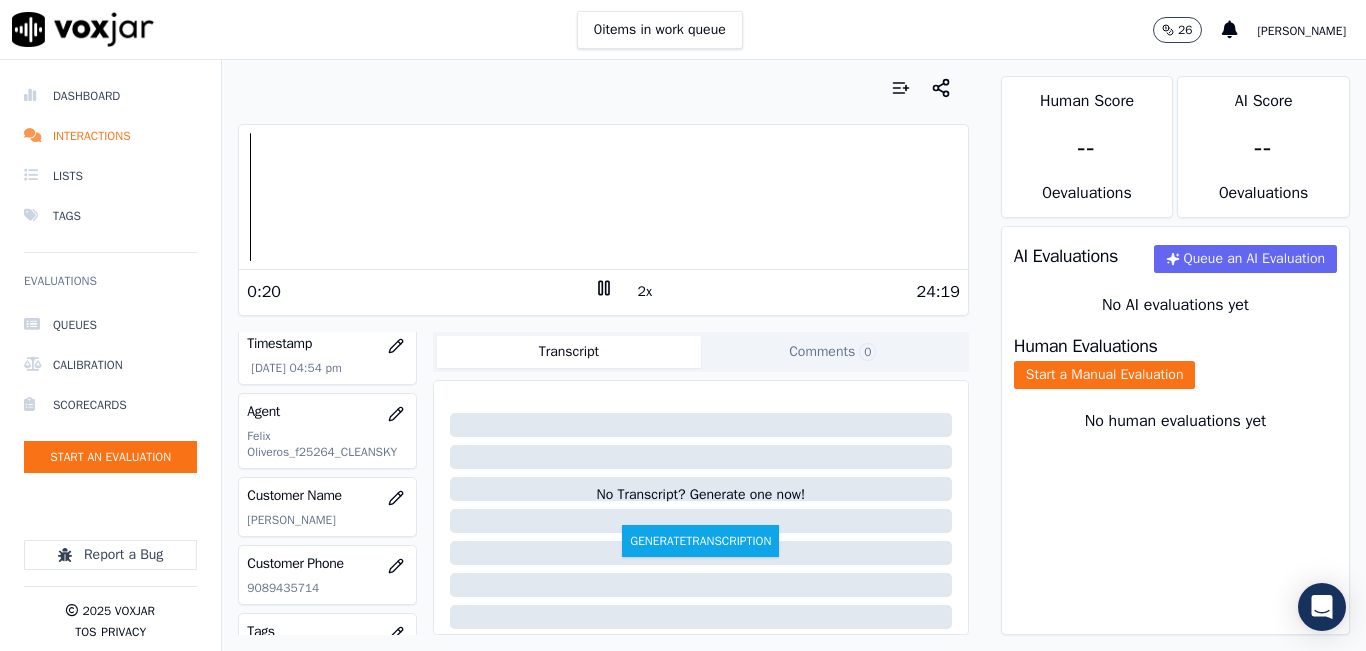 scroll, scrollTop: 200, scrollLeft: 0, axis: vertical 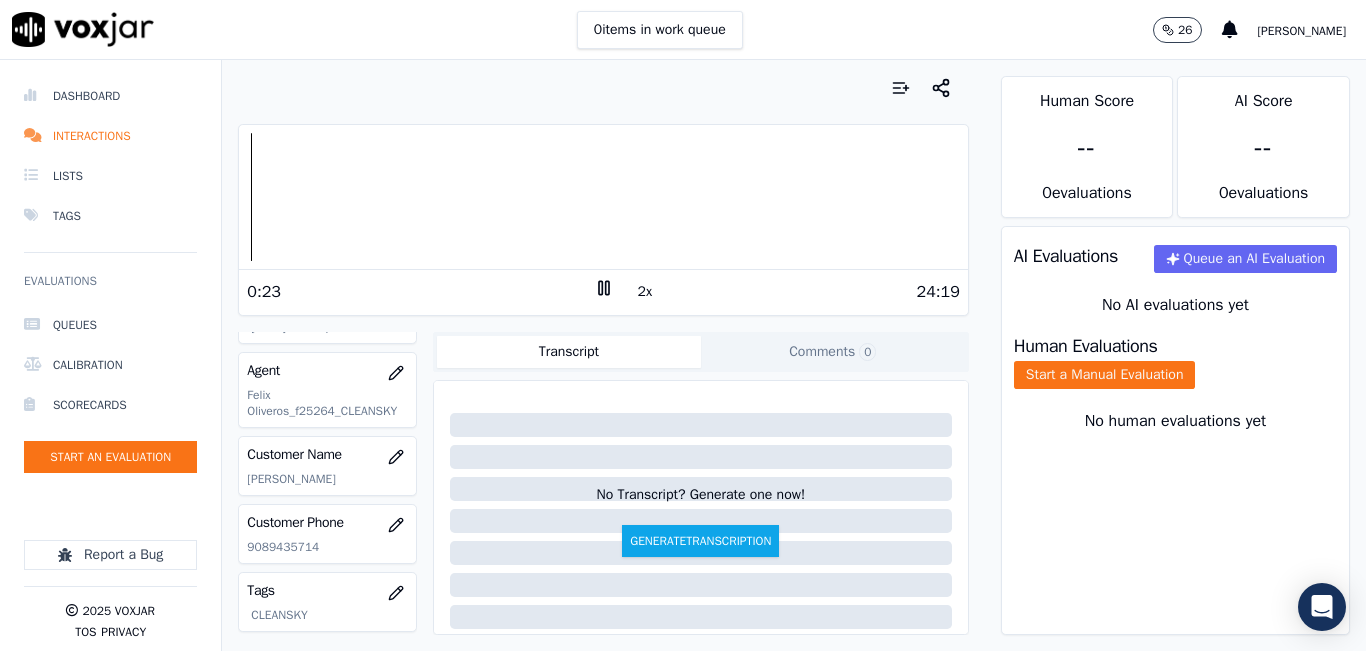click on "9089435714" 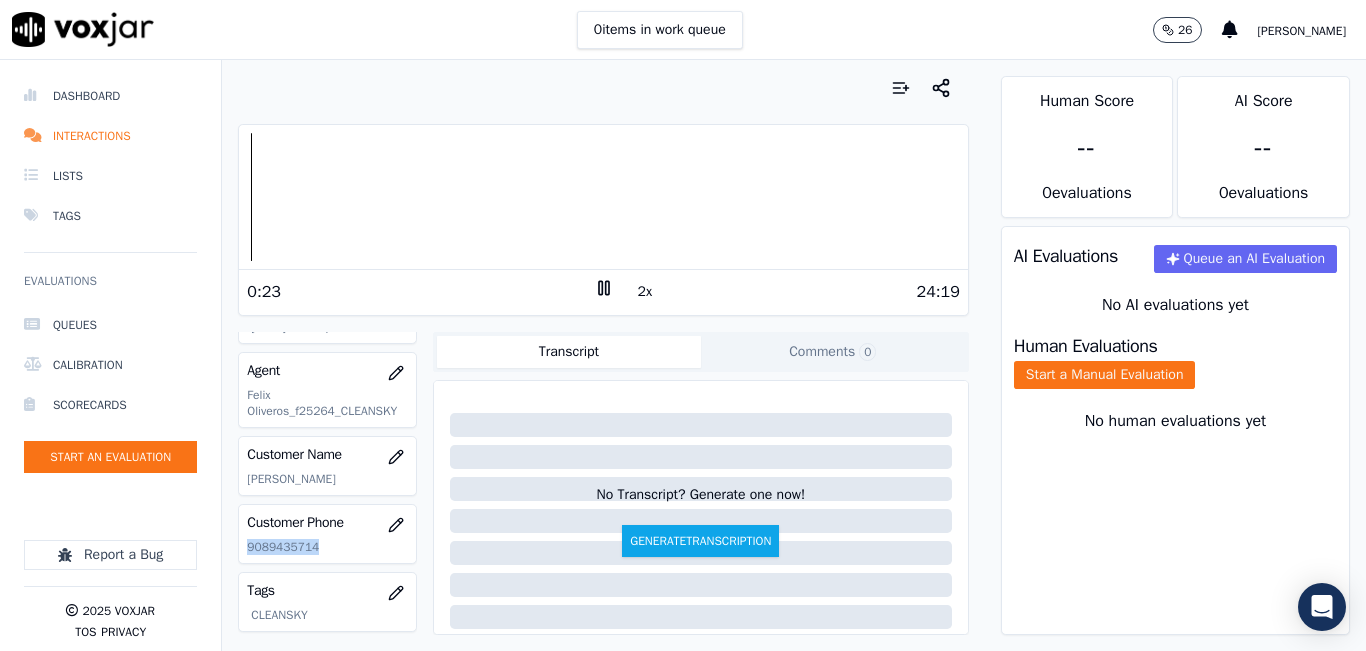 click on "9089435714" 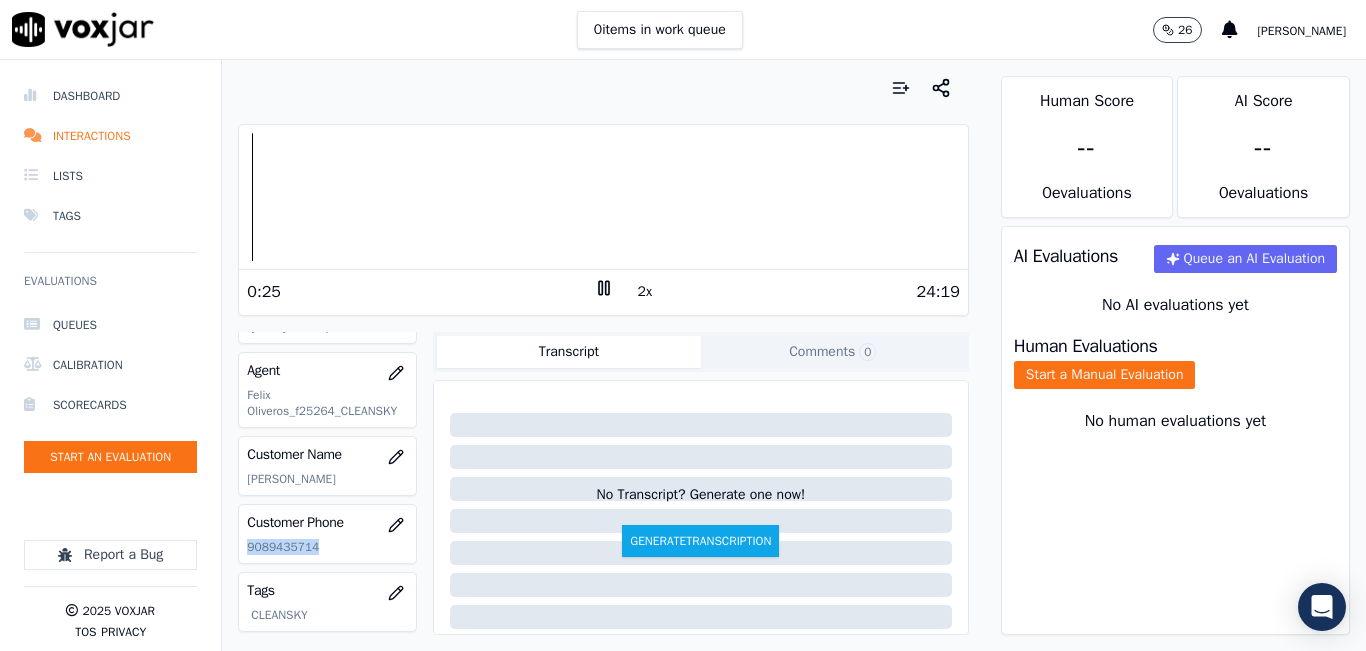copy on "9089435714" 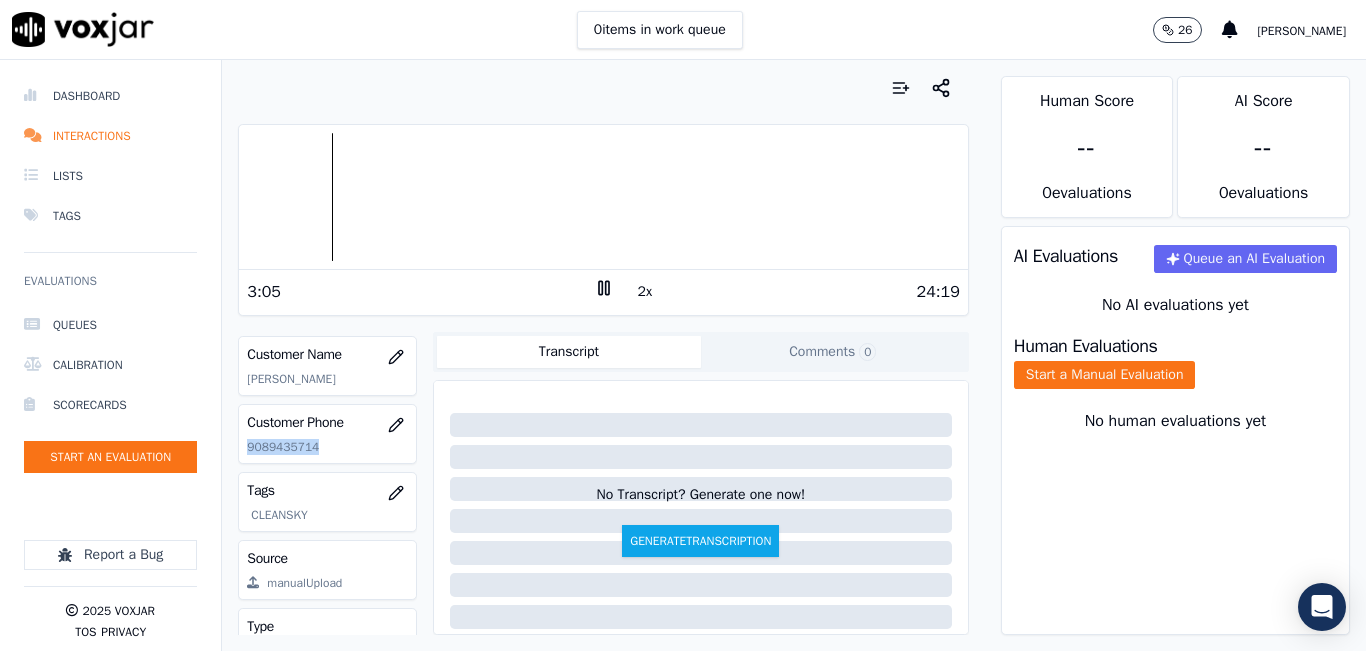 scroll, scrollTop: 378, scrollLeft: 0, axis: vertical 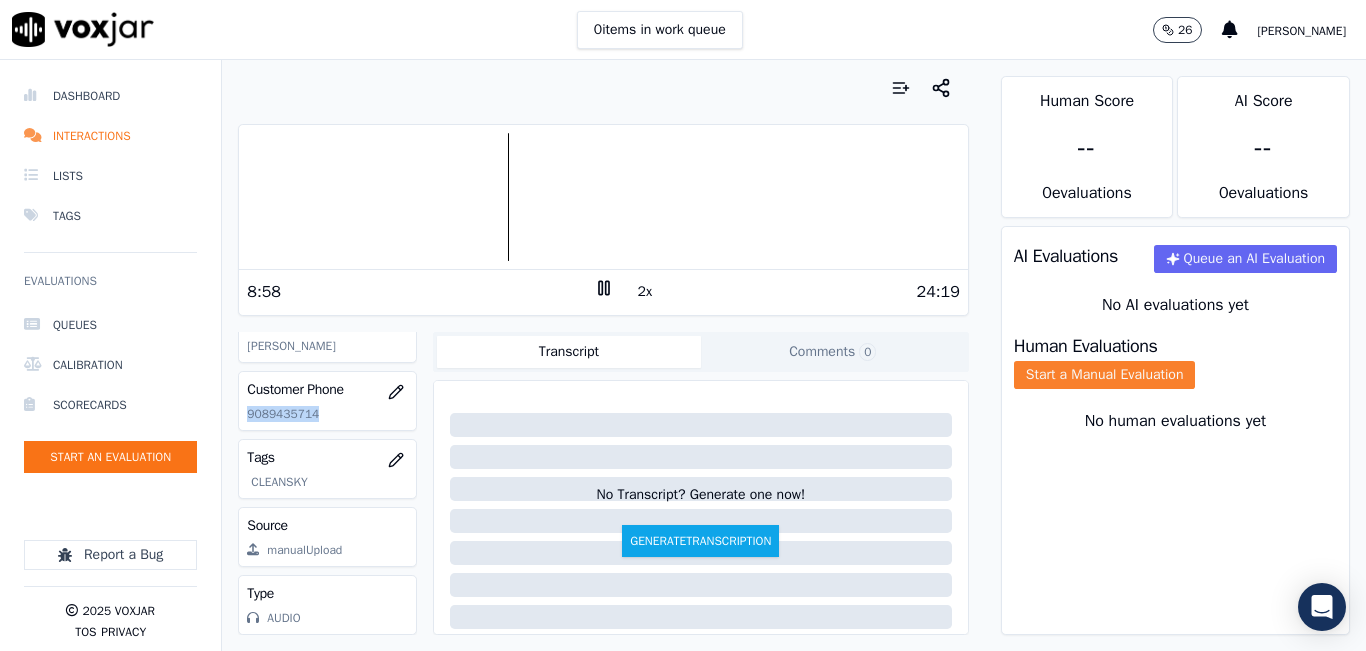 click on "Start a Manual Evaluation" 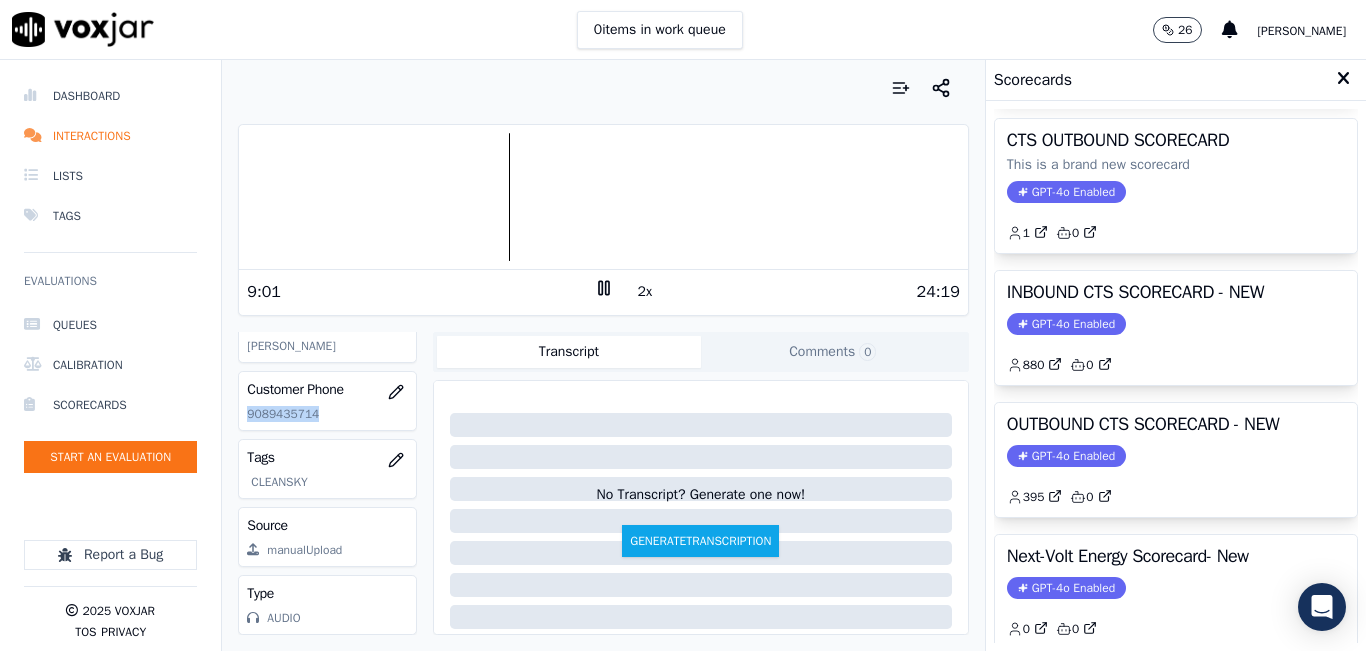 scroll, scrollTop: 200, scrollLeft: 0, axis: vertical 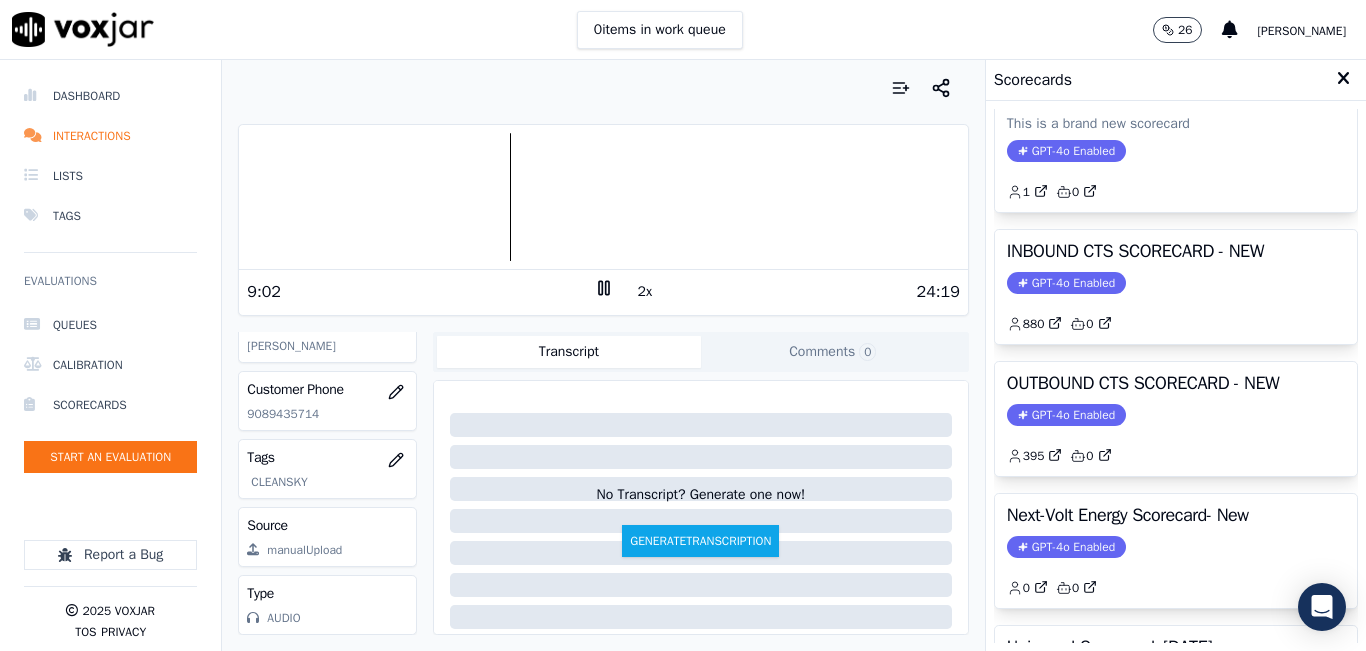 click on "OUTBOUND CTS SCORECARD - NEW        GPT-4o Enabled       395         0" at bounding box center [1176, 419] 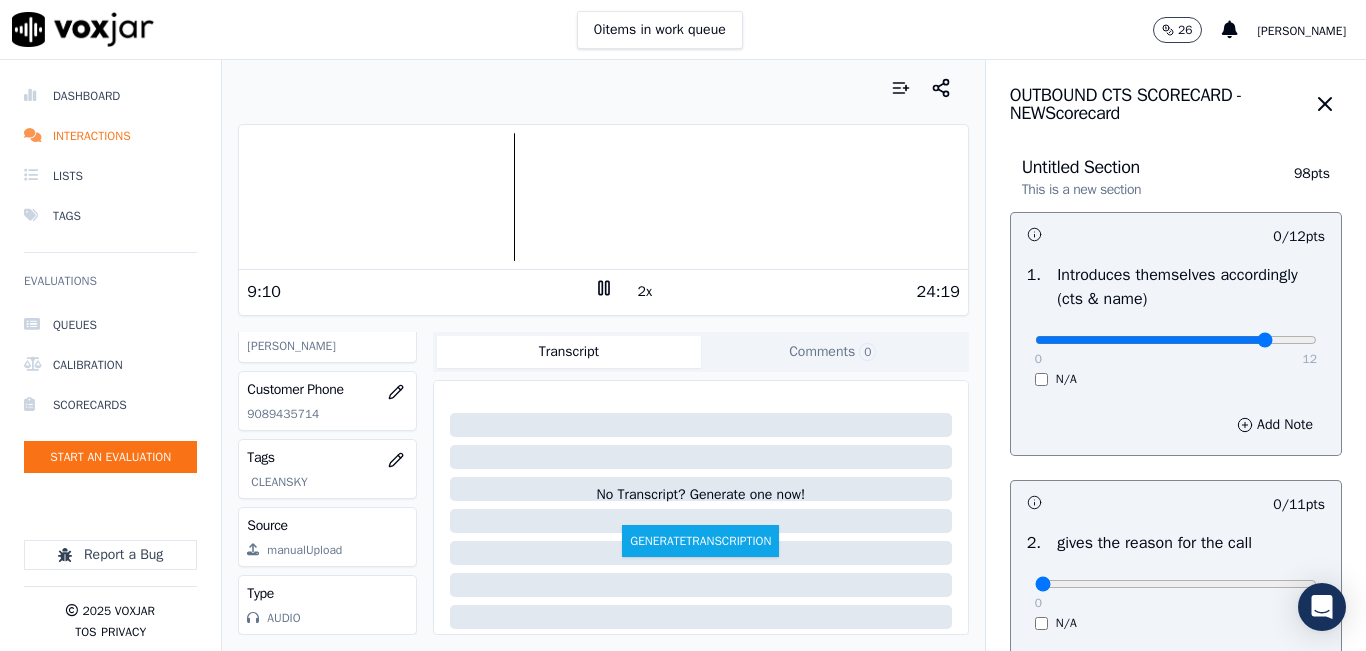 type on "10" 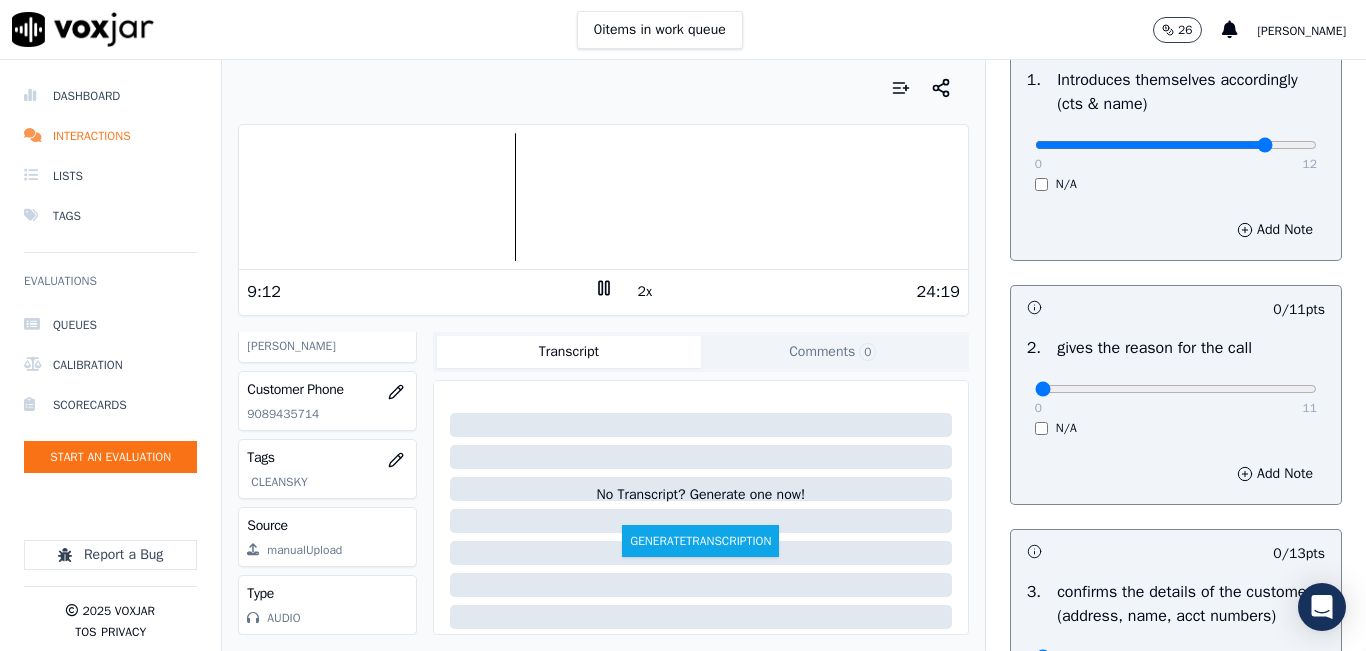 scroll, scrollTop: 200, scrollLeft: 0, axis: vertical 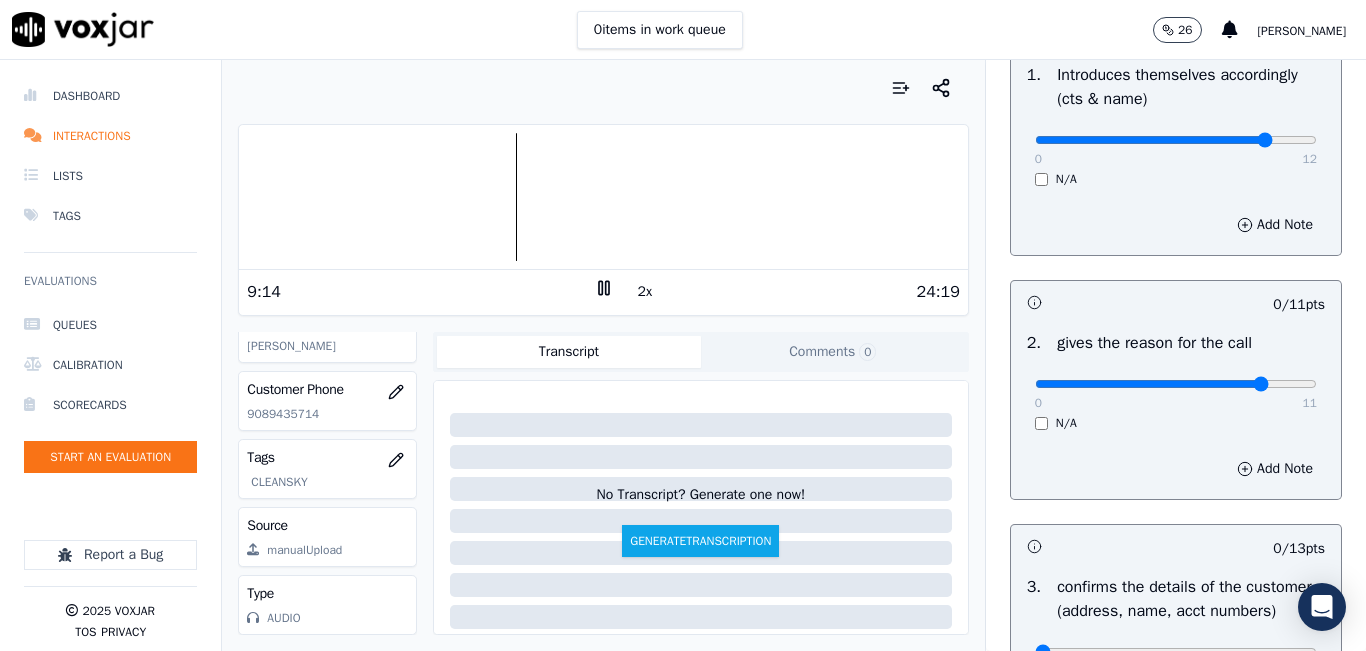 type on "9" 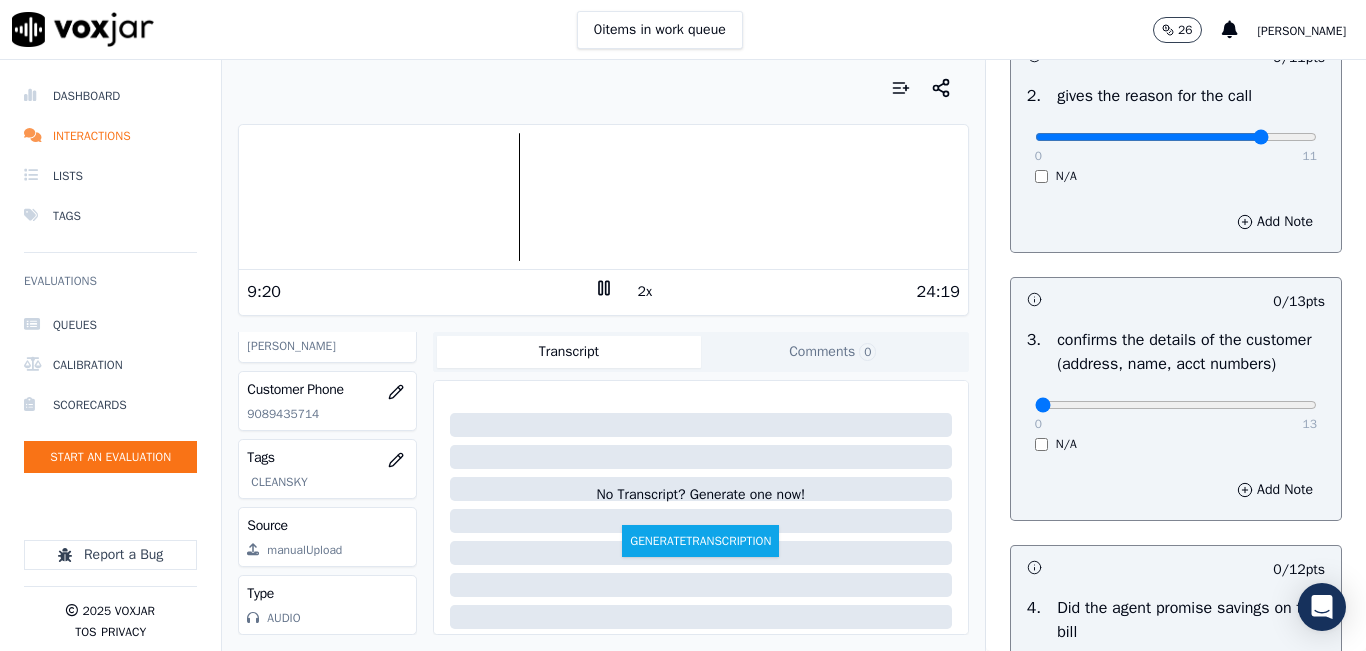 scroll, scrollTop: 500, scrollLeft: 0, axis: vertical 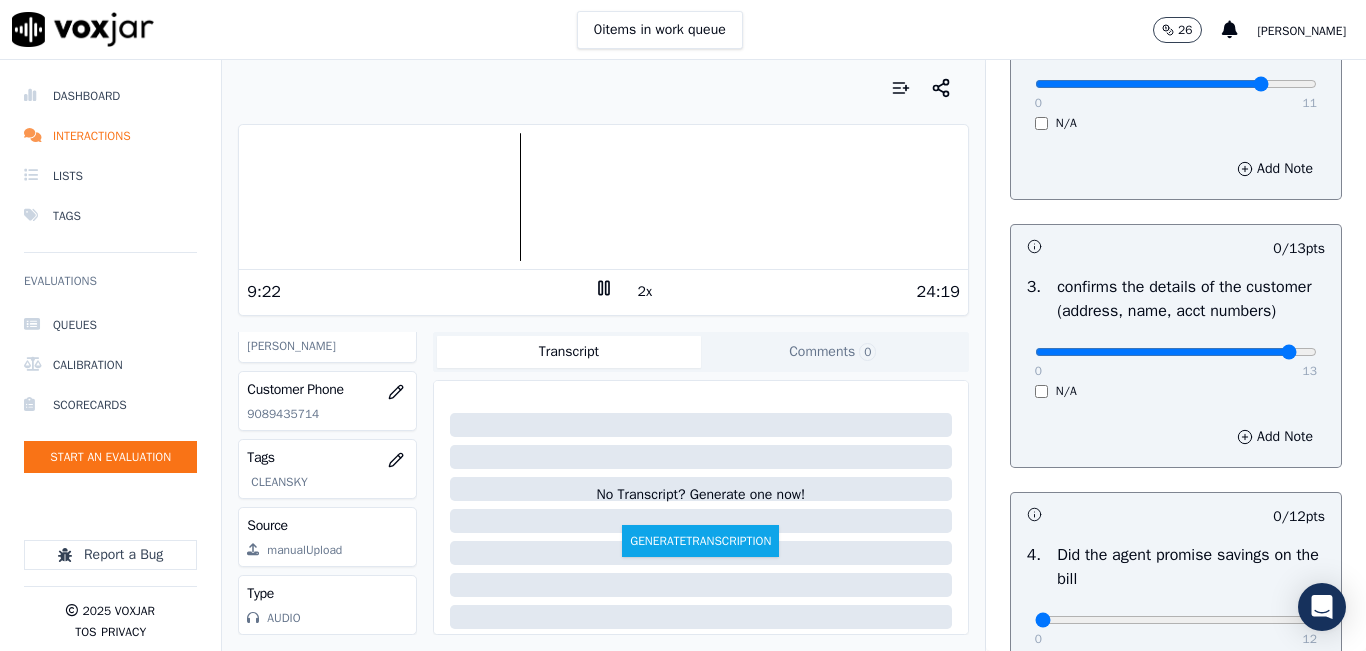 type on "12" 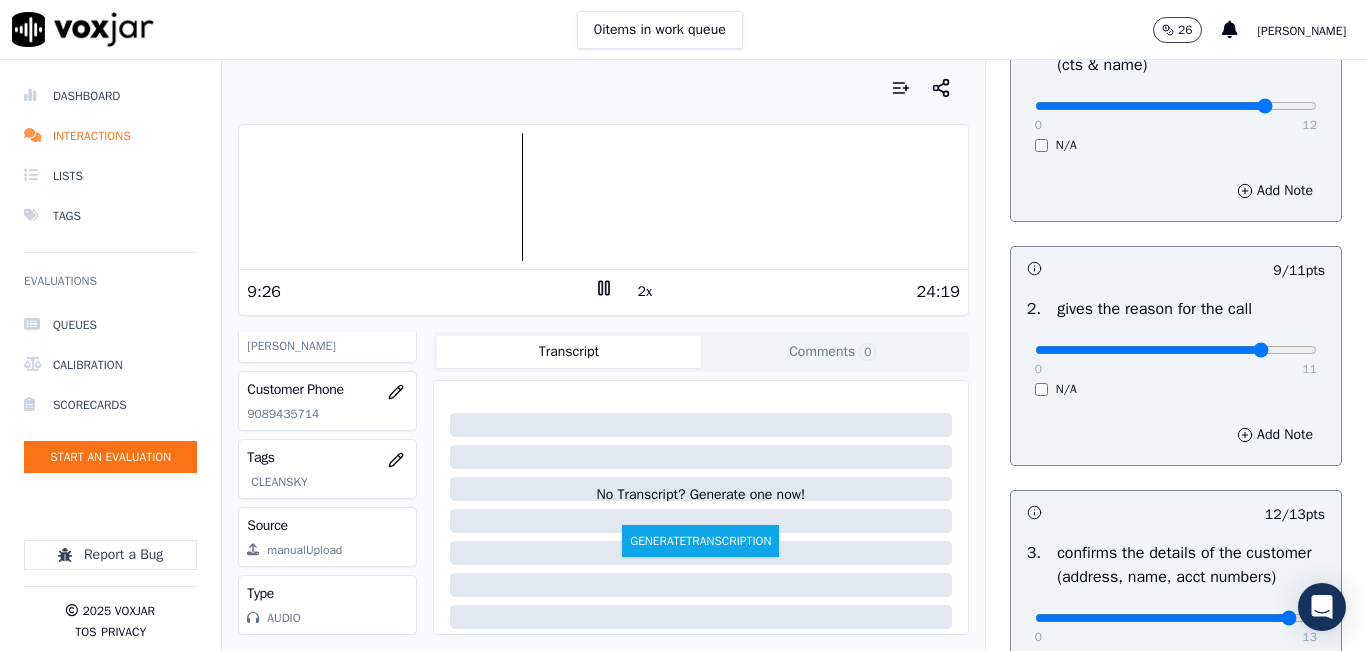 scroll, scrollTop: 200, scrollLeft: 0, axis: vertical 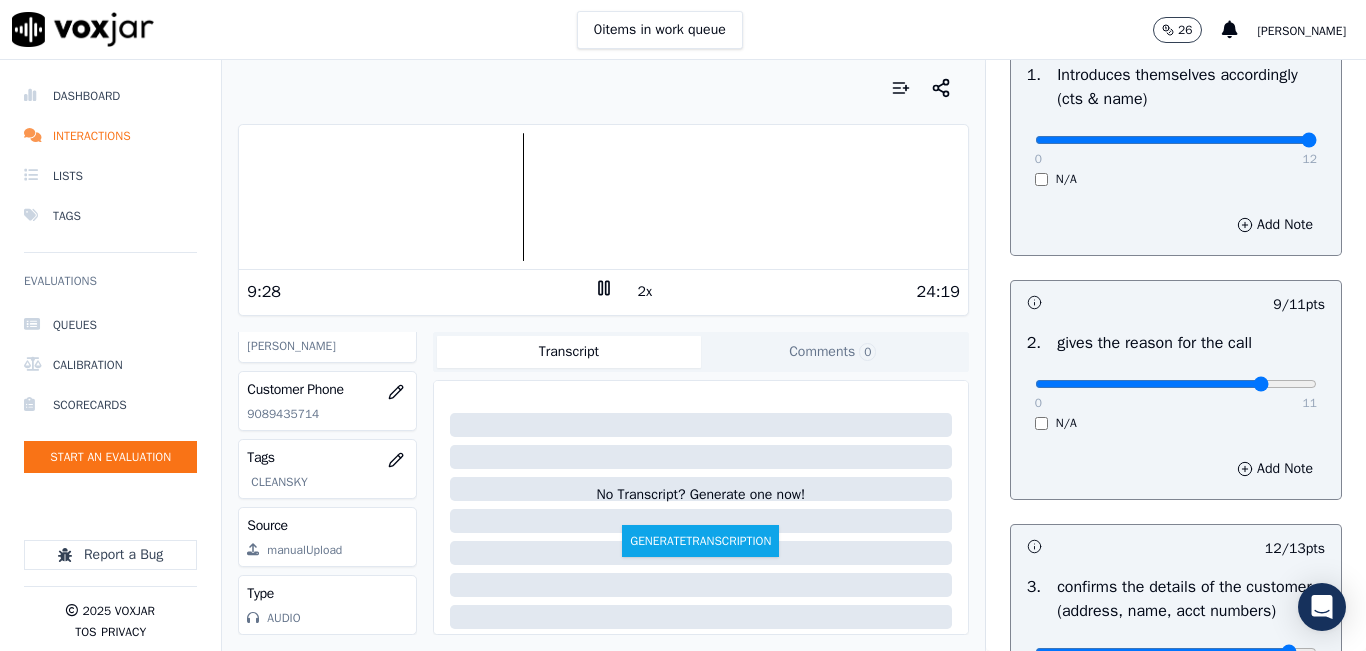 type on "12" 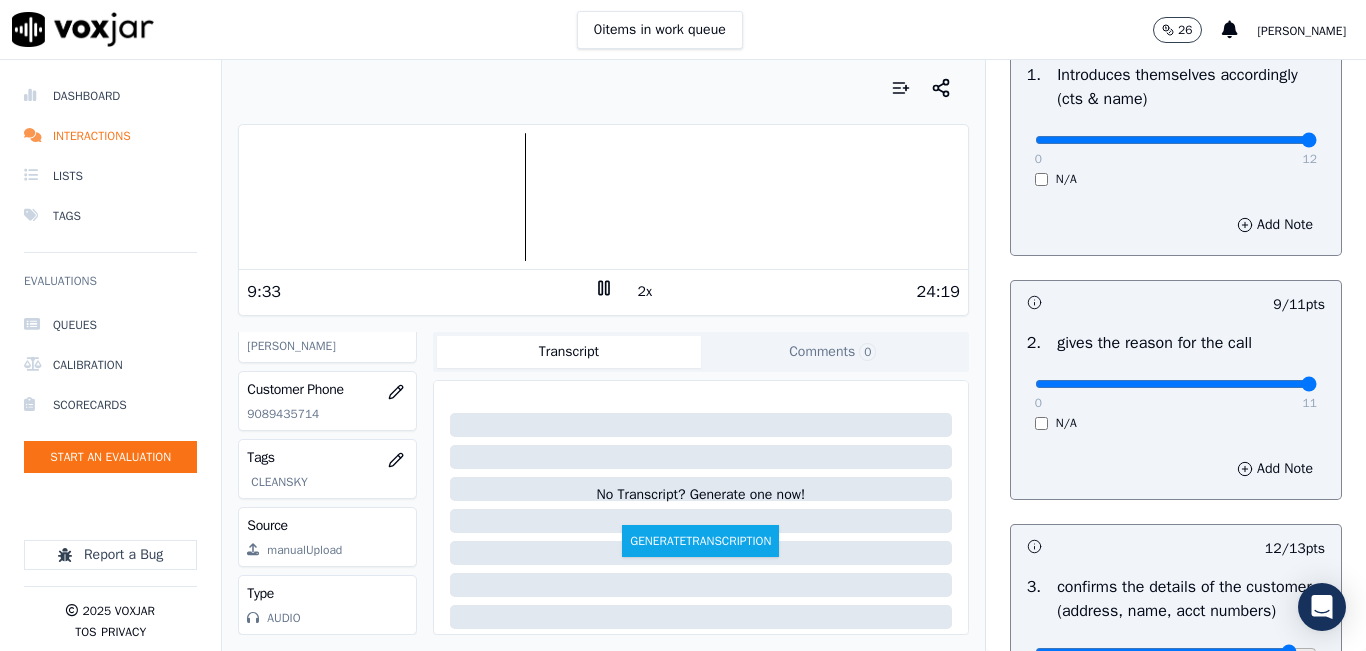 drag, startPoint x: 1255, startPoint y: 384, endPoint x: 1279, endPoint y: 384, distance: 24 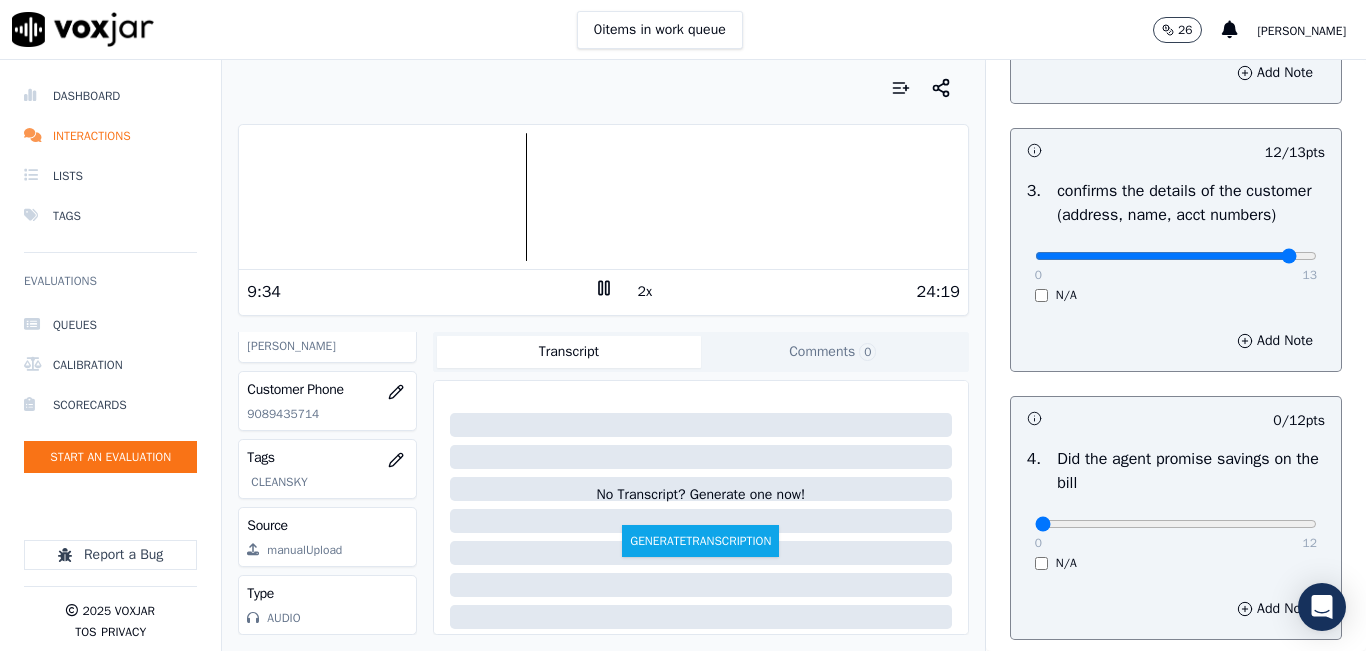 scroll, scrollTop: 600, scrollLeft: 0, axis: vertical 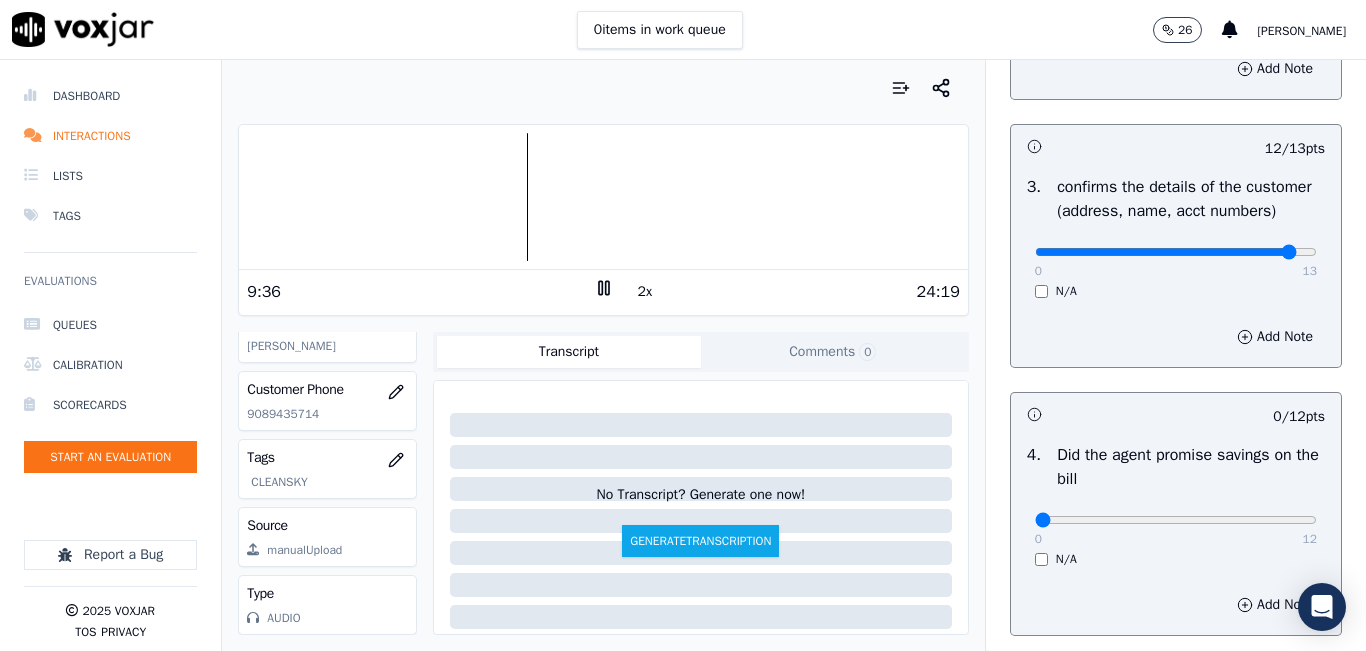 click on "0   13     N/A" at bounding box center [1176, 261] 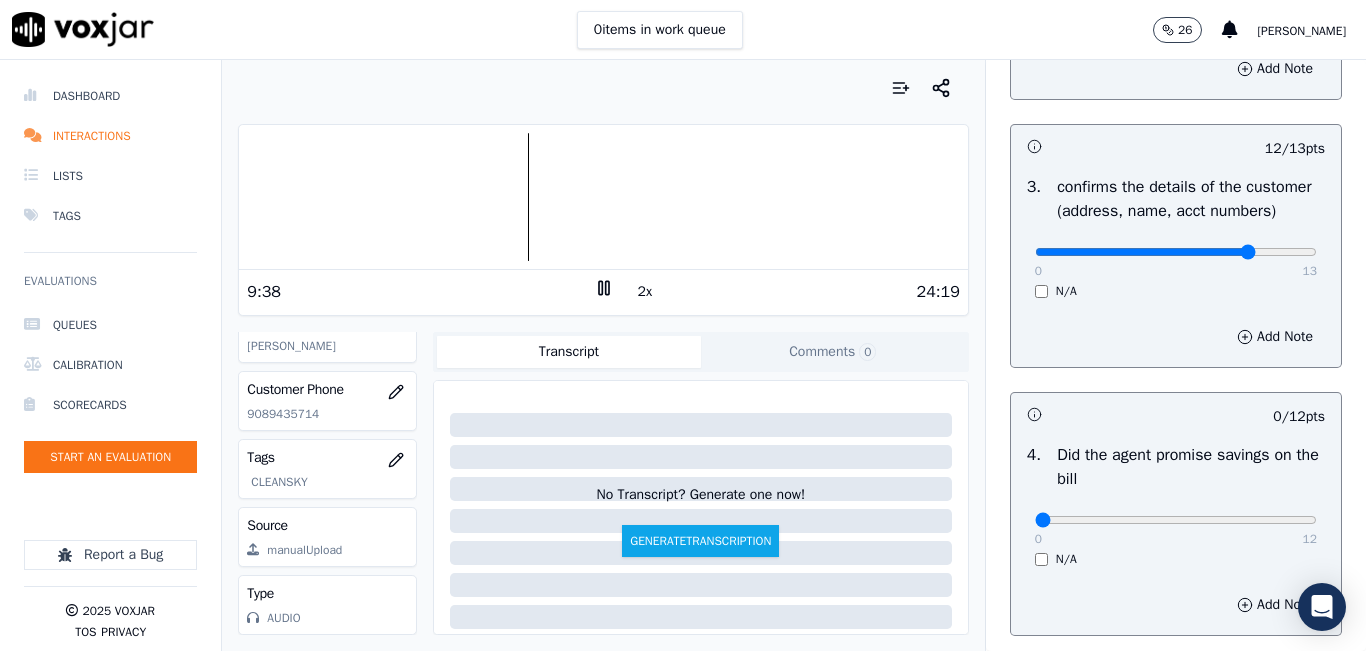 type on "10" 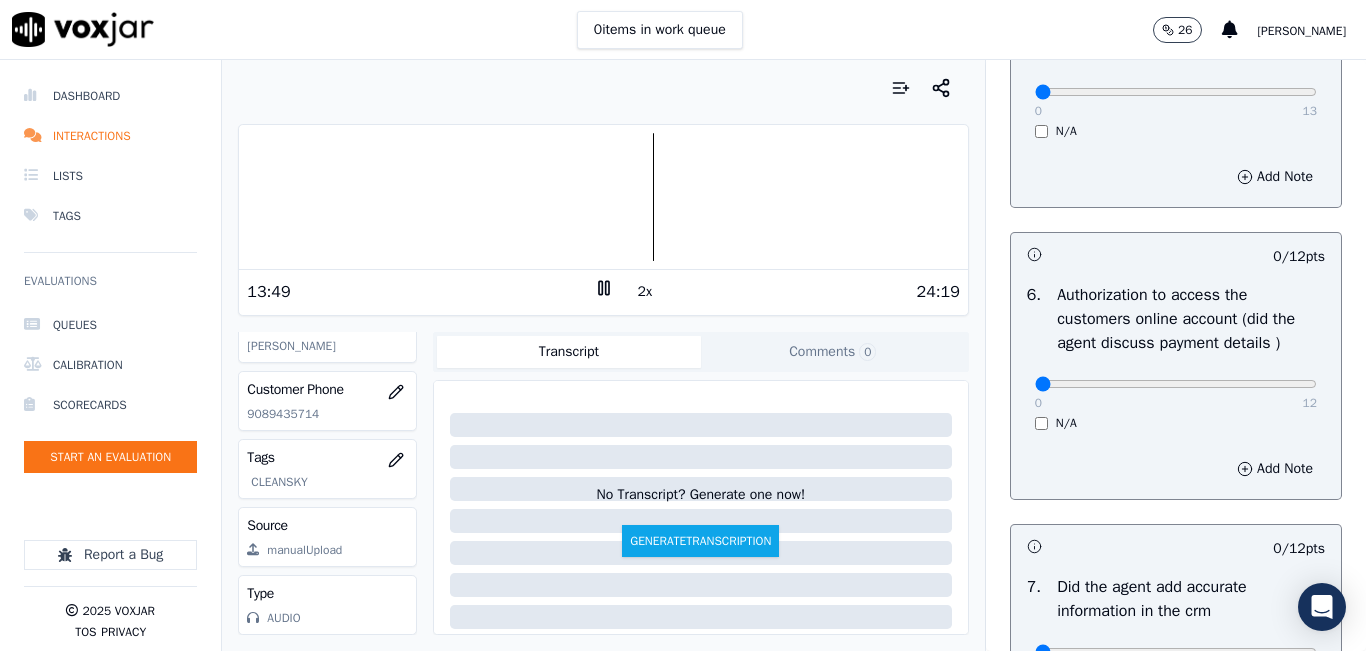 scroll, scrollTop: 1918, scrollLeft: 0, axis: vertical 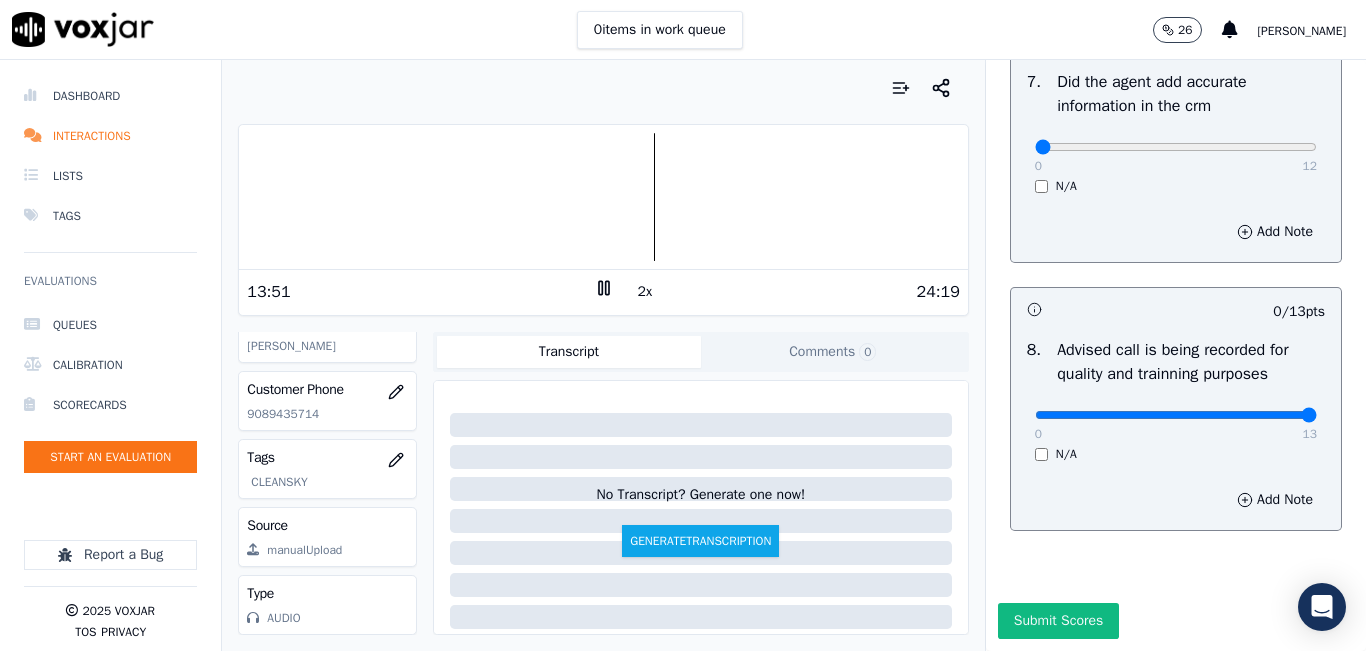 drag, startPoint x: 1301, startPoint y: 371, endPoint x: 1315, endPoint y: 371, distance: 14 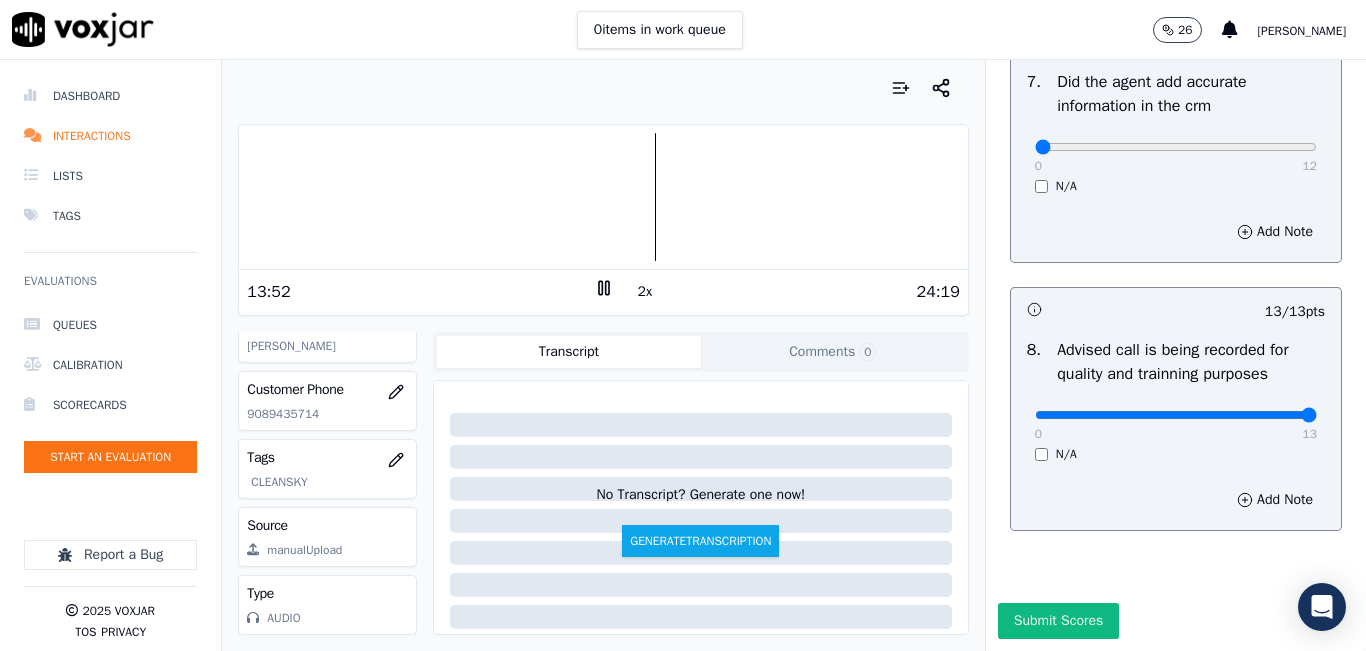 scroll, scrollTop: 1718, scrollLeft: 0, axis: vertical 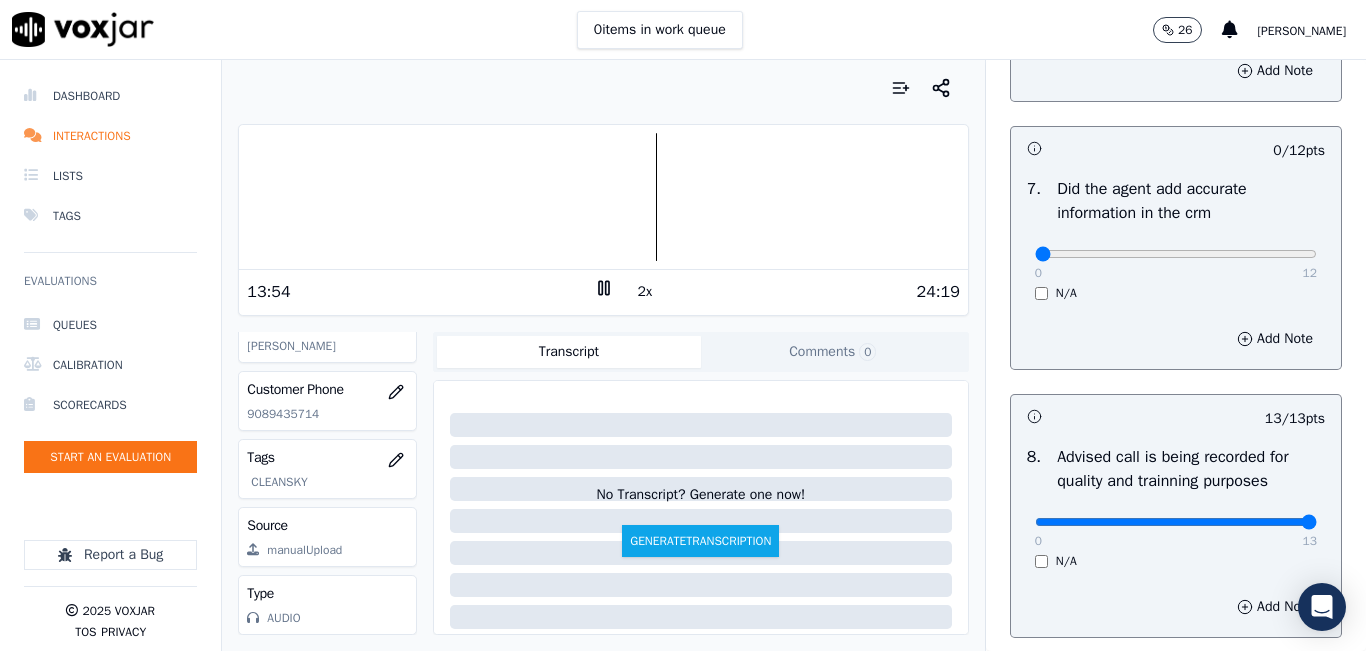 drag, startPoint x: 1242, startPoint y: 311, endPoint x: 1286, endPoint y: 312, distance: 44.011364 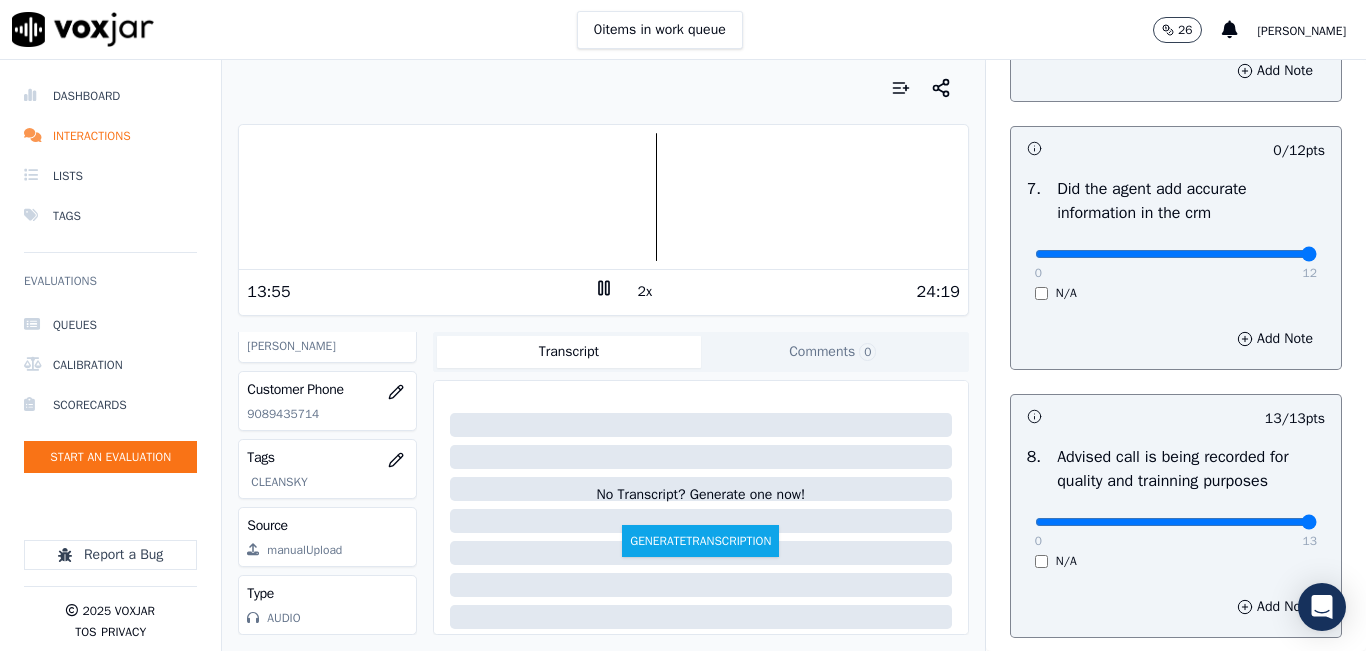 type on "12" 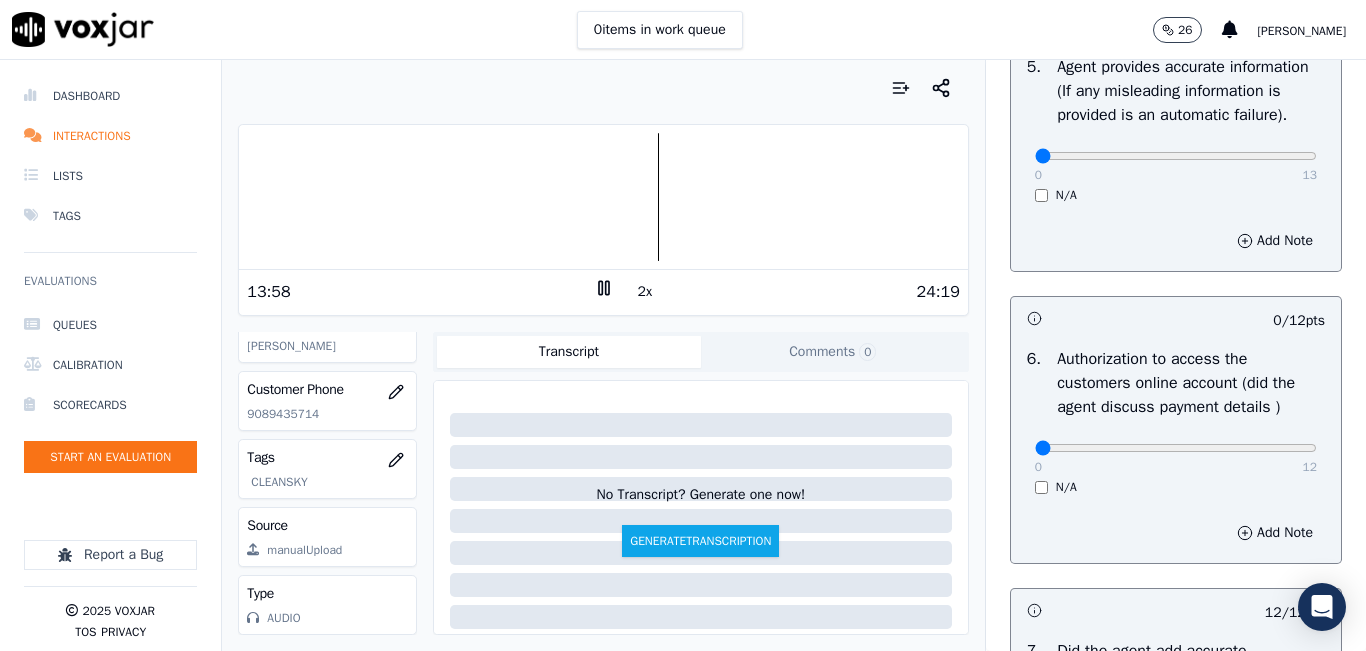 scroll, scrollTop: 1218, scrollLeft: 0, axis: vertical 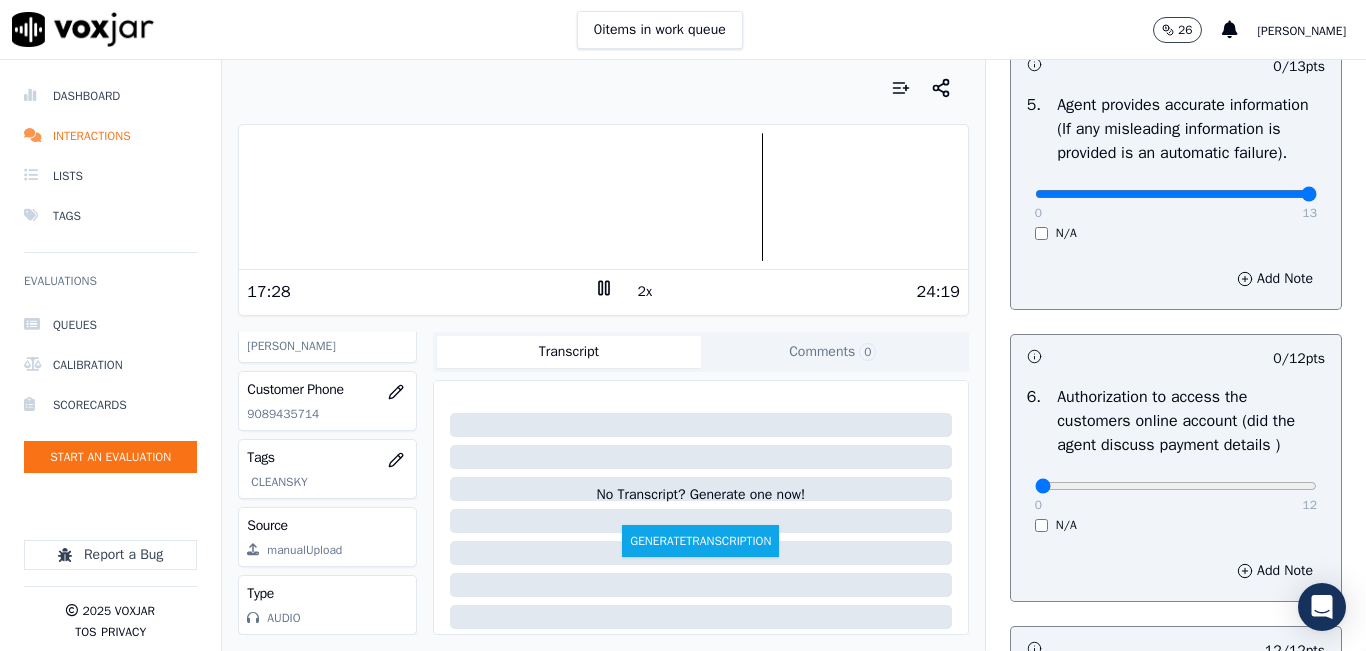 type on "13" 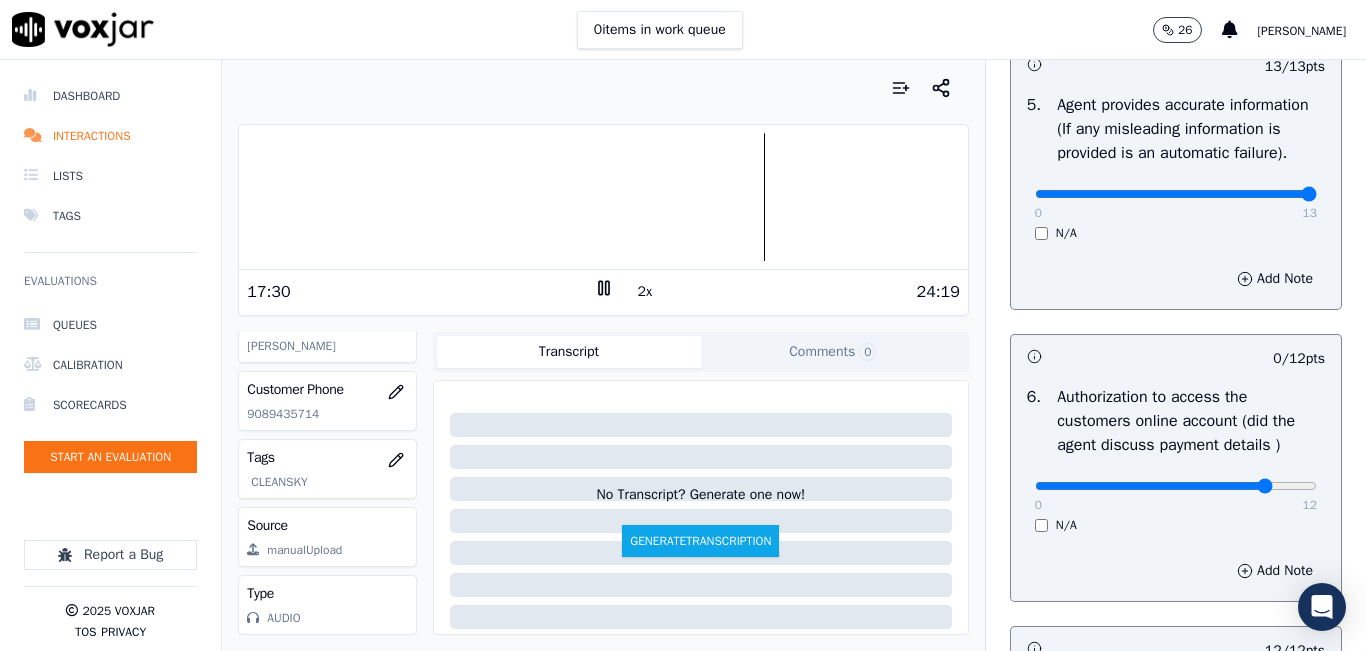 type on "10" 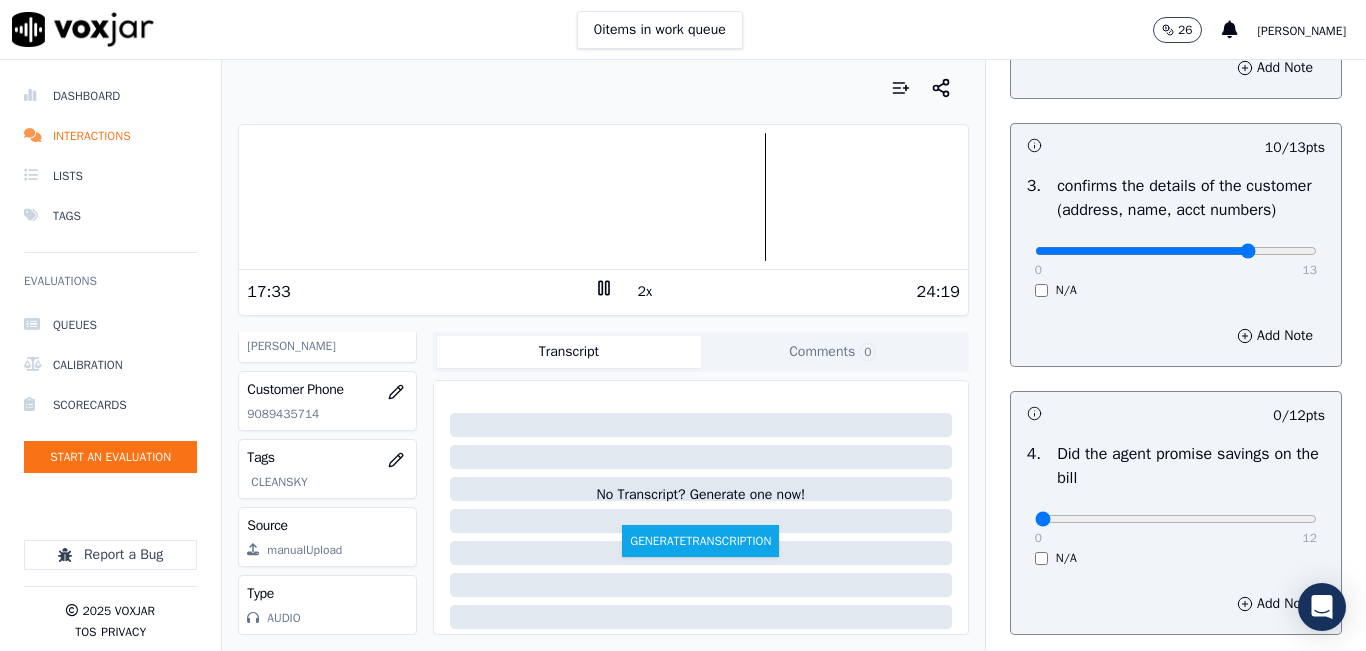 scroll, scrollTop: 718, scrollLeft: 0, axis: vertical 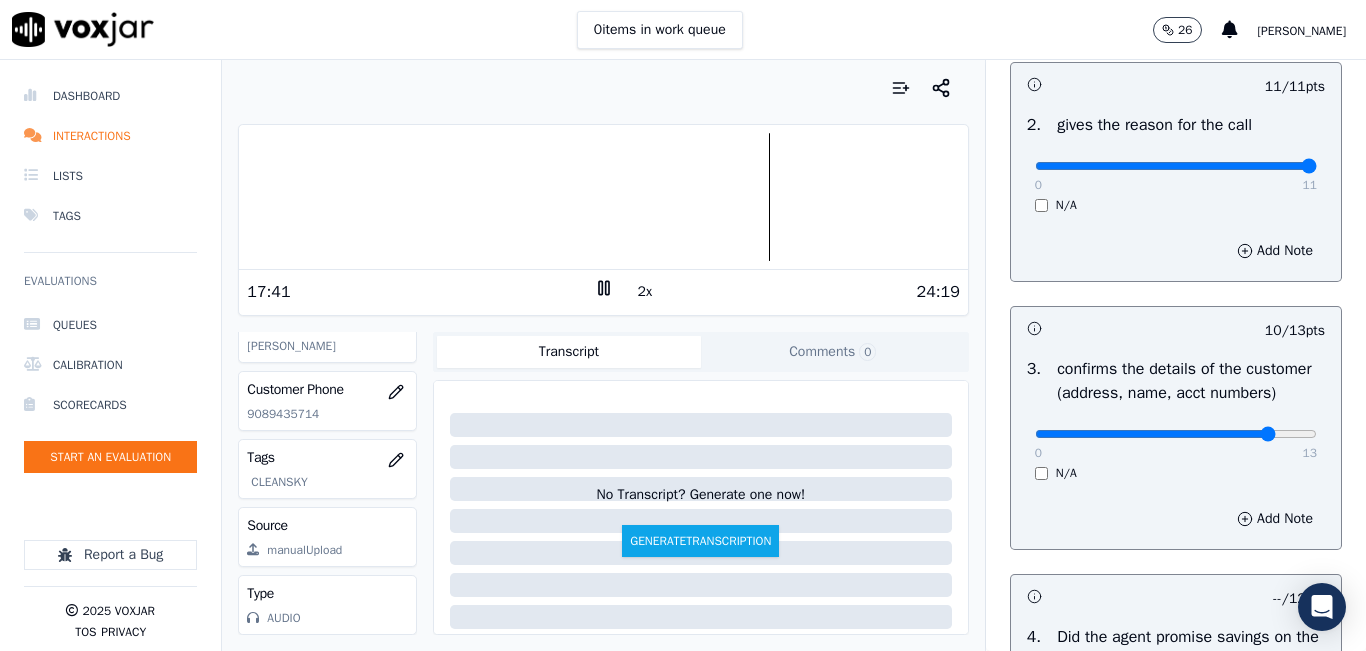 type on "11" 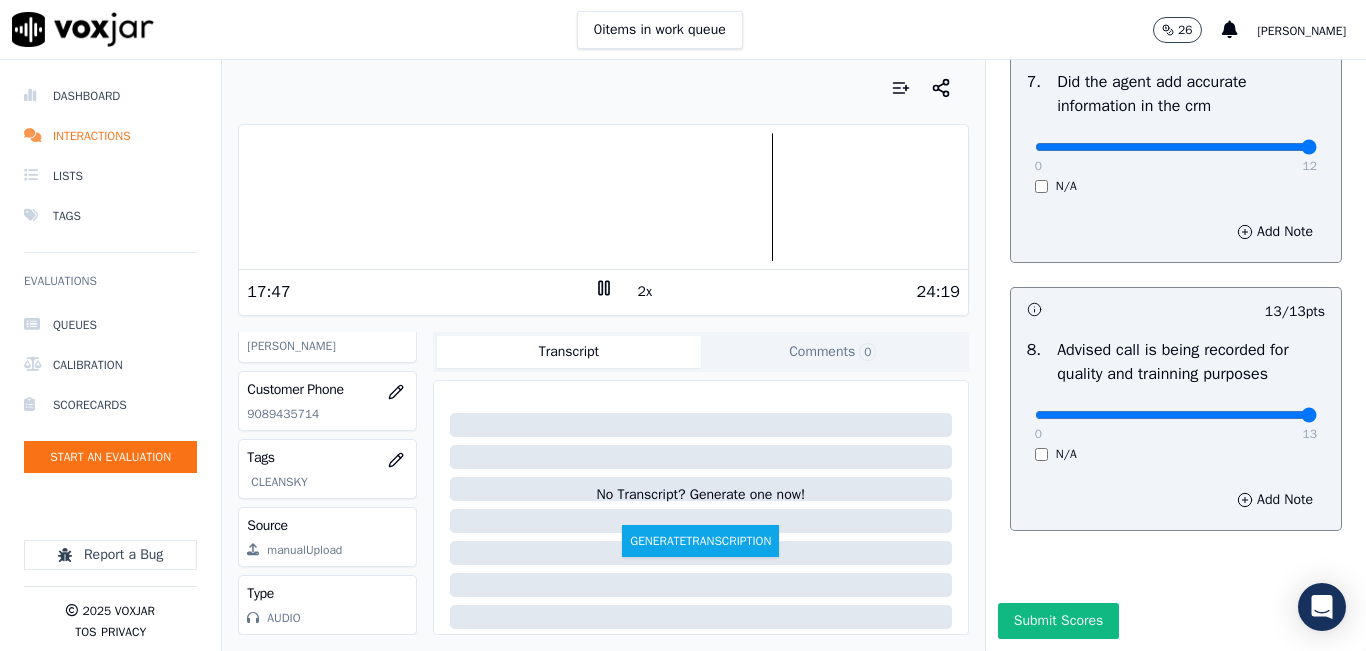 scroll, scrollTop: 1918, scrollLeft: 0, axis: vertical 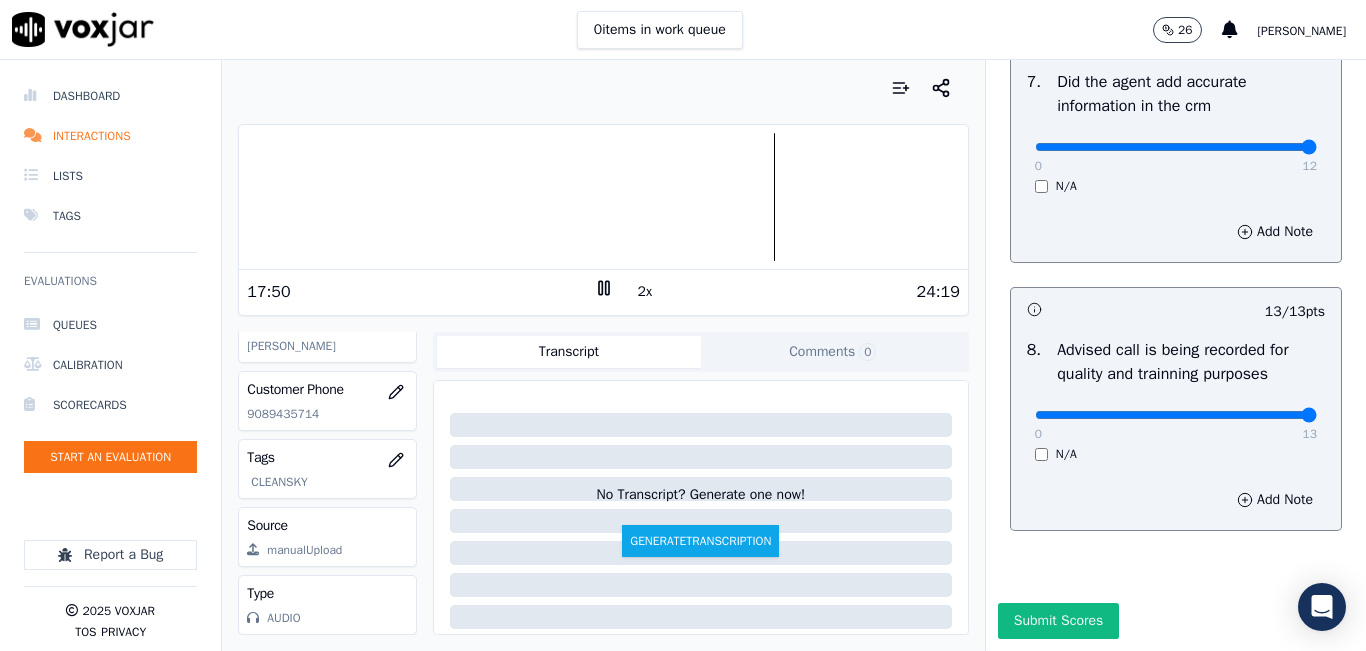 click at bounding box center [603, 197] 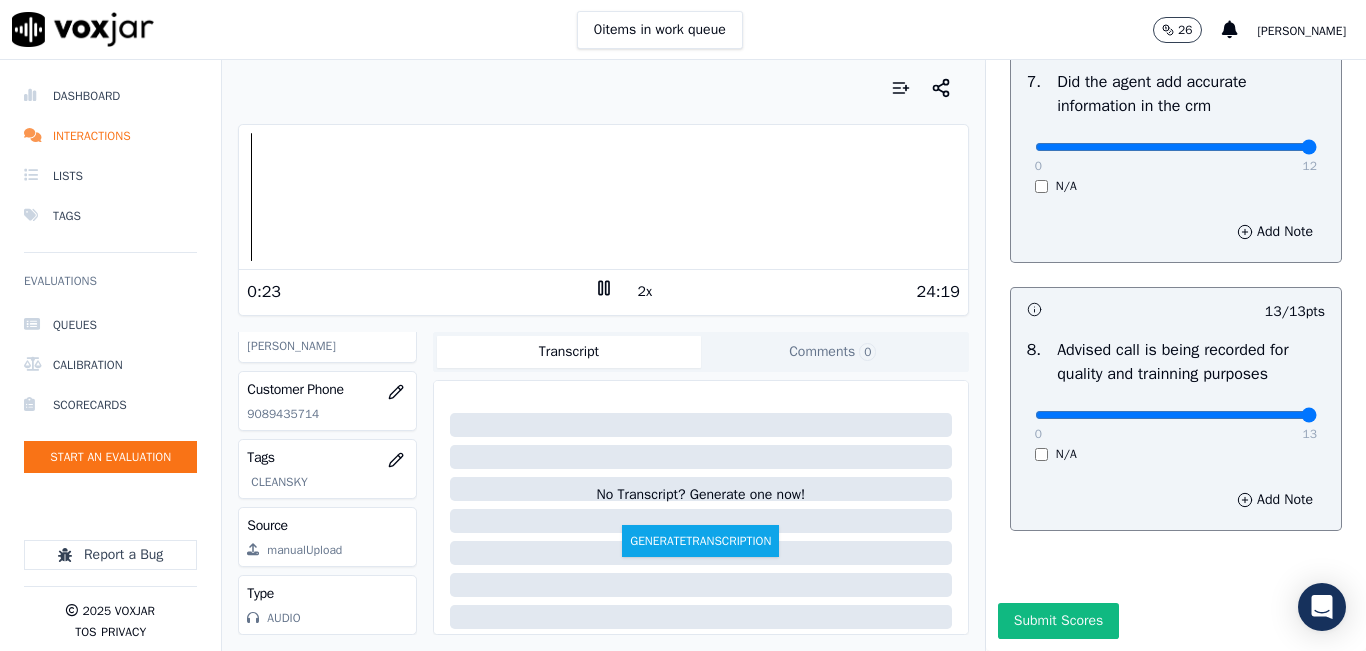 click on "Your browser does not support the audio element.   0:23     2x   24:19" at bounding box center (603, 220) 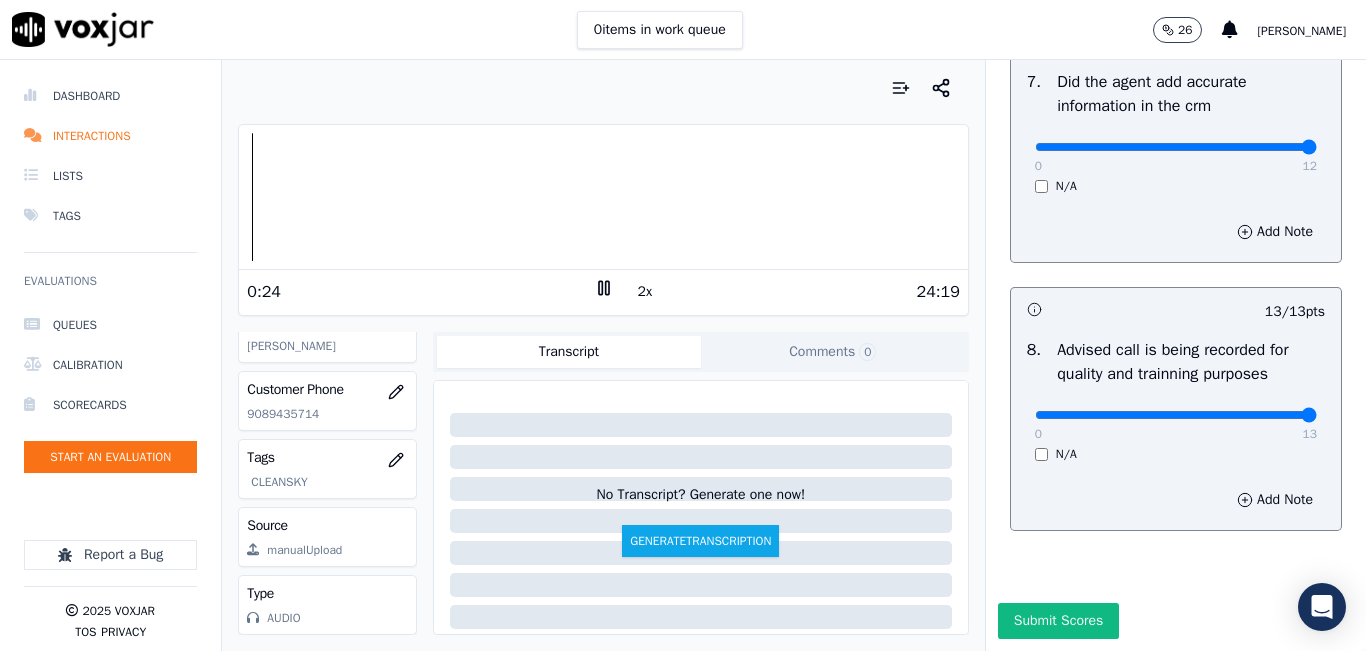 click at bounding box center (603, 197) 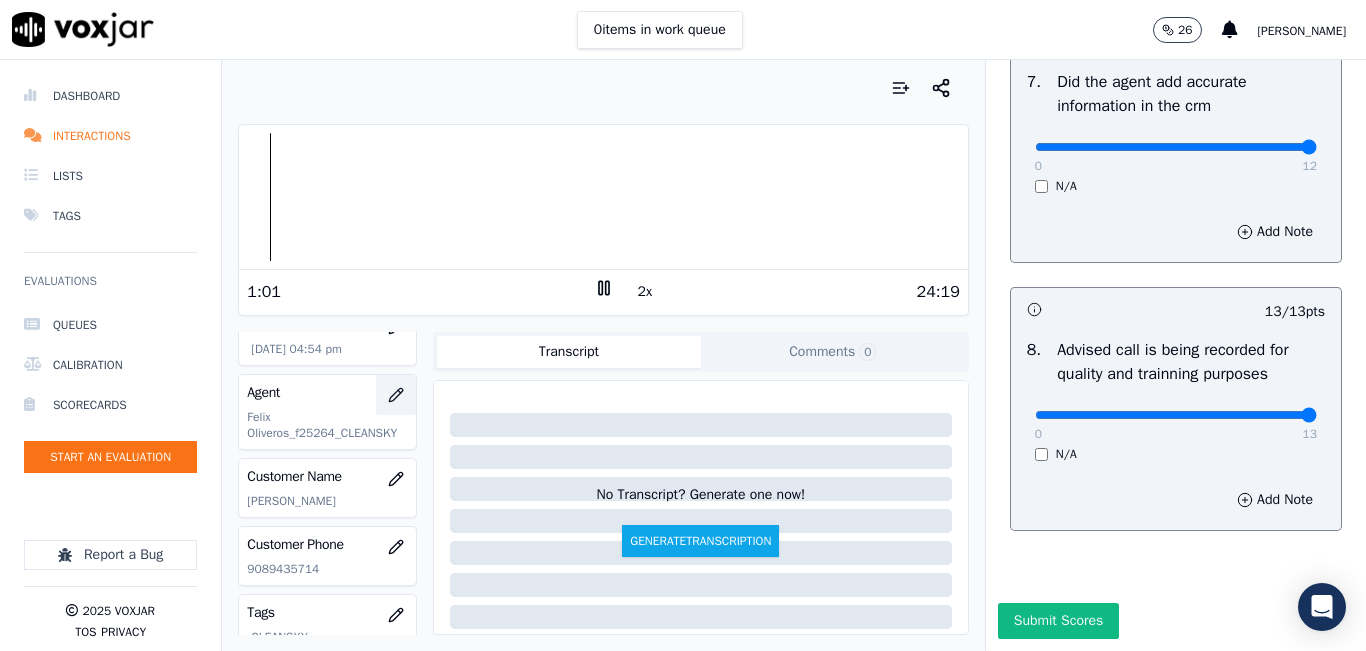 scroll, scrollTop: 0, scrollLeft: 0, axis: both 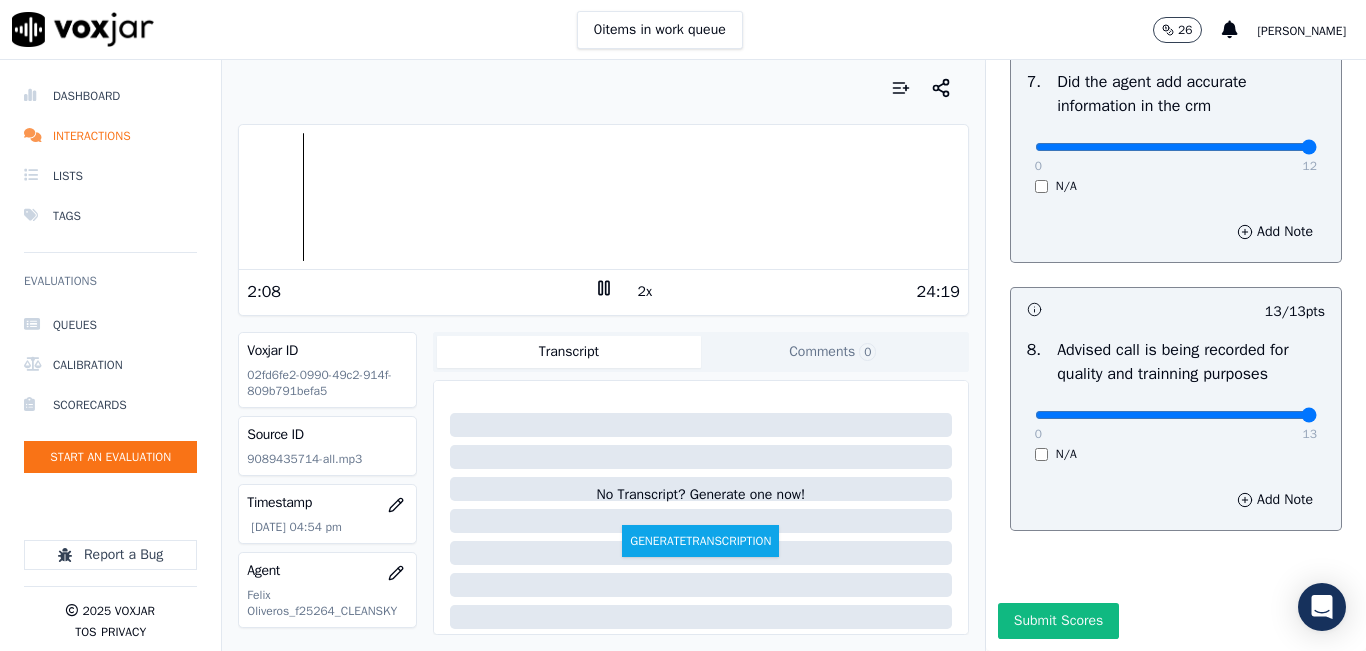 click on "Your browser does not support the audio element.   2:08     2x   24:19   Voxjar ID   02fd6fe2-0990-49c2-914f-809b791befa5   Source ID   9089435714-all.mp3   Timestamp
07/23/2025 04:54 pm     Agent
Felix Oliveros_f25264_CLEANSKY     Customer Name     JOSE ROMERO     Customer Phone     9089435714     Tags
CLEANSKY     Source     manualUpload   Type     AUDIO       Transcript   Comments  0   No Transcript? Generate one now!   Generate  Transcription         Add Comment" at bounding box center (603, 355) 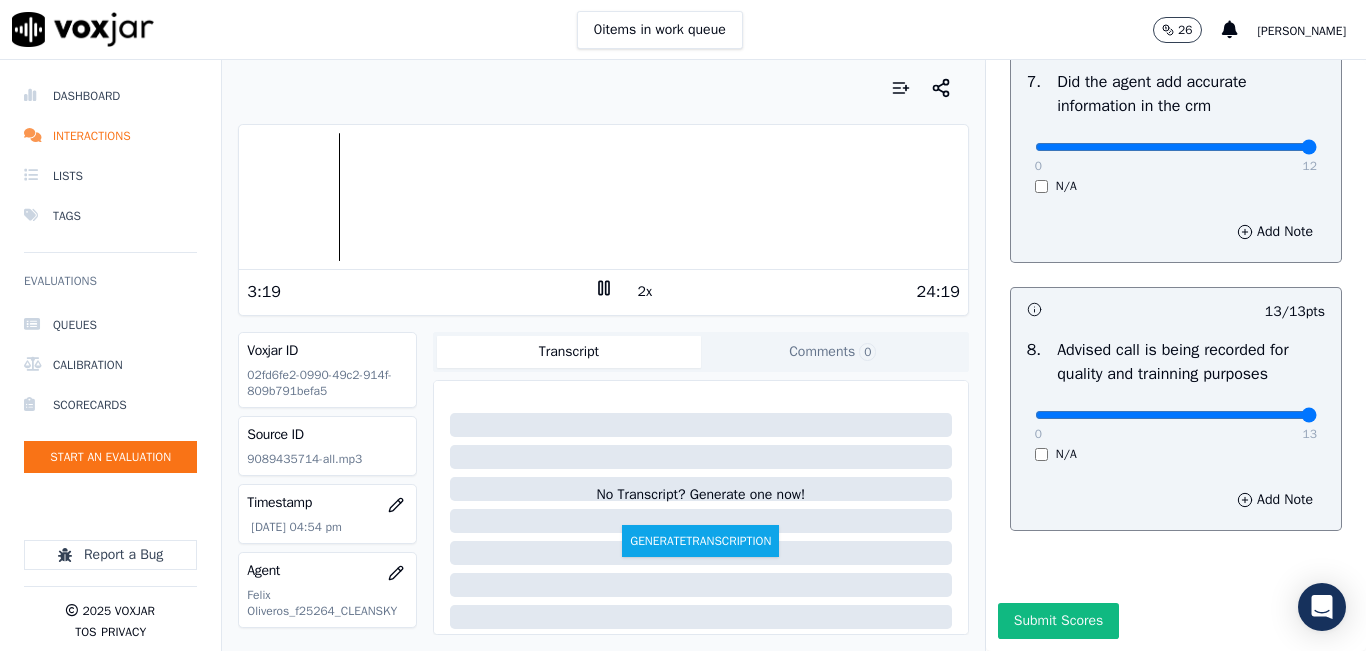 click 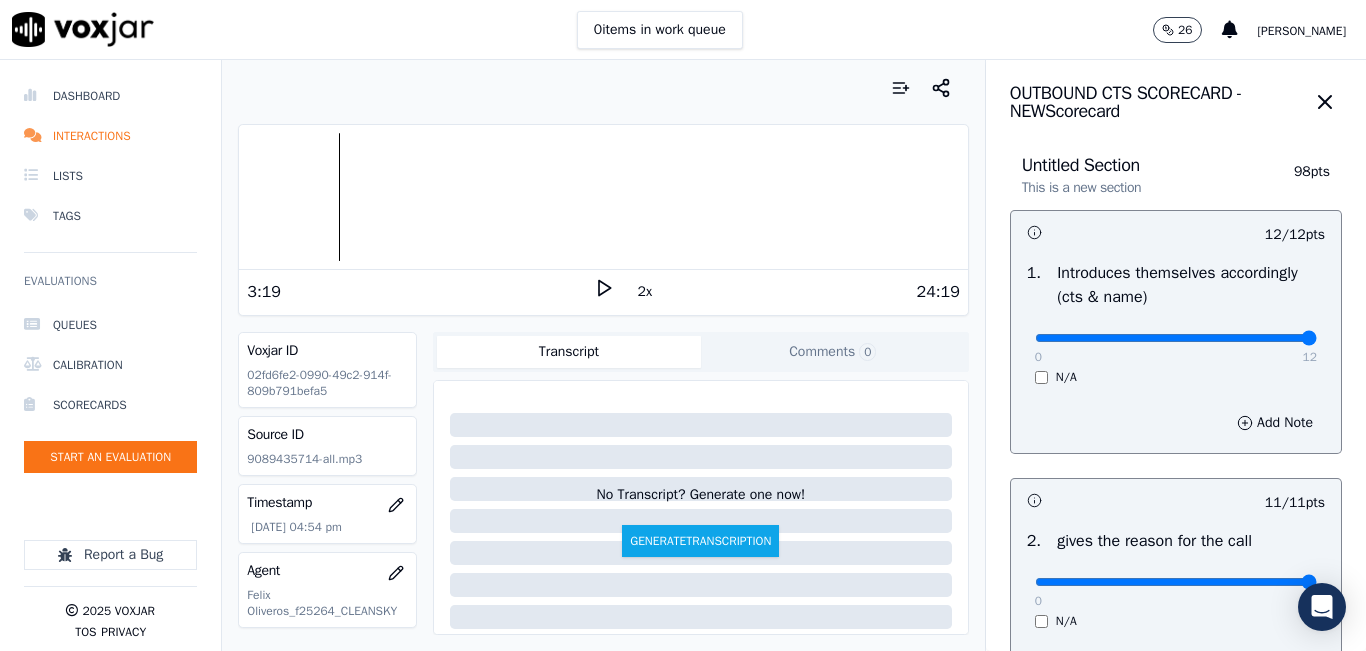 scroll, scrollTop: 0, scrollLeft: 0, axis: both 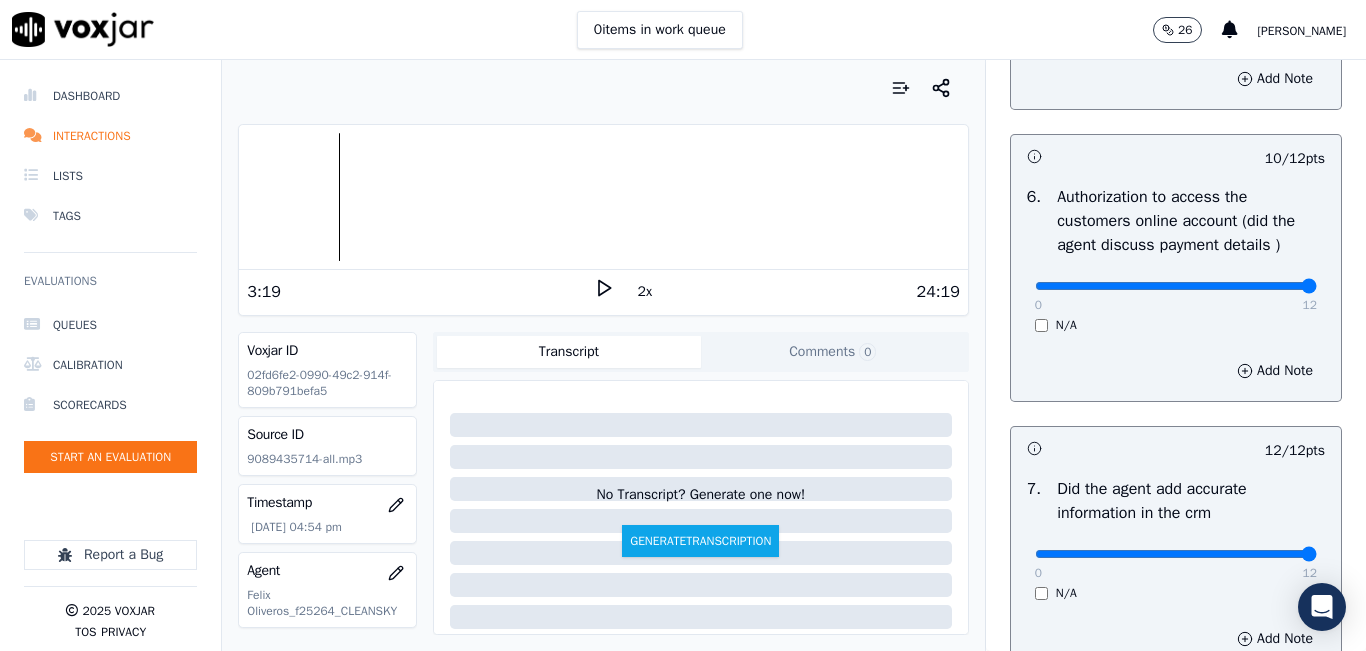 drag, startPoint x: 1245, startPoint y: 329, endPoint x: 1291, endPoint y: 333, distance: 46.173584 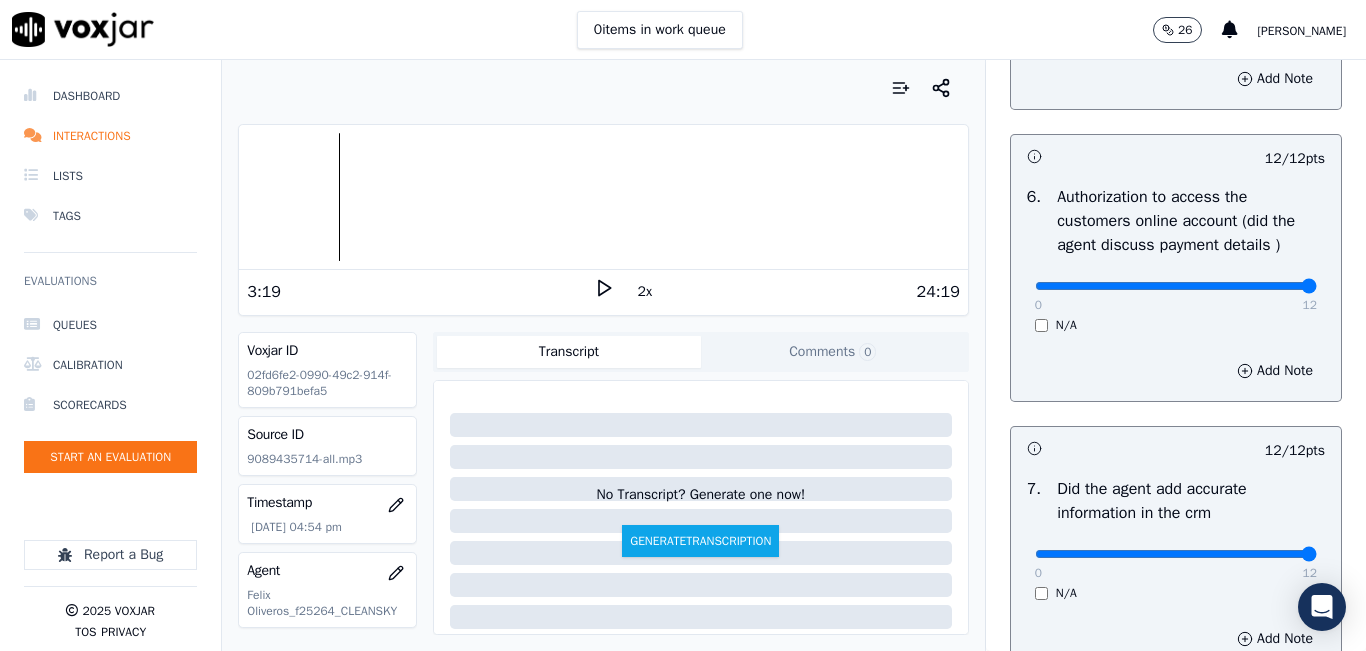 scroll, scrollTop: 1918, scrollLeft: 0, axis: vertical 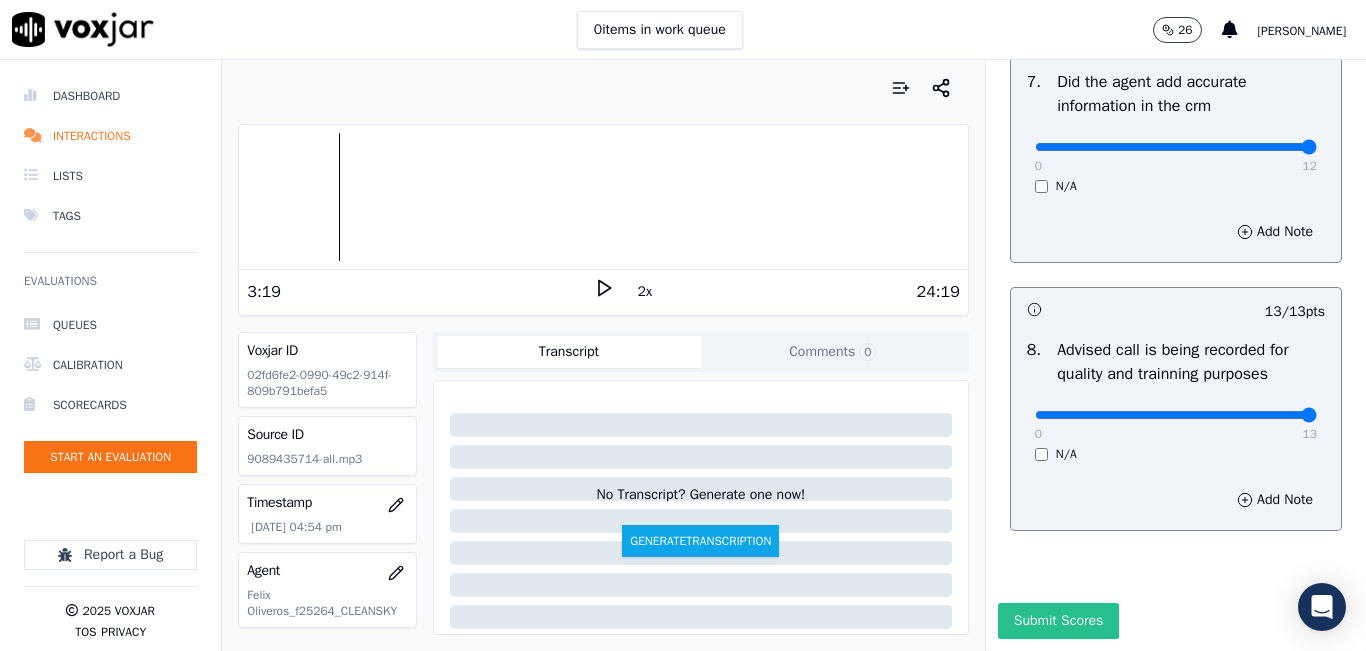 click on "Submit Scores" at bounding box center (1058, 621) 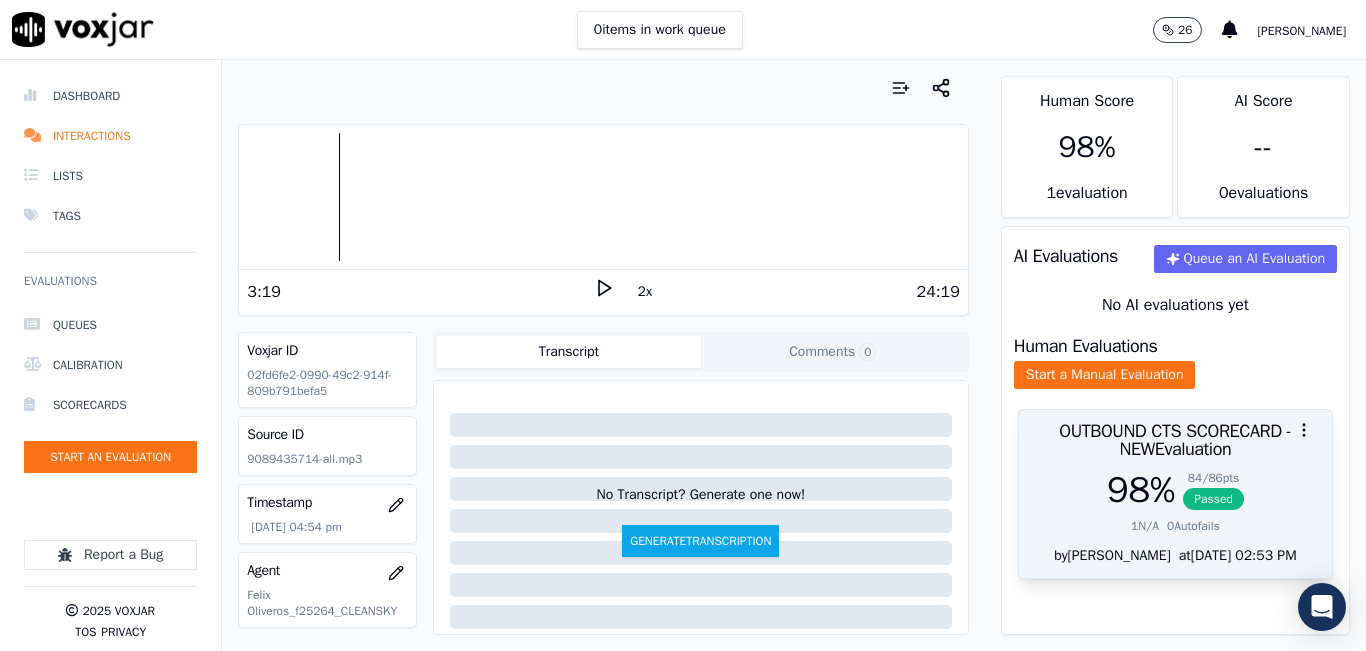 click at bounding box center [1175, 430] 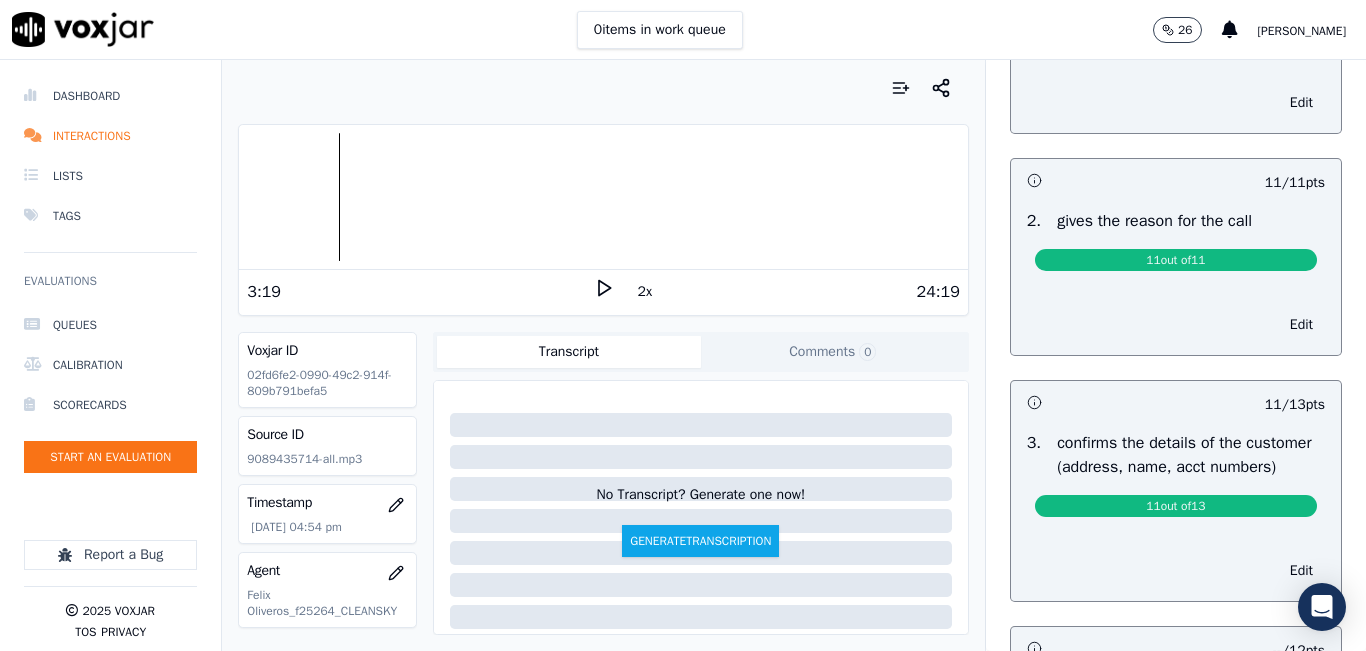 scroll, scrollTop: 500, scrollLeft: 0, axis: vertical 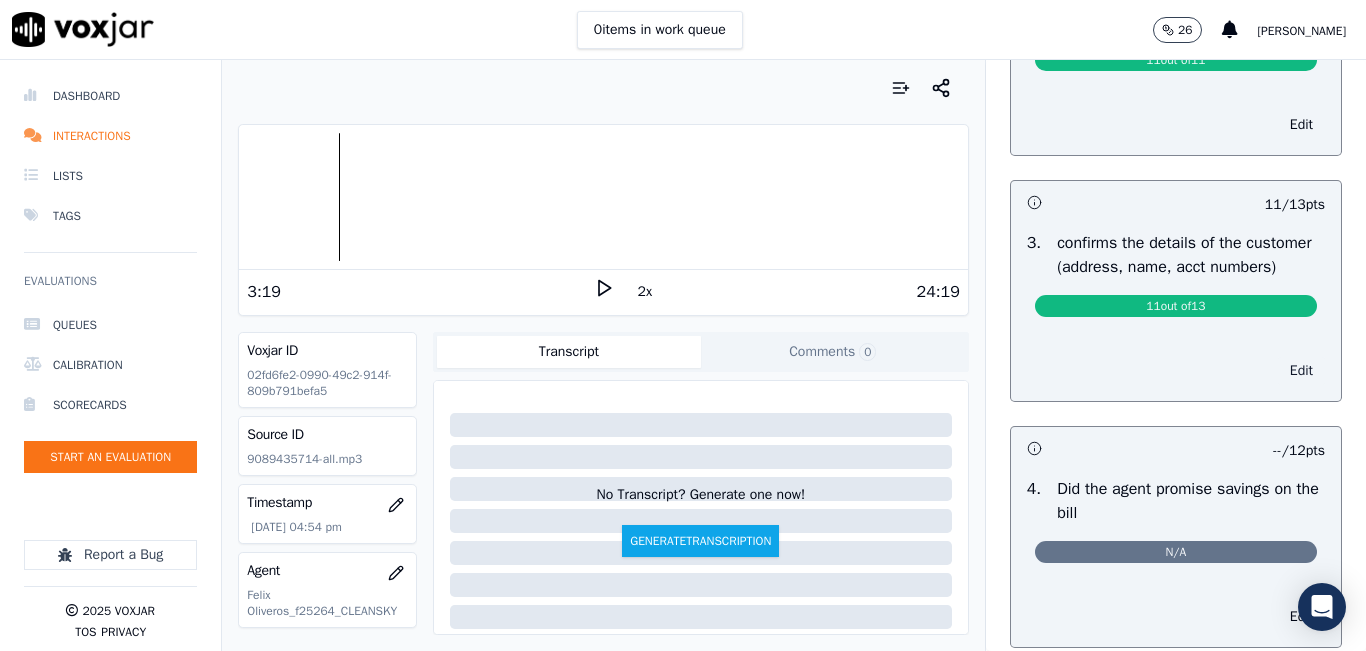 click on "Edit" at bounding box center (1301, 371) 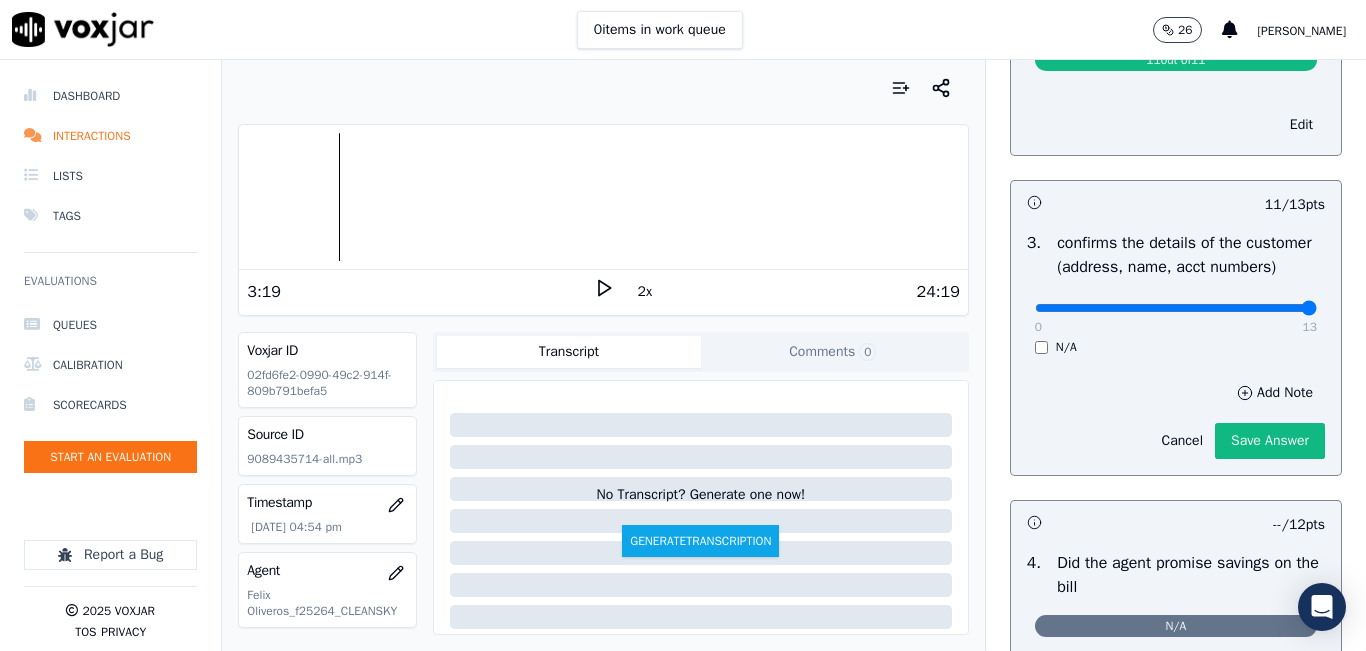 type on "13" 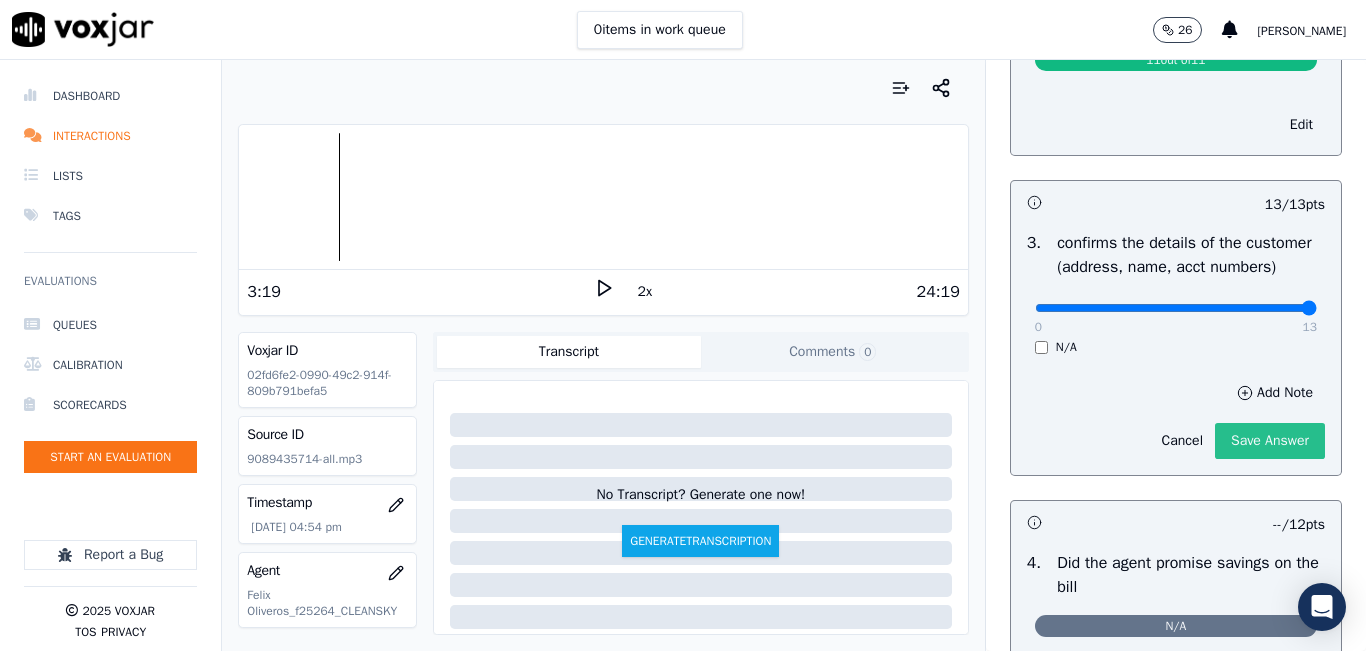 click on "Save Answer" 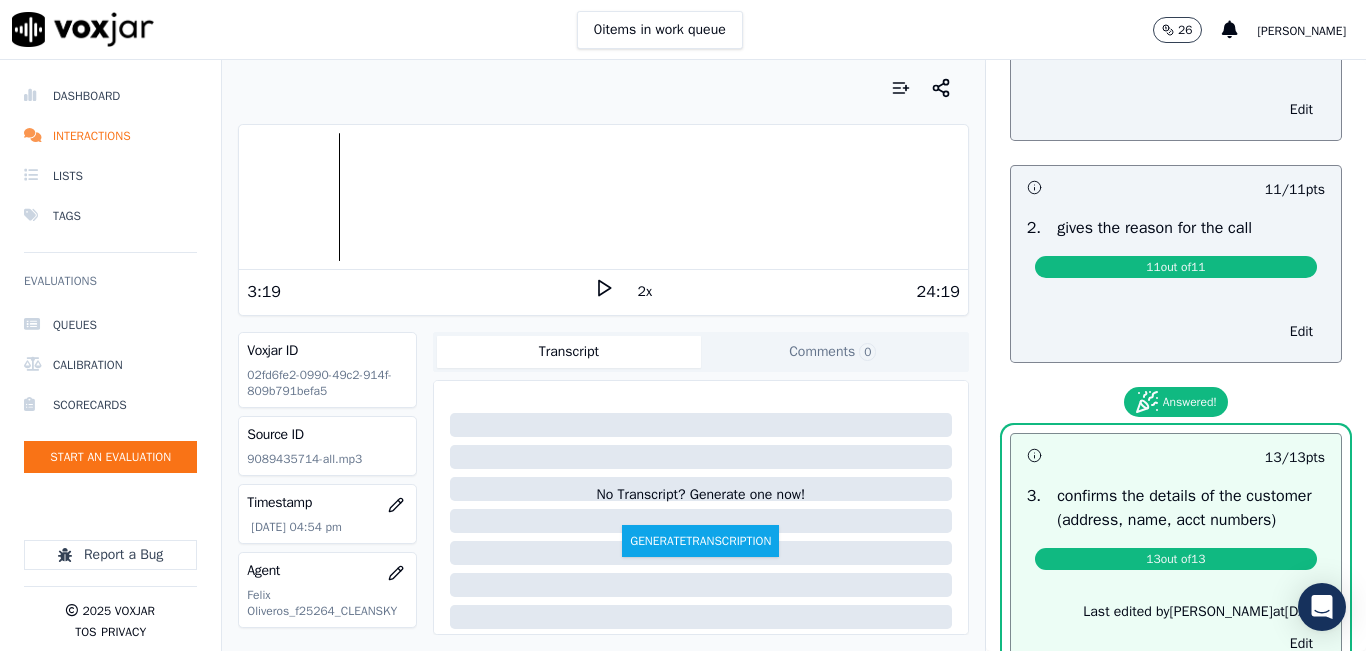 scroll, scrollTop: 0, scrollLeft: 0, axis: both 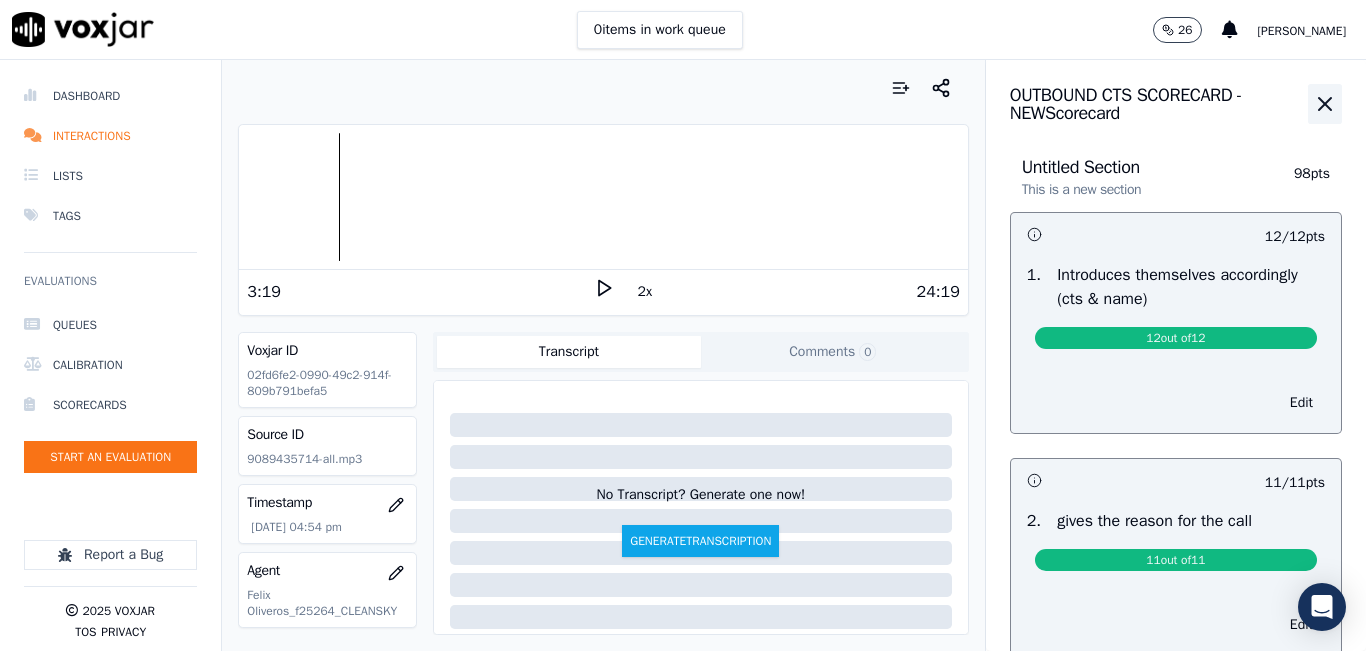 click 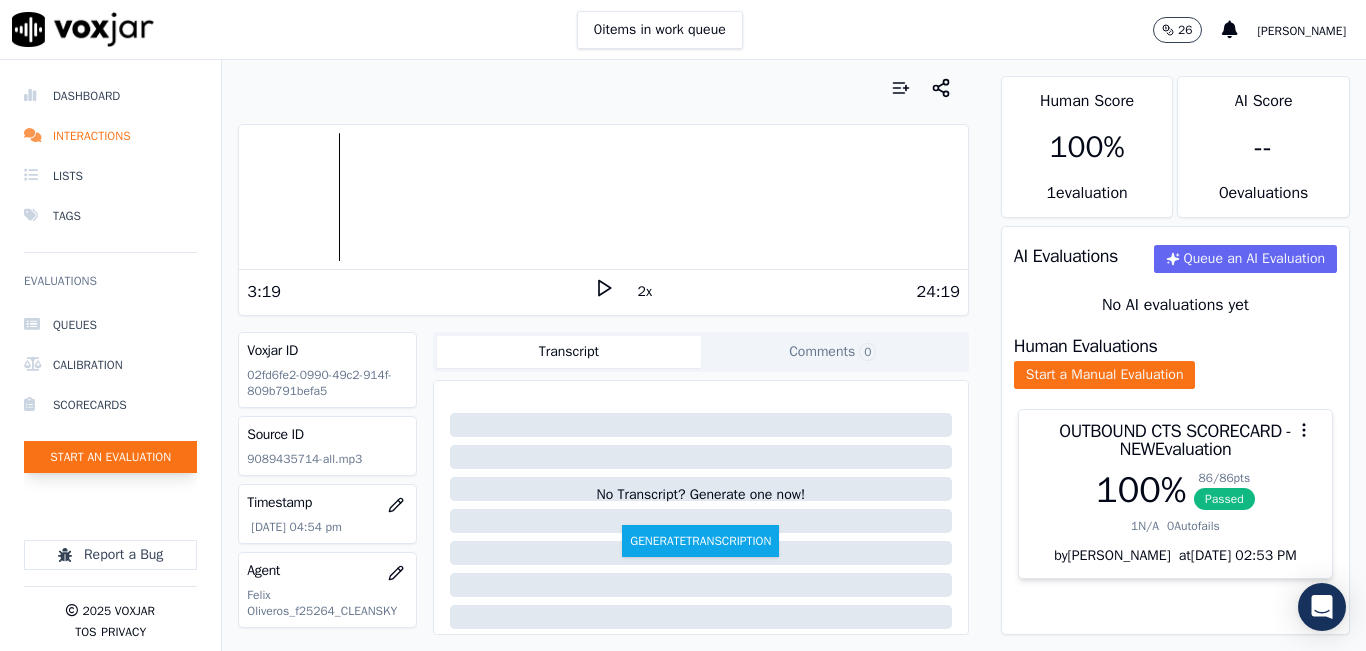 click on "Start an Evaluation" 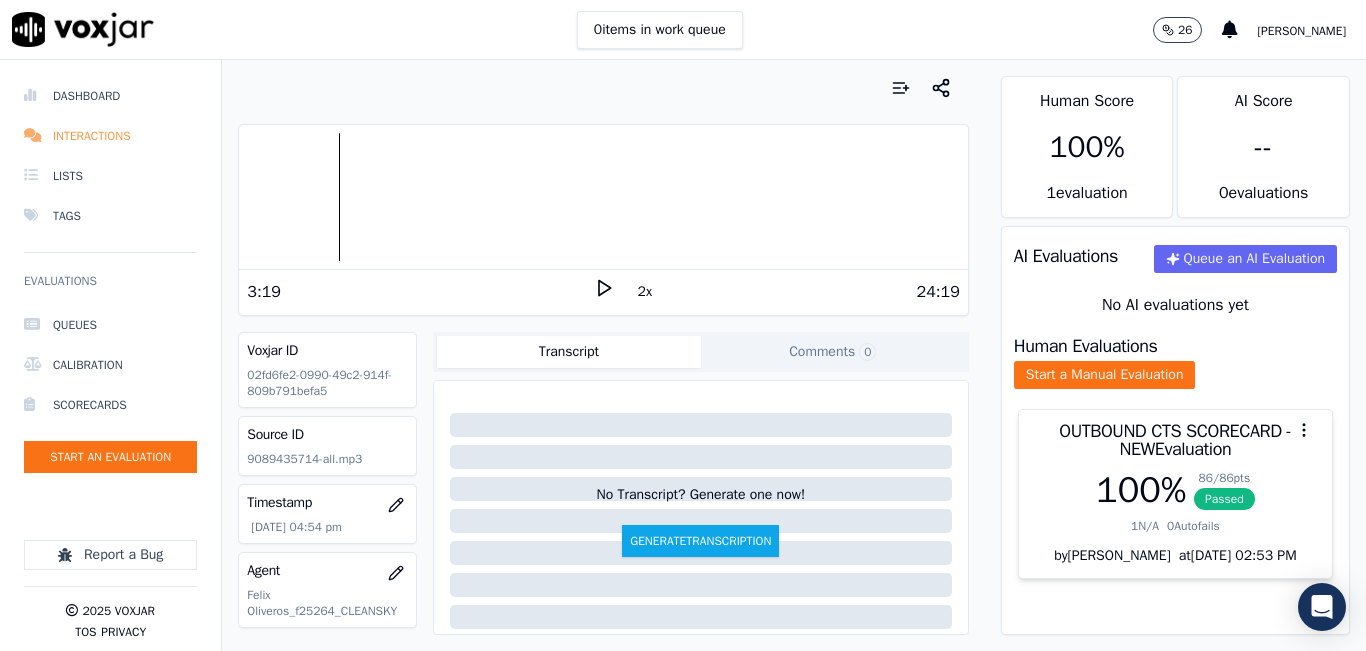 click on "Interactions" at bounding box center (110, 136) 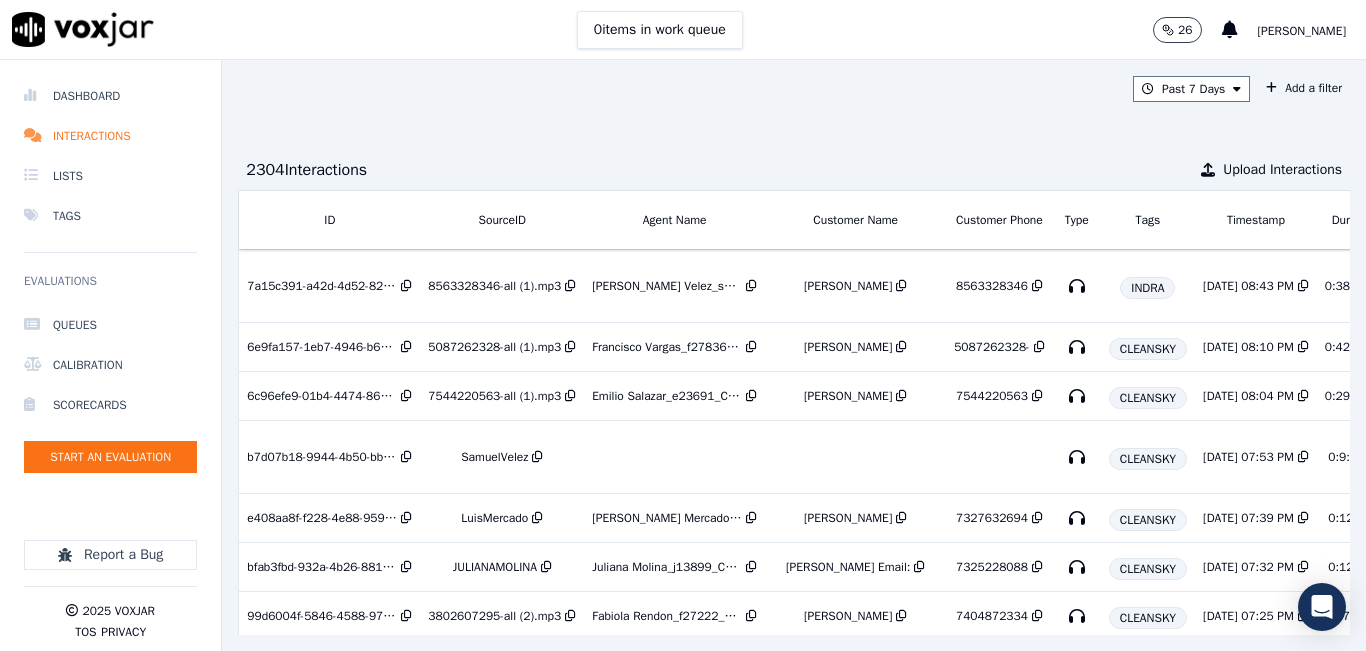 scroll, scrollTop: 0, scrollLeft: 339, axis: horizontal 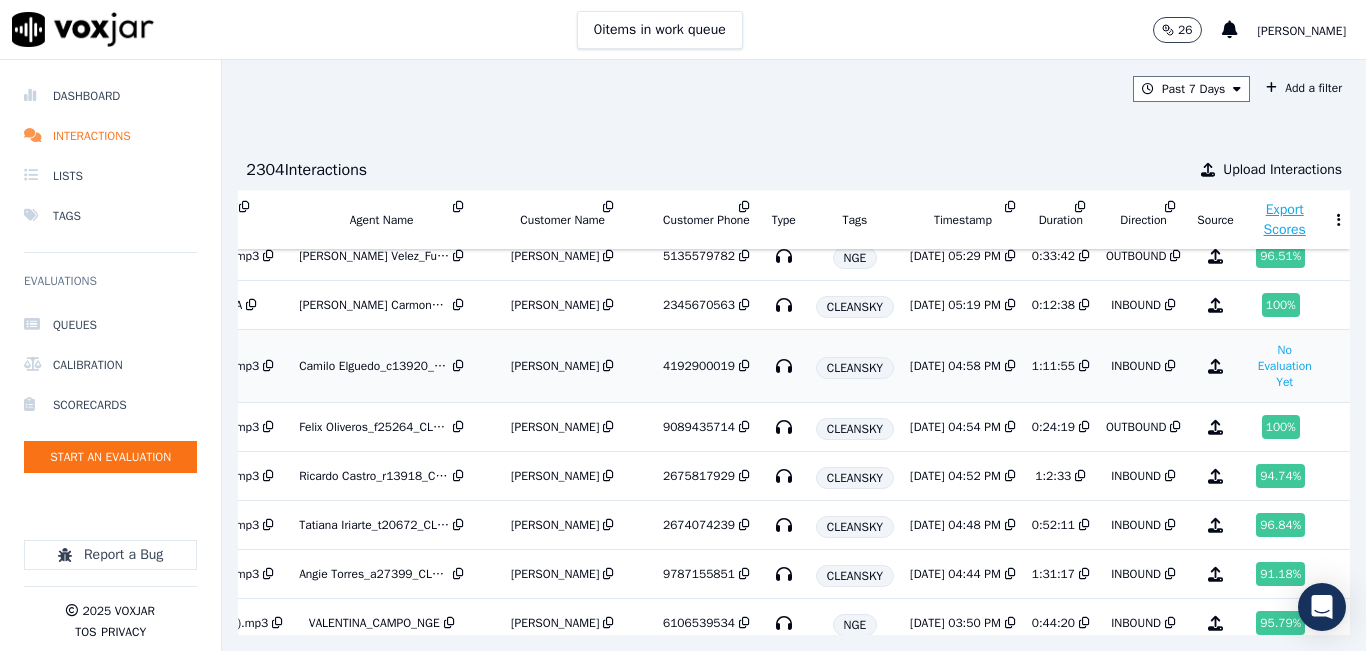 click on "7/23/25 04:58 PM" at bounding box center (955, 366) 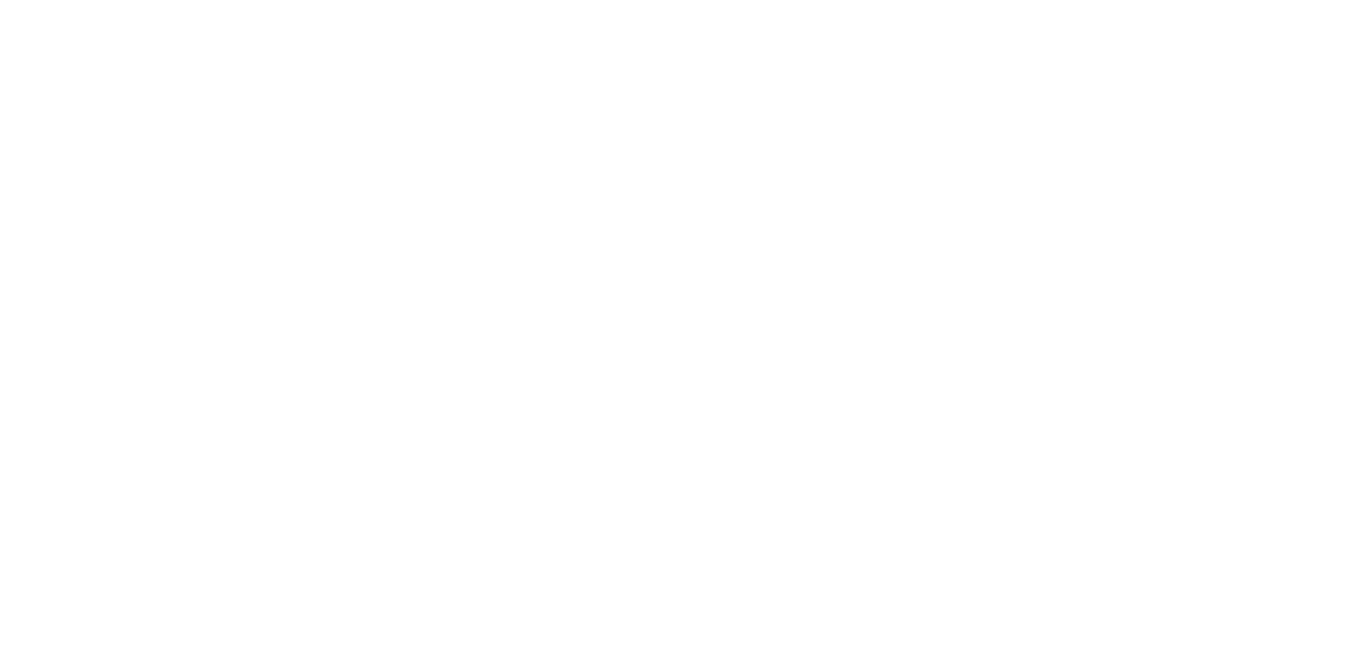 scroll, scrollTop: 0, scrollLeft: 0, axis: both 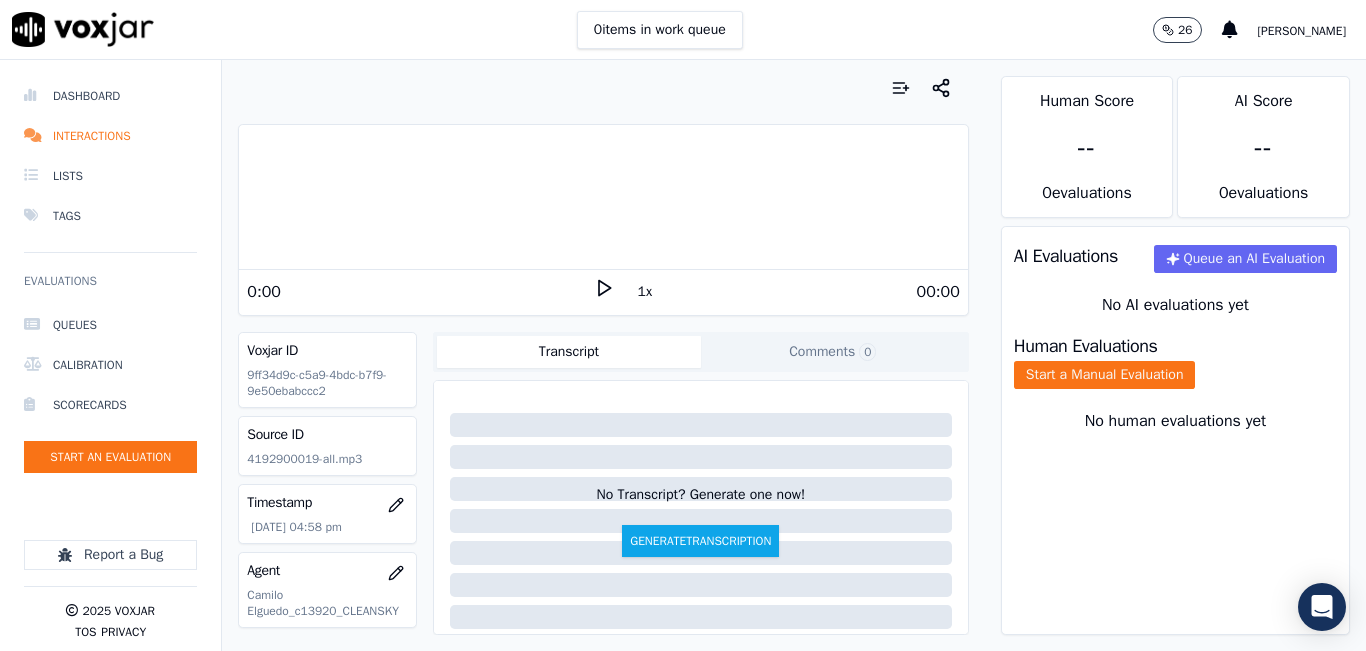 click 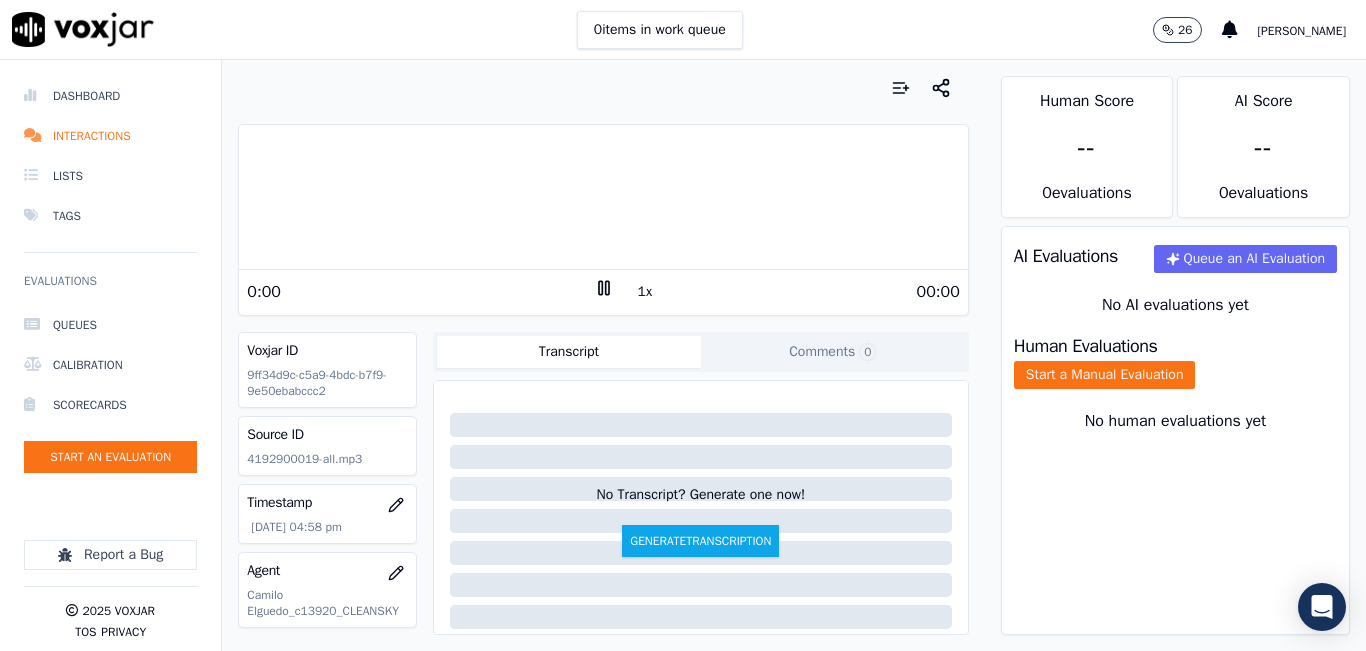 click on "1x" at bounding box center (645, 292) 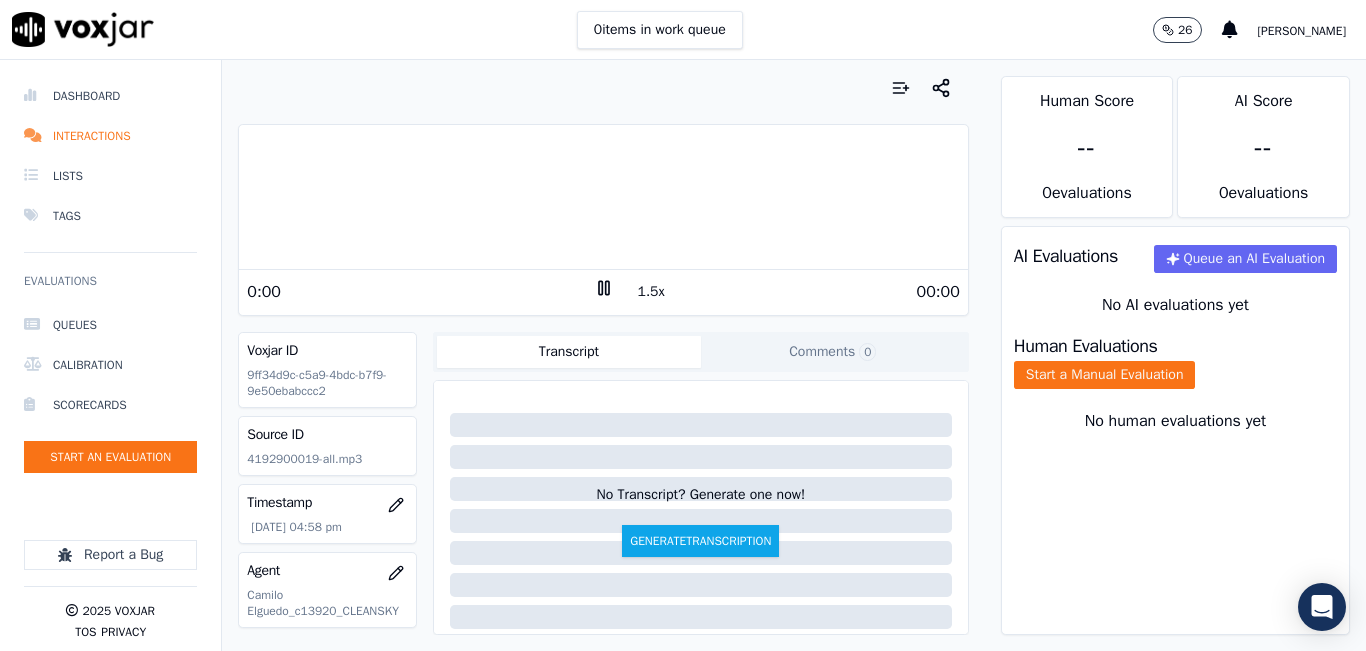 click on "1.5x" at bounding box center [651, 292] 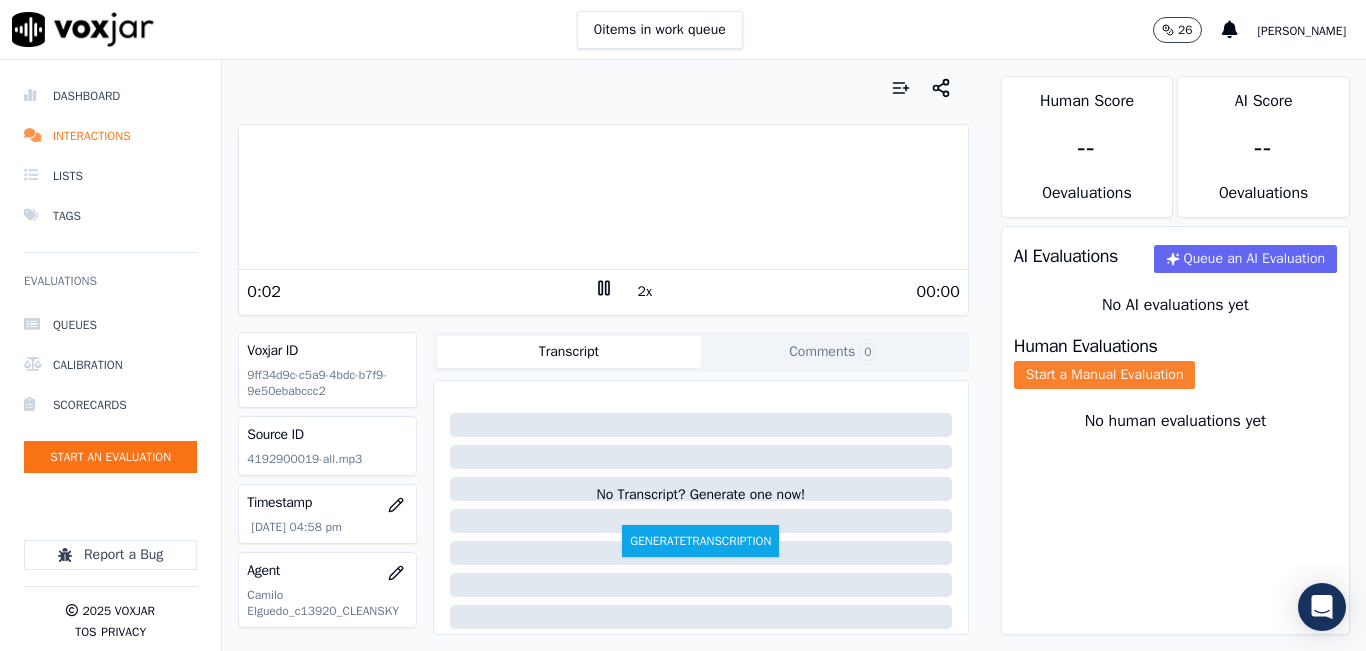 click on "Start a Manual Evaluation" 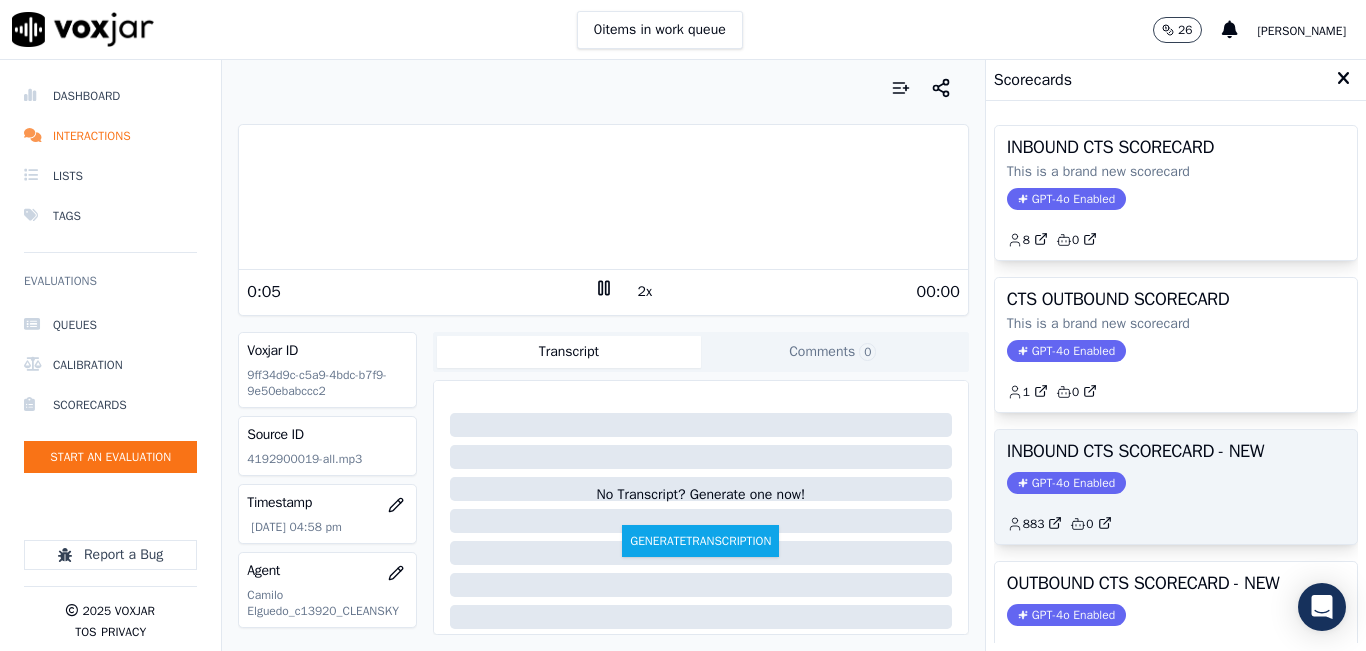 click on "GPT-4o Enabled" 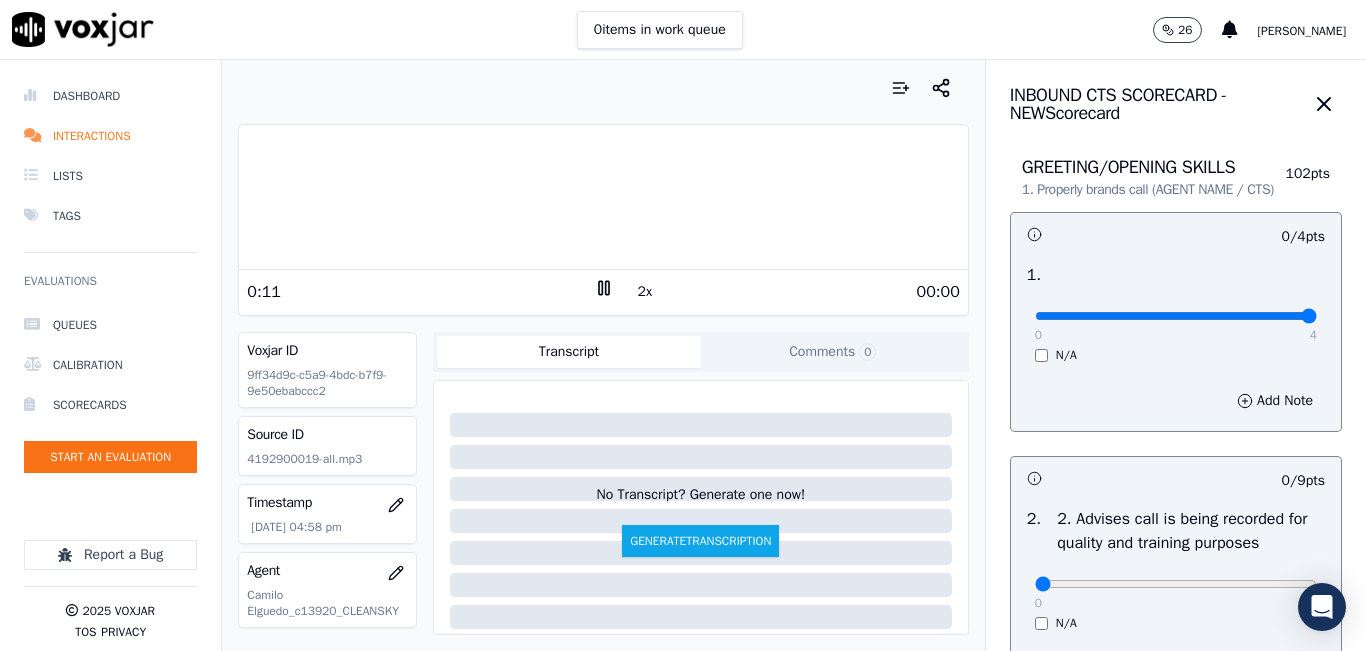 type on "4" 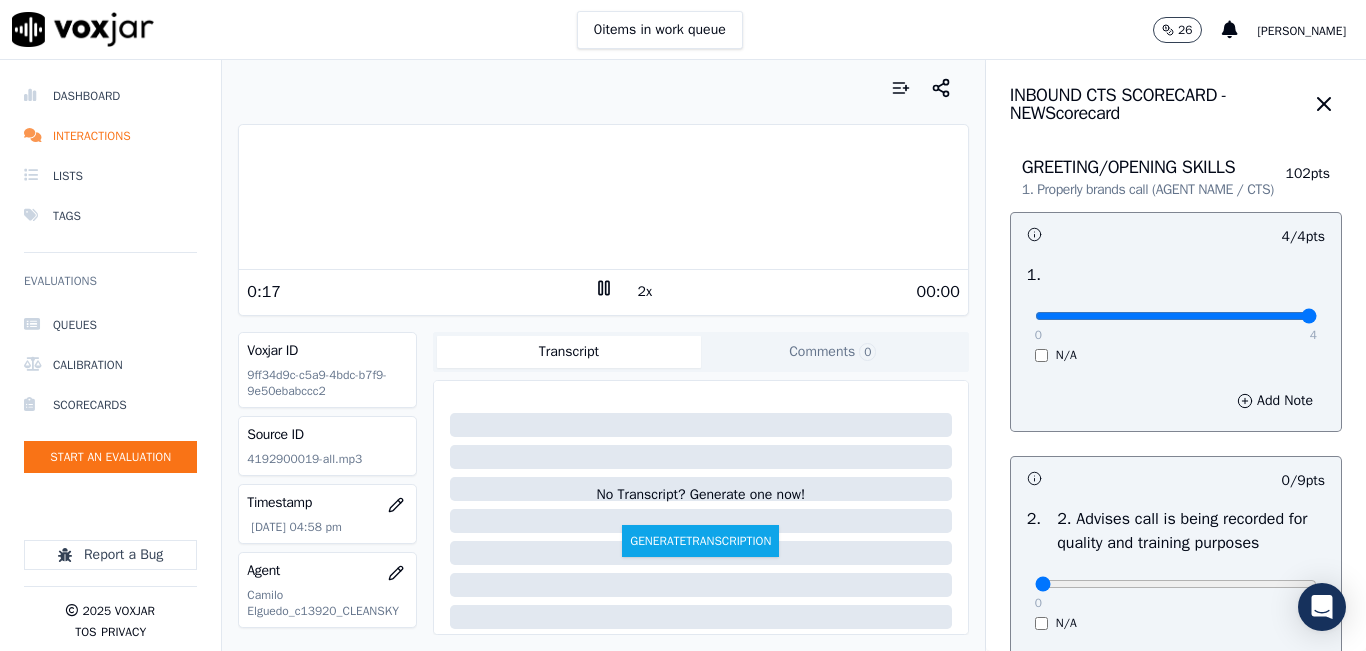 click on "INBOUND CTS SCORECARD - NEW   Scorecard" at bounding box center [1158, 104] 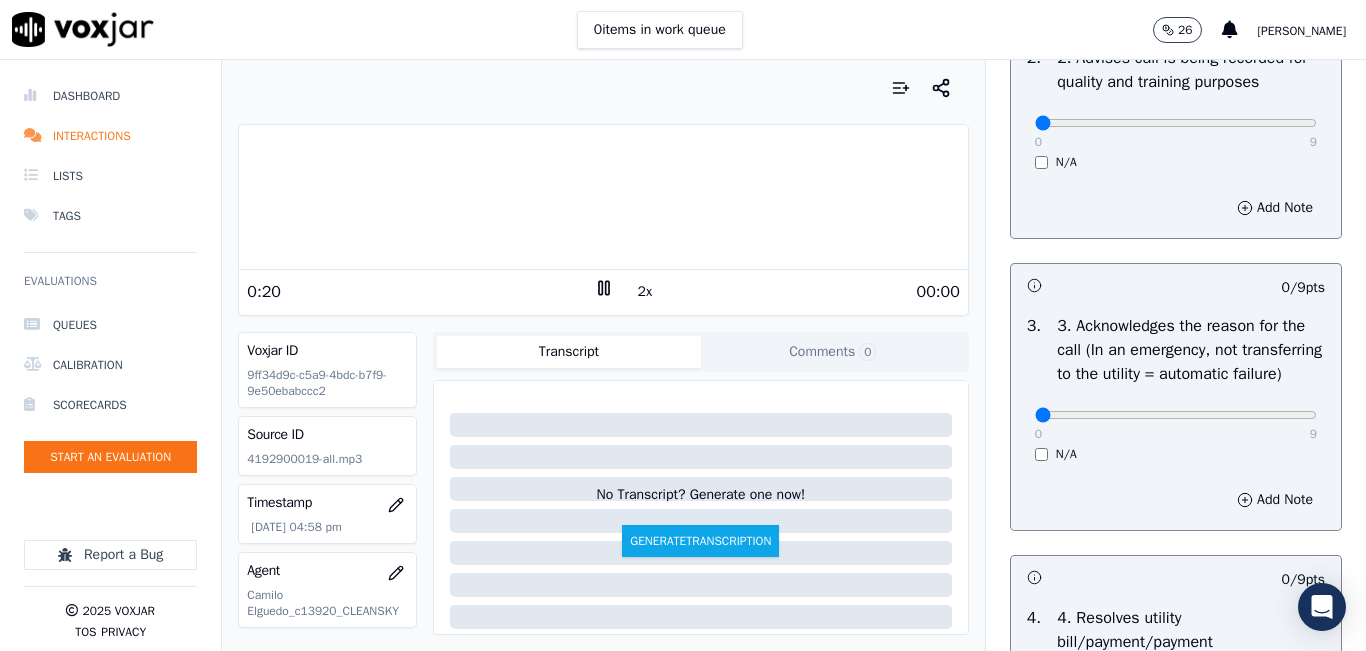scroll, scrollTop: 500, scrollLeft: 0, axis: vertical 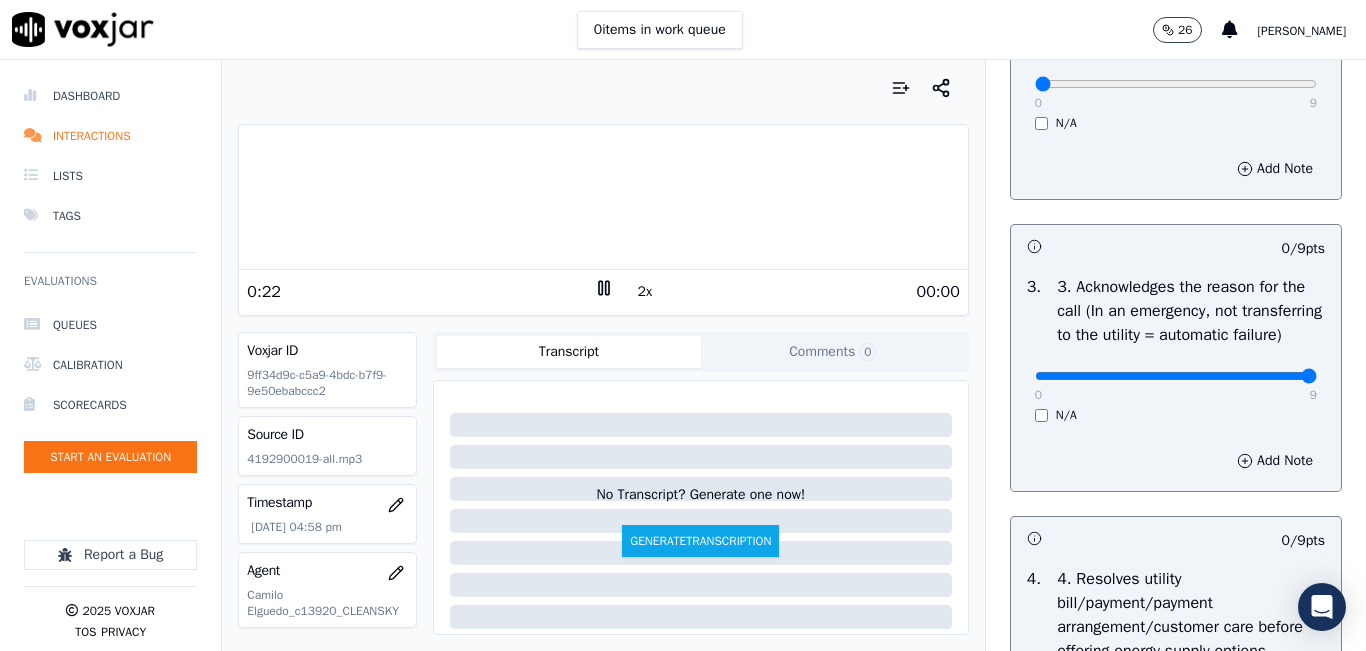type on "9" 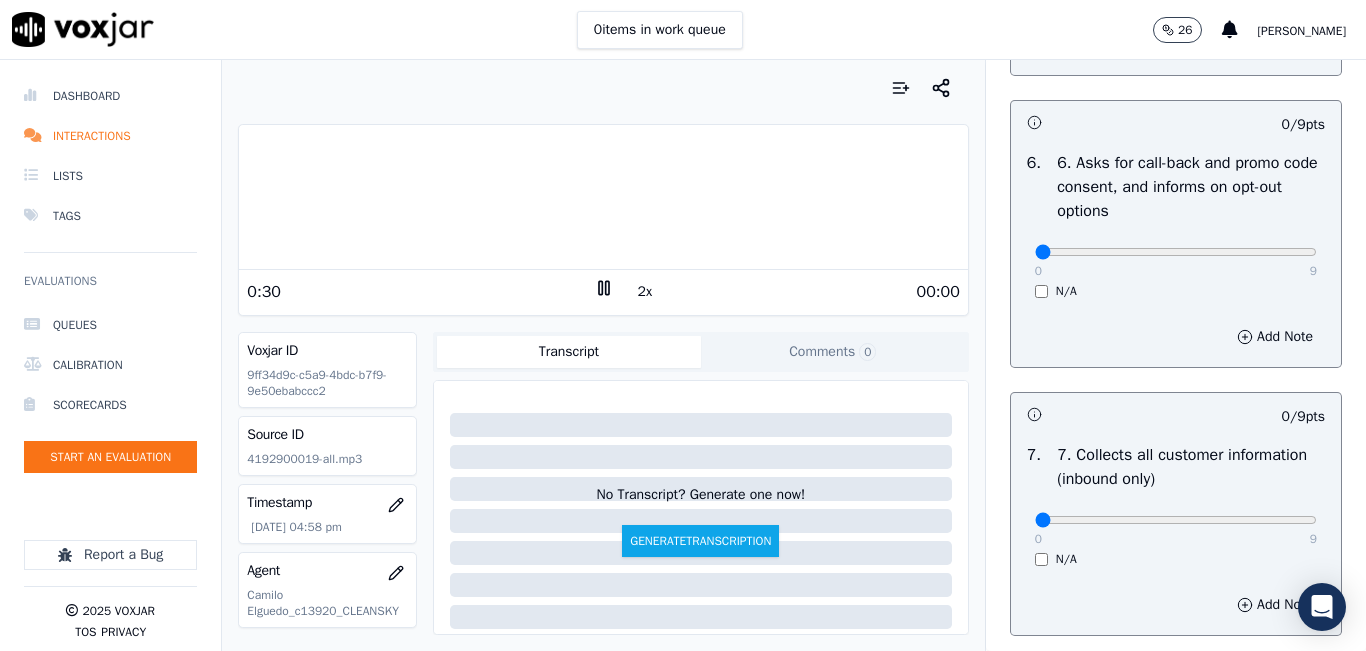 scroll, scrollTop: 1700, scrollLeft: 0, axis: vertical 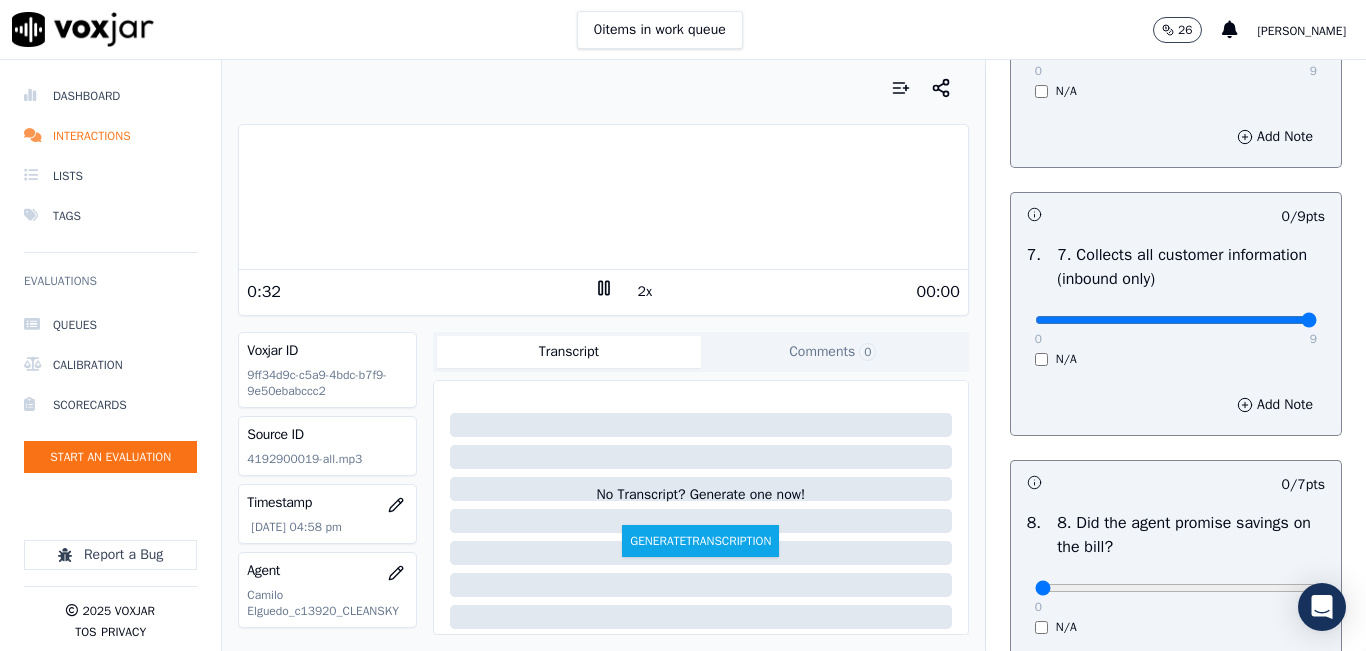 type on "9" 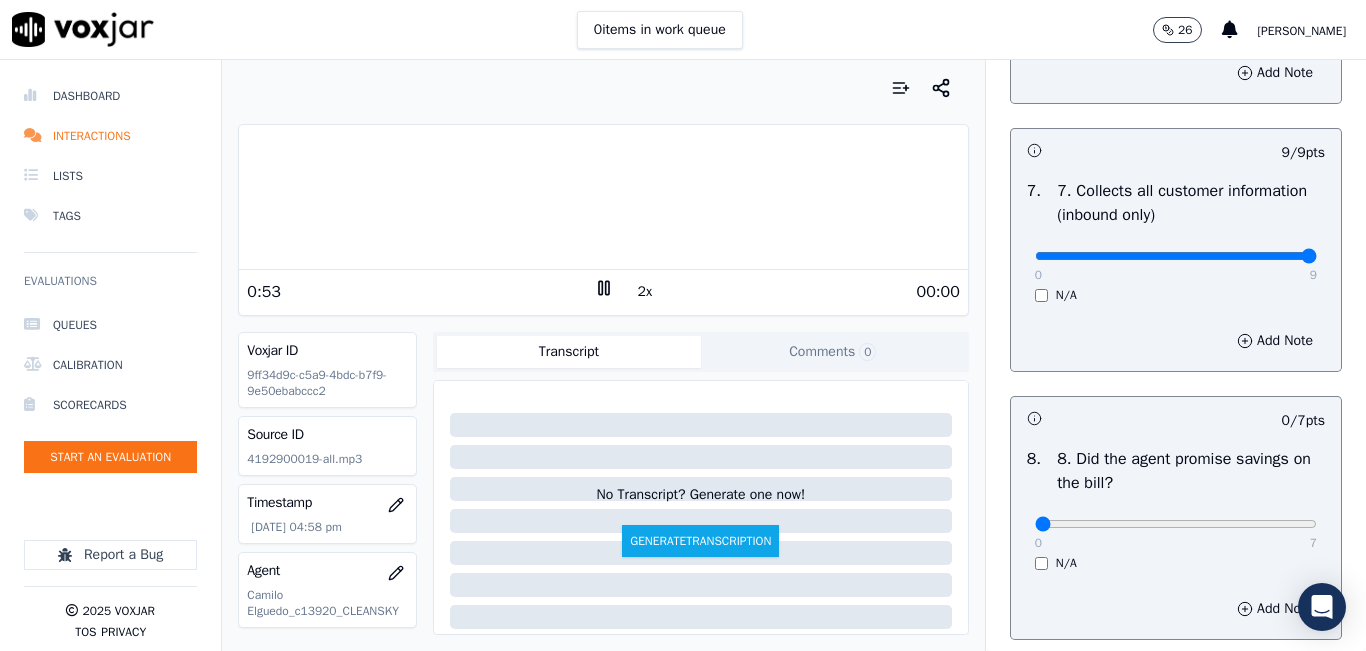 scroll, scrollTop: 1800, scrollLeft: 0, axis: vertical 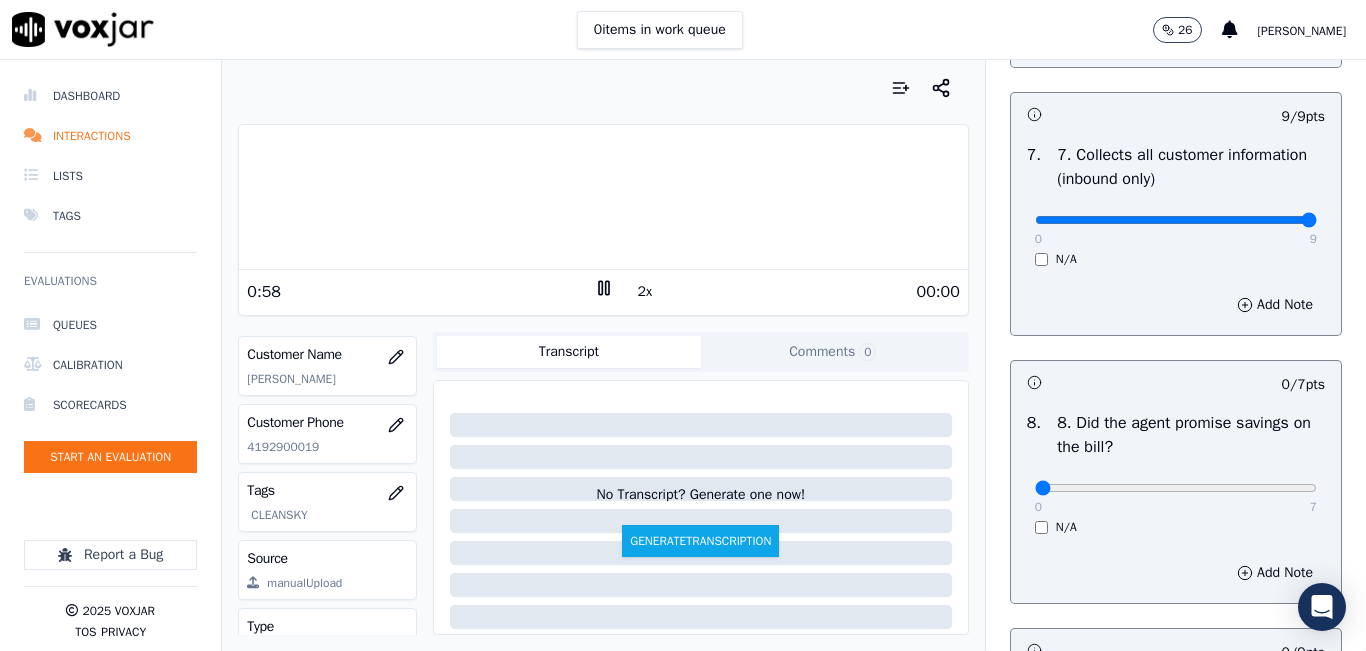 click on "4192900019" 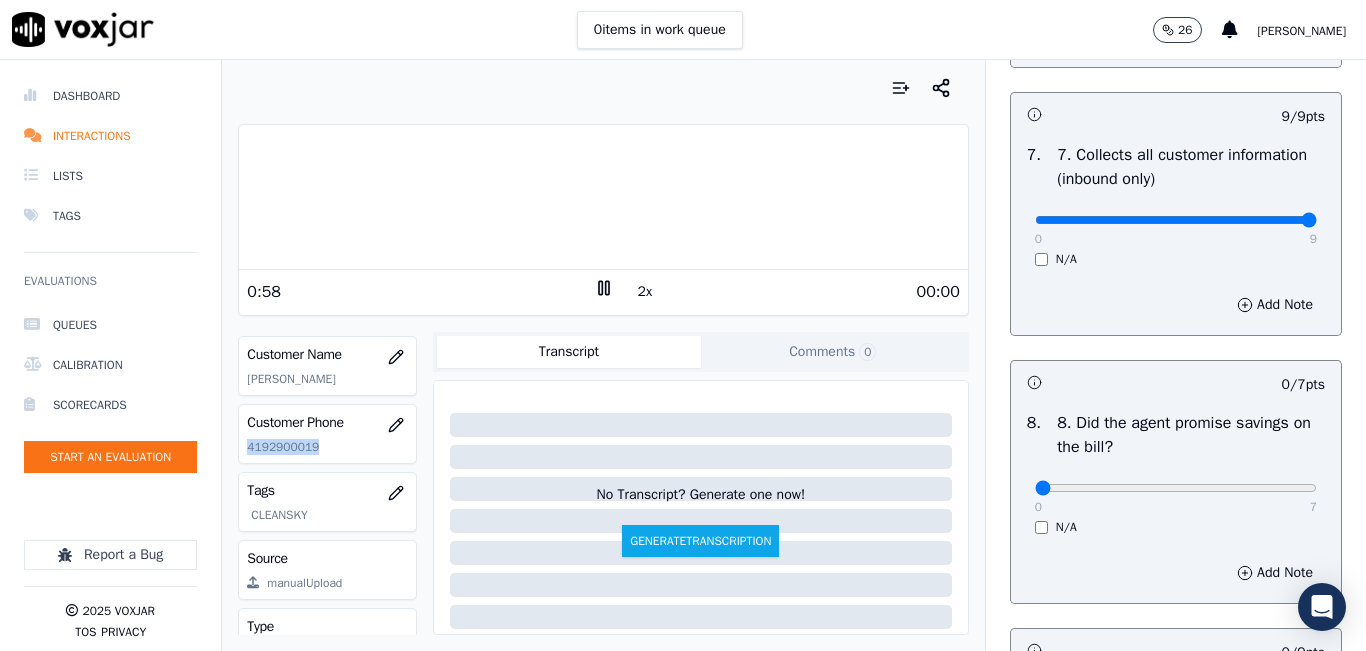 click on "4192900019" 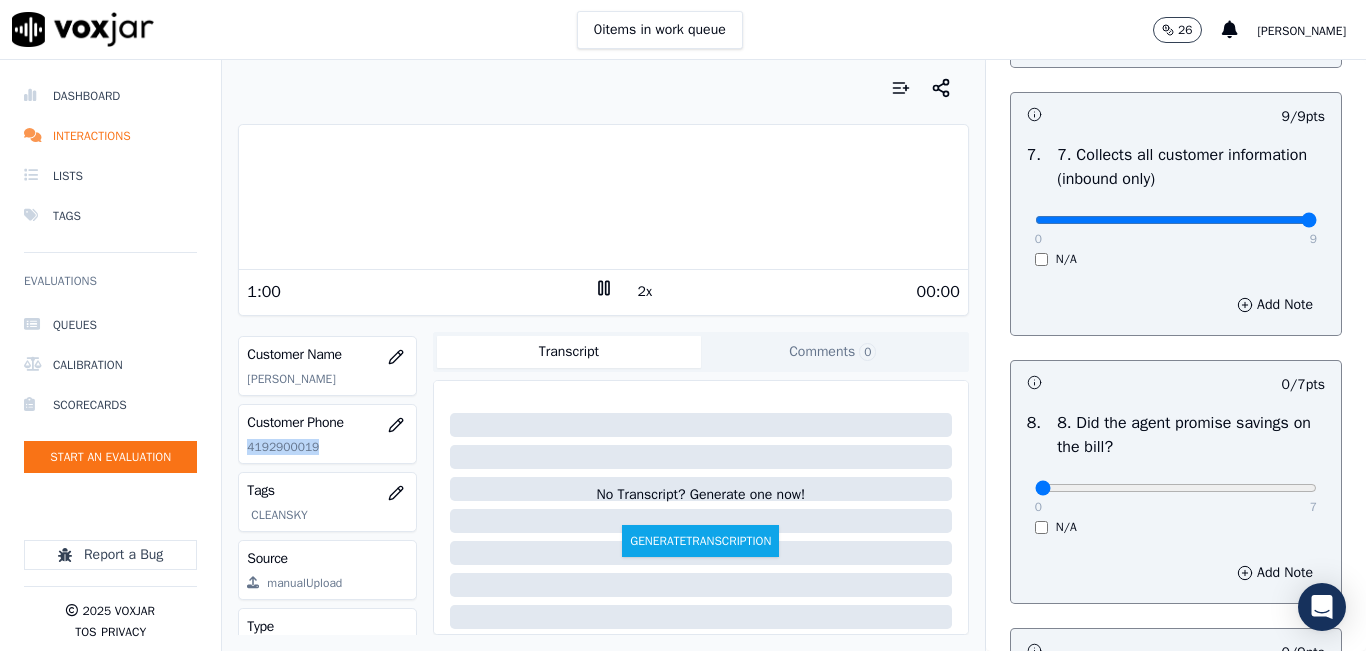 copy on "4192900019" 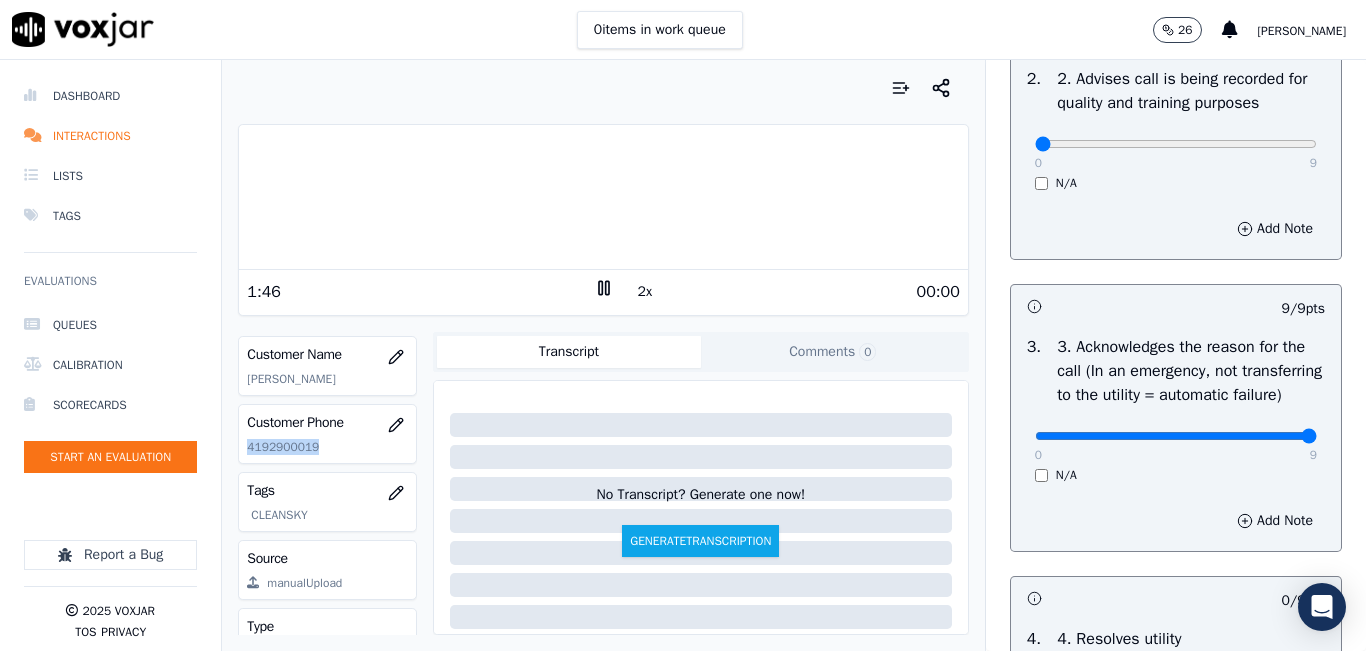 scroll, scrollTop: 400, scrollLeft: 0, axis: vertical 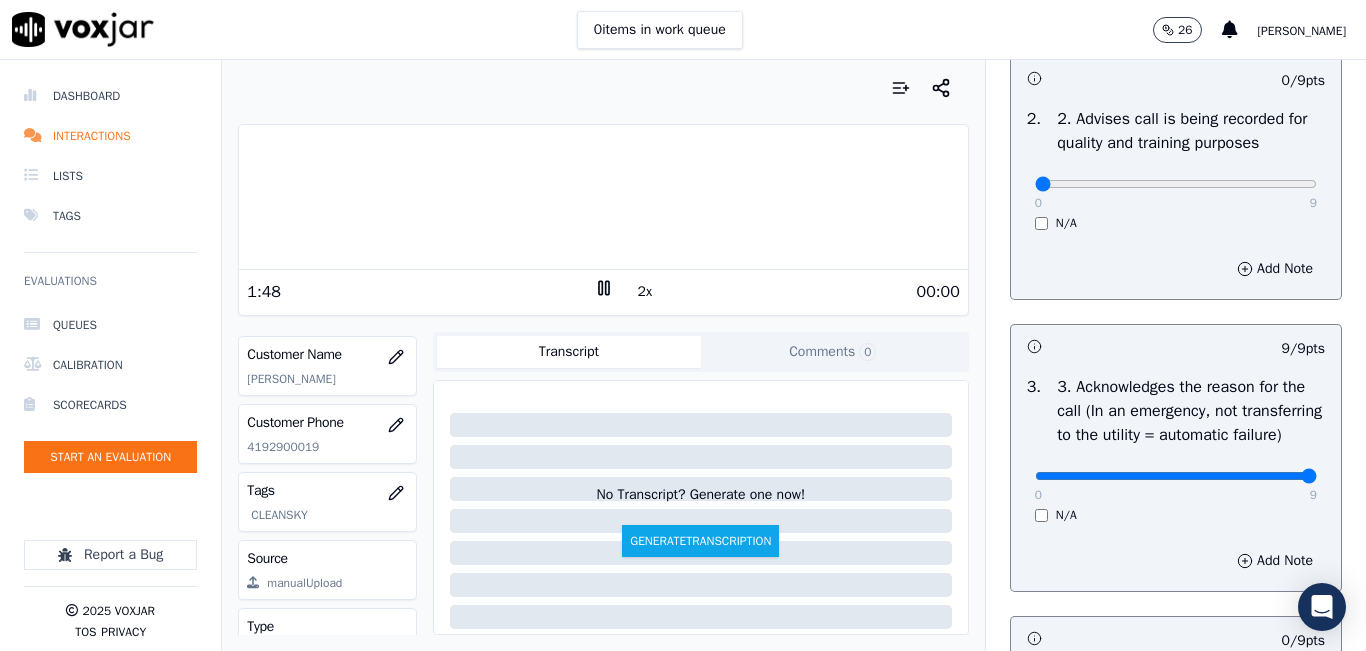 click on "0   9     N/A" at bounding box center (1176, 193) 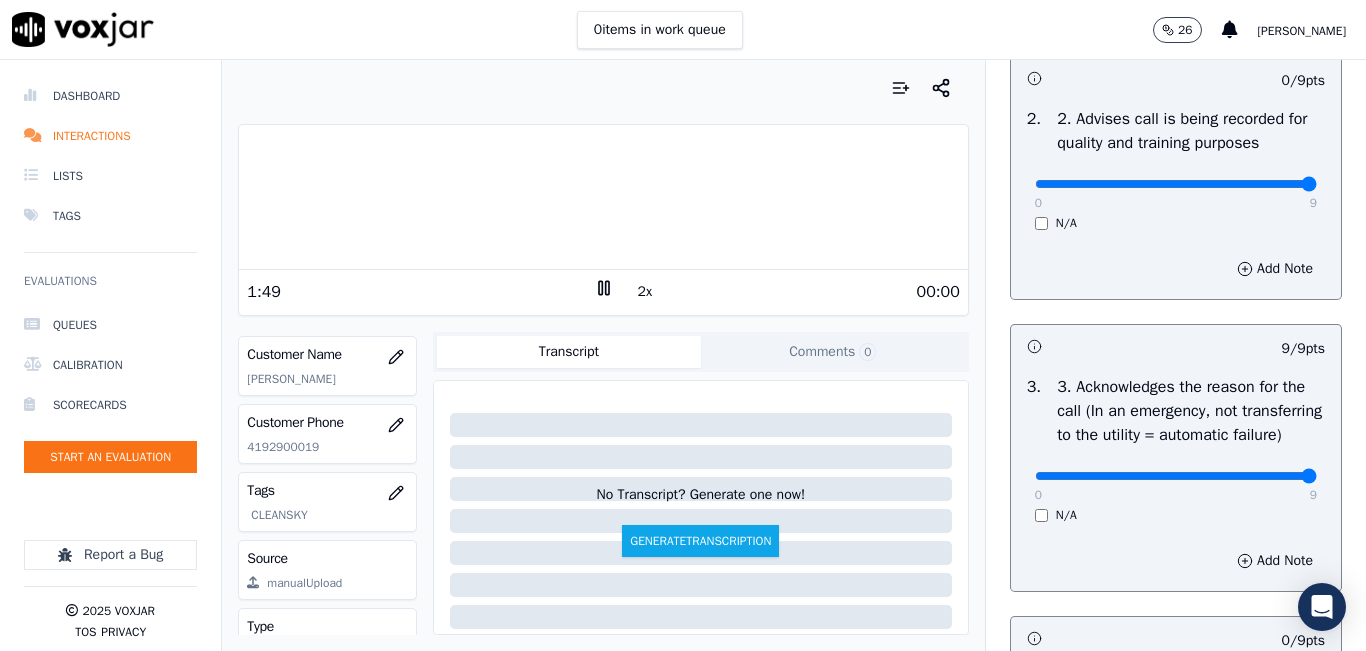 type on "9" 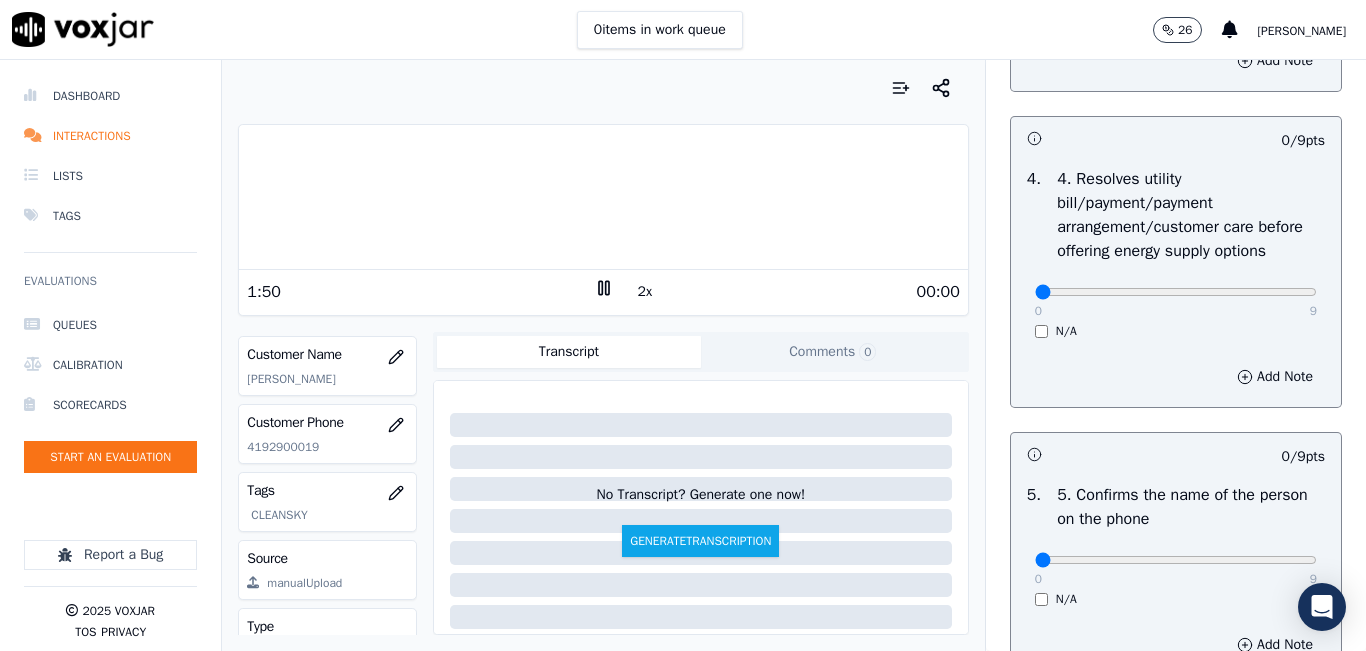 scroll, scrollTop: 1000, scrollLeft: 0, axis: vertical 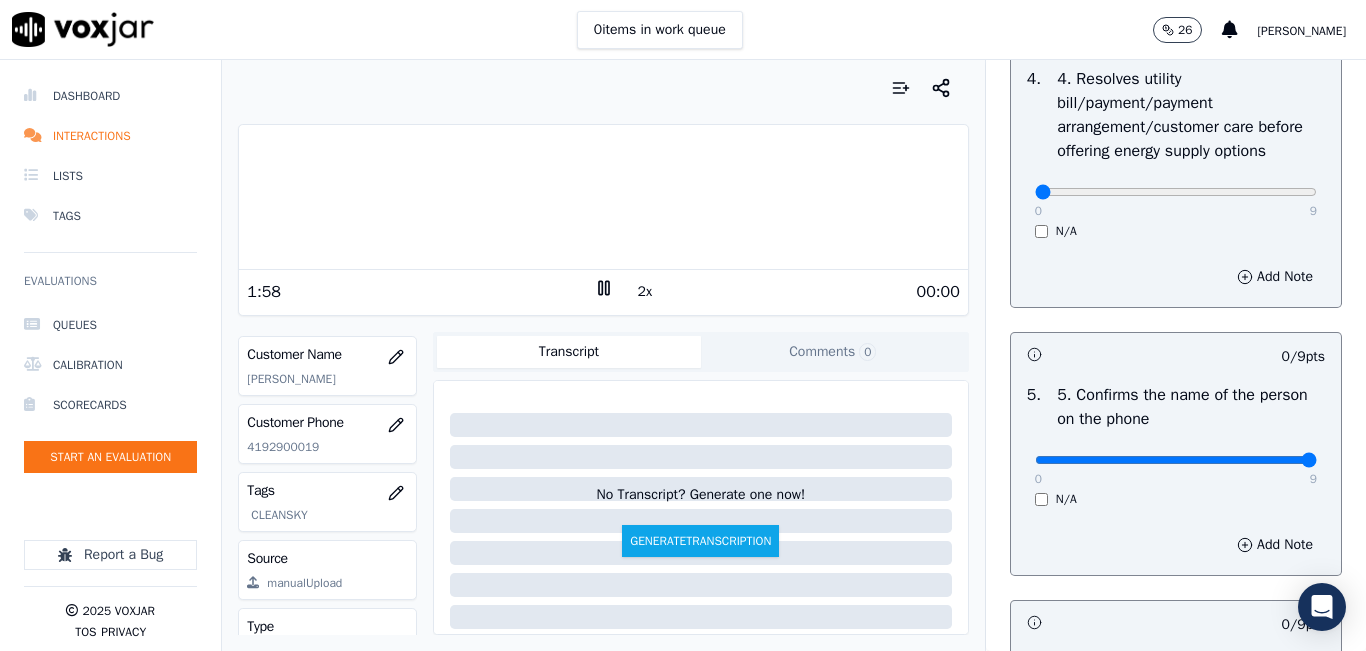 drag, startPoint x: 1260, startPoint y: 525, endPoint x: 1279, endPoint y: 431, distance: 95.90099 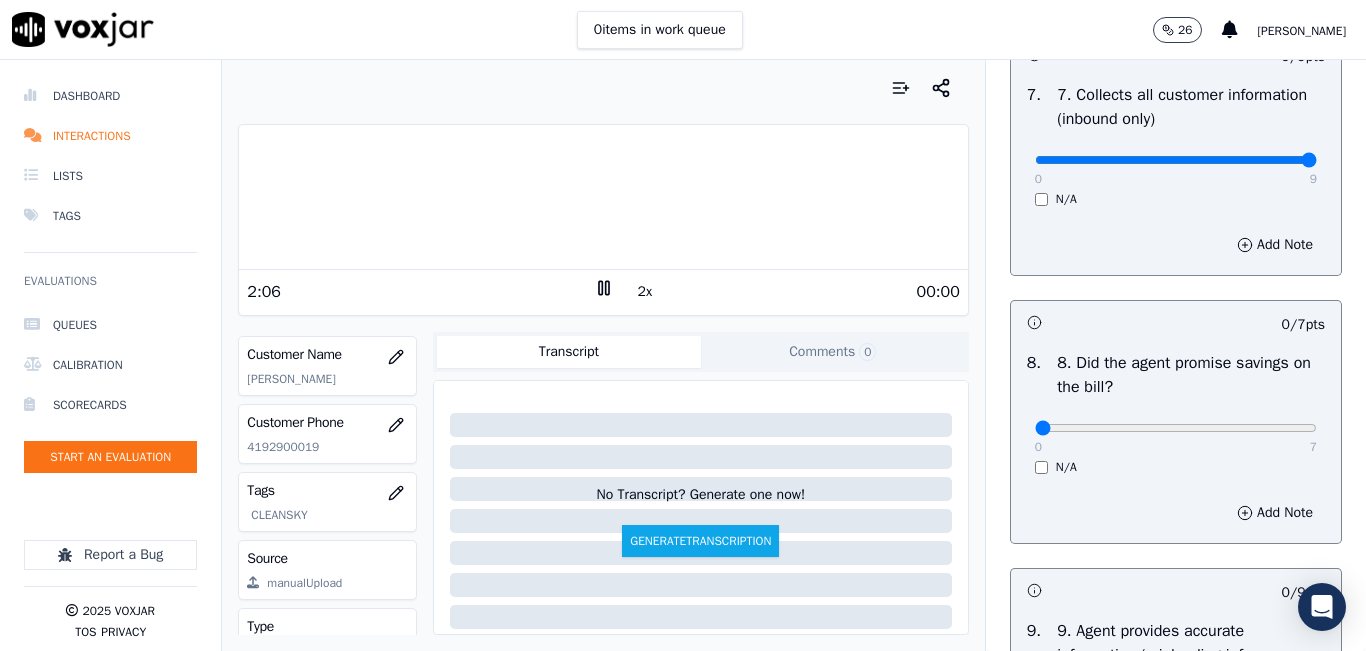 scroll, scrollTop: 1900, scrollLeft: 0, axis: vertical 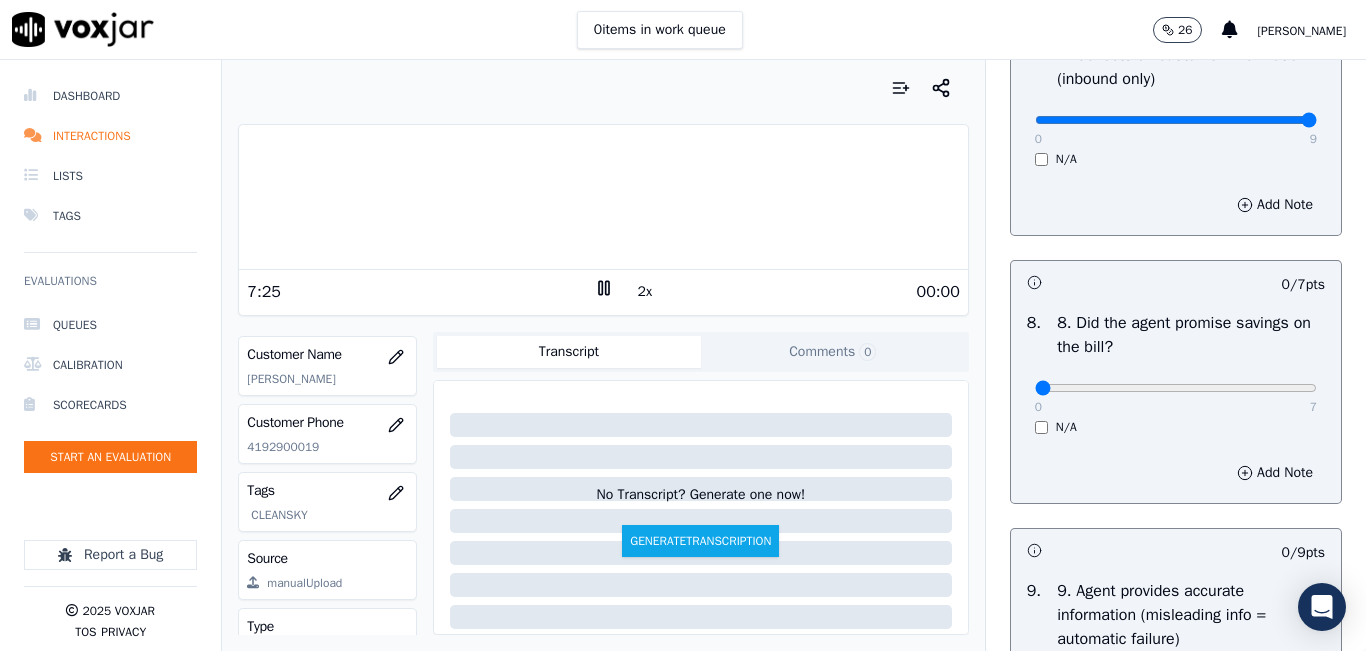 click at bounding box center [603, 88] 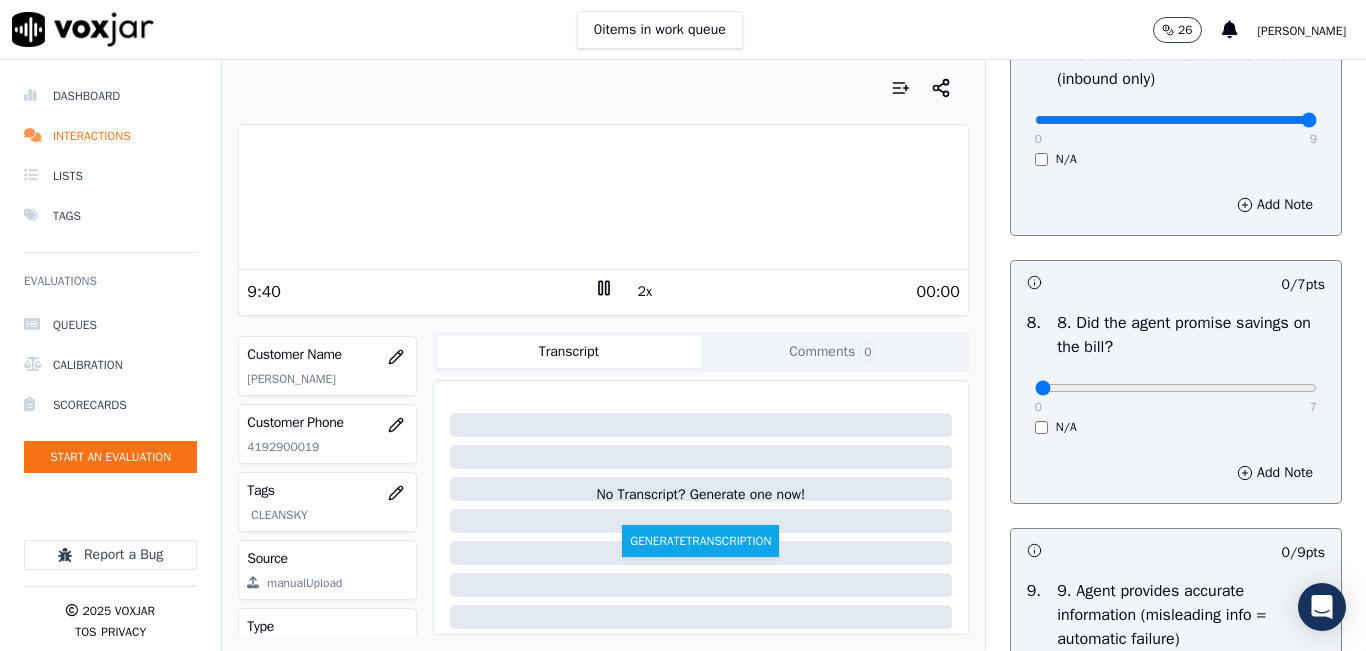 click at bounding box center [603, 88] 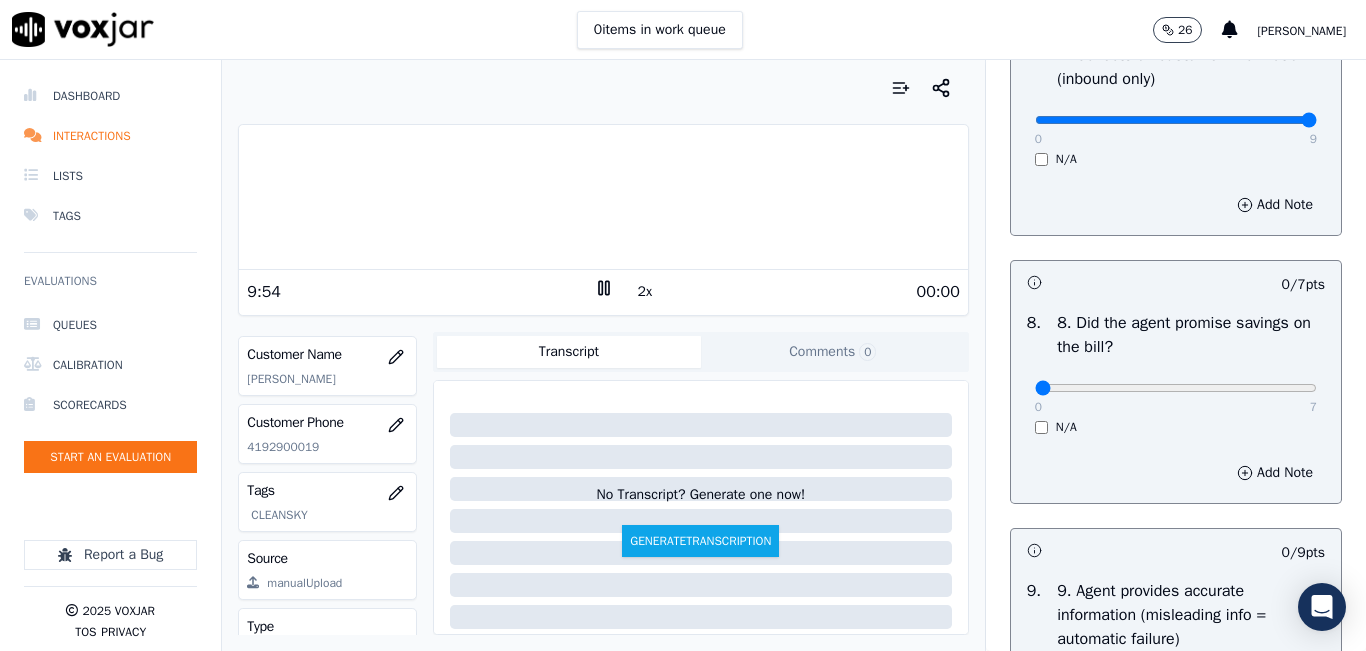 click on "Your browser does not support the audio element.   9:54     2x   00:00   Voxjar ID   9ff34d9c-c5a9-4bdc-b7f9-9e50ebabccc2   Source ID   4192900019-all.mp3   Timestamp
[DATE] 04:58 pm     Agent
[PERSON_NAME] Elguedo_c13920_CLEANSKY     Customer Name     [PERSON_NAME]     Customer Phone     [PHONE_NUMBER]     Tags
CLEANSKY     Source     manualUpload   Type     AUDIO       Transcript   Comments  0   No Transcript? Generate one now!   Generate  Transcription         Add Comment" at bounding box center [603, 355] 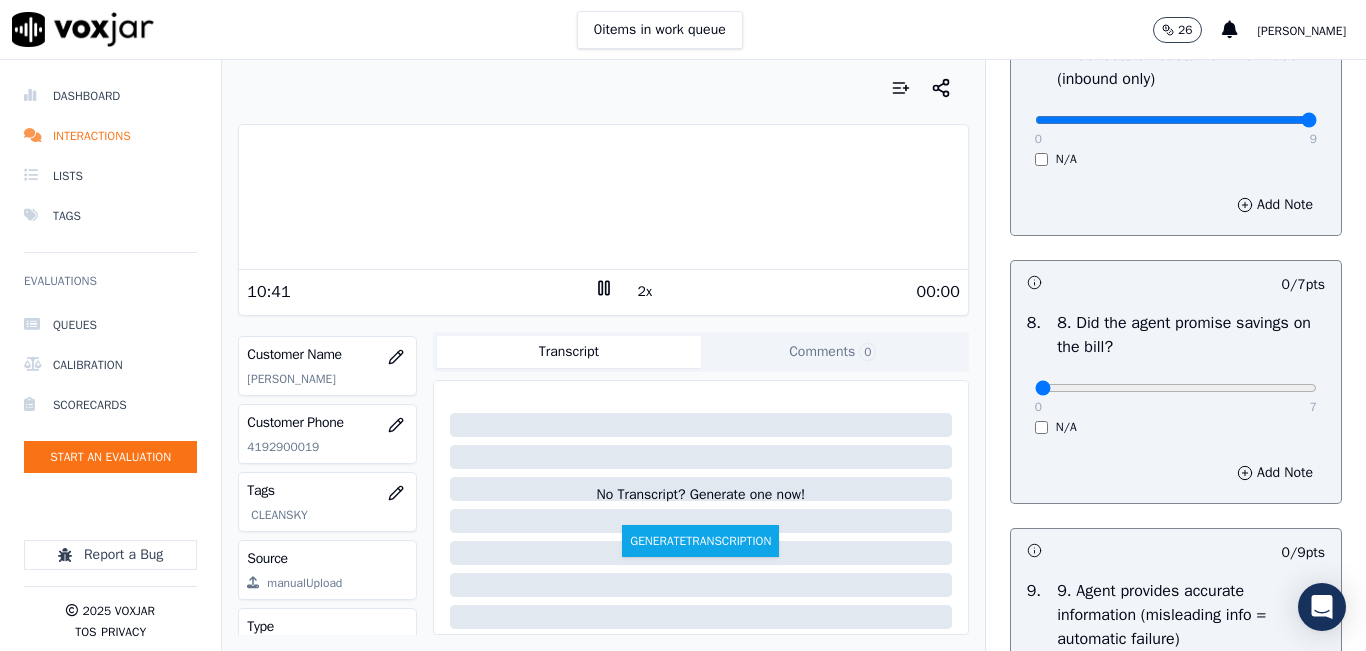 click at bounding box center [603, 88] 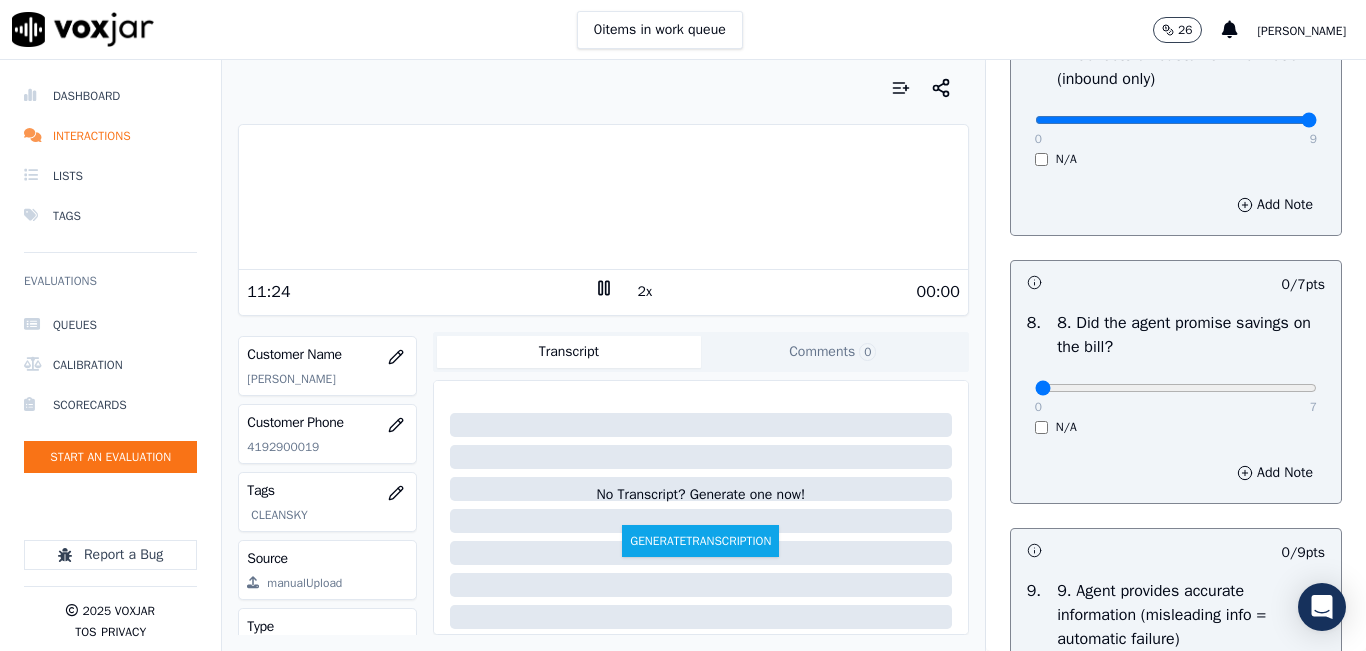 click on "Your browser does not support the audio element.   11:24     2x   00:00   Voxjar ID   9ff34d9c-c5a9-4bdc-b7f9-9e50ebabccc2   Source ID   4192900019-all.mp3   Timestamp
[DATE] 04:58 pm     Agent
[PERSON_NAME] Elguedo_c13920_CLEANSKY     Customer Name     [PERSON_NAME]     Customer Phone     [PHONE_NUMBER]     Tags
CLEANSKY     Source     manualUpload   Type     AUDIO       Transcript   Comments  0   No Transcript? Generate one now!   Generate  Transcription         Add Comment" at bounding box center (603, 355) 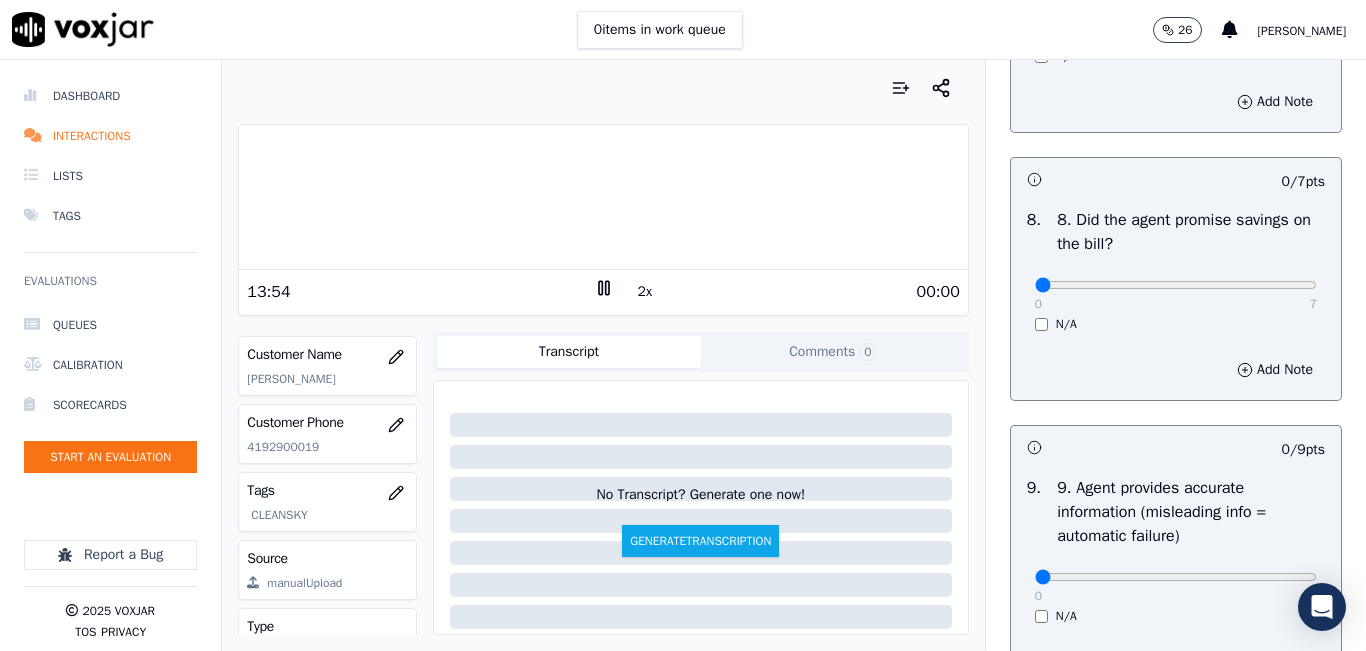 scroll, scrollTop: 2000, scrollLeft: 0, axis: vertical 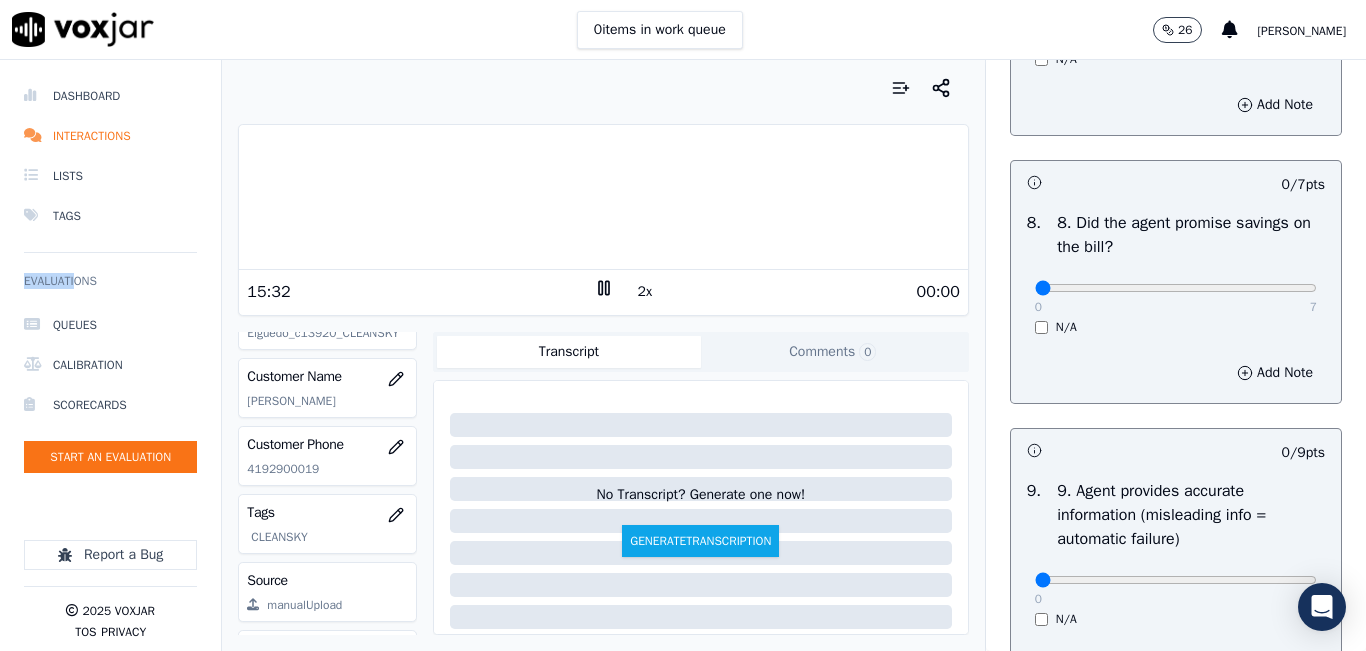 drag, startPoint x: 89, startPoint y: 285, endPoint x: 230, endPoint y: 208, distance: 160.6549 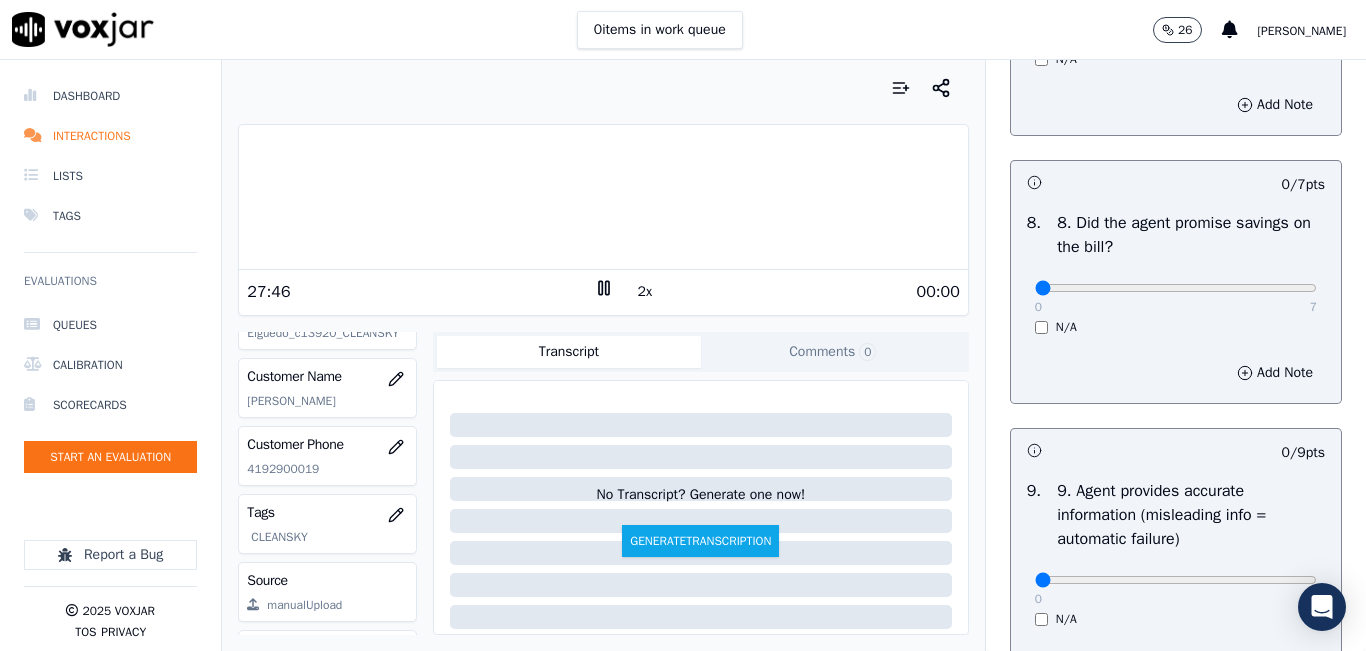 click on "0  items in work queue     26         [PERSON_NAME]" at bounding box center [683, 30] 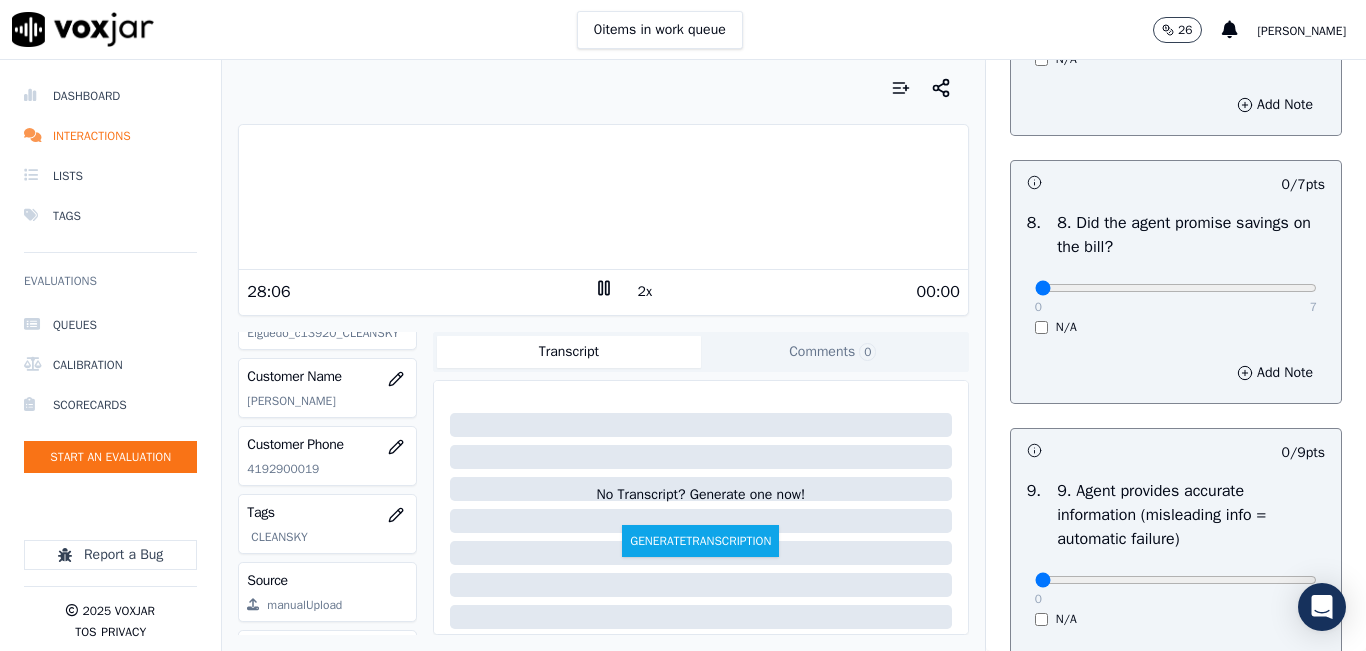click 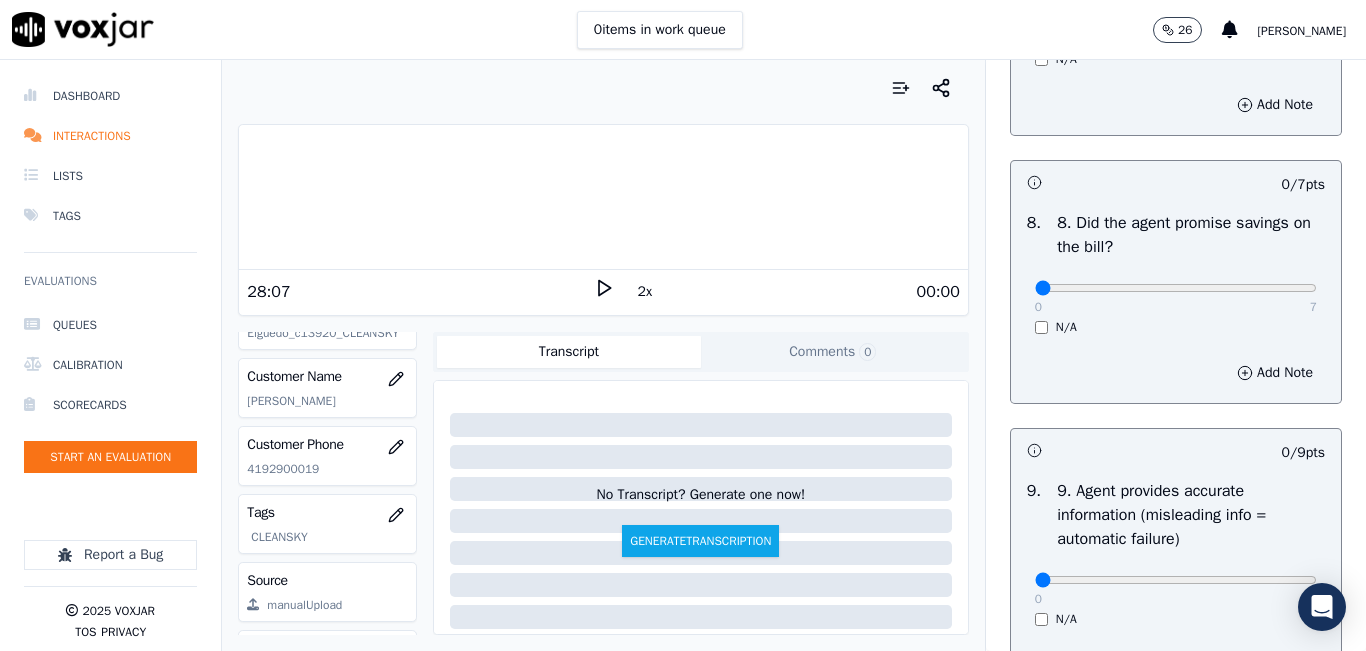 click 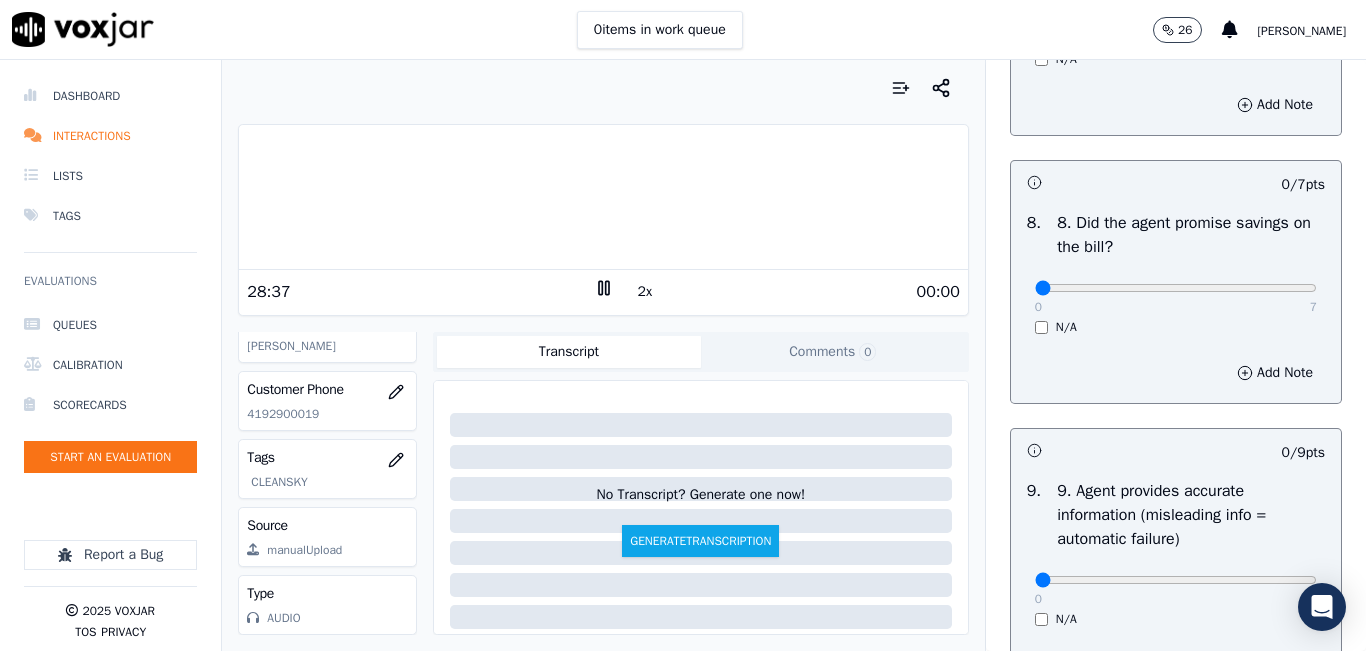 scroll, scrollTop: 378, scrollLeft: 0, axis: vertical 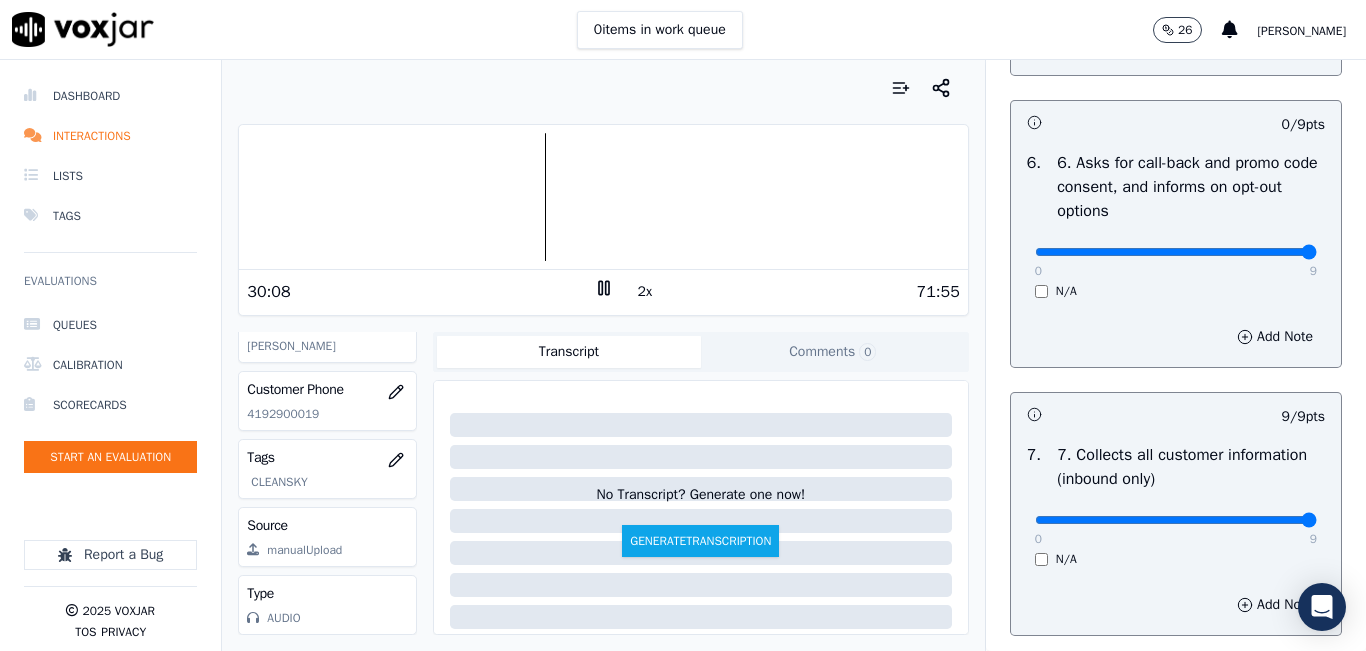 type on "9" 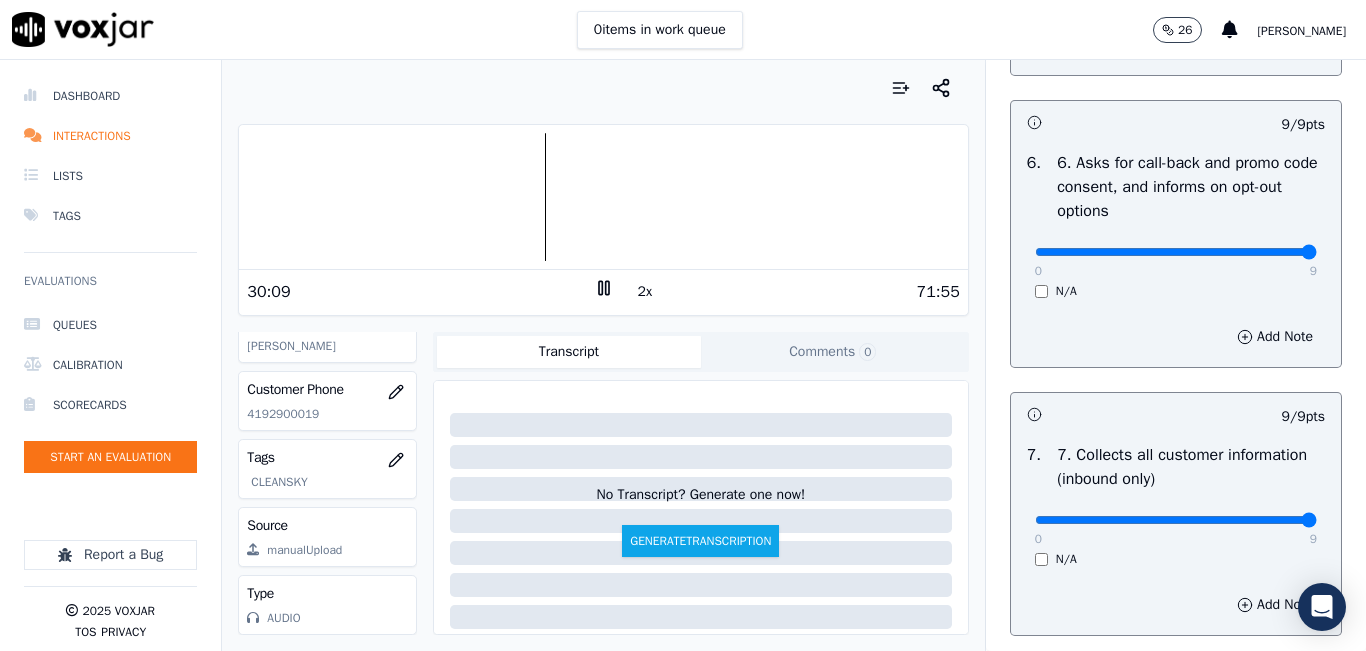 scroll, scrollTop: 2100, scrollLeft: 0, axis: vertical 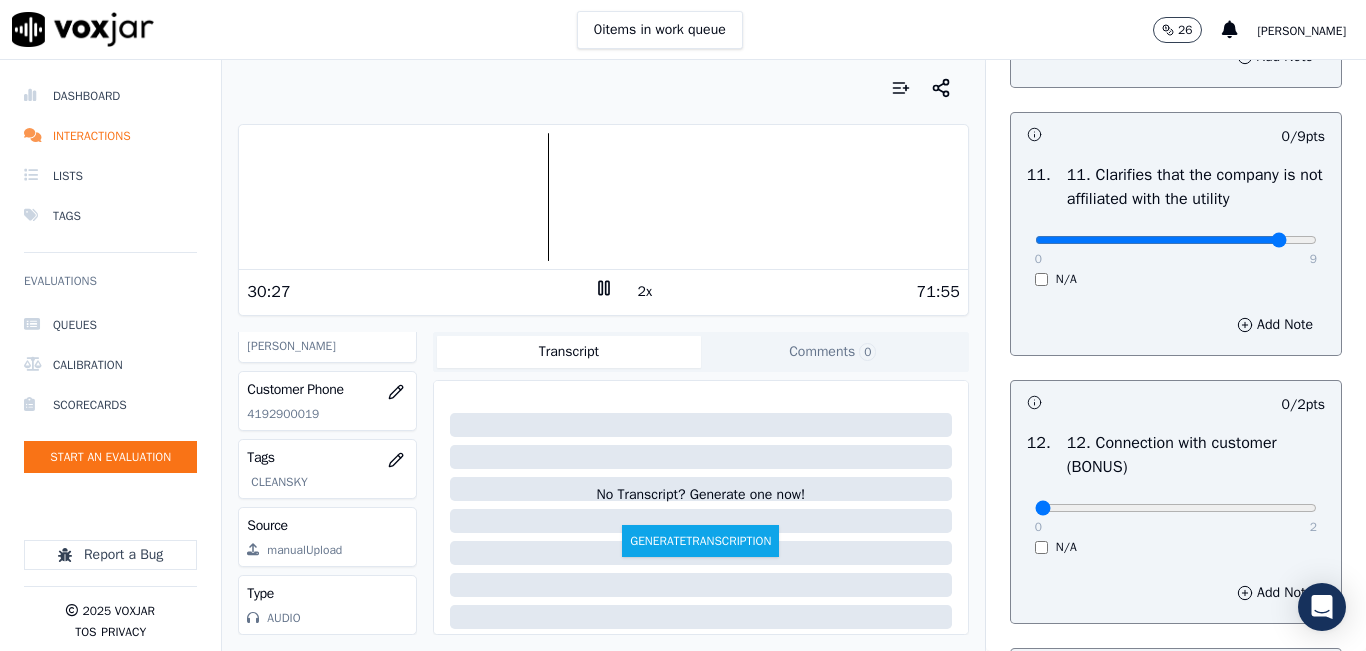click at bounding box center (1176, -2584) 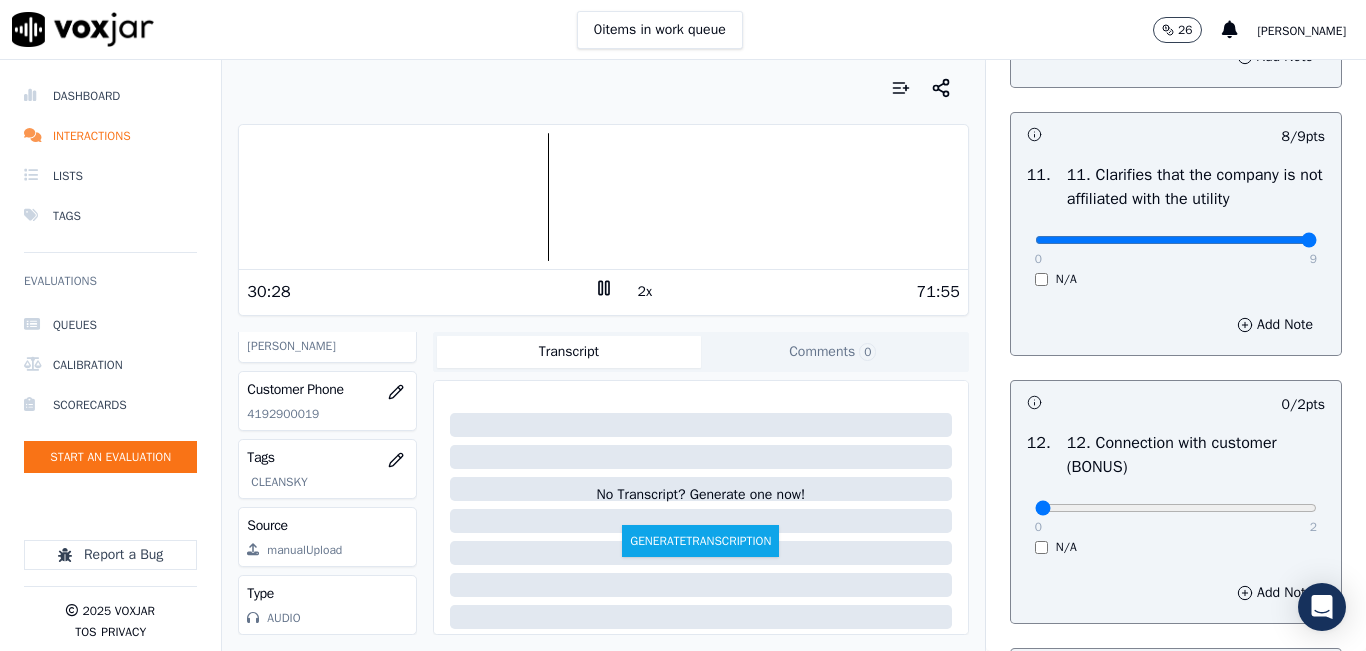 drag, startPoint x: 1249, startPoint y: 309, endPoint x: 1268, endPoint y: 307, distance: 19.104973 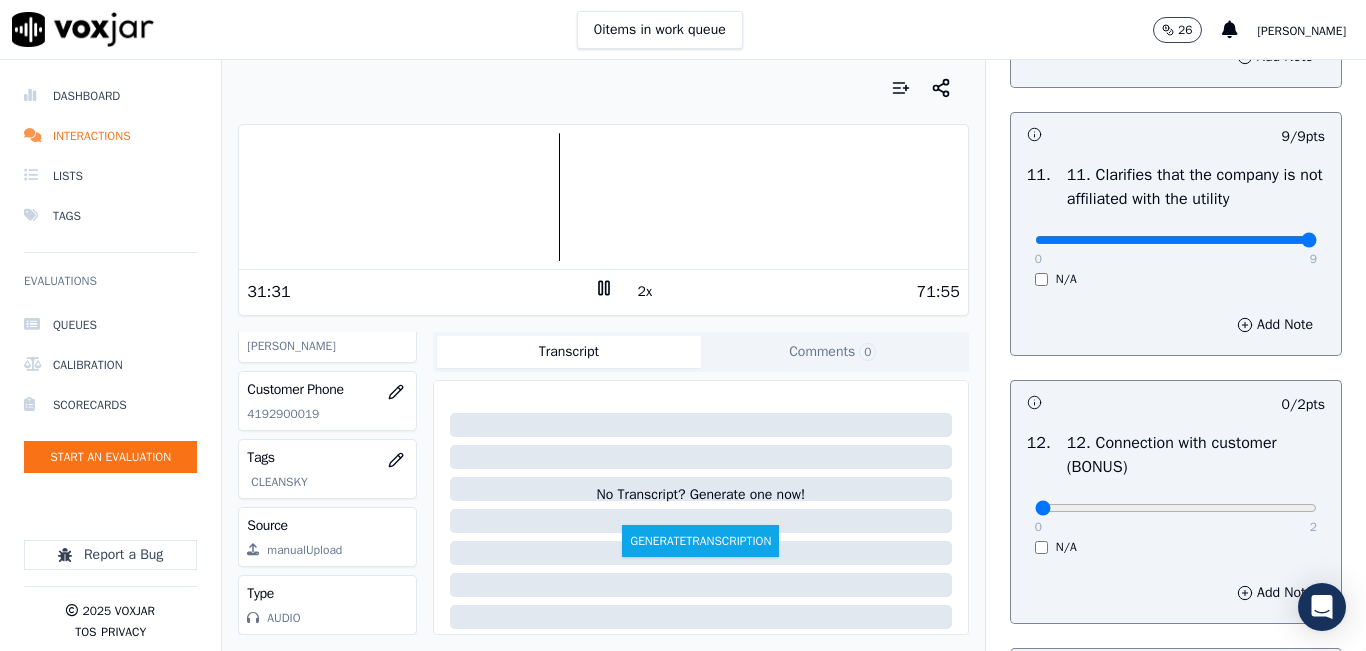 click on "0  items in work queue     26         [PERSON_NAME]" at bounding box center (683, 30) 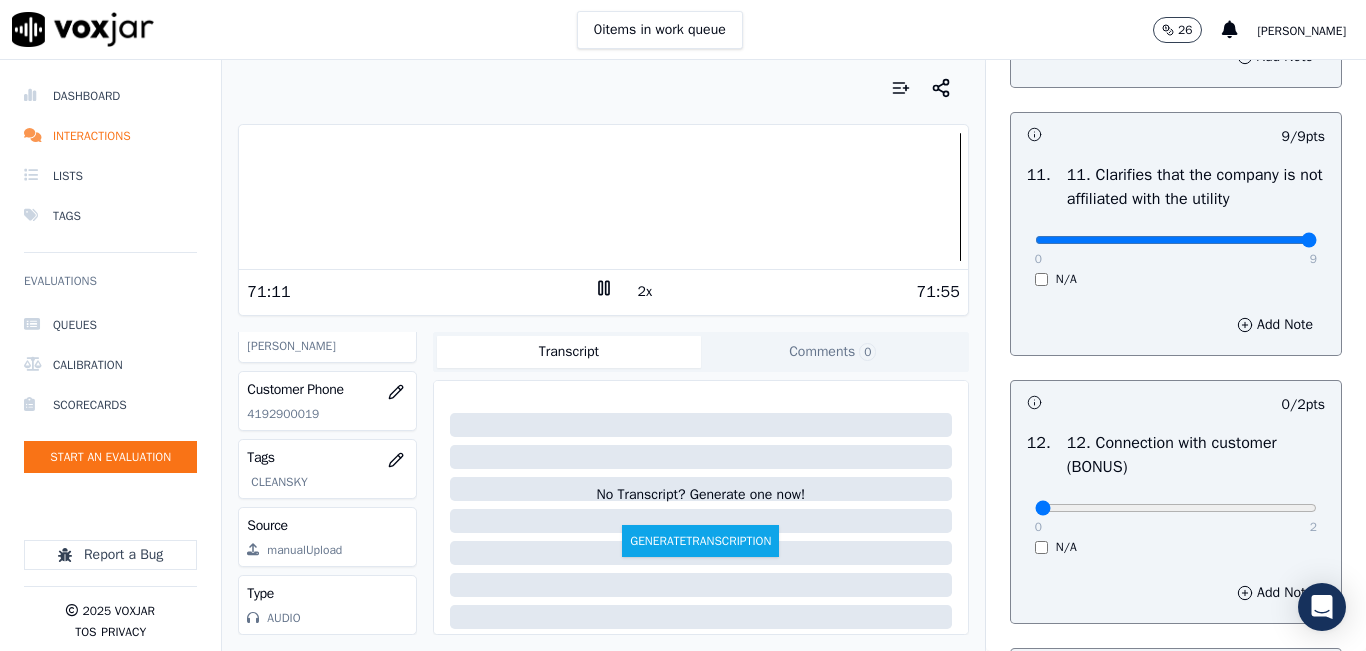click at bounding box center [603, 197] 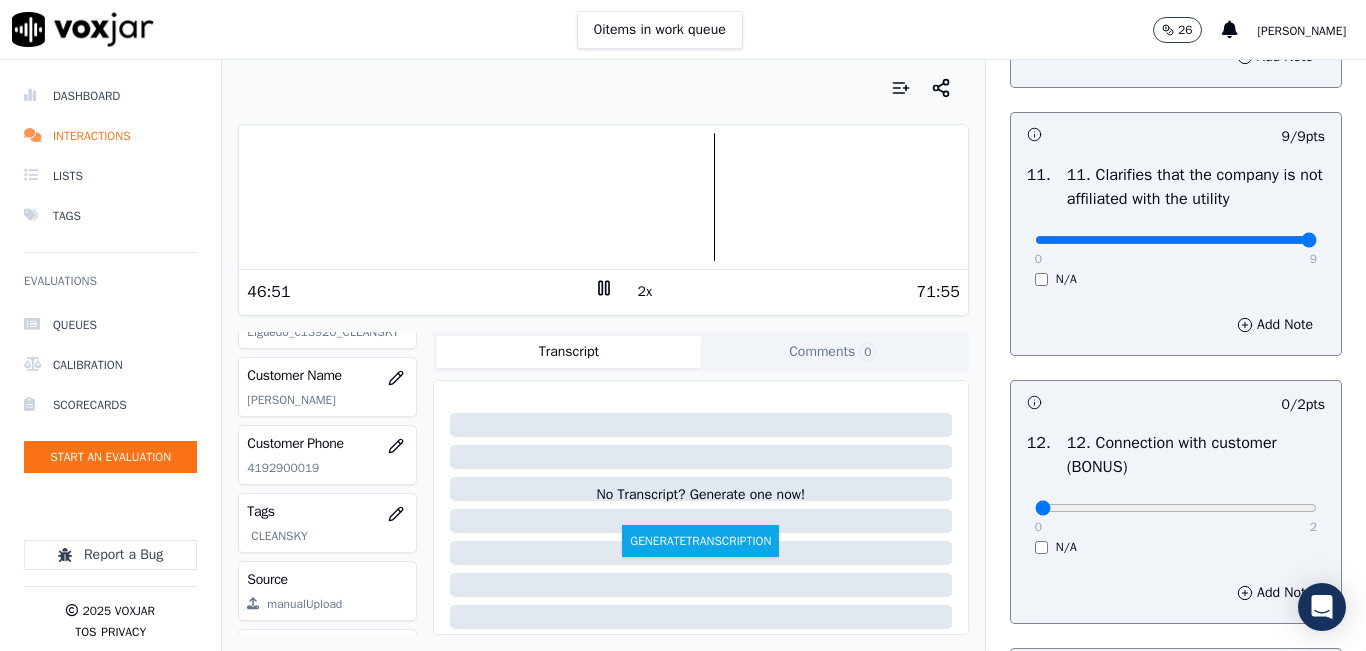 scroll, scrollTop: 278, scrollLeft: 0, axis: vertical 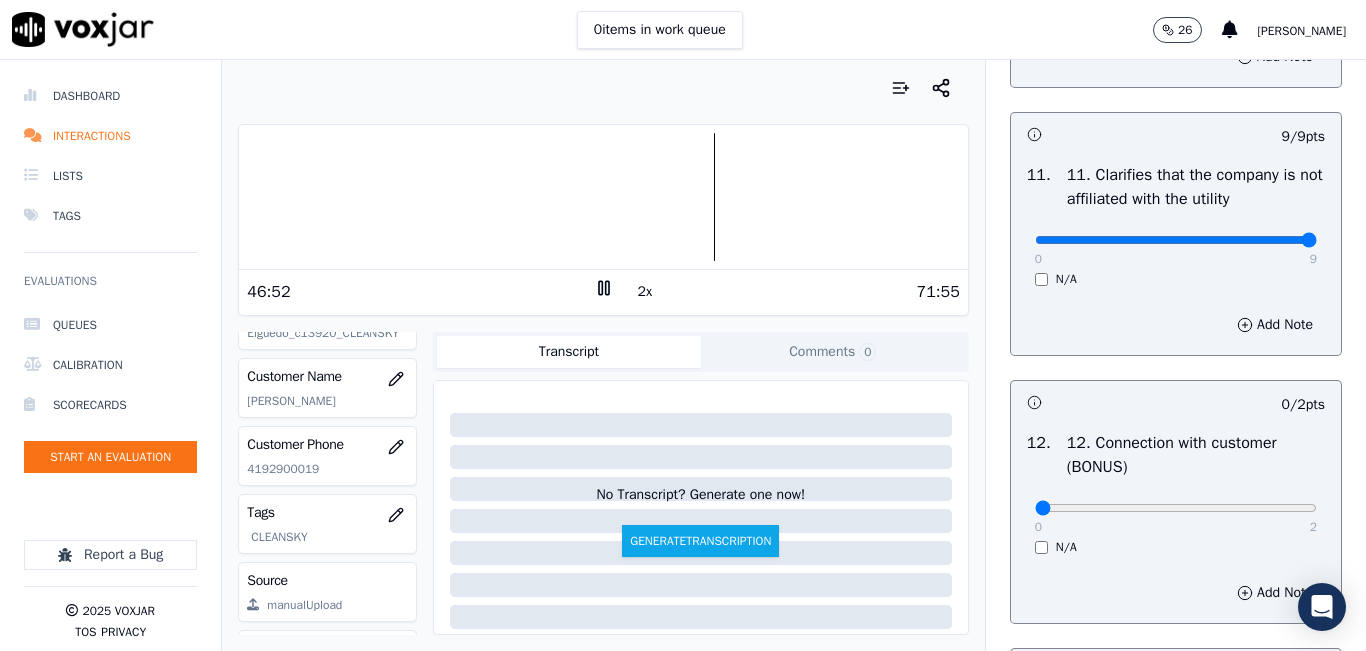 click on "4192900019" 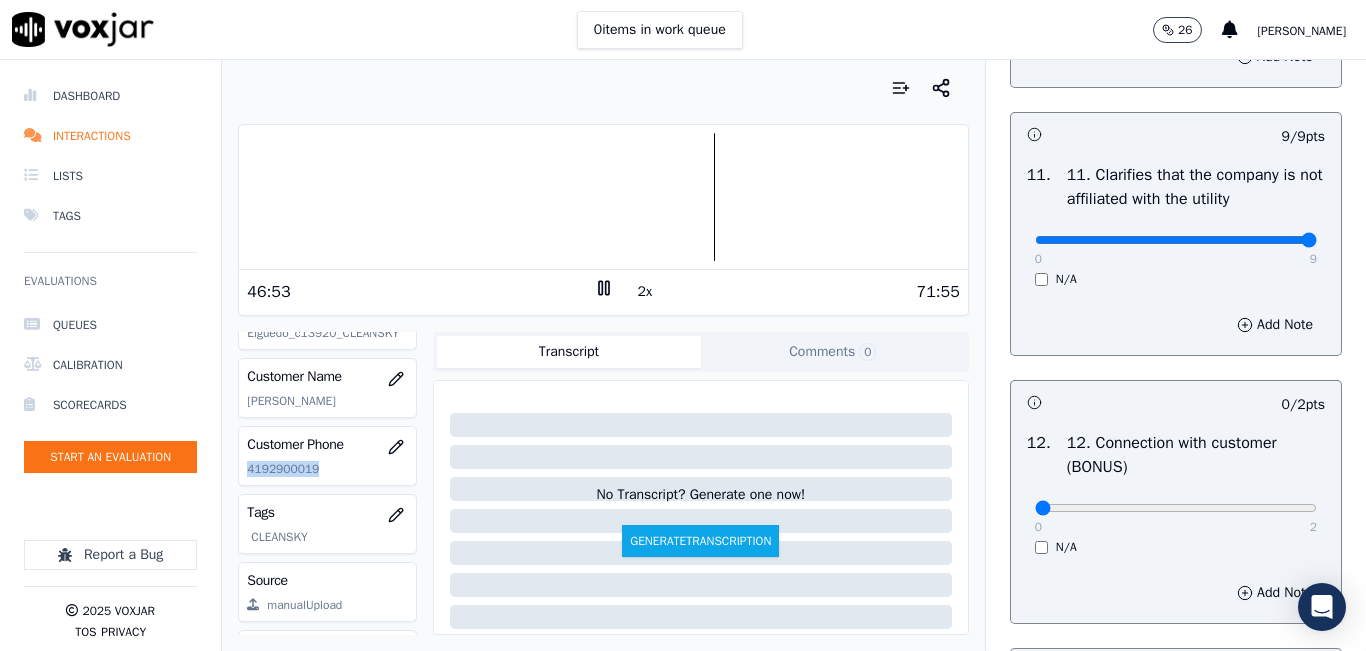 click on "4192900019" 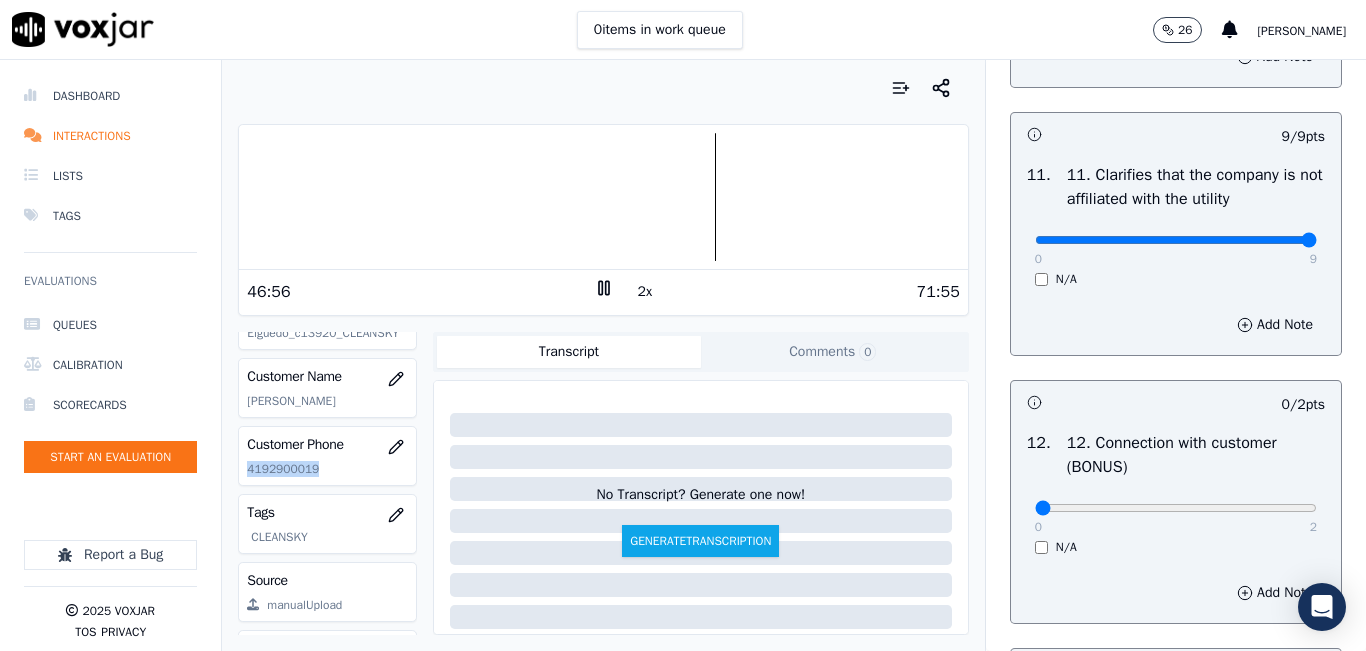 copy on "4192900019" 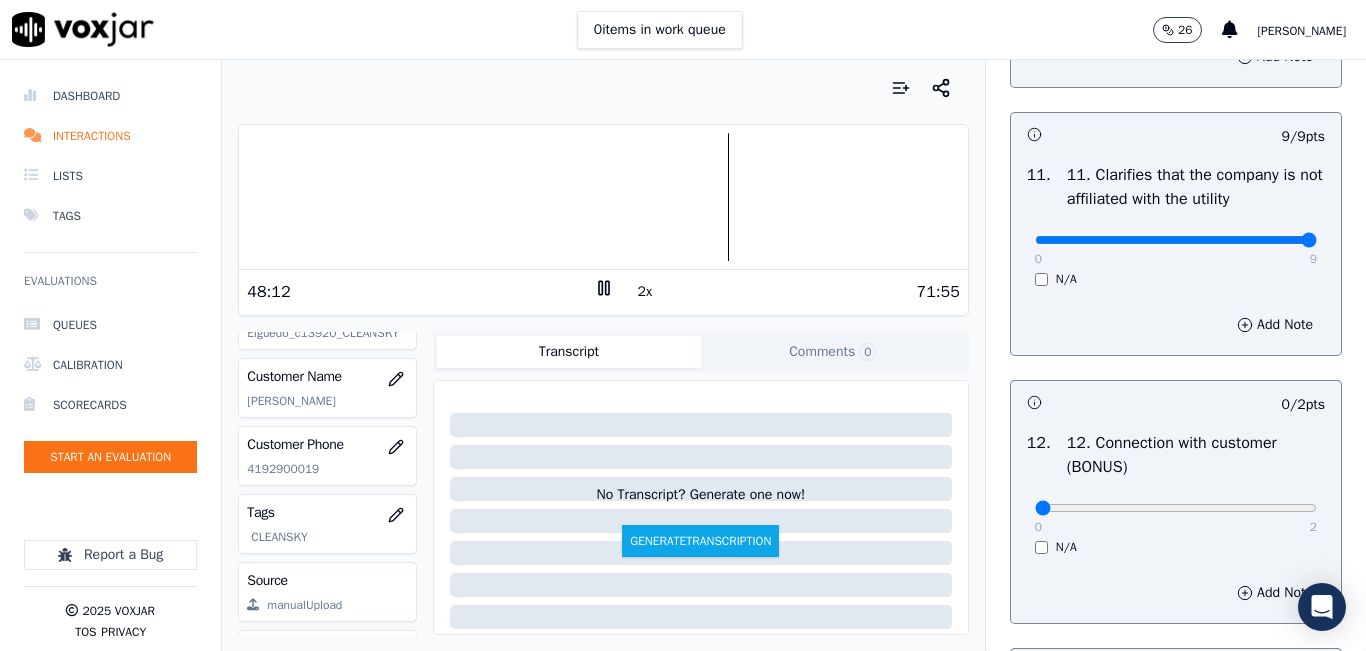 click on "0  items in work queue     26         [PERSON_NAME]" at bounding box center [683, 30] 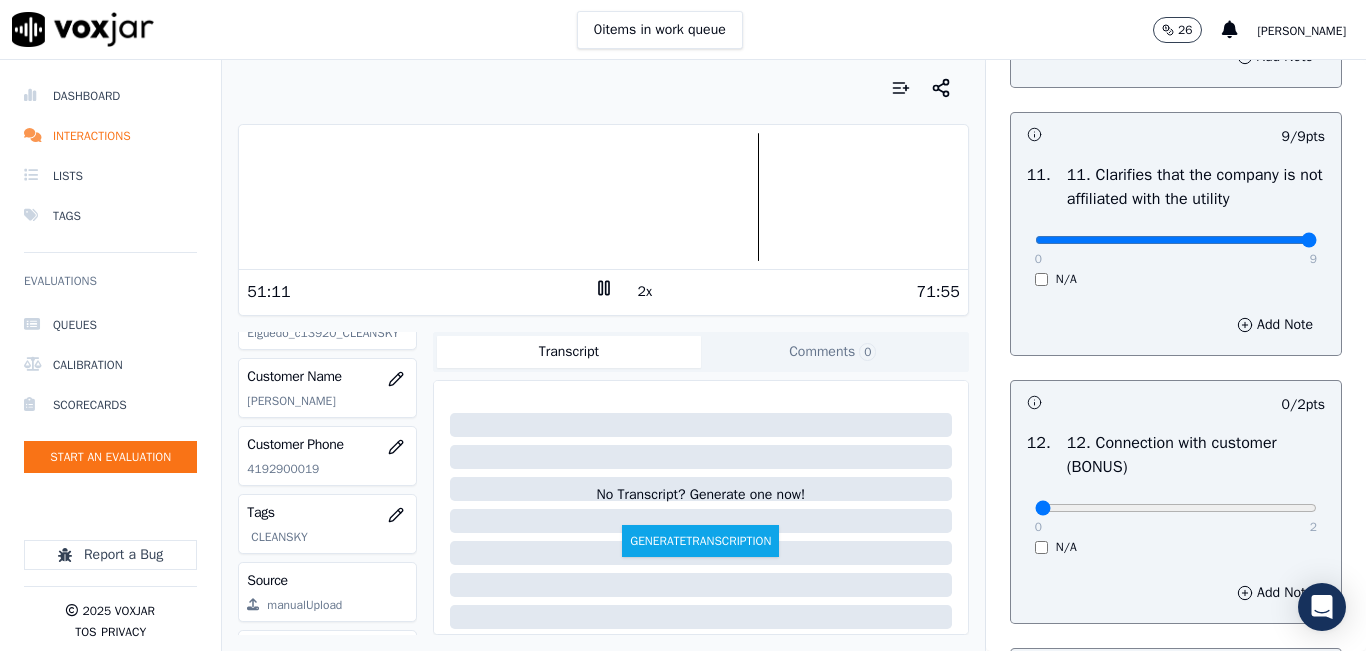 click on "0  items in work queue     26         [PERSON_NAME]" at bounding box center [683, 30] 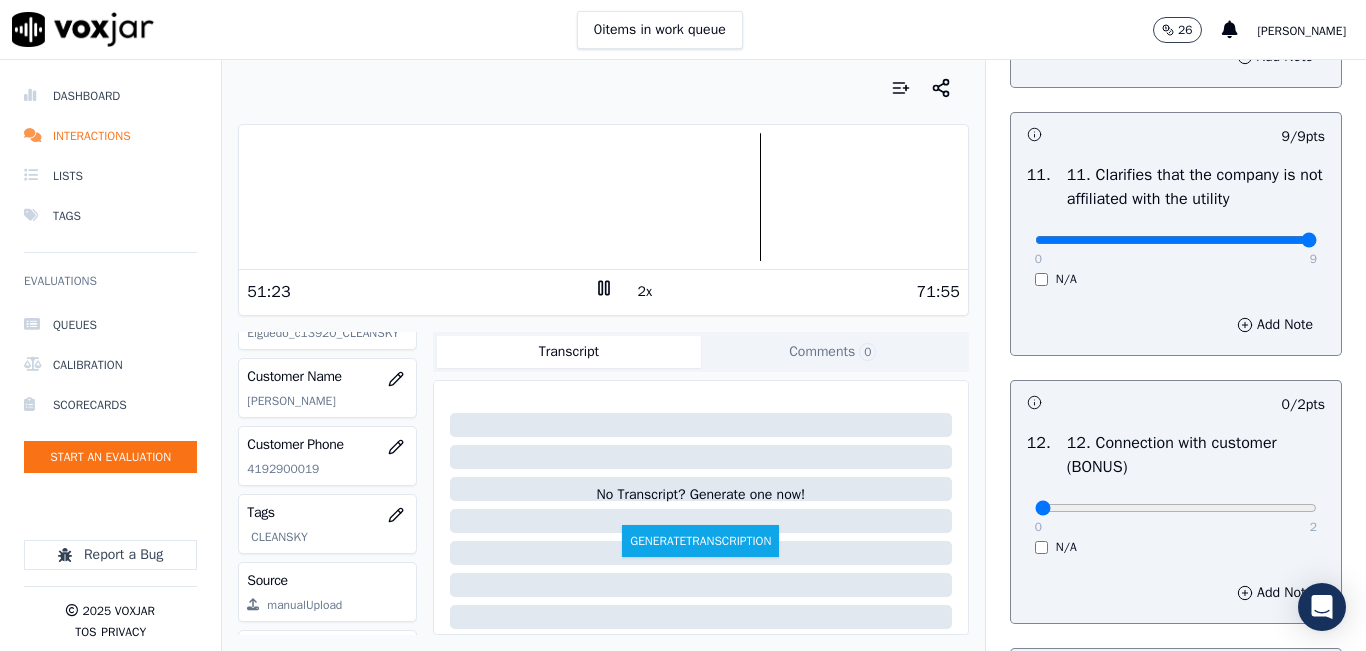 click on "Your browser does not support the audio element.   51:23     2x   71:55   Voxjar ID   9ff34d9c-c5a9-4bdc-b7f9-9e50ebabccc2   Source ID   4192900019-all.mp3   Timestamp
[DATE] 04:58 pm     Agent
[PERSON_NAME] Elguedo_c13920_CLEANSKY     Customer Name     [PERSON_NAME]     Customer Phone     [PHONE_NUMBER]     Tags
CLEANSKY     Source     manualUpload   Type     AUDIO       Transcript   Comments  0   No Transcript? Generate one now!   Generate  Transcription         Add Comment" at bounding box center [603, 355] 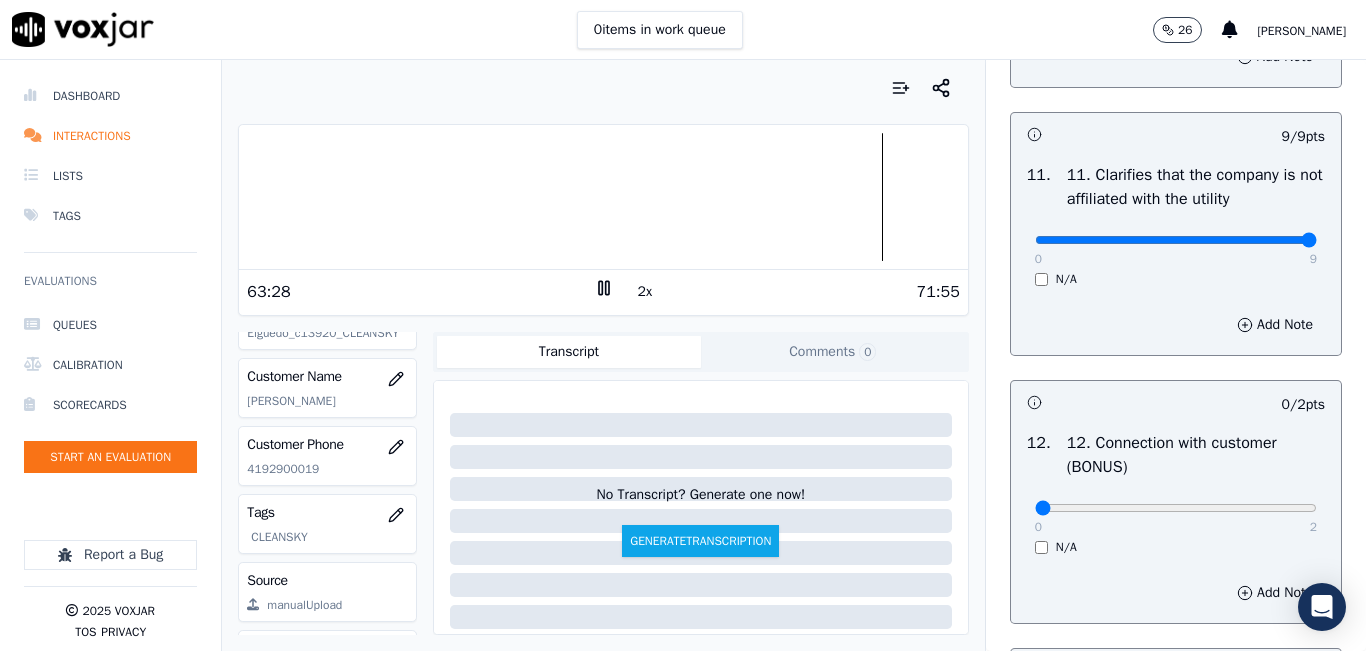 click at bounding box center (603, 197) 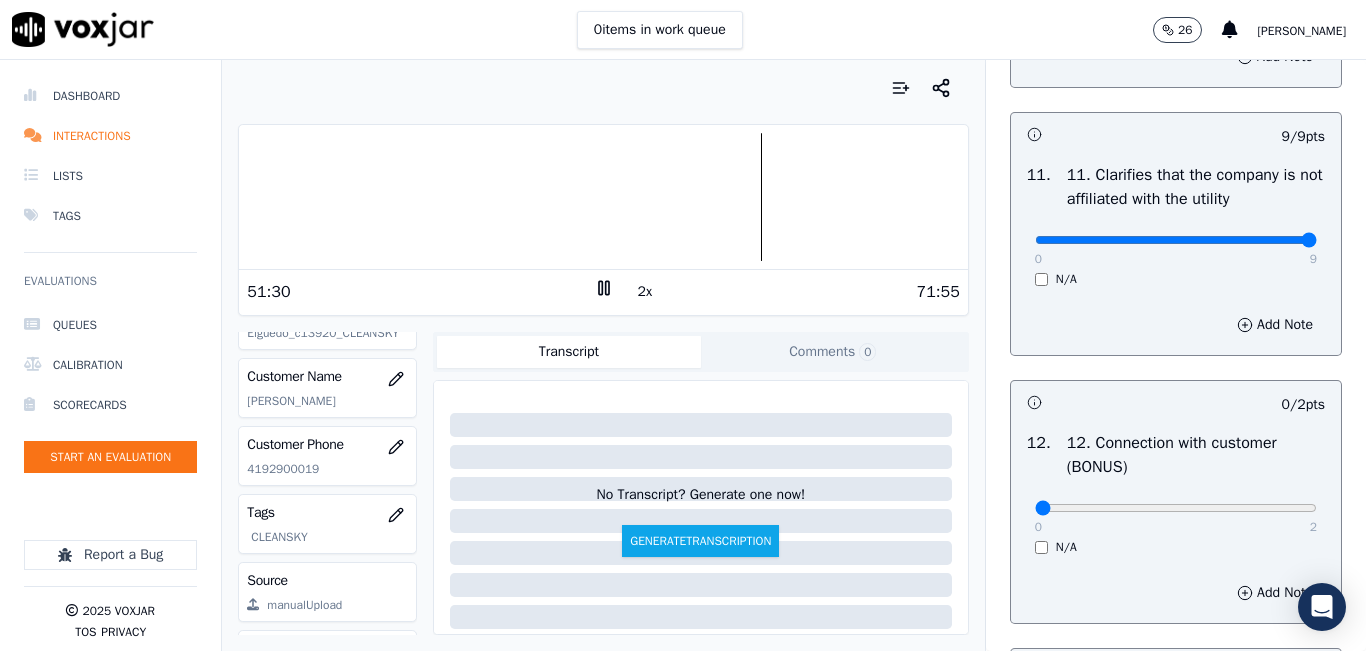 click at bounding box center (603, 197) 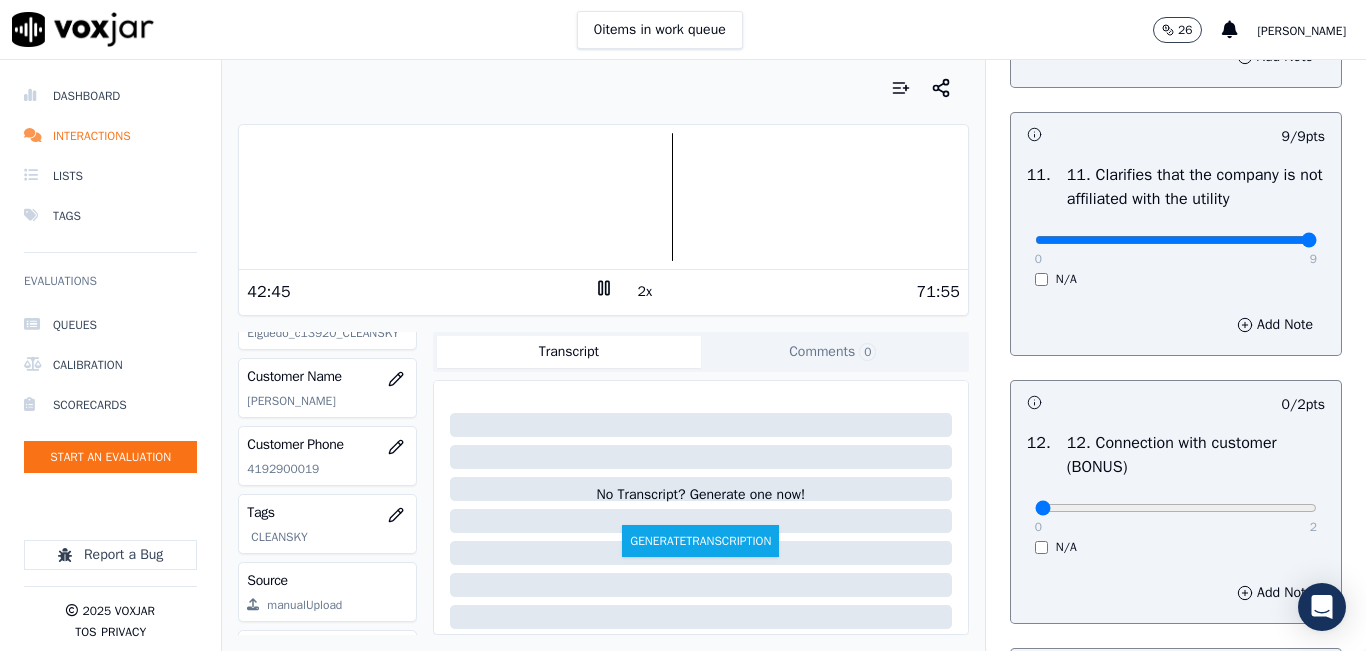 click at bounding box center [603, 197] 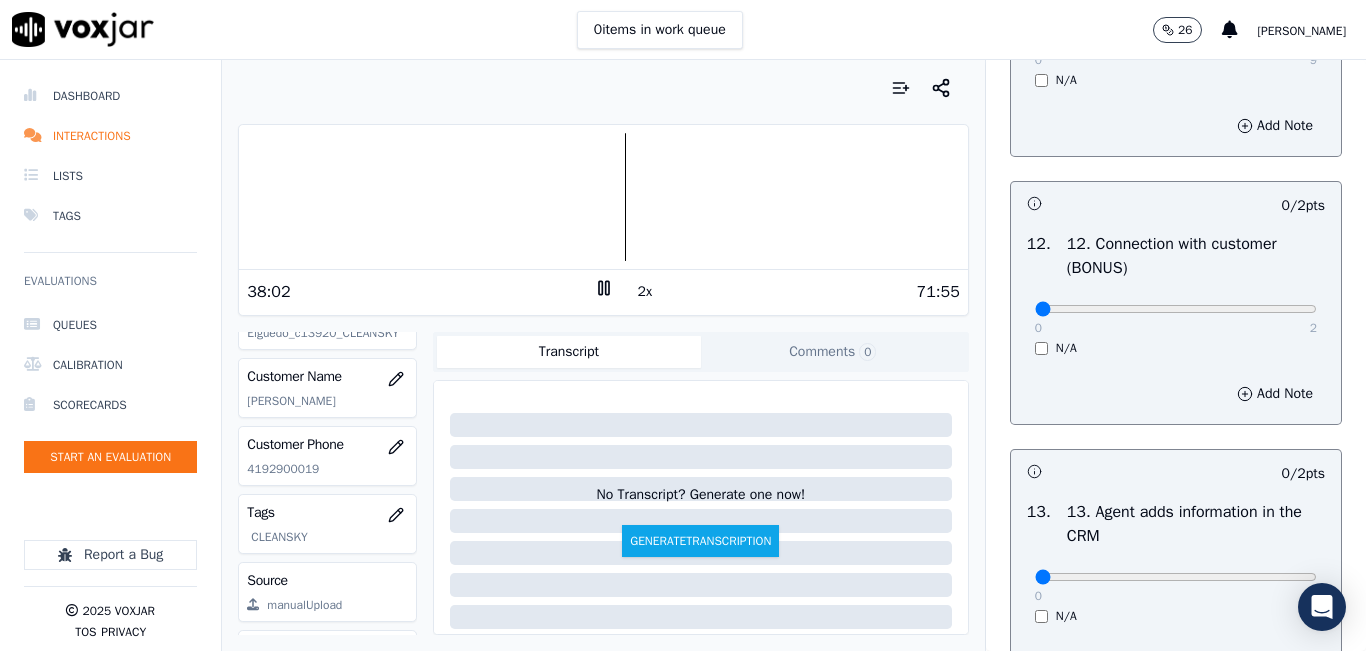scroll, scrollTop: 3100, scrollLeft: 0, axis: vertical 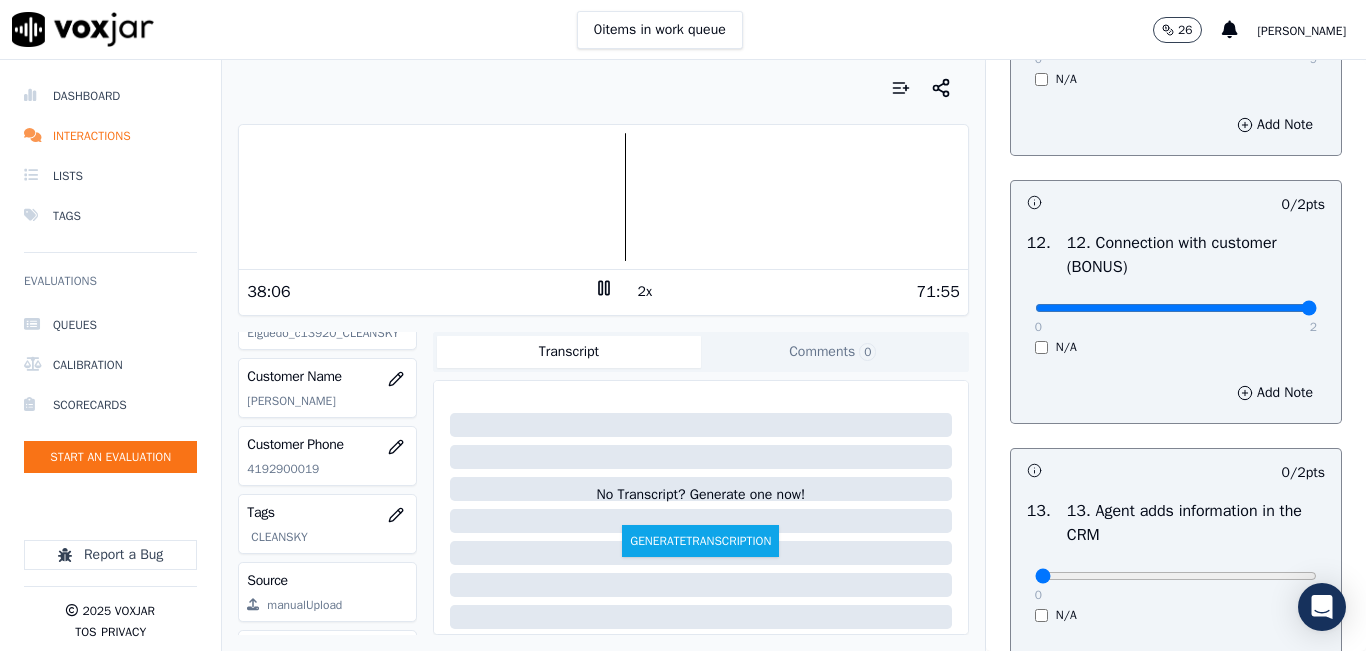 type on "2" 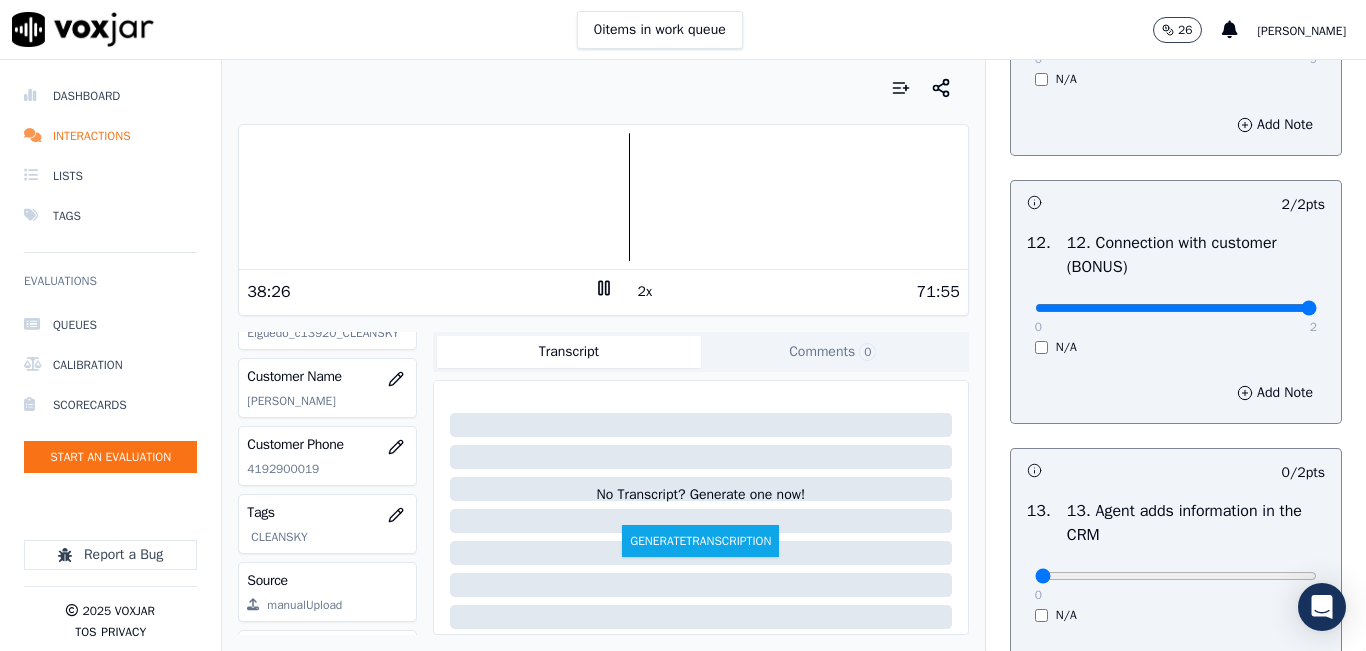 click on "0  items in work queue     26         [PERSON_NAME]" at bounding box center (683, 30) 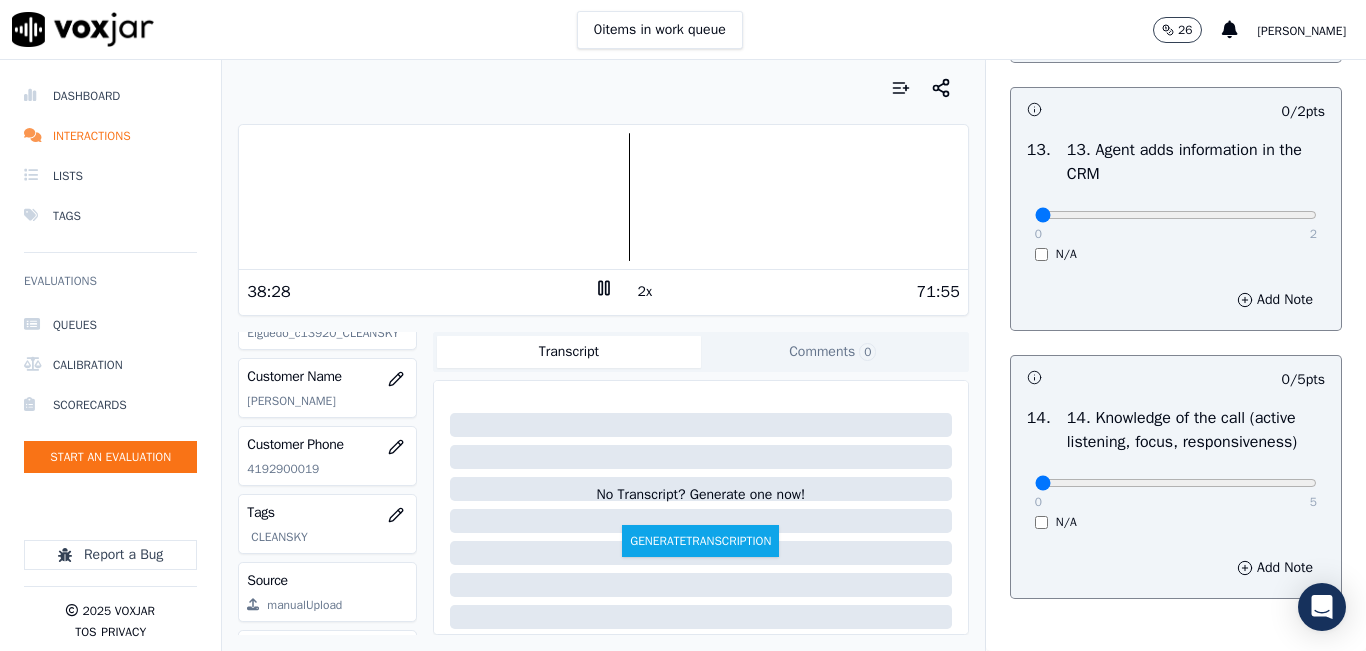 scroll, scrollTop: 3500, scrollLeft: 0, axis: vertical 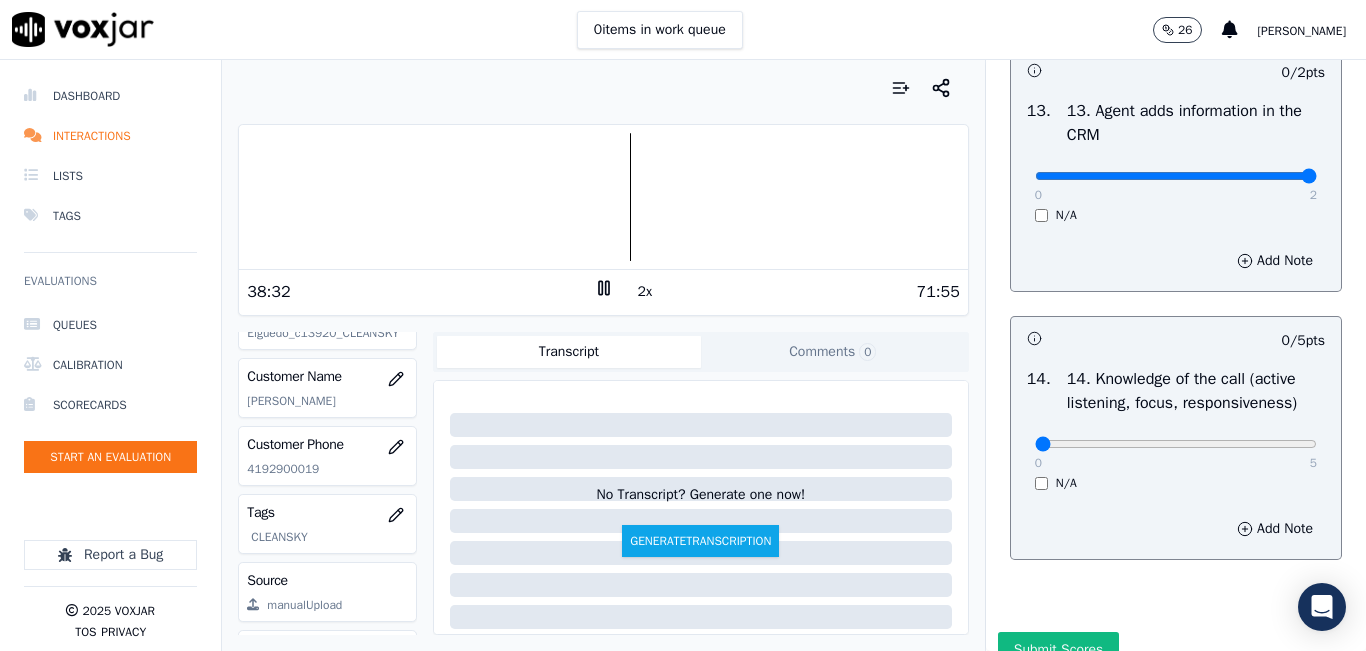 type on "2" 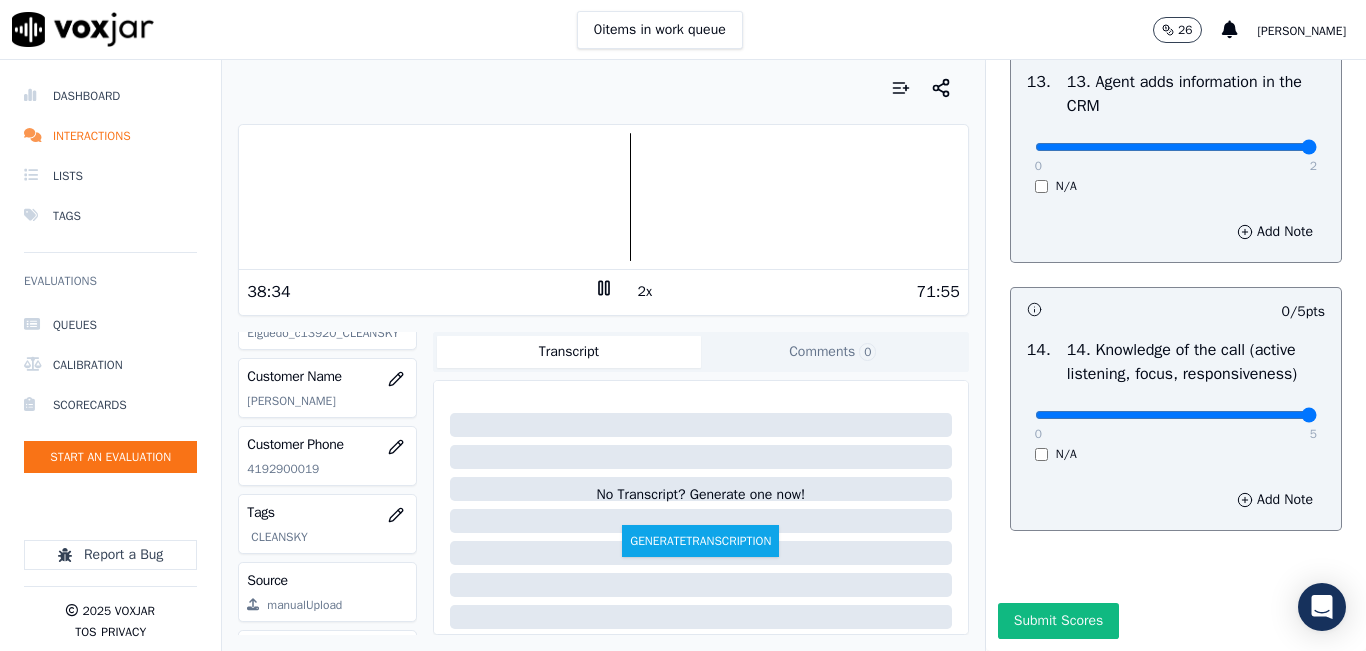 type on "5" 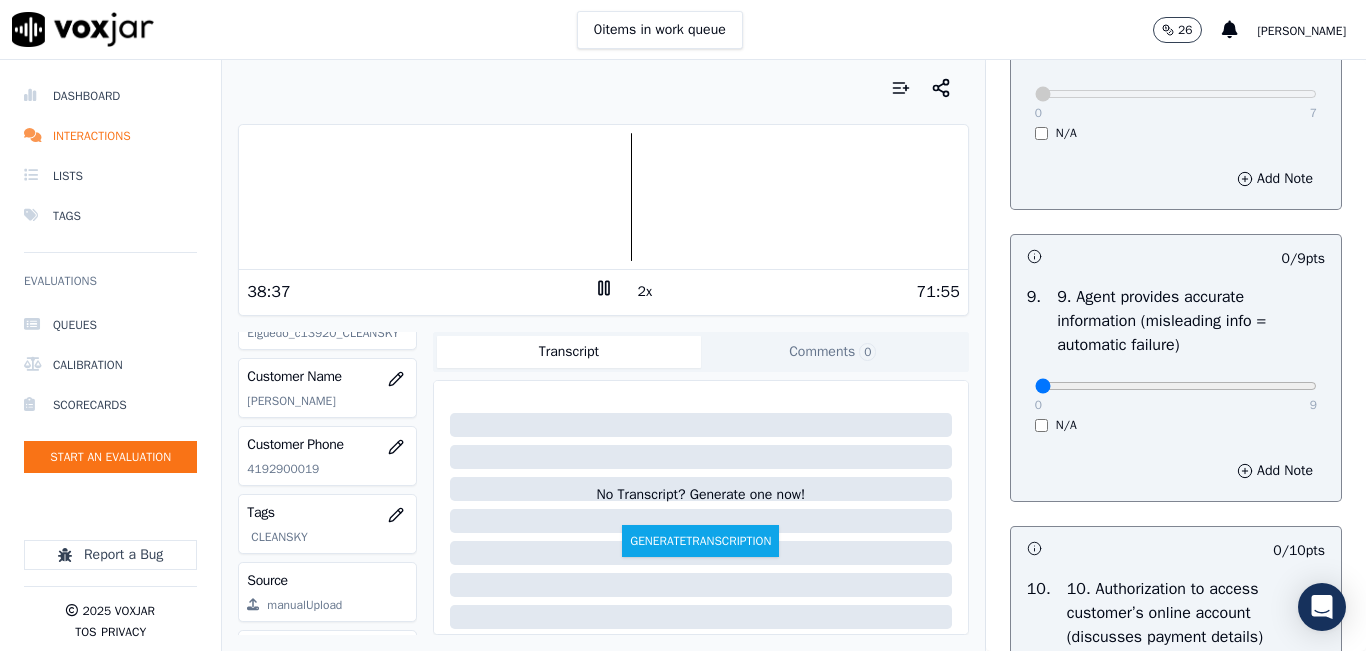 scroll, scrollTop: 2542, scrollLeft: 0, axis: vertical 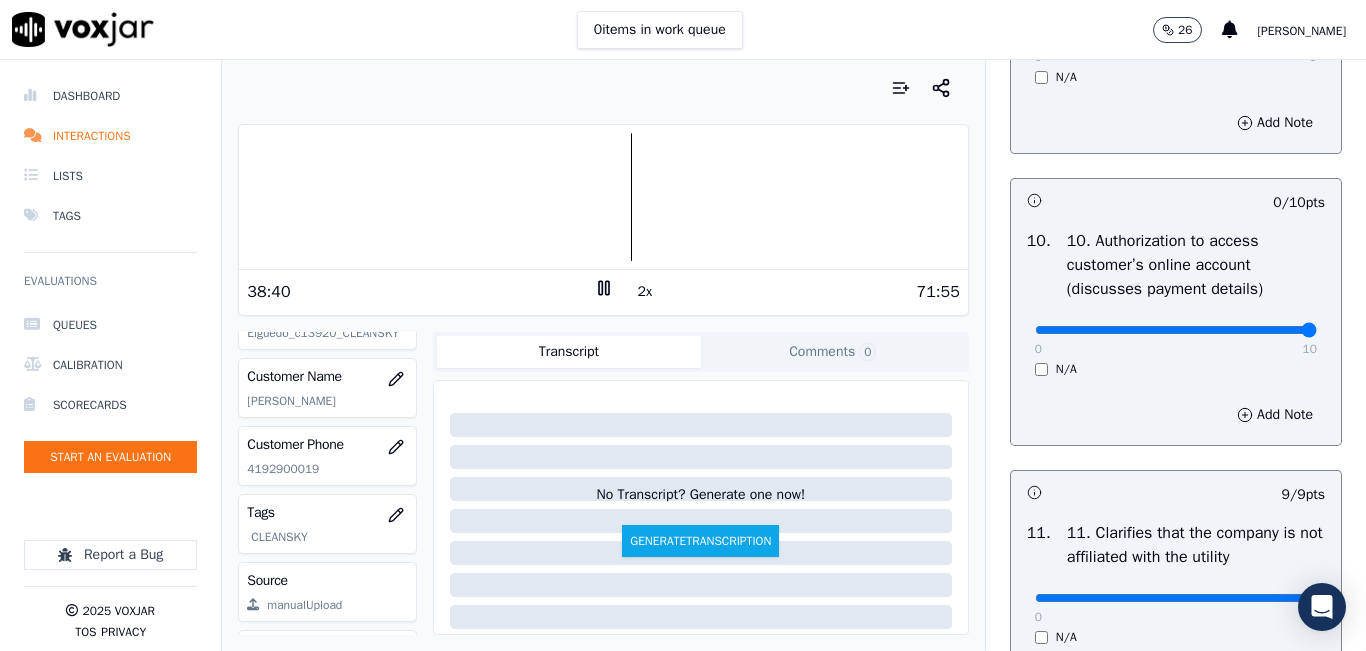 drag, startPoint x: 1256, startPoint y: 396, endPoint x: 1283, endPoint y: 394, distance: 27.073973 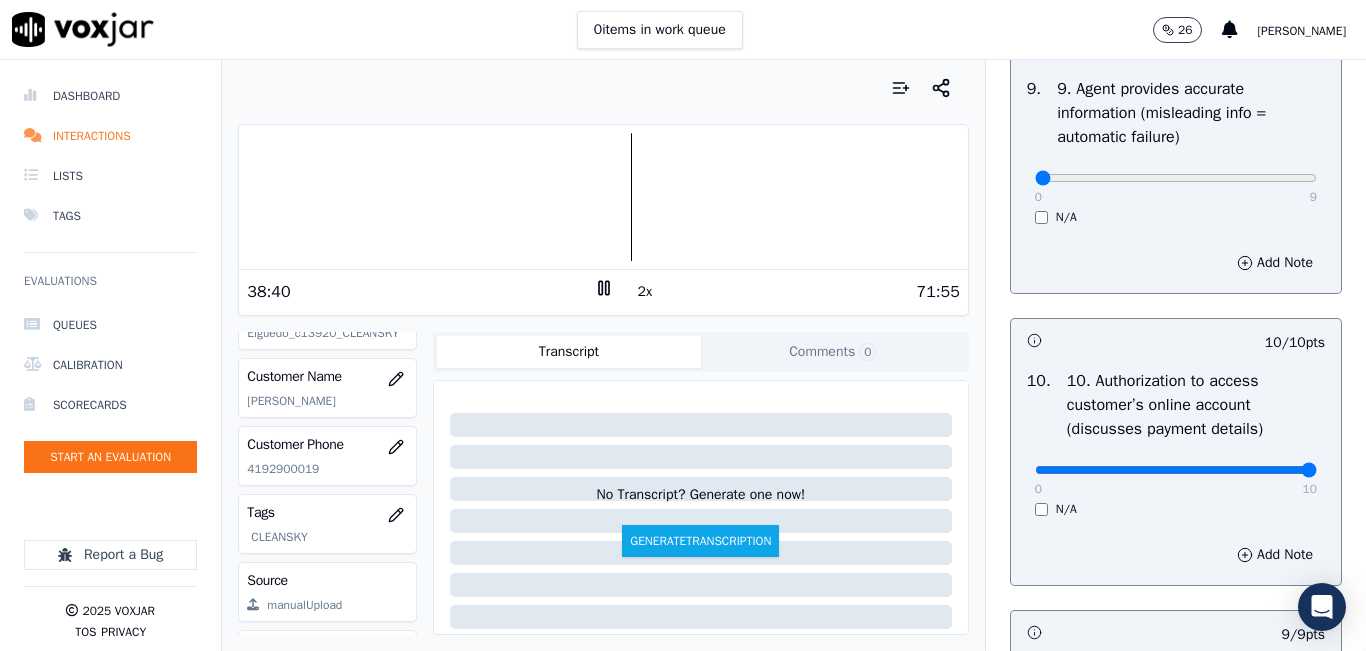 scroll, scrollTop: 2242, scrollLeft: 0, axis: vertical 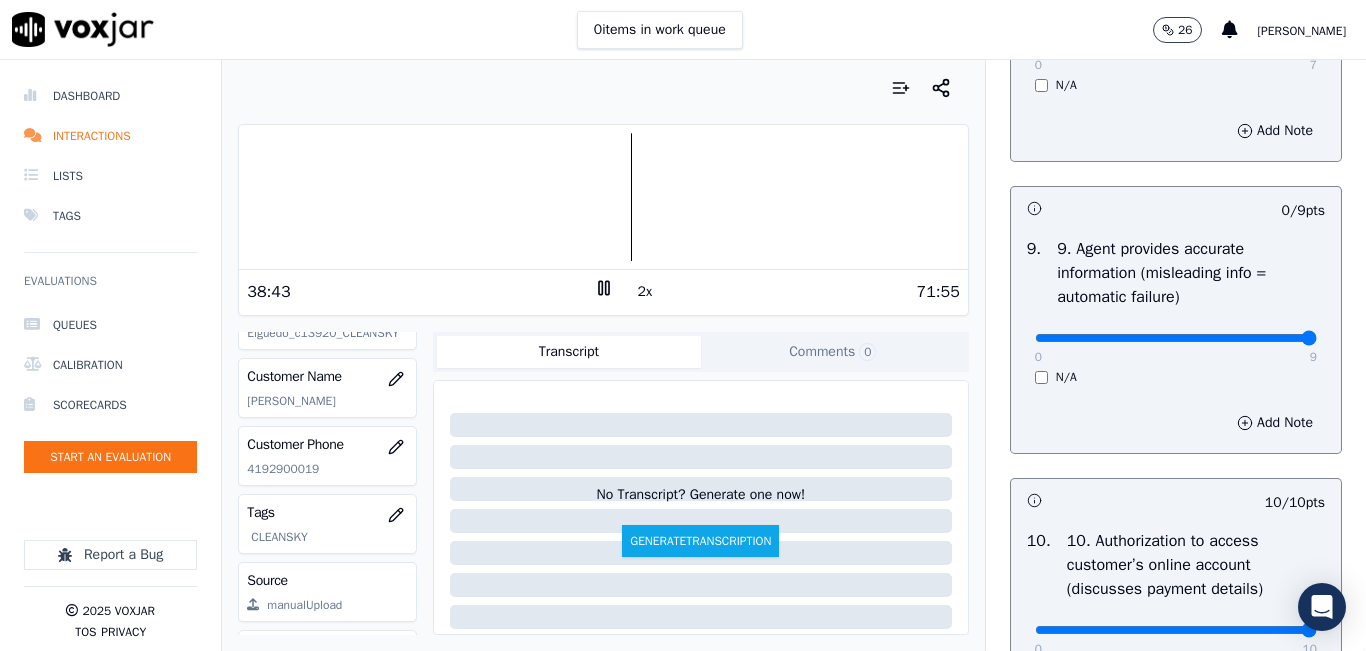 type on "9" 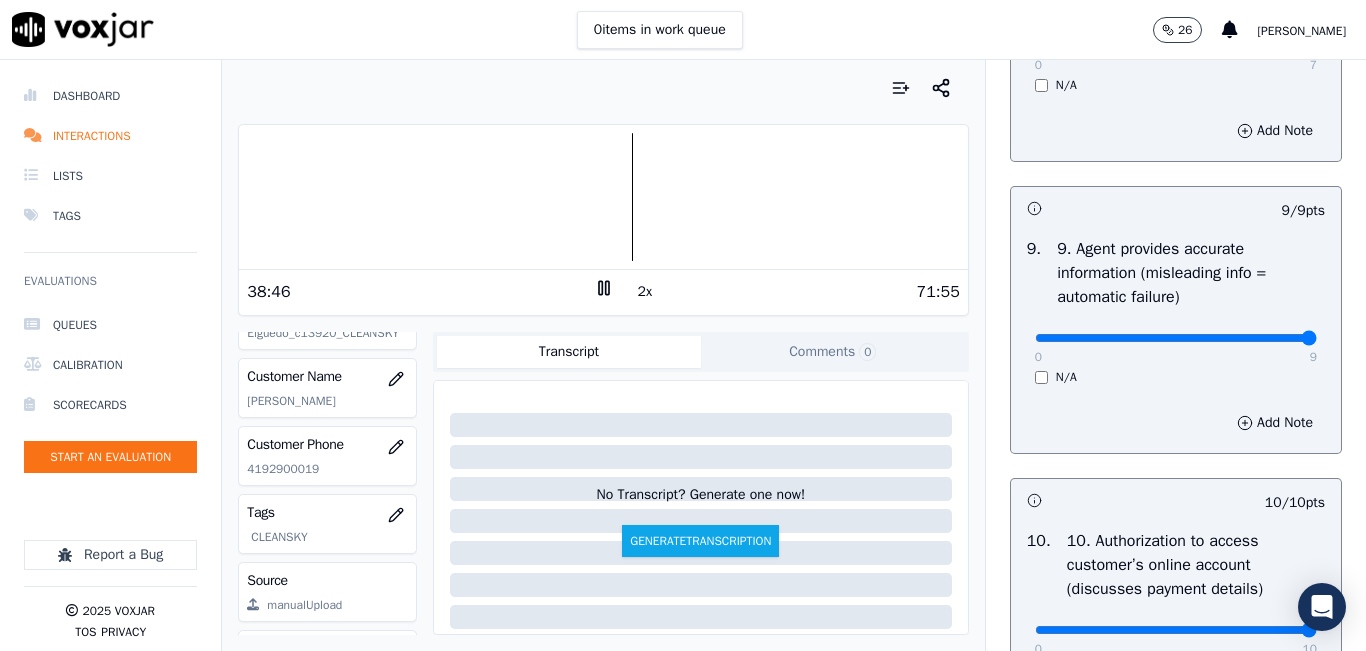 click 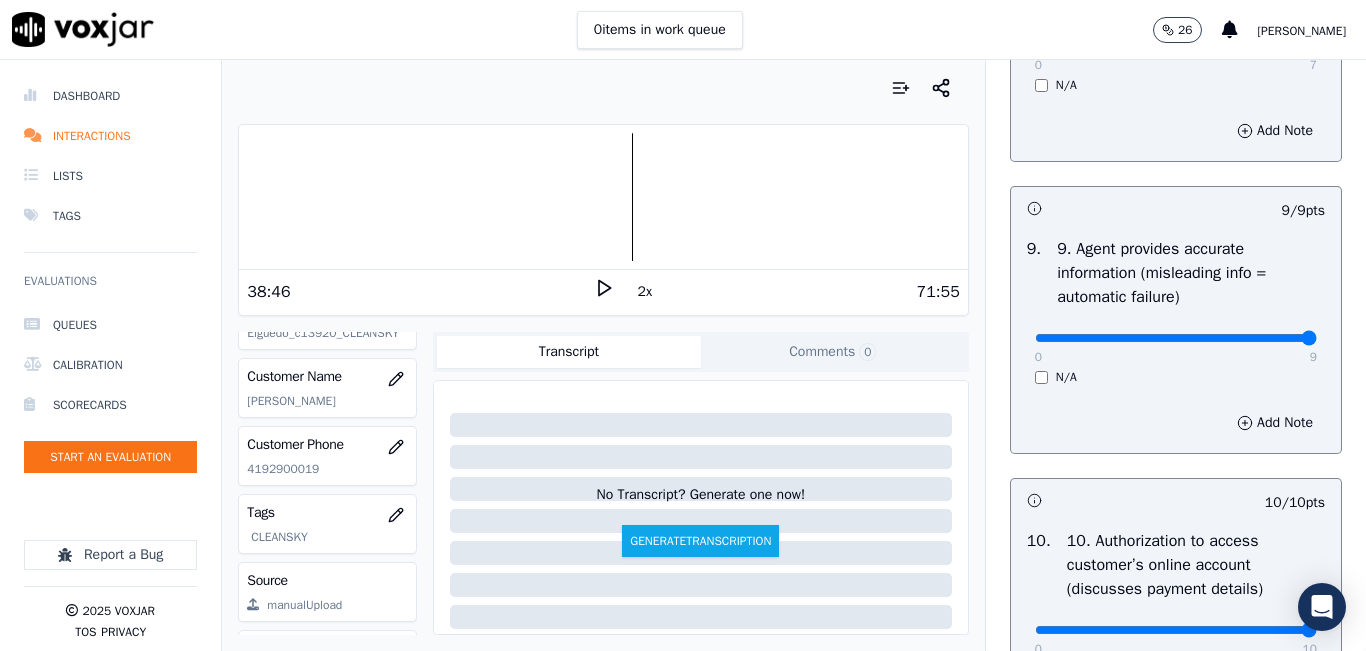 click 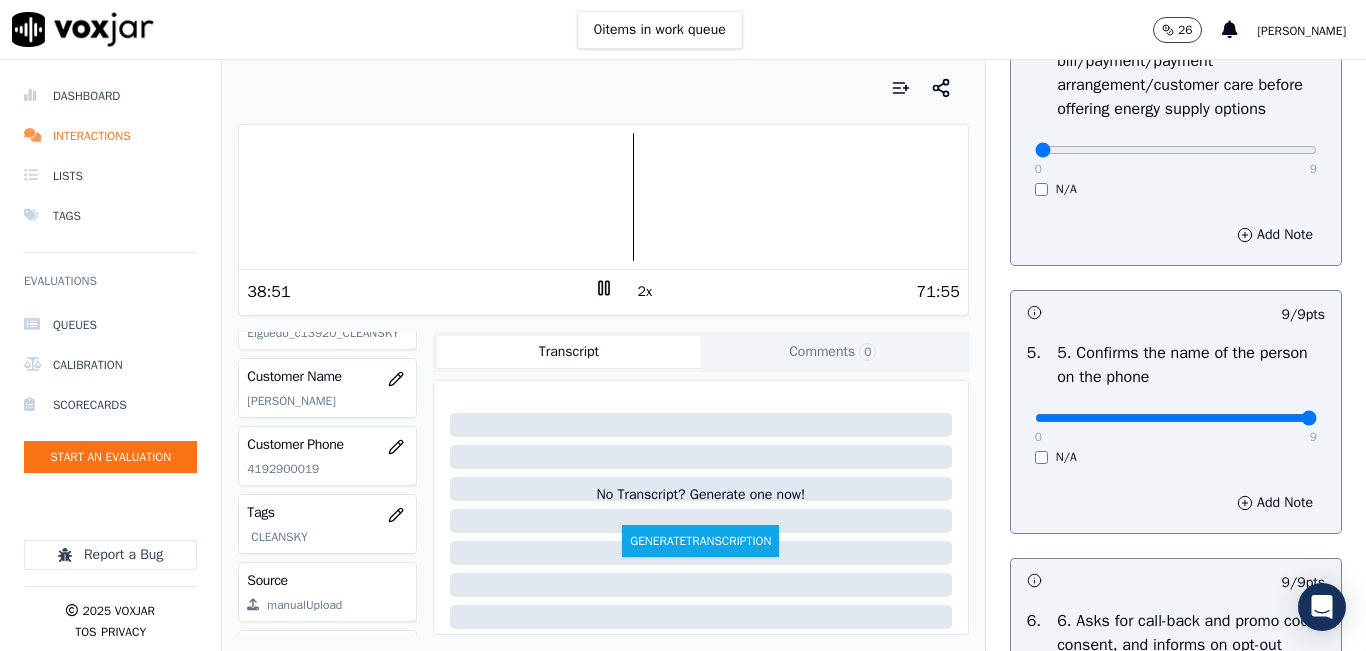 scroll, scrollTop: 842, scrollLeft: 0, axis: vertical 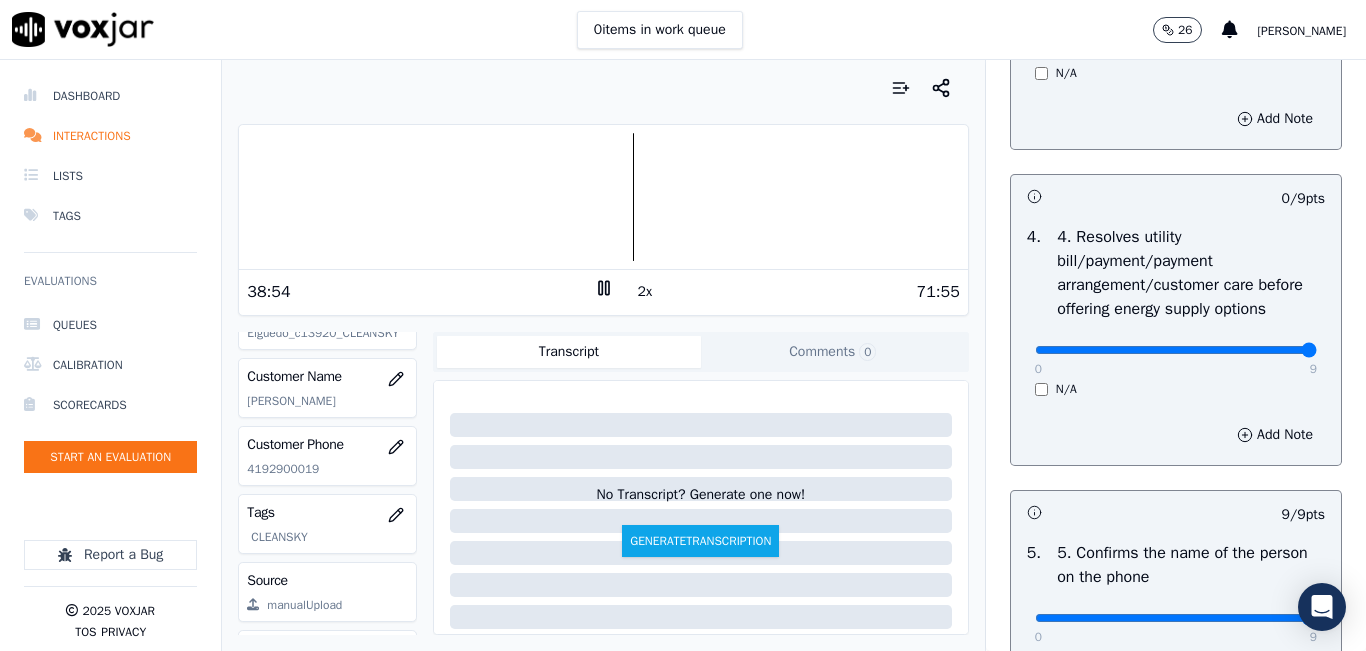 type on "9" 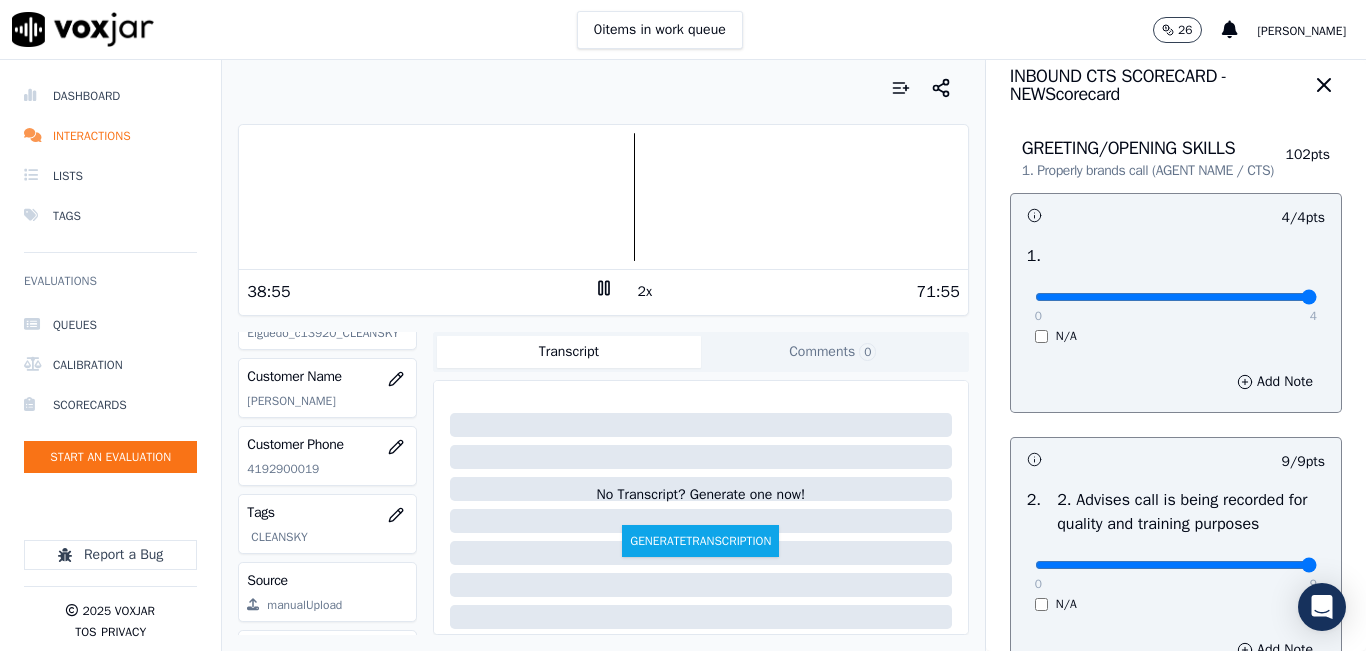 scroll, scrollTop: 0, scrollLeft: 0, axis: both 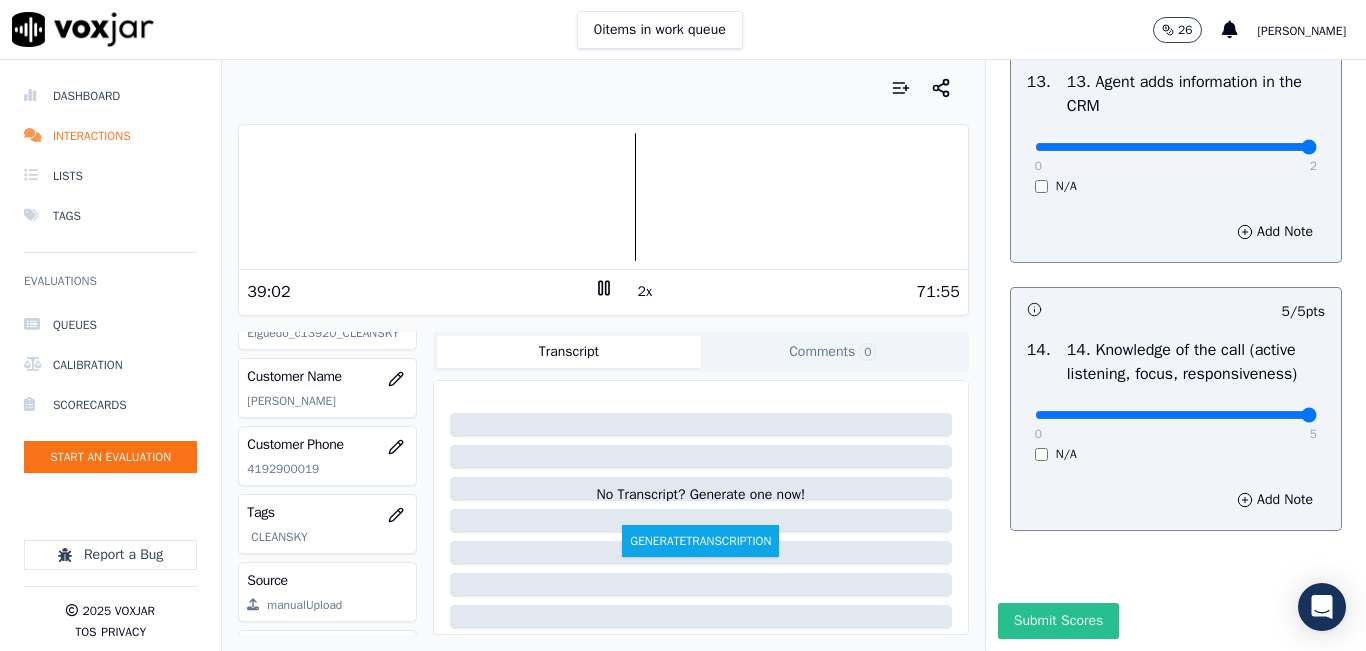 click on "Submit Scores" at bounding box center (1058, 621) 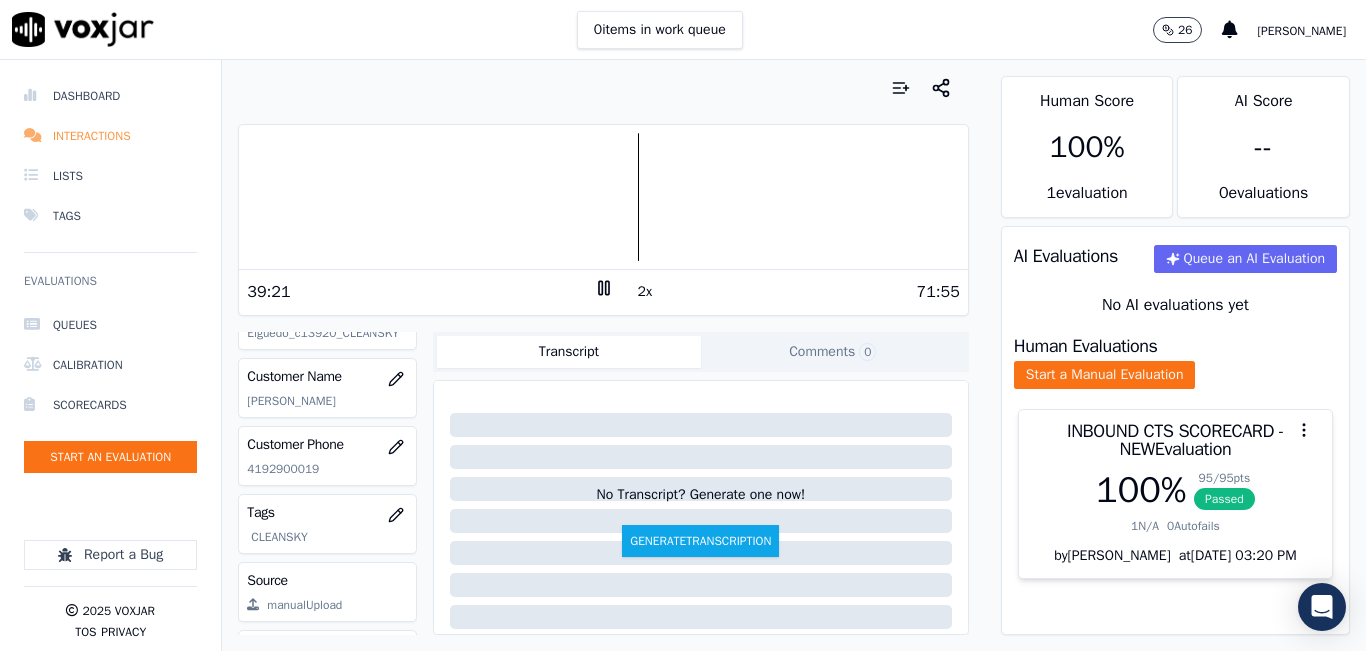 click on "Interactions" at bounding box center (110, 136) 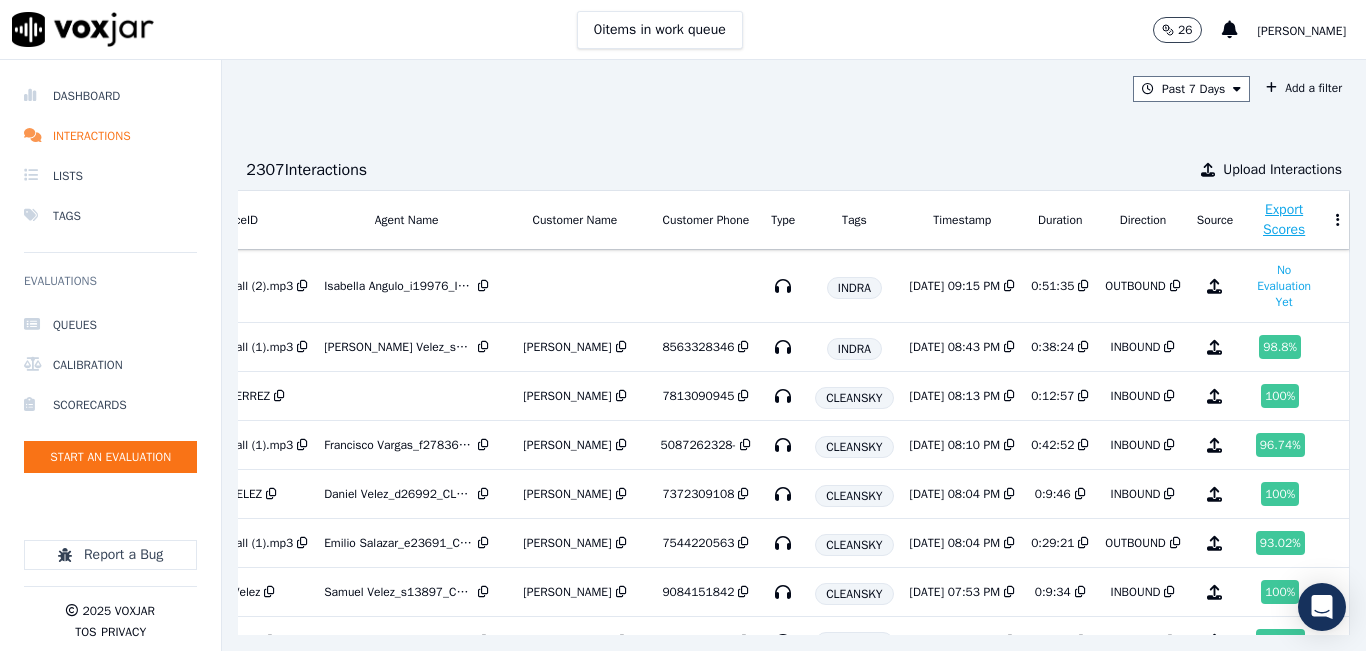 scroll, scrollTop: 0, scrollLeft: 339, axis: horizontal 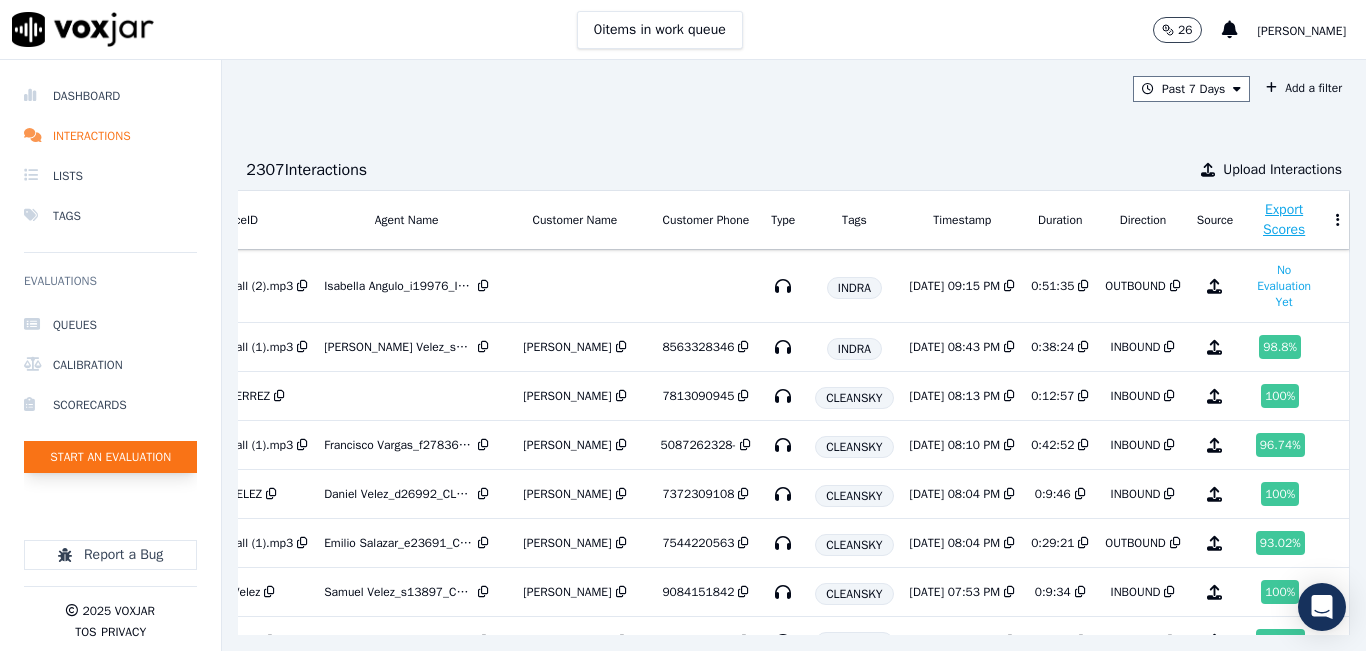 click on "Start an Evaluation" 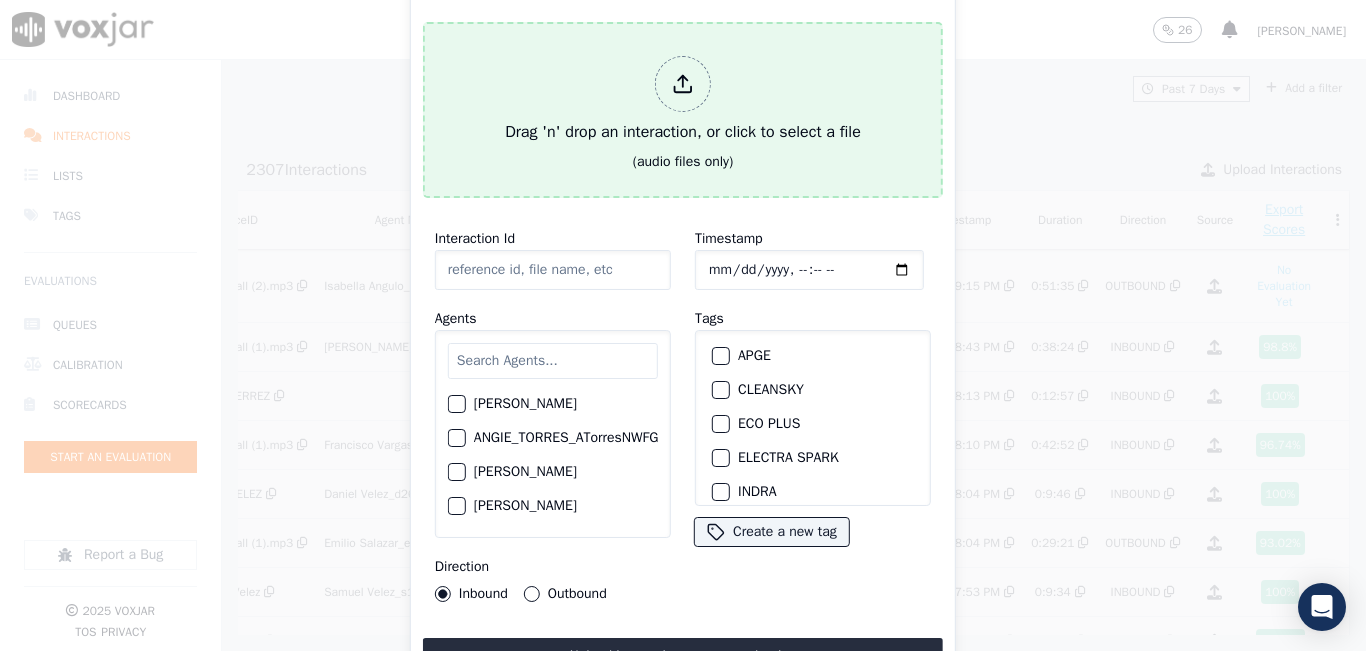 click on "Drag 'n' drop an interaction, or click to select a file   (audio files only)" at bounding box center [683, 110] 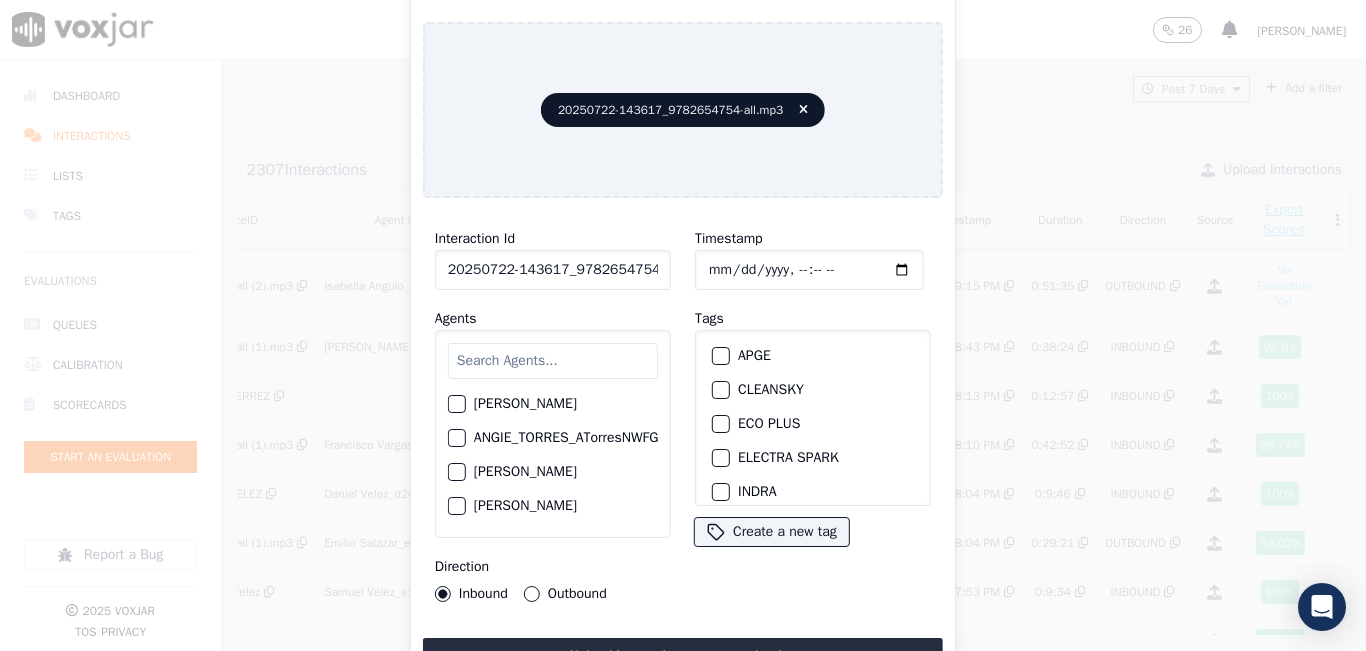 click at bounding box center [553, 361] 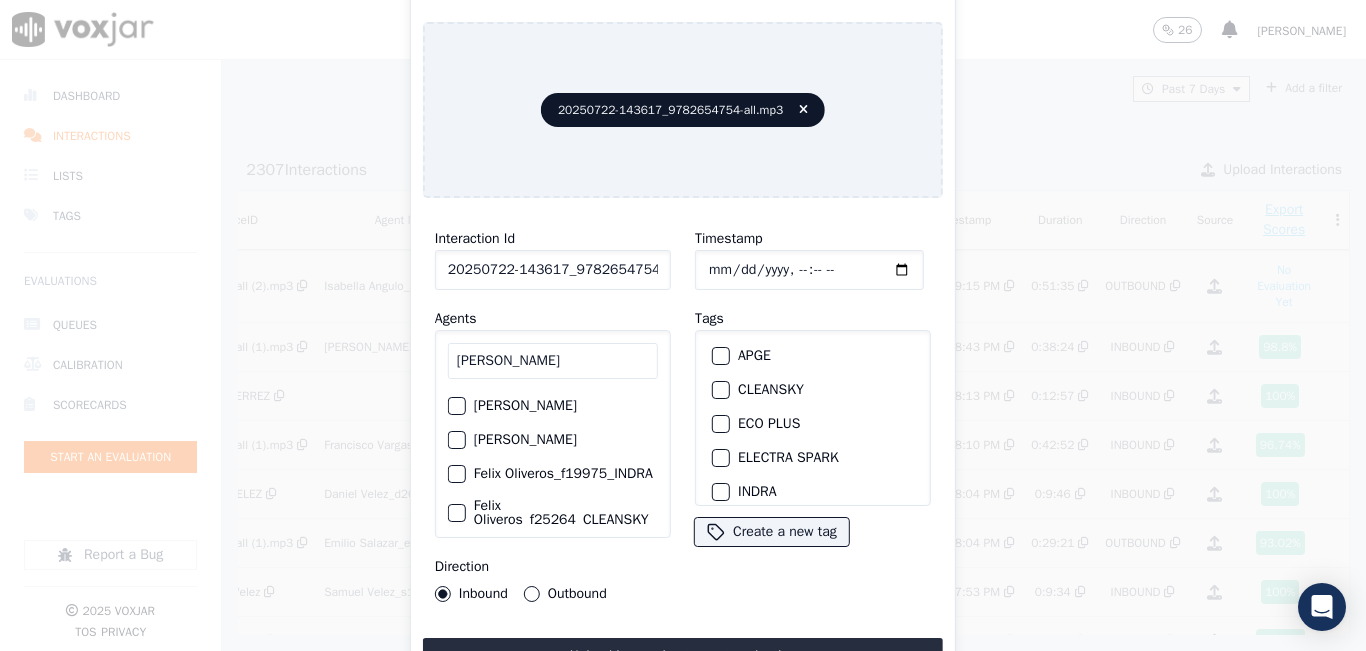 scroll, scrollTop: 0, scrollLeft: 0, axis: both 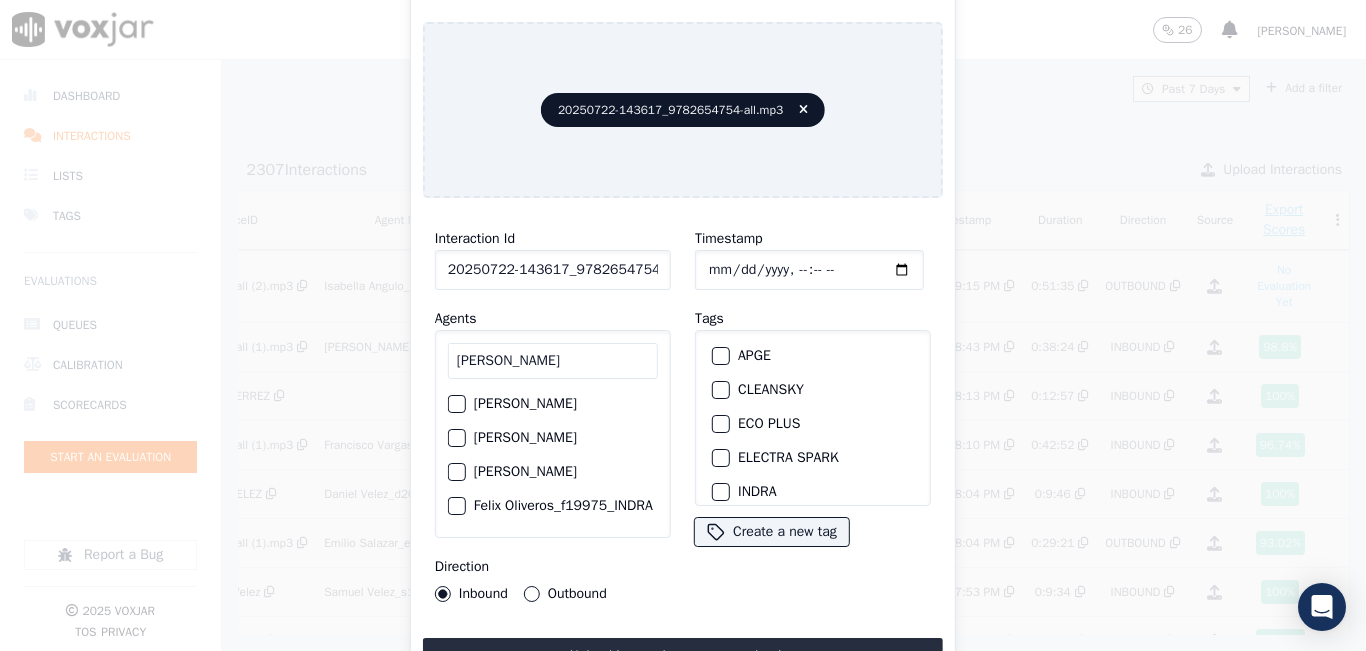 type on "FELIX OL" 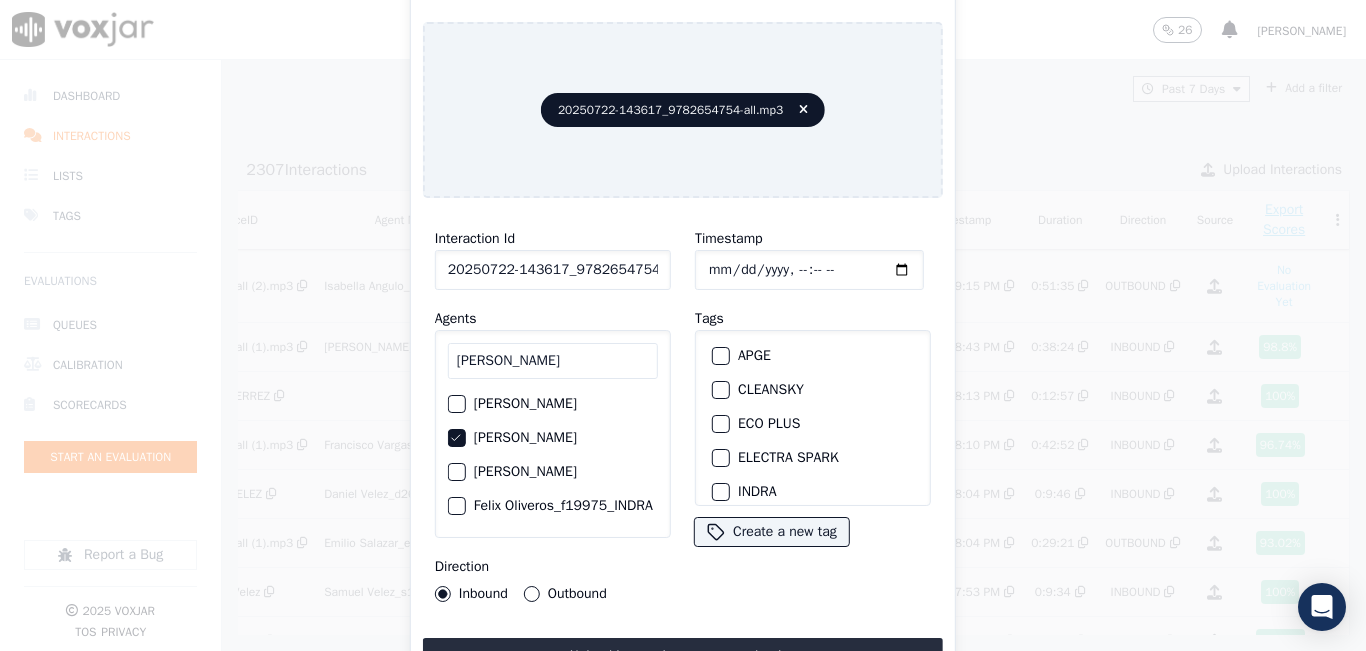 click on "Outbound" at bounding box center (532, 594) 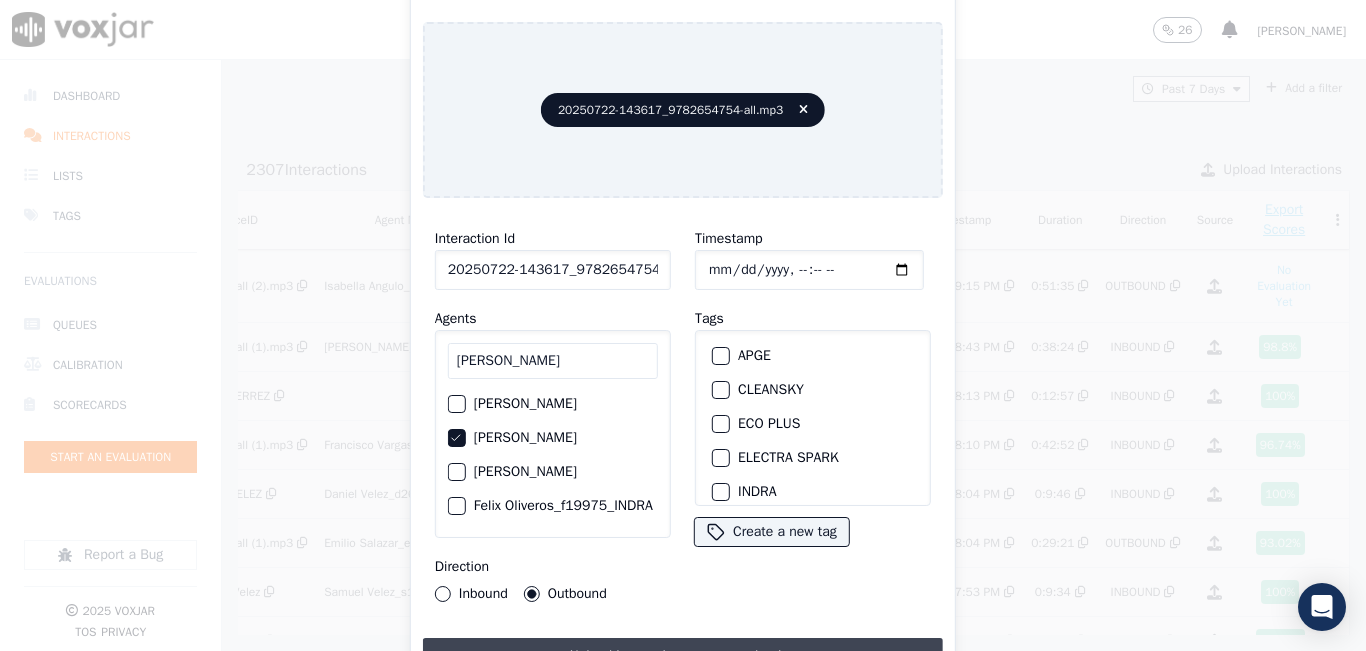 click on "Upload interaction to start evaluation" at bounding box center (683, 656) 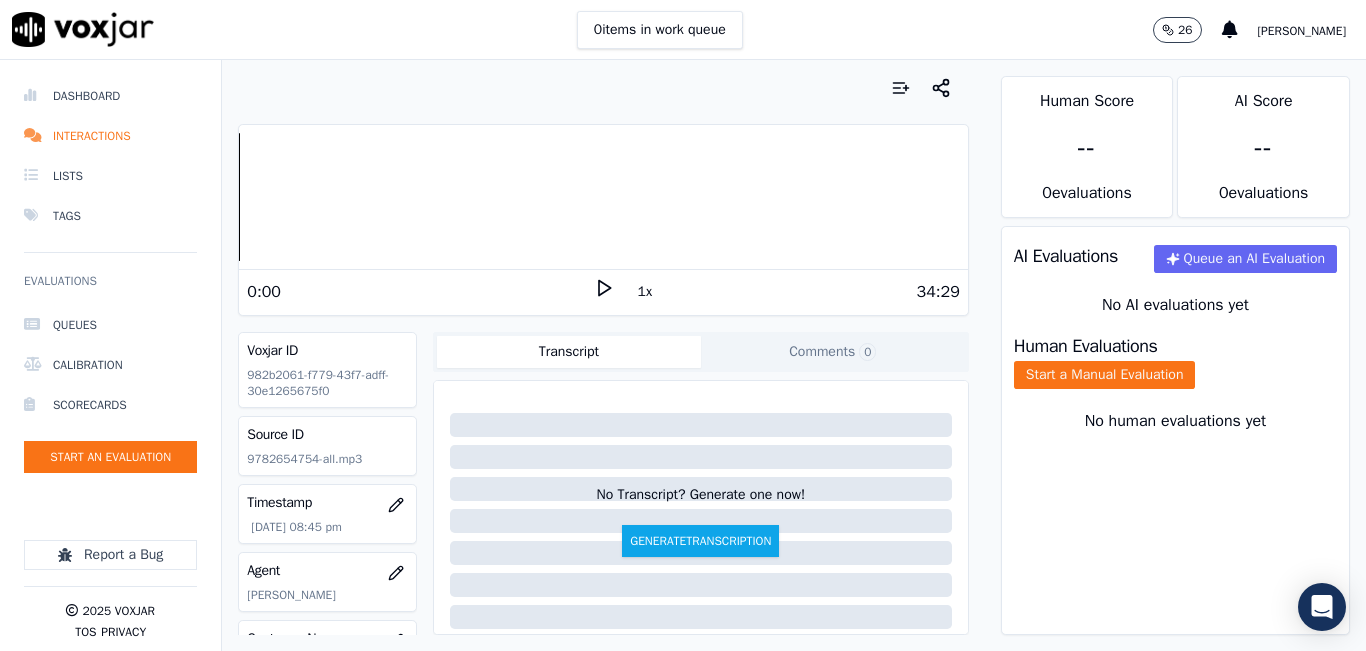 click at bounding box center (603, 88) 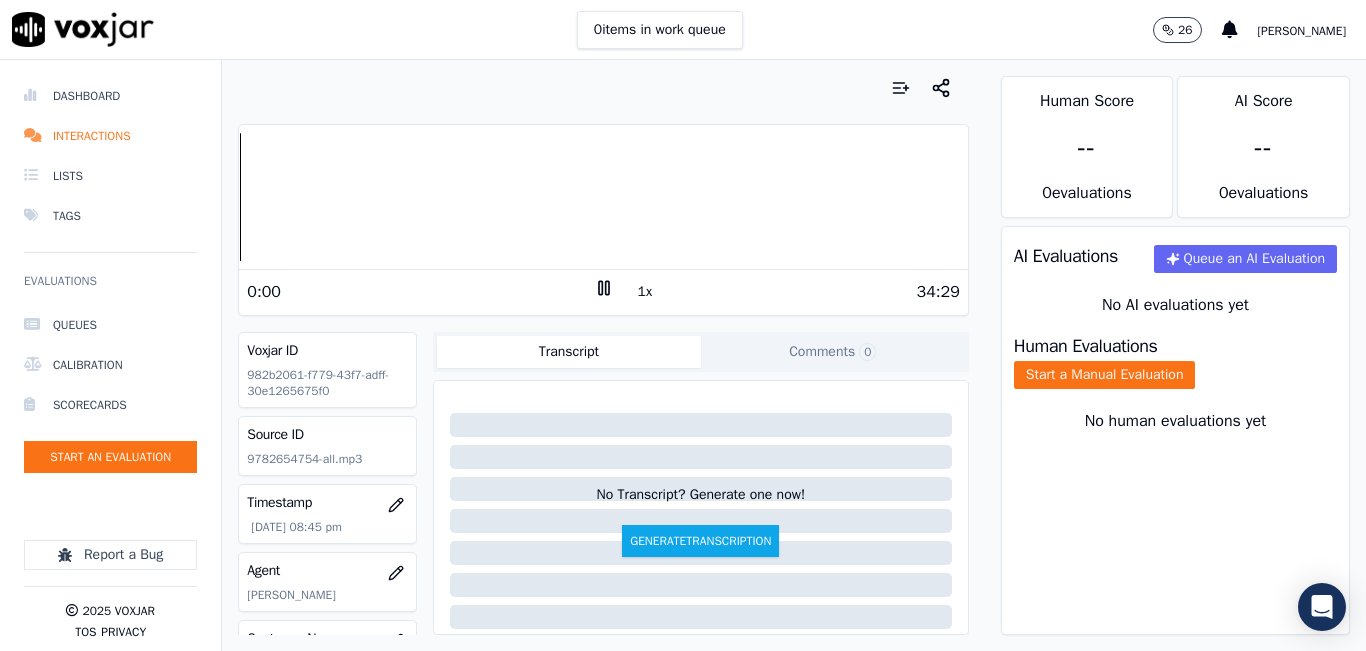 click on "1x" at bounding box center (645, 292) 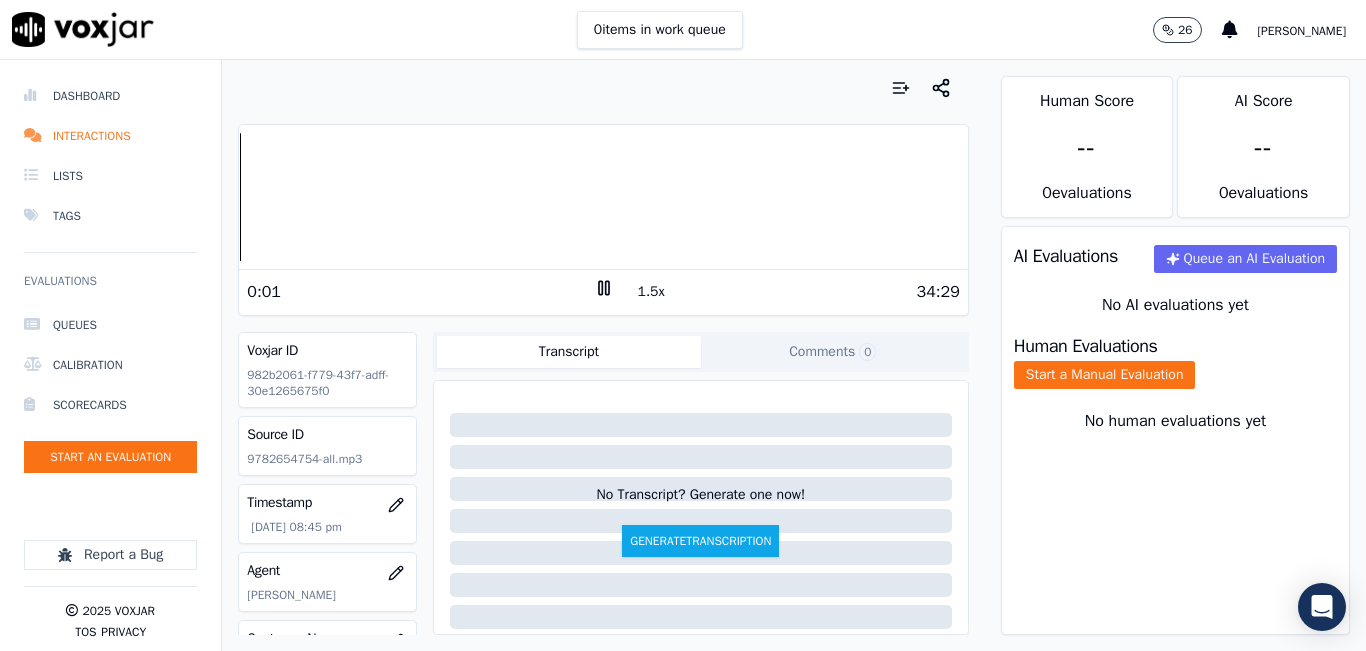 click on "1.5x" at bounding box center [651, 292] 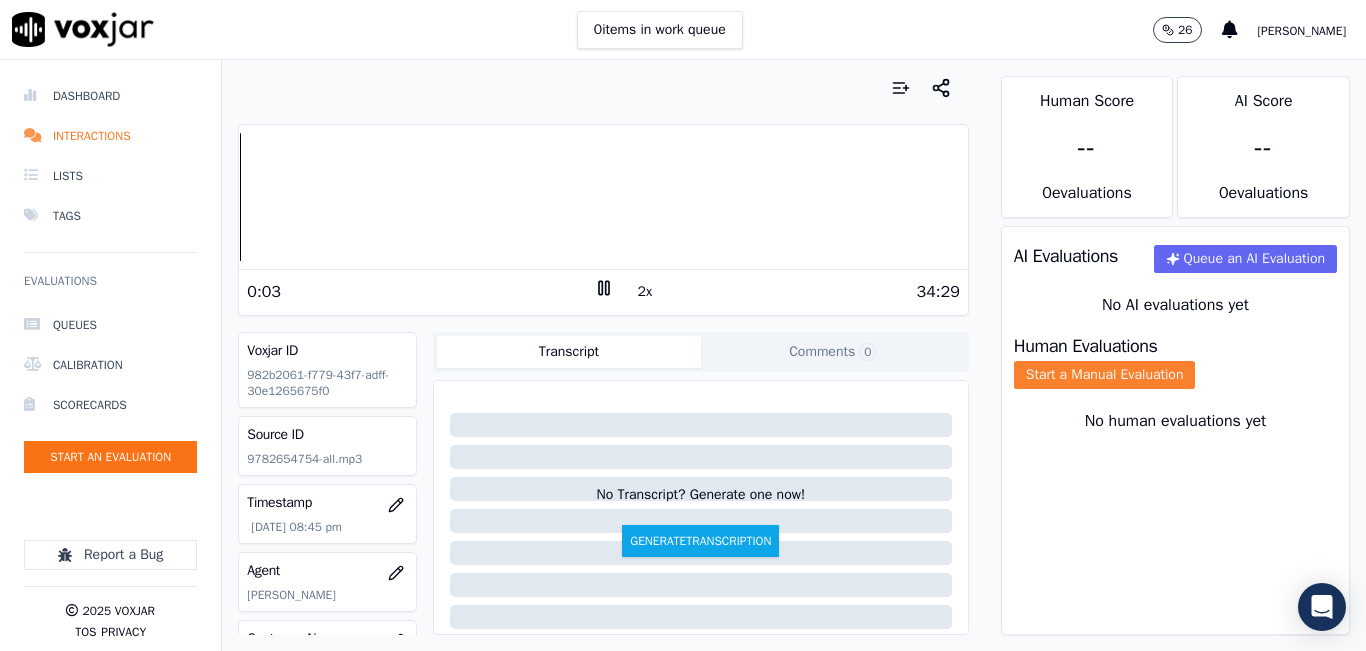 click on "Start a Manual Evaluation" 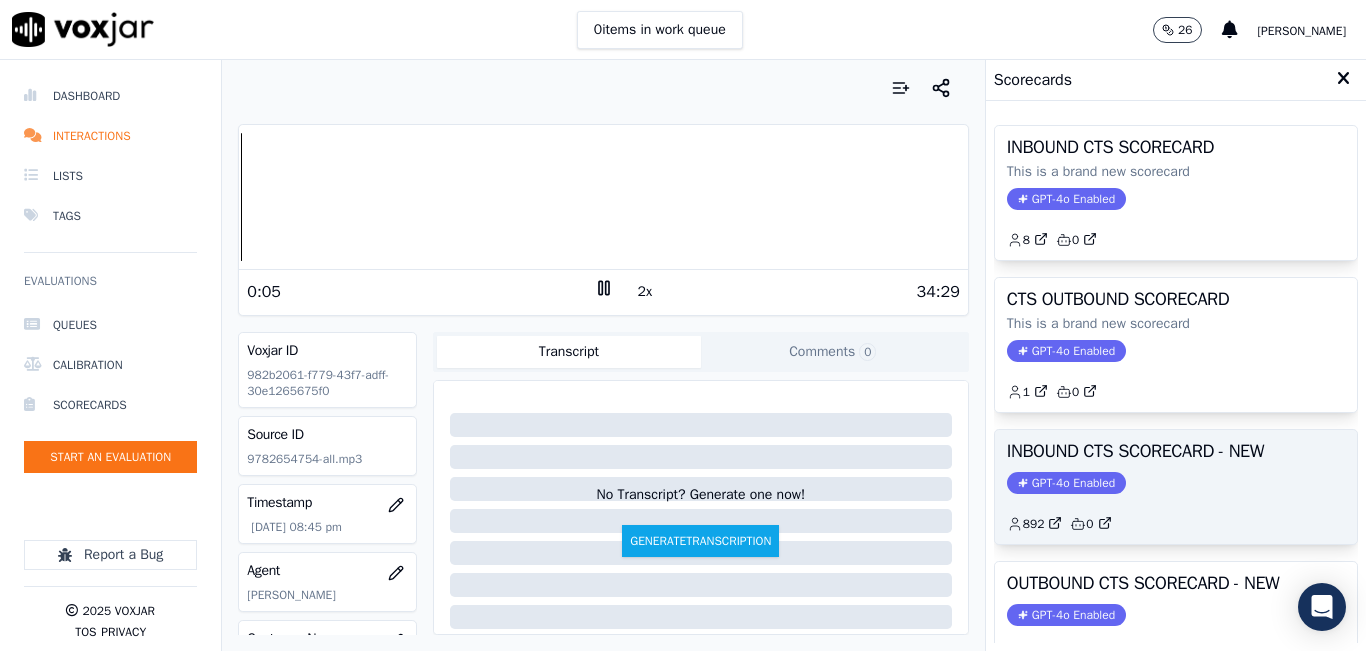 scroll, scrollTop: 100, scrollLeft: 0, axis: vertical 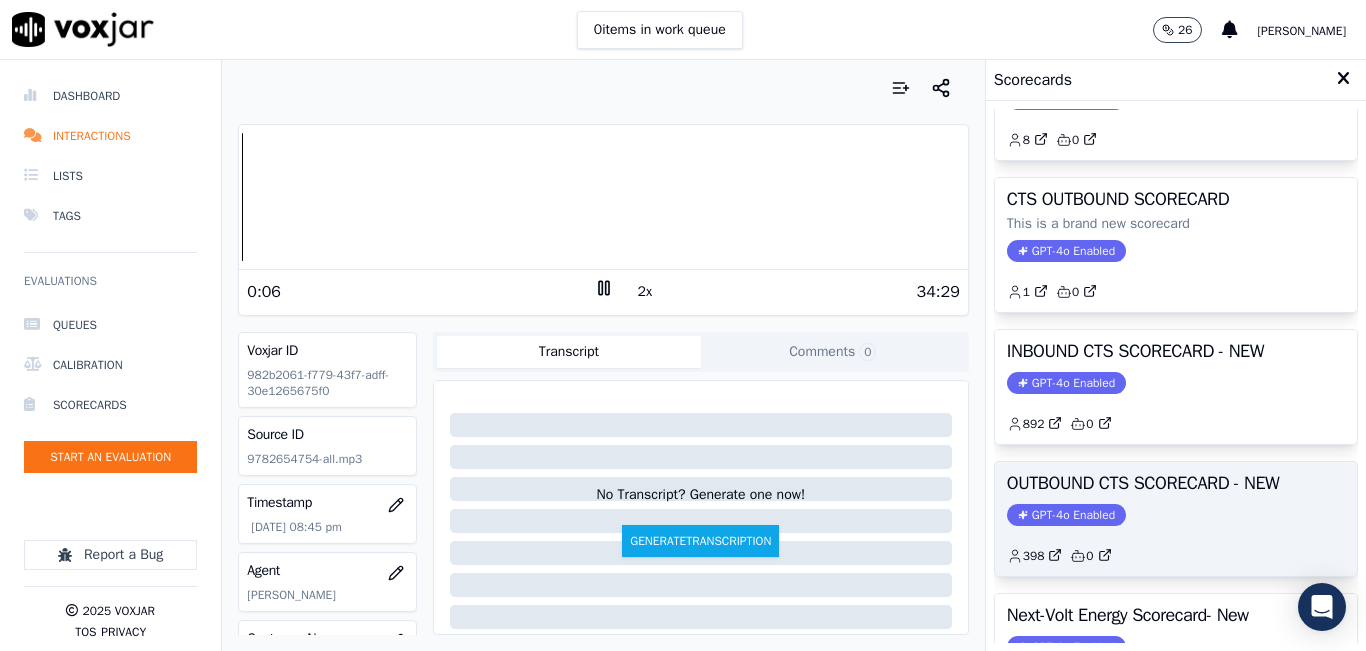 click on "GPT-4o Enabled" 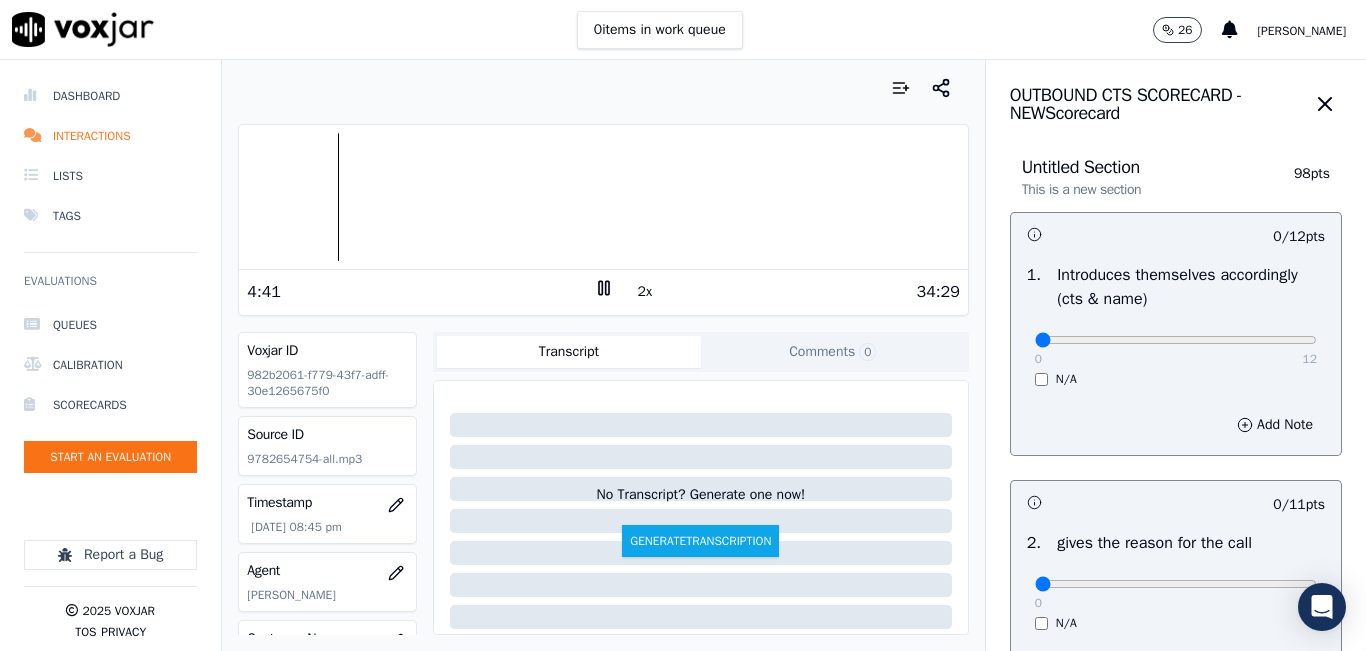 click at bounding box center [603, 197] 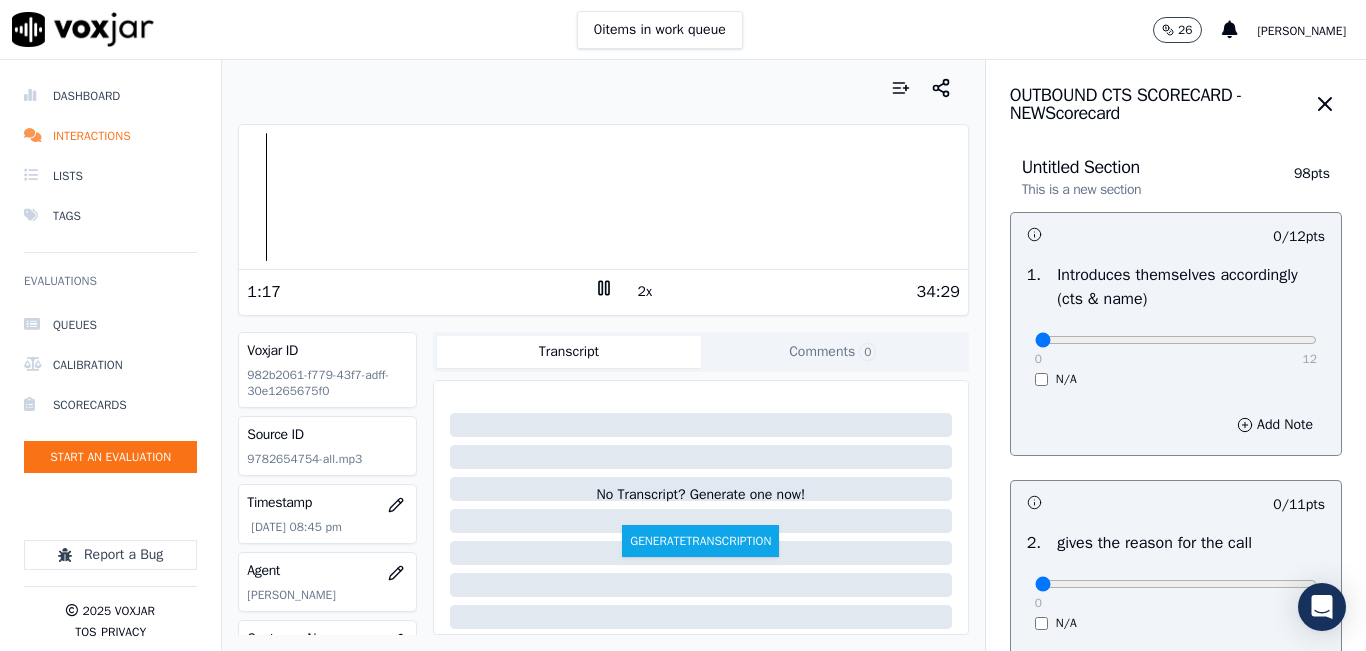 click on "Your browser does not support the audio element." at bounding box center [603, 197] 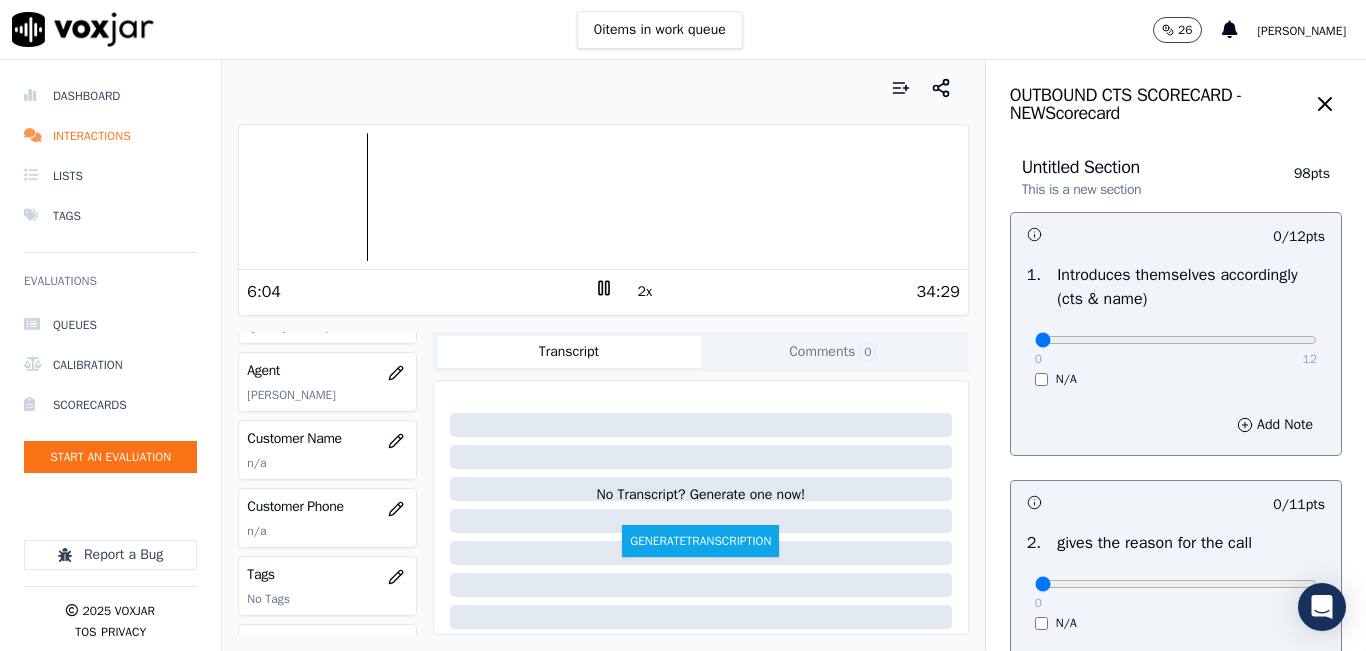 scroll, scrollTop: 300, scrollLeft: 0, axis: vertical 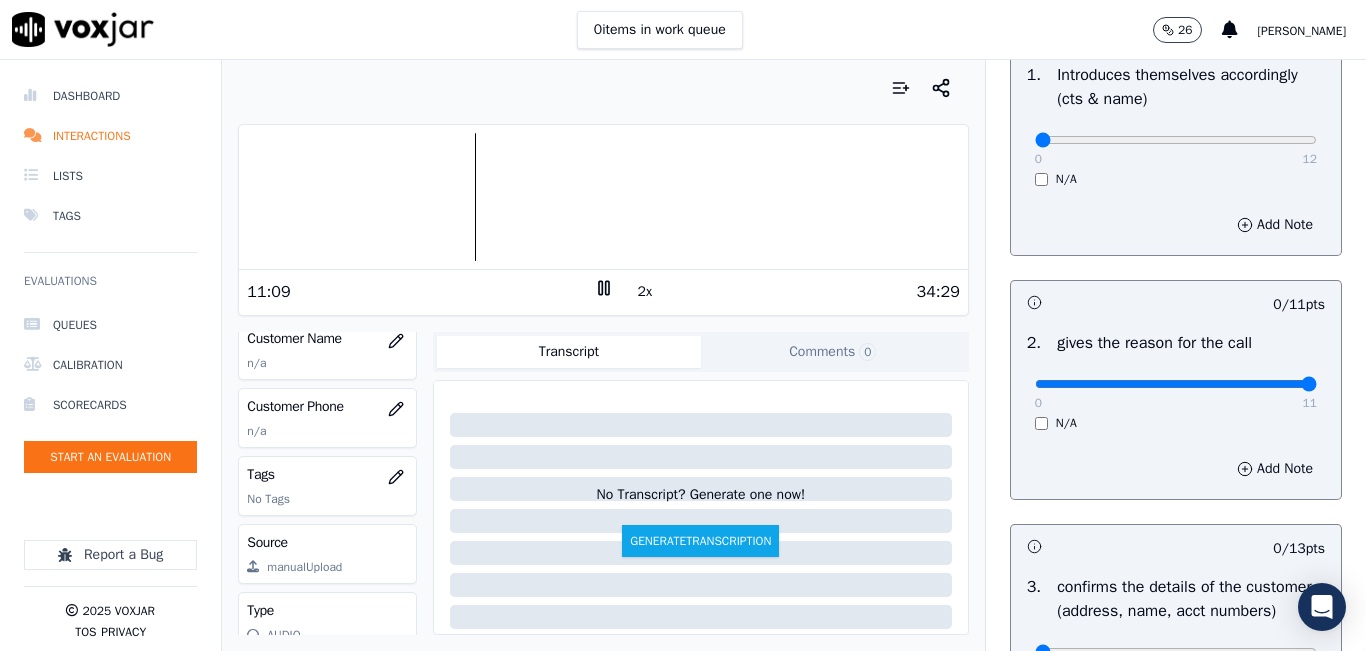 drag, startPoint x: 1264, startPoint y: 388, endPoint x: 1264, endPoint y: 366, distance: 22 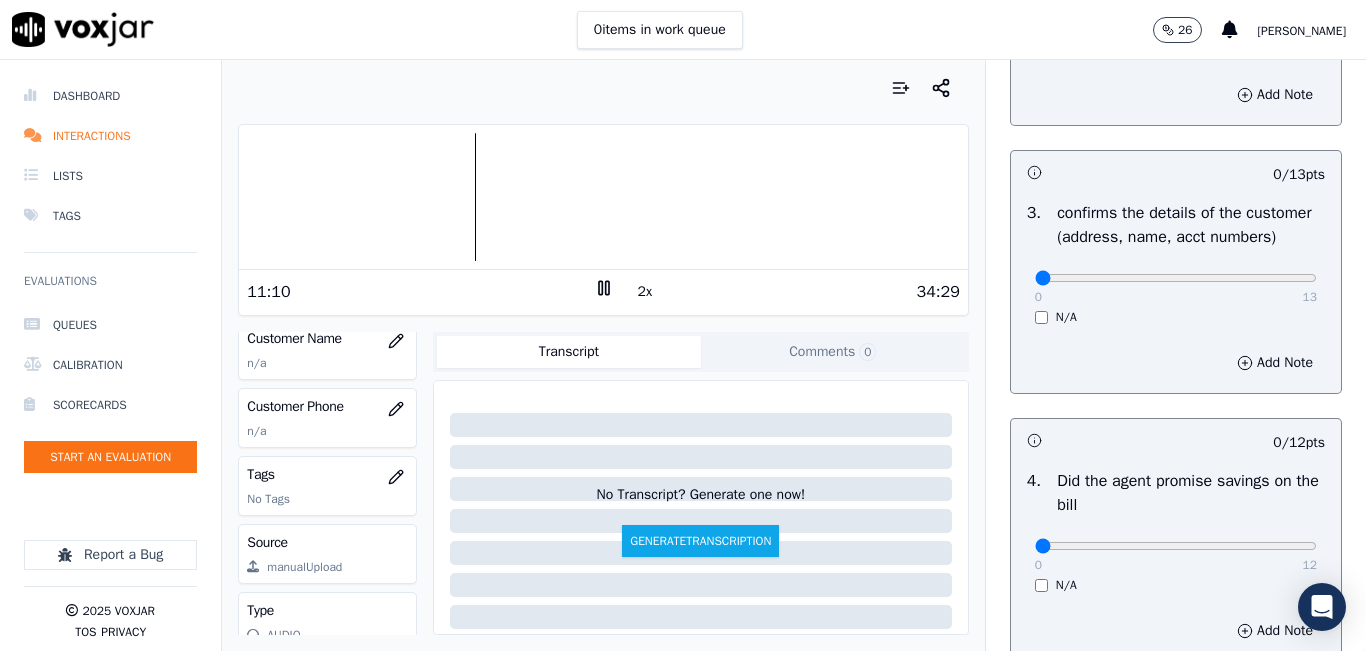 scroll, scrollTop: 600, scrollLeft: 0, axis: vertical 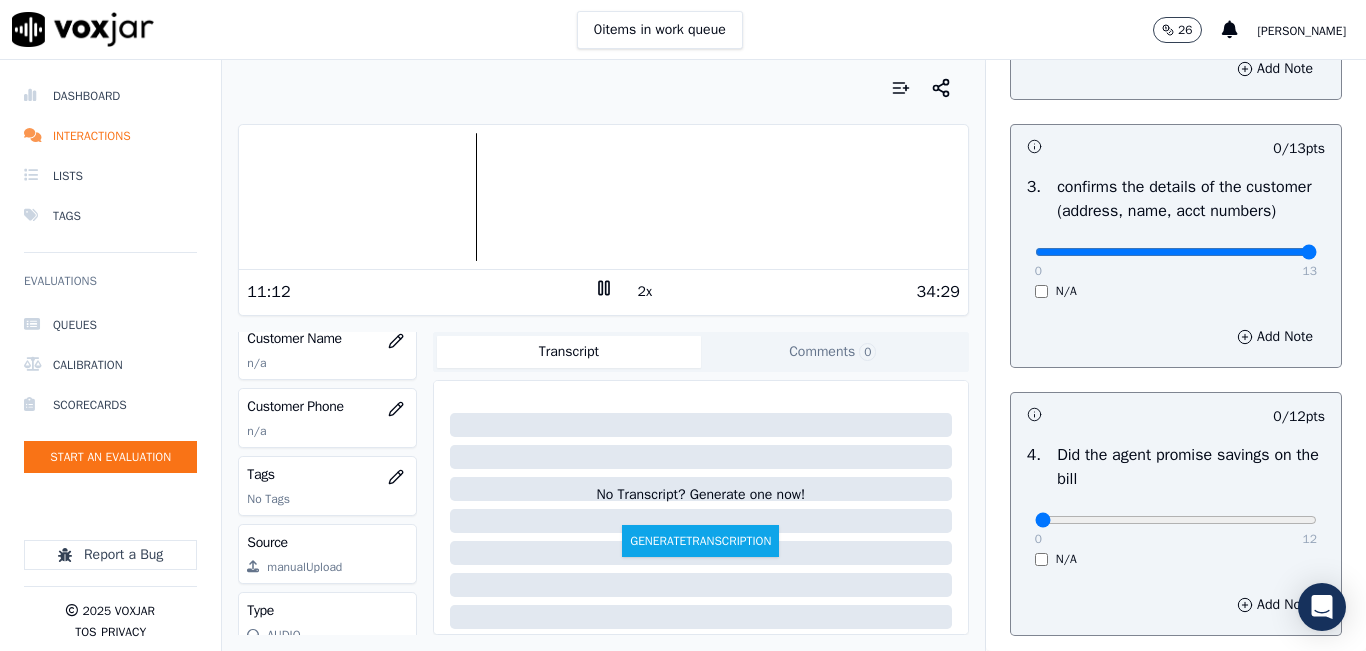 type on "13" 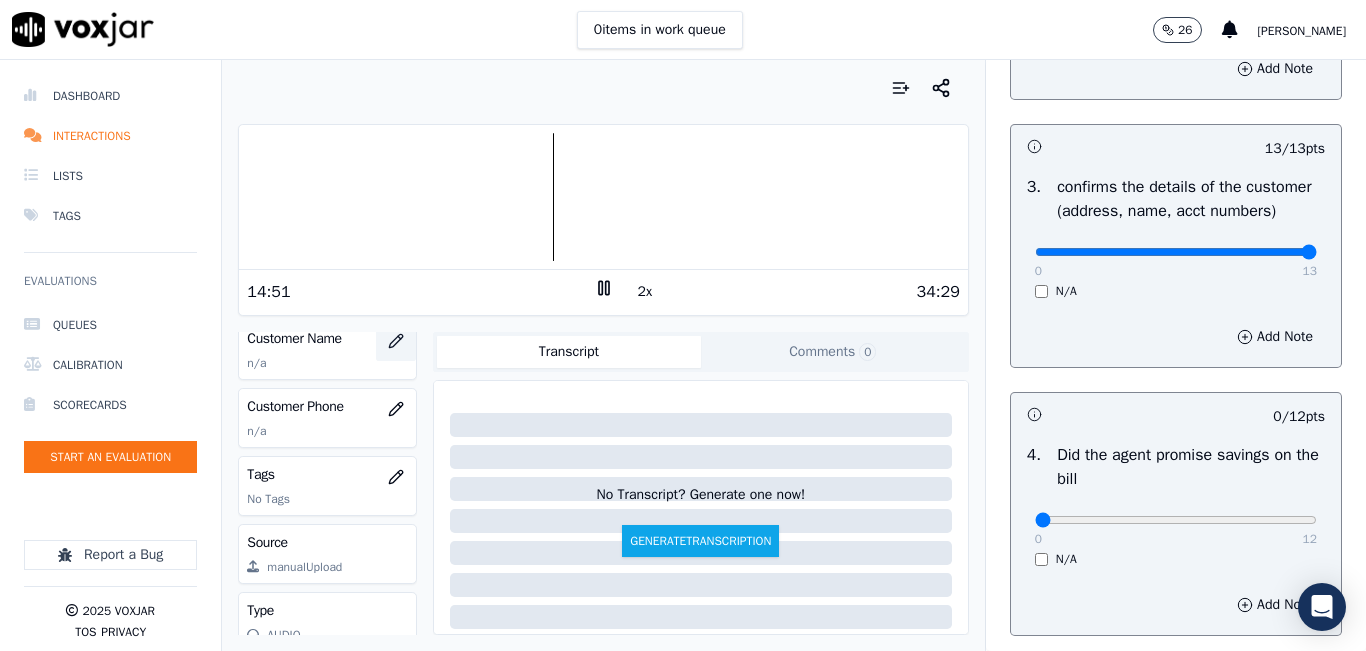 click 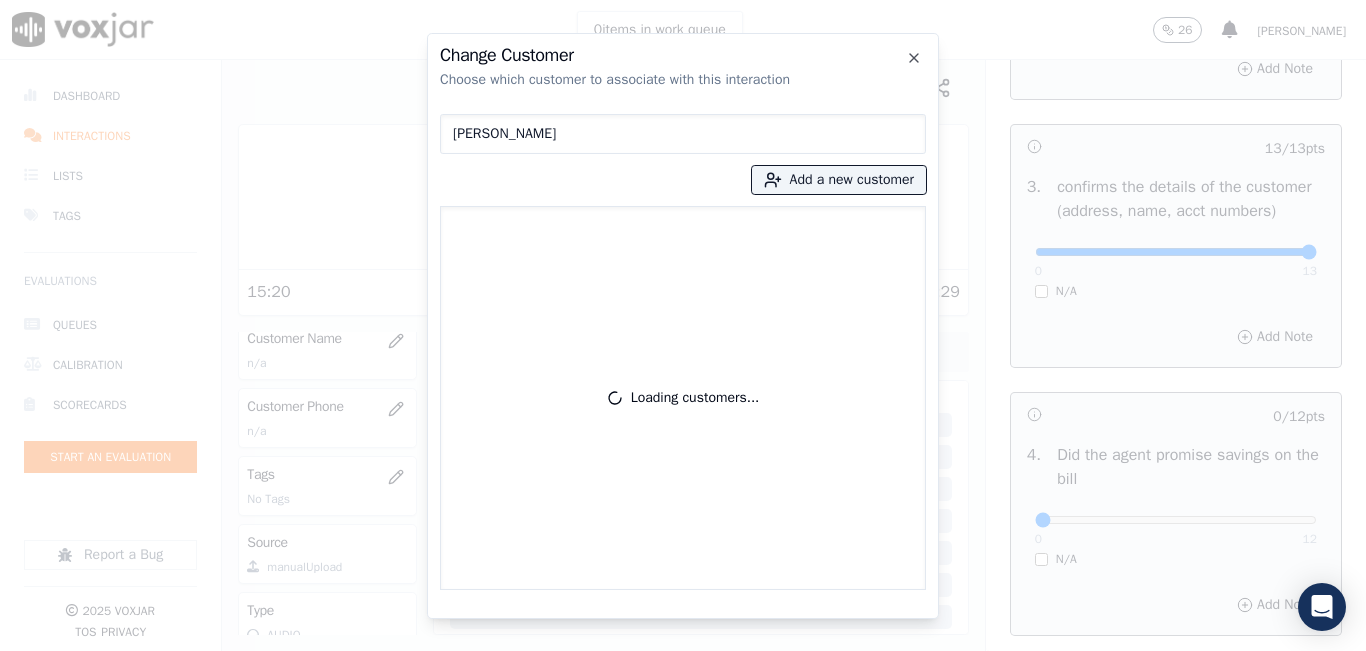 type on "[PERSON_NAME]" 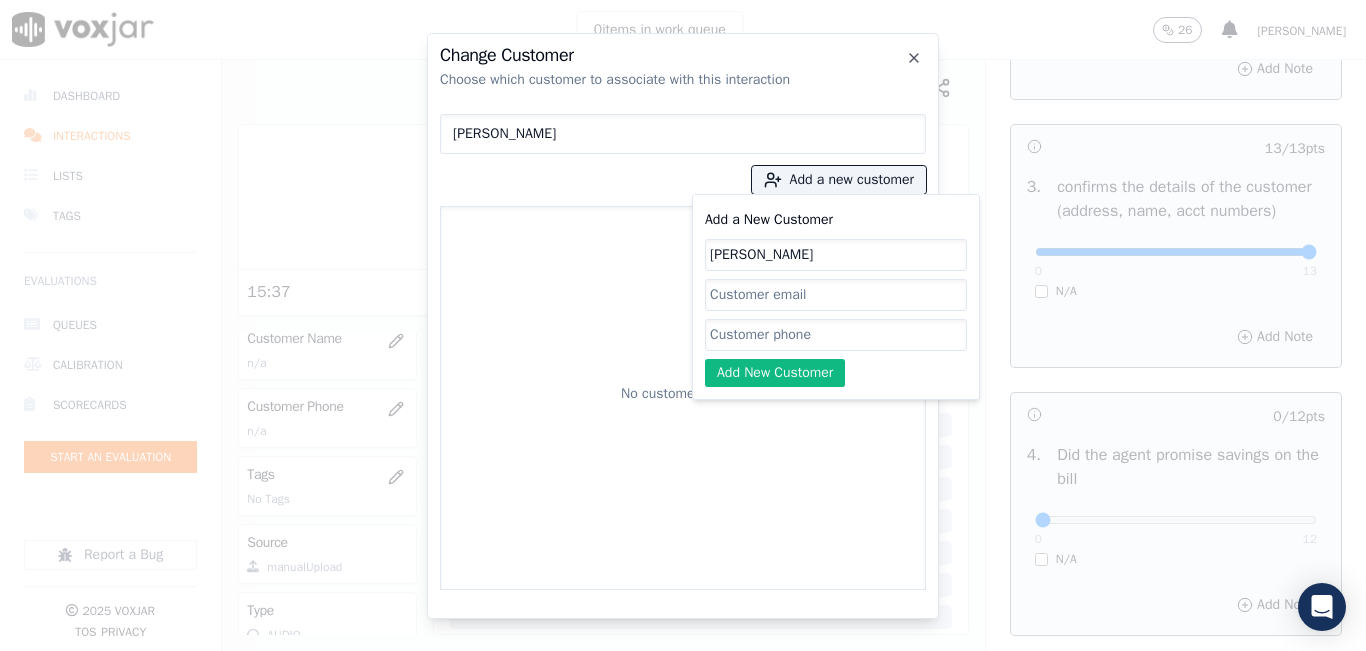 type on "[PERSON_NAME]" 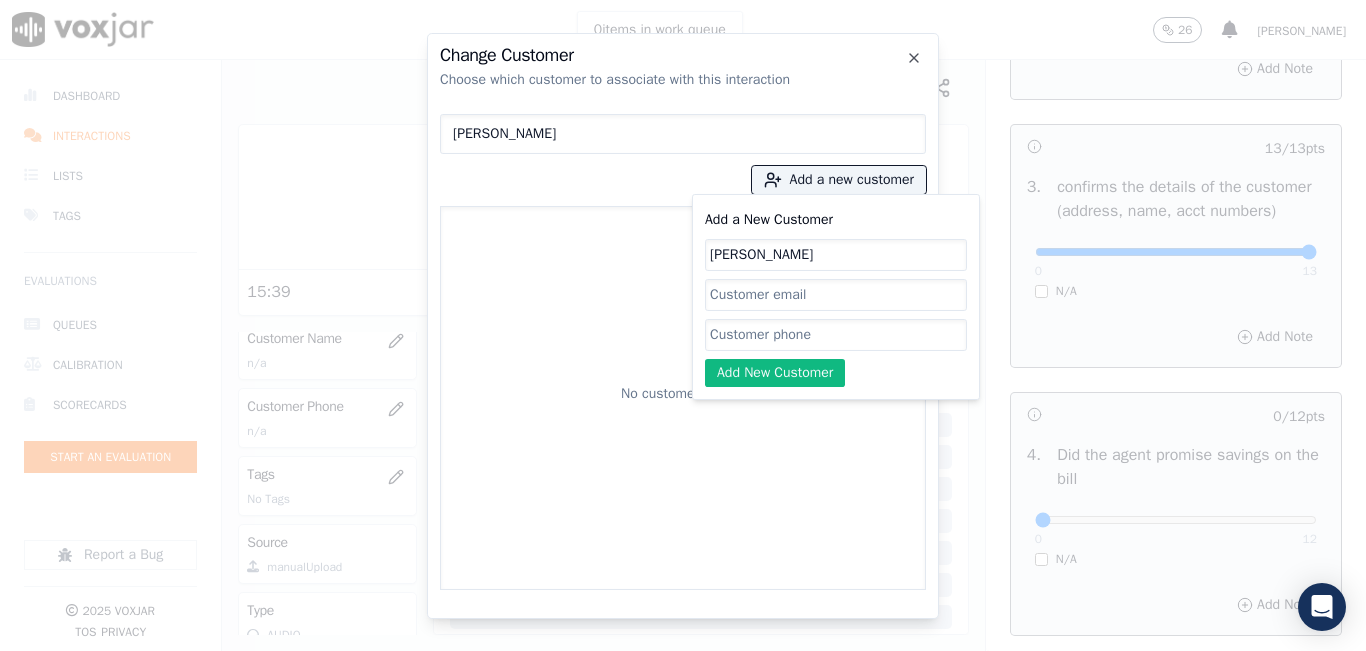 paste on "9782654754" 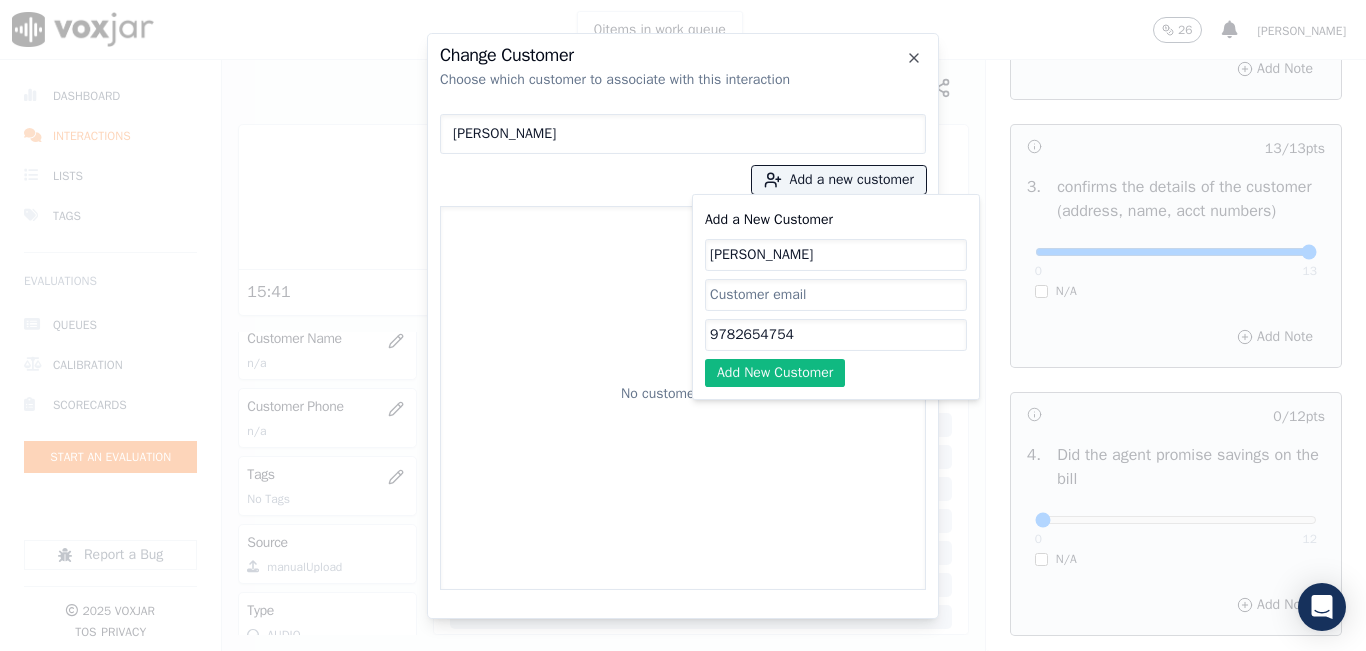 type on "9782654754" 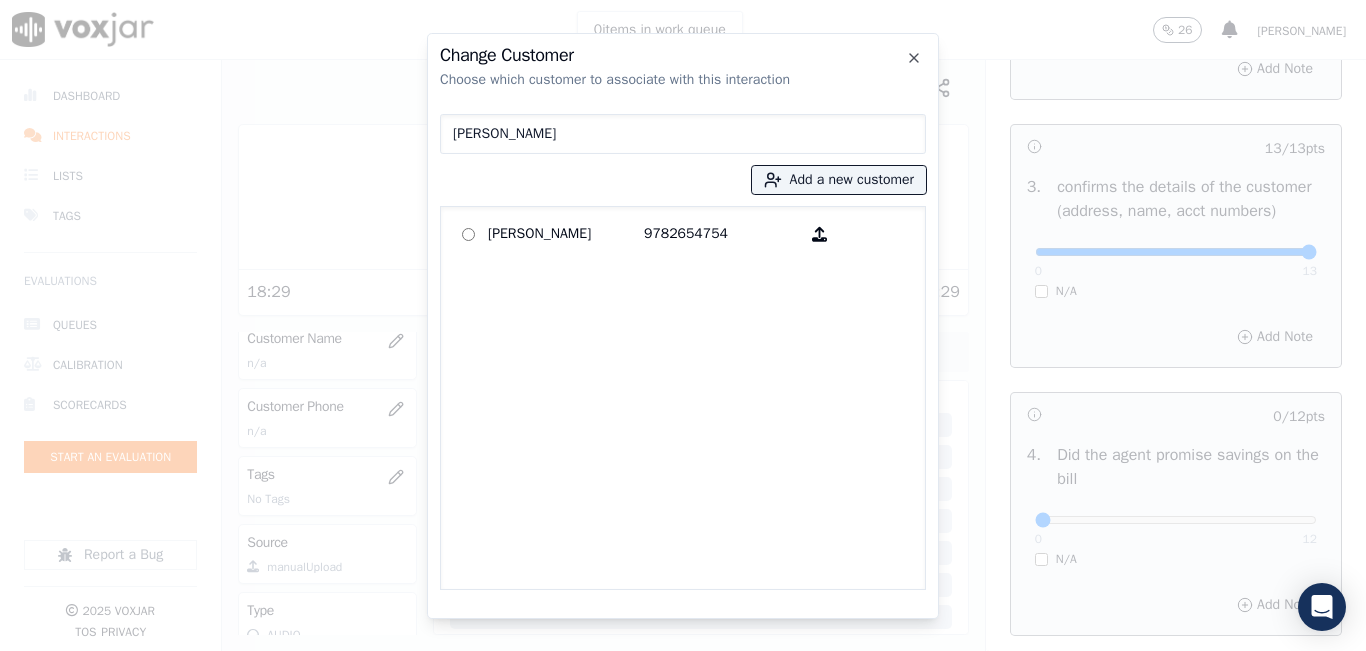 click on "MARIA ACERO MAYANCELA   9782654754" 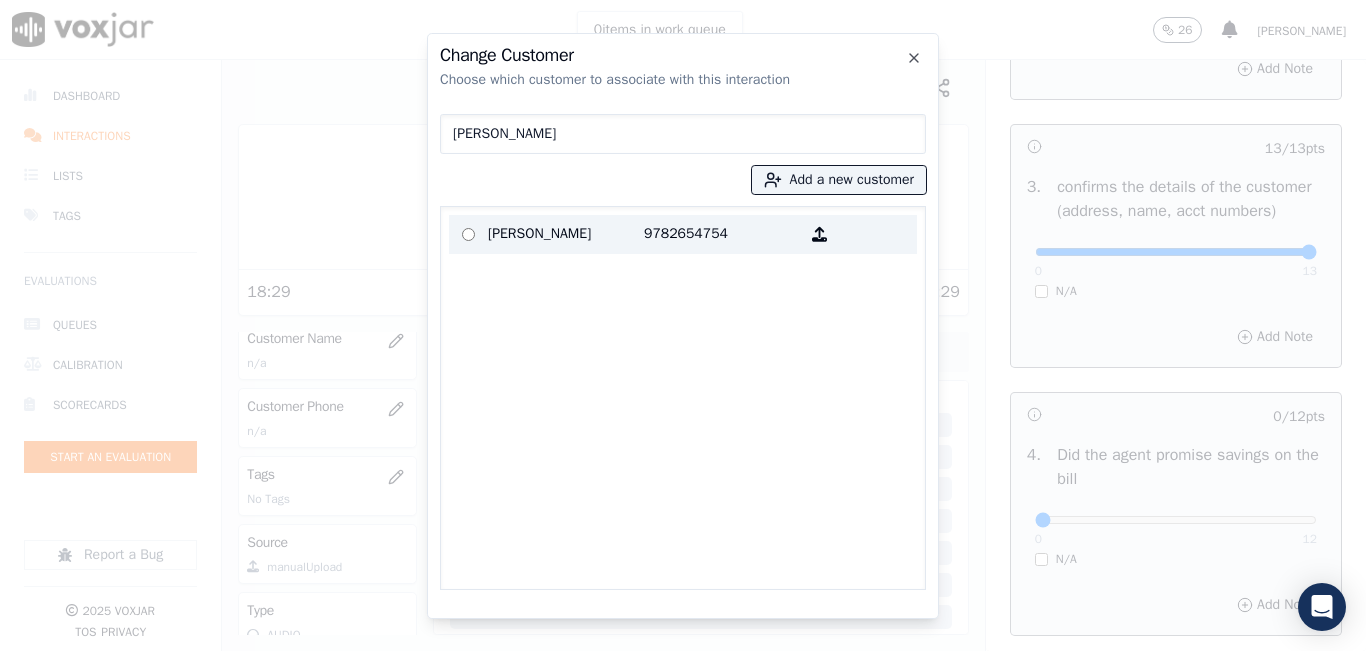 click on "[PERSON_NAME]" at bounding box center [566, 234] 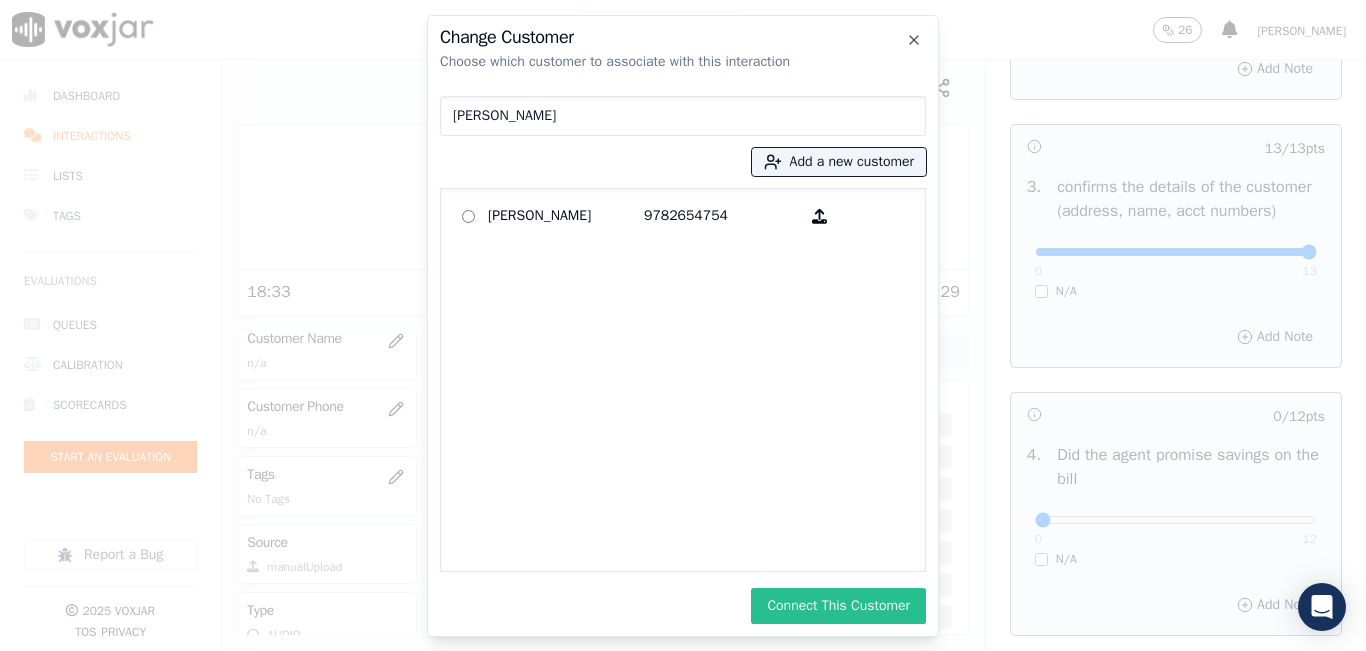 click on "Connect This Customer" at bounding box center (838, 606) 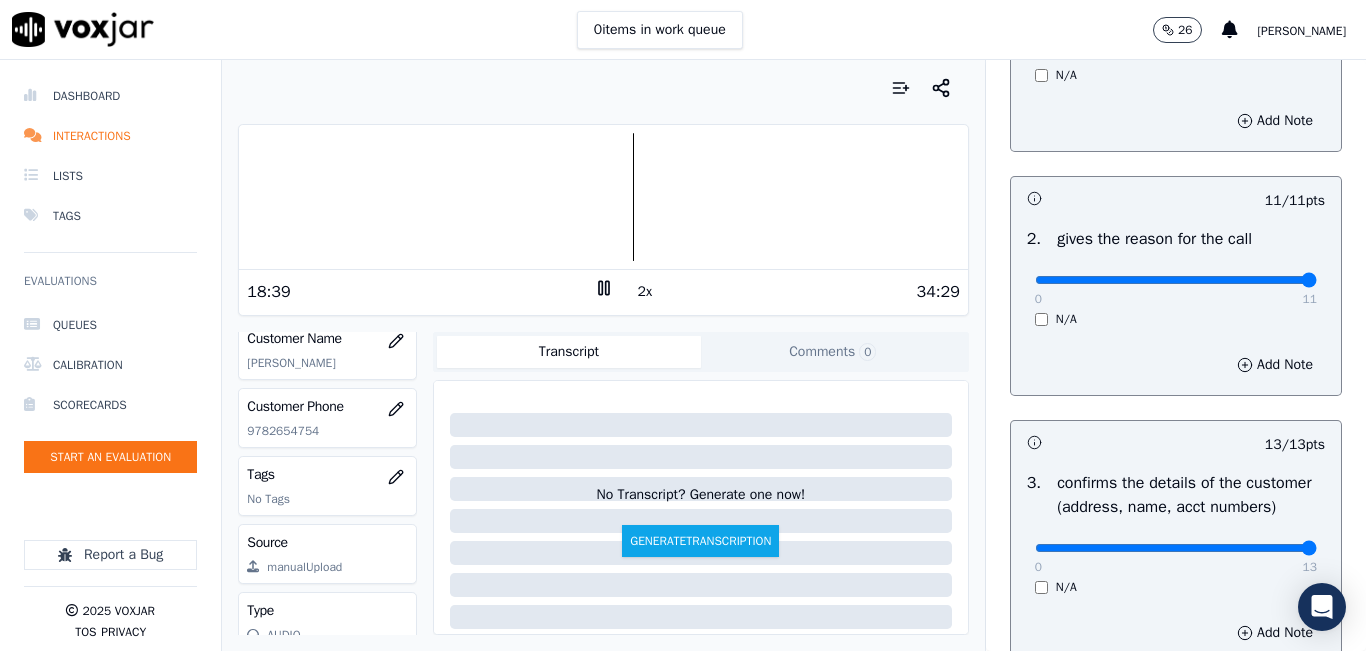 scroll, scrollTop: 300, scrollLeft: 0, axis: vertical 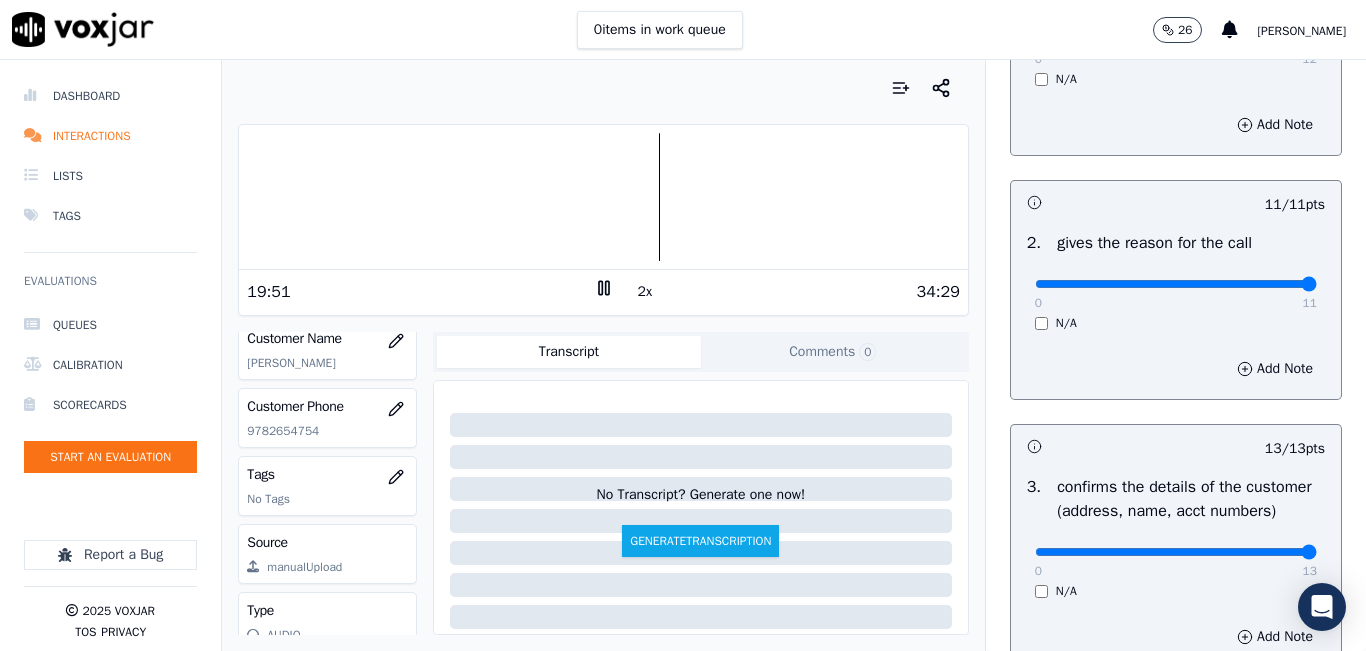 click at bounding box center (603, 88) 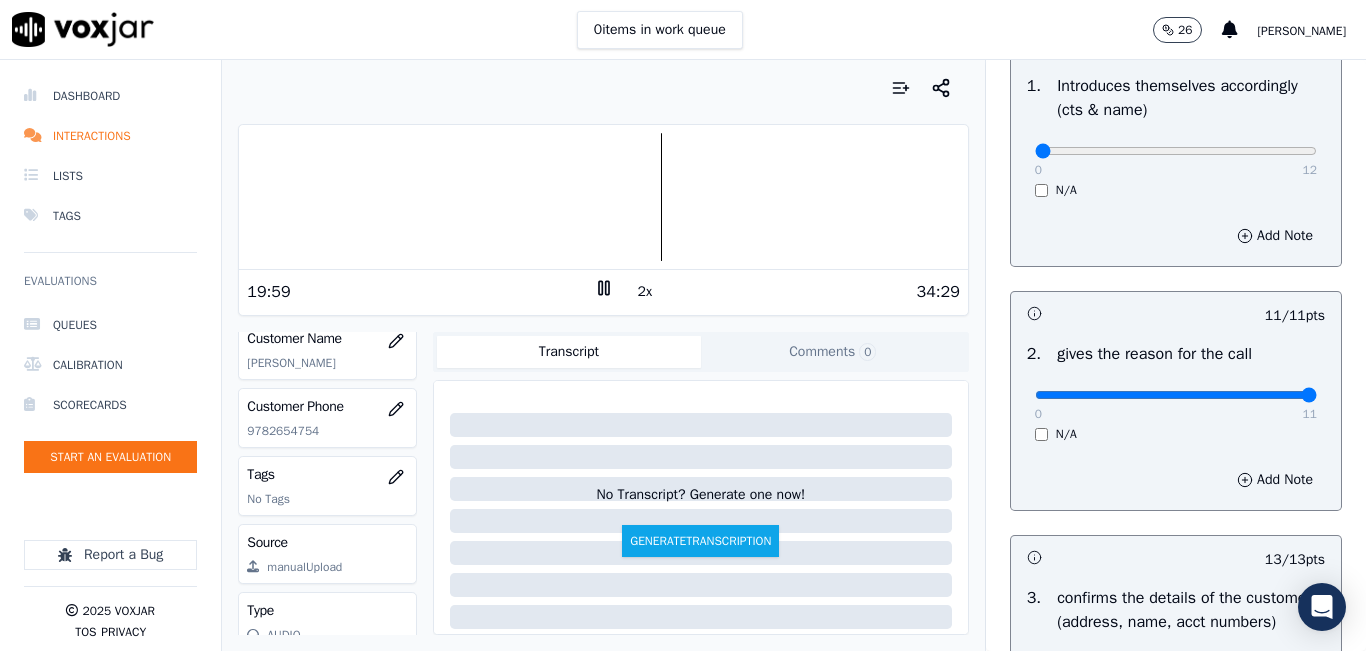 scroll, scrollTop: 0, scrollLeft: 0, axis: both 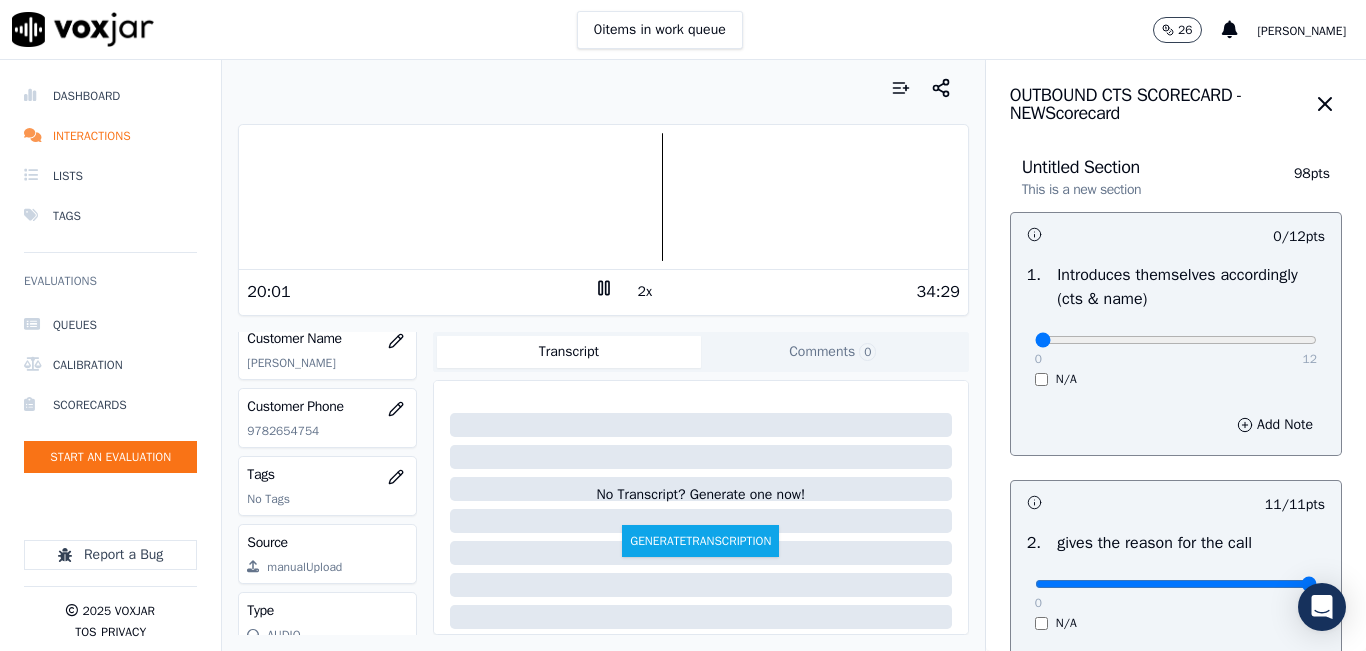 click on "0   12     N/A" at bounding box center (1176, 349) 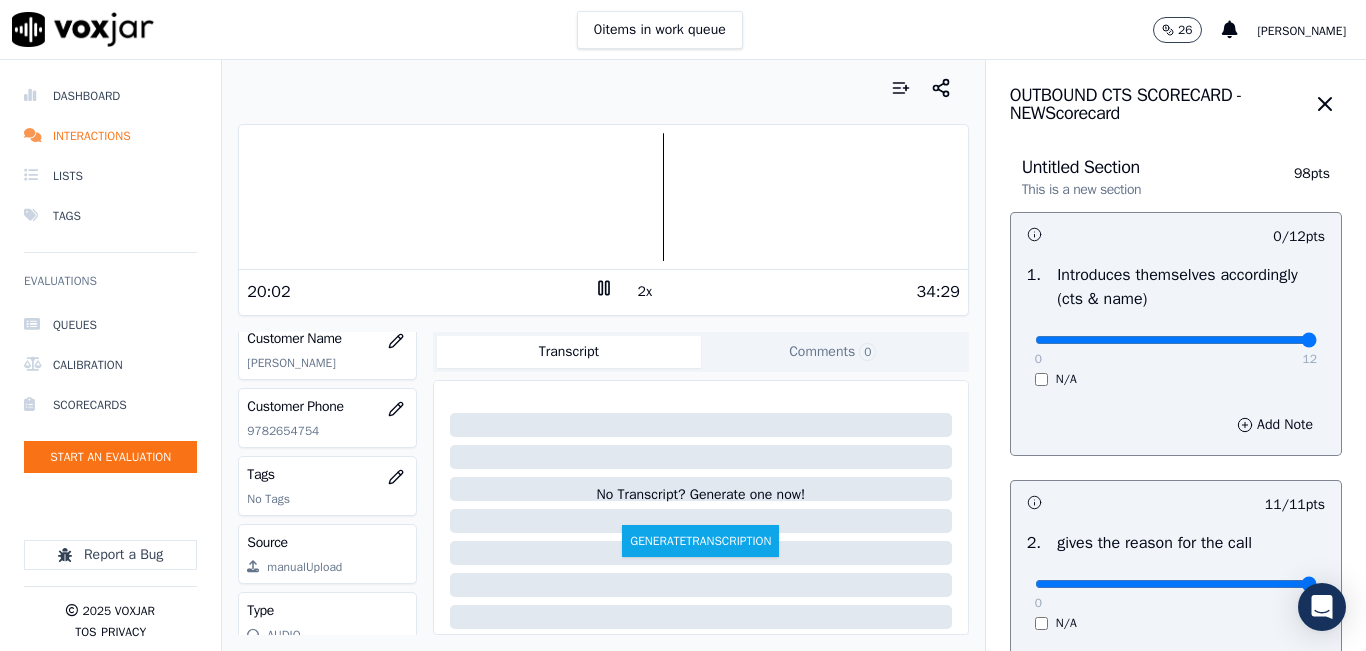 type on "12" 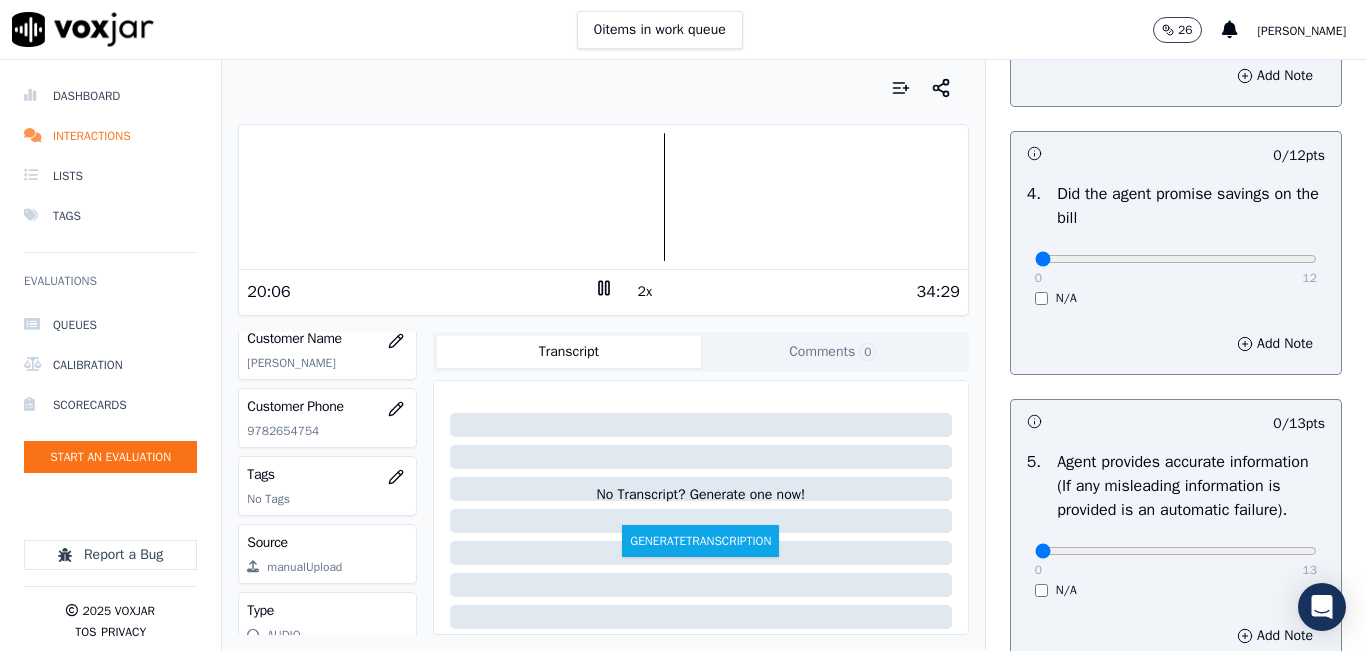 scroll, scrollTop: 900, scrollLeft: 0, axis: vertical 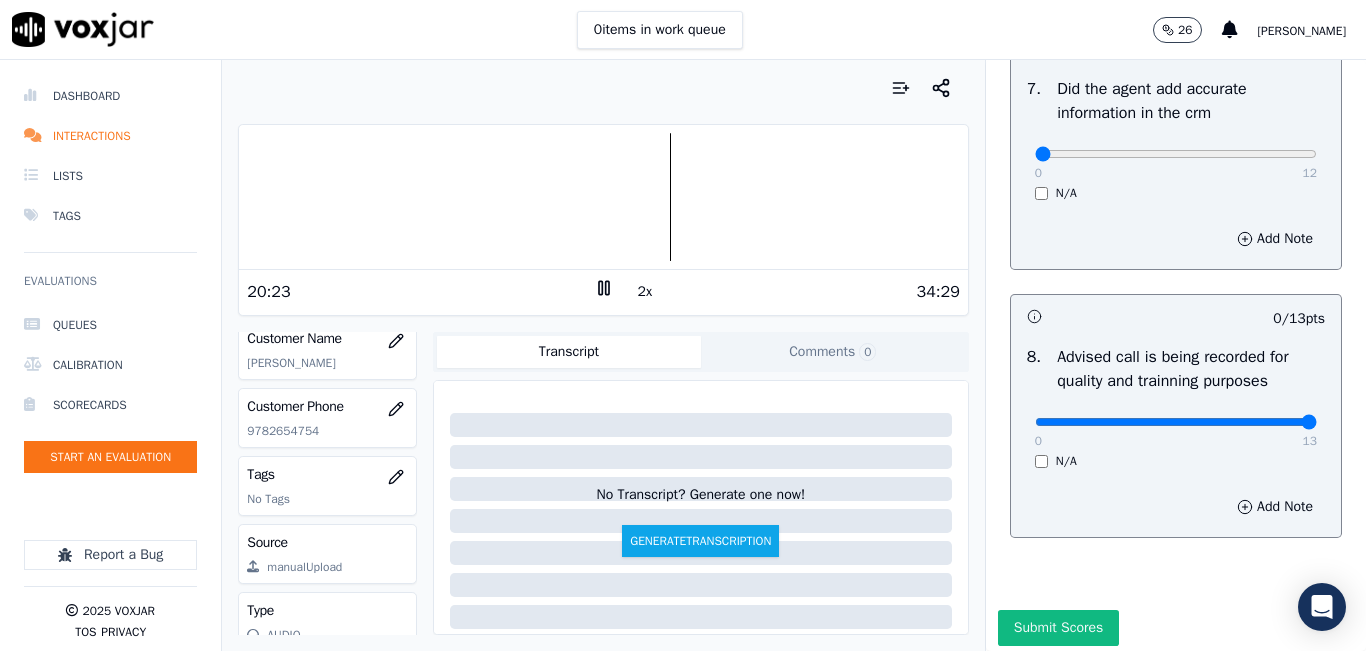 drag, startPoint x: 1254, startPoint y: 466, endPoint x: 1284, endPoint y: 467, distance: 30.016663 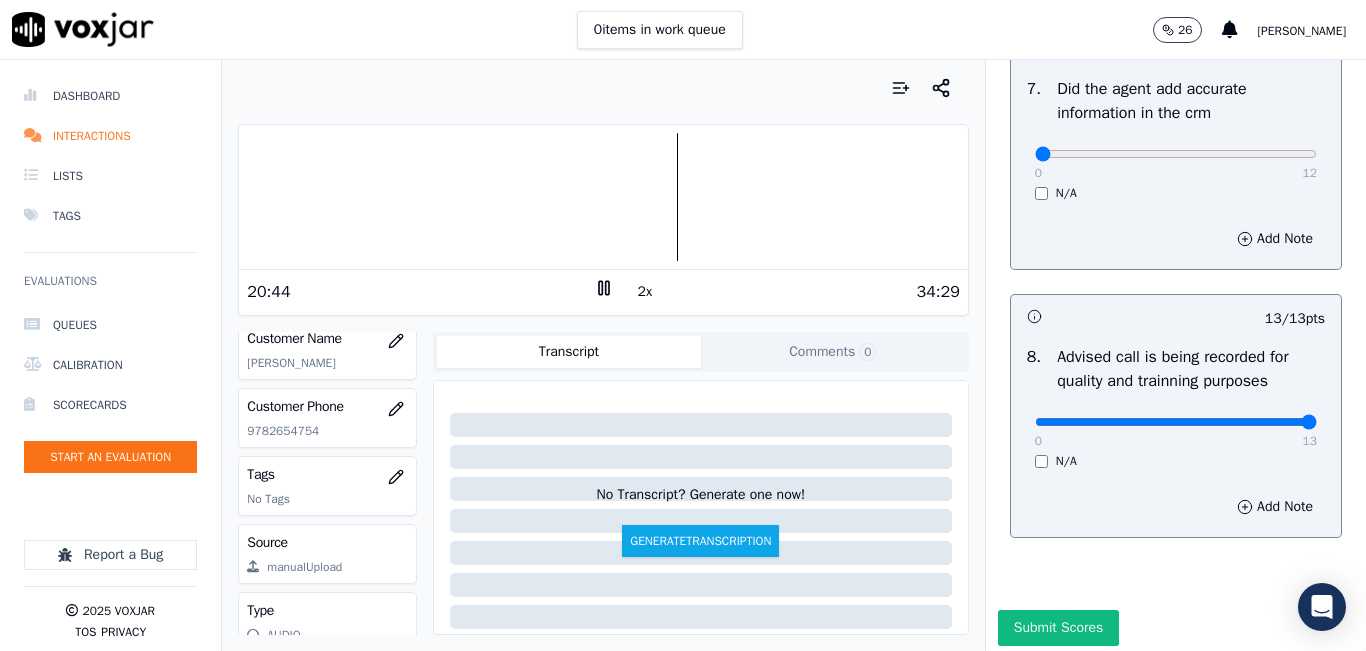 click at bounding box center [603, 197] 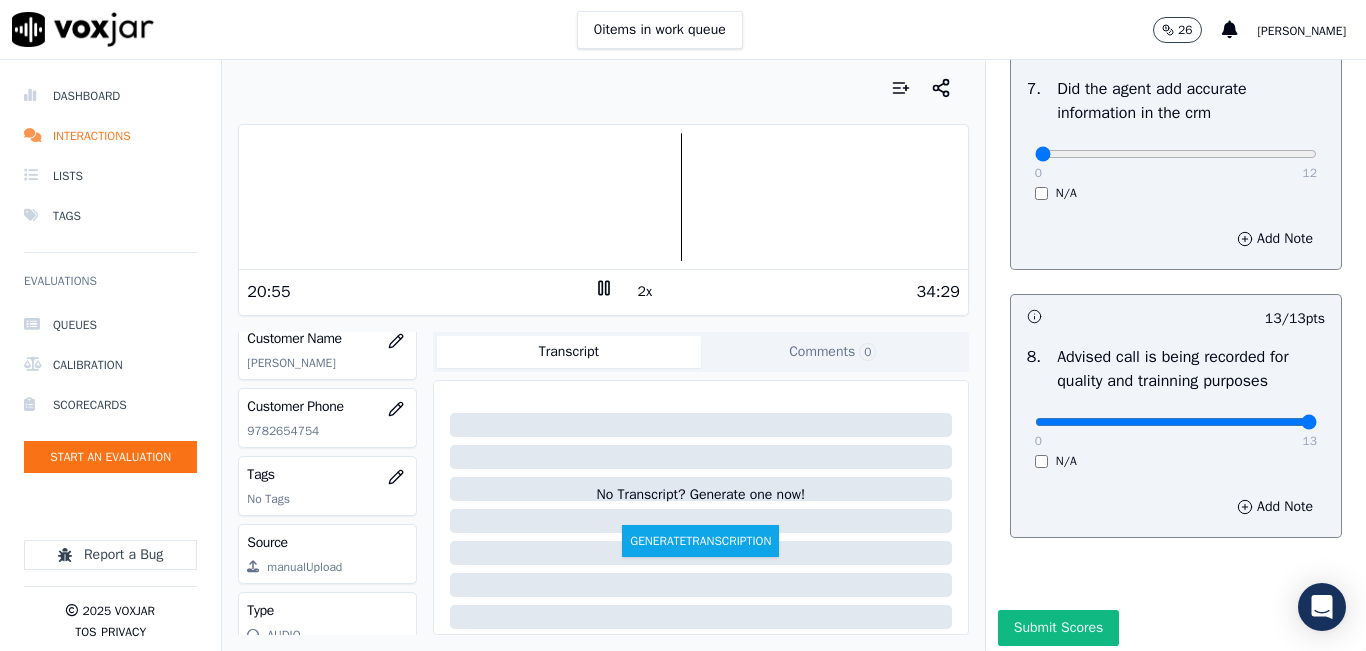 click at bounding box center [603, 197] 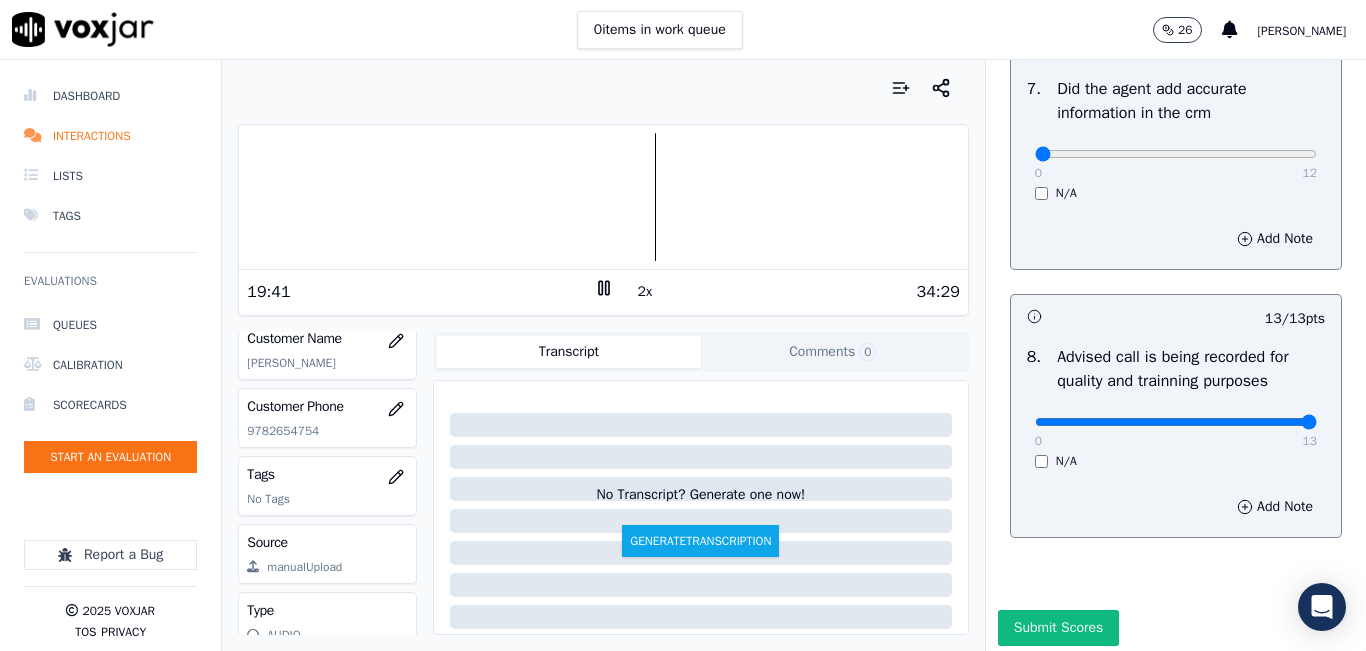 click at bounding box center [603, 197] 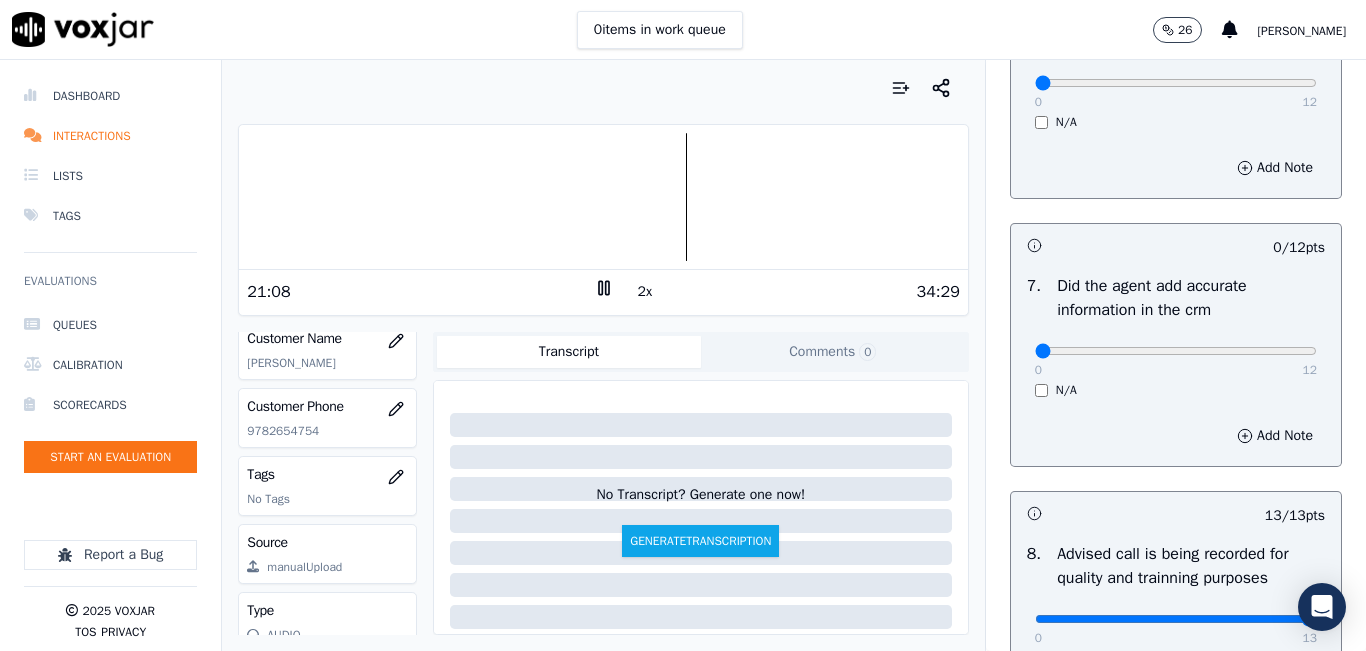 scroll, scrollTop: 1618, scrollLeft: 0, axis: vertical 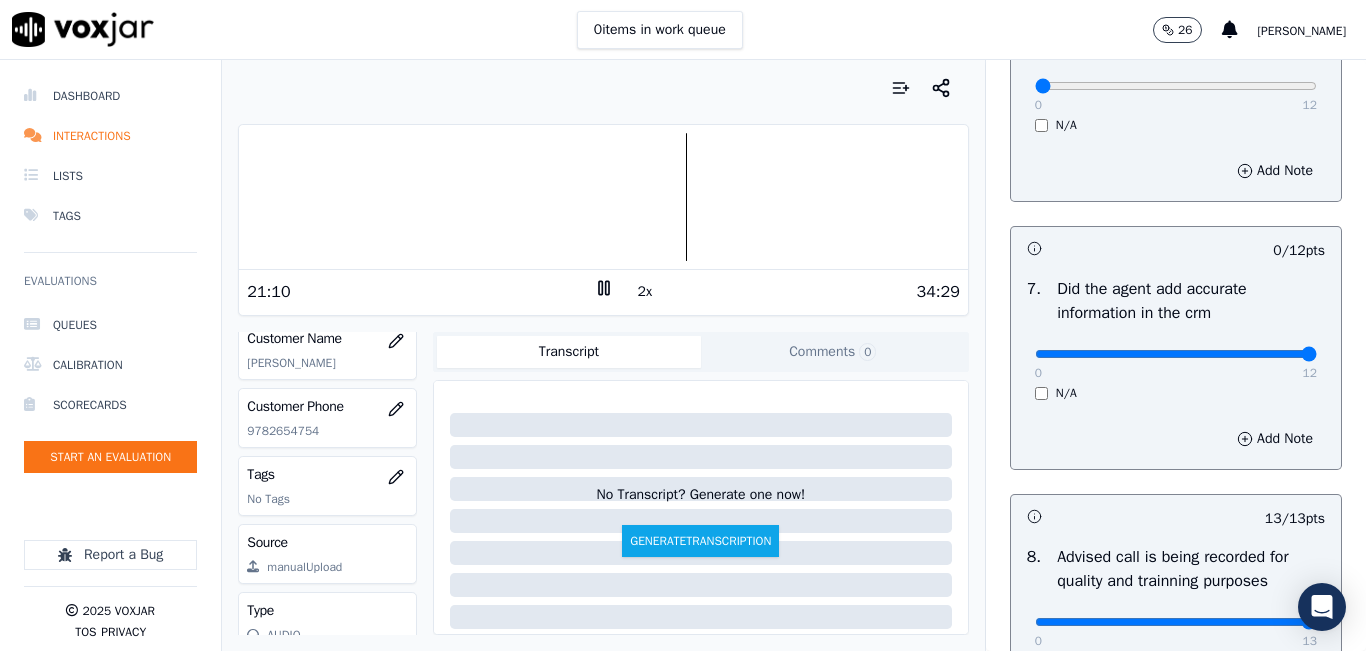 type on "12" 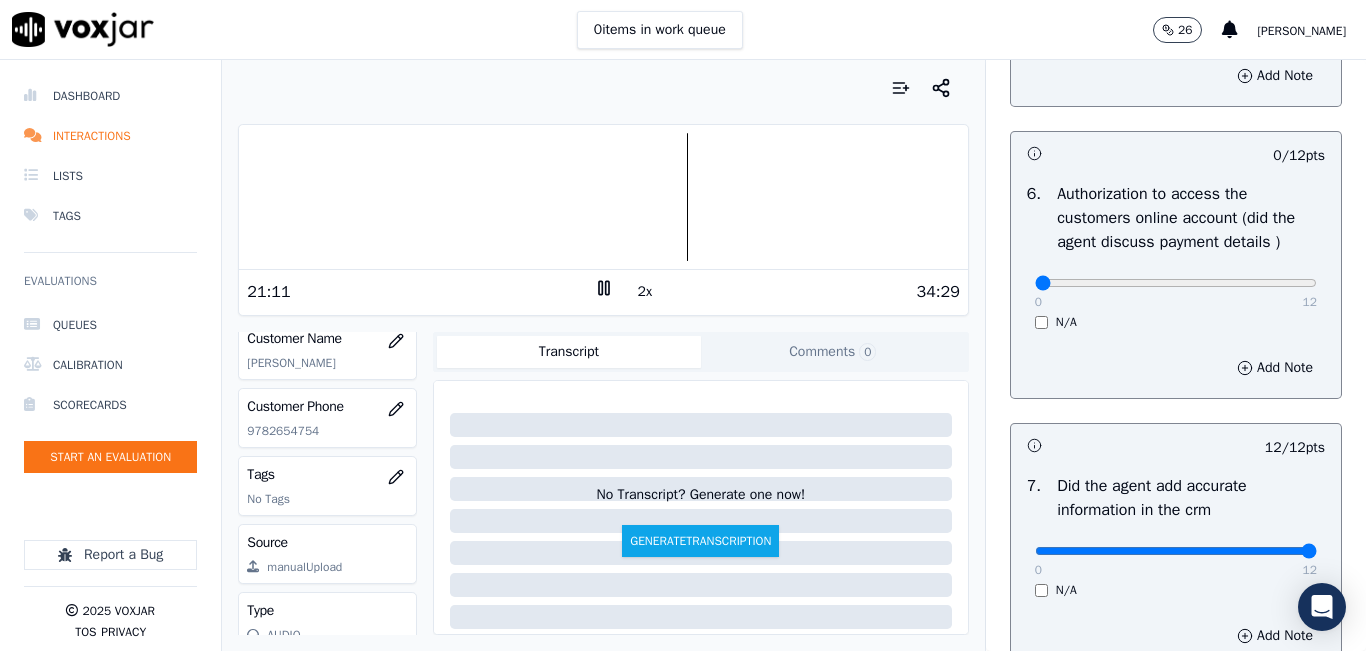 scroll, scrollTop: 1418, scrollLeft: 0, axis: vertical 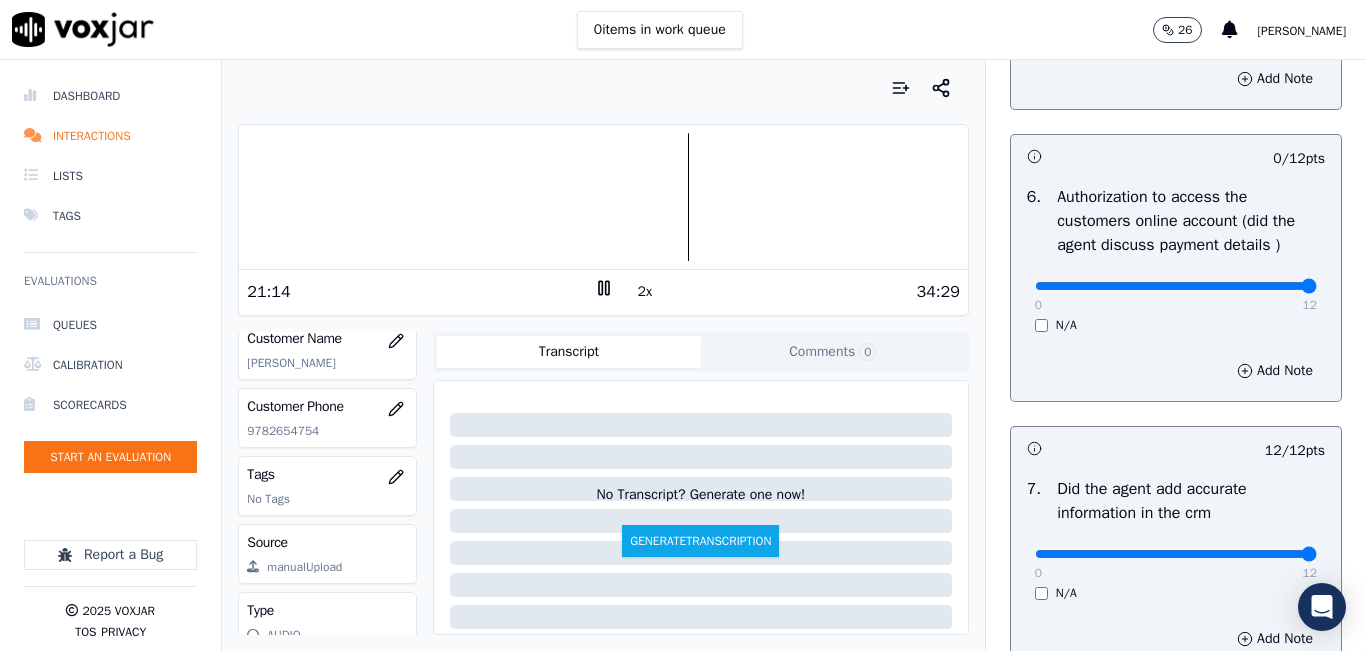 type on "12" 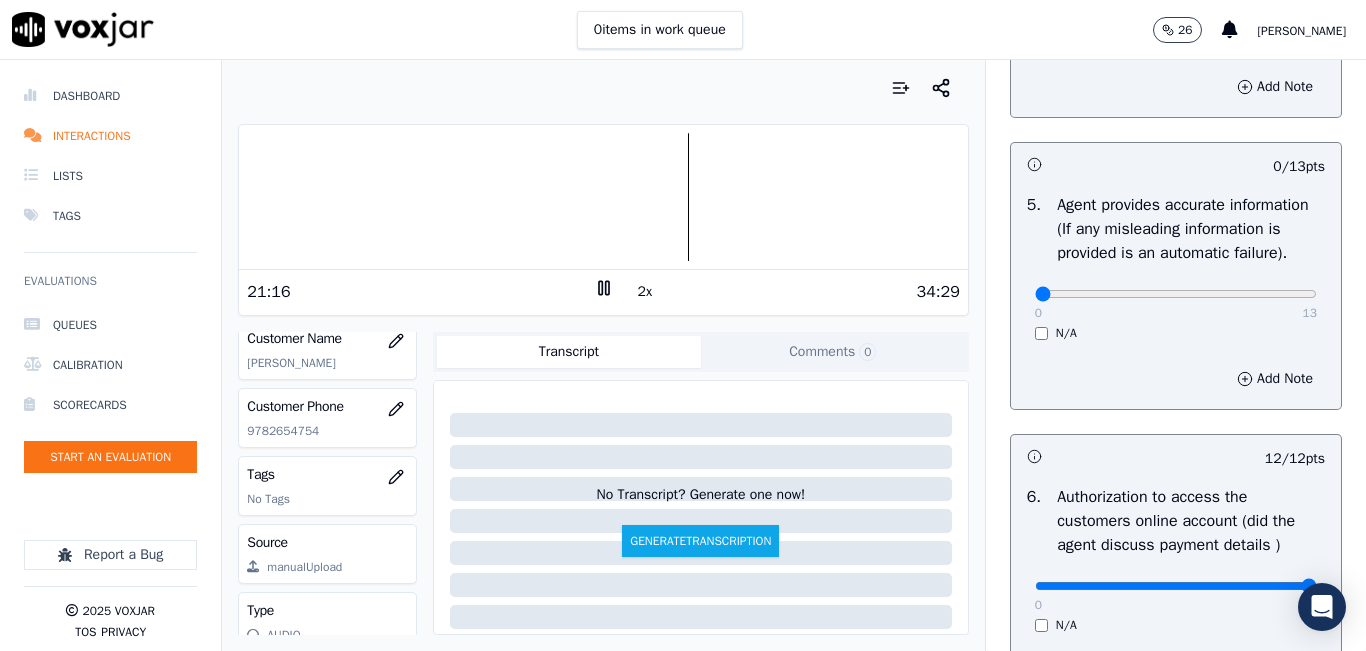 scroll, scrollTop: 1018, scrollLeft: 0, axis: vertical 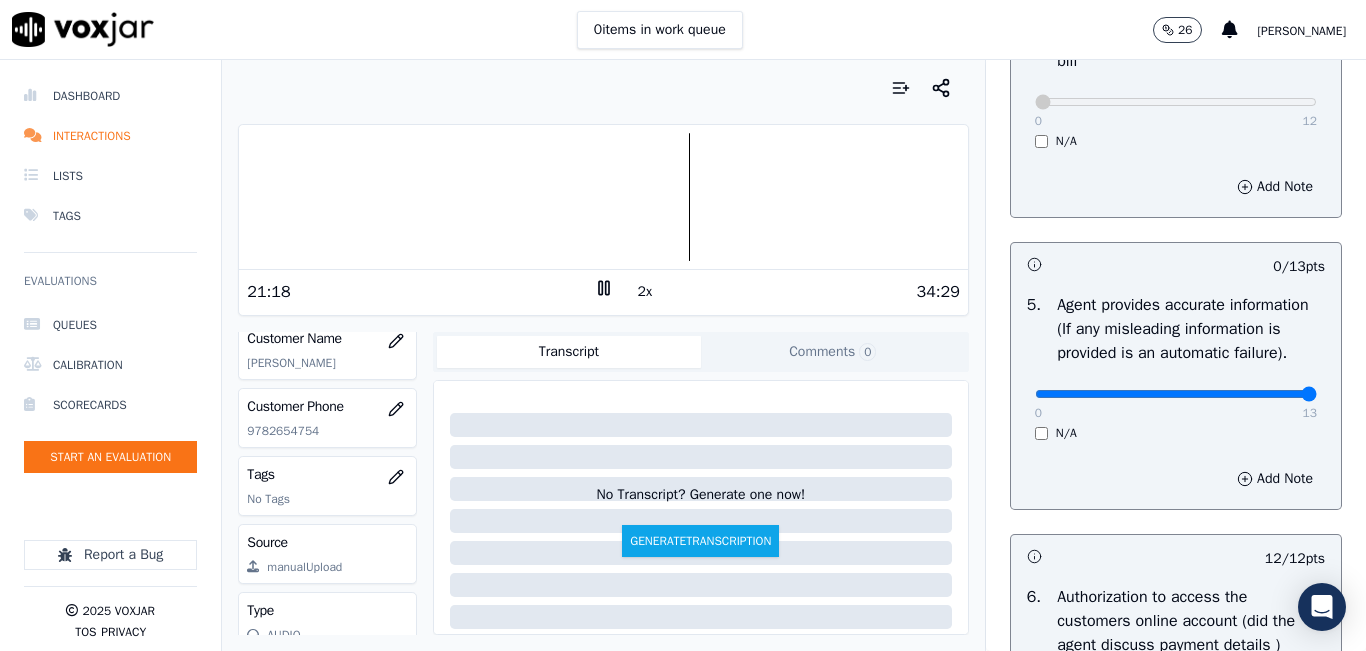 type on "13" 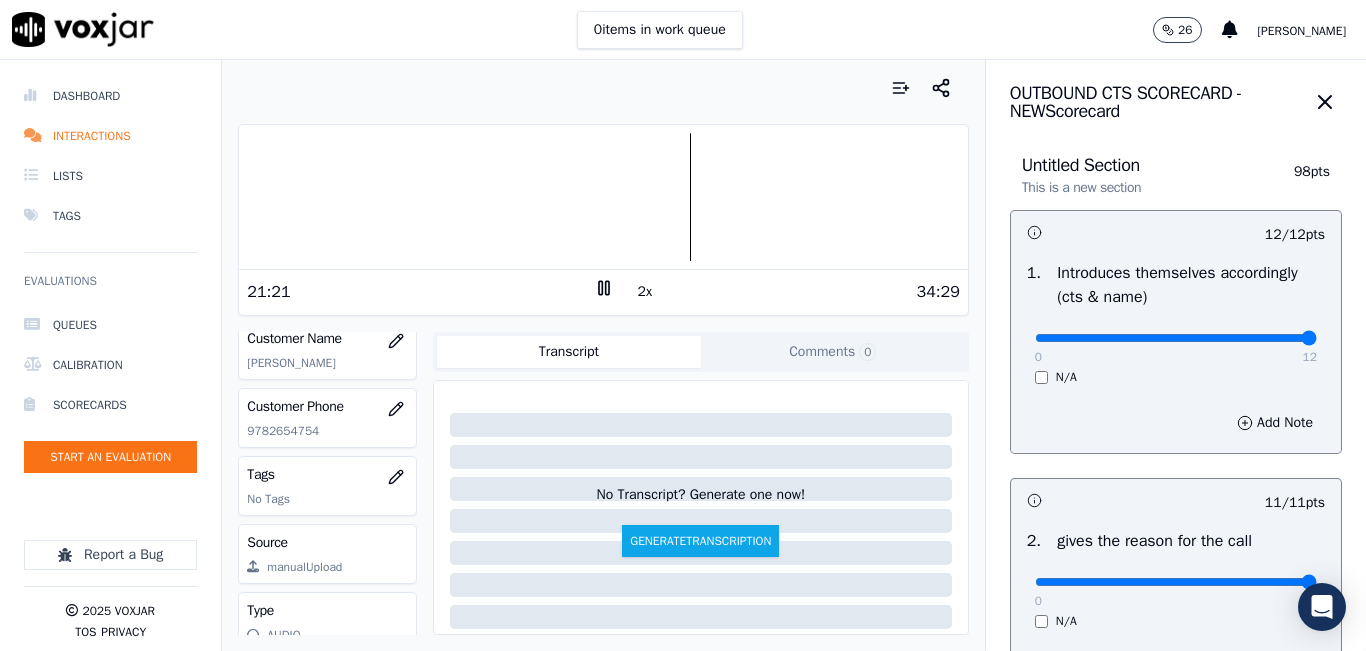 scroll, scrollTop: 0, scrollLeft: 0, axis: both 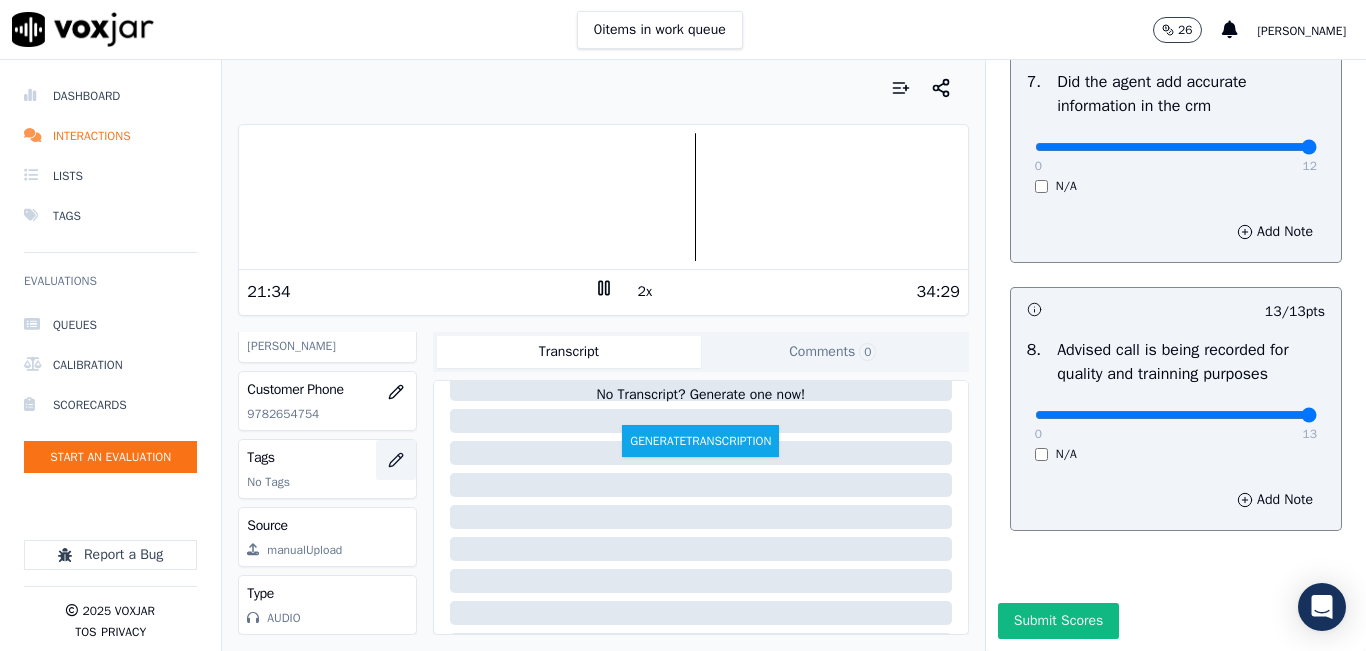 click at bounding box center [396, 460] 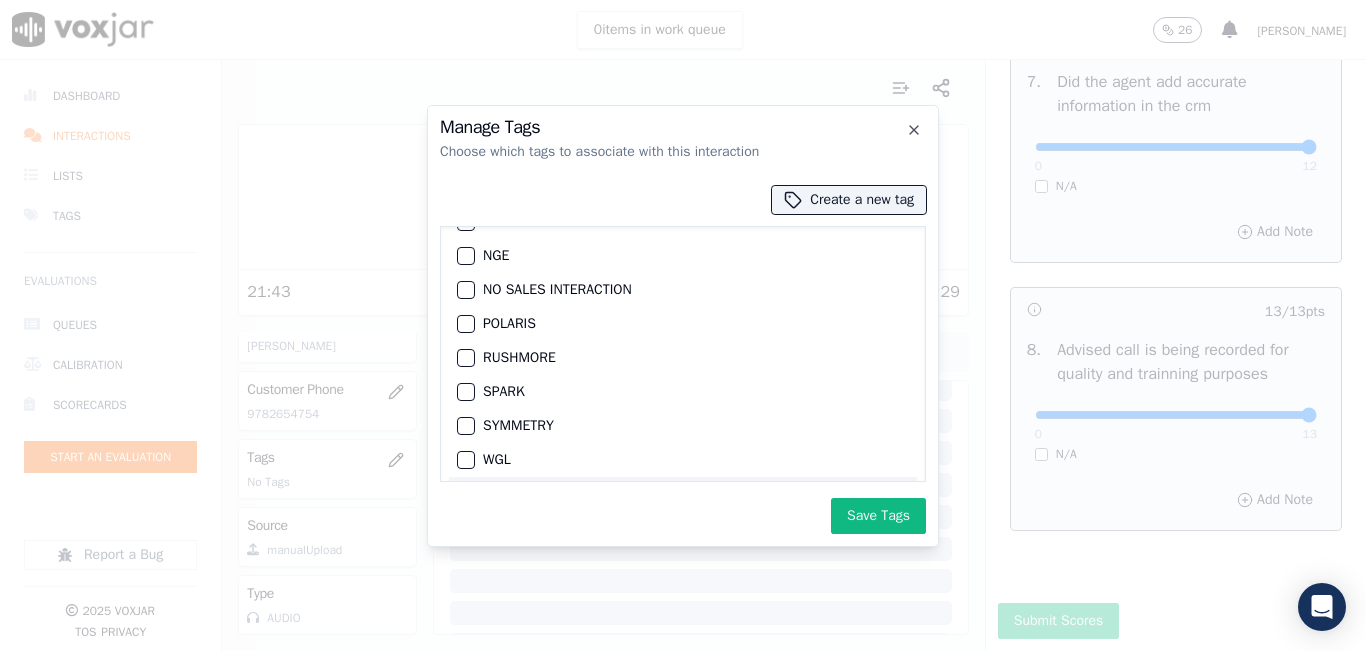 scroll, scrollTop: 219, scrollLeft: 0, axis: vertical 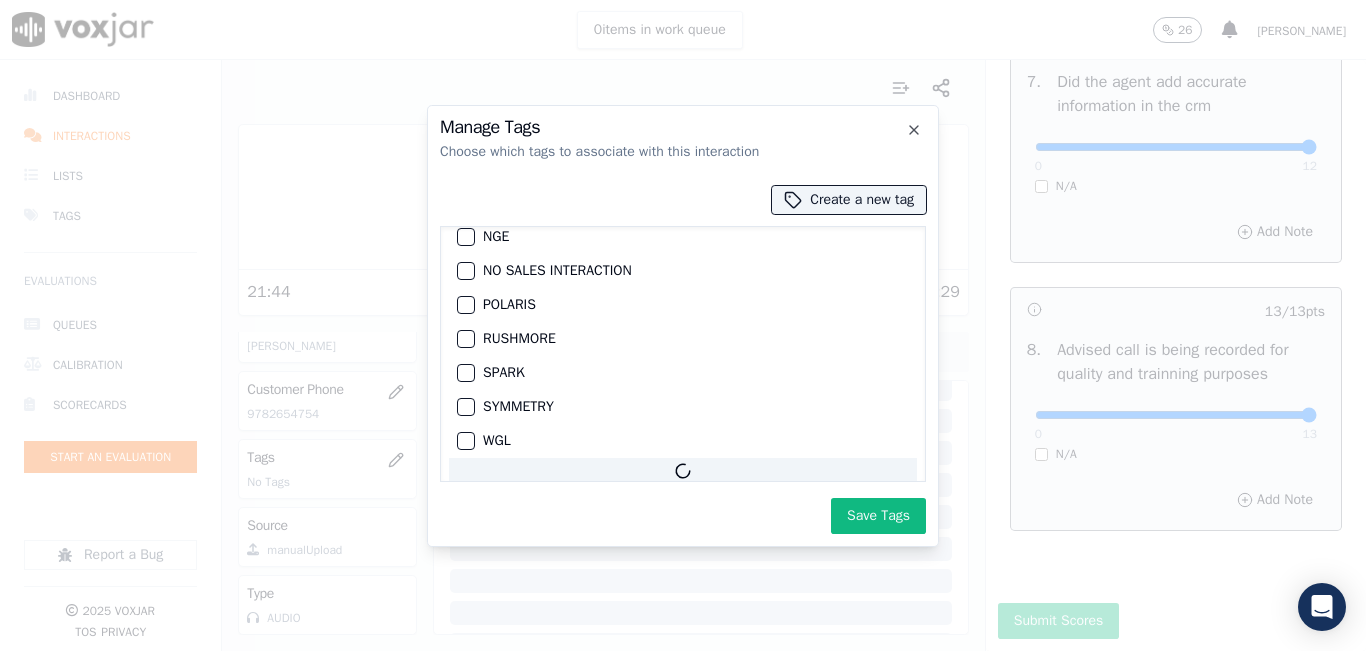 click at bounding box center (465, 373) 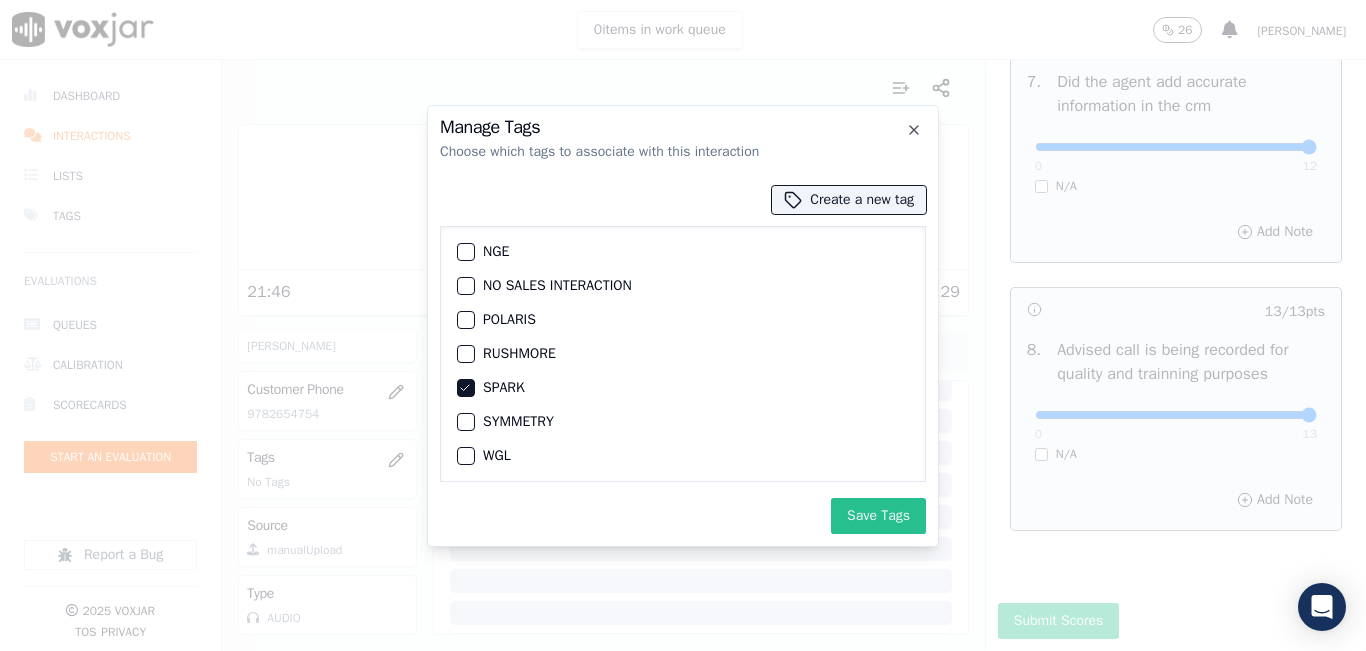 click on "Save Tags" at bounding box center (878, 516) 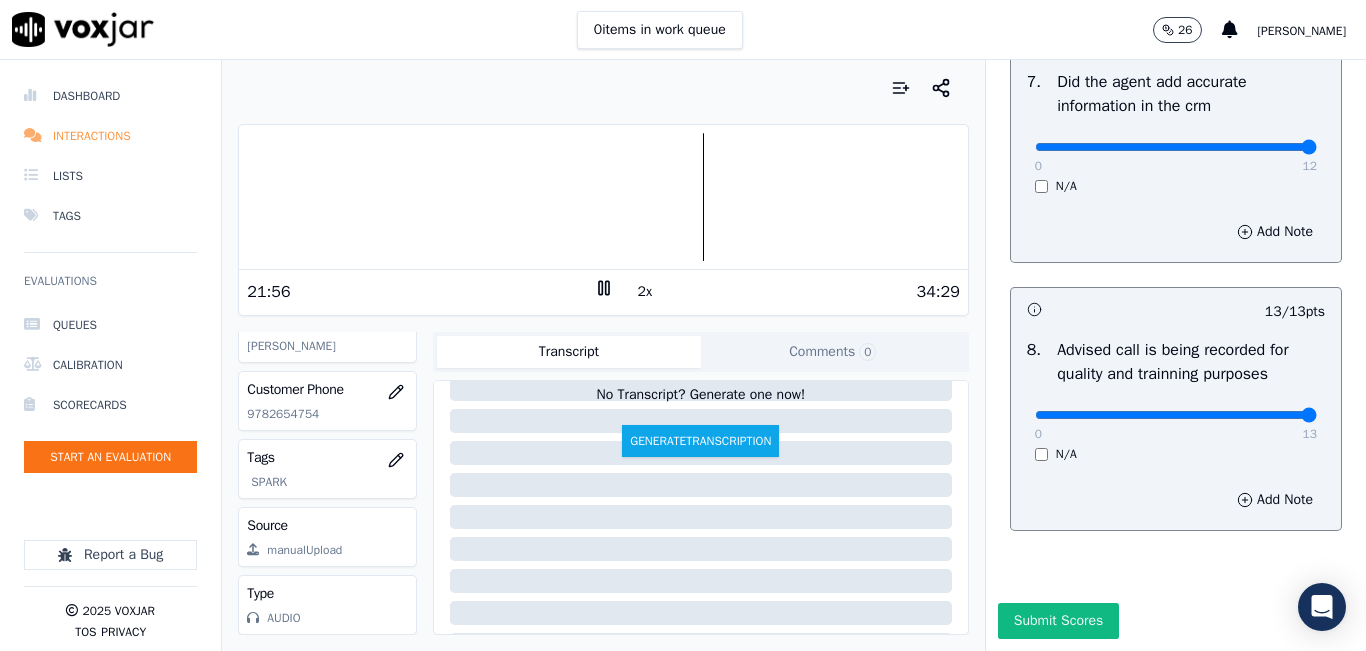 click on "Interactions" at bounding box center (110, 136) 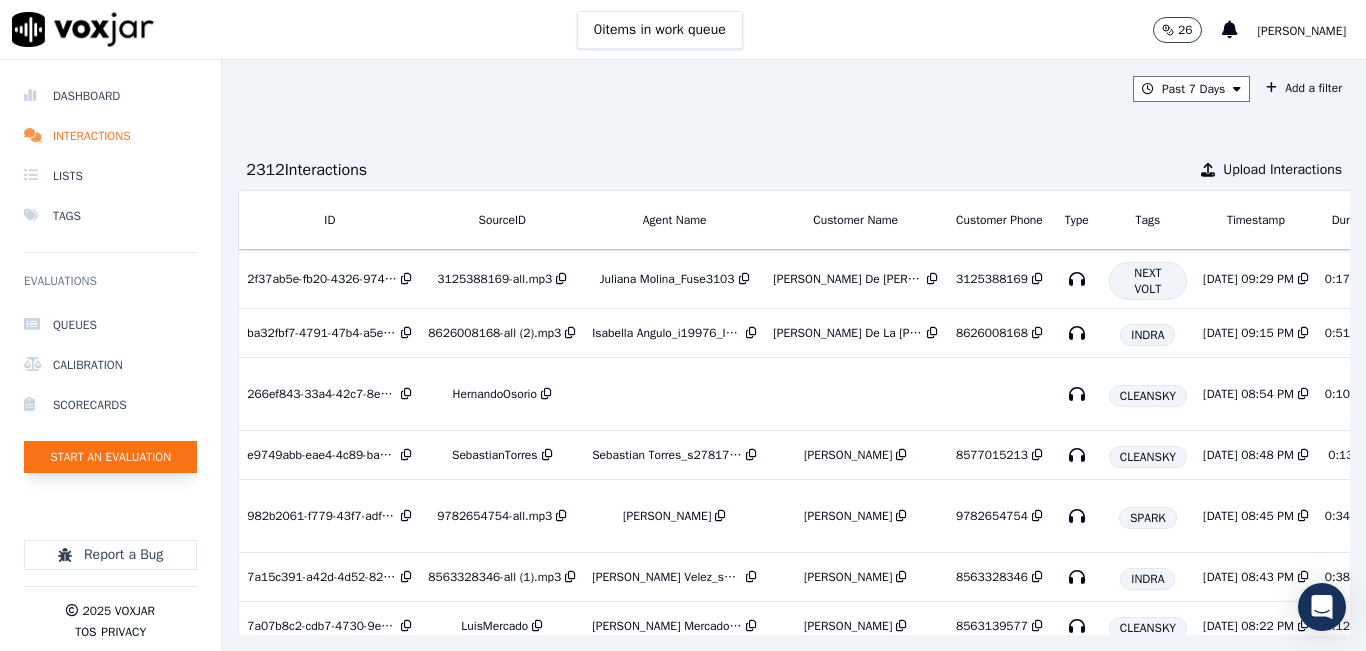 click on "Start an Evaluation" 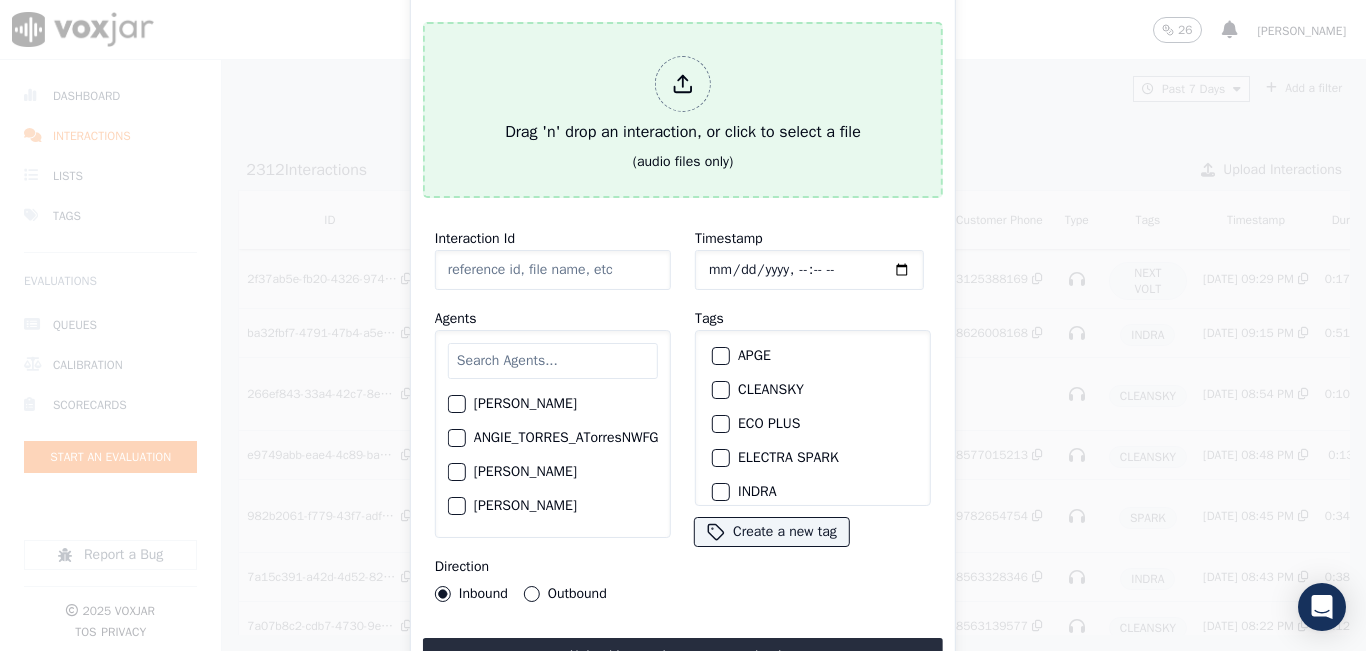 click on "Drag 'n' drop an interaction, or click to select a file" at bounding box center (683, 100) 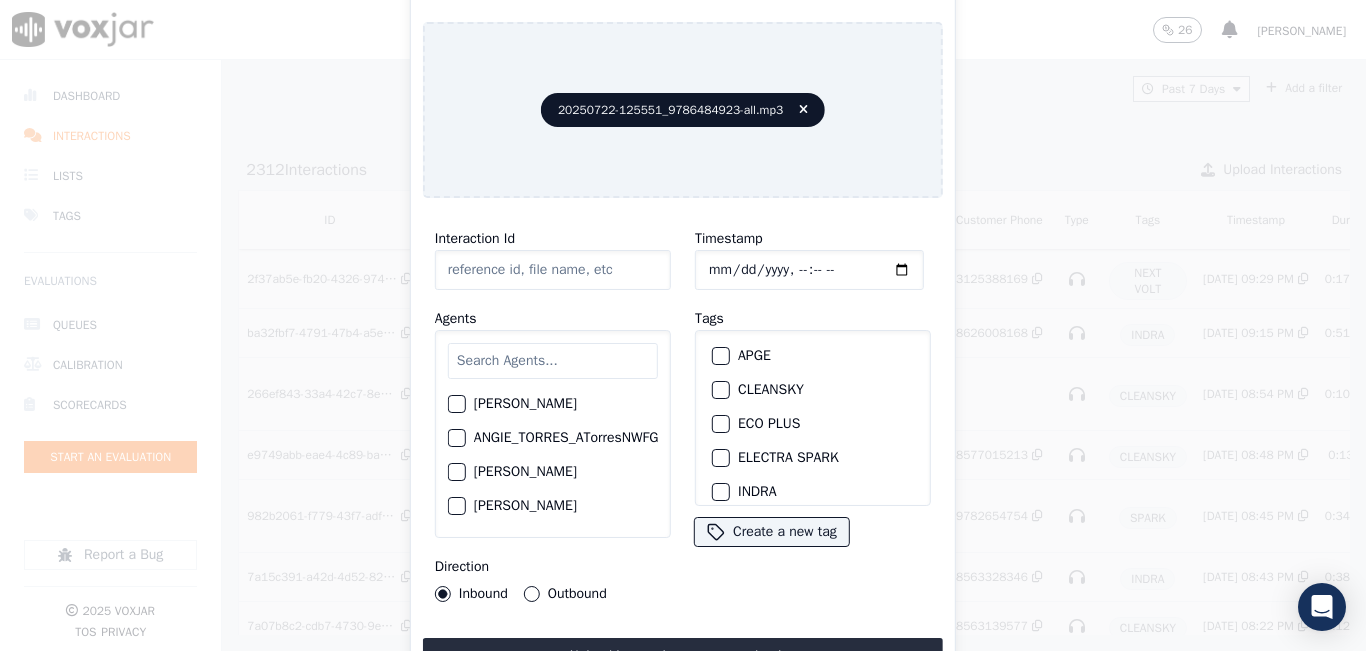 type on "20250722-125551_9786484923-all.mp3" 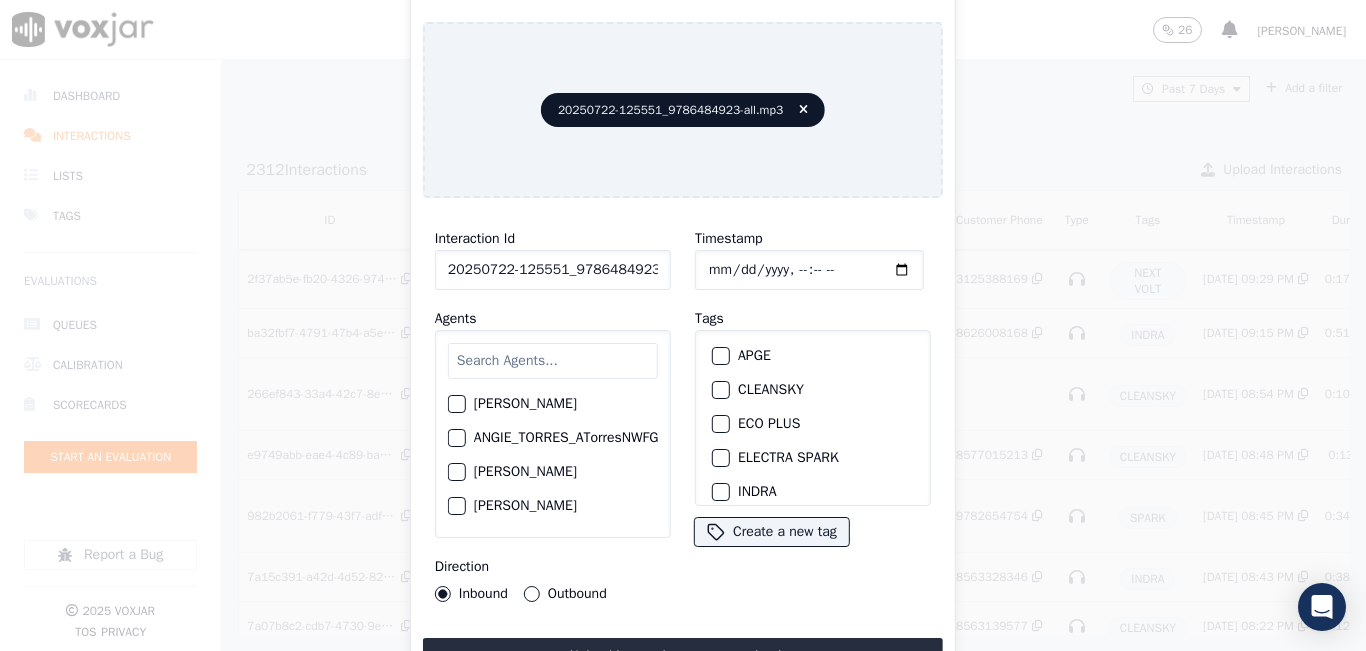click at bounding box center [553, 361] 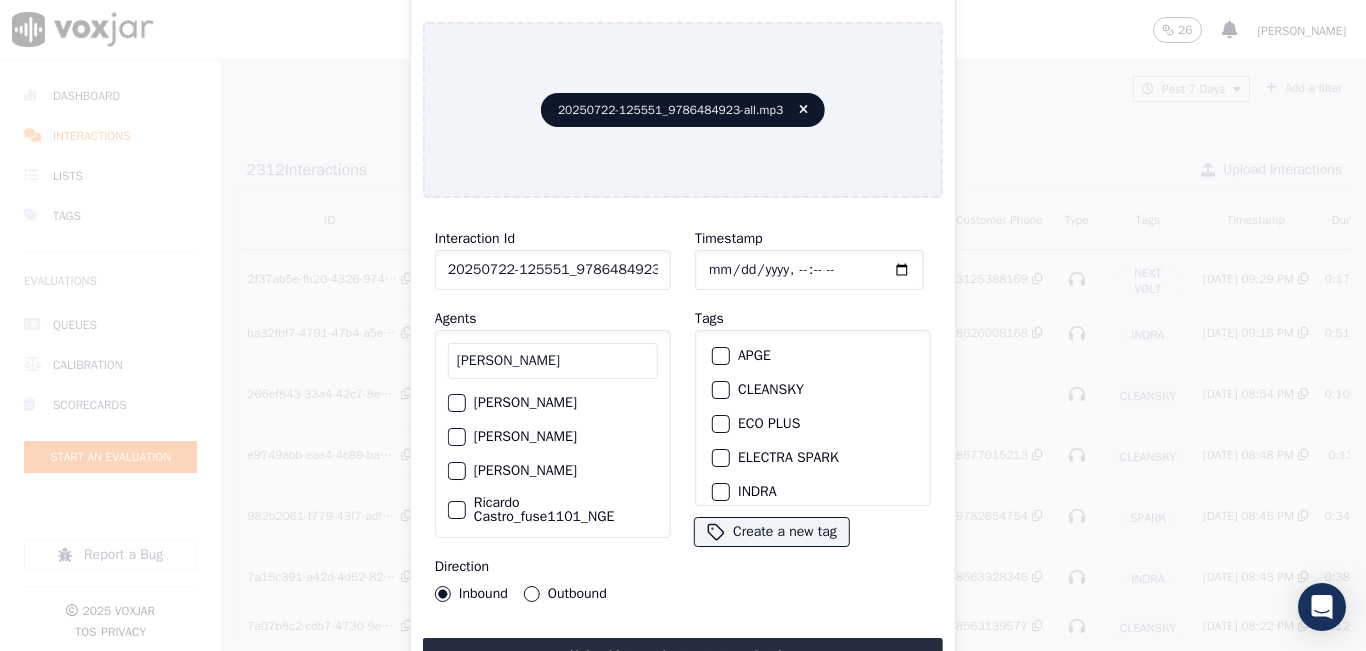 scroll, scrollTop: 0, scrollLeft: 0, axis: both 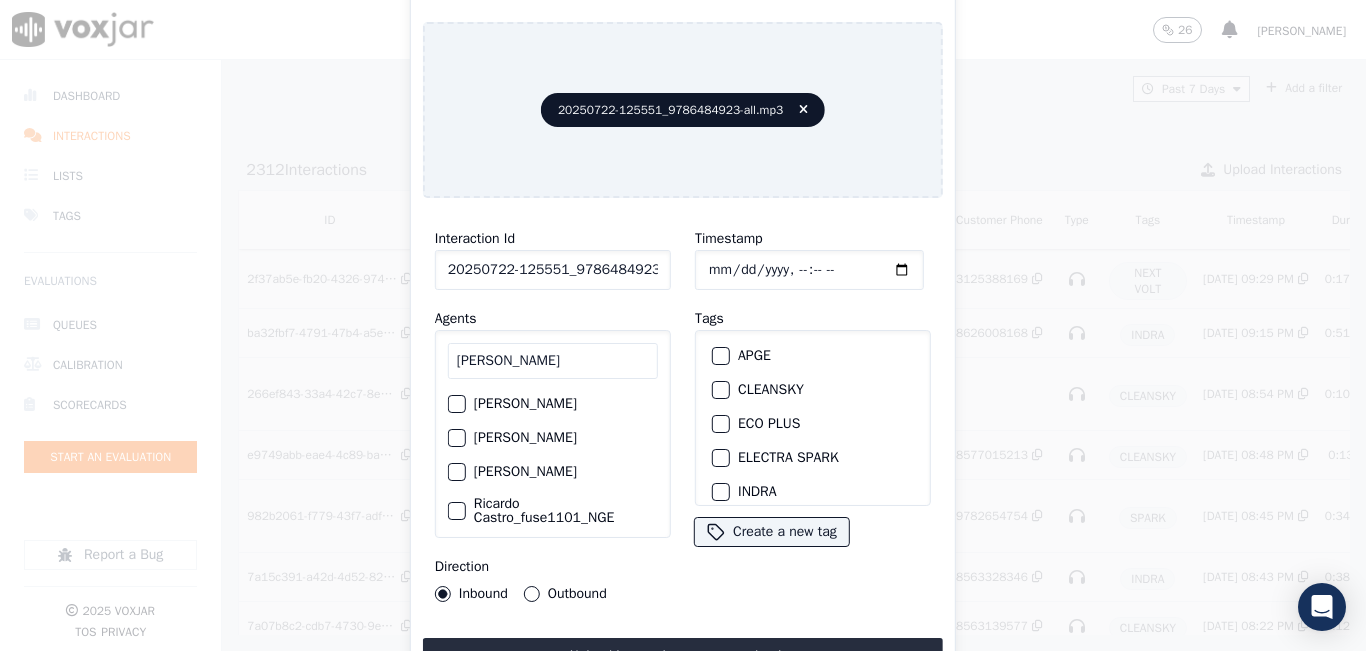 click on "RICARDO" at bounding box center [553, 361] 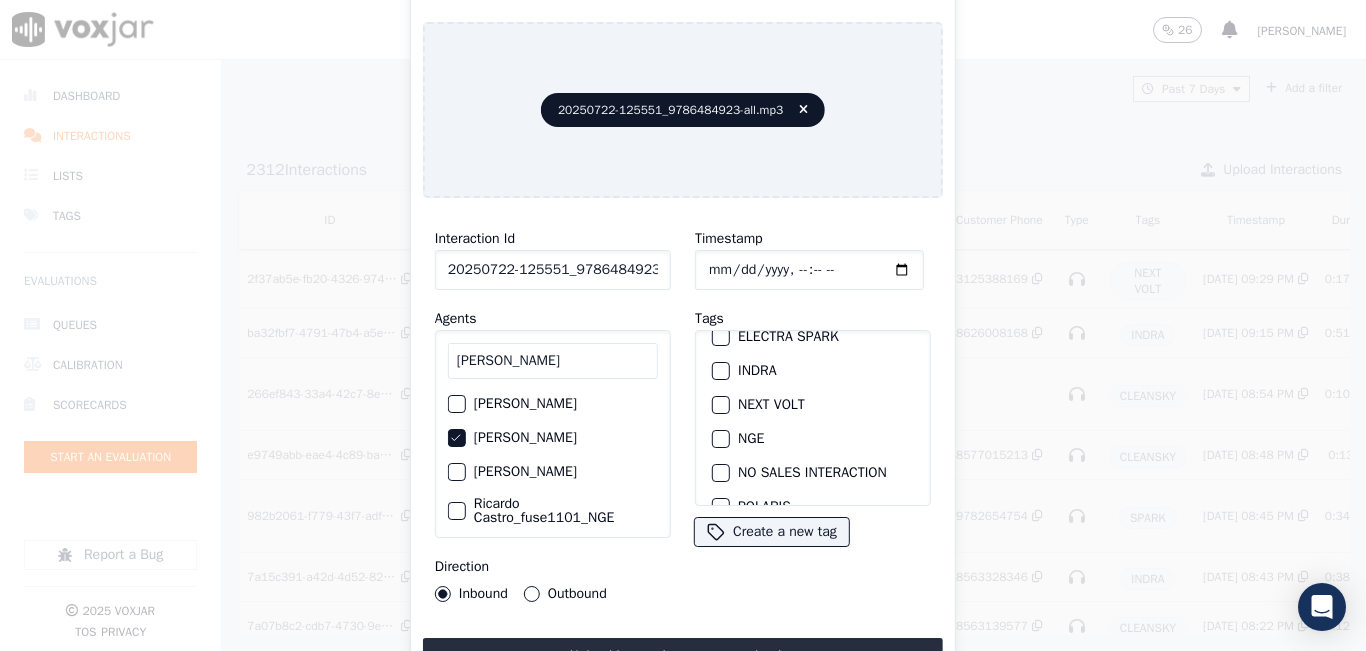 scroll, scrollTop: 309, scrollLeft: 0, axis: vertical 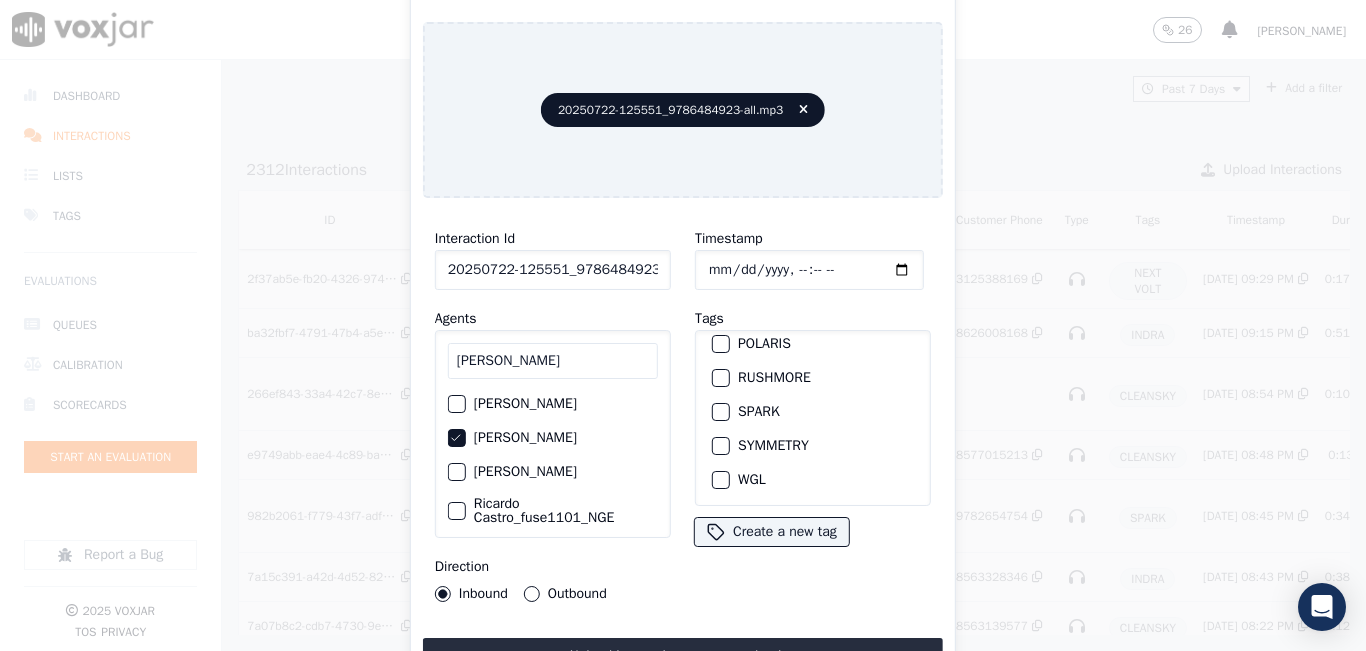 click at bounding box center [720, 412] 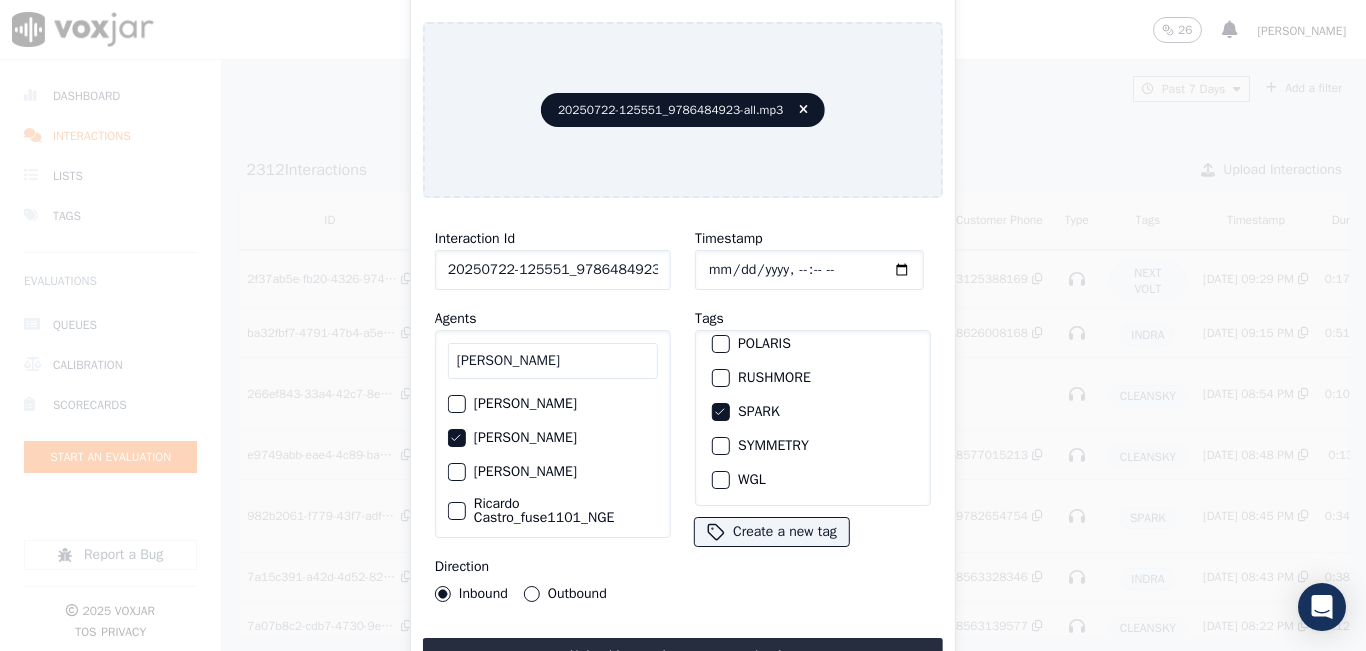 click on "Outbound" at bounding box center [532, 594] 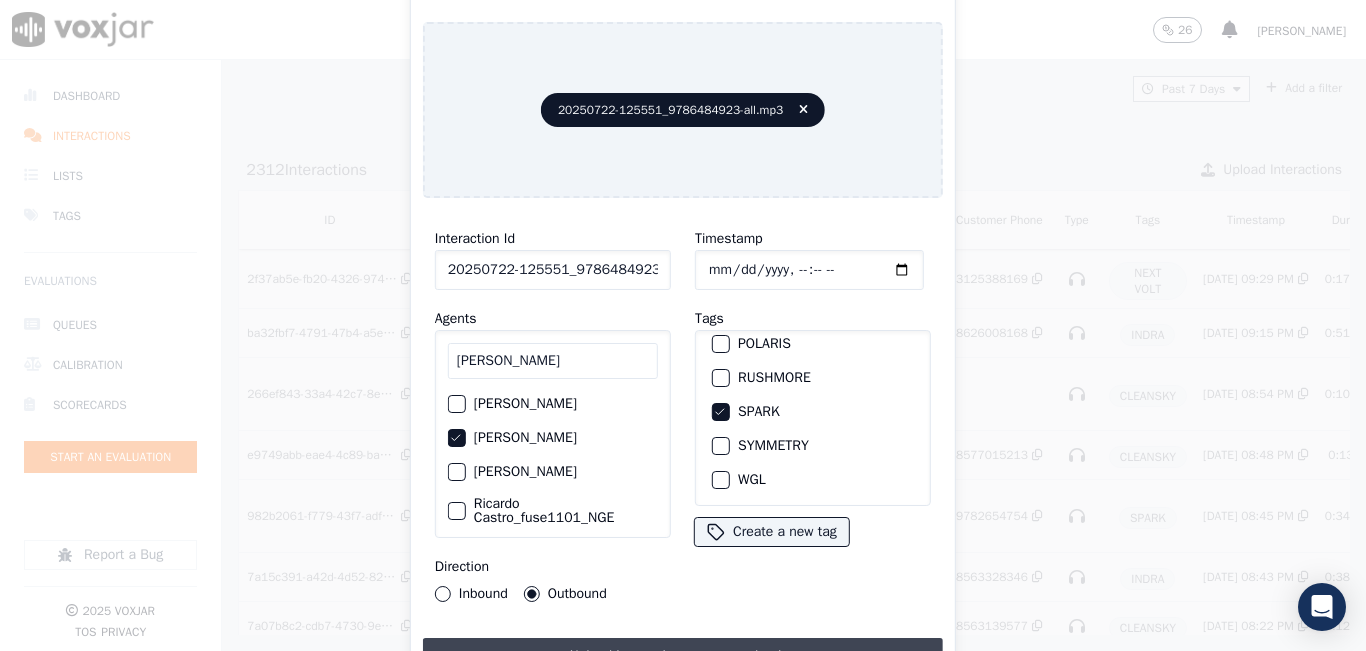 click on "Upload interaction to start evaluation" at bounding box center (683, 656) 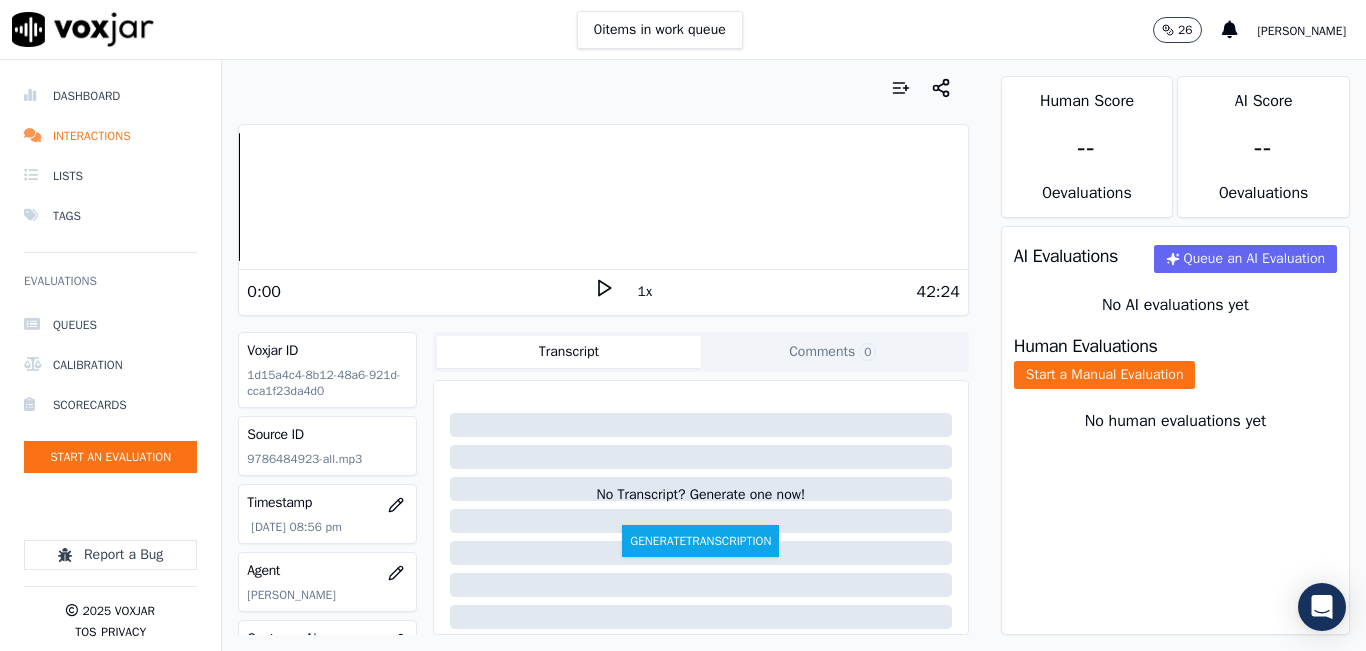 click at bounding box center (603, 88) 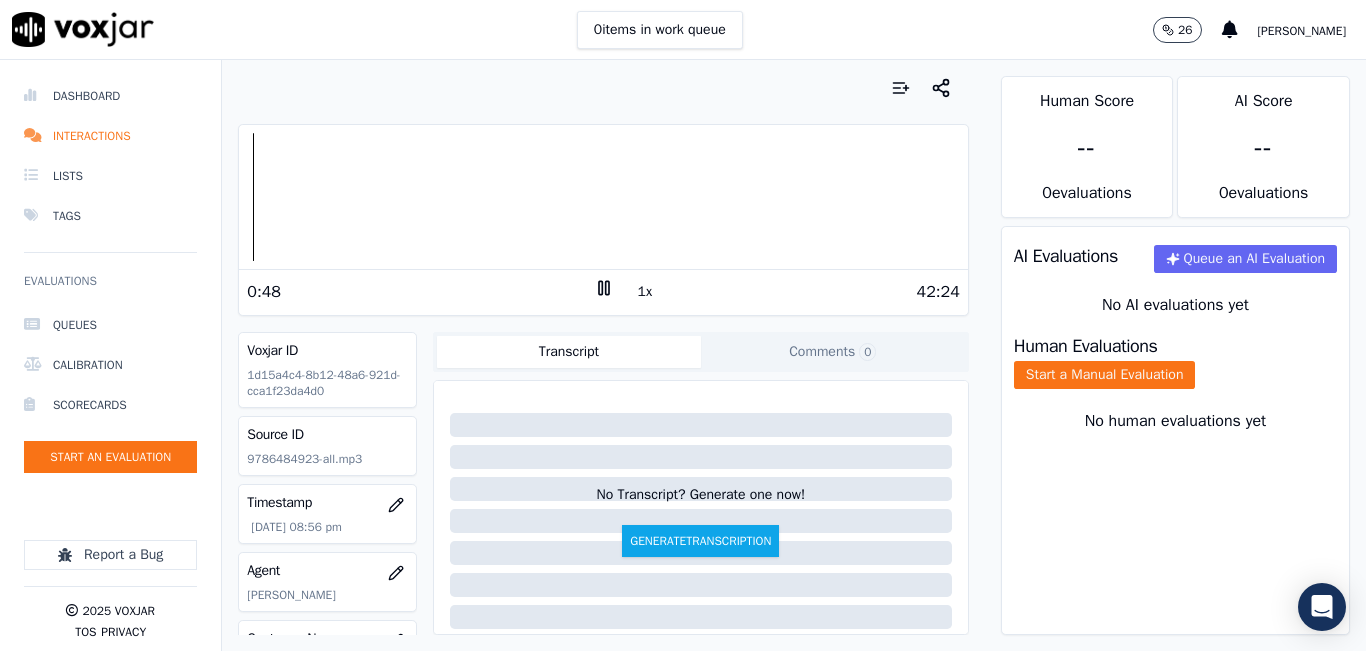click at bounding box center [603, 88] 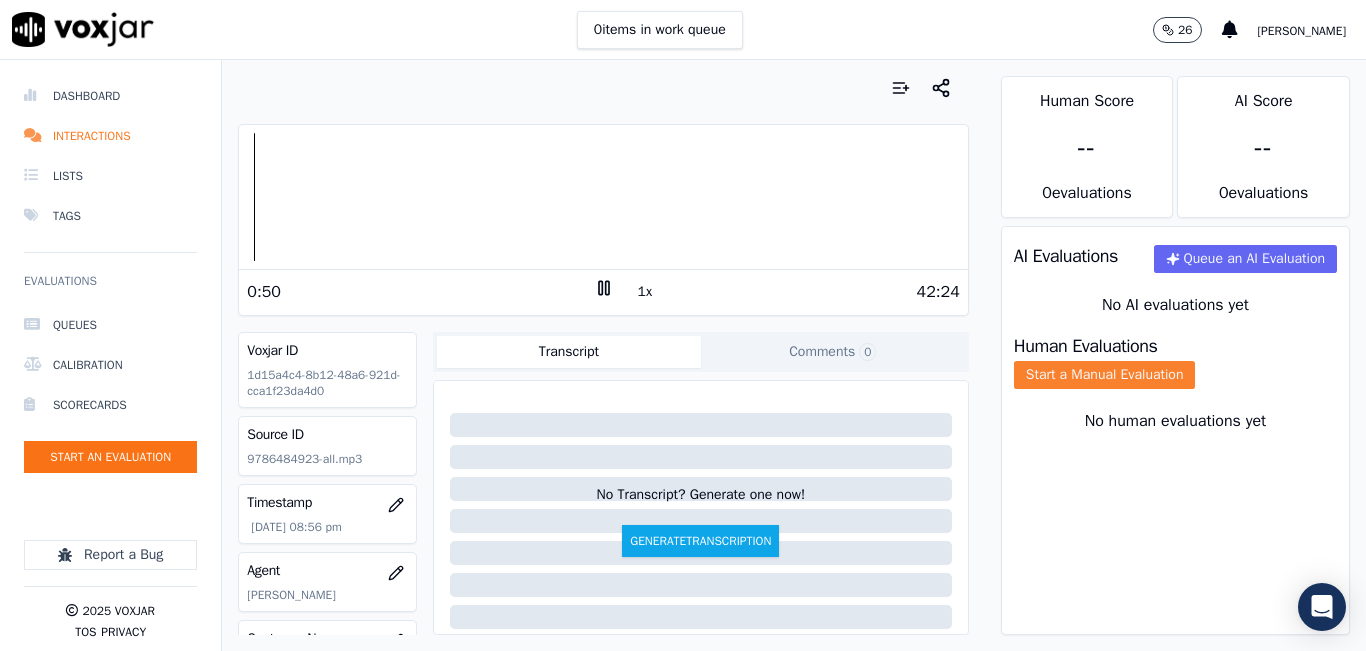 click on "Start a Manual Evaluation" 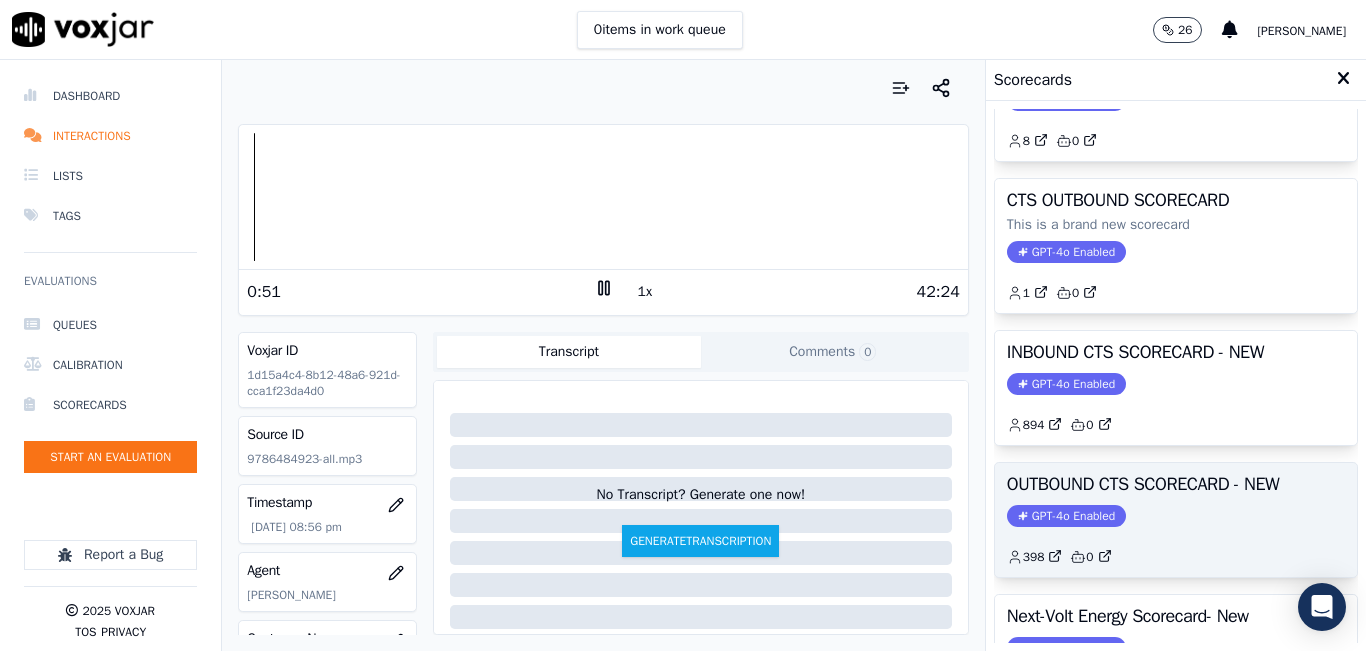 scroll, scrollTop: 100, scrollLeft: 0, axis: vertical 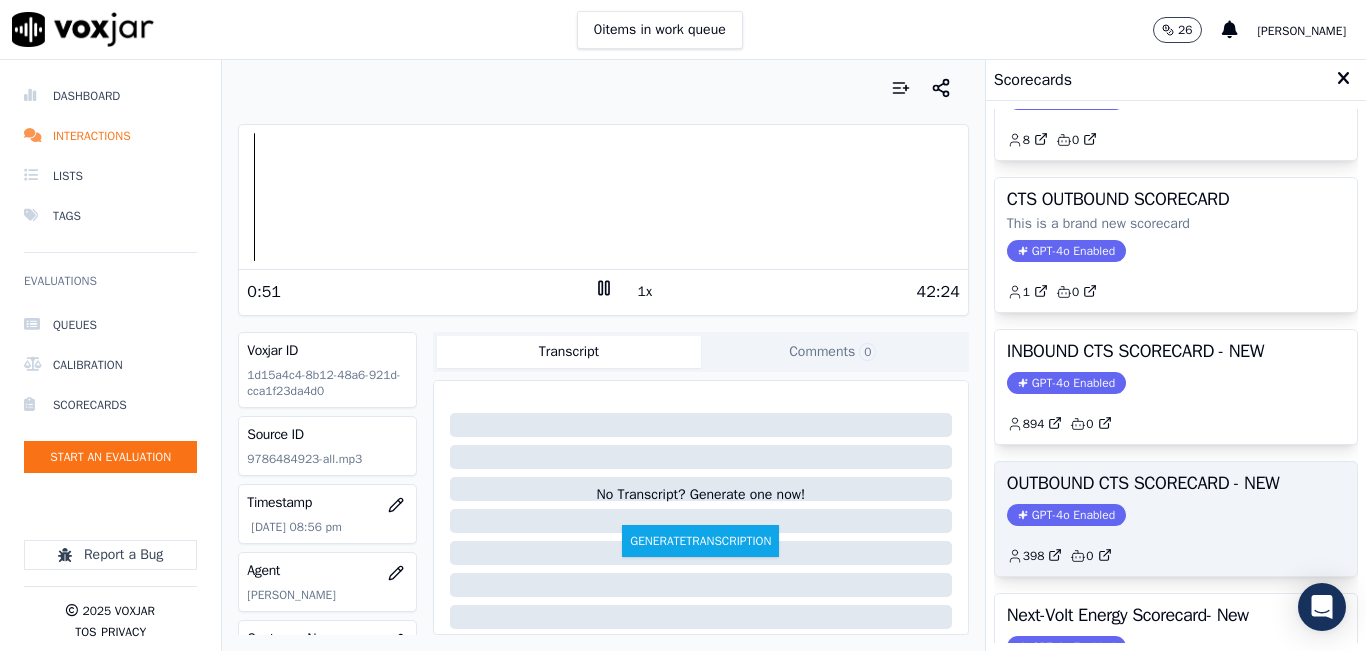 click on "OUTBOUND CTS SCORECARD - NEW        GPT-4o Enabled       398         0" at bounding box center (1176, 519) 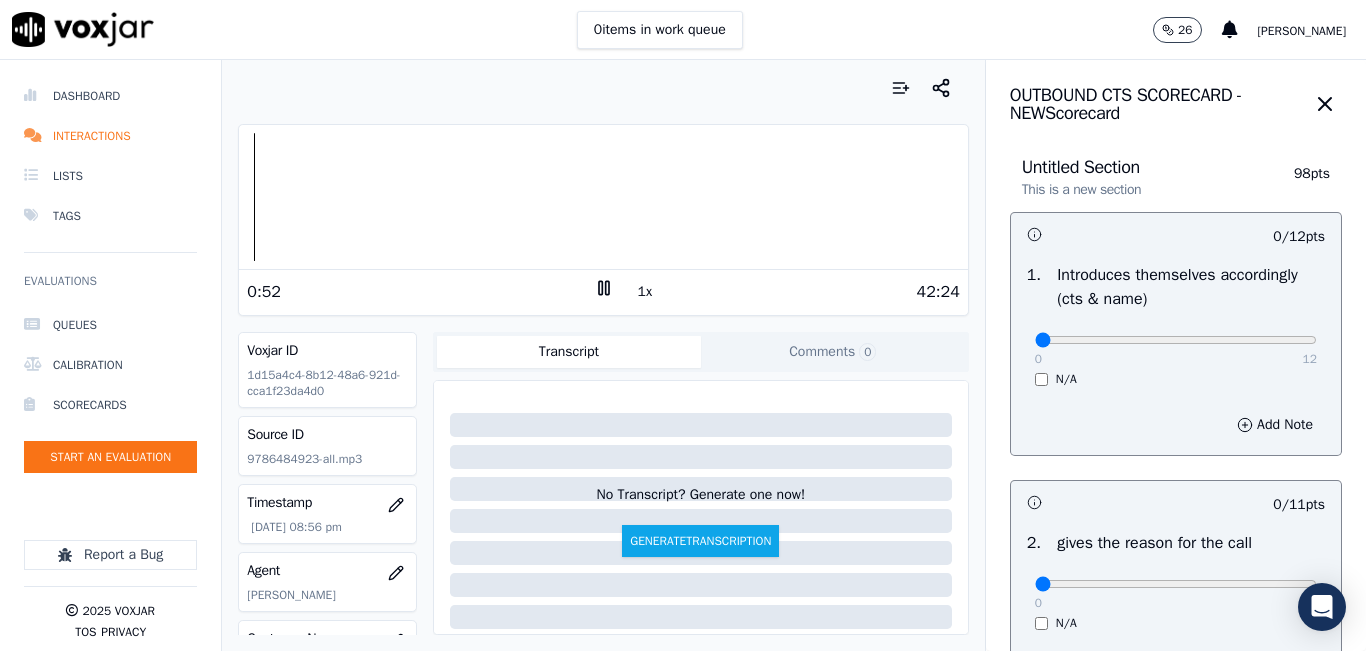 click on "1x" at bounding box center [645, 292] 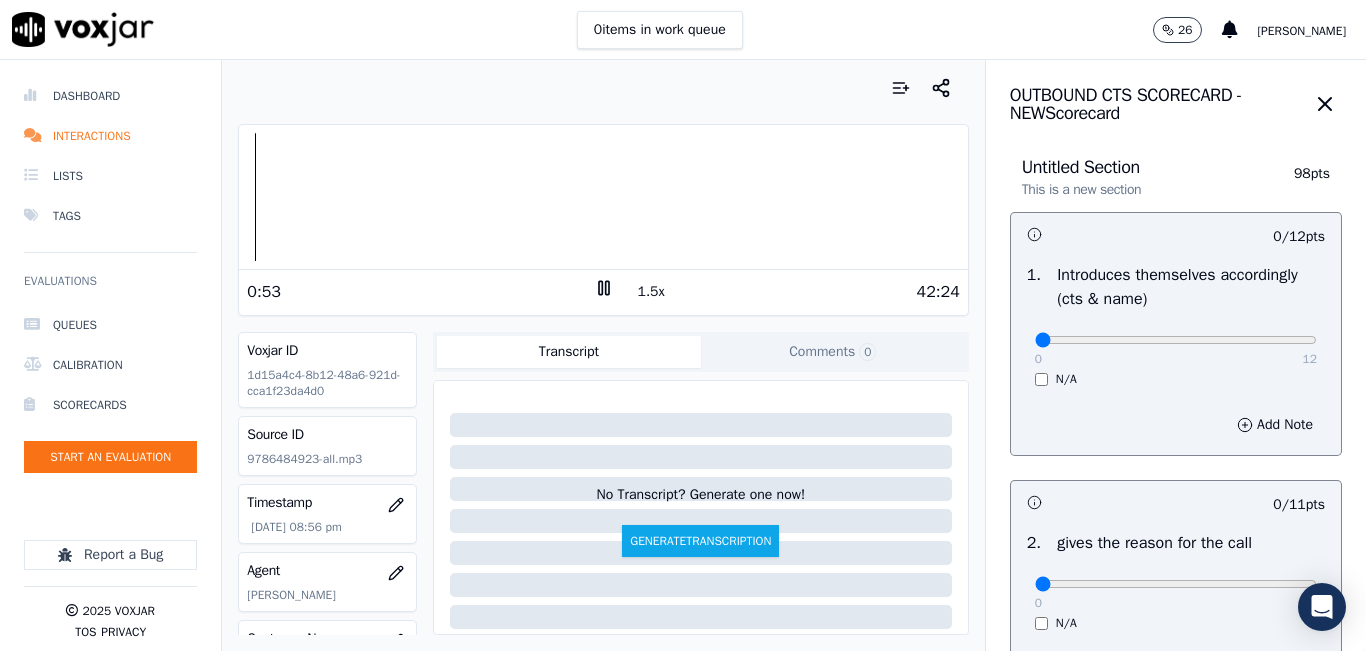 click on "1.5x" at bounding box center (651, 292) 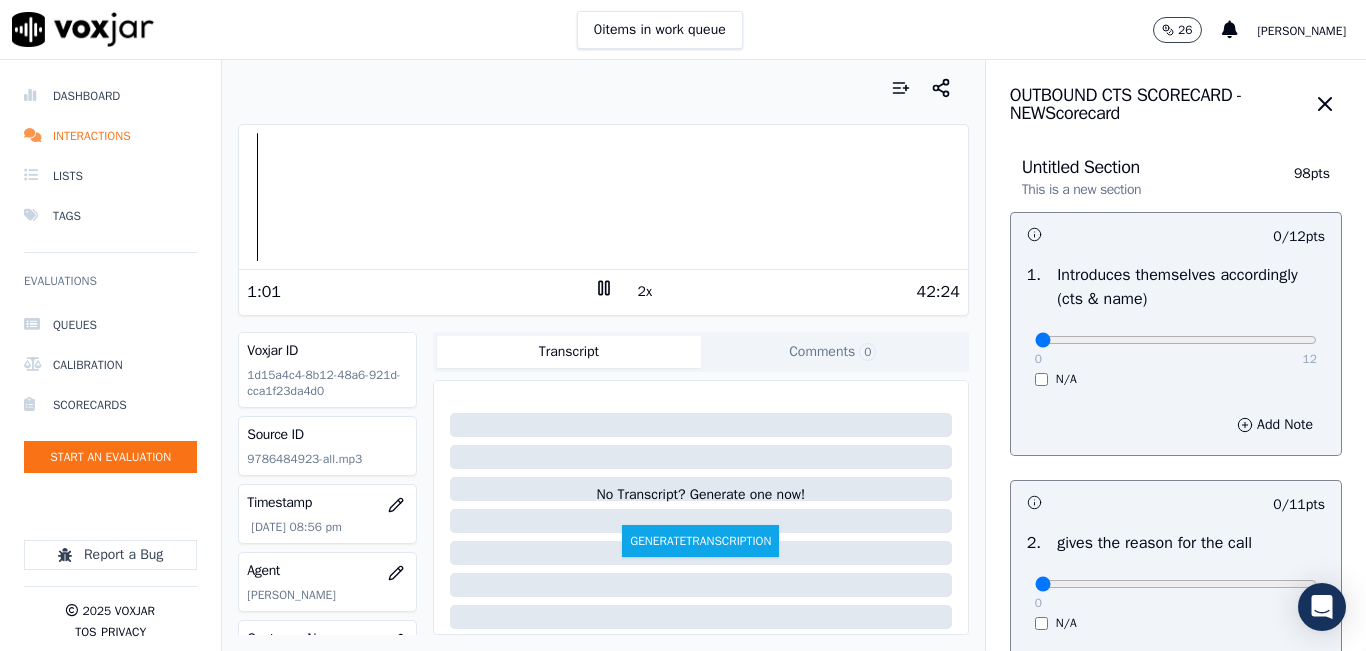 click at bounding box center (603, 88) 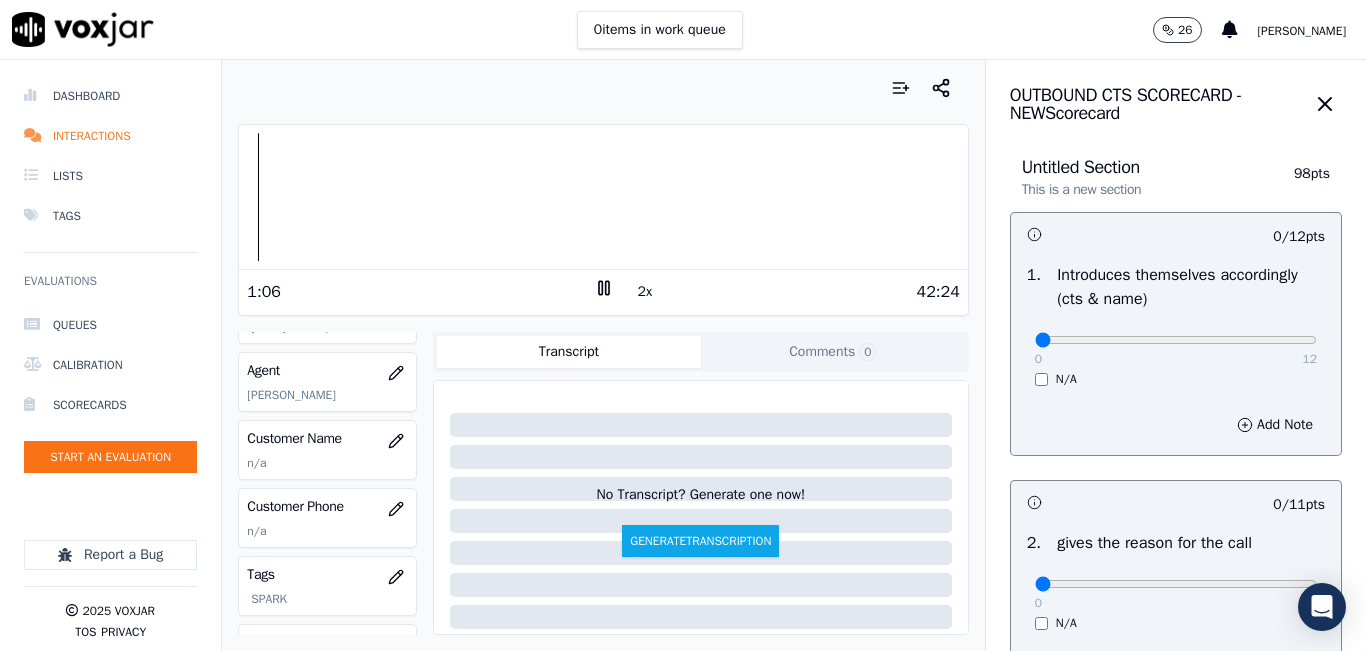 scroll, scrollTop: 300, scrollLeft: 0, axis: vertical 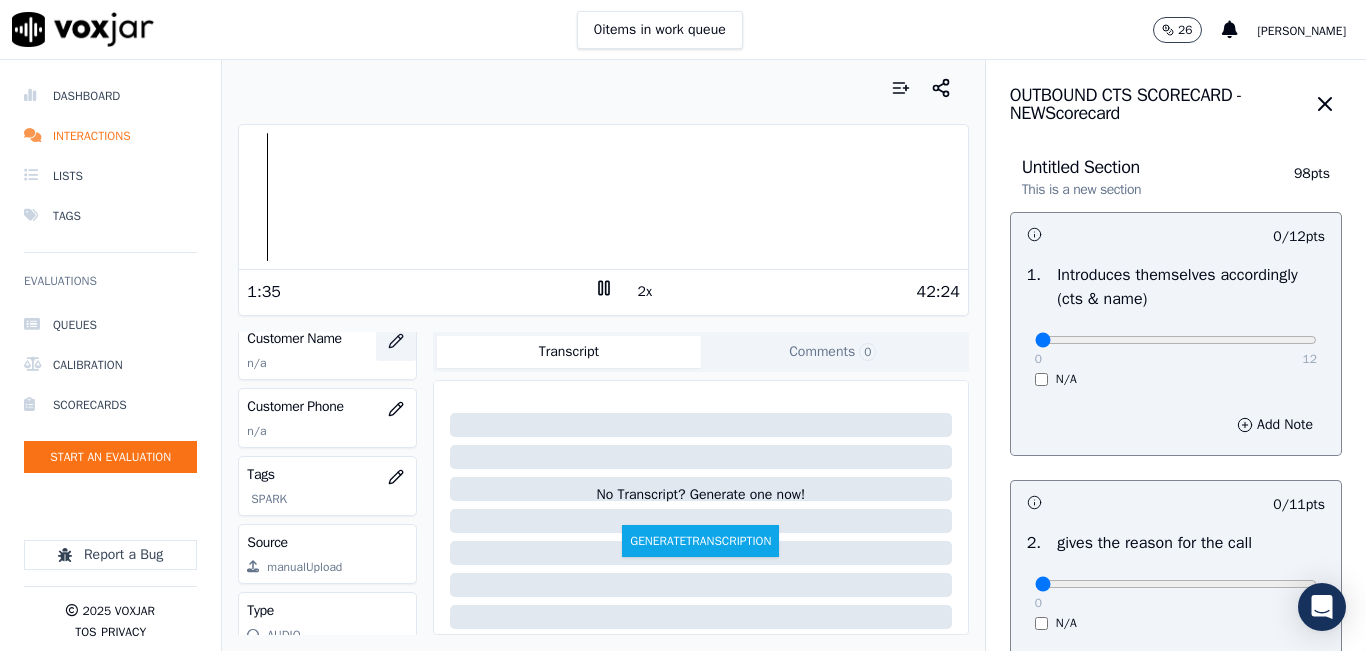 click at bounding box center (396, 341) 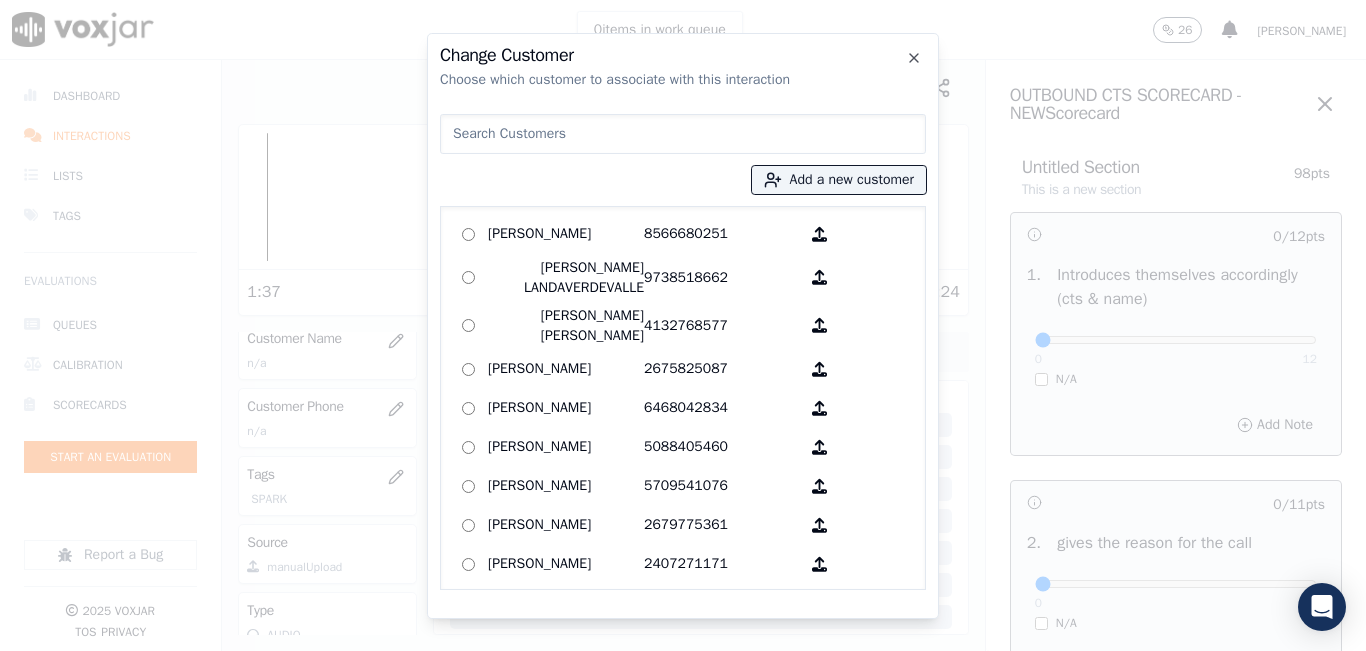 click at bounding box center (683, 134) 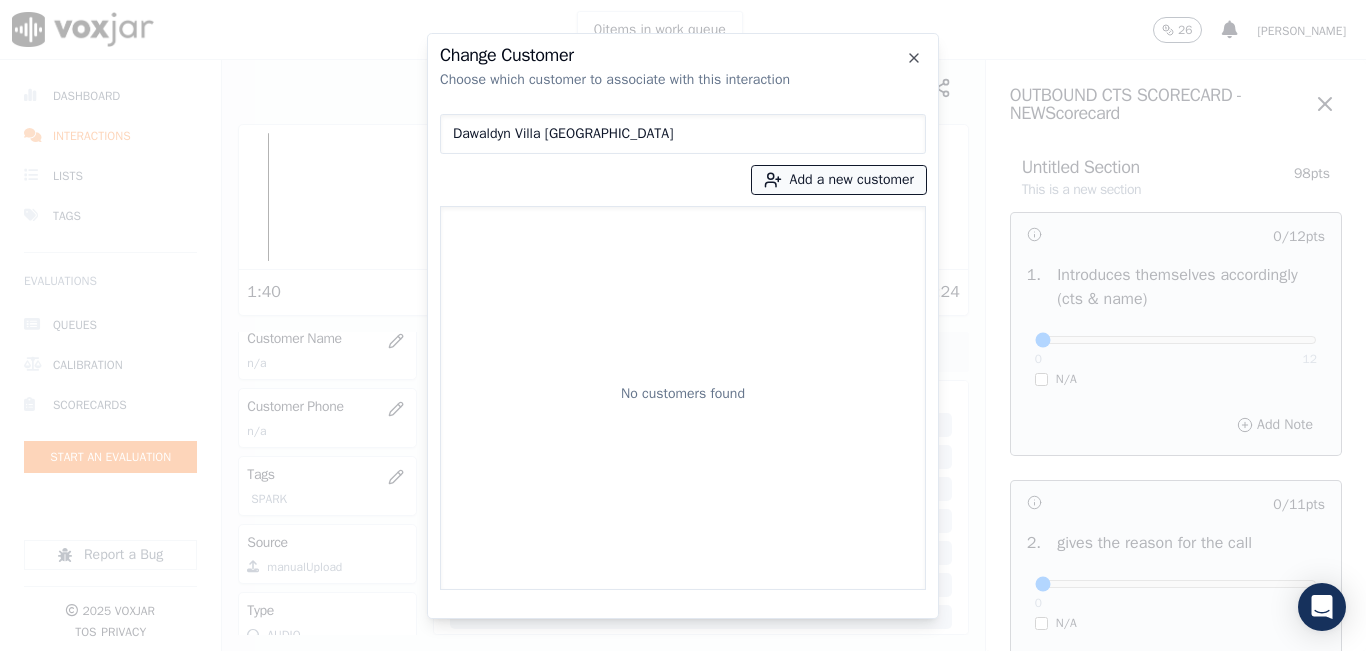 type on "Dawaldyn Villa [GEOGRAPHIC_DATA]" 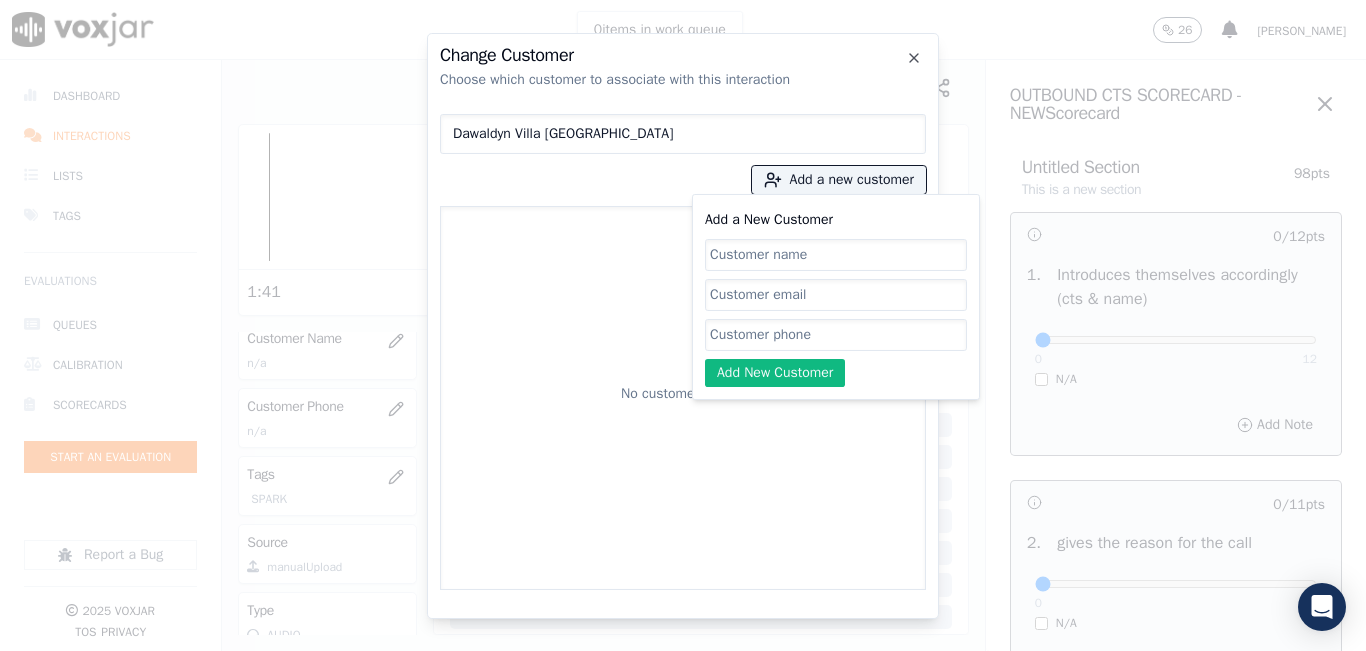 click on "Add a New Customer" 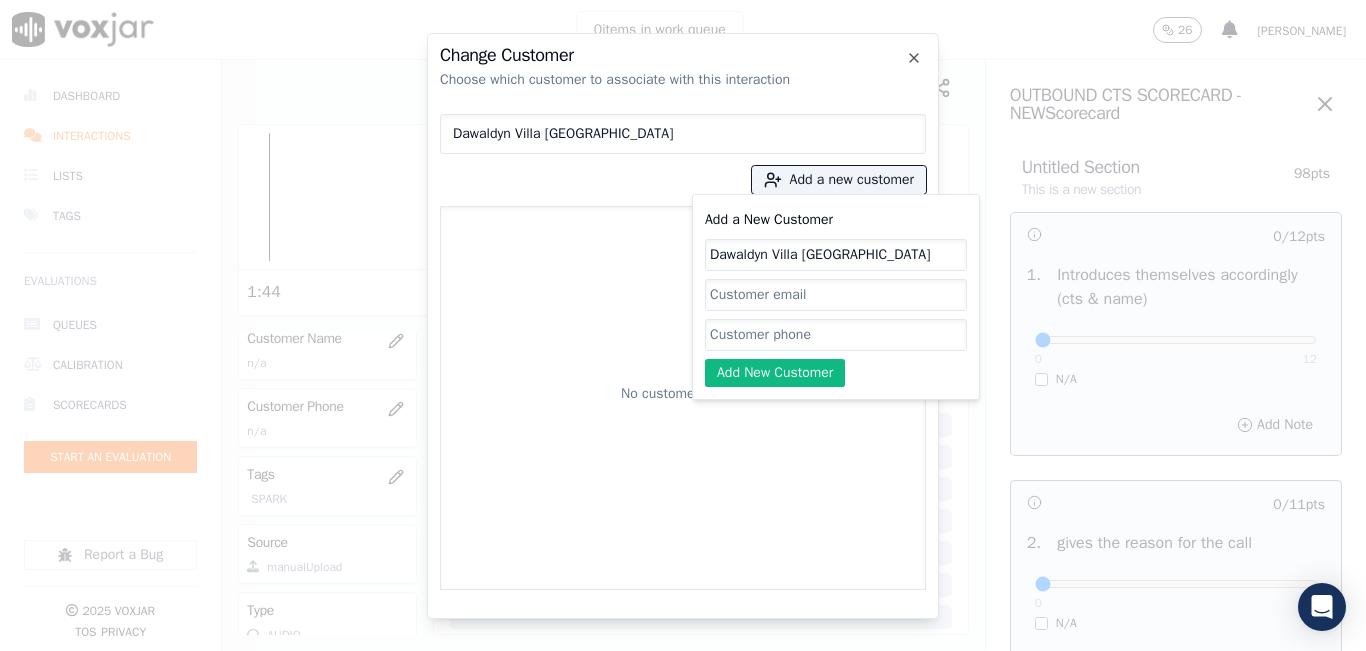 type on "Dawaldyn Villa [GEOGRAPHIC_DATA]" 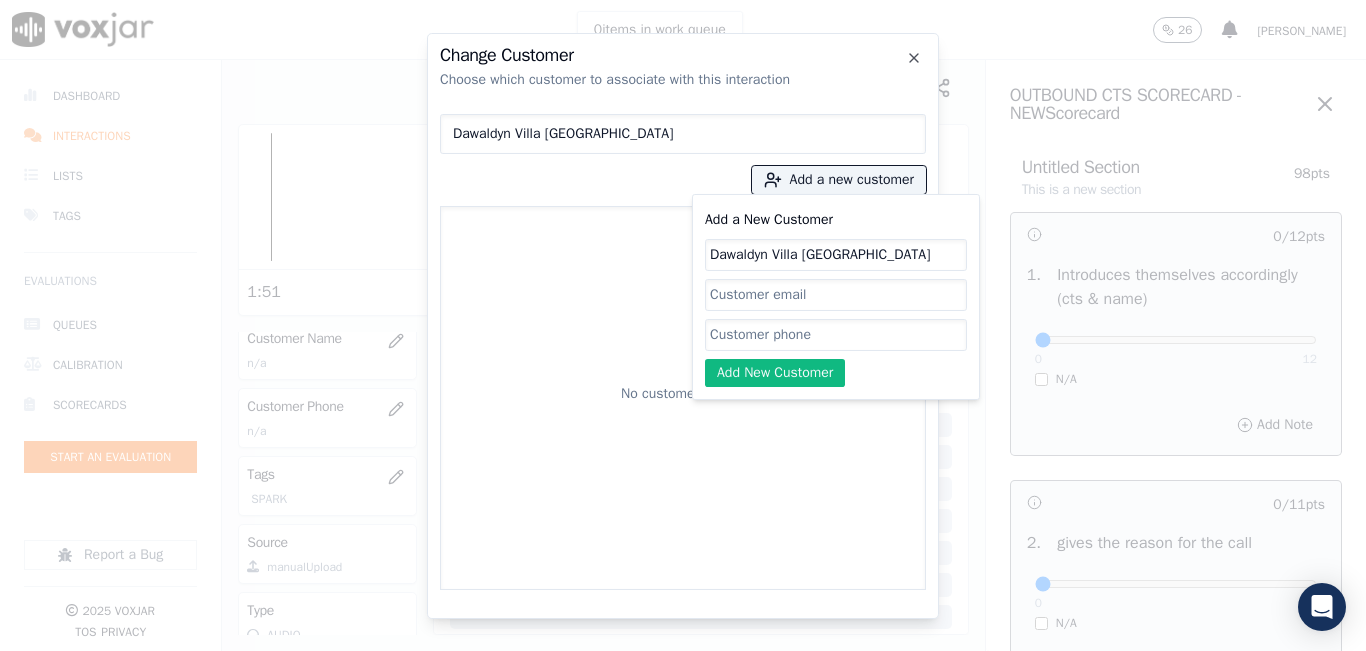 click on "Add a New Customer" 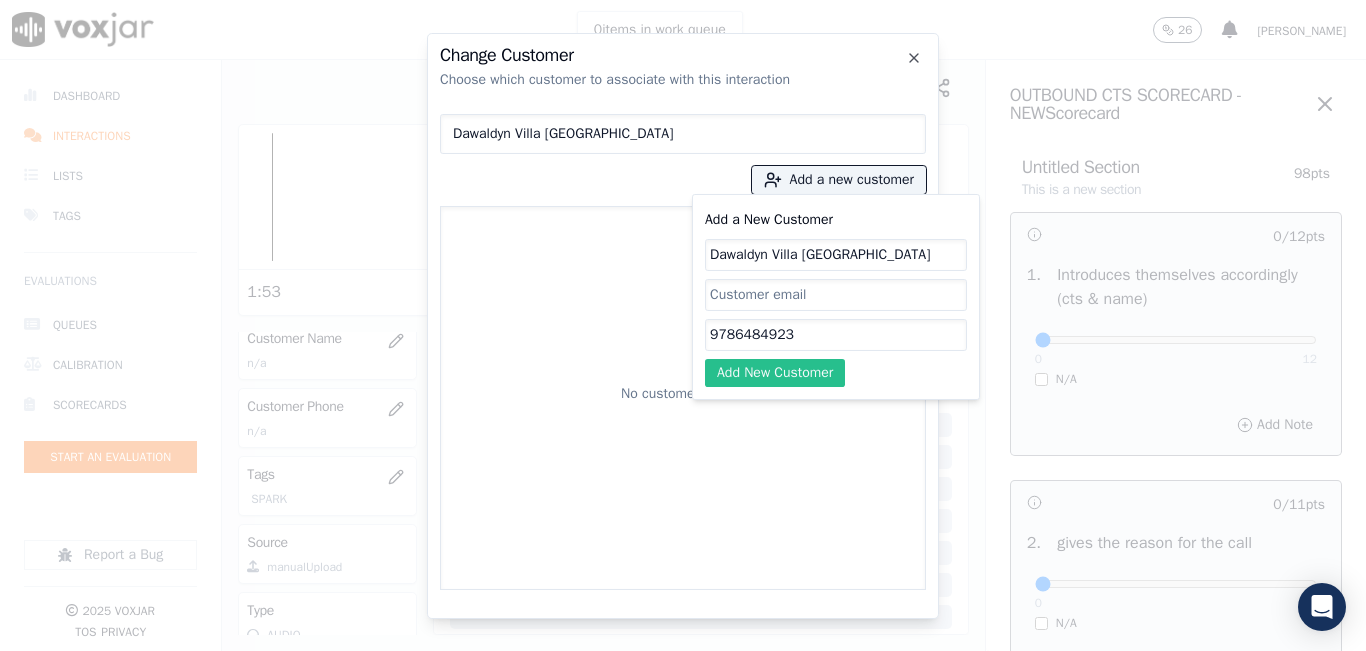 type on "9786484923" 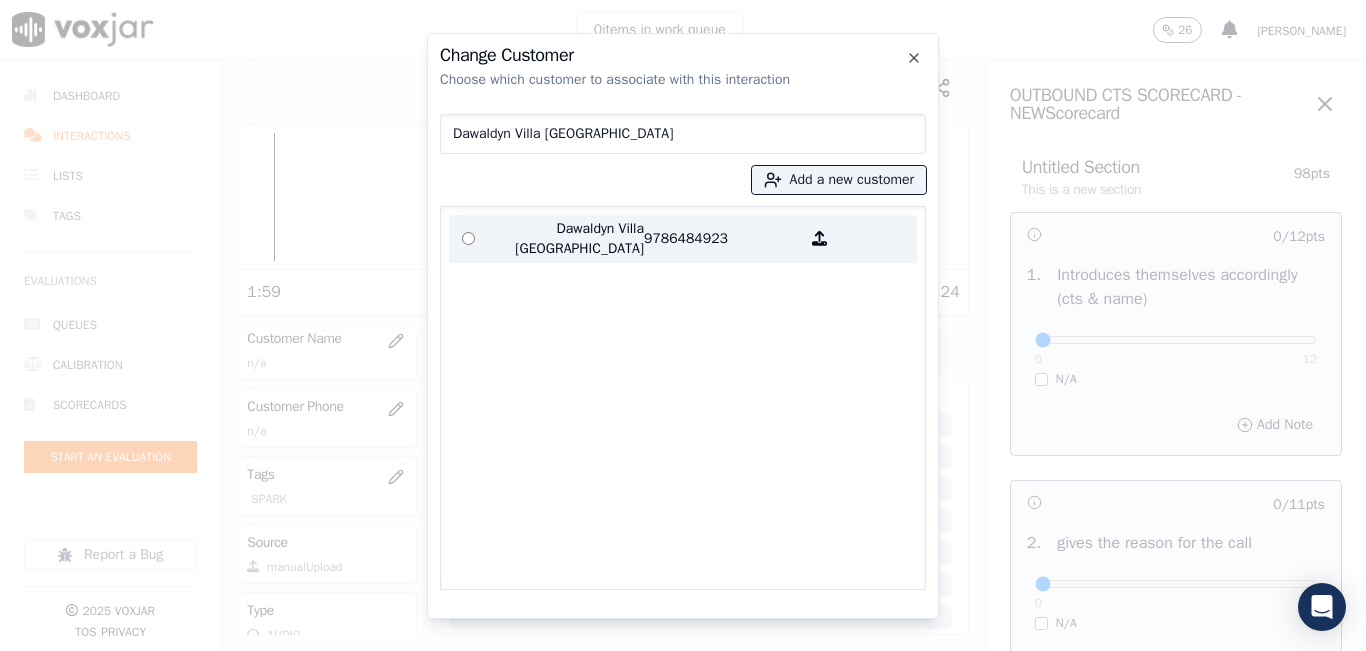 click on "Dawaldyn Villa [GEOGRAPHIC_DATA]" at bounding box center [566, 239] 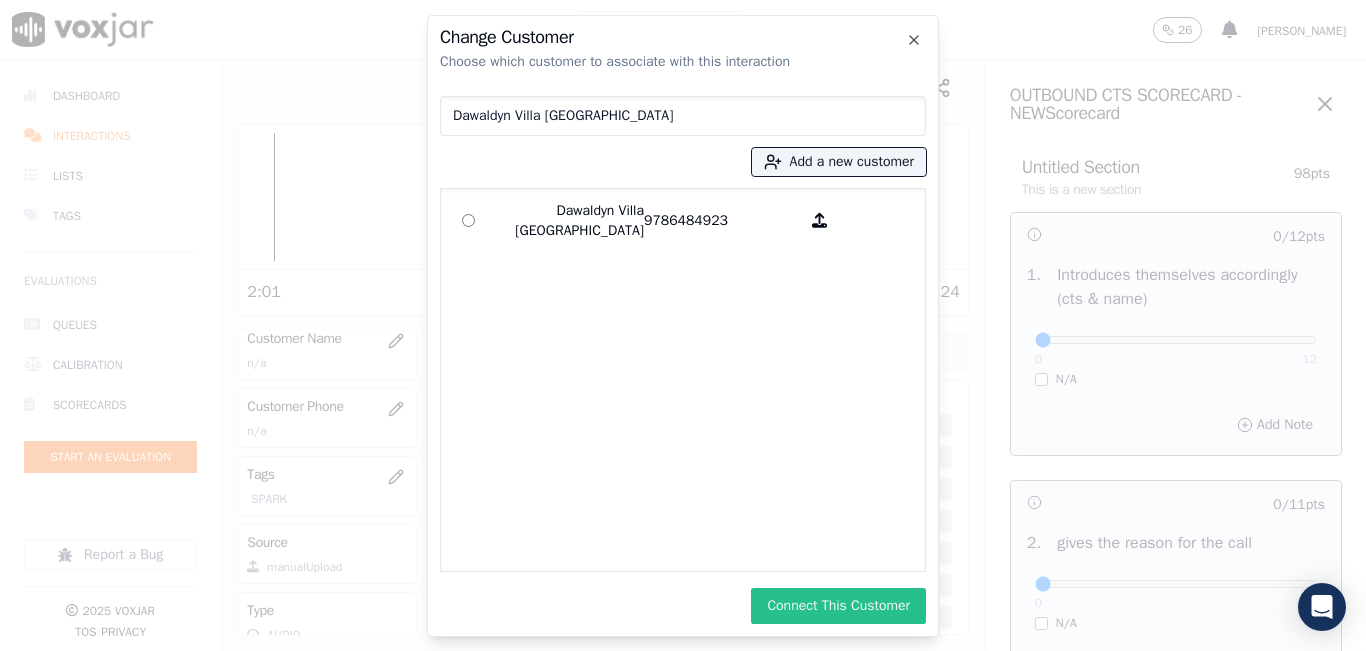 click on "Connect This Customer" at bounding box center [838, 606] 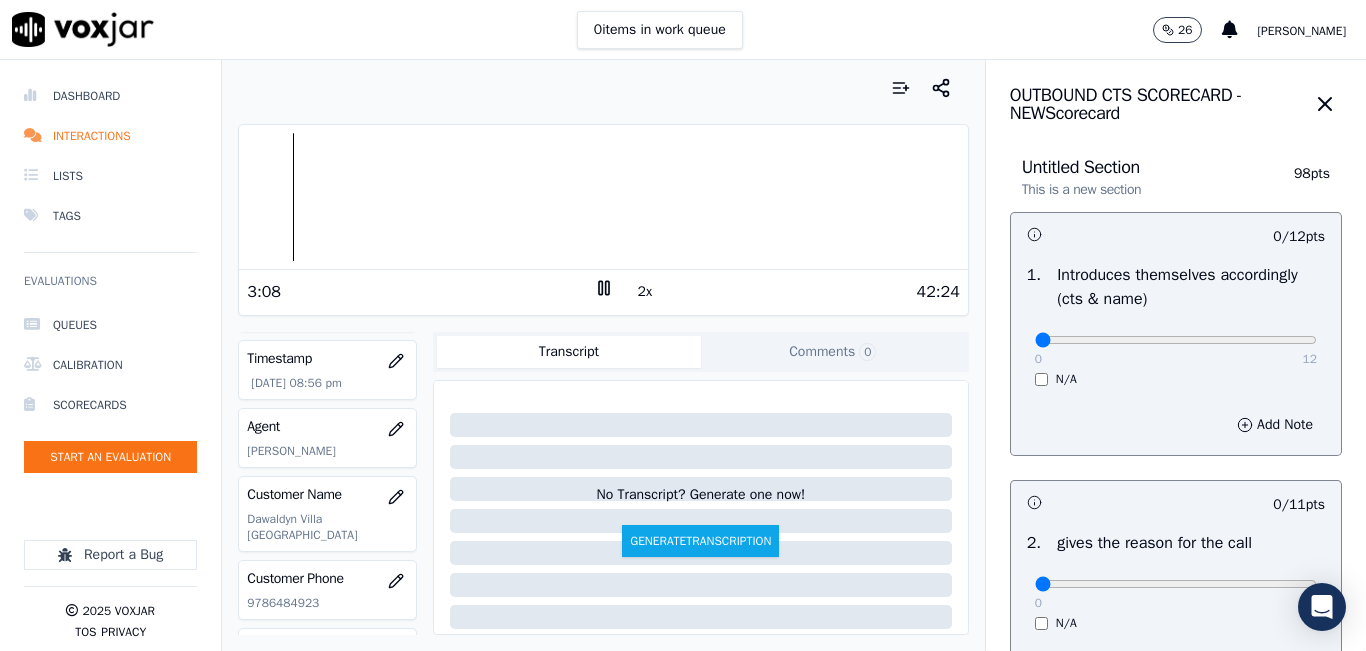 scroll, scrollTop: 0, scrollLeft: 0, axis: both 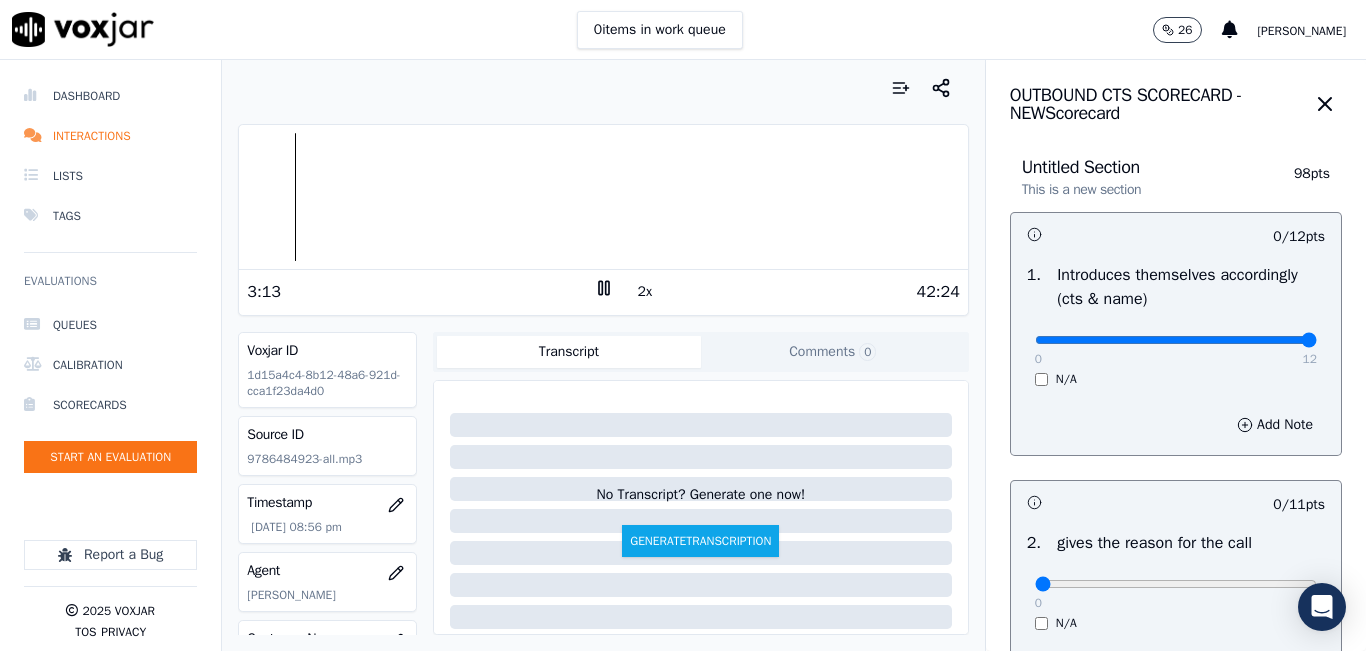 type on "12" 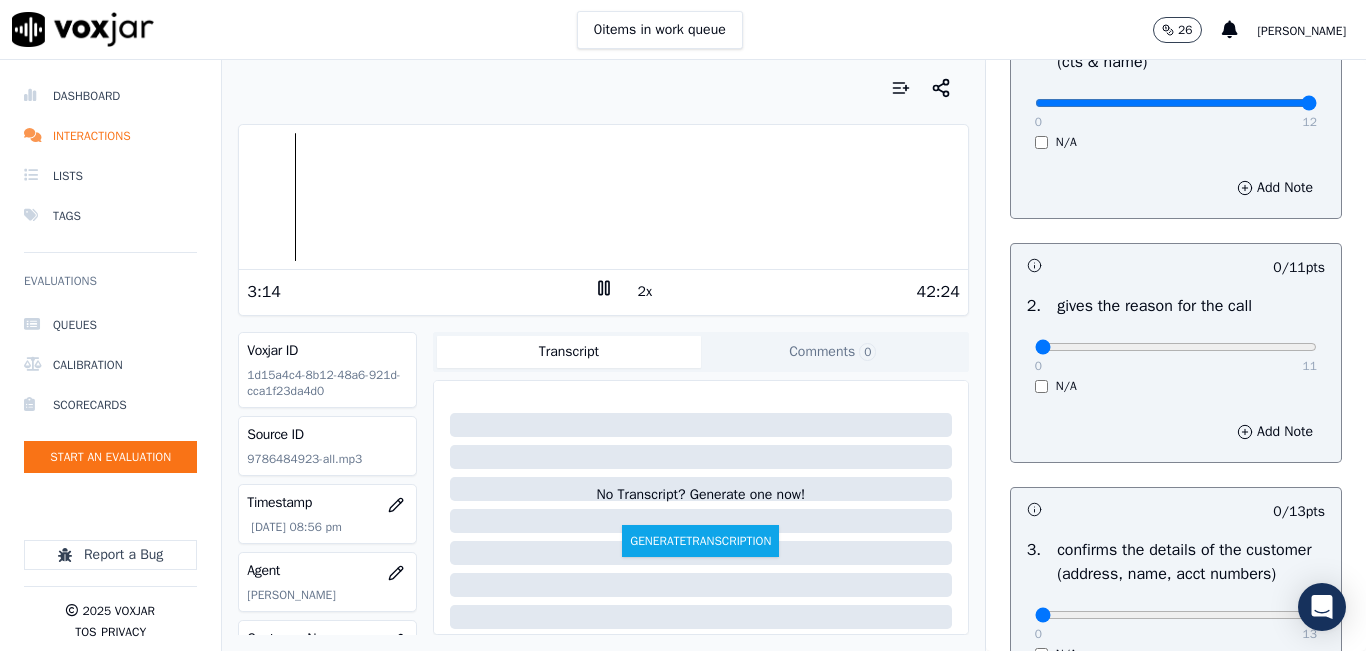 scroll, scrollTop: 300, scrollLeft: 0, axis: vertical 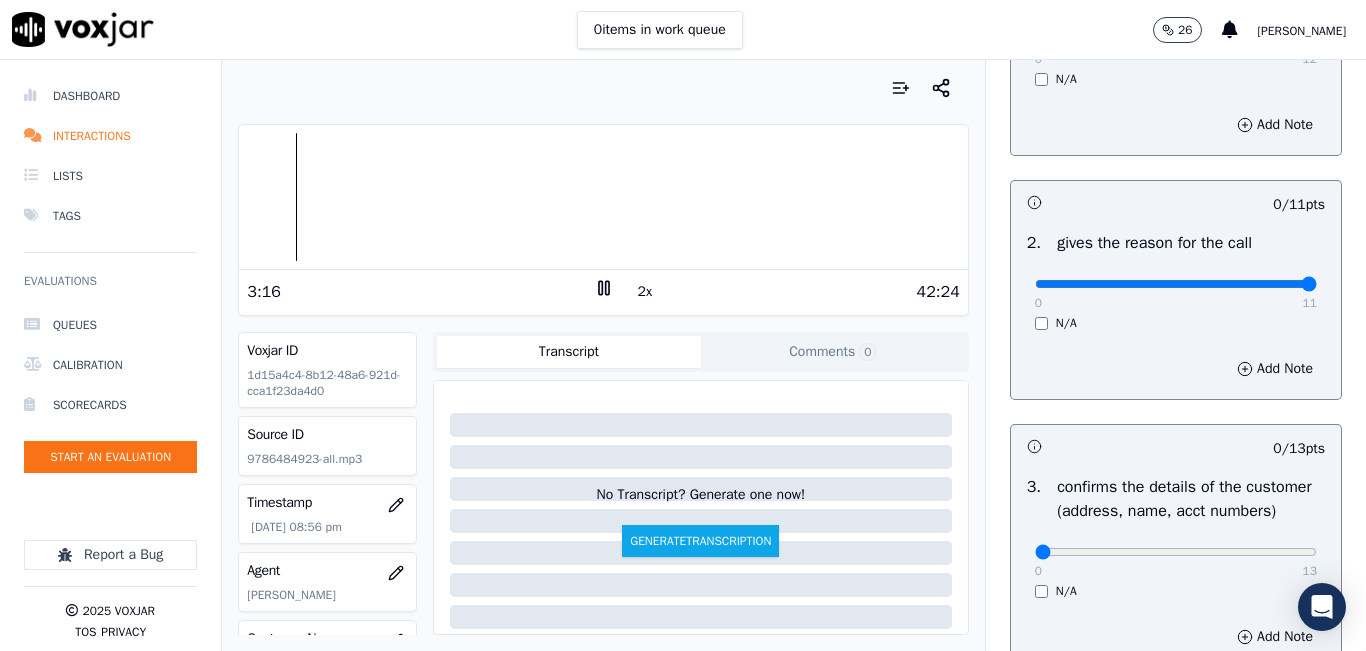 type on "11" 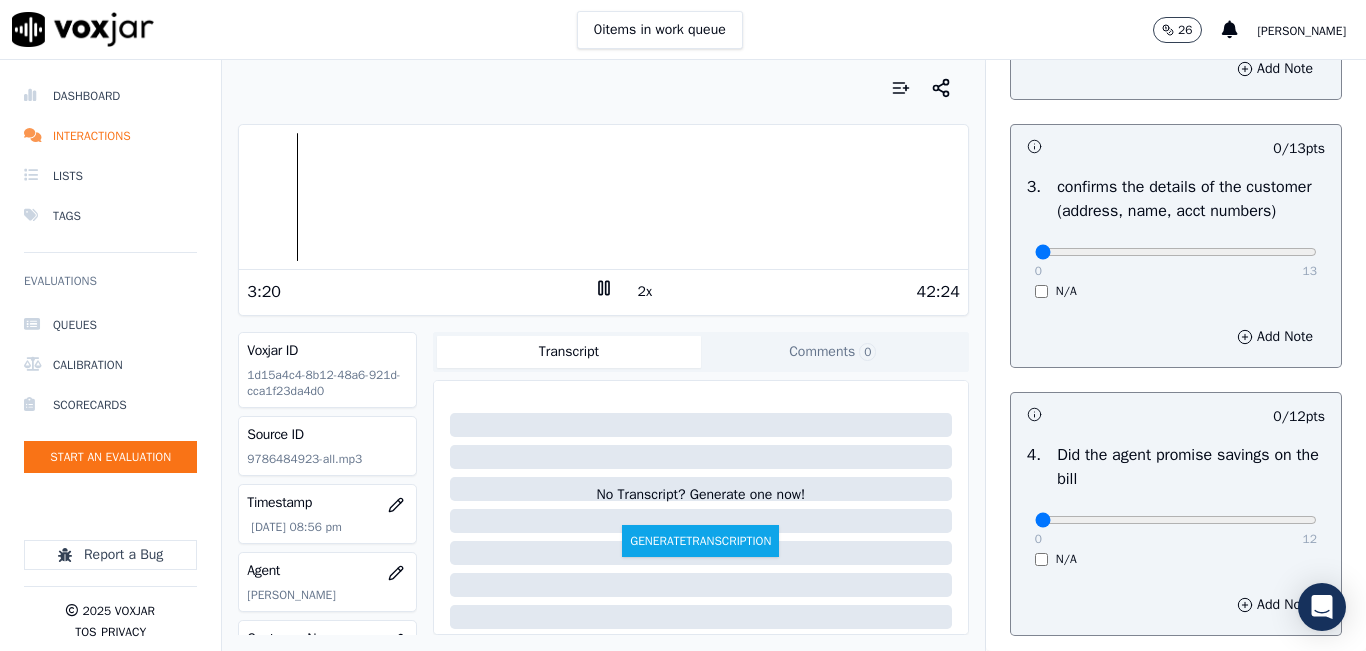 scroll, scrollTop: 700, scrollLeft: 0, axis: vertical 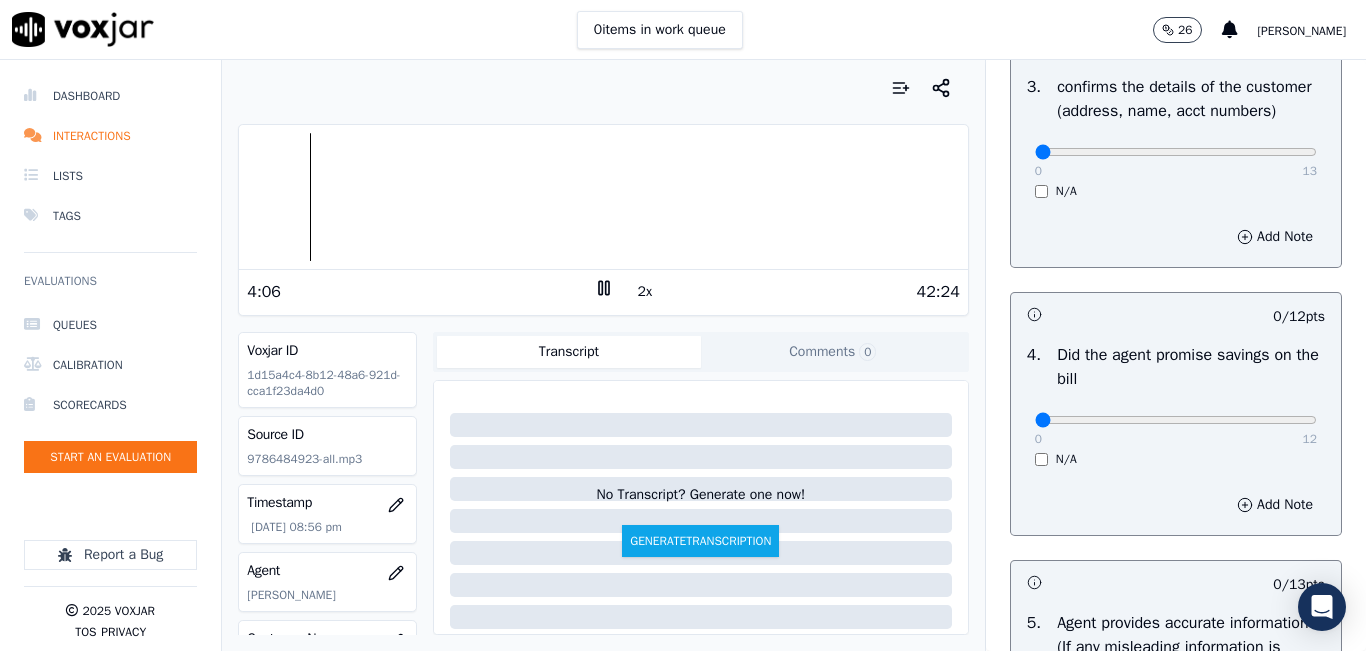click on "Your browser does not support the audio element.   4:06     2x   42:24   Voxjar ID   1d15a4c4-8b12-48a6-921d-cca1f23da4d0   Source ID   9786484923-all.mp3   Timestamp
07/23/2025 08:56 pm     Agent
Ricardo Castro_RCastroNWFG     Customer Name     Dawaldyn Villa Mendoza     Customer Phone     9786484923     Tags
SPARK     Source     manualUpload   Type     AUDIO       Transcript   Comments  0   No Transcript? Generate one now!   Generate  Transcription         Add Comment" at bounding box center [603, 355] 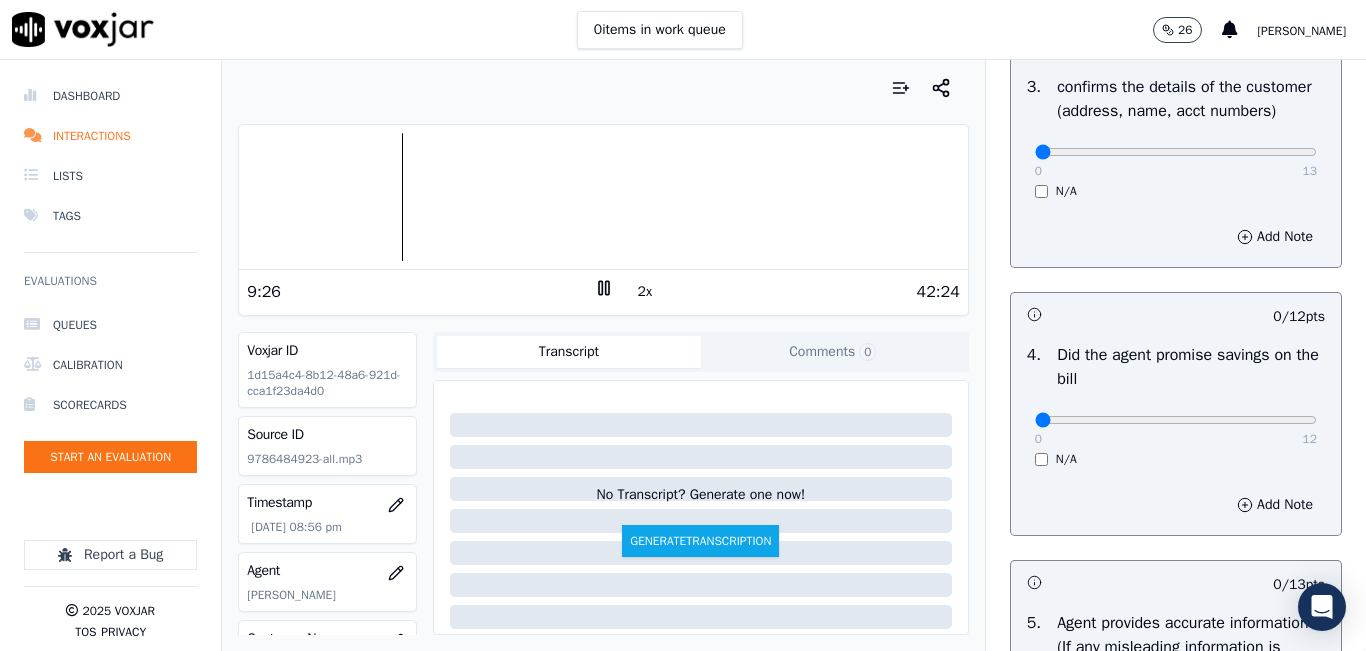 click on "0  items in work queue     26         carlos barrios" at bounding box center (683, 30) 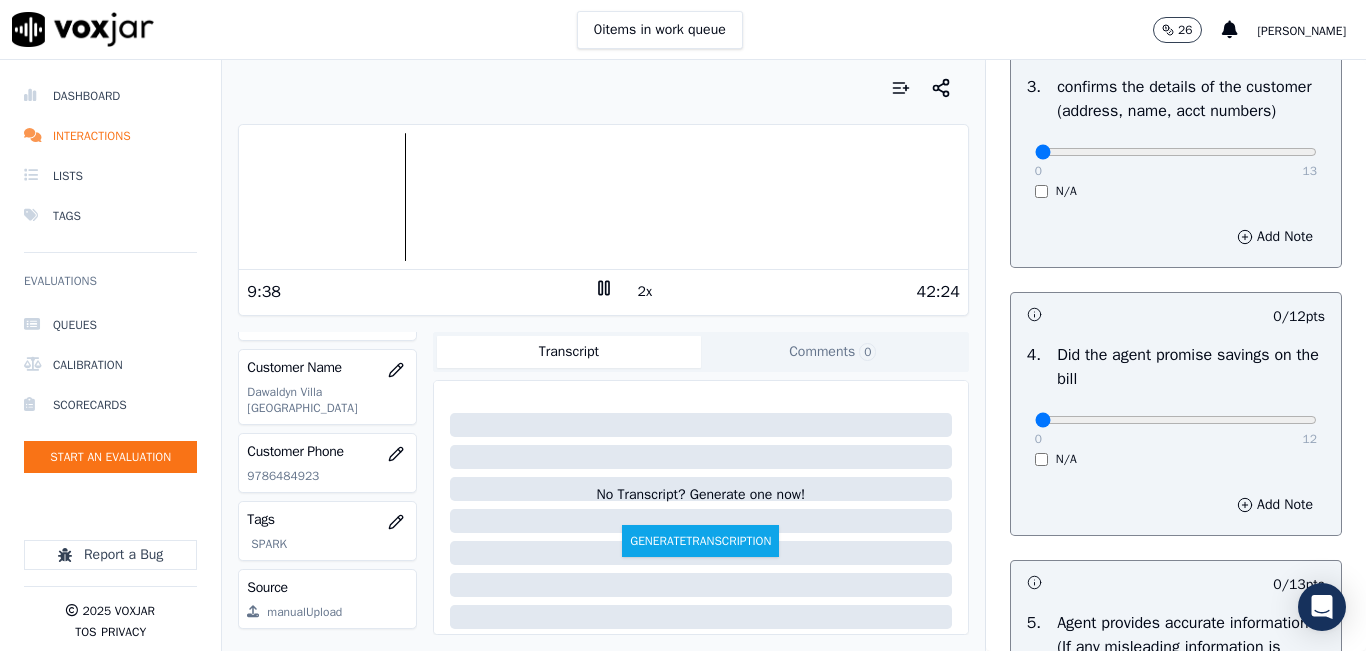 scroll, scrollTop: 300, scrollLeft: 0, axis: vertical 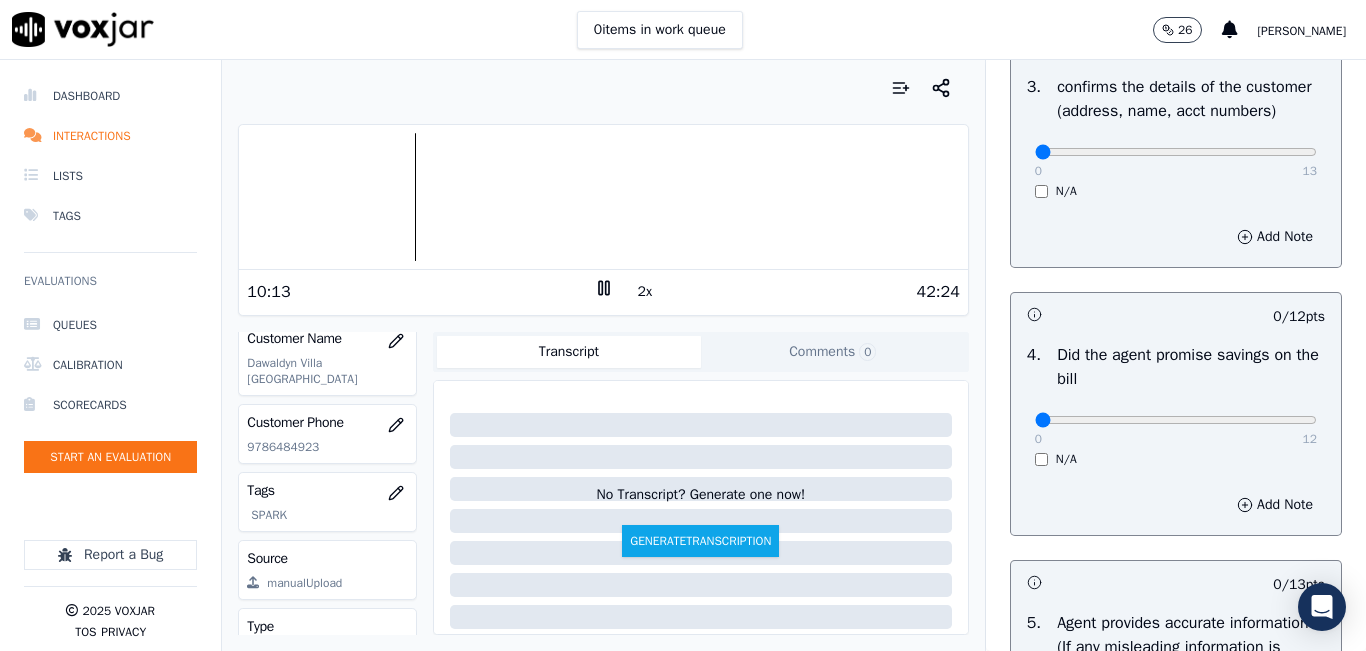 click at bounding box center (603, 197) 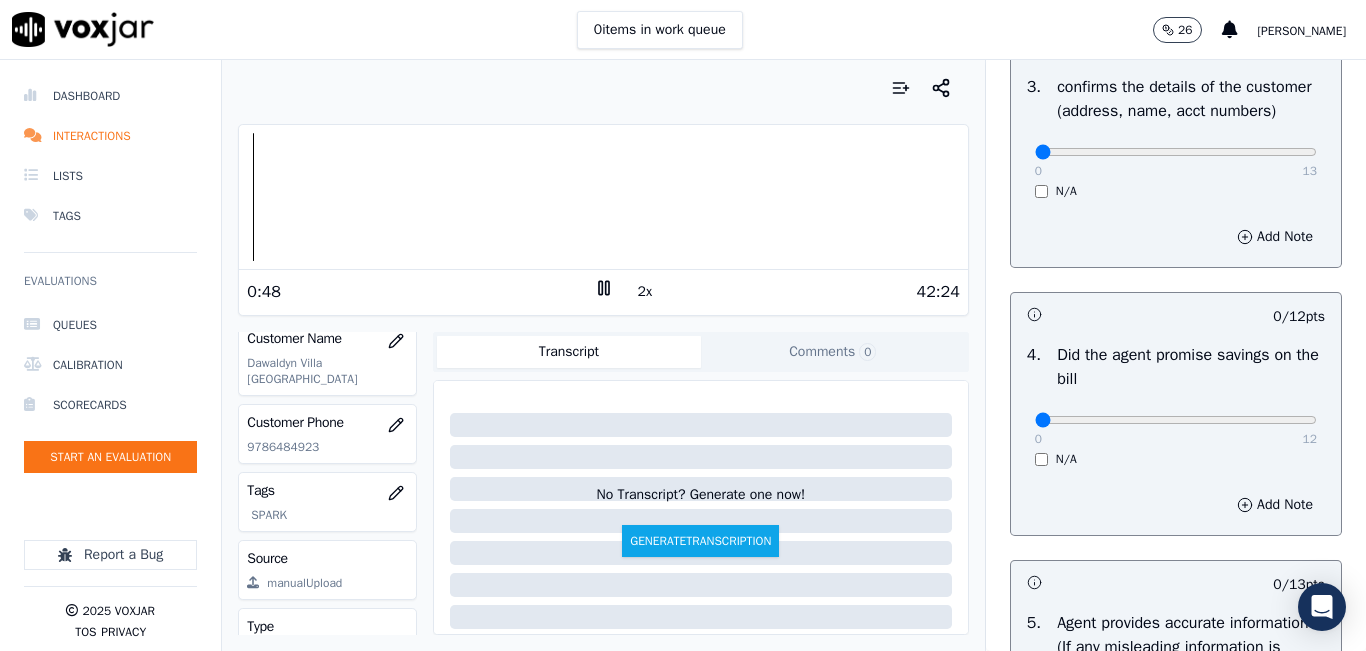 click at bounding box center [603, 197] 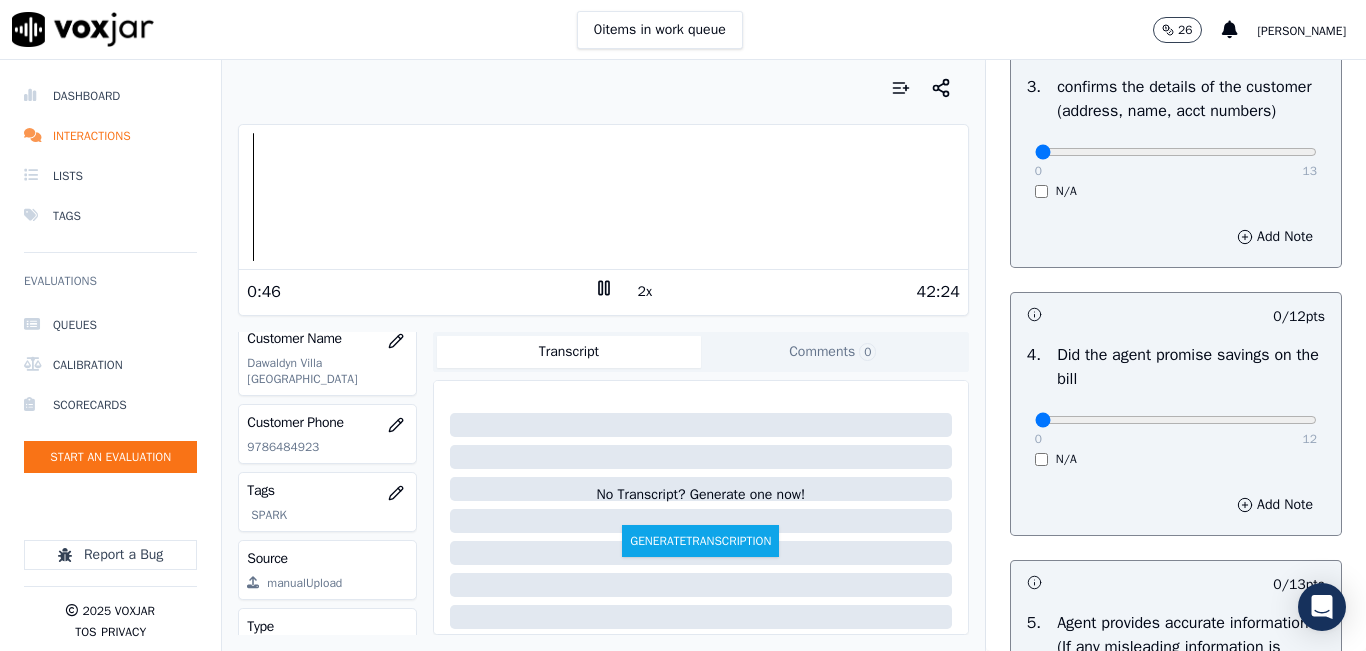 click at bounding box center [603, 197] 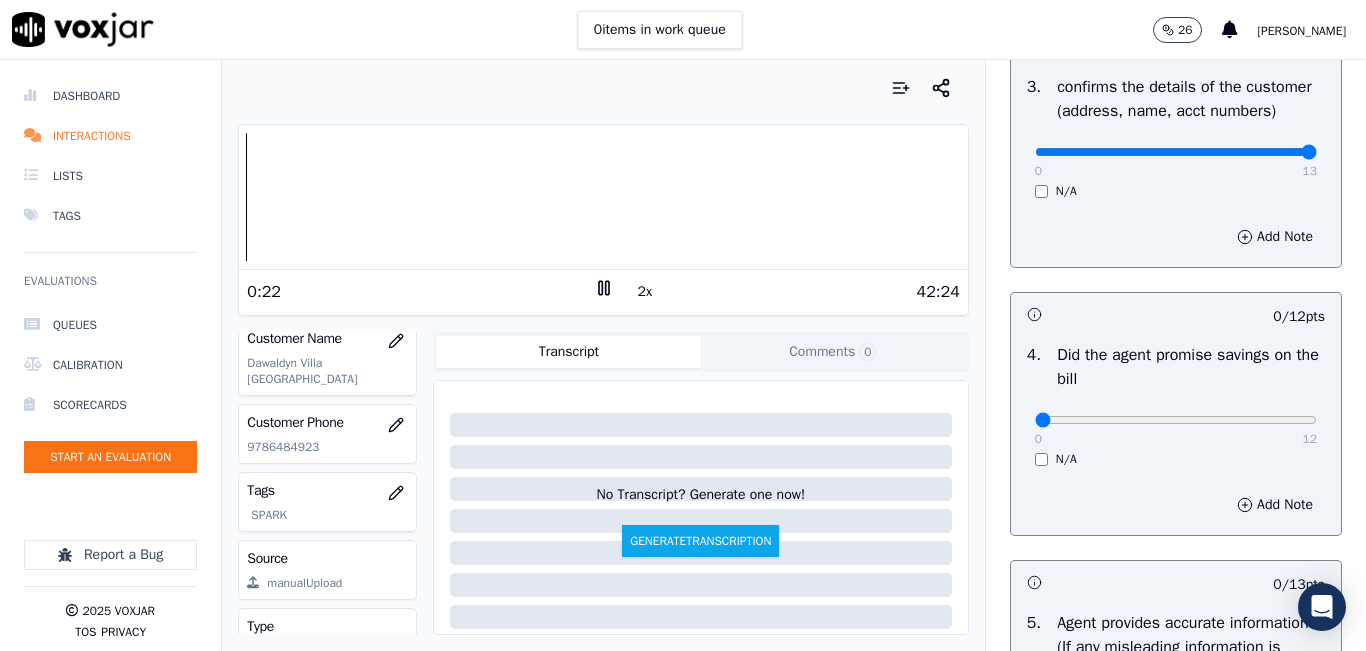 type on "13" 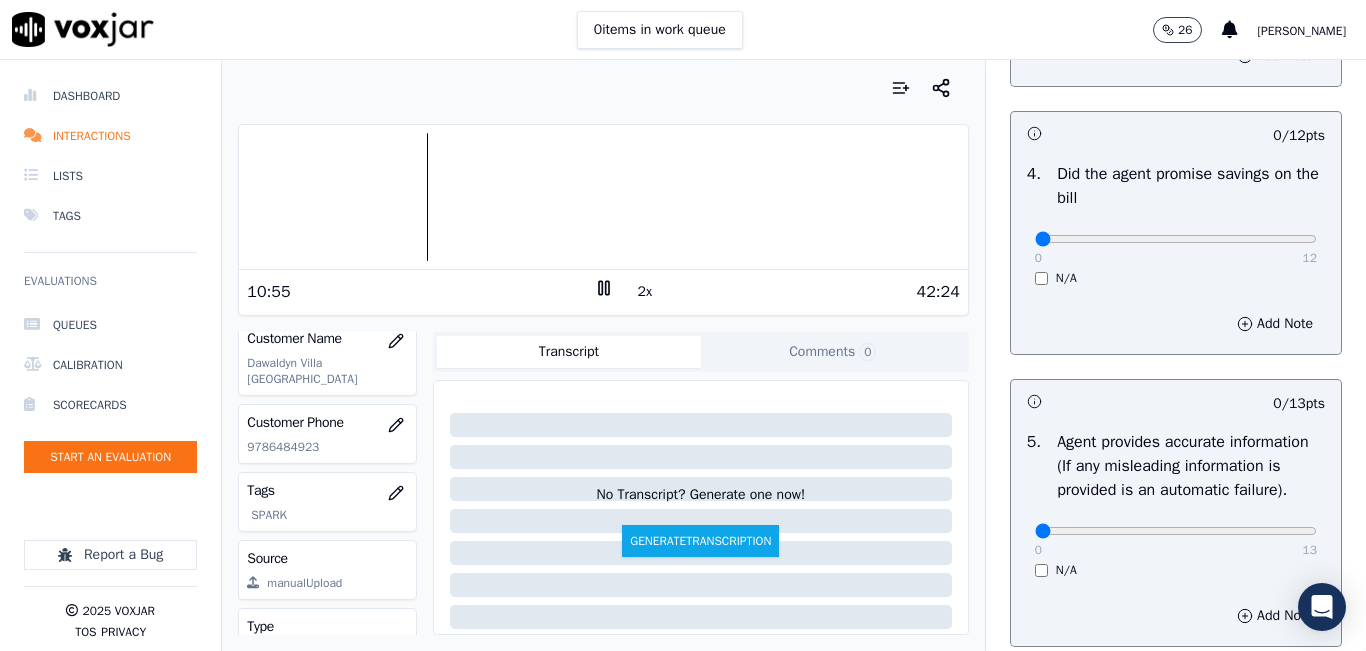 scroll, scrollTop: 900, scrollLeft: 0, axis: vertical 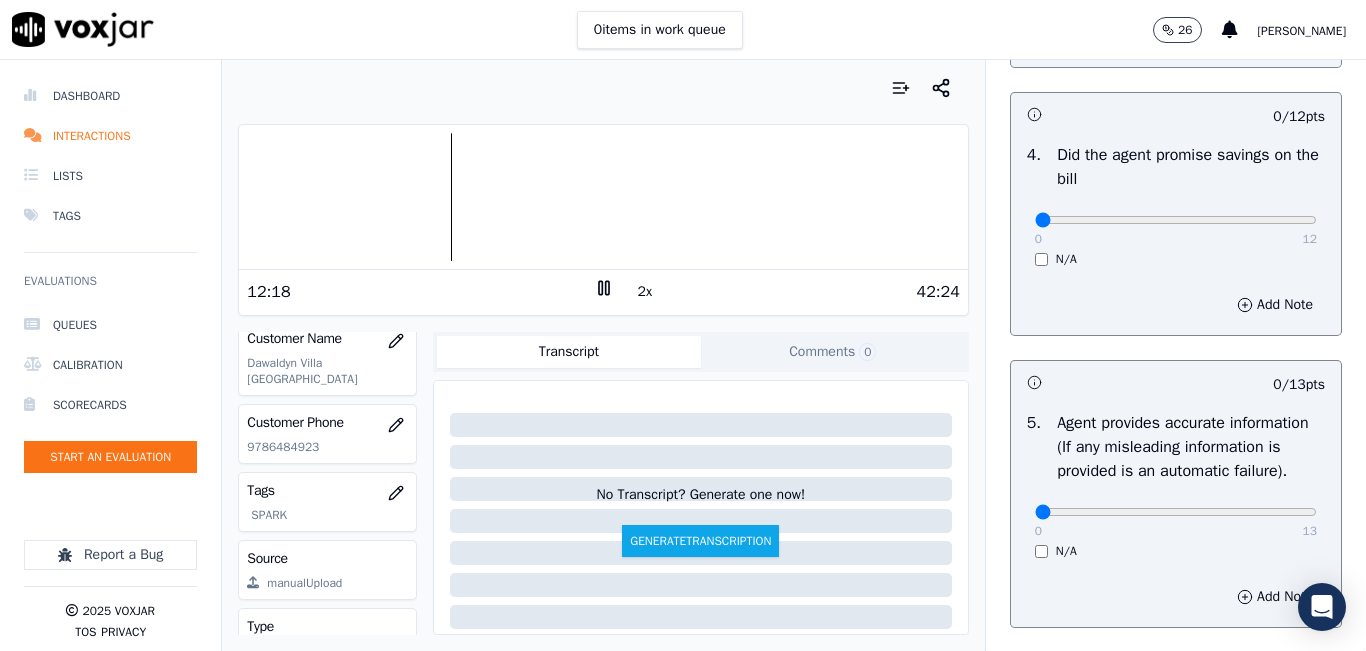 click at bounding box center [603, 88] 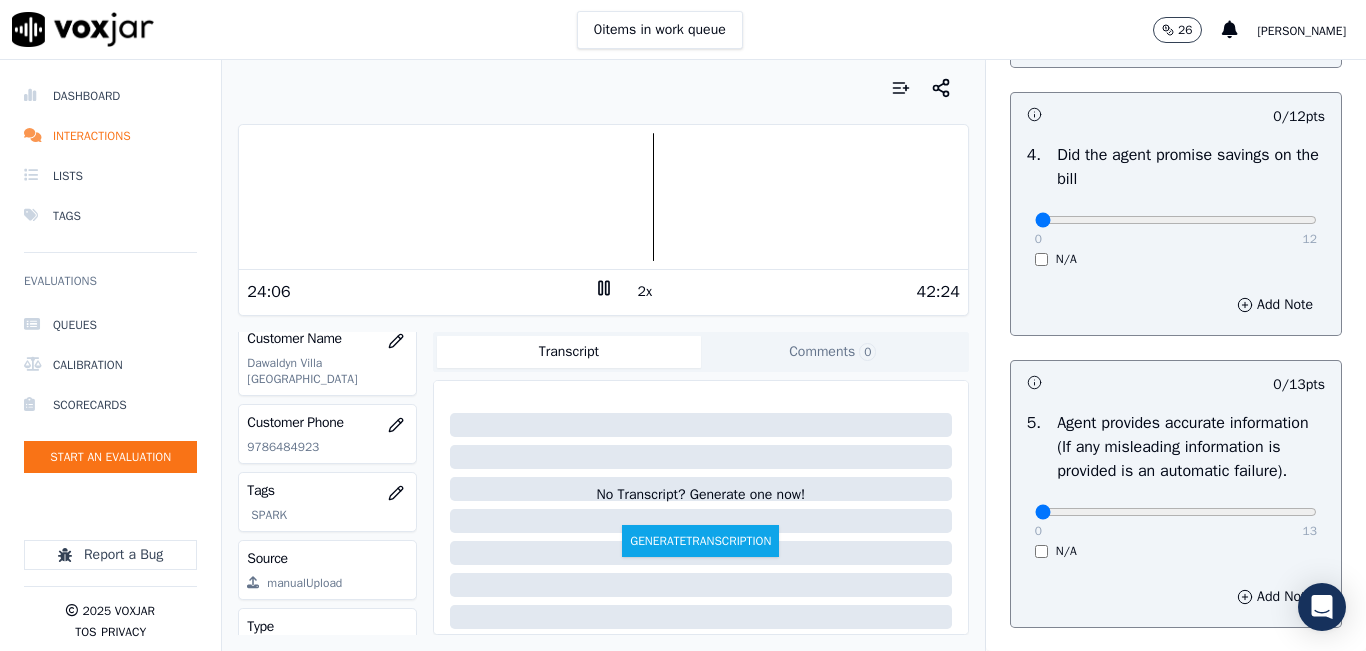 click on "0  items in work queue     26         carlos barrios" at bounding box center (683, 30) 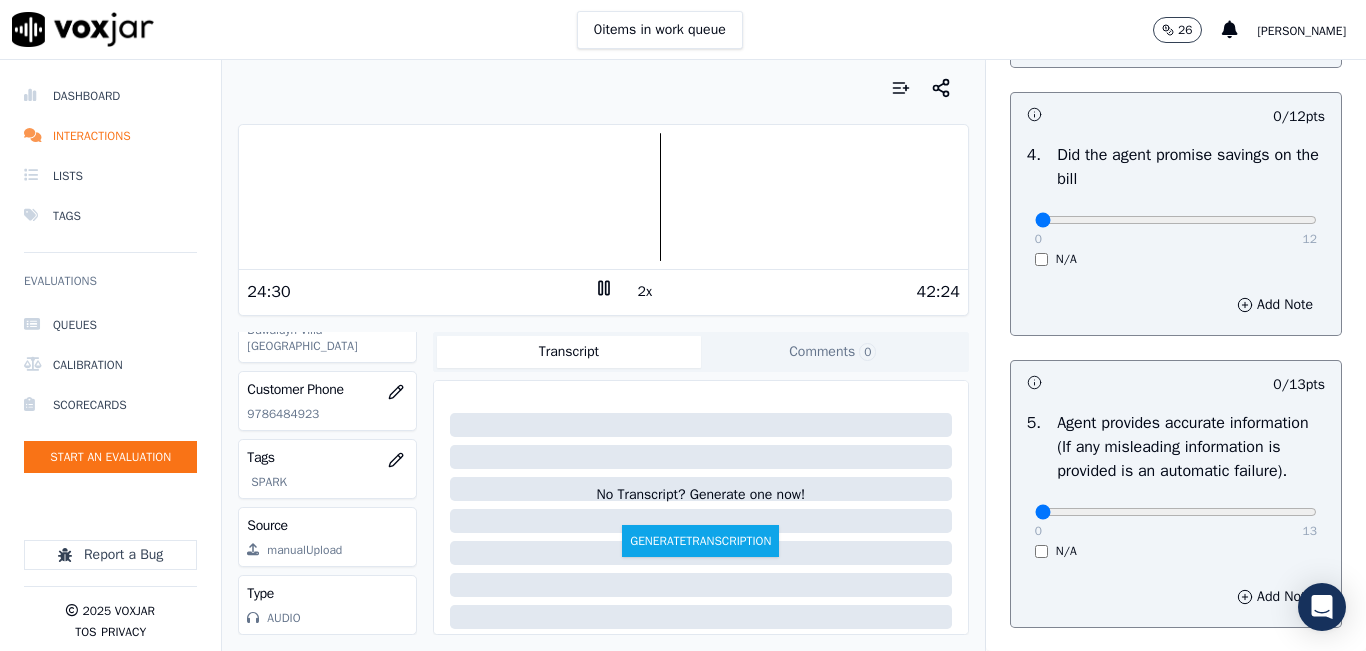 scroll, scrollTop: 78, scrollLeft: 0, axis: vertical 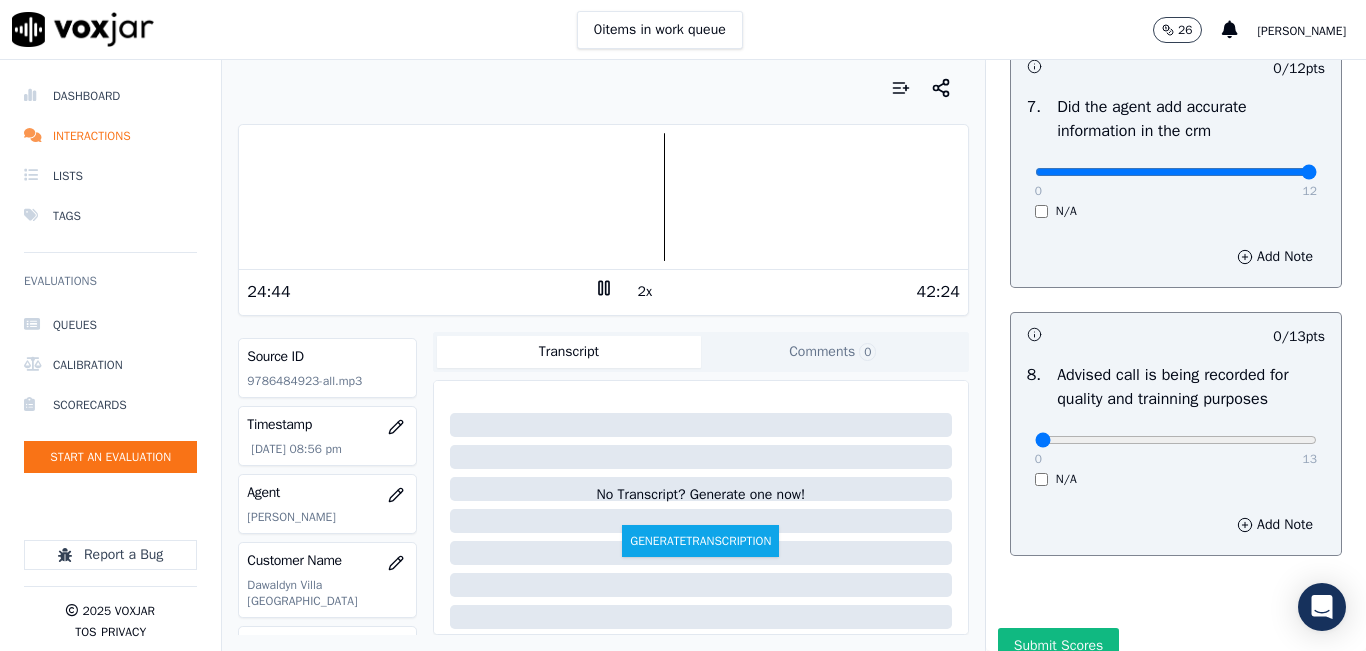 type on "12" 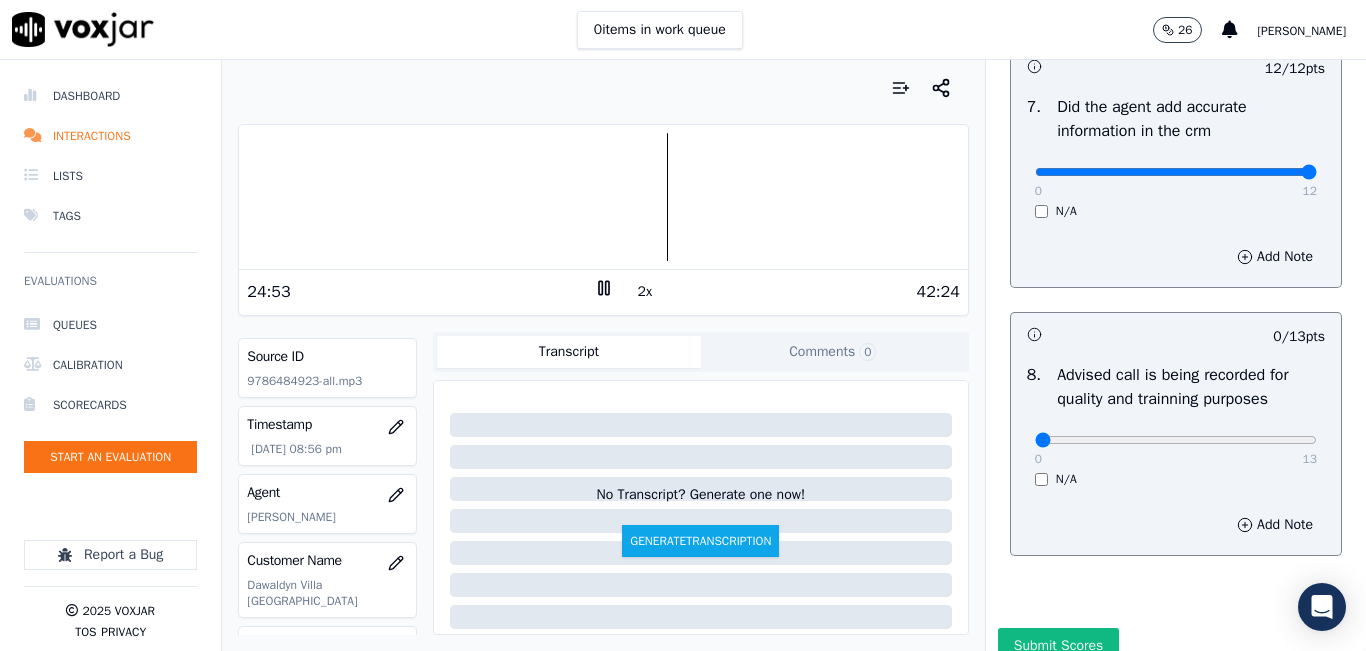 click at bounding box center (603, 197) 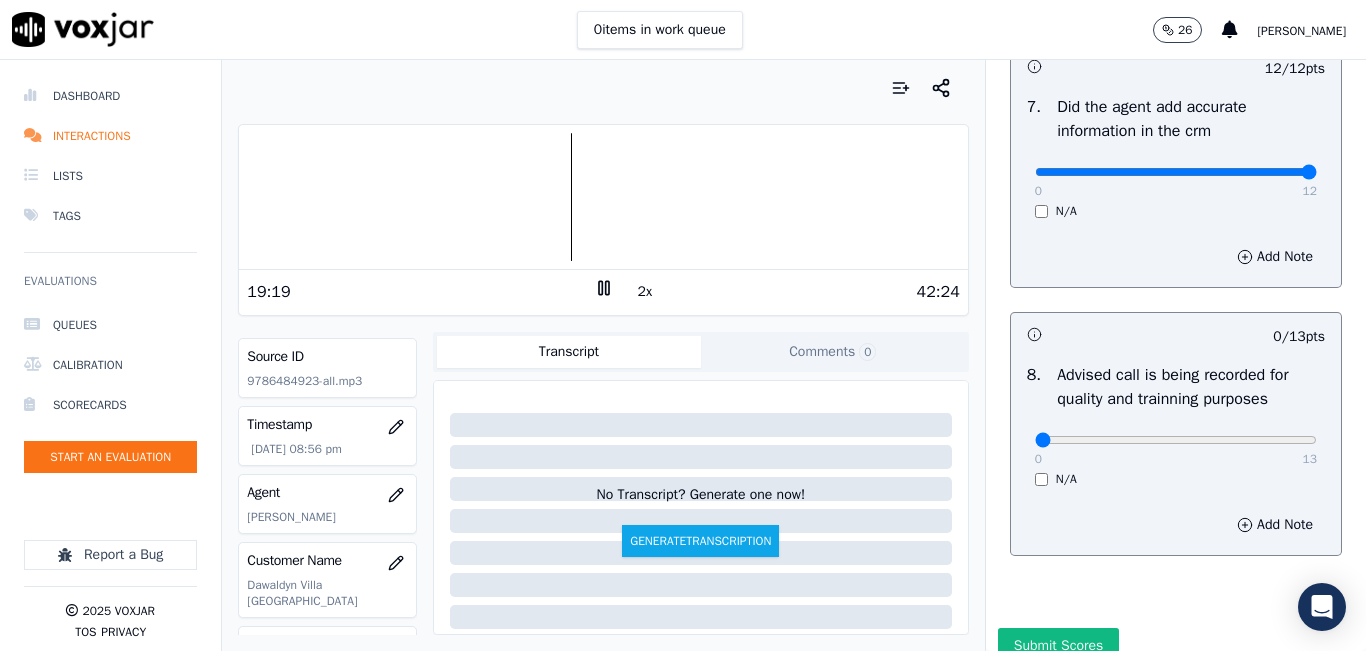 click at bounding box center [603, 197] 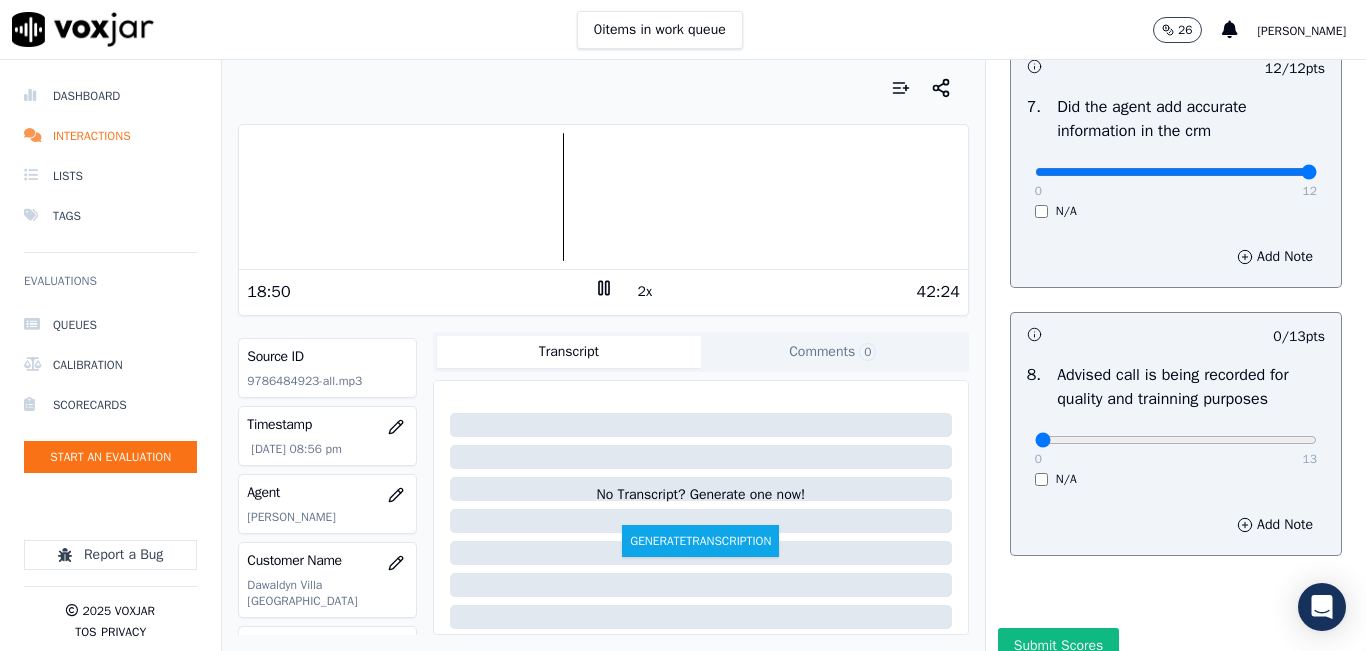 click at bounding box center (603, 197) 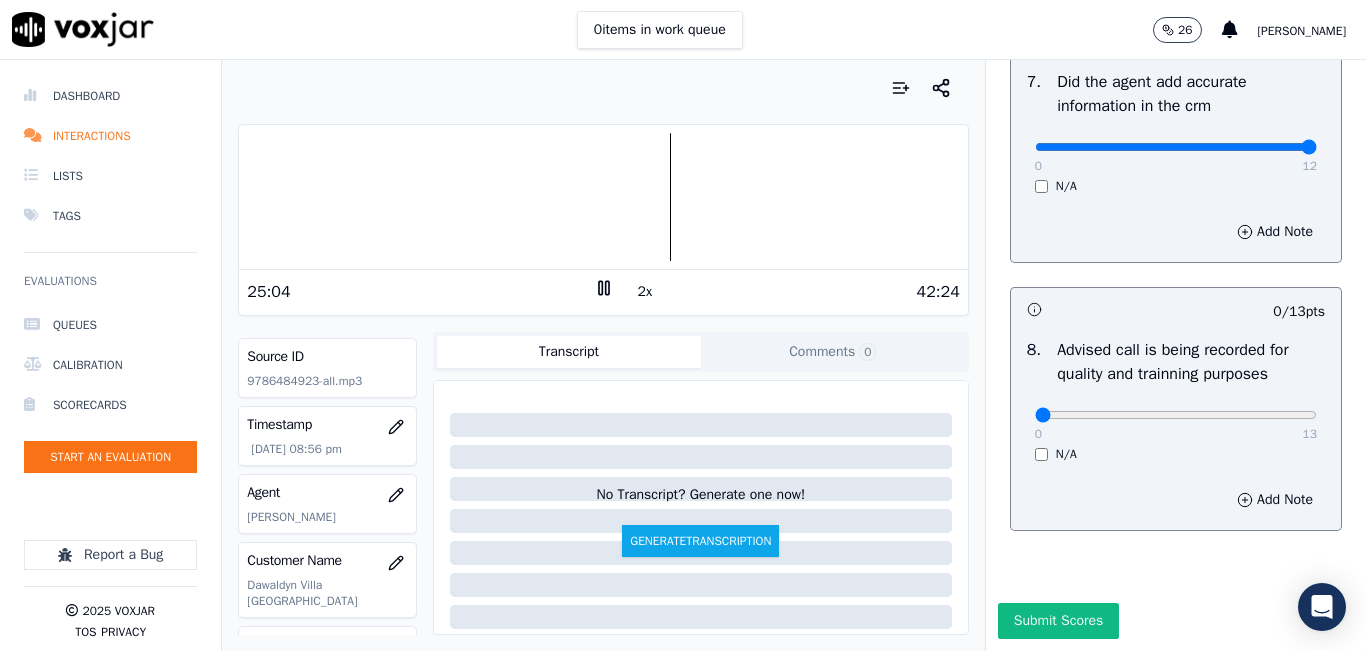 scroll, scrollTop: 1918, scrollLeft: 0, axis: vertical 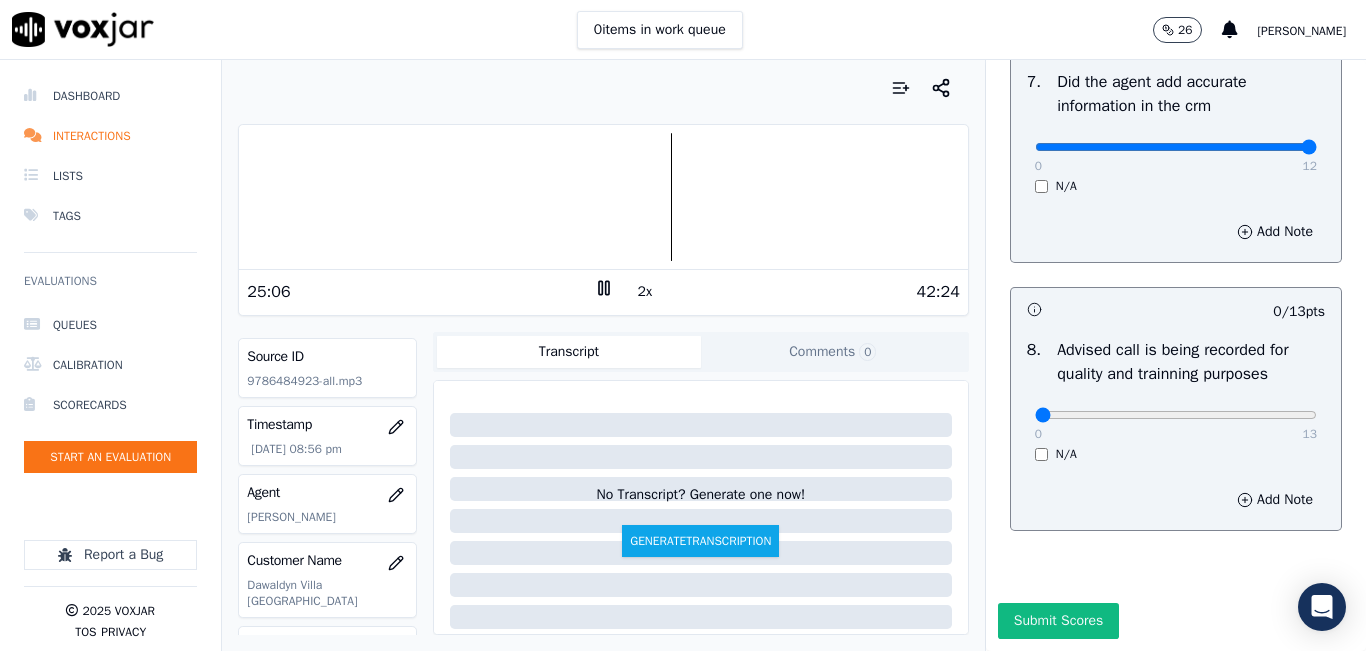 click on "OUTBOUND CTS SCORECARD - NEW   Scorecard       Untitled Section   This is a new section   98  pts                 12 / 12  pts     1 .   Introduces themselves accordingly (cts & name)     0   12     N/A      Add Note                           11 / 11  pts     2 .   gives the reason for the call      0   11     N/A      Add Note                           13 / 13  pts     3 .   confirms the details of the customer (address, name, acct numbers)     0   13     N/A      Add Note                           -- / 12  pts     4 .   Did the agent promise savings on the bill     0   12     N/A      Add Note                           0 / 13  pts     5 .   Agent provides accurate information  (If any misleading information is provided is an automatic failure).     0   13     N/A      Add Note                           0 / 12  pts     6 .   Authorization to access the customers online account (did the agent discuss payment details )     0   12     N/A      Add Note                           12 / 12  pts     7 .       0   12" at bounding box center (1176, 355) 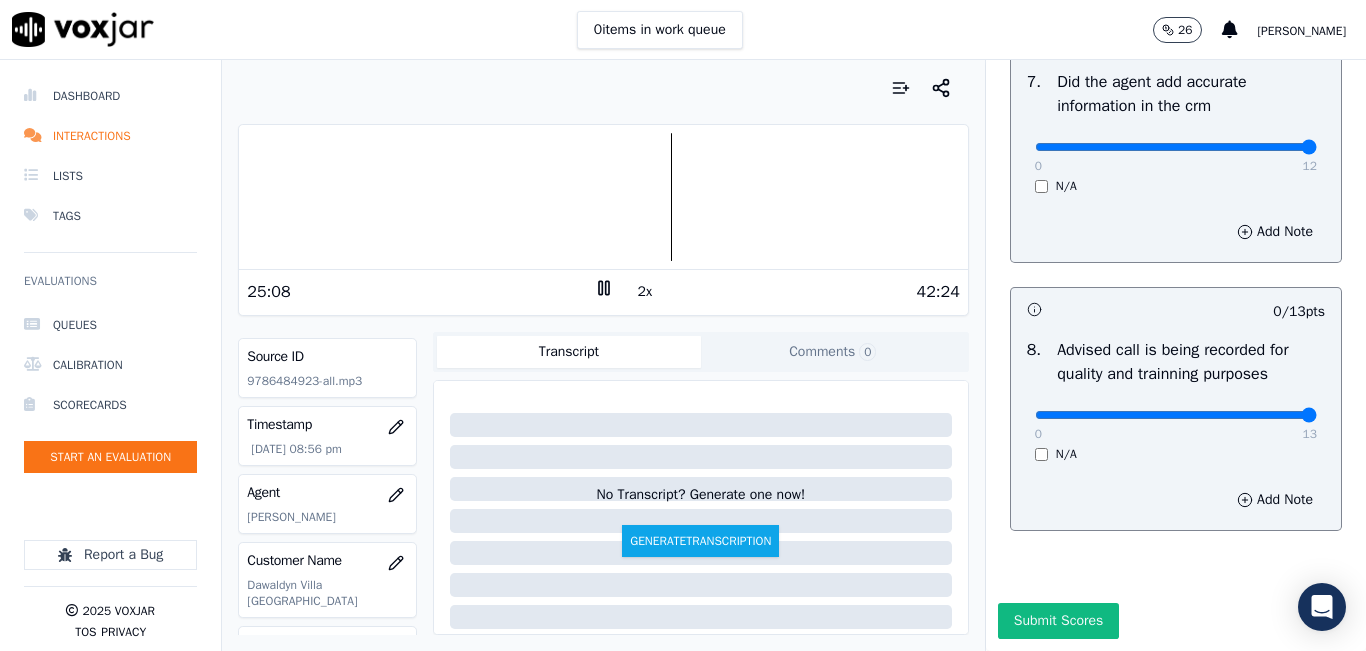 type on "13" 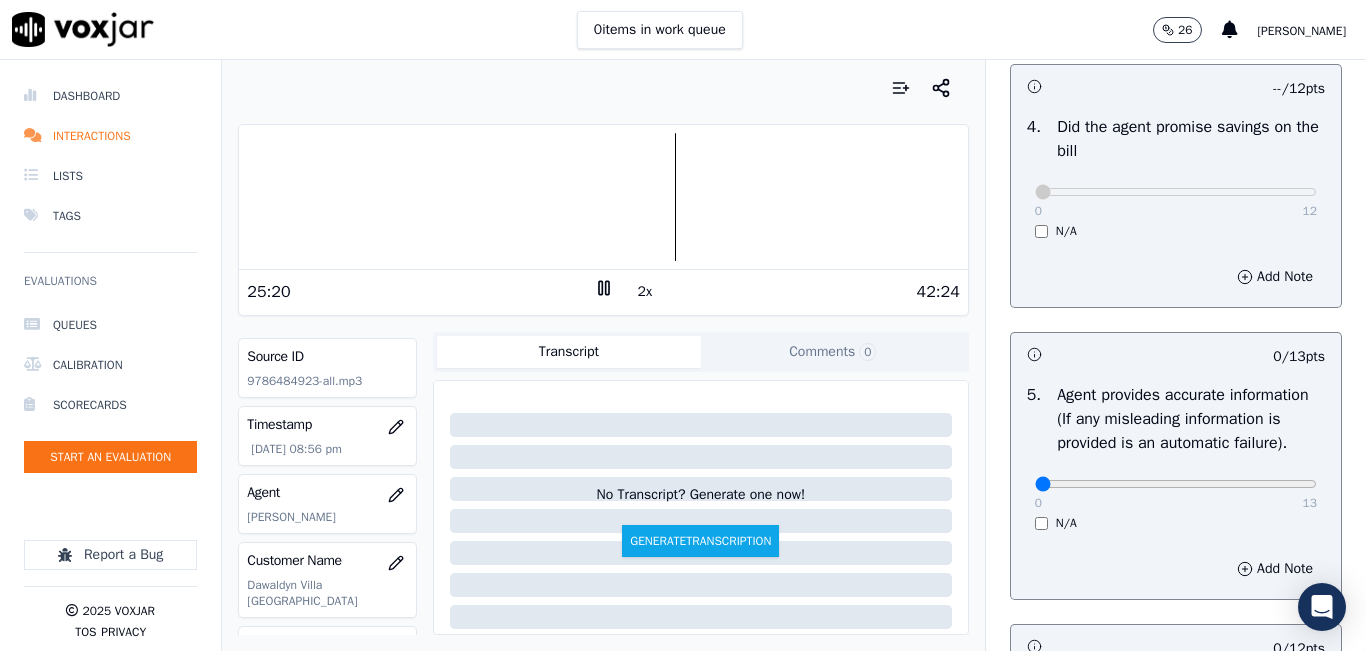 scroll, scrollTop: 1200, scrollLeft: 0, axis: vertical 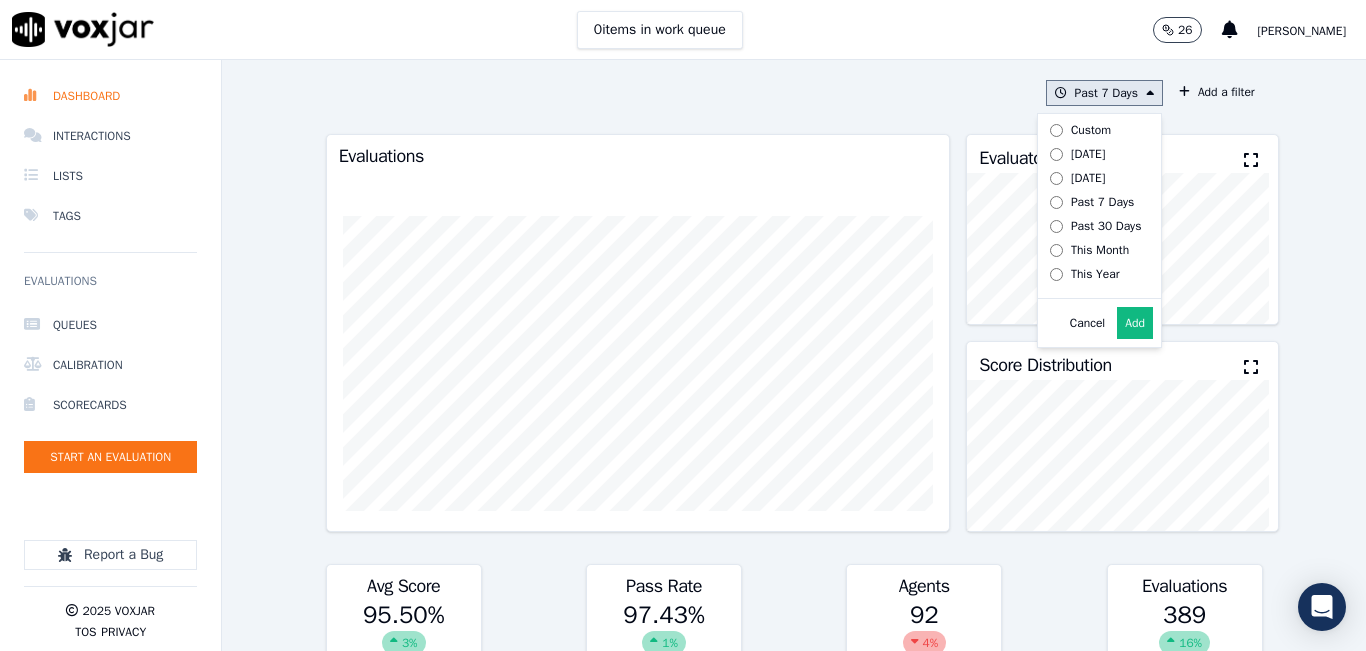 click on "Add" at bounding box center (1135, 323) 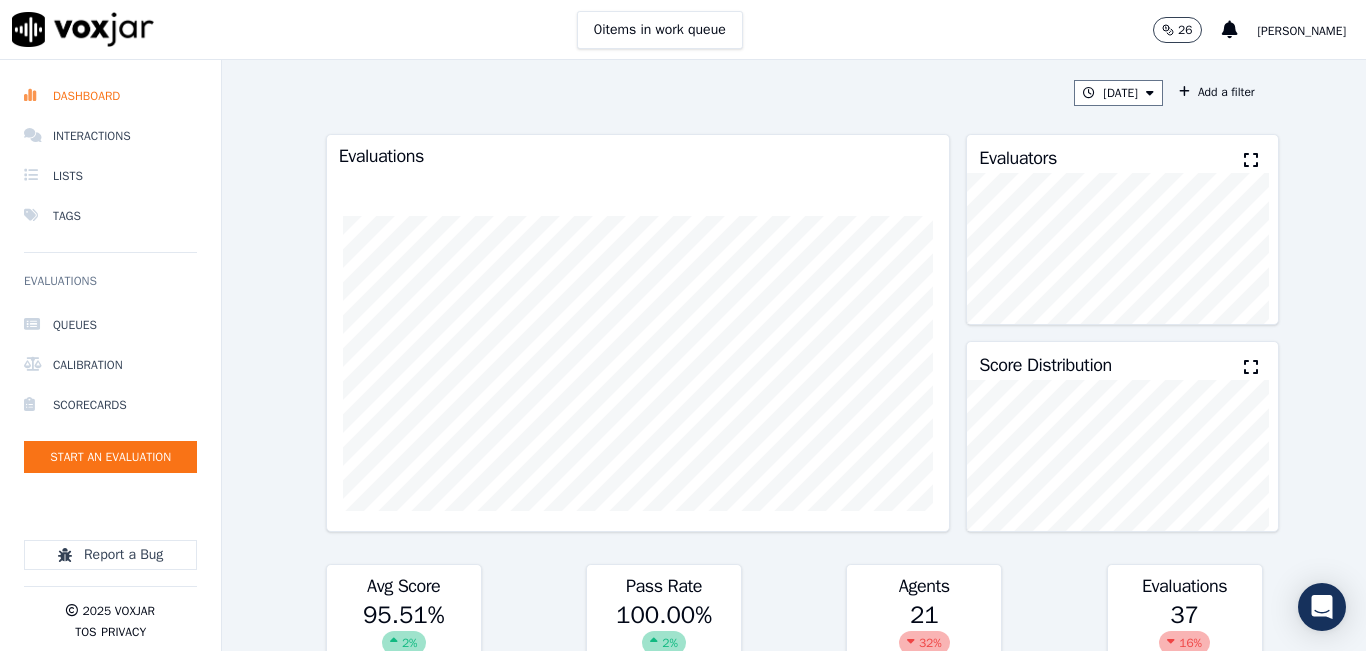 click at bounding box center (1251, 160) 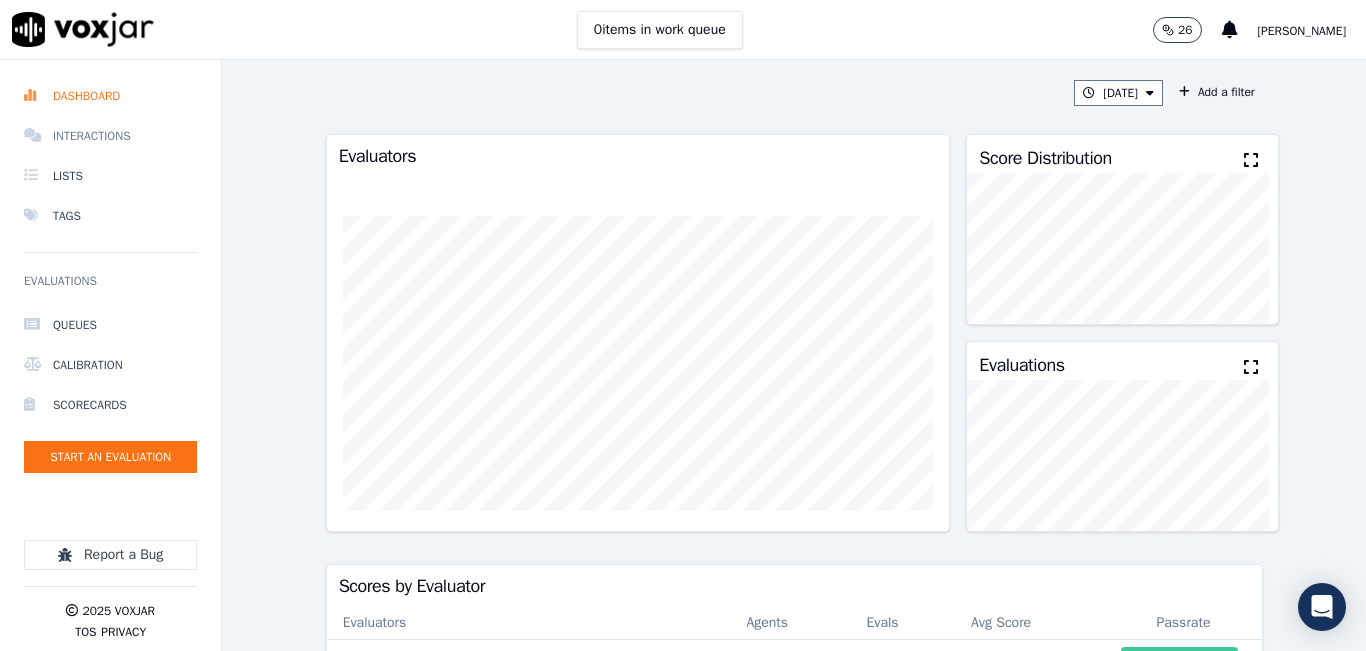 click on "Interactions" at bounding box center [110, 136] 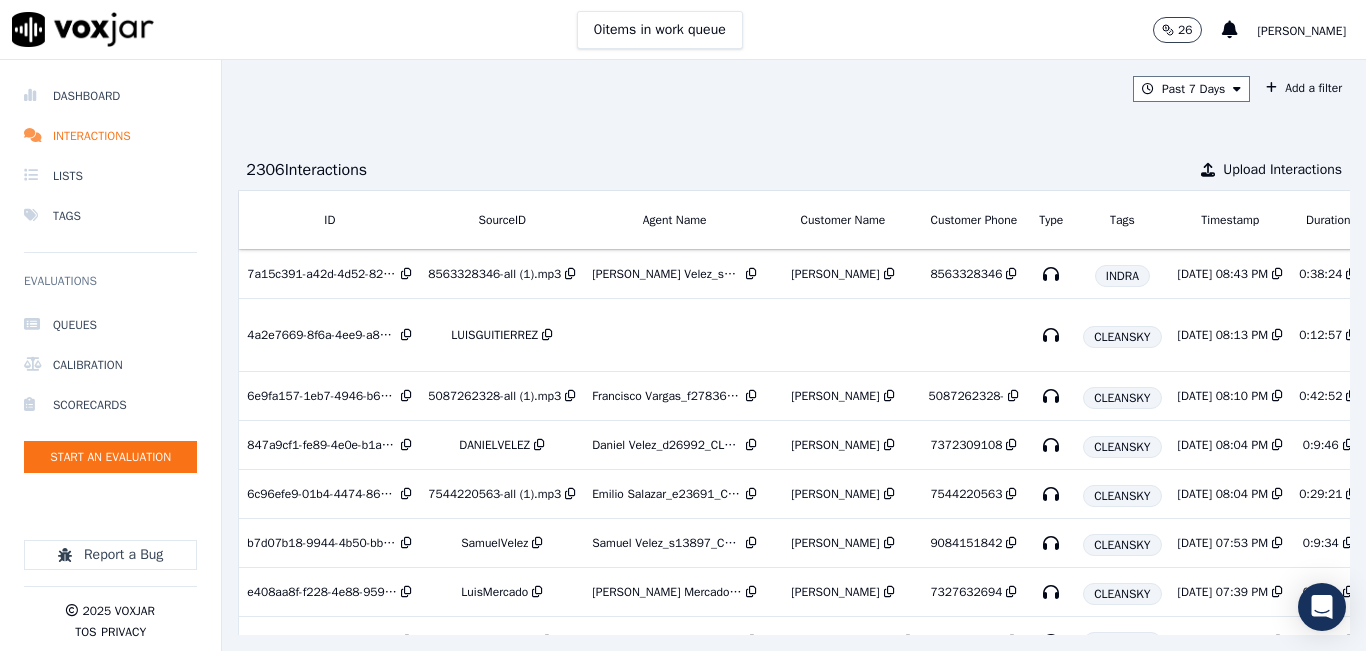 scroll, scrollTop: 0, scrollLeft: 339, axis: horizontal 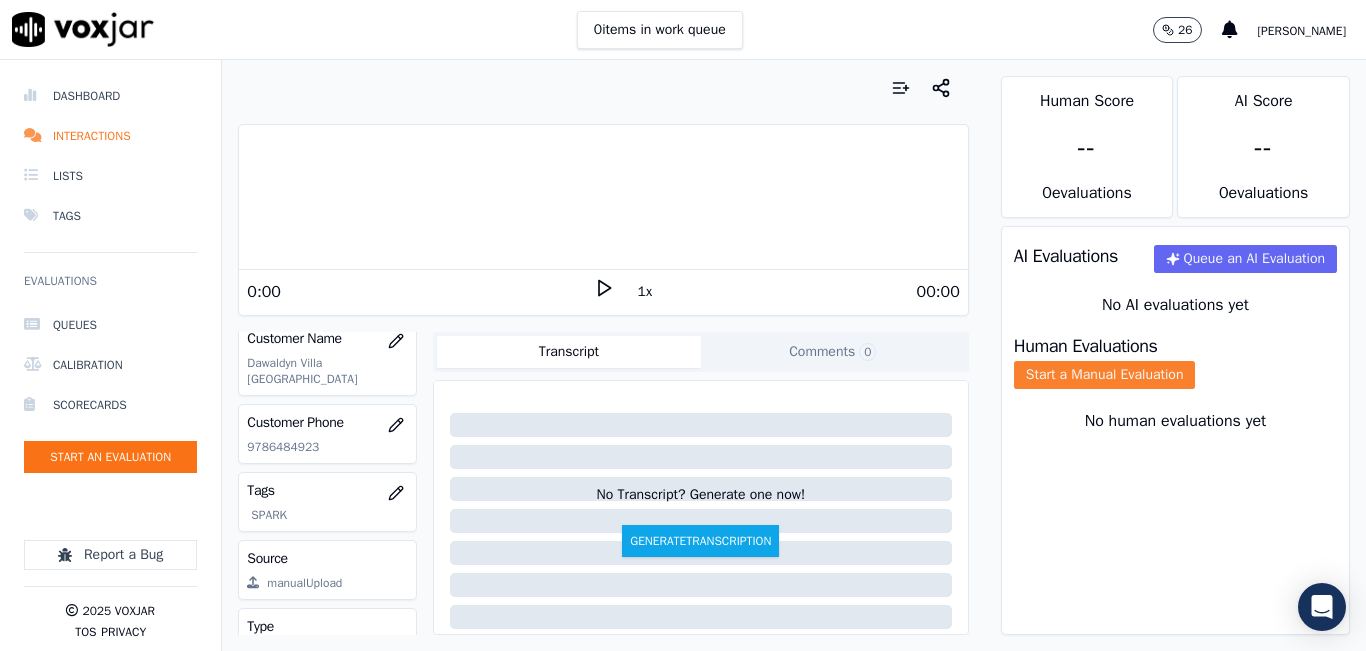click on "Start a Manual Evaluation" 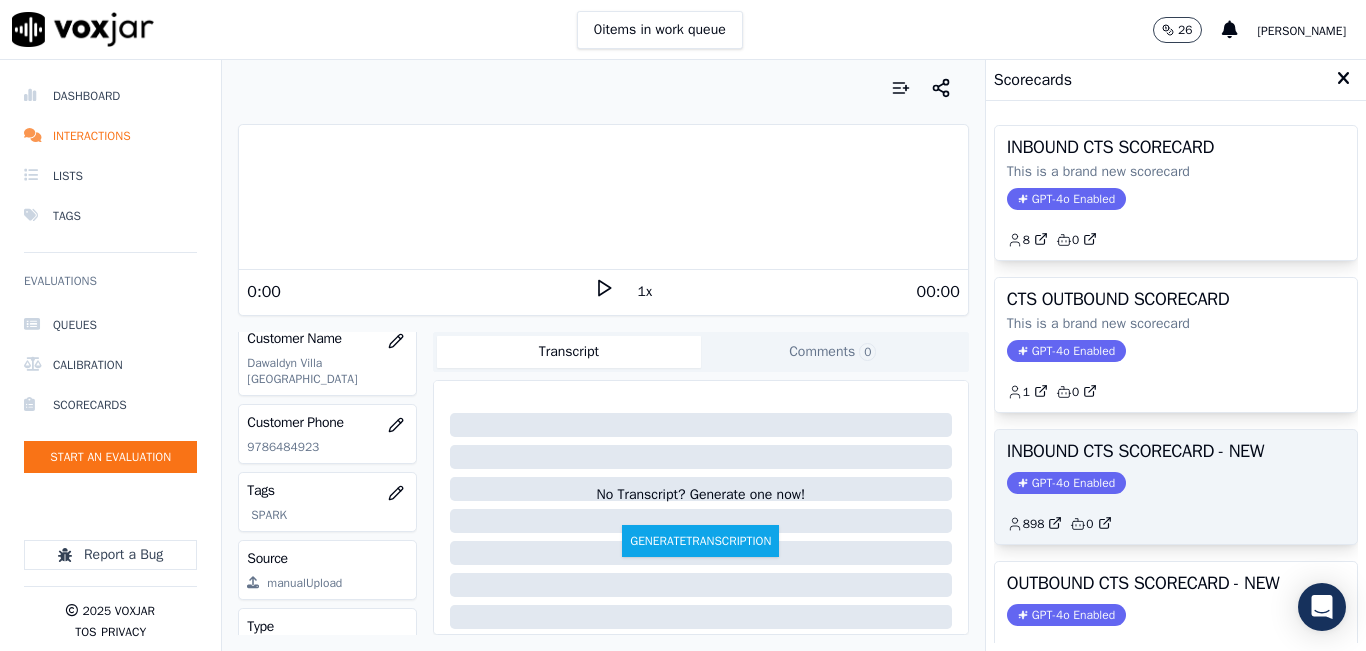 scroll, scrollTop: 100, scrollLeft: 0, axis: vertical 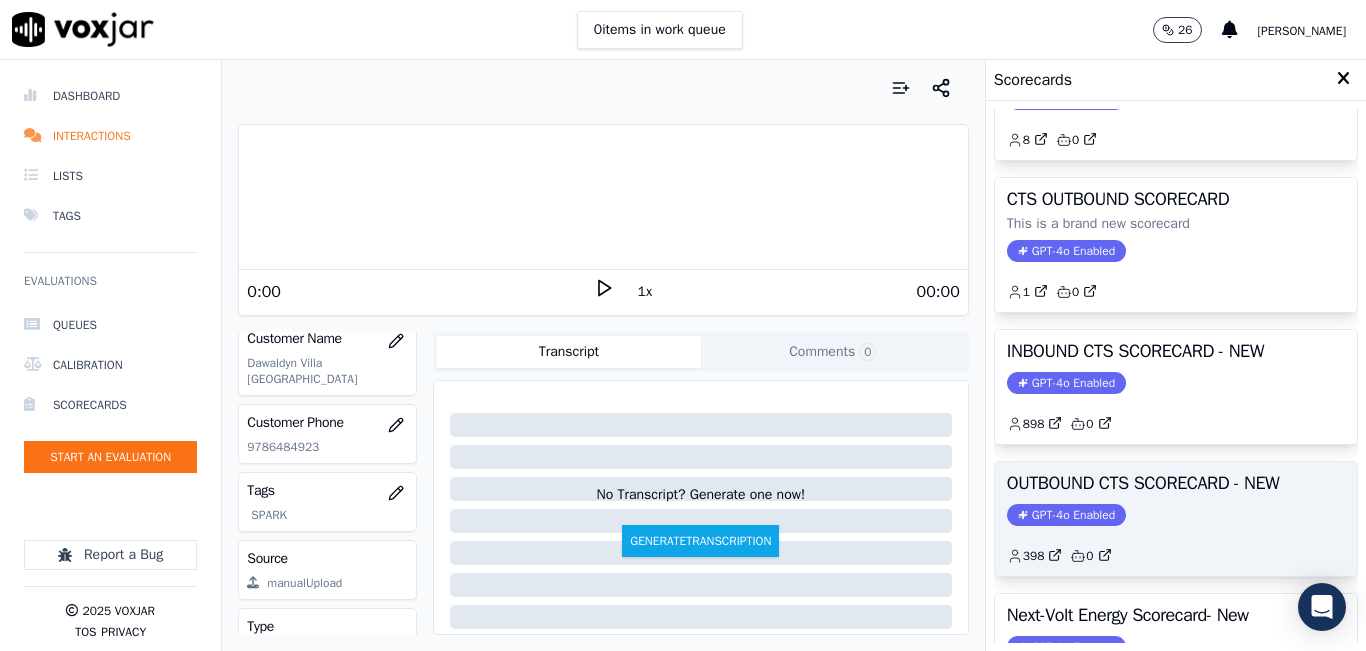 click on "OUTBOUND CTS SCORECARD - NEW" at bounding box center [1176, 483] 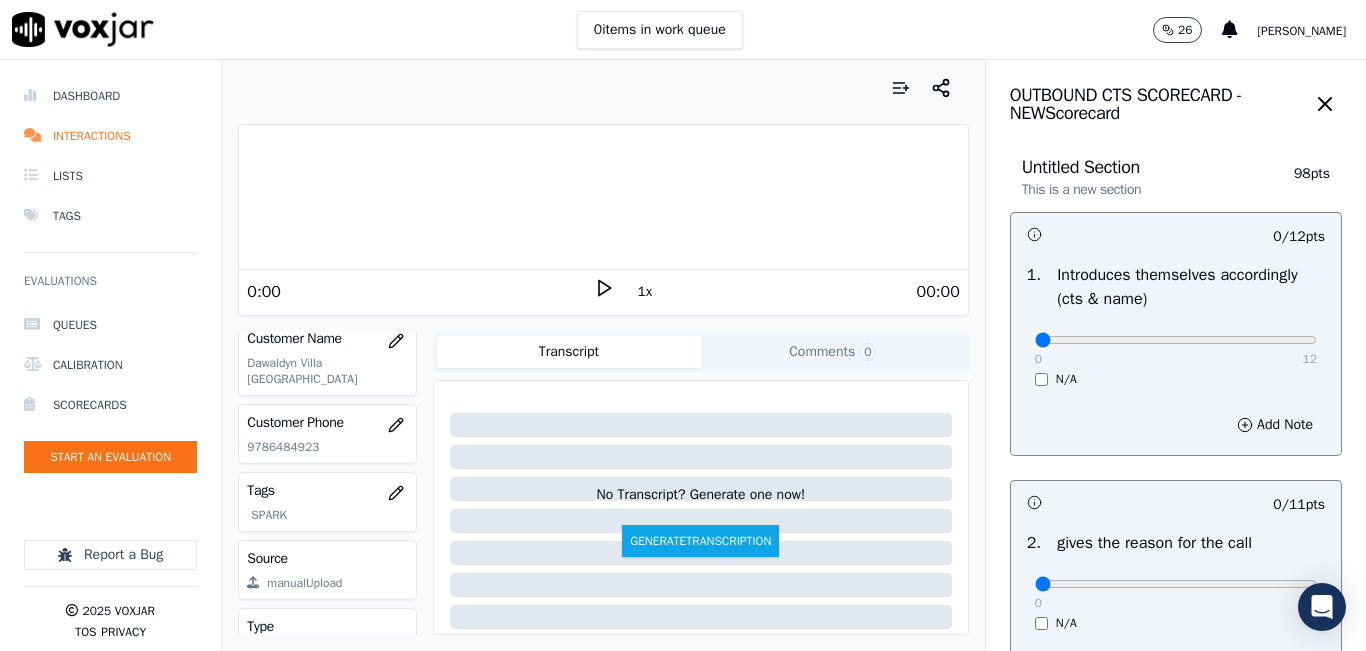 click 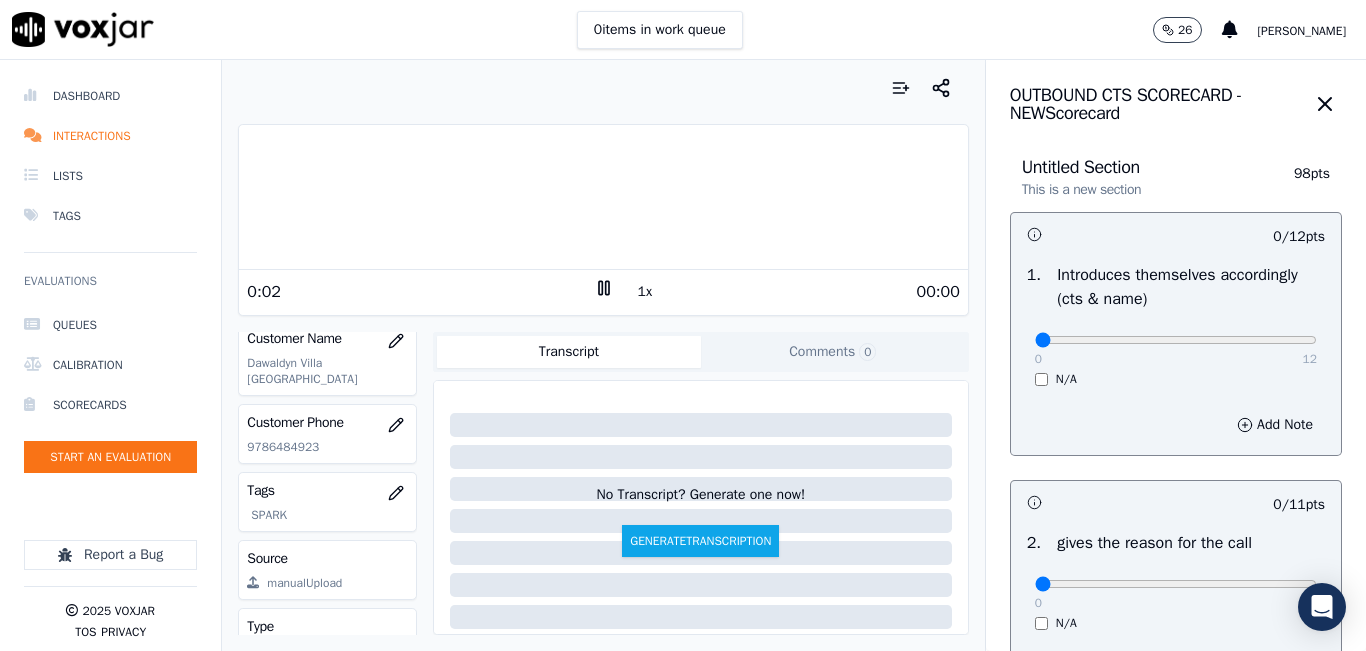 click on "1x" at bounding box center [645, 292] 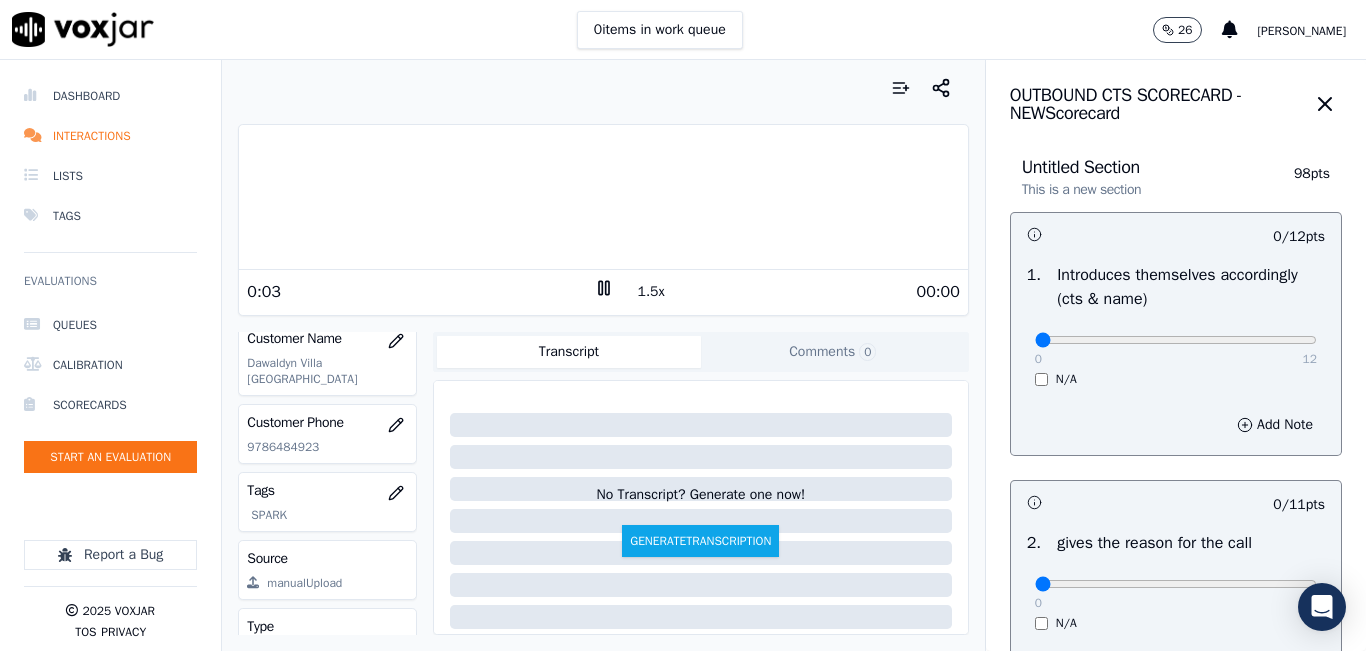 click on "1.5x" at bounding box center (651, 292) 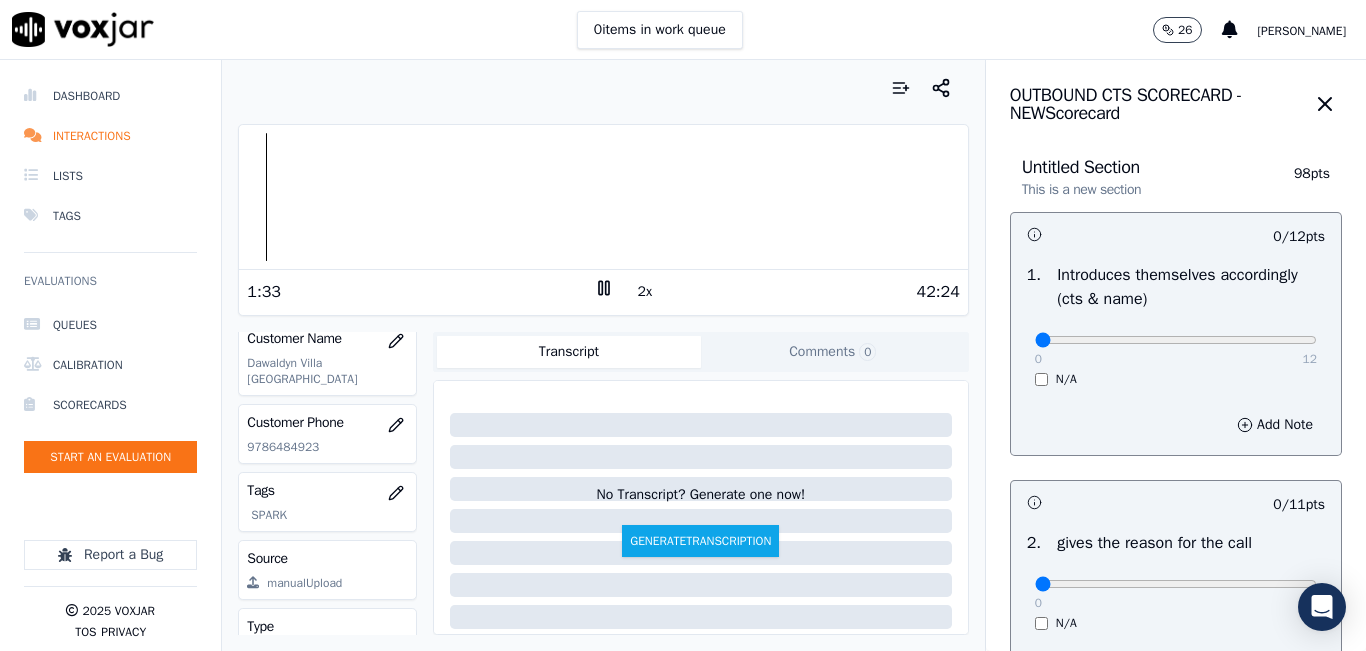 click at bounding box center (603, 88) 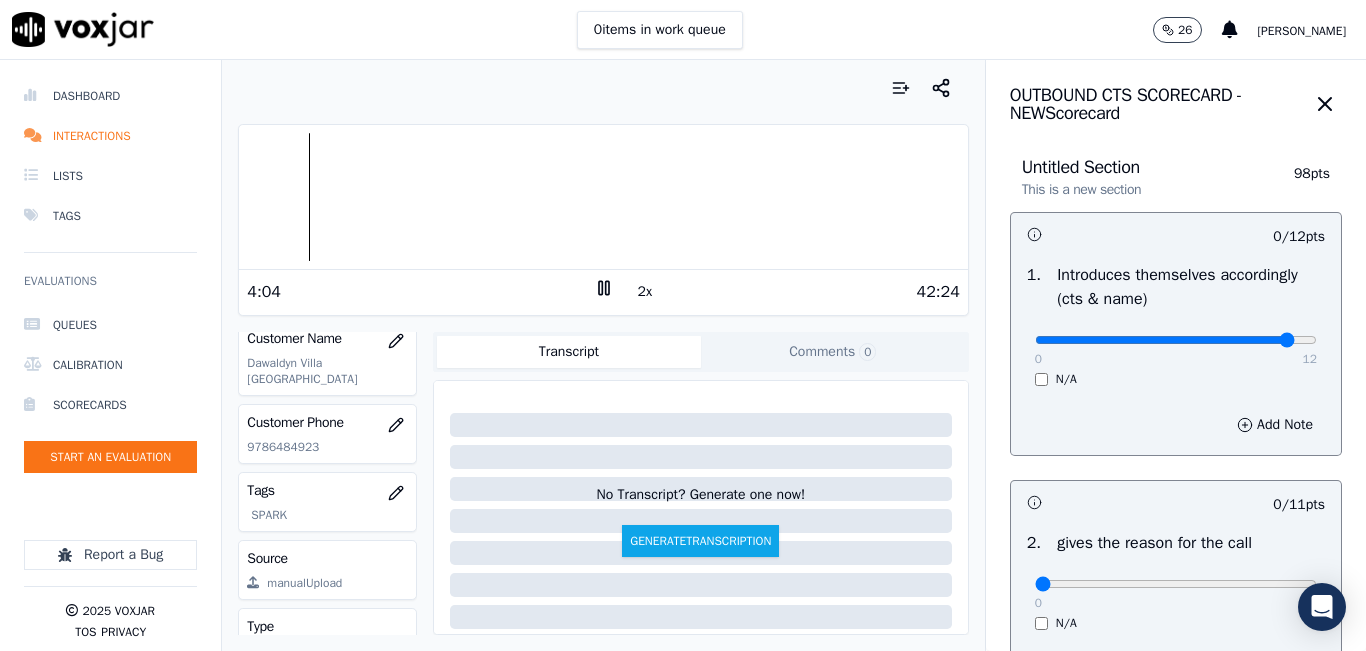 click at bounding box center (1176, 340) 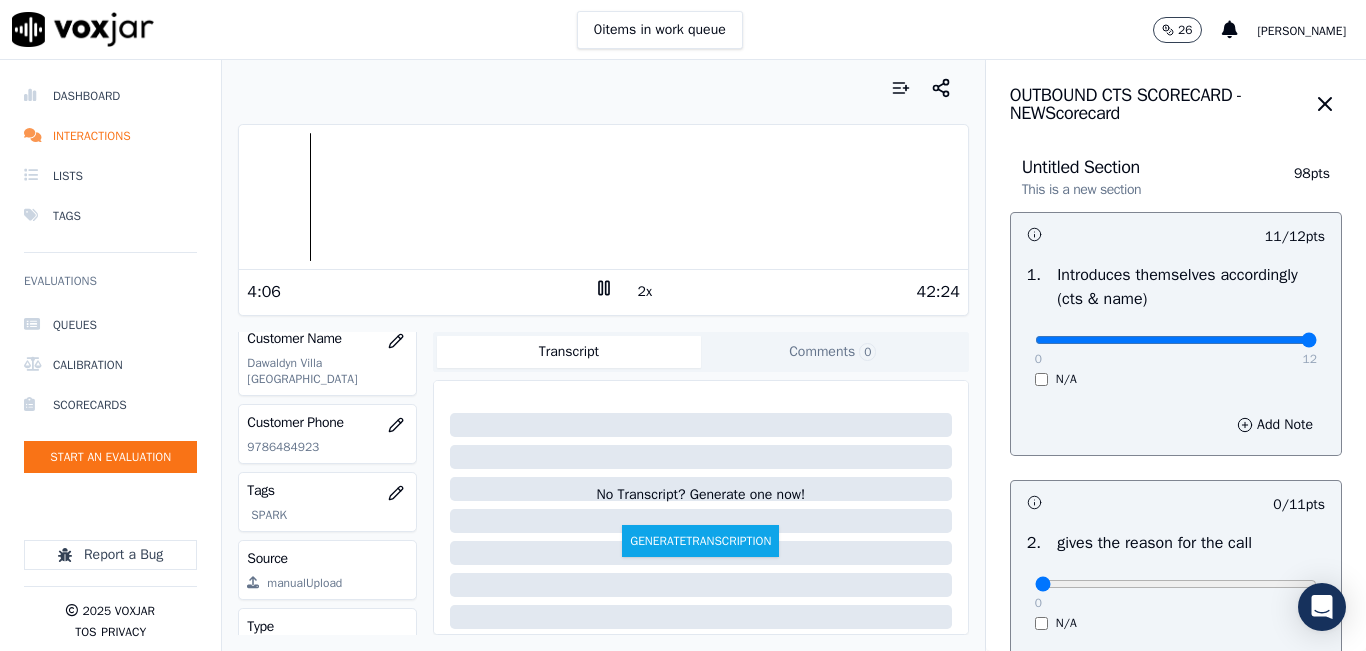 drag, startPoint x: 1255, startPoint y: 342, endPoint x: 1283, endPoint y: 345, distance: 28.160255 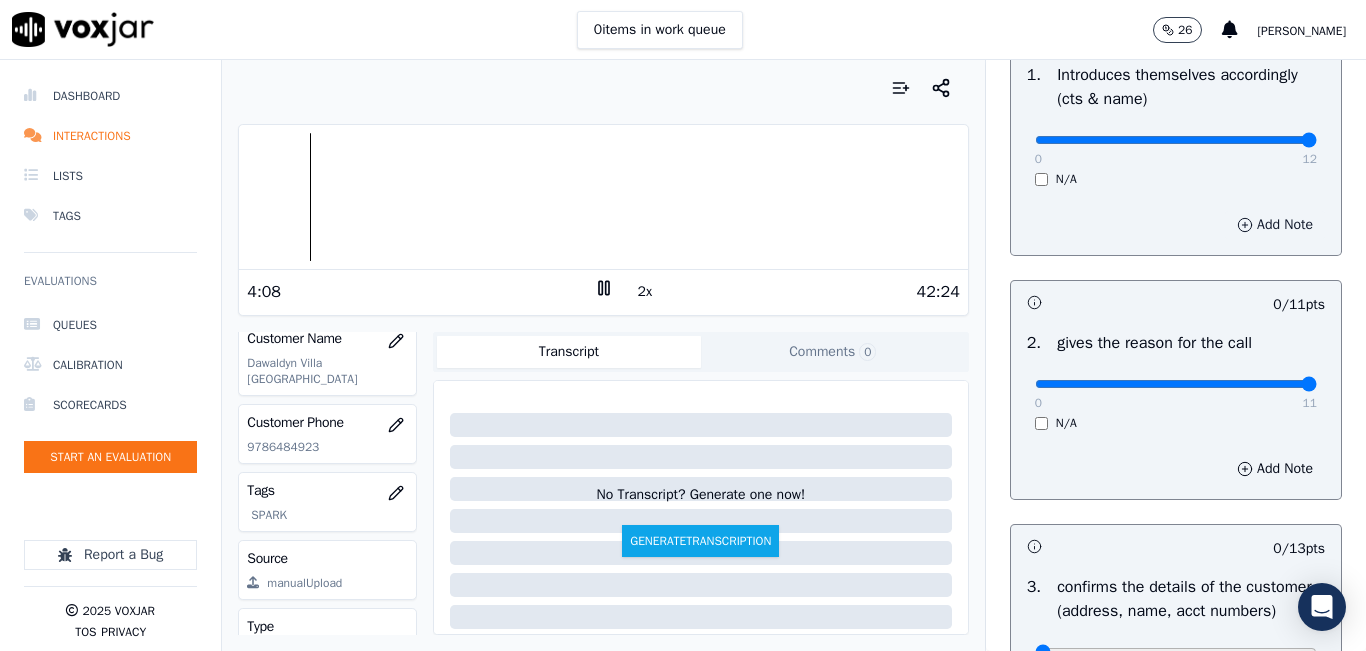type on "11" 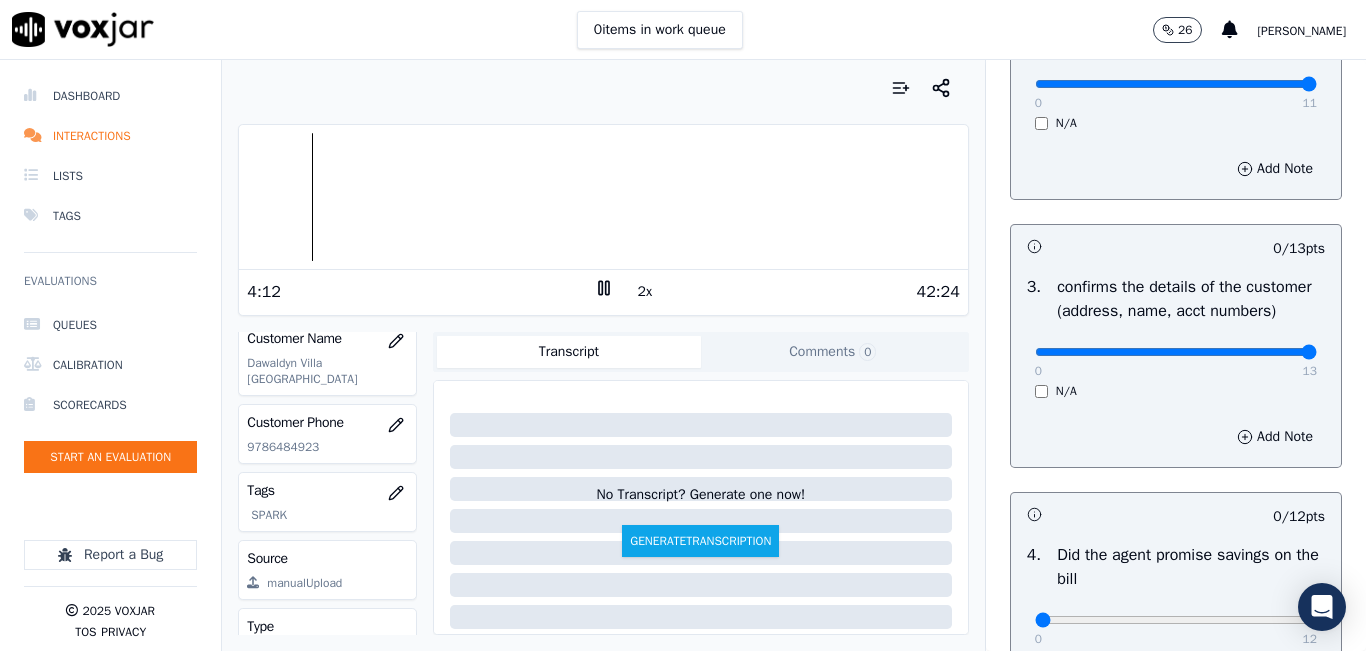 type on "13" 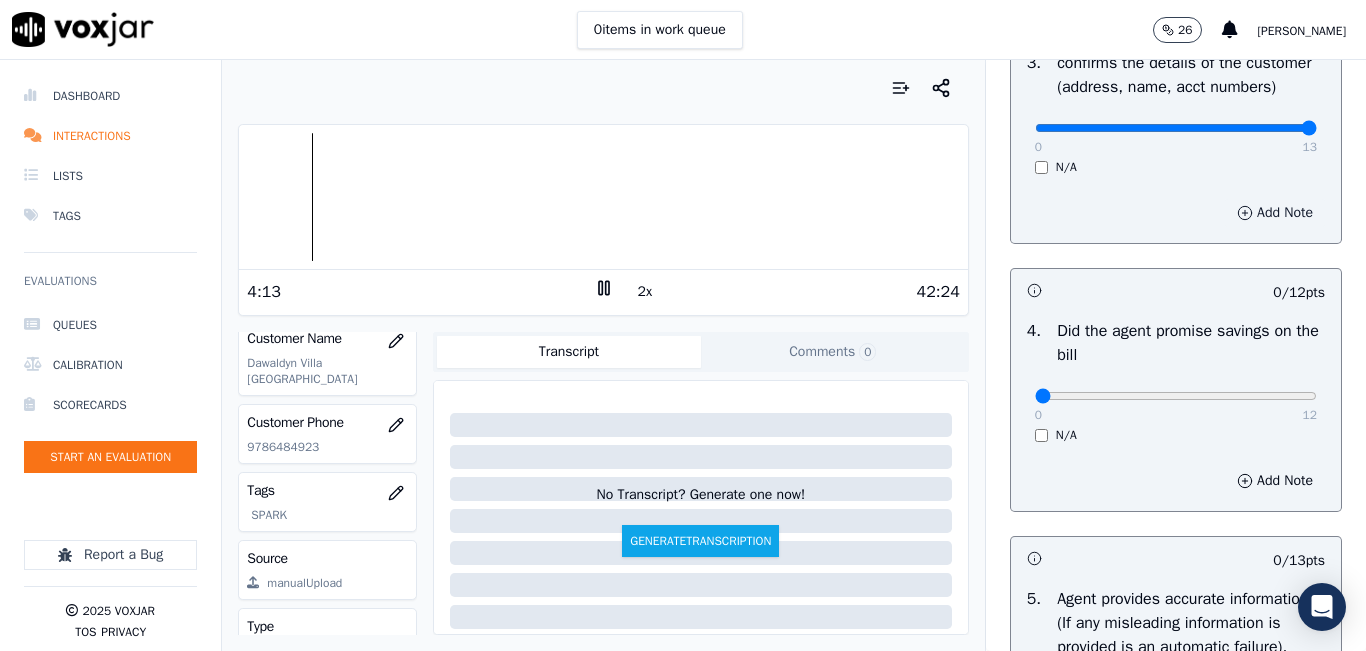scroll, scrollTop: 800, scrollLeft: 0, axis: vertical 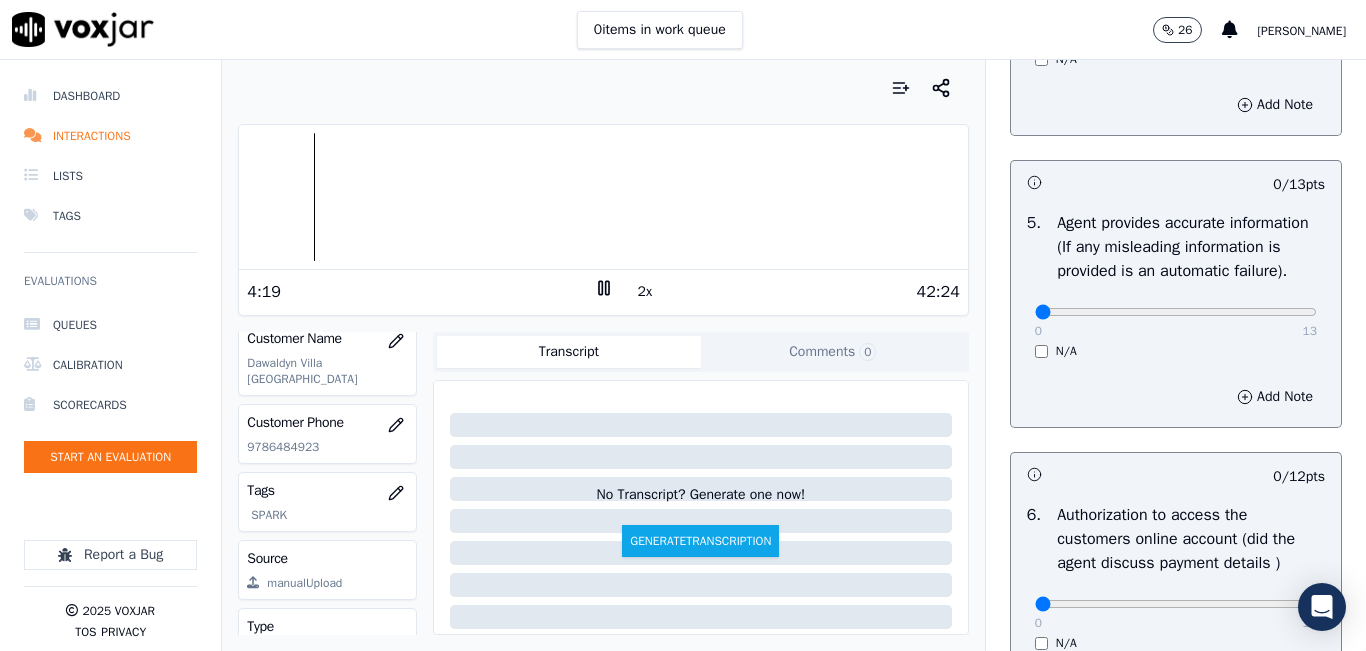 click on "0   13     N/A" at bounding box center [1176, 321] 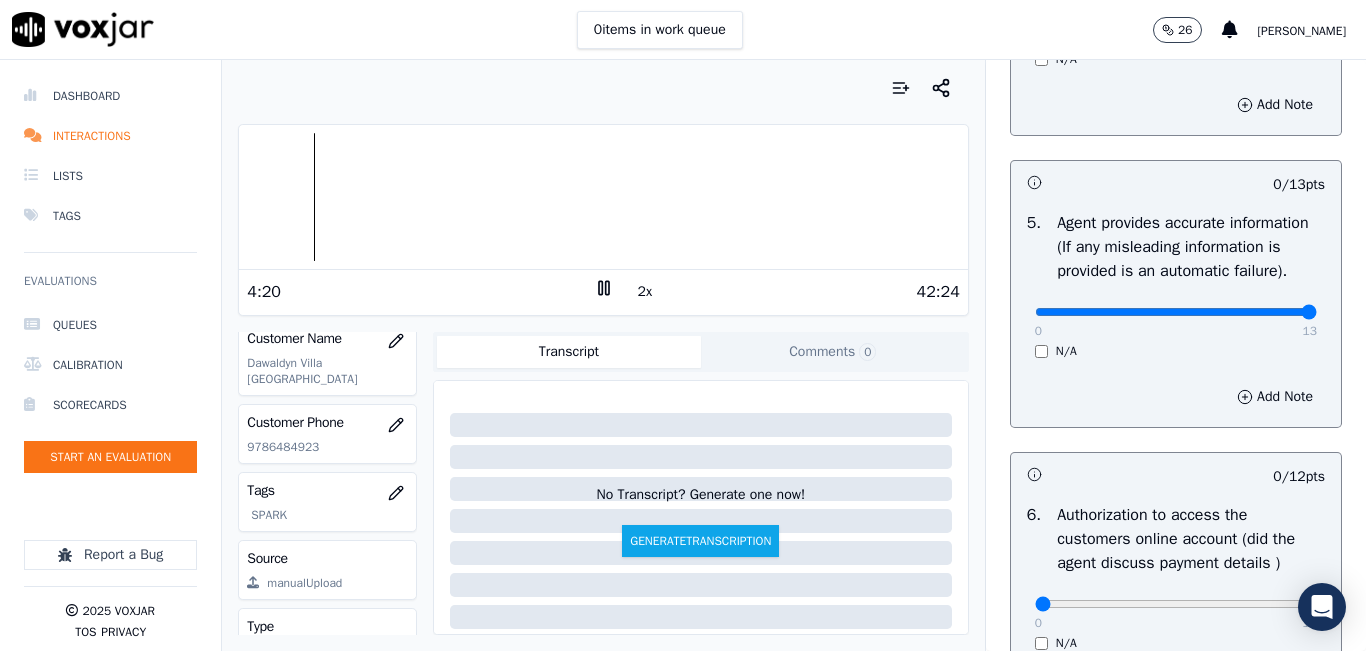 type on "13" 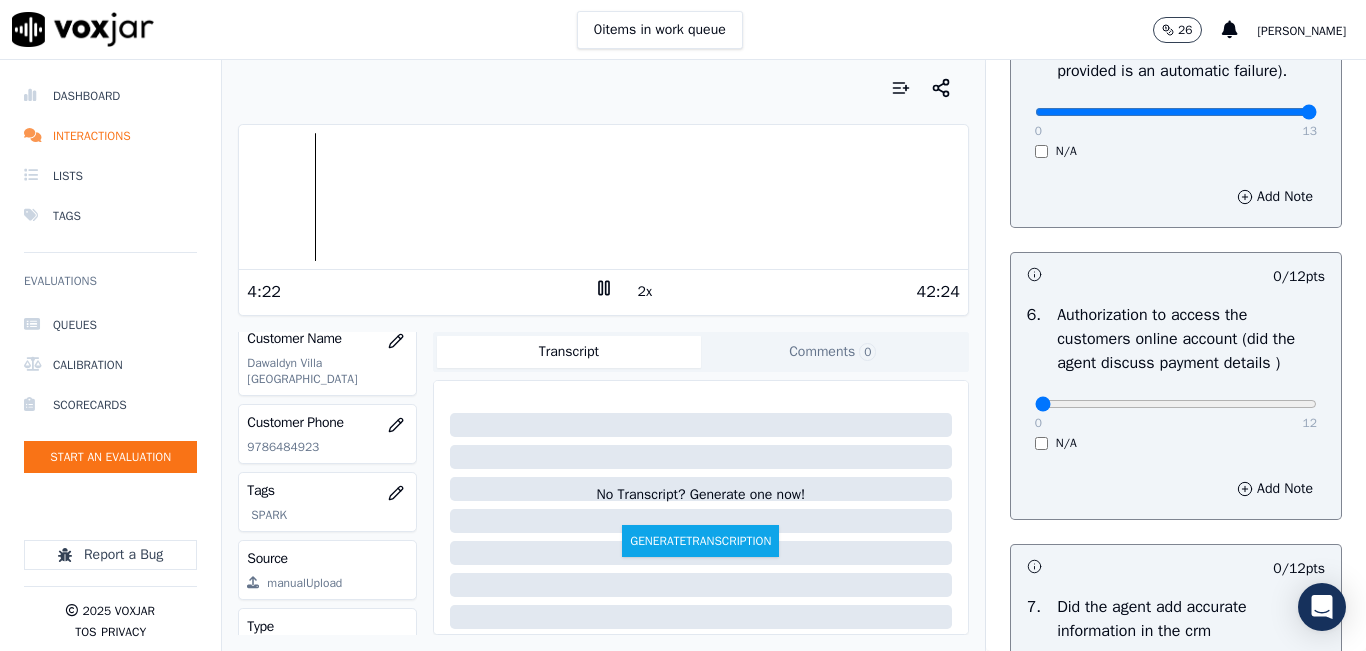 scroll, scrollTop: 1400, scrollLeft: 0, axis: vertical 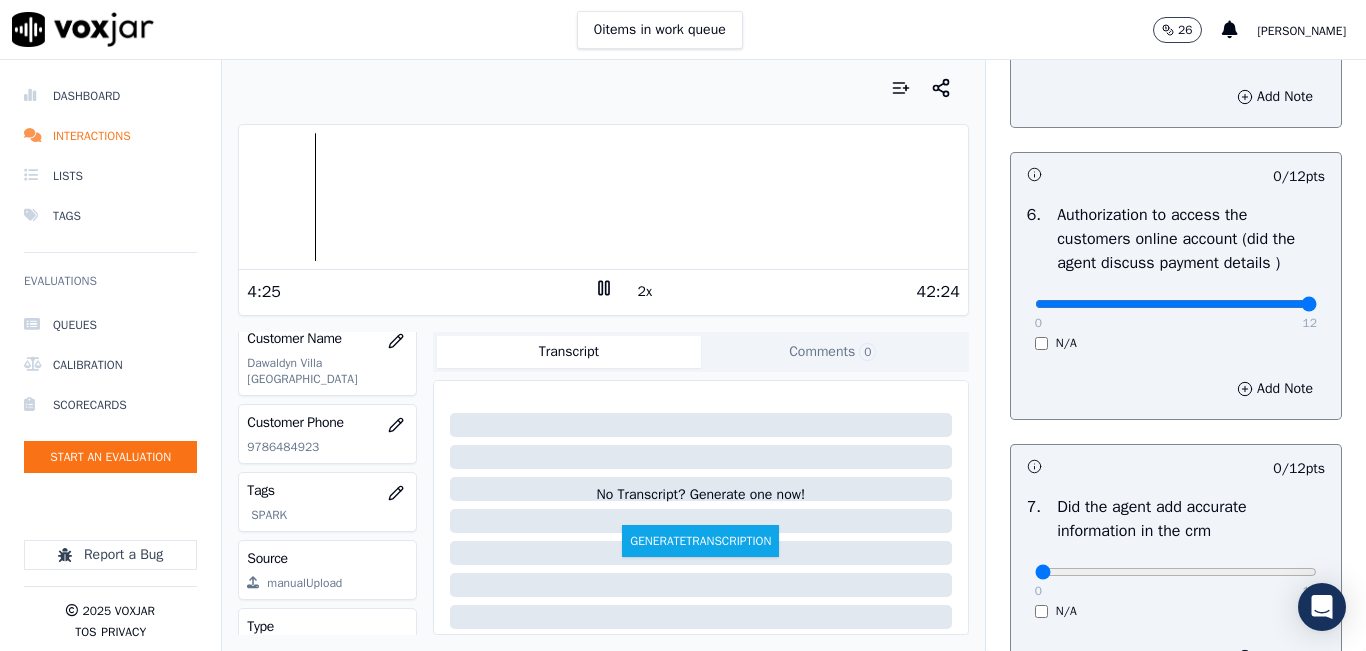 type on "12" 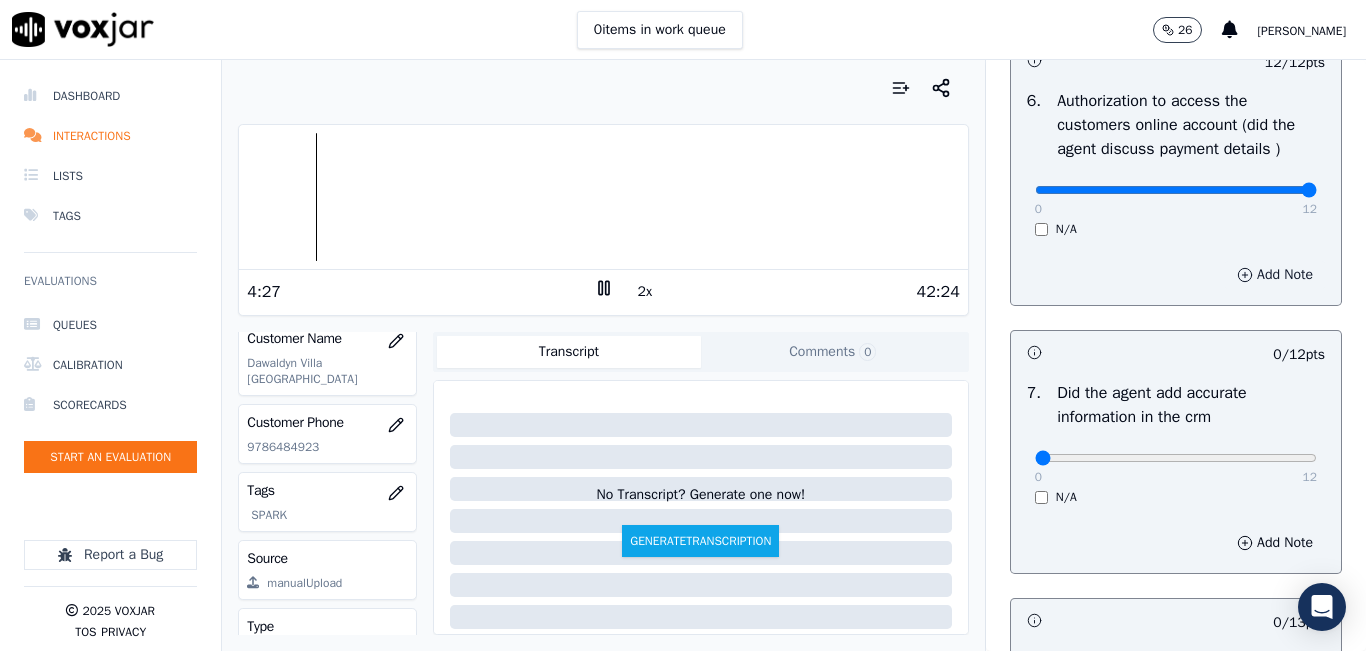 scroll, scrollTop: 1700, scrollLeft: 0, axis: vertical 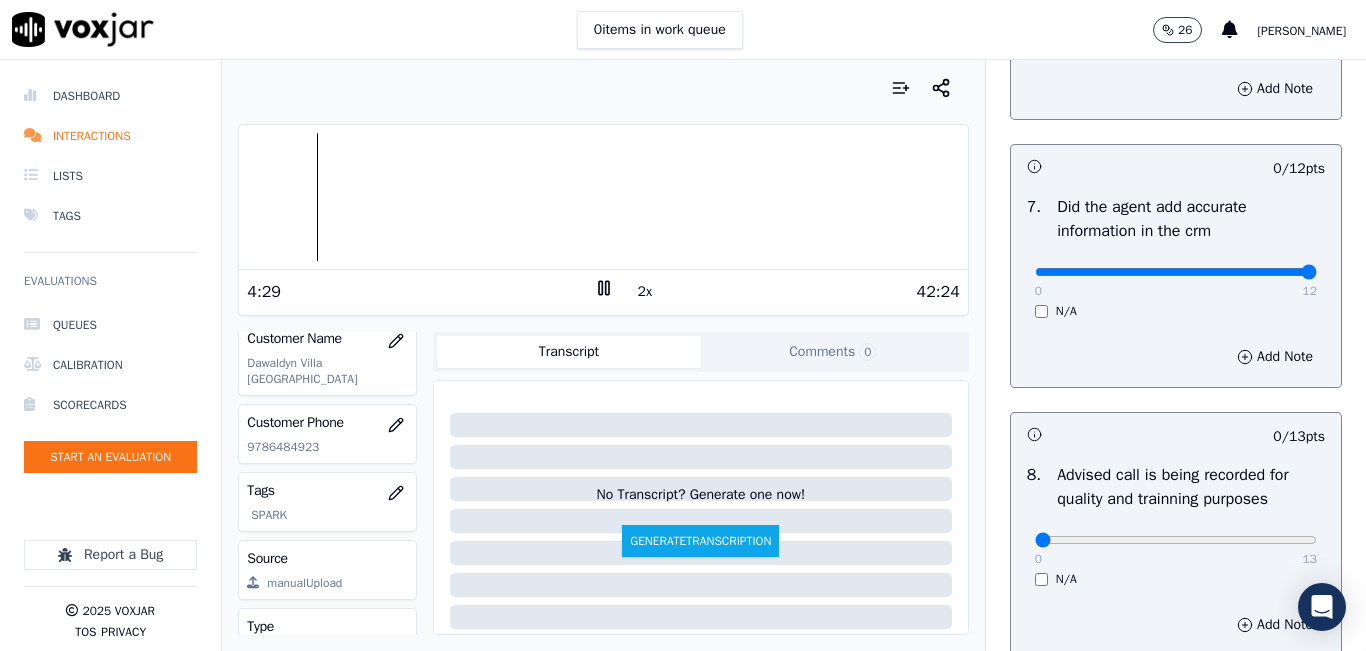 type on "12" 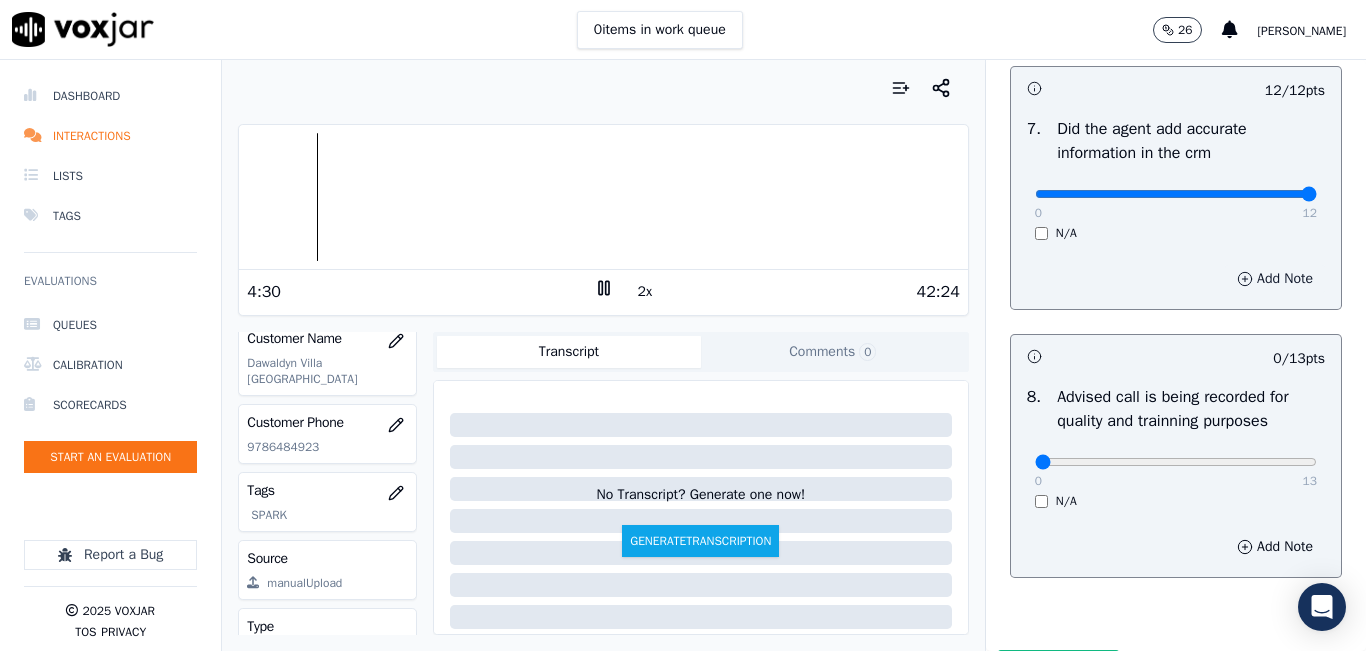 scroll, scrollTop: 1900, scrollLeft: 0, axis: vertical 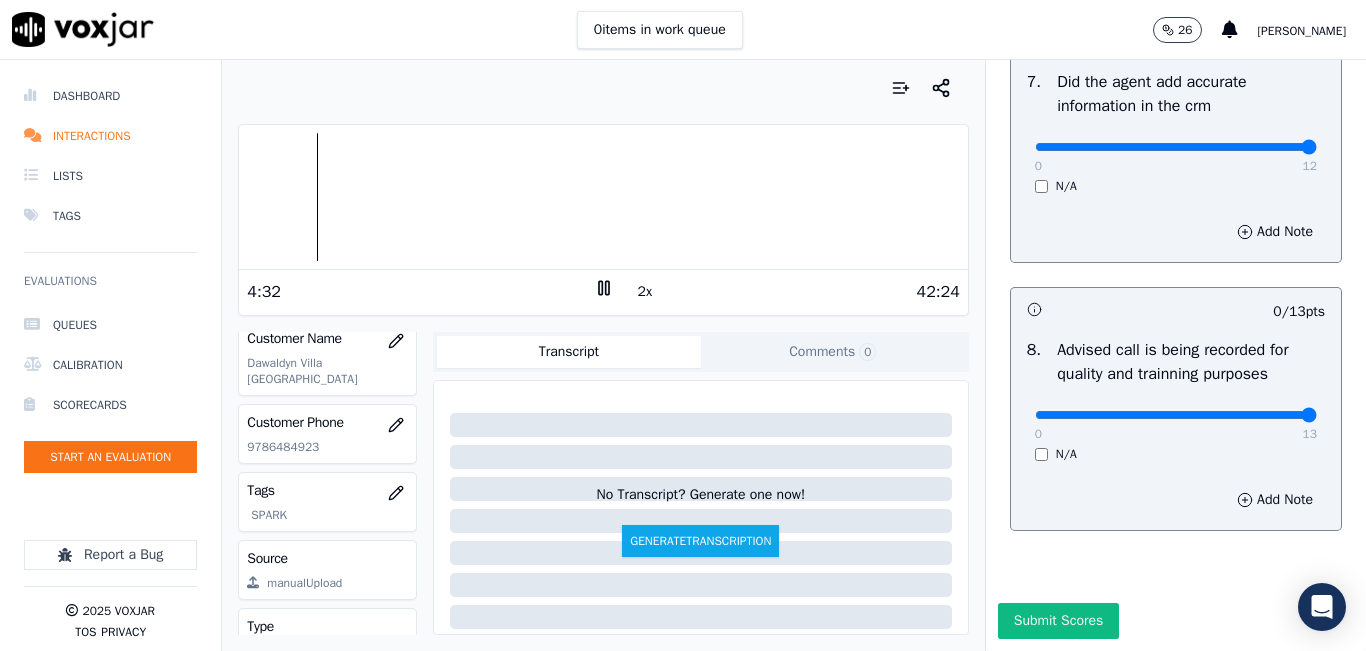 type on "13" 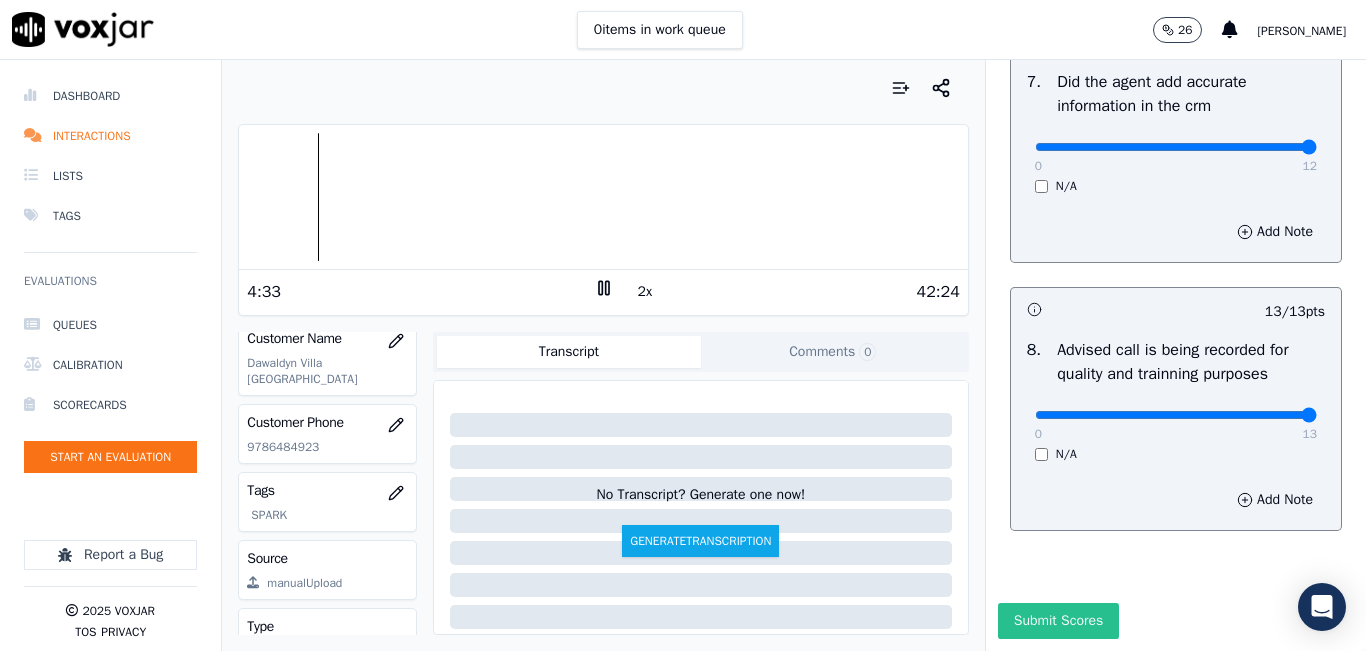 click on "Submit Scores" at bounding box center [1058, 621] 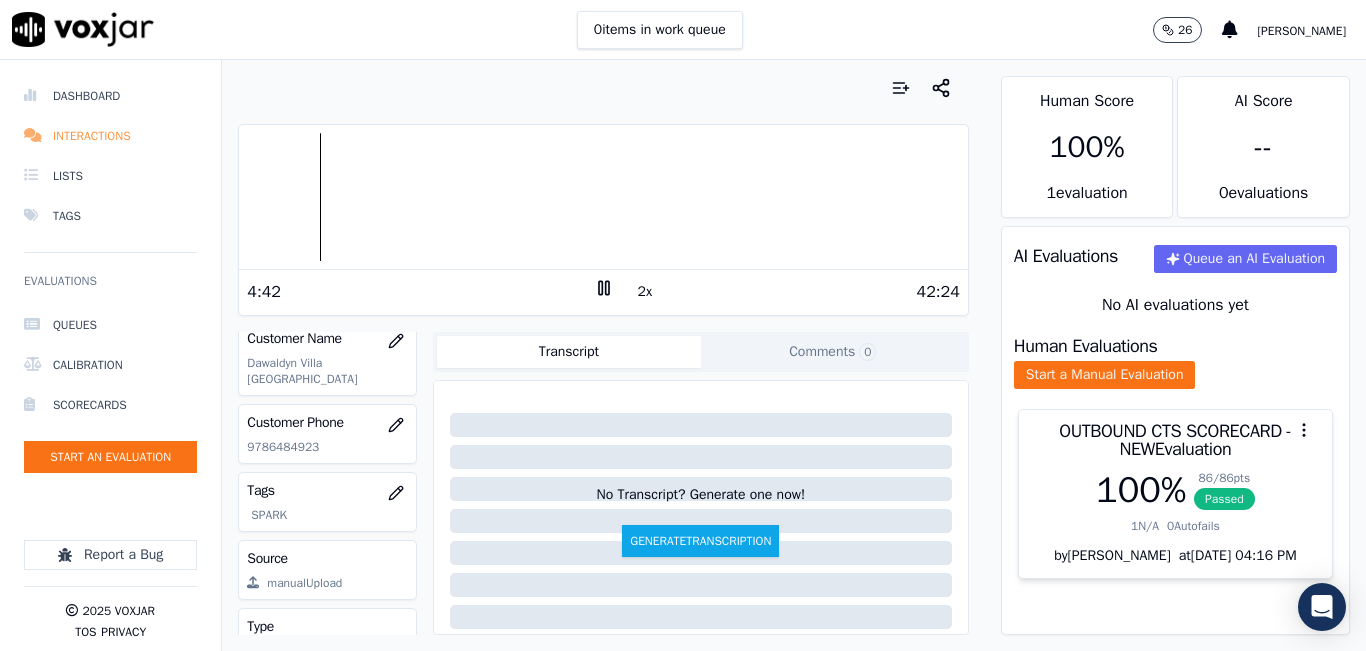 click on "Interactions" at bounding box center (110, 136) 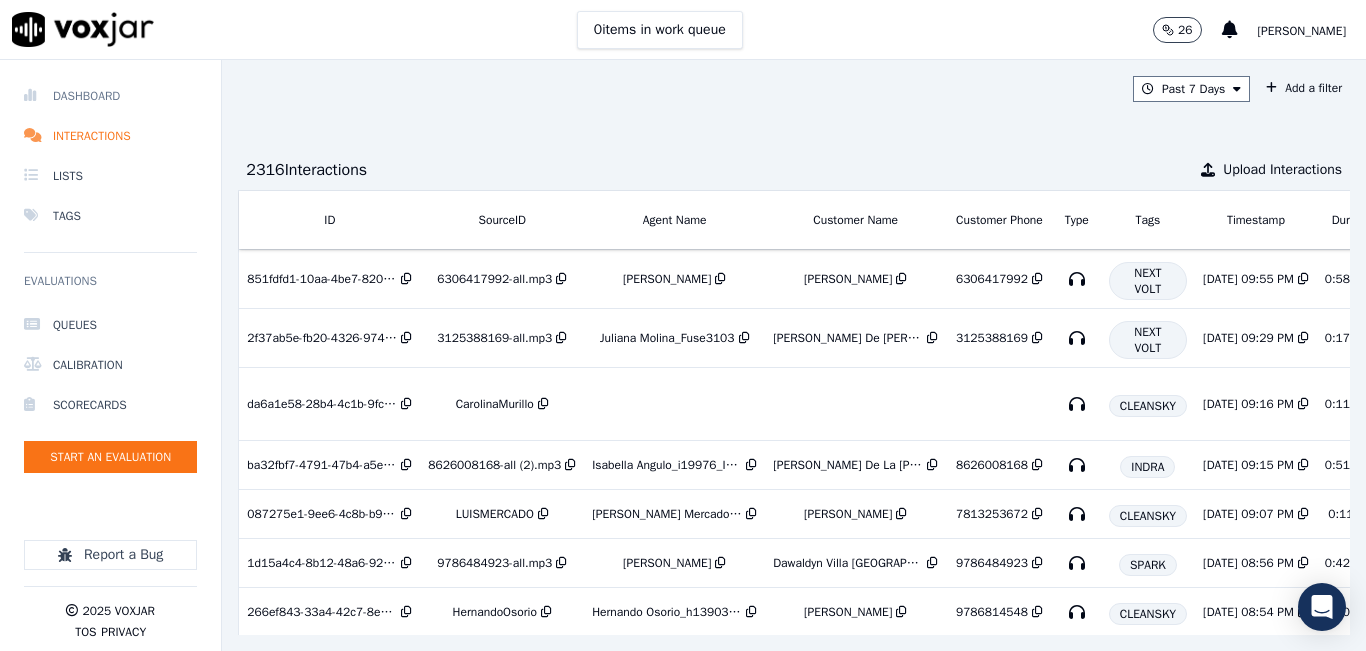 click on "Dashboard" at bounding box center [110, 96] 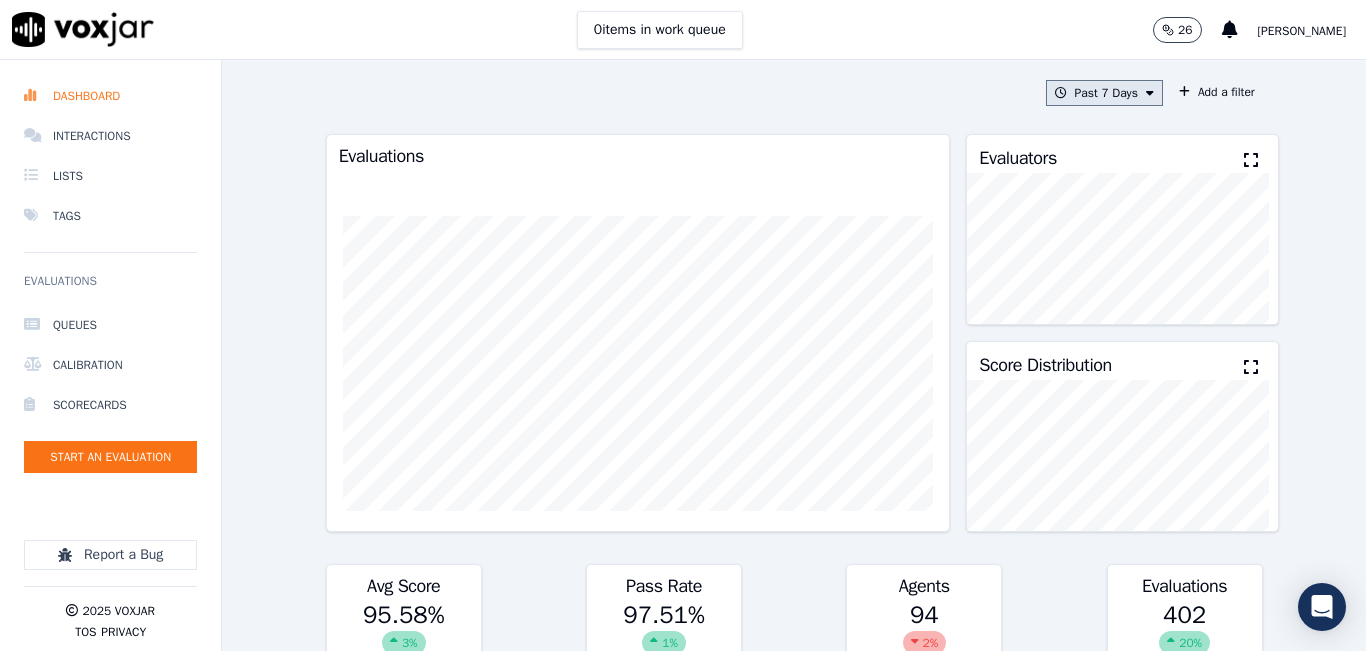 click on "Past 7 Days" at bounding box center [1104, 93] 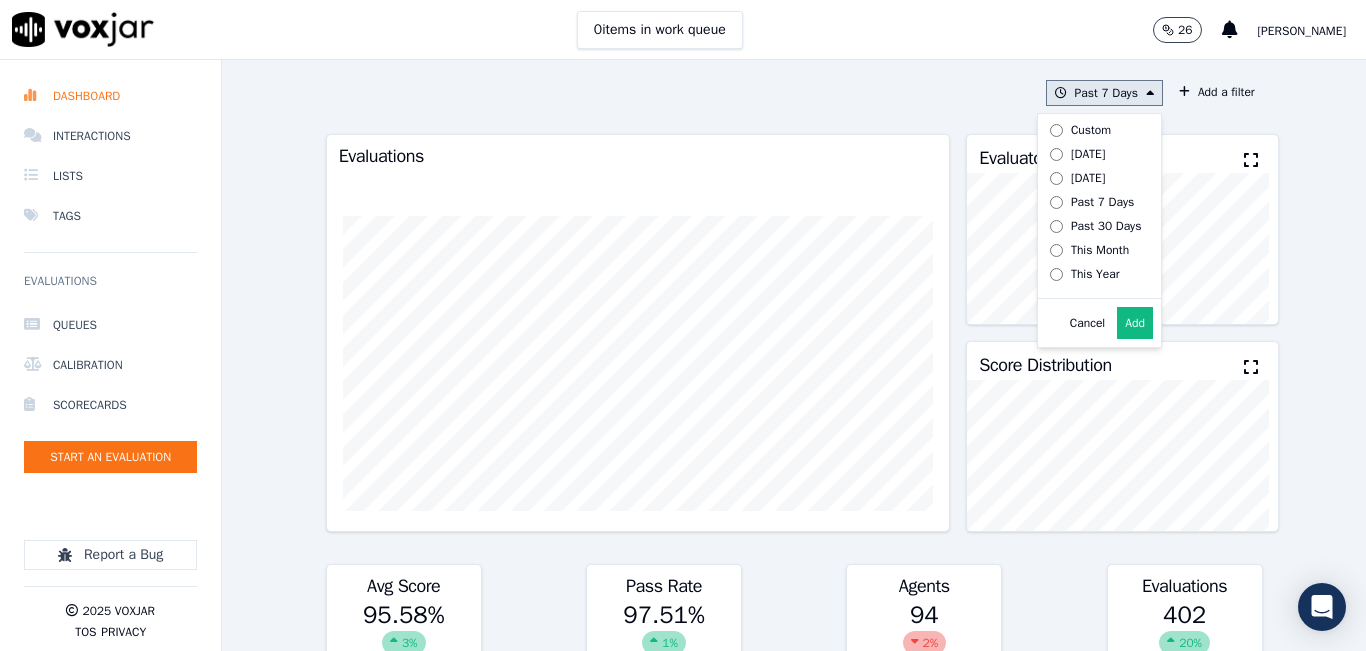 click on "[DATE]" at bounding box center [1088, 154] 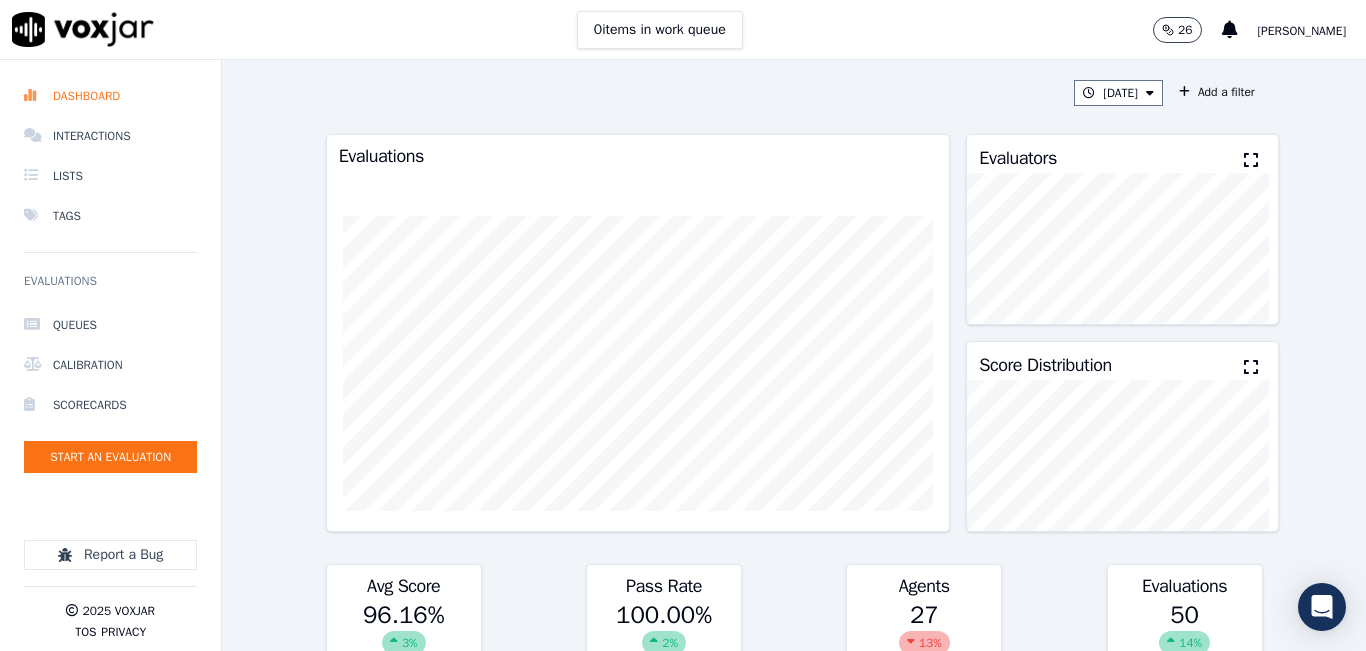 click 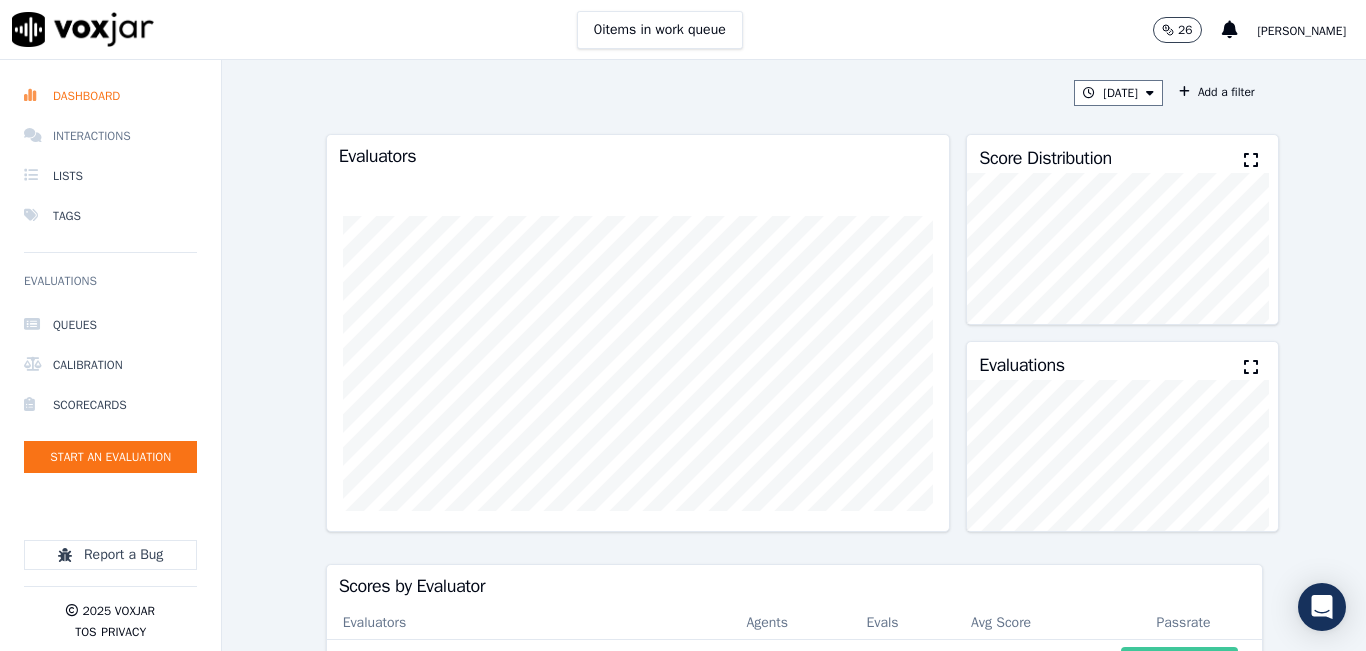 click on "Interactions" at bounding box center (110, 136) 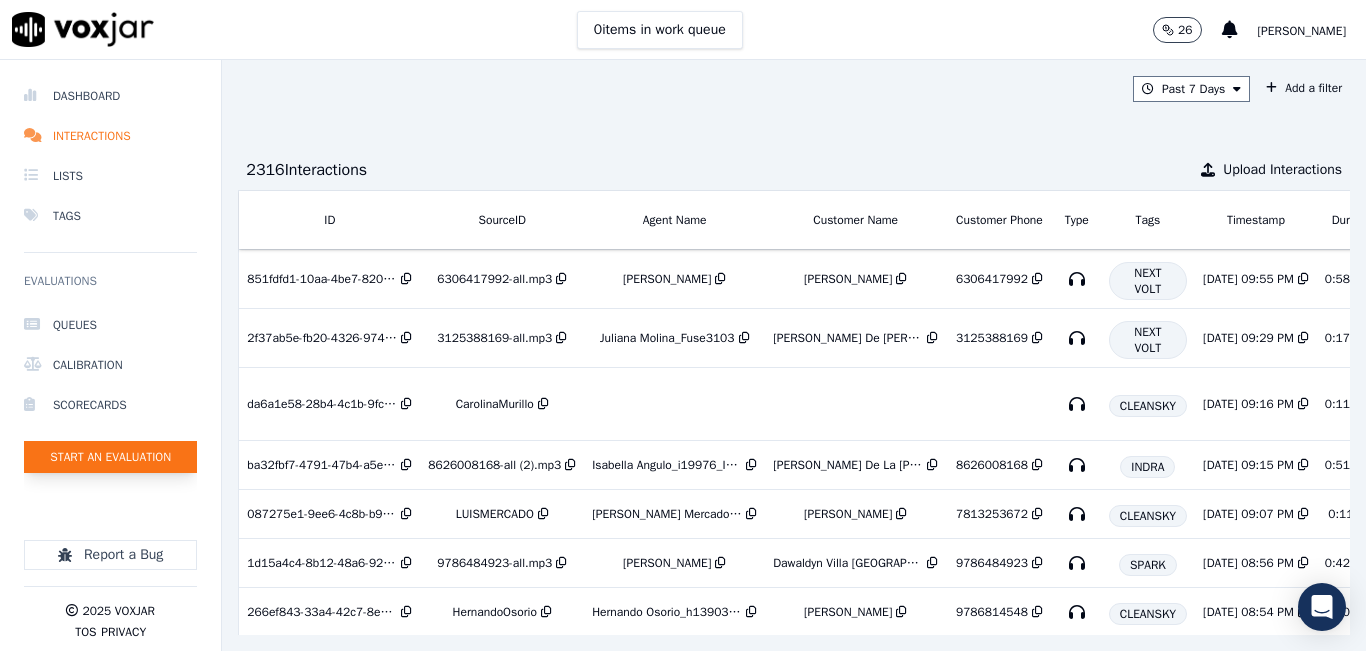 click on "Start an Evaluation" 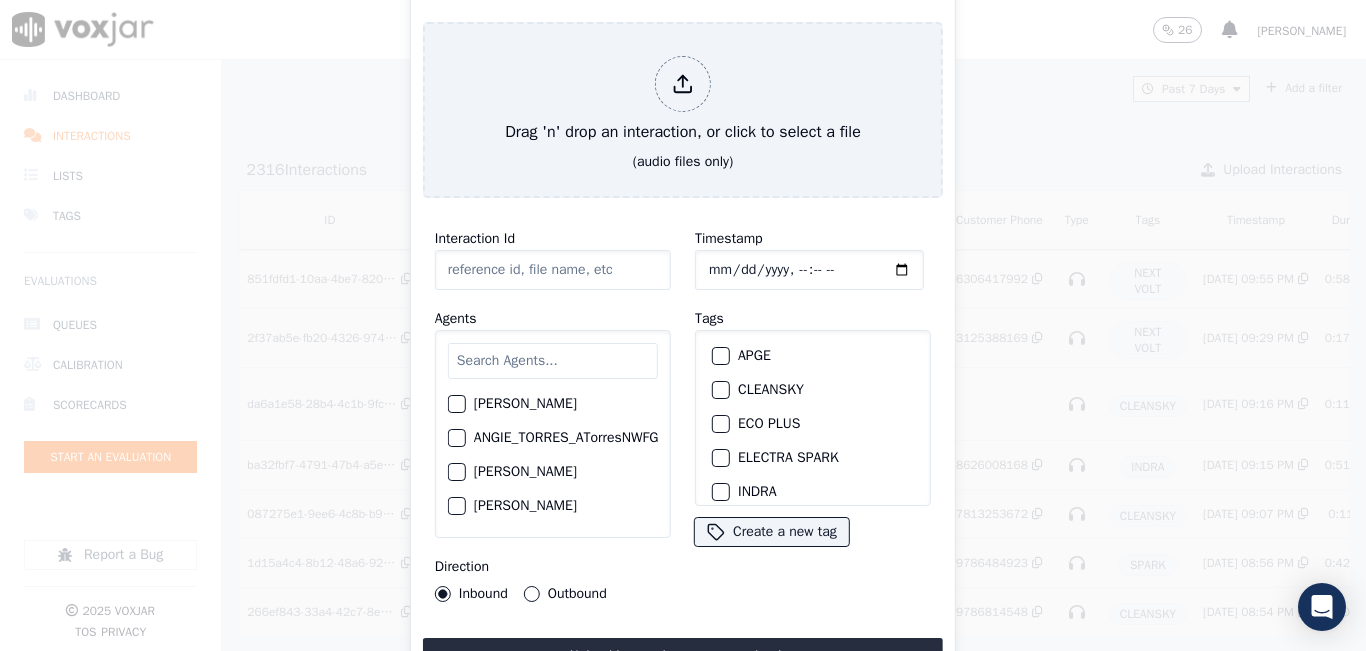 click at bounding box center (553, 361) 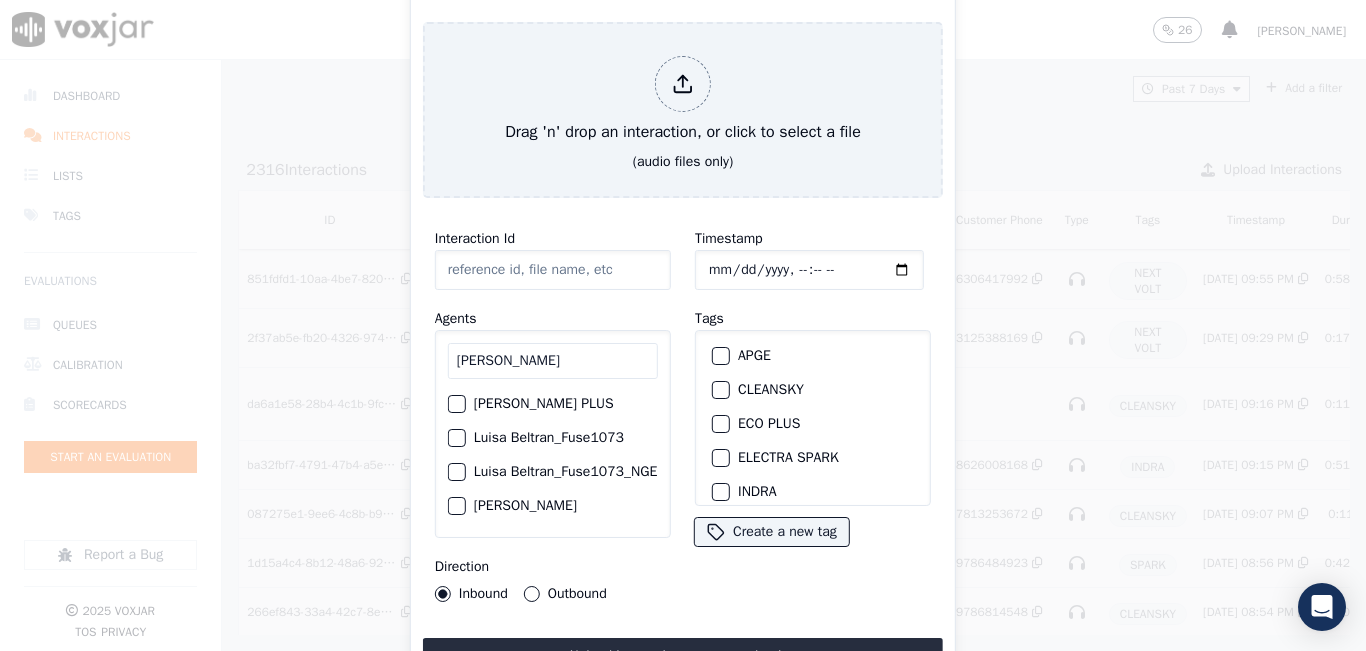 type on "LUISA" 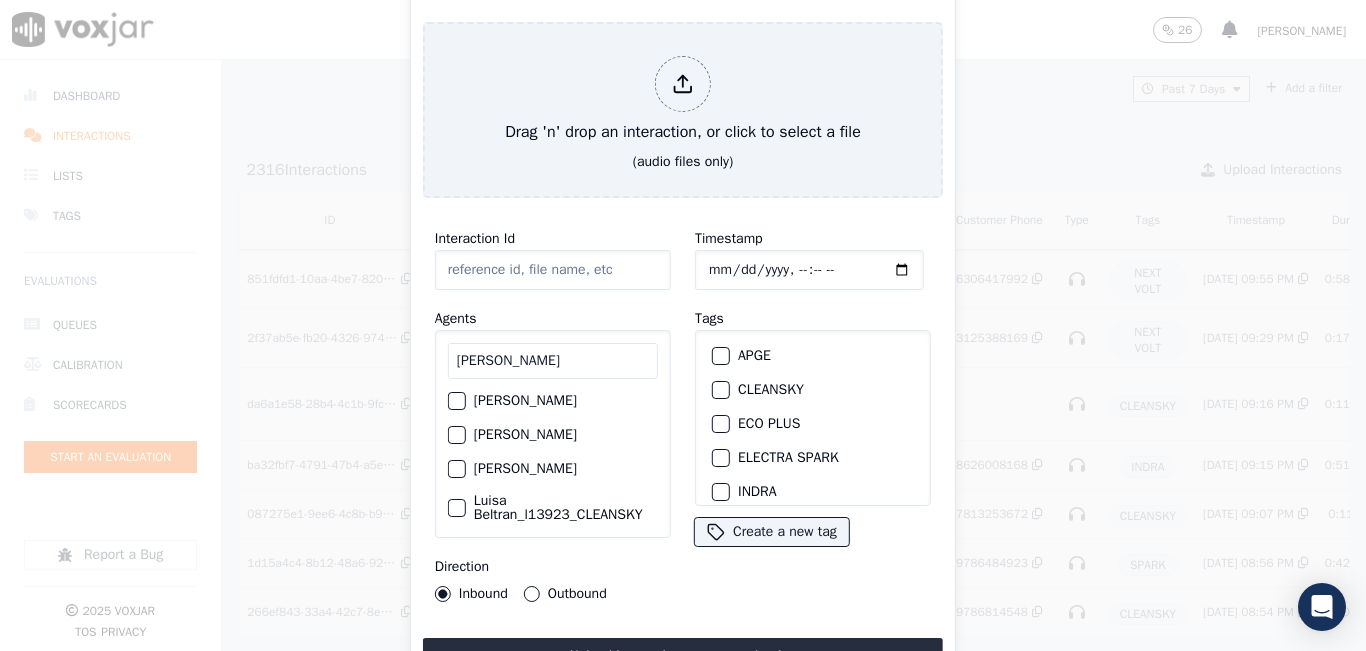 scroll, scrollTop: 146, scrollLeft: 3, axis: both 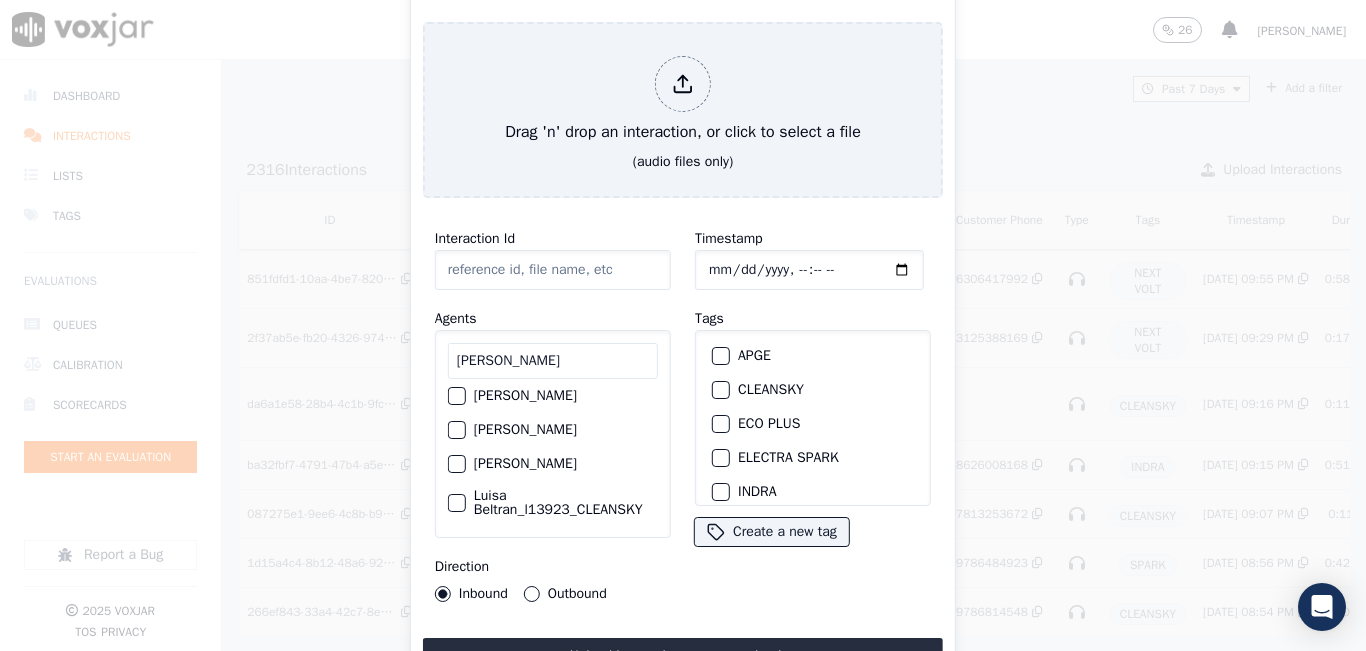 click on "[PERSON_NAME]" 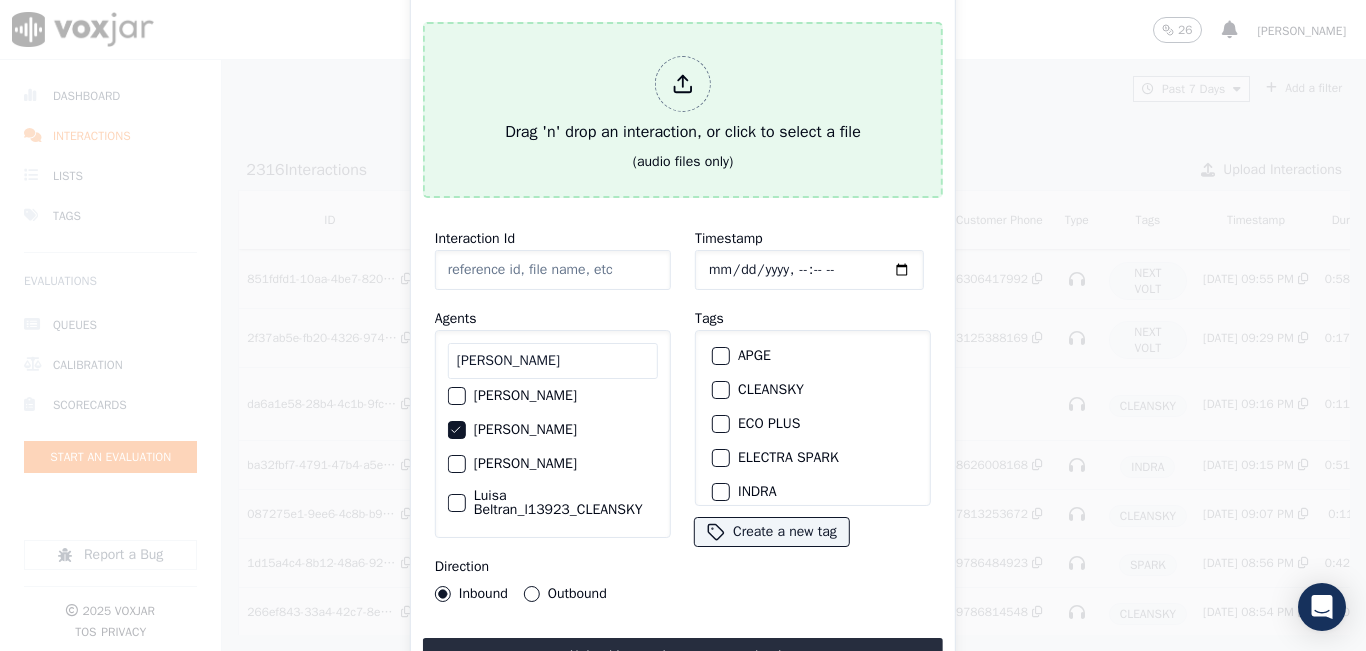 click on "Drag 'n' drop an interaction, or click to select a file   (audio files only)" at bounding box center (683, 110) 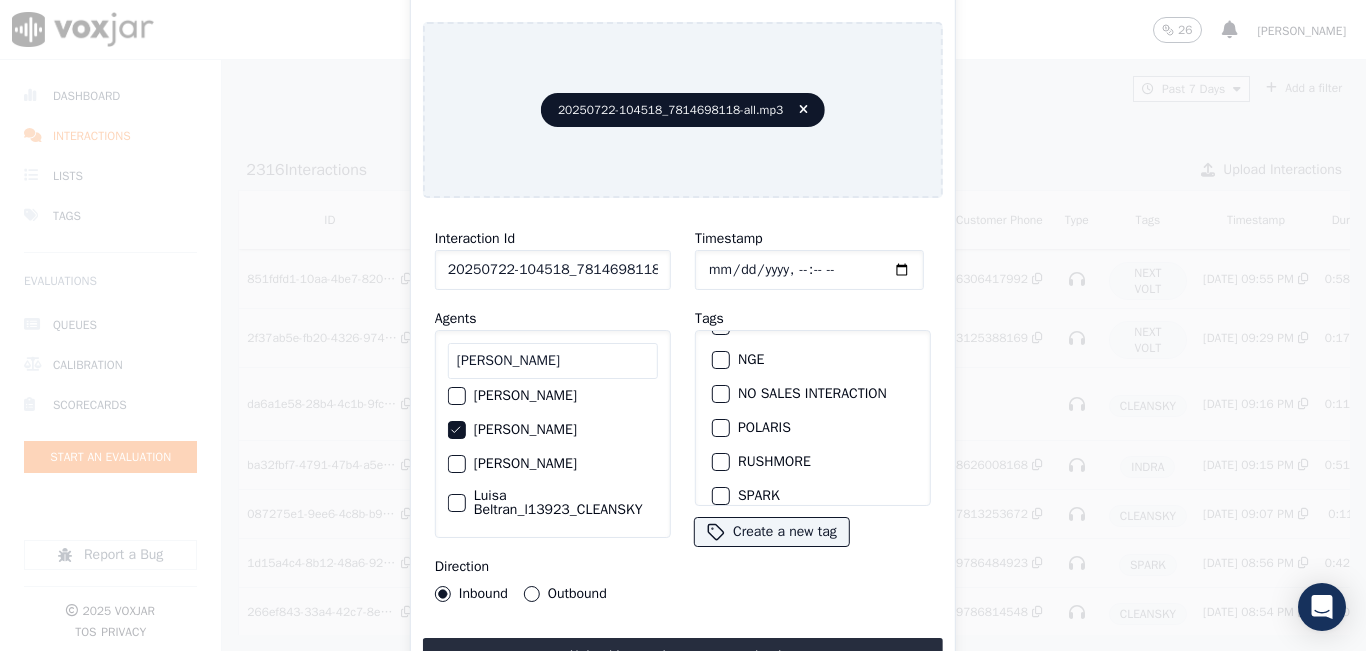 scroll, scrollTop: 300, scrollLeft: 0, axis: vertical 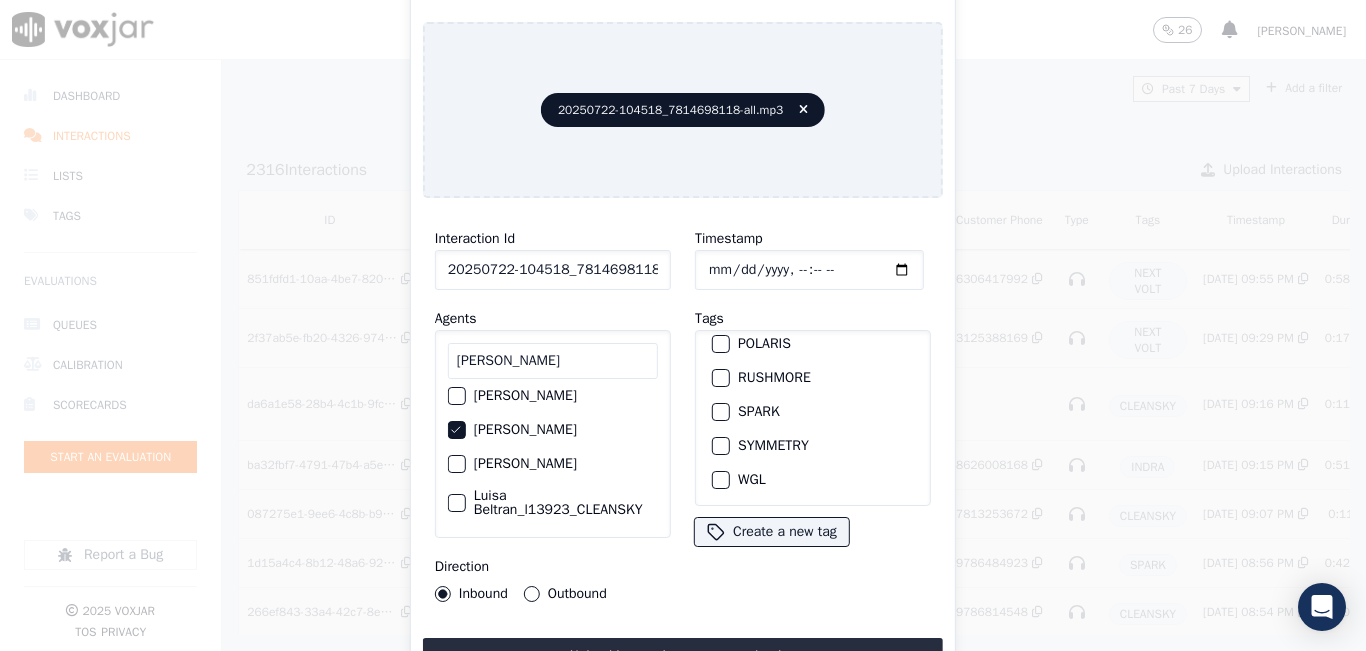 click at bounding box center (720, 412) 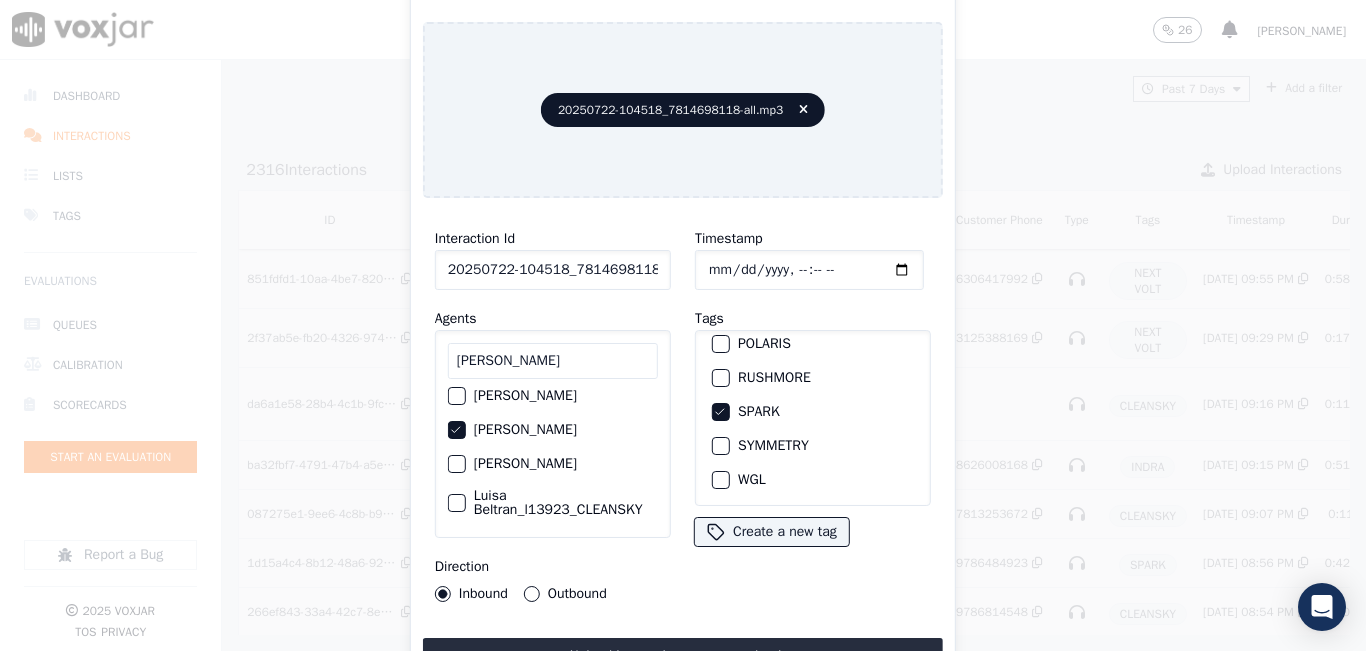 click on "Direction     Inbound     Outbound" at bounding box center (553, 578) 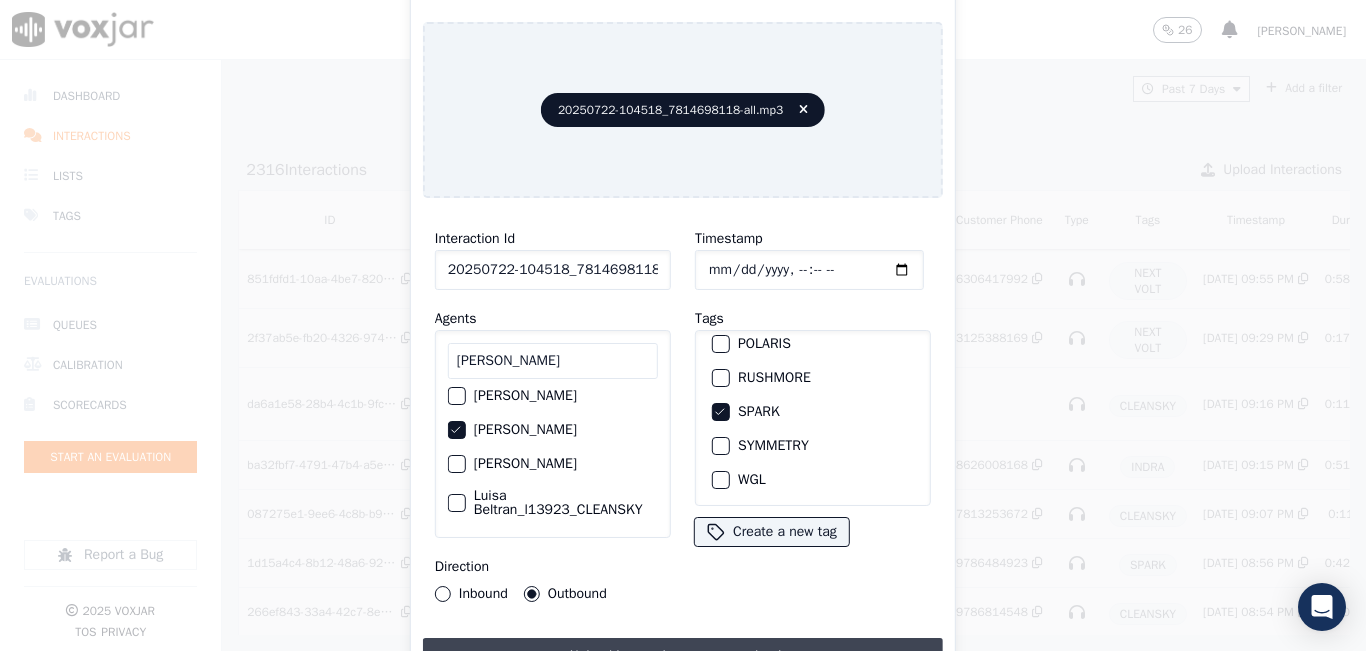 click on "Upload interaction to start evaluation" at bounding box center (683, 656) 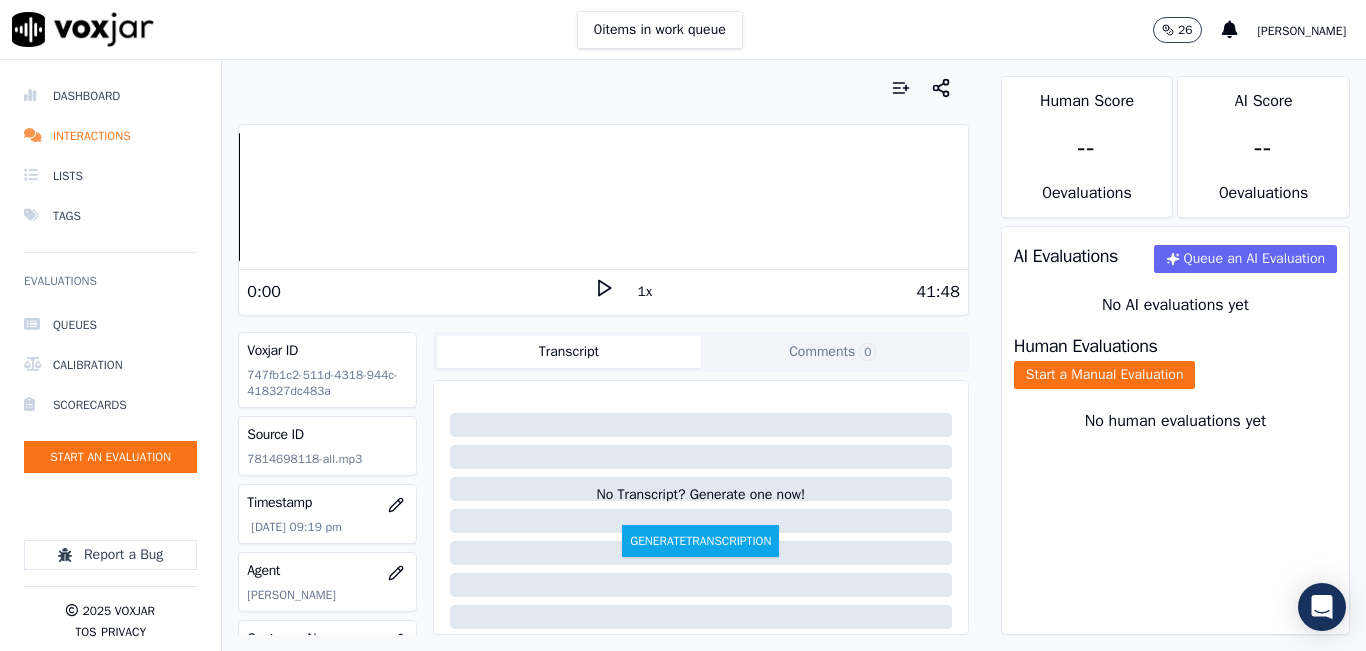 click on "1x" at bounding box center [645, 292] 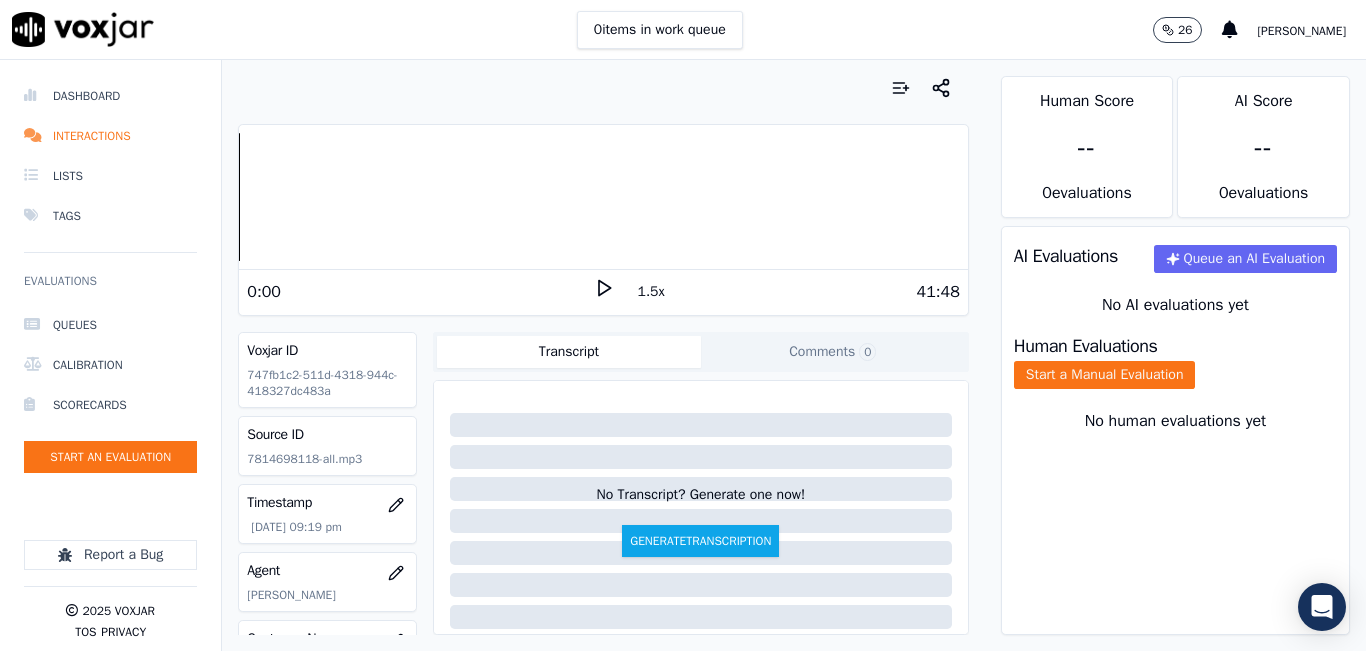 click on "1.5x" at bounding box center [651, 292] 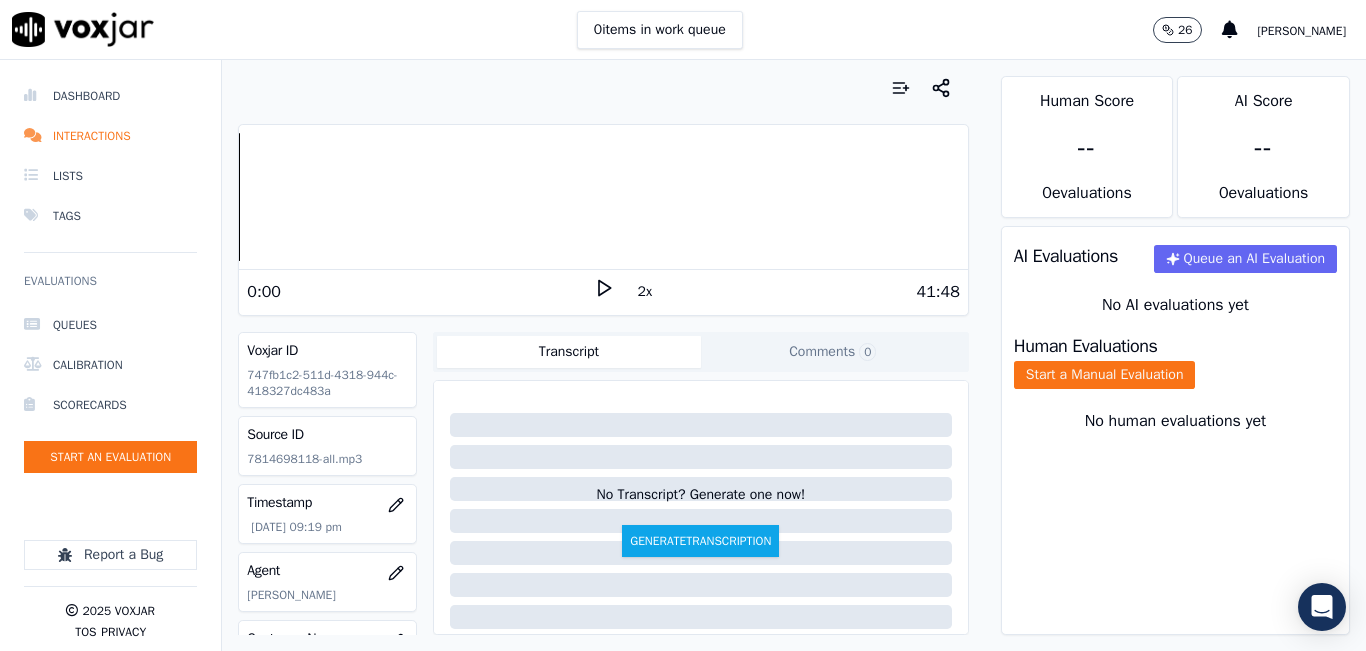 click 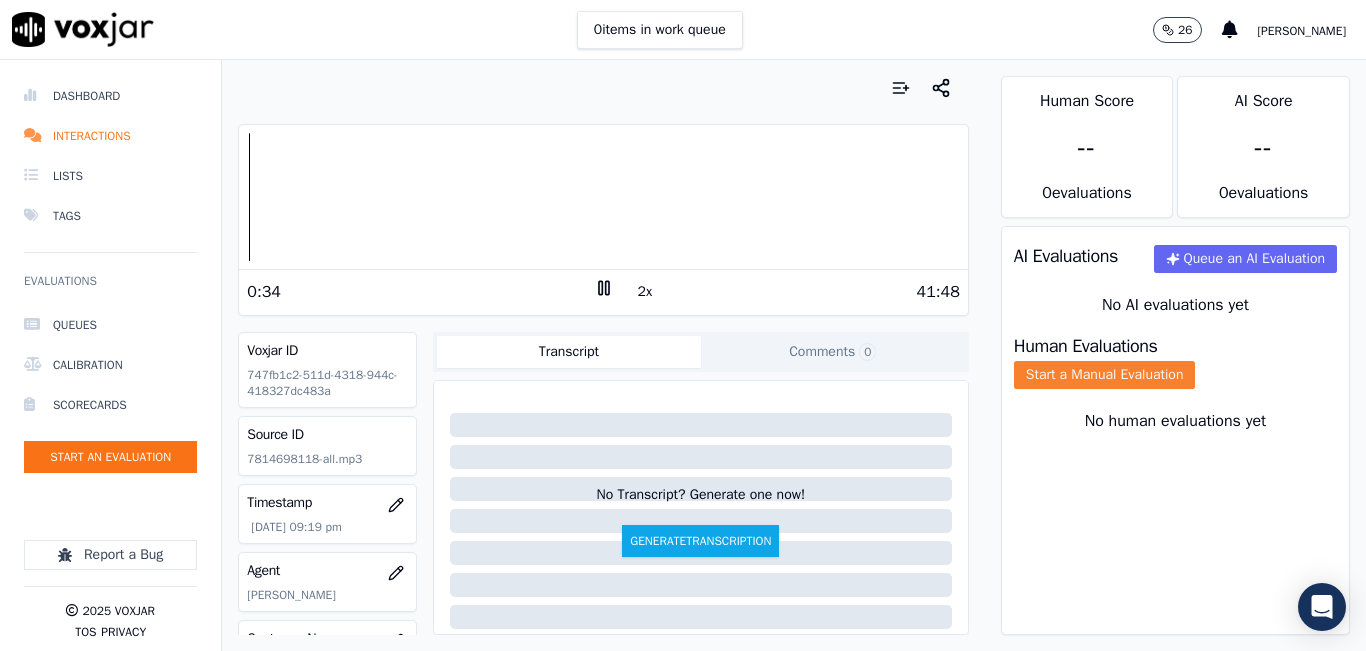 click on "Start a Manual Evaluation" 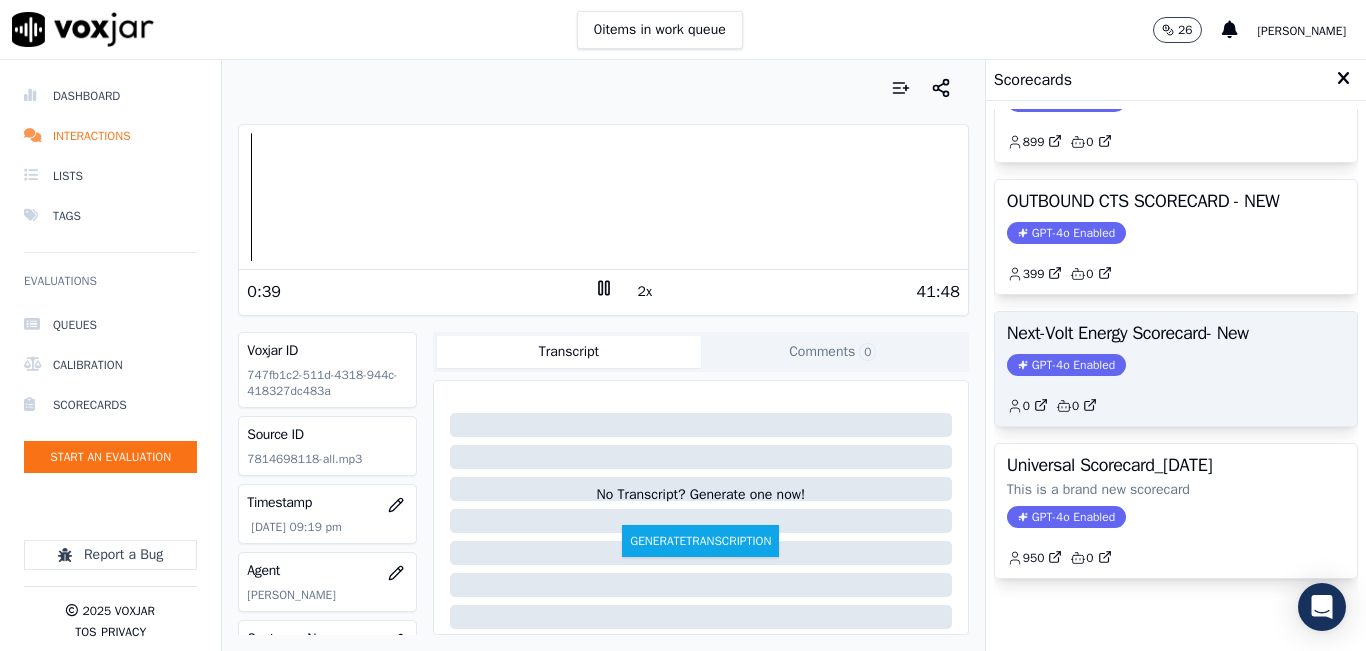 scroll, scrollTop: 227, scrollLeft: 0, axis: vertical 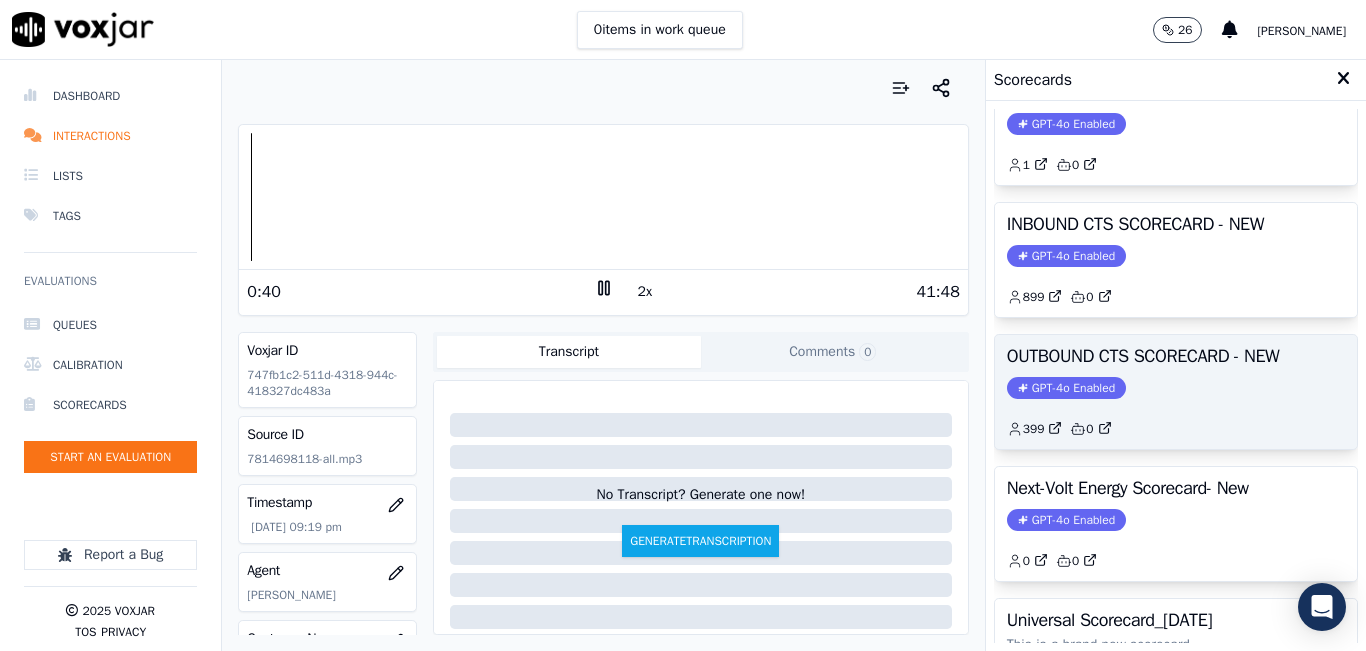 click on "399         0" 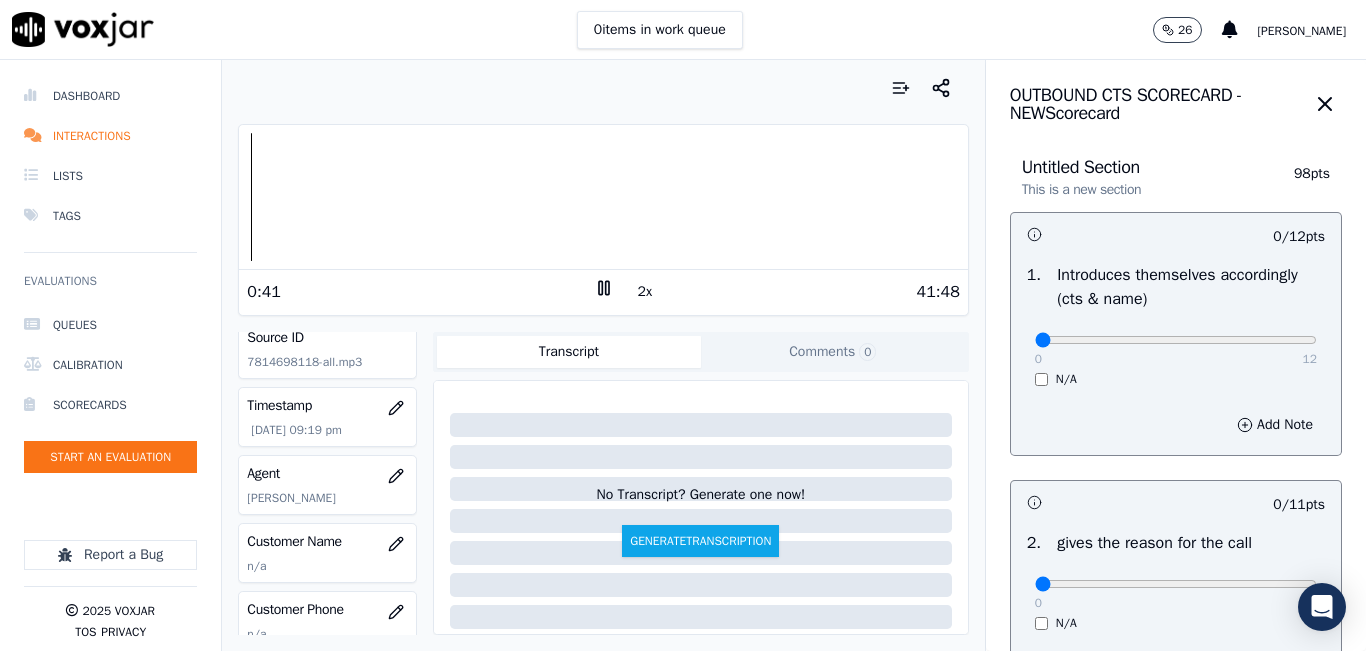 scroll, scrollTop: 200, scrollLeft: 0, axis: vertical 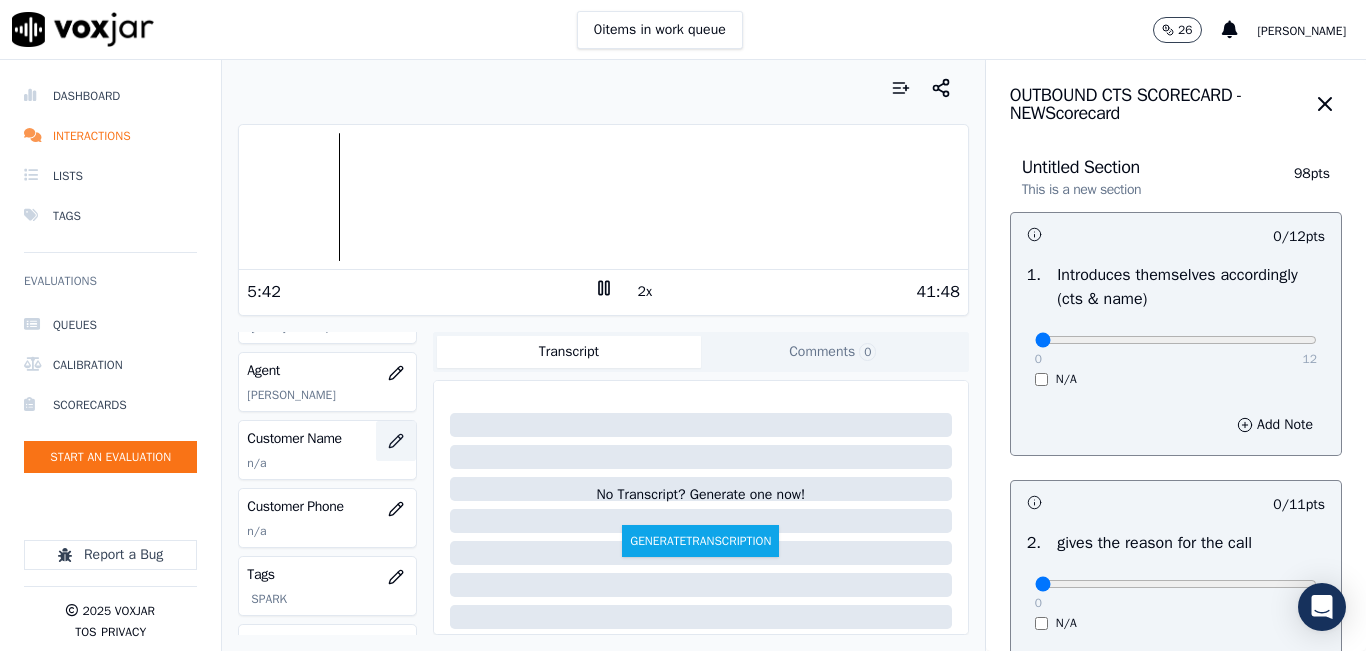 click at bounding box center [396, 441] 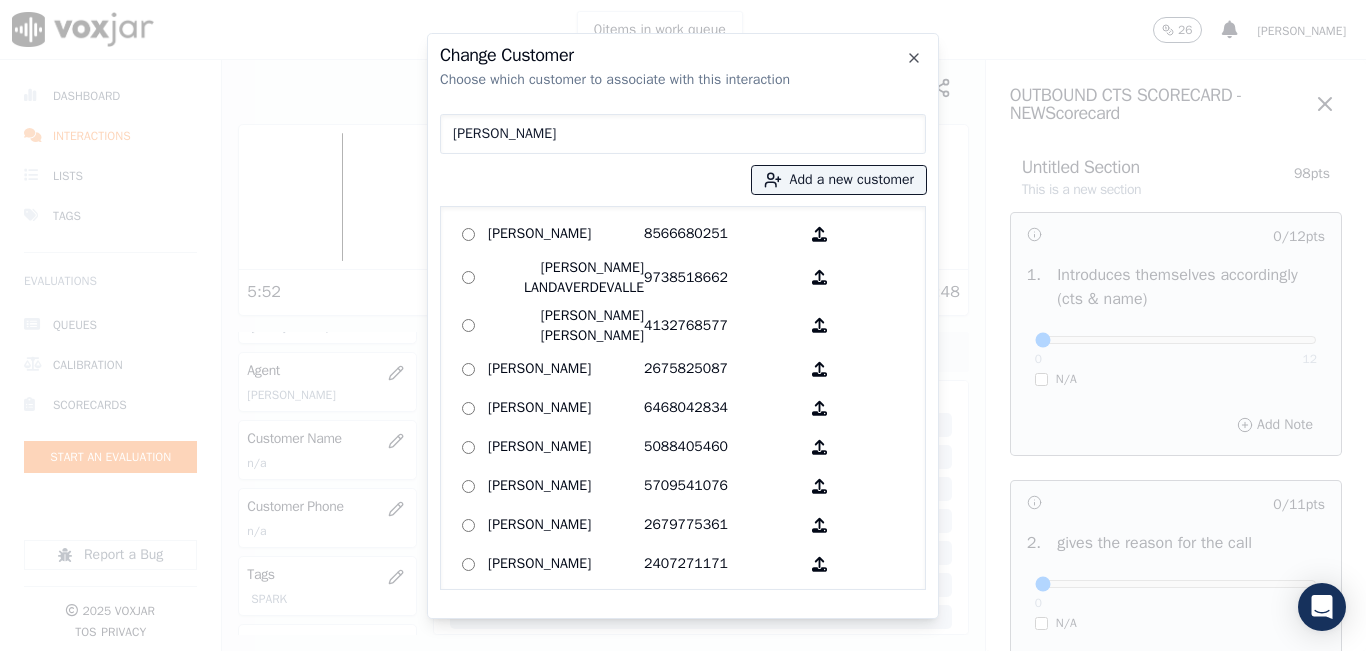 type on "[PERSON_NAME]" 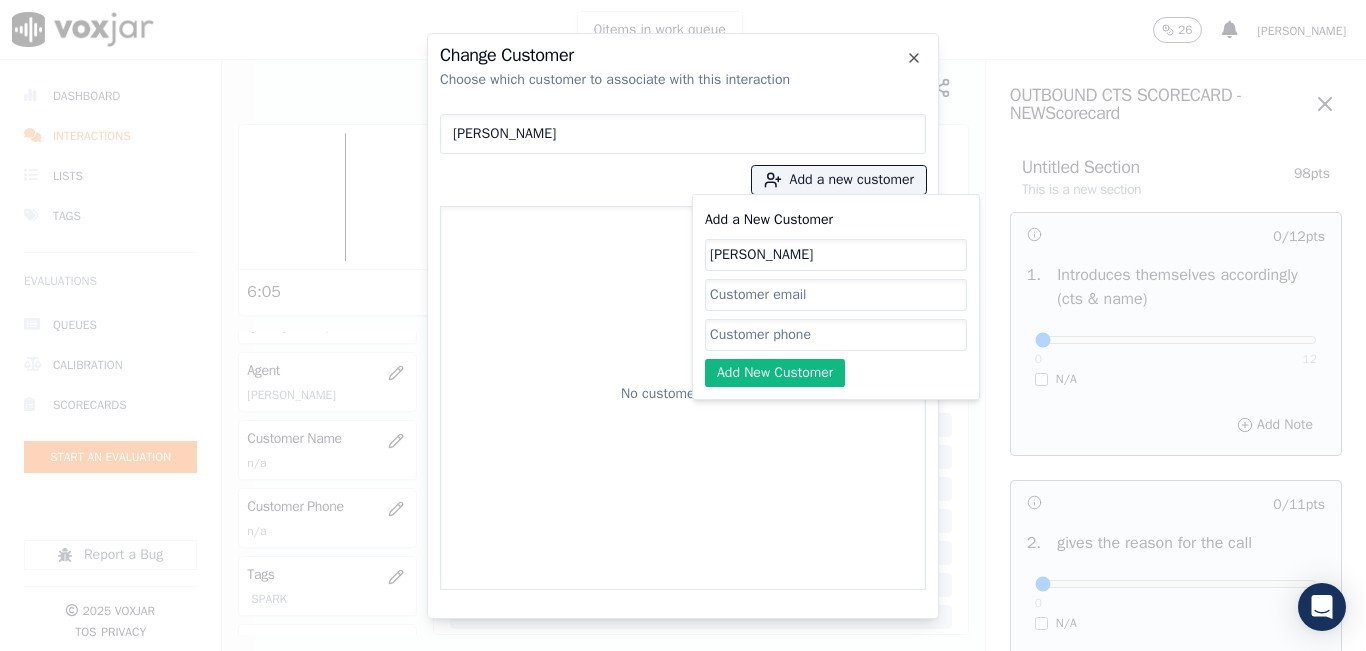type on "[PERSON_NAME]" 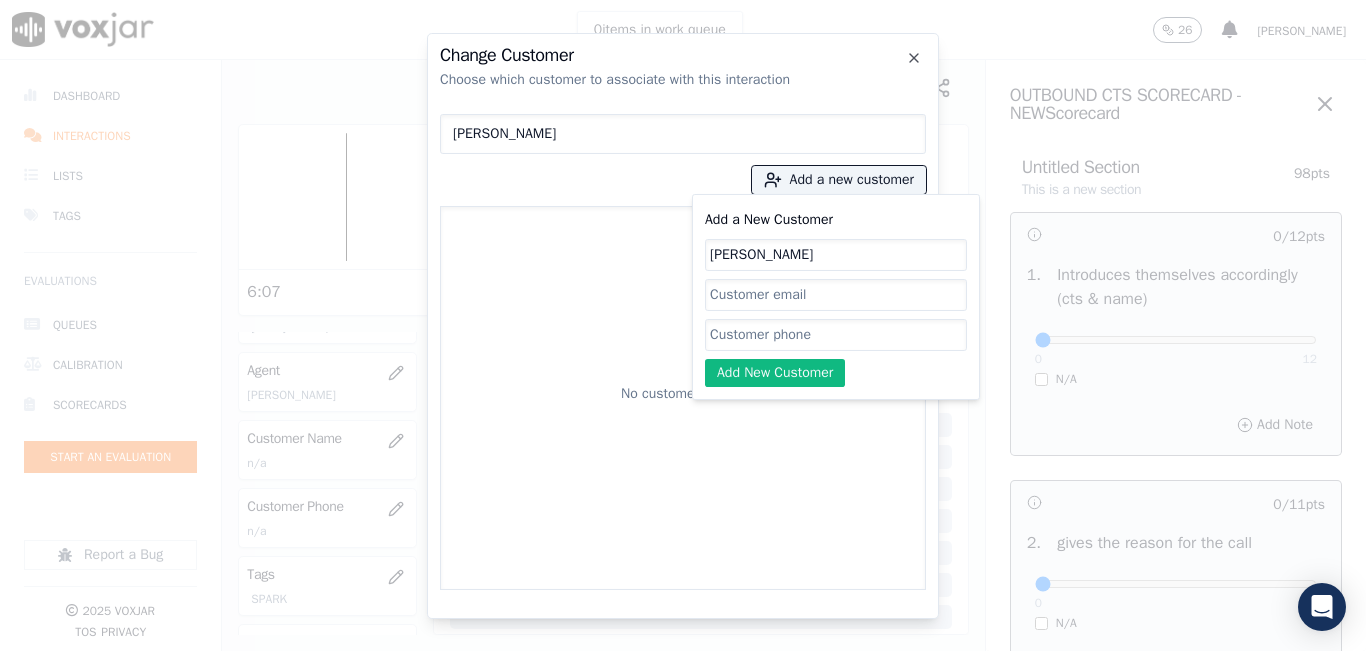 paste on "7814698118" 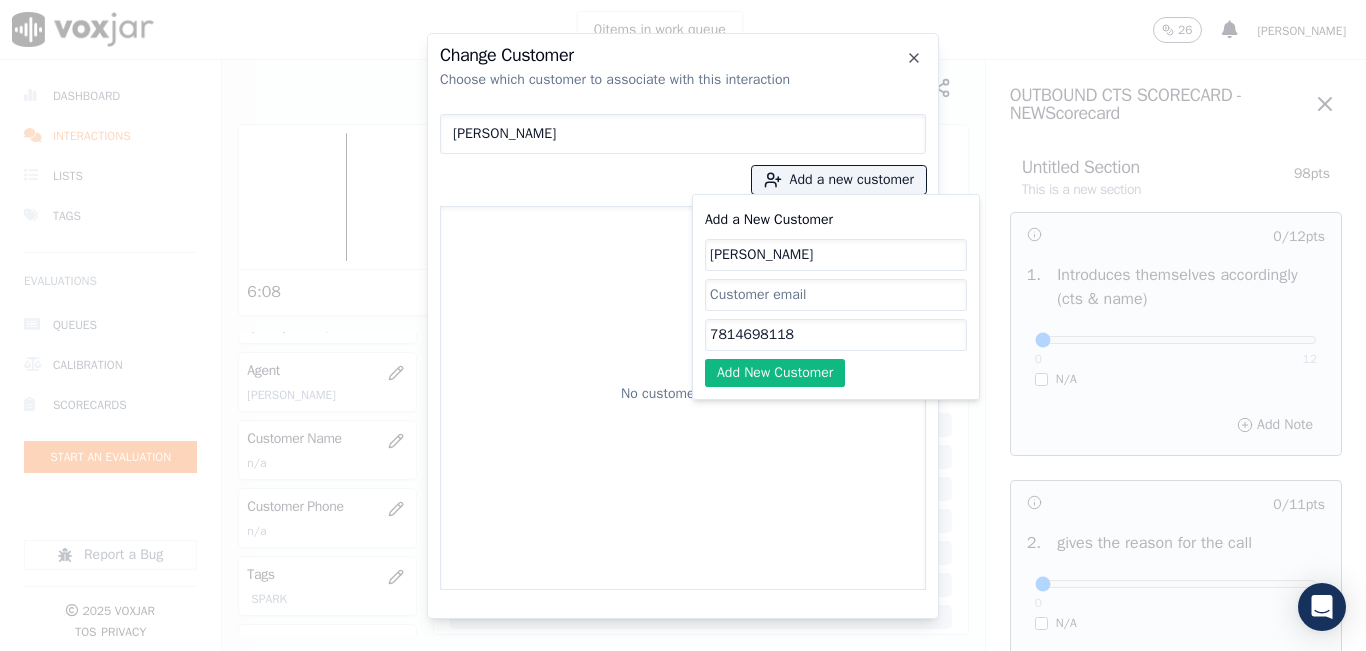 type on "7814698118" 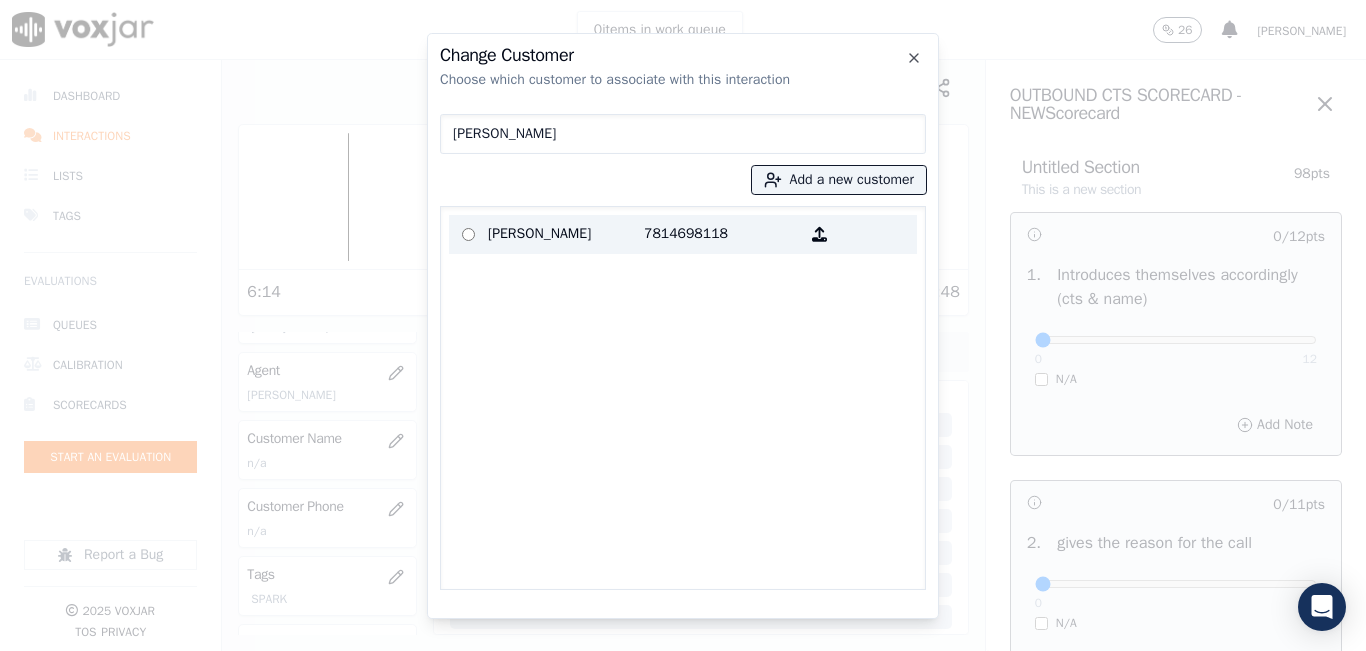 click on "[PERSON_NAME]" at bounding box center [566, 234] 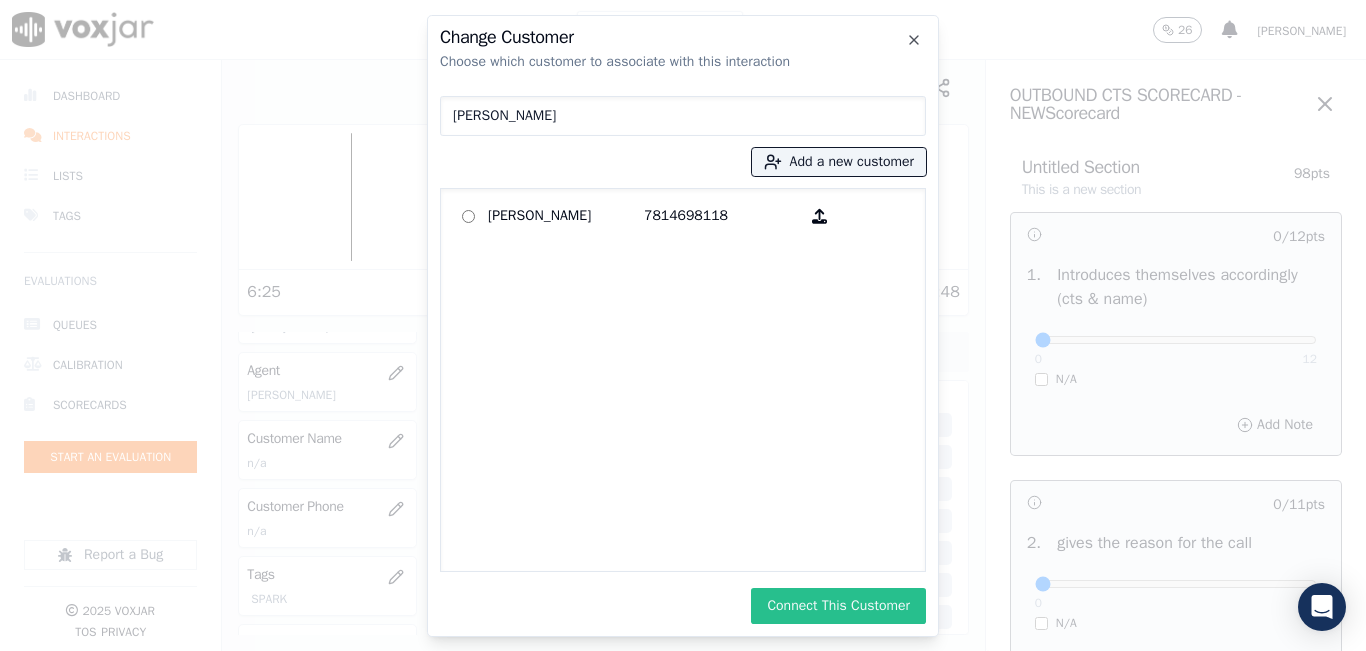 click on "Connect This Customer" at bounding box center [838, 606] 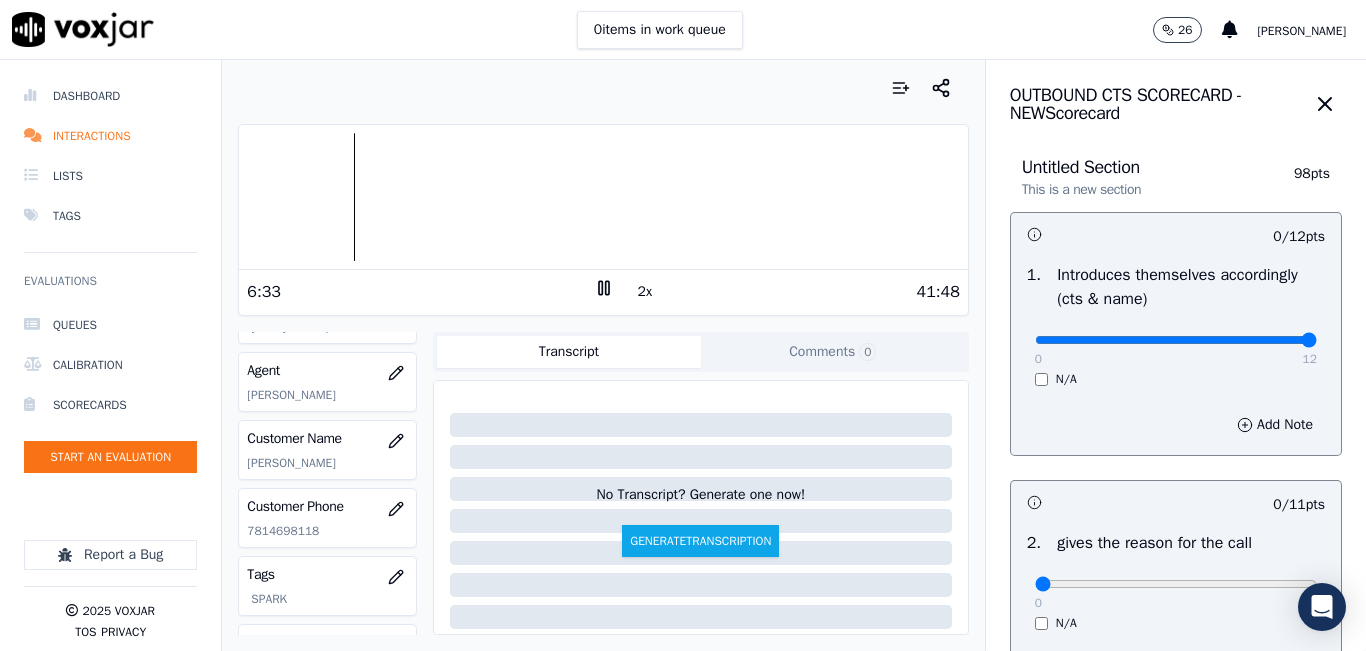 type on "12" 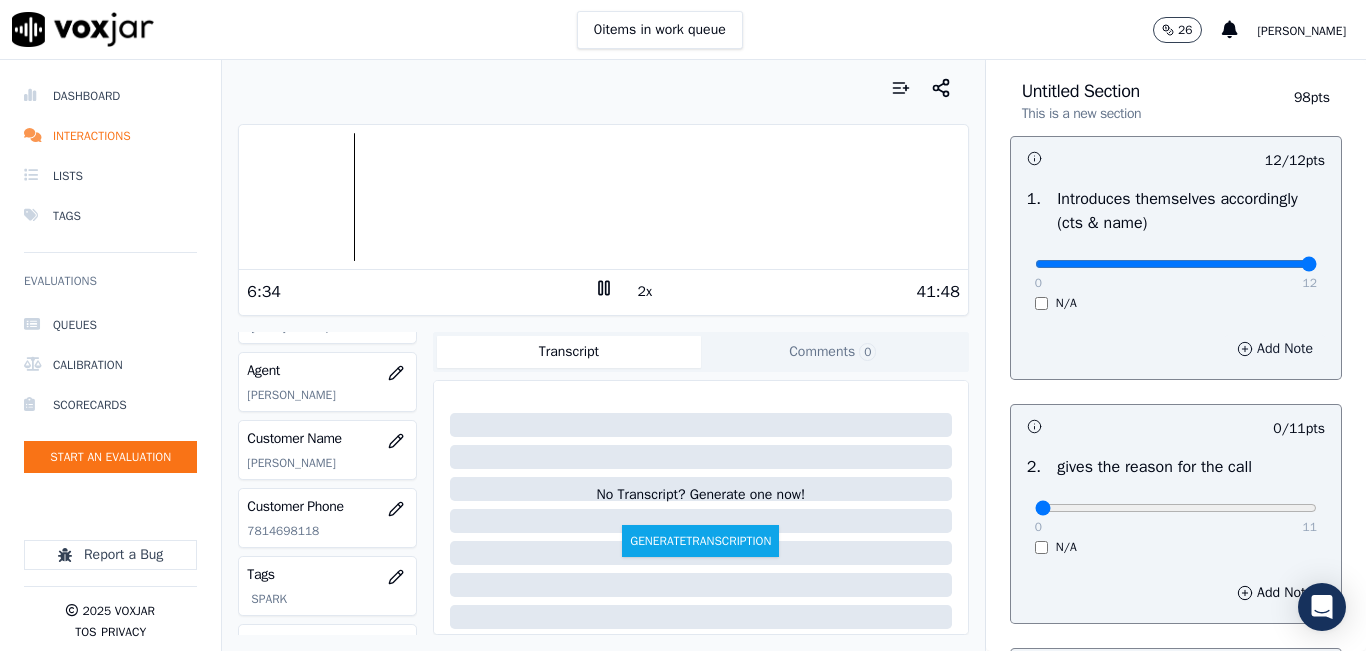 scroll, scrollTop: 300, scrollLeft: 0, axis: vertical 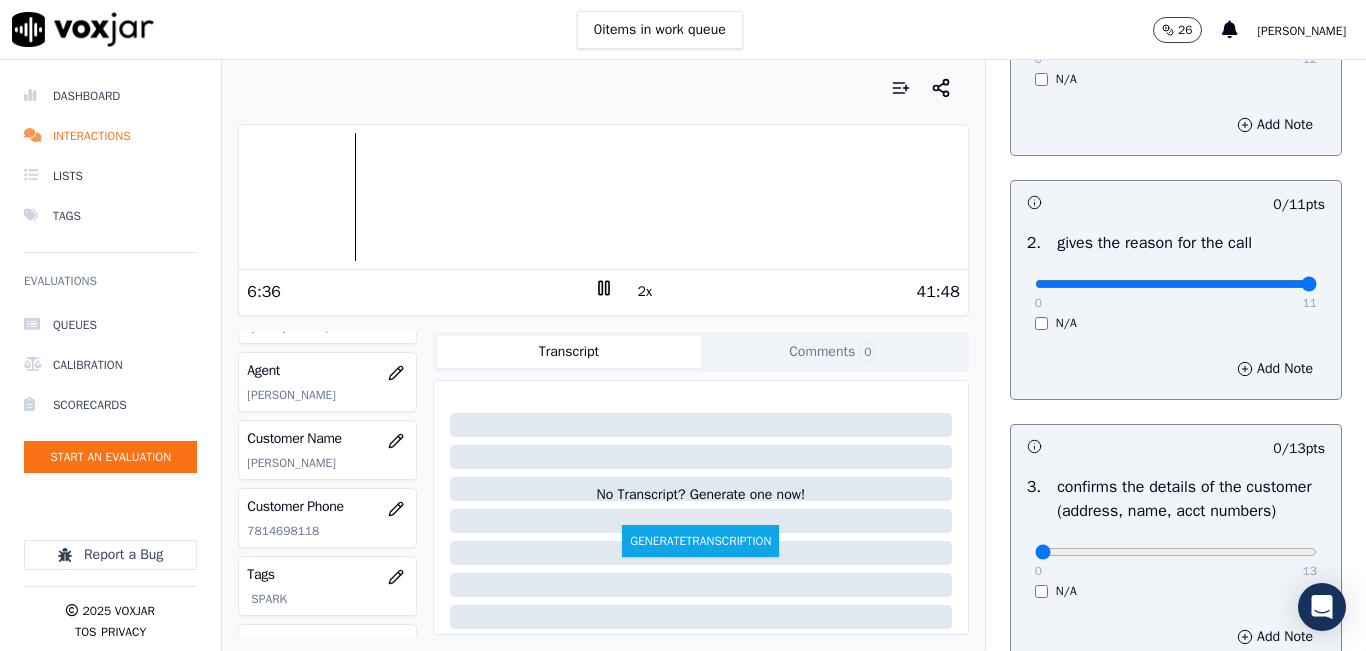 type on "11" 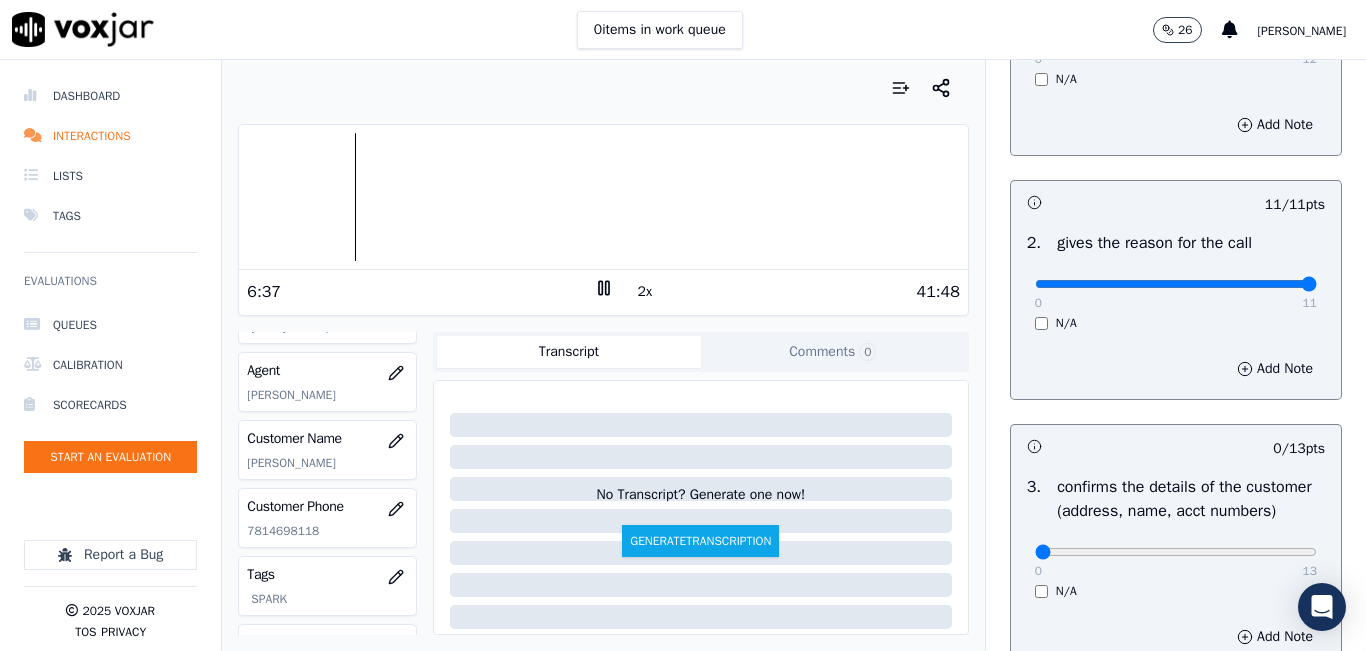 scroll, scrollTop: 600, scrollLeft: 0, axis: vertical 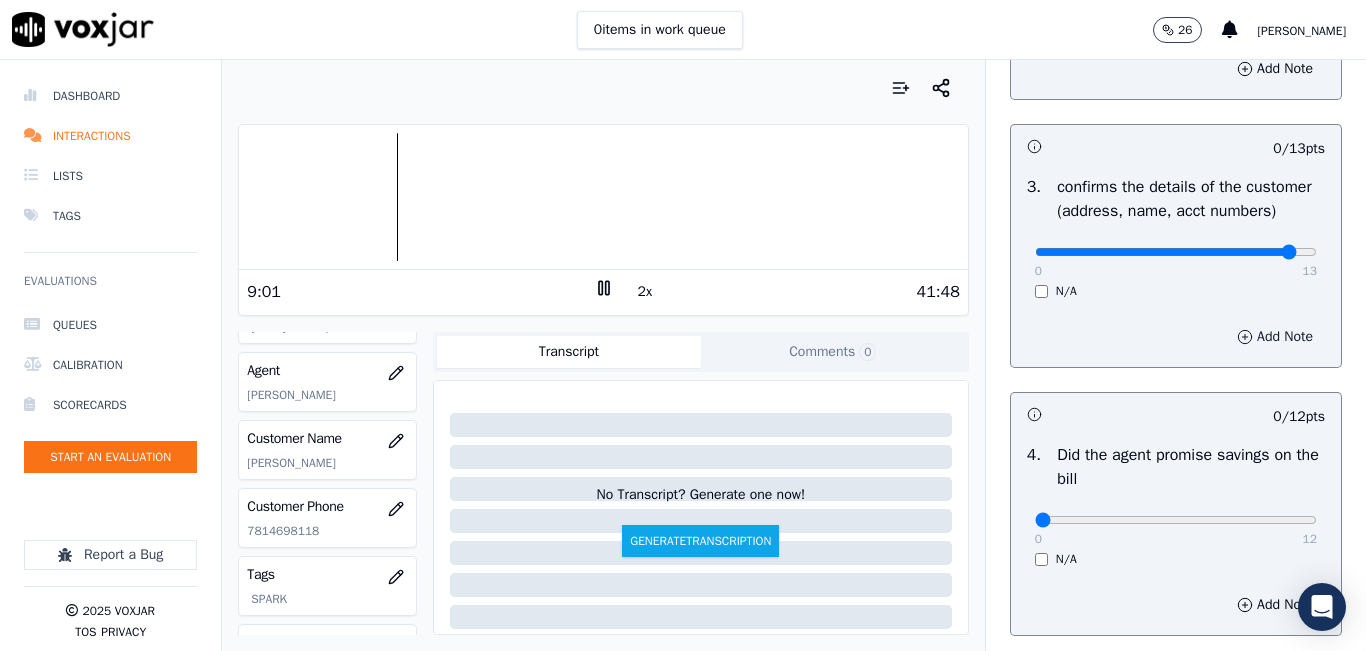 drag, startPoint x: 1205, startPoint y: 284, endPoint x: 1260, endPoint y: 350, distance: 85.91275 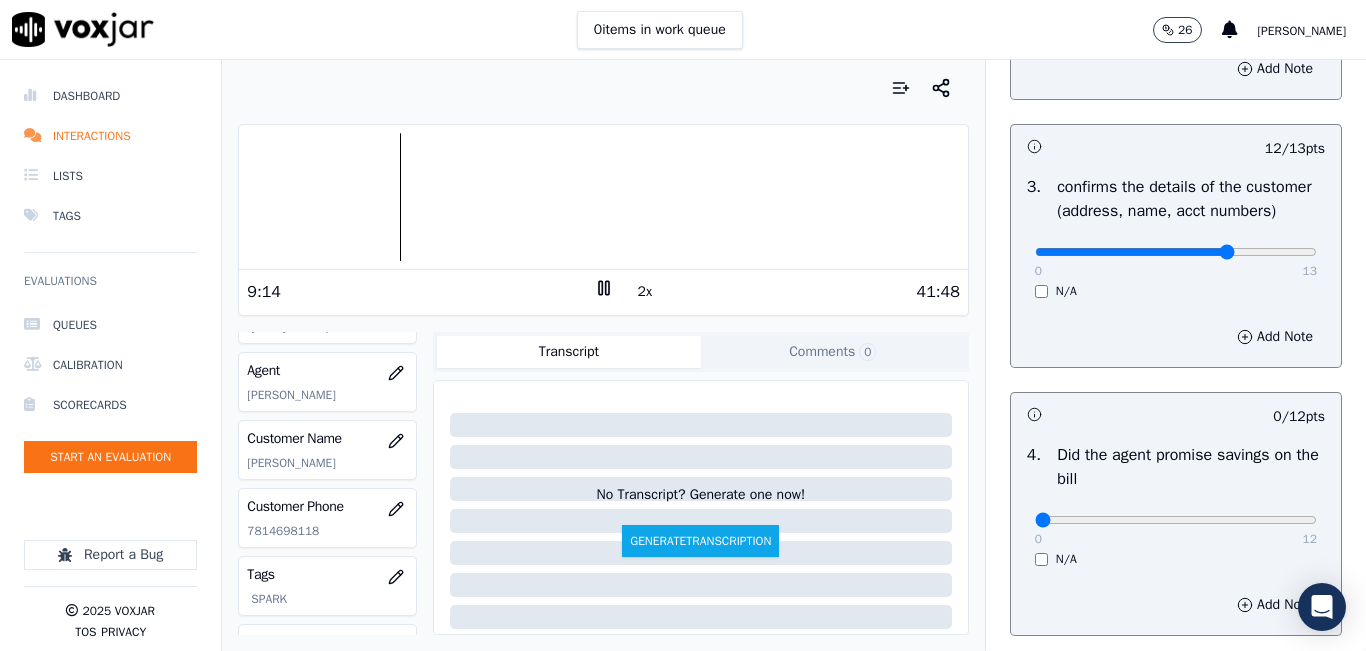 click at bounding box center (1176, -260) 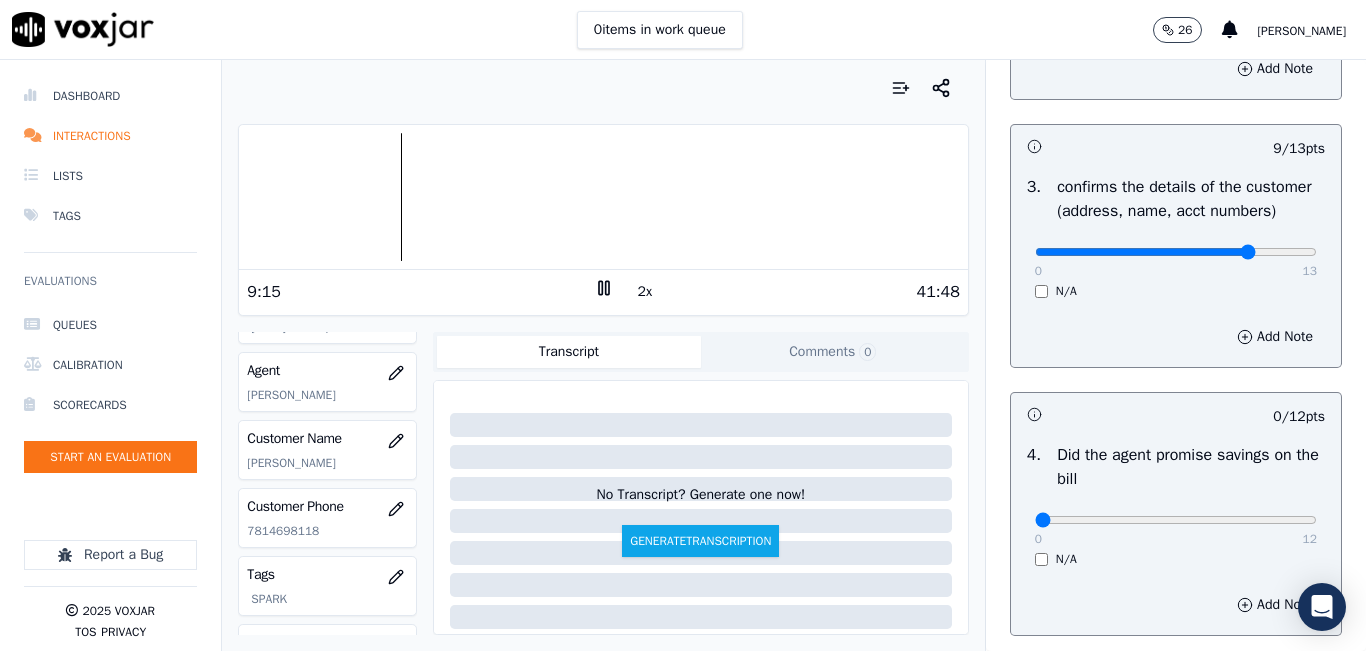 type on "10" 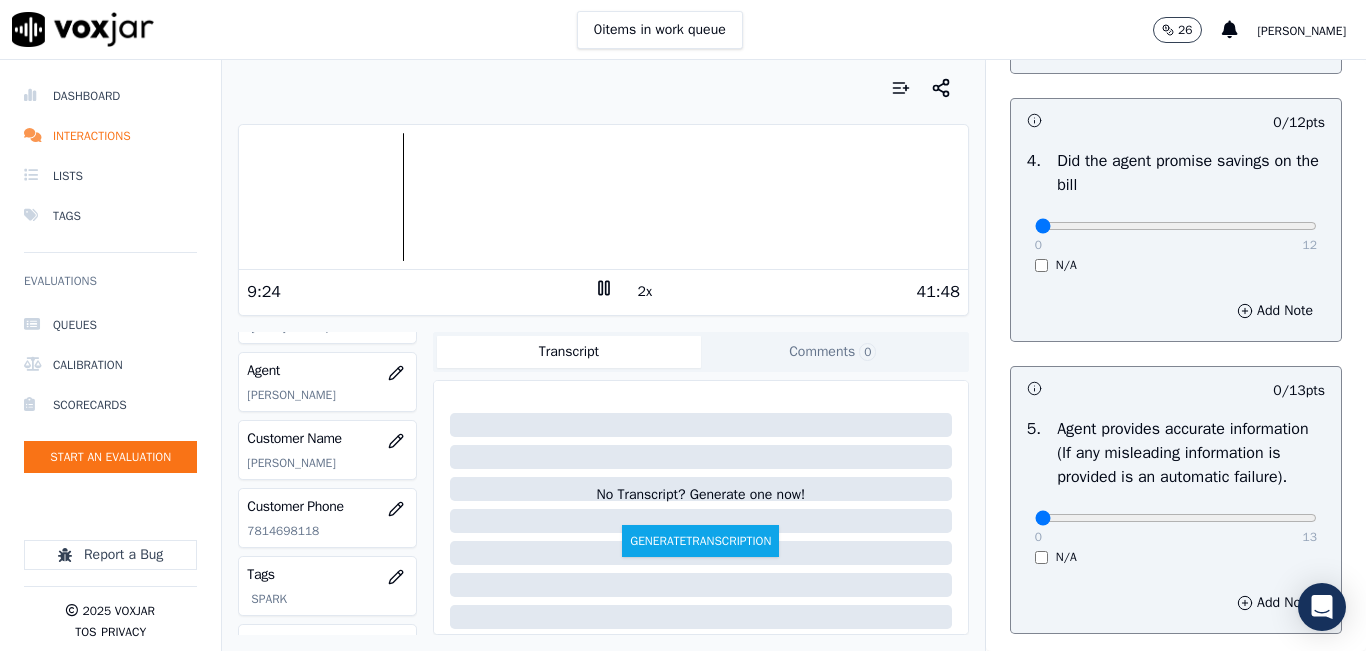 scroll, scrollTop: 900, scrollLeft: 0, axis: vertical 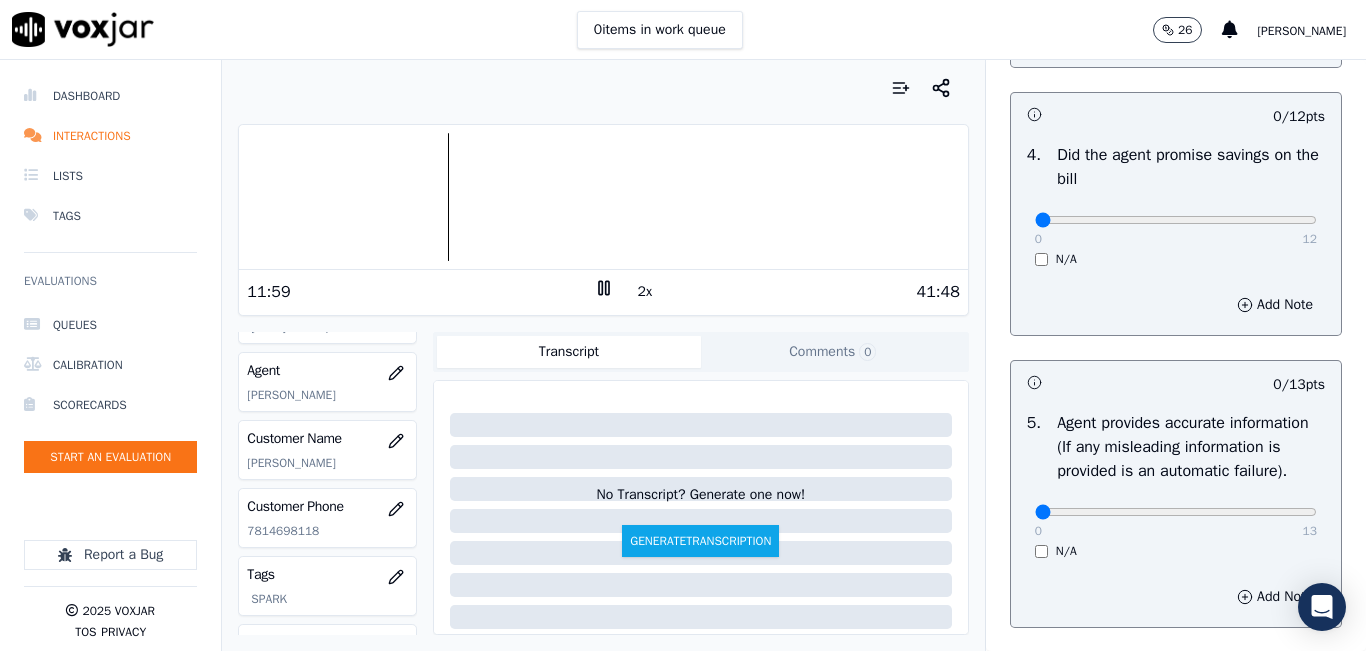 click on "2x" at bounding box center (645, 292) 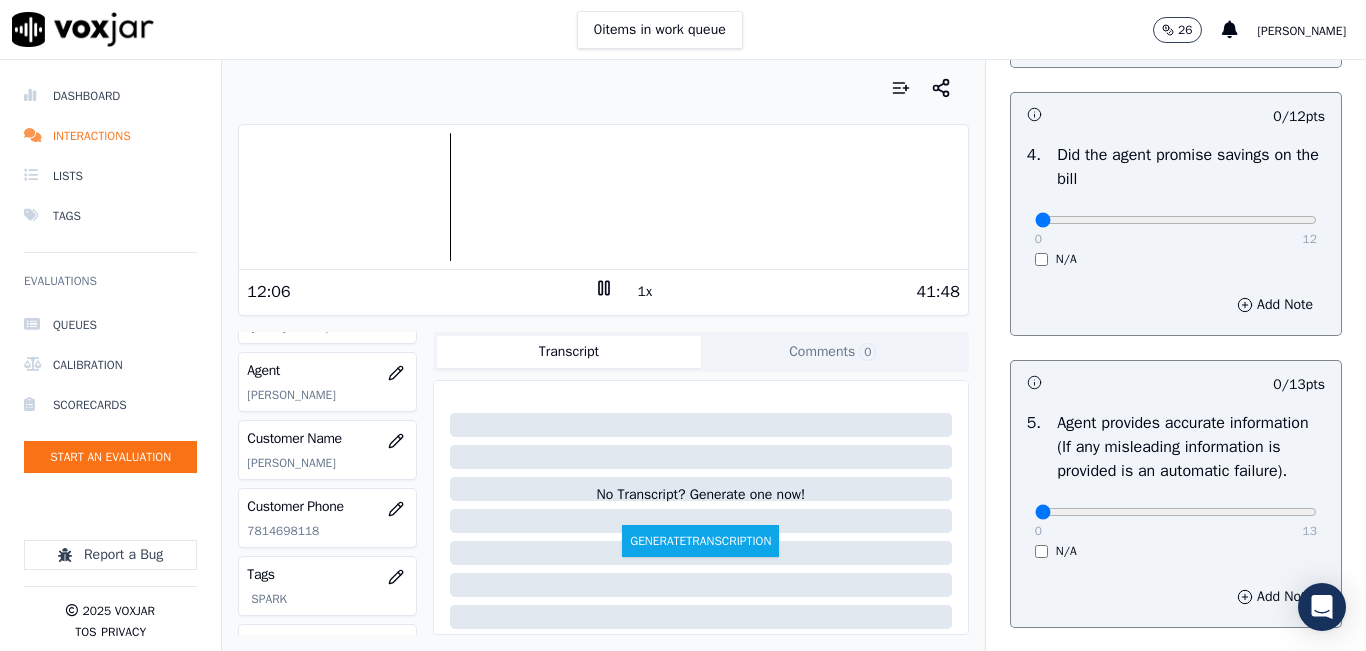 type 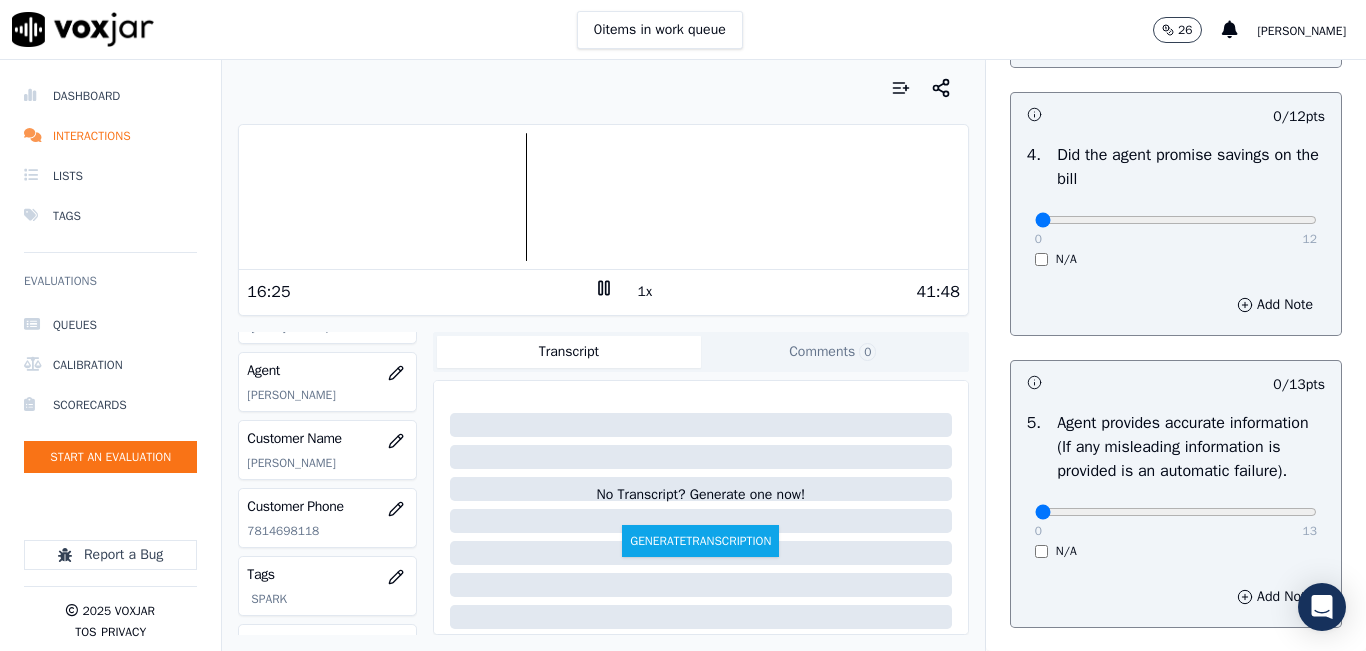click 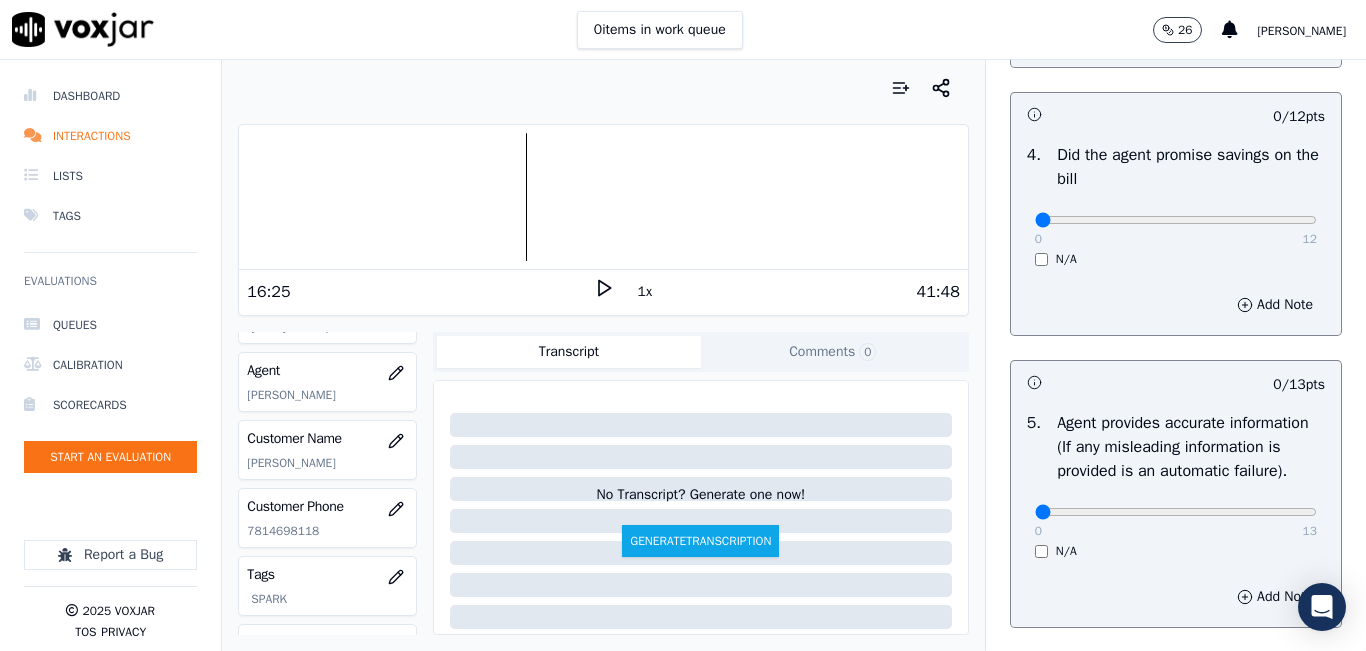click at bounding box center [603, 197] 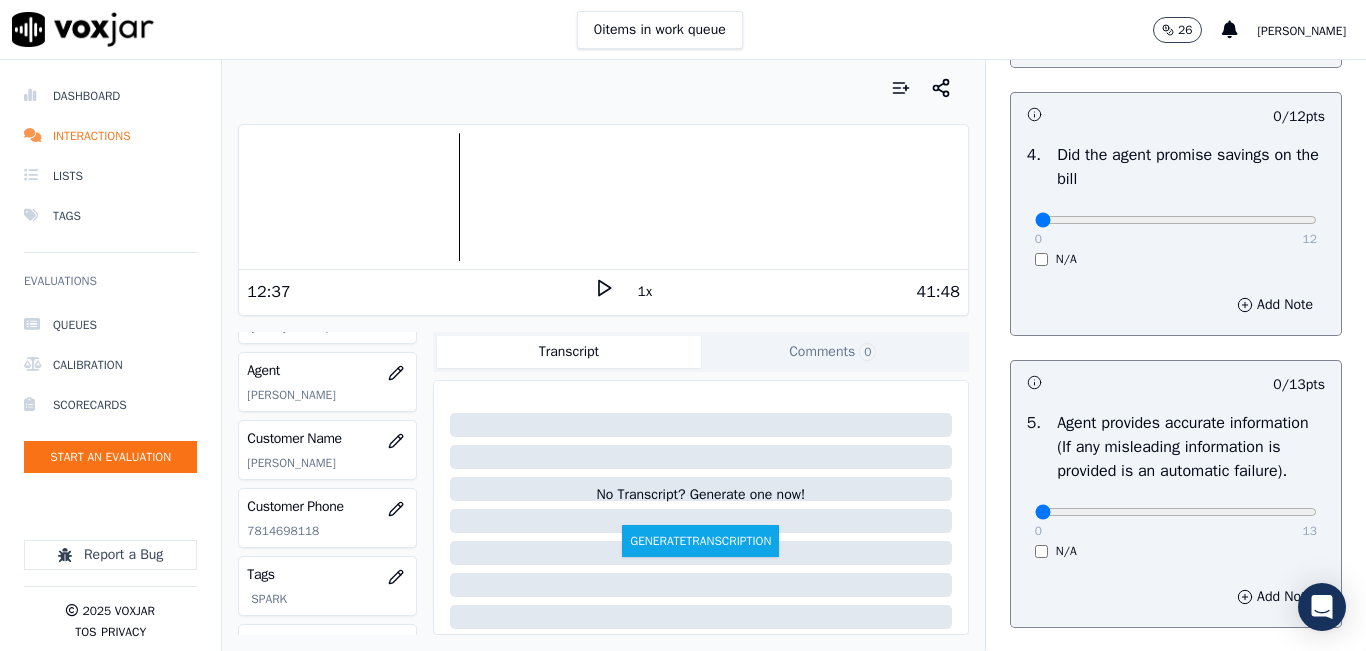 click at bounding box center (603, 197) 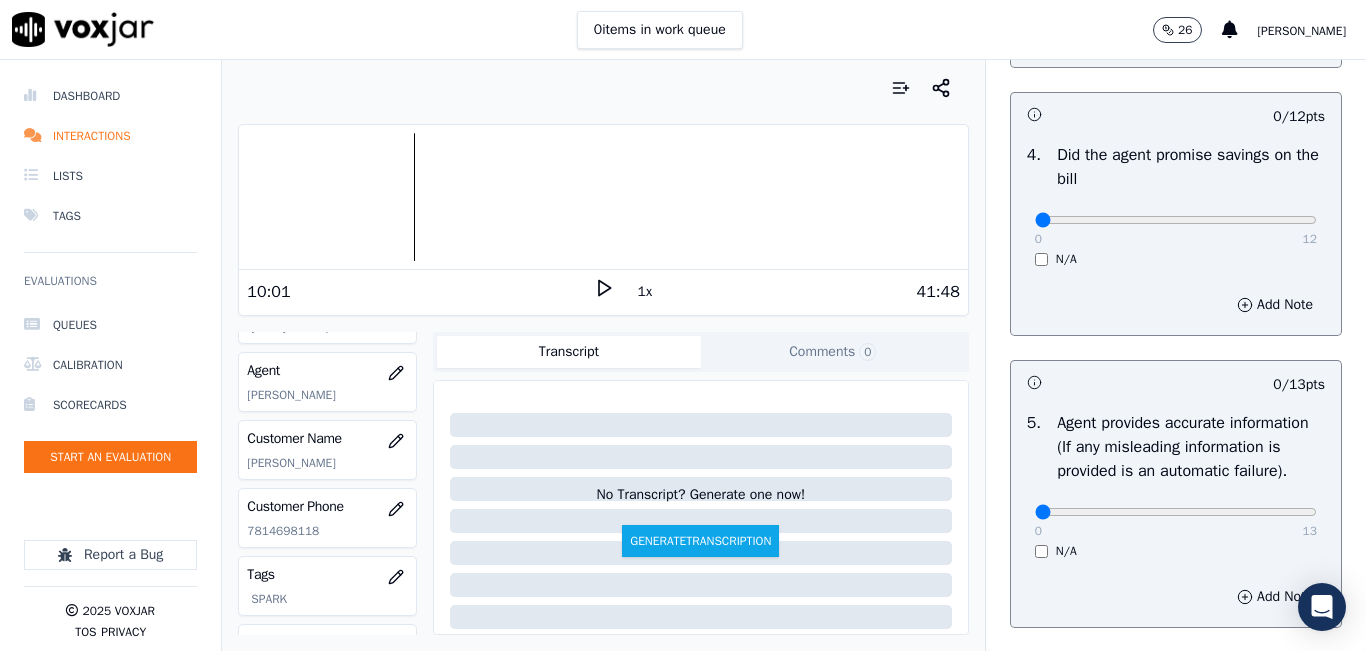 click 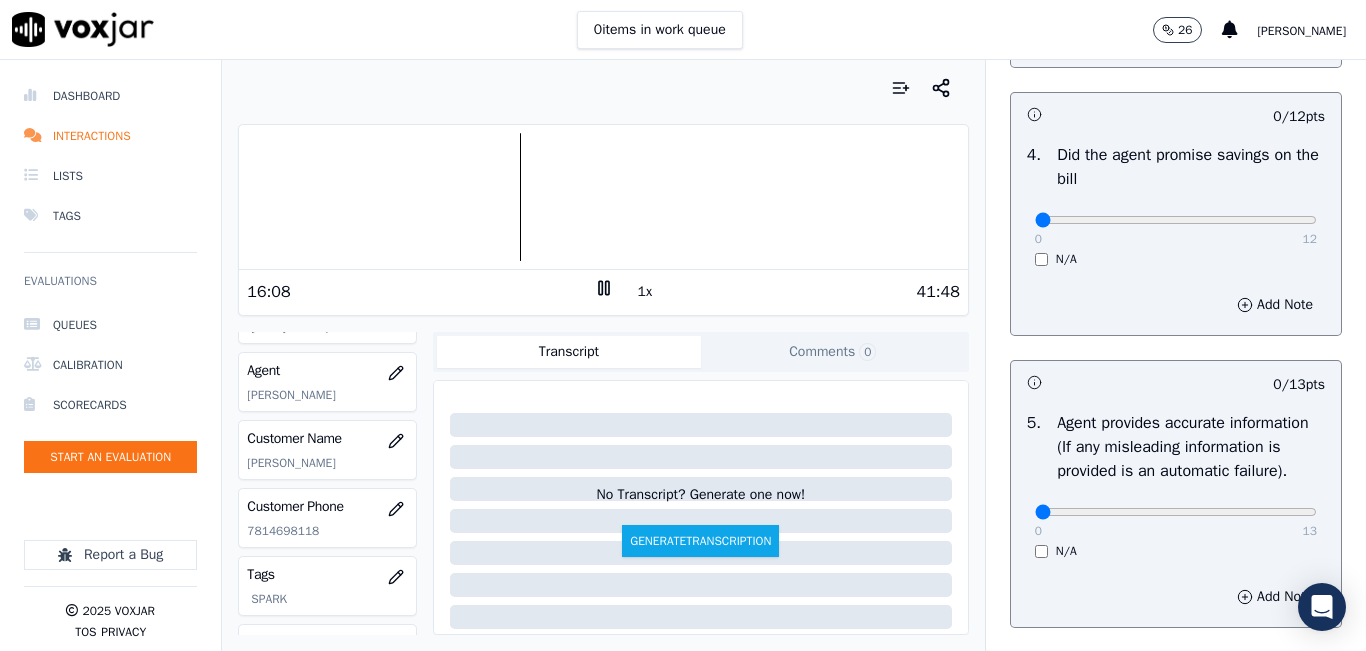 click on "Dashboard   Interactions   Lists   Tags       Evaluations     Queues   Calibration   Scorecards   Start an Evaluation
Report a Bug       2025   Voxjar   TOS   Privacy" 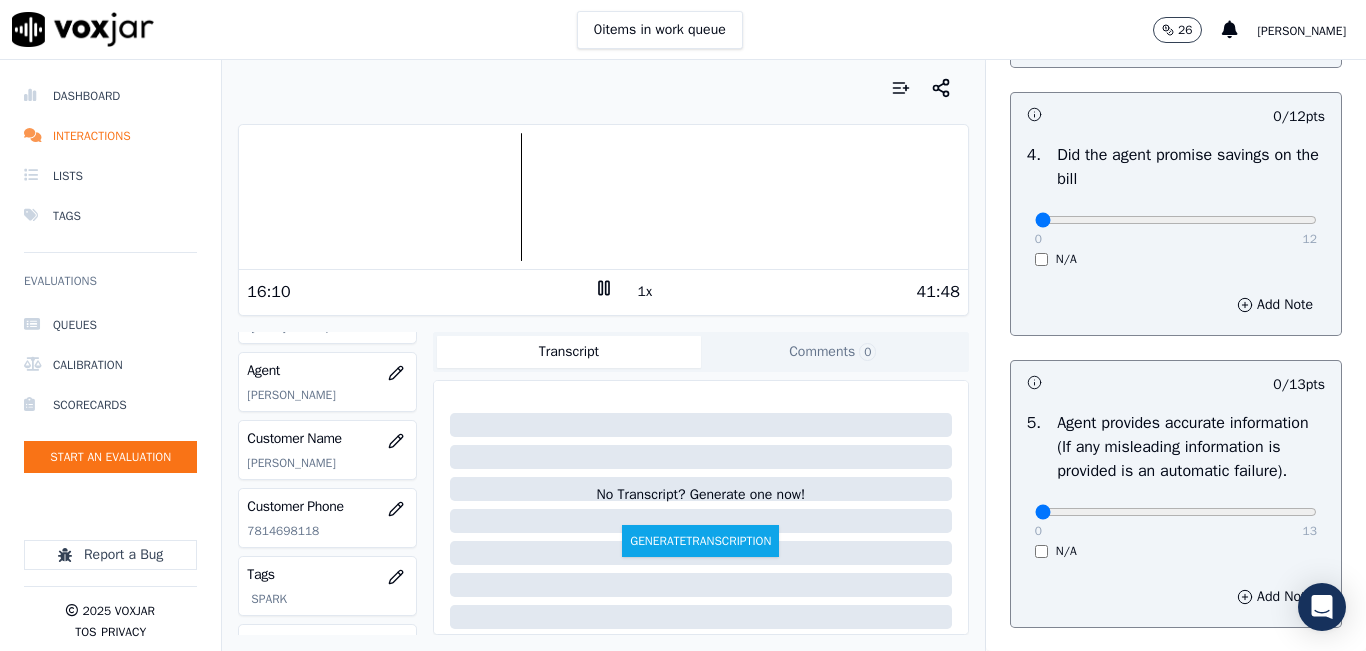 click at bounding box center [603, 197] 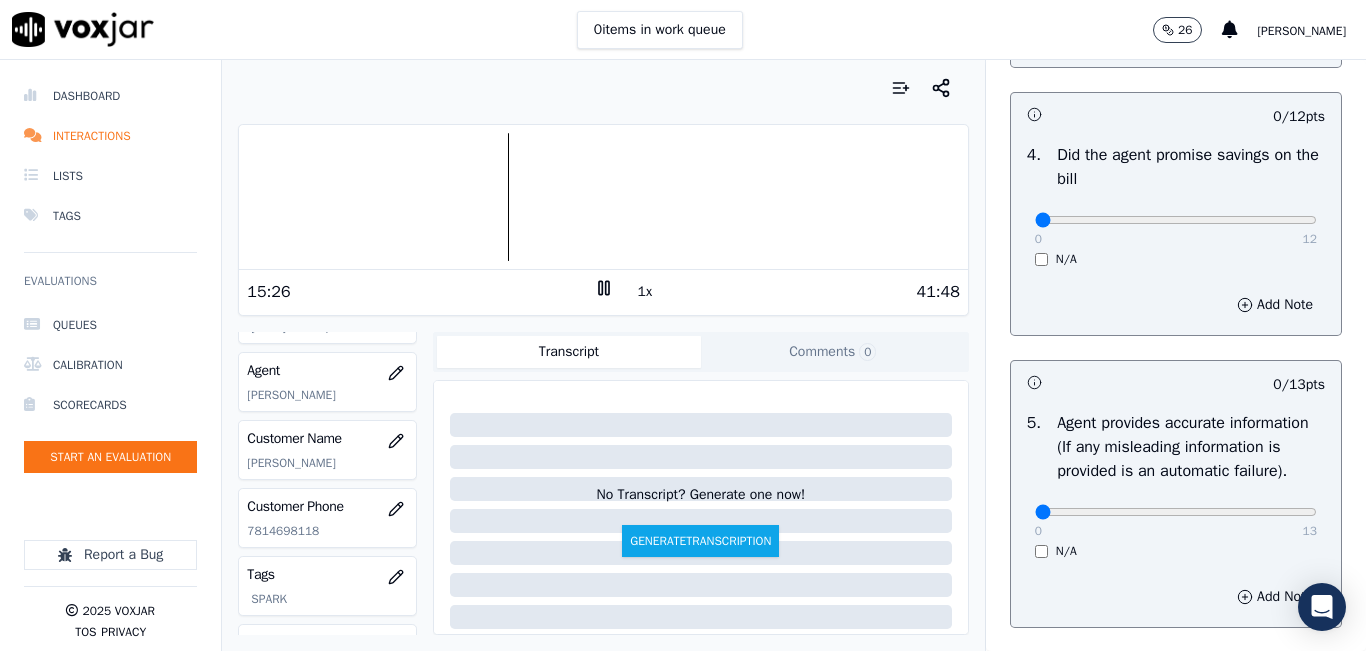 click on "1x" at bounding box center (645, 292) 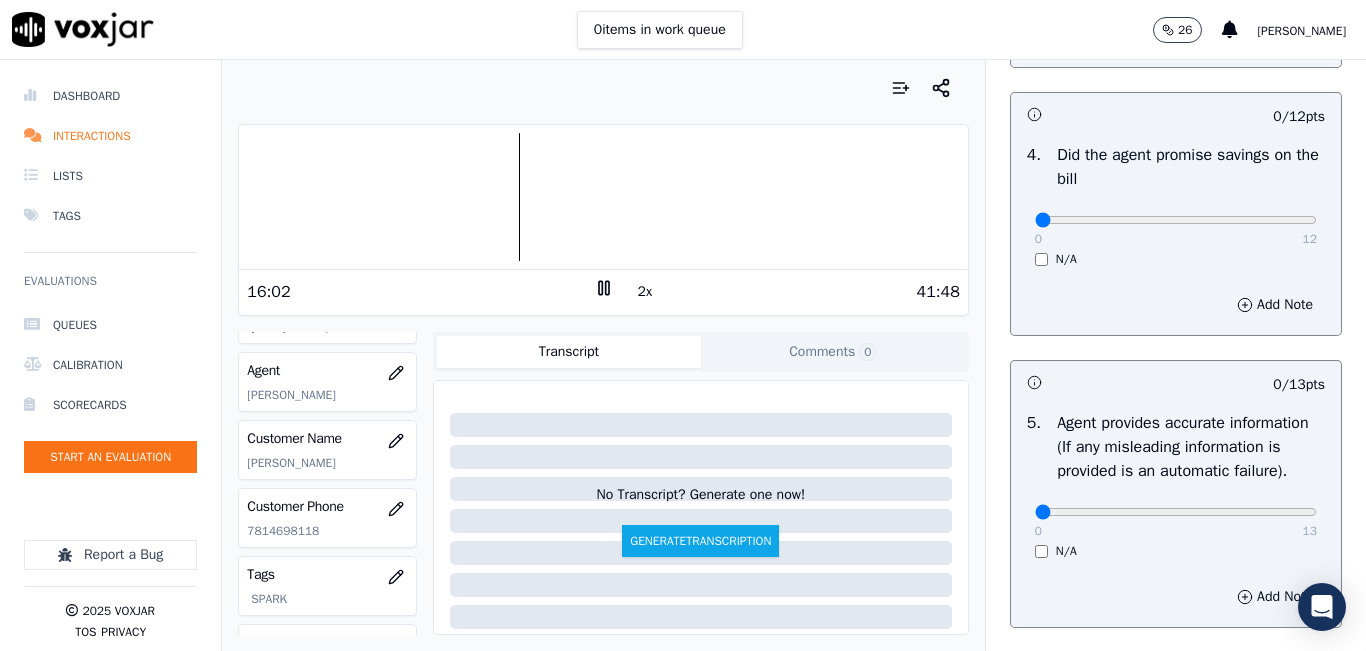 click on "2x" at bounding box center (645, 292) 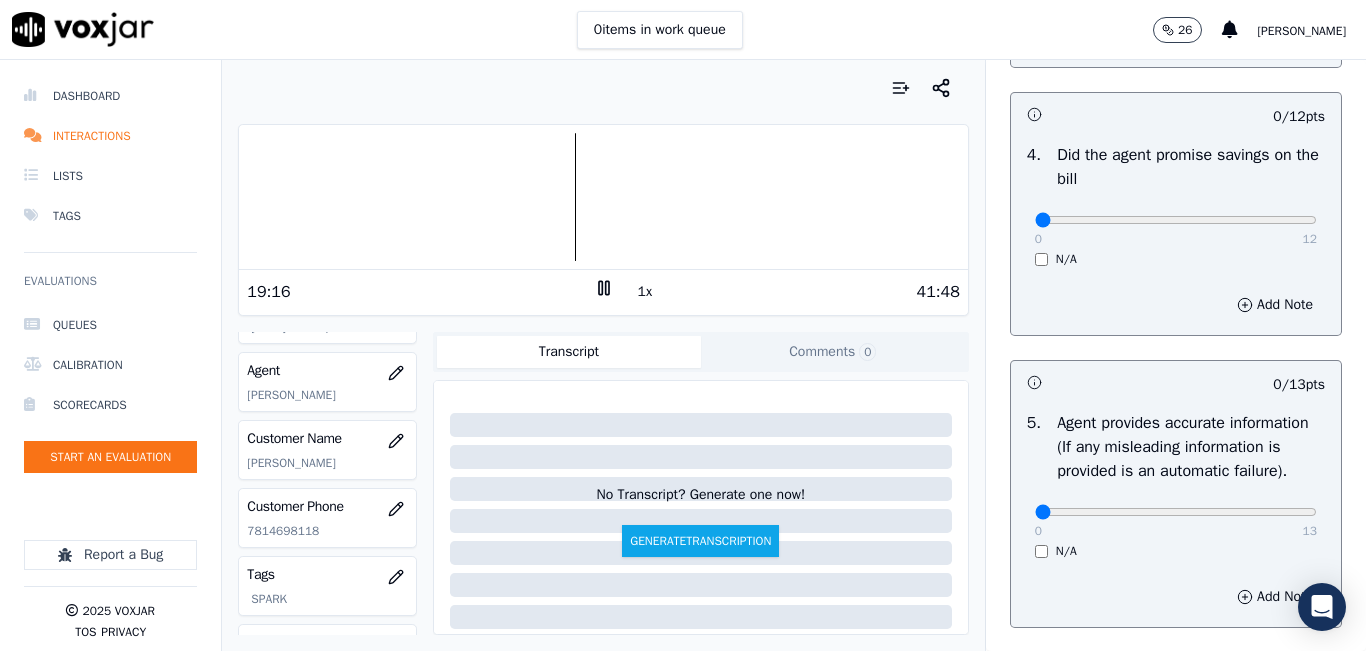 click on "Dashboard   Interactions   Lists   Tags       Evaluations     Queues   Calibration   Scorecards   Start an Evaluation
Report a Bug       2025   Voxjar   TOS   Privacy" 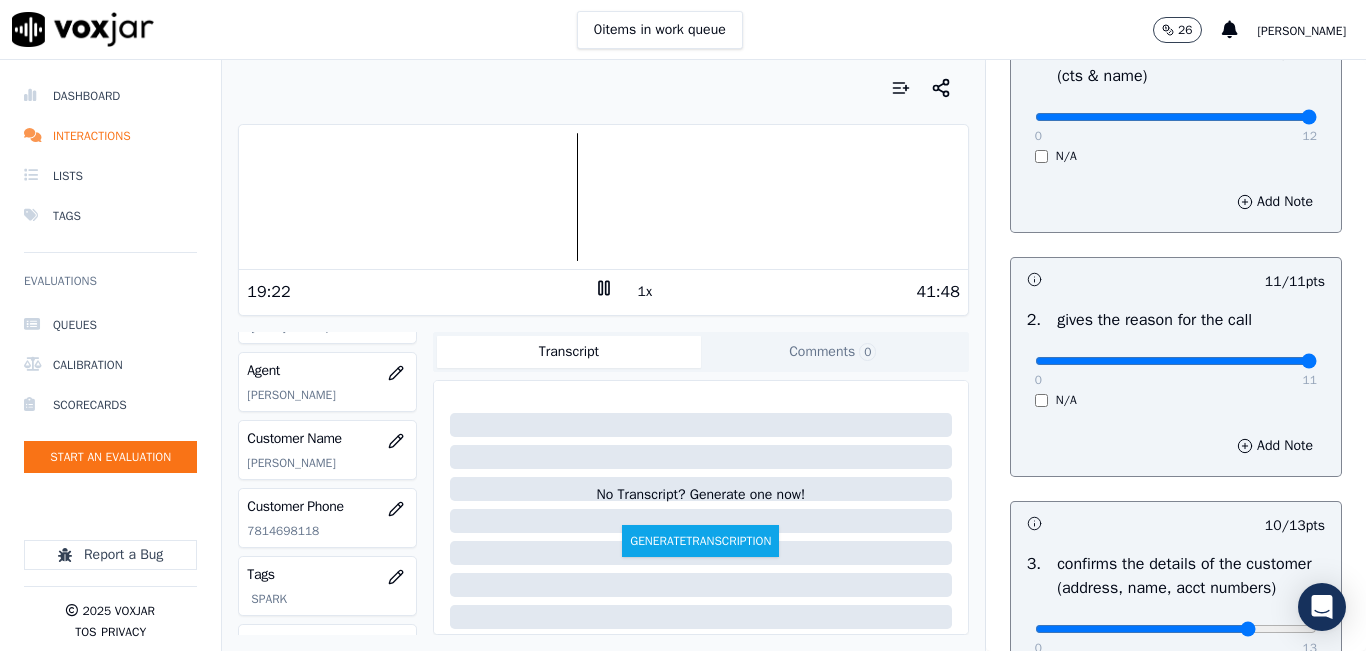 scroll, scrollTop: 500, scrollLeft: 0, axis: vertical 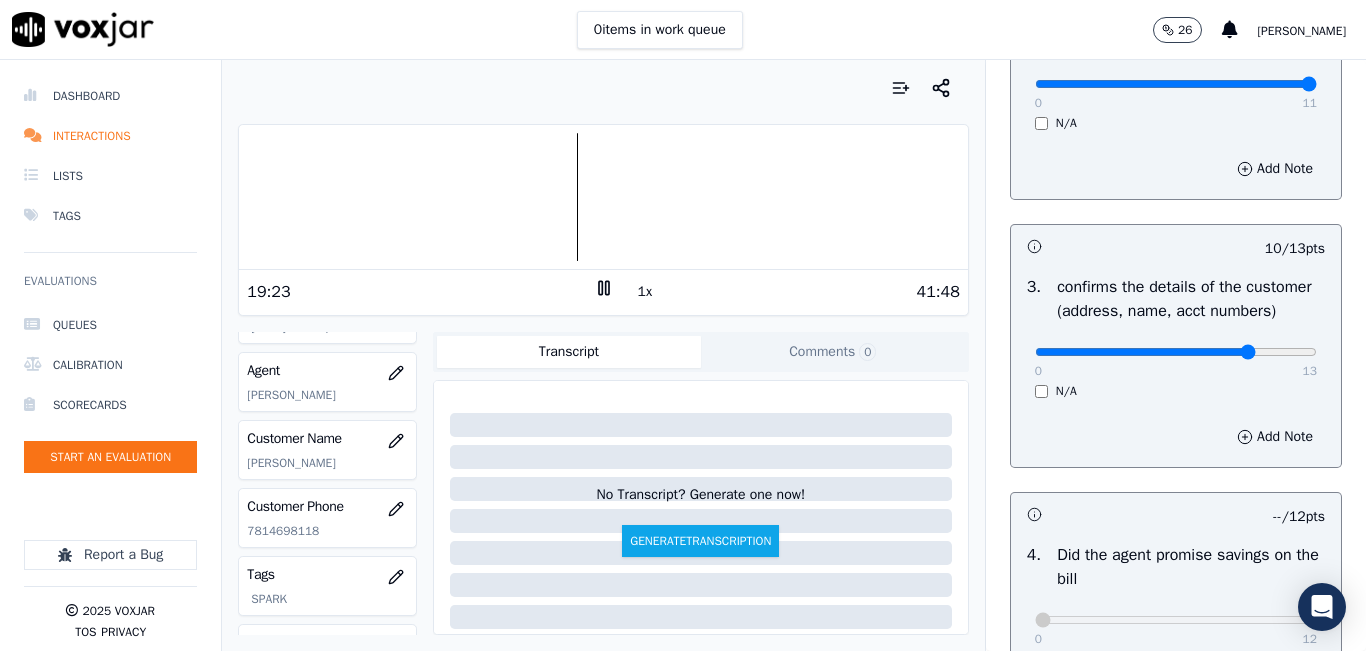 click on "0   13" at bounding box center (1176, 351) 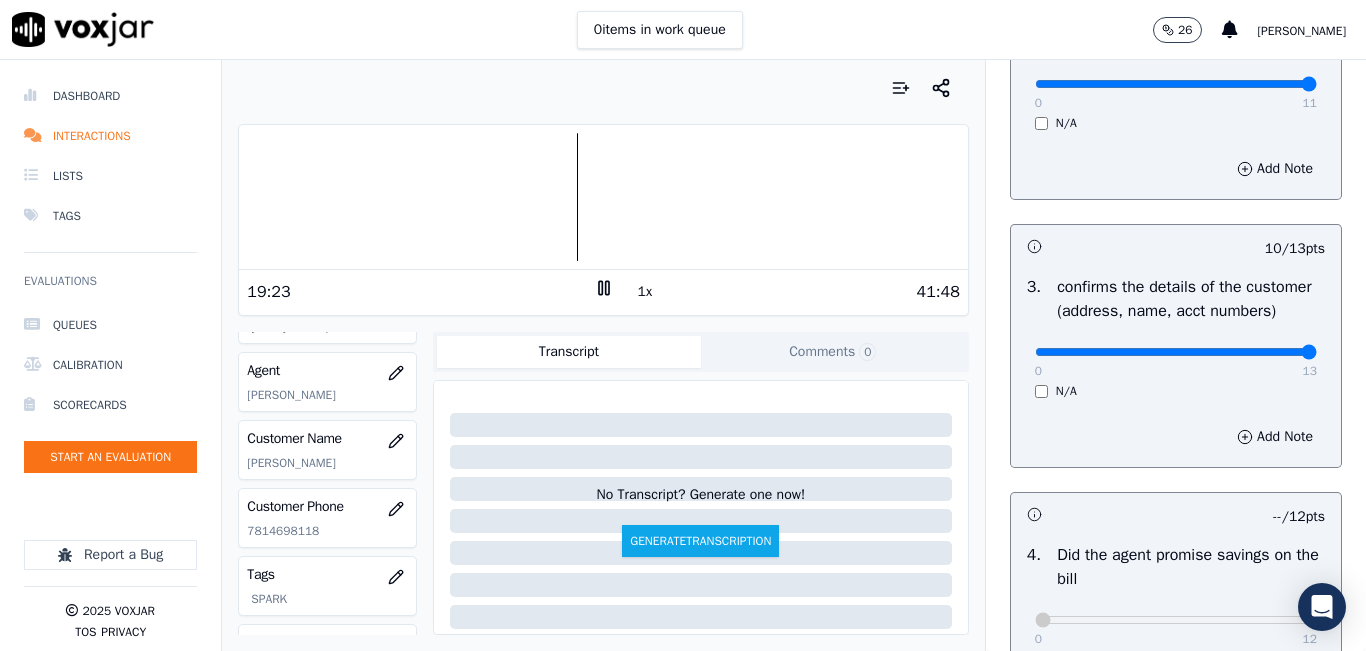 type on "13" 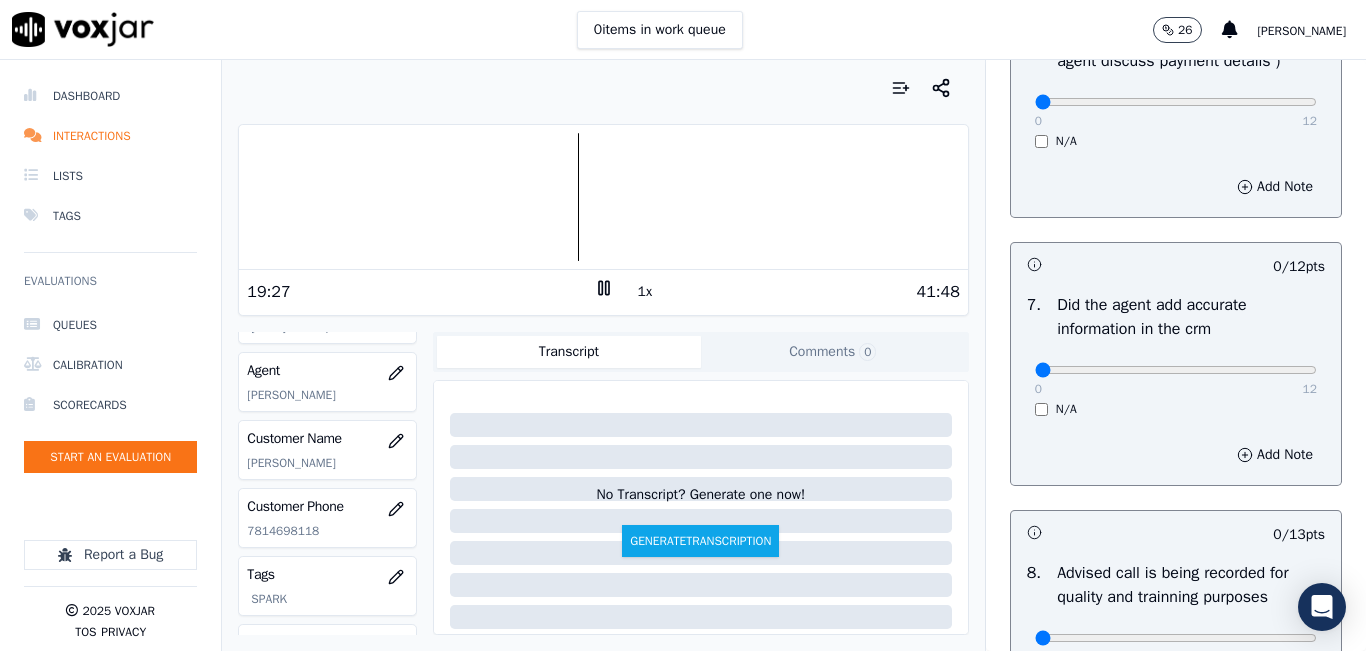 scroll, scrollTop: 1900, scrollLeft: 0, axis: vertical 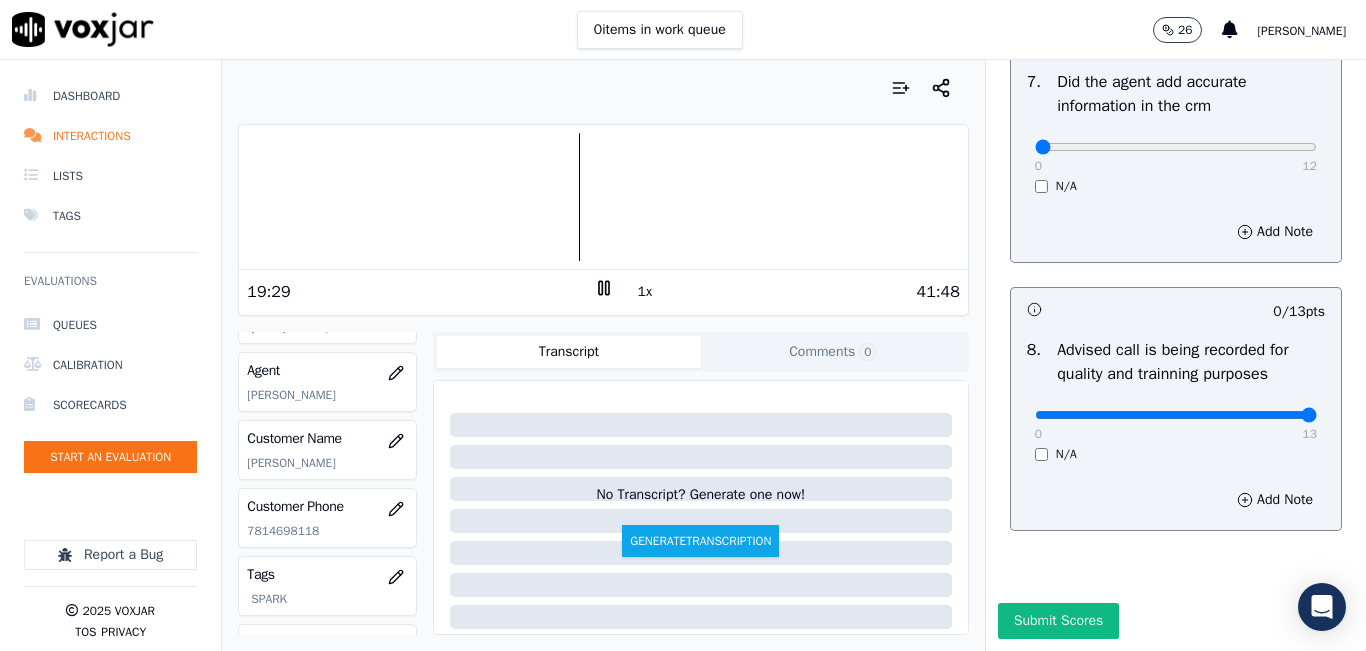 type on "13" 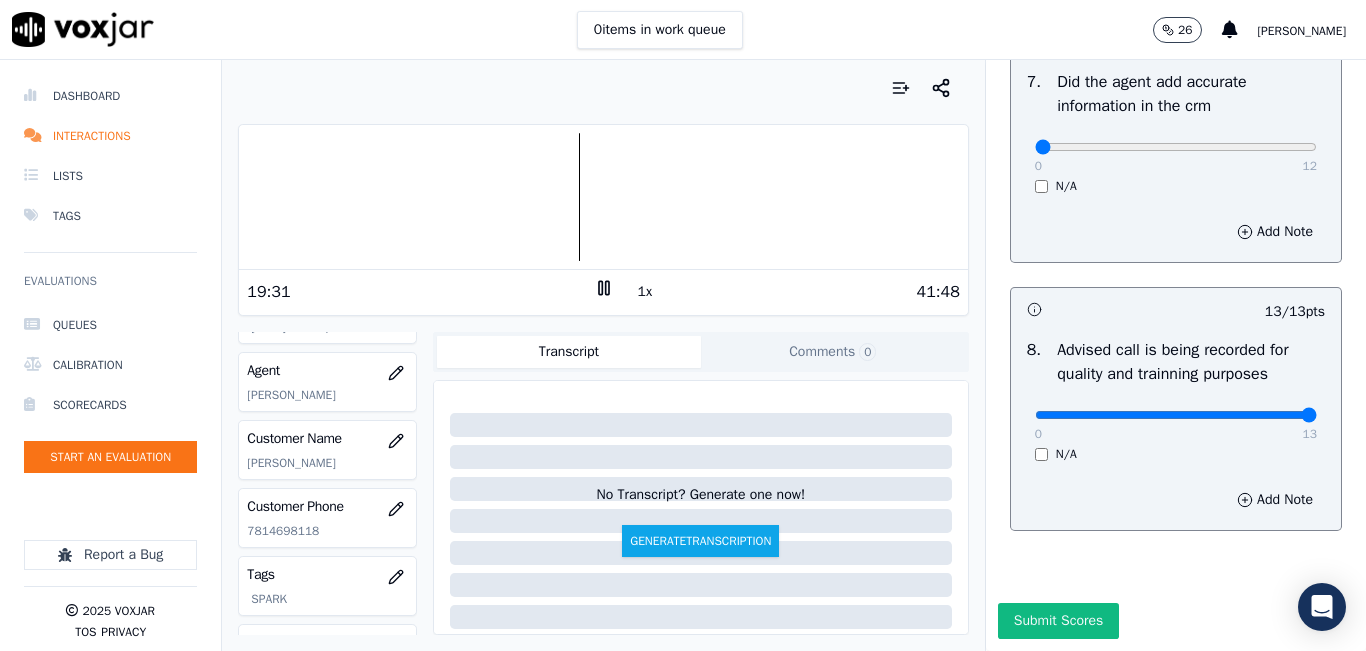 click at bounding box center (603, 197) 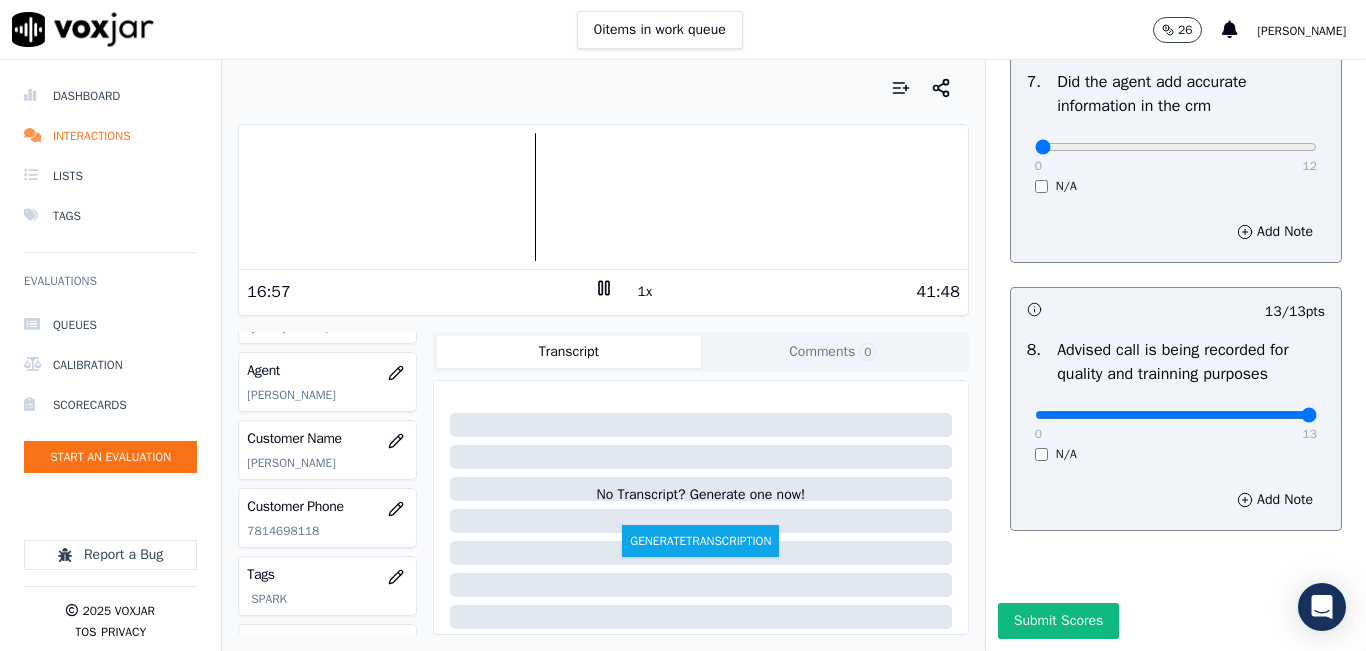 scroll, scrollTop: 1700, scrollLeft: 0, axis: vertical 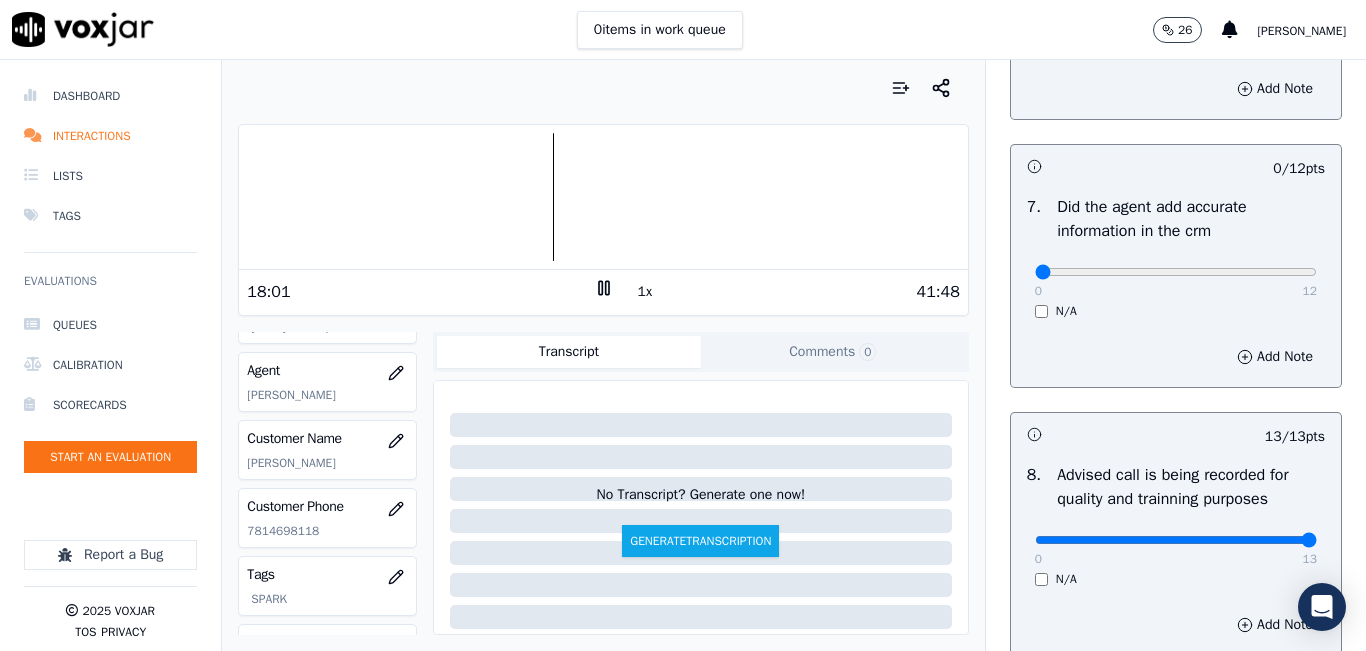 click on "Dashboard   Interactions   Lists   Tags       Evaluations     Queues   Calibration   Scorecards   Start an Evaluation
Report a Bug       2025   Voxjar   TOS   Privacy" 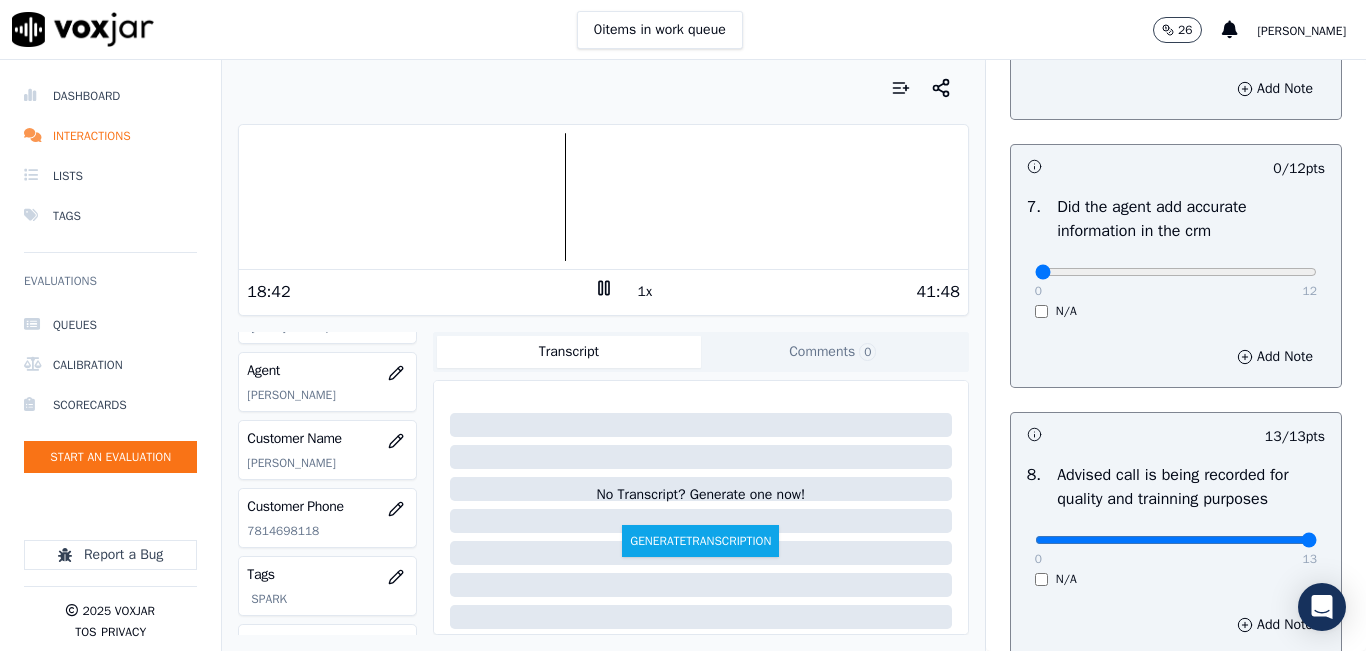 click on "1x" at bounding box center (645, 292) 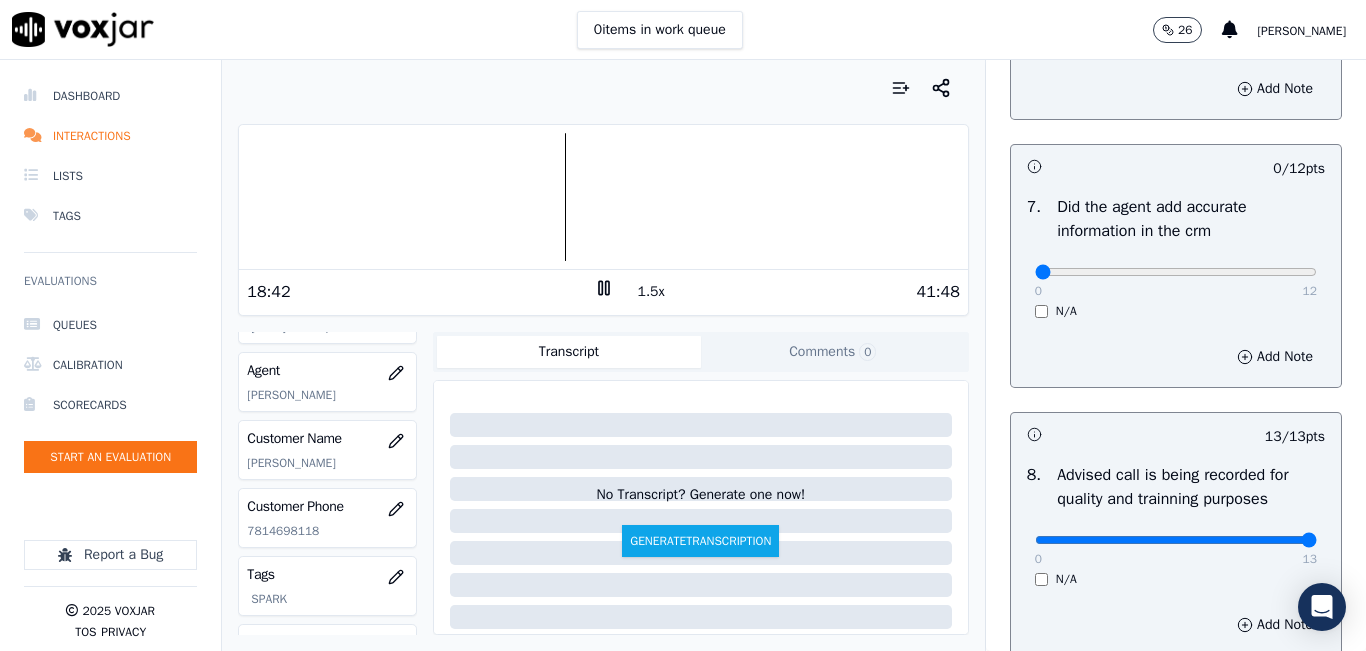 click on "1.5x" at bounding box center (651, 292) 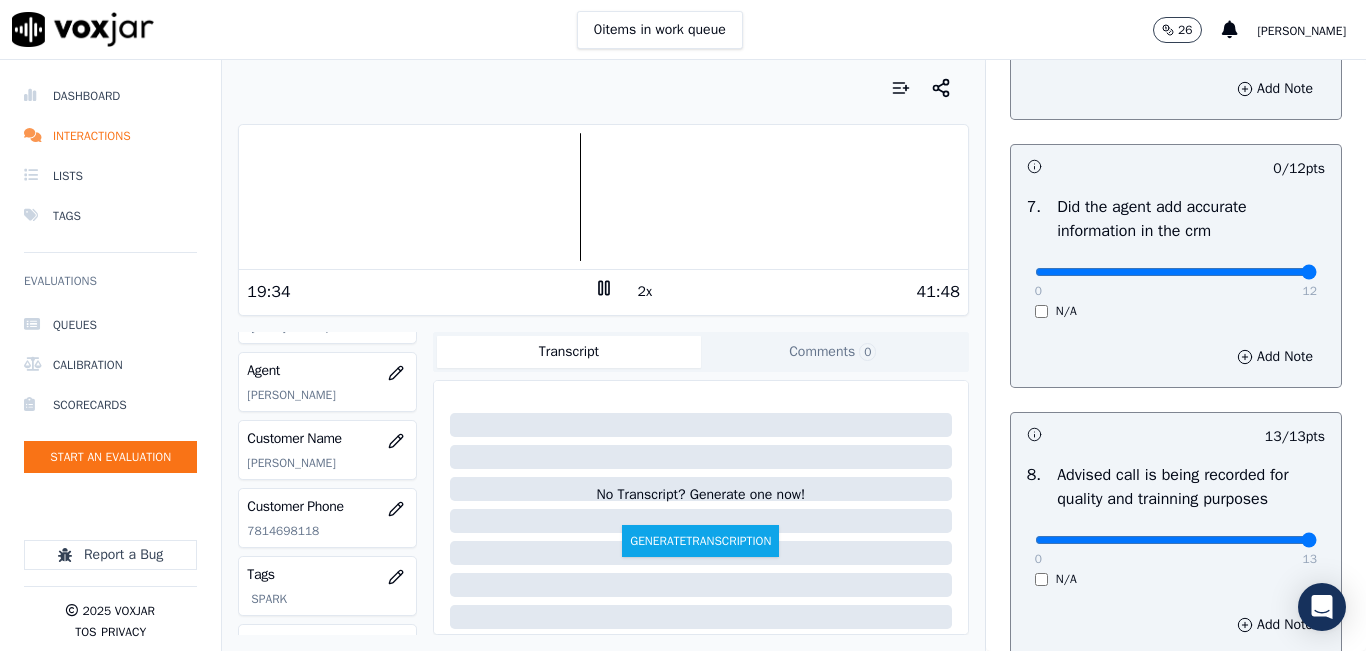 type on "12" 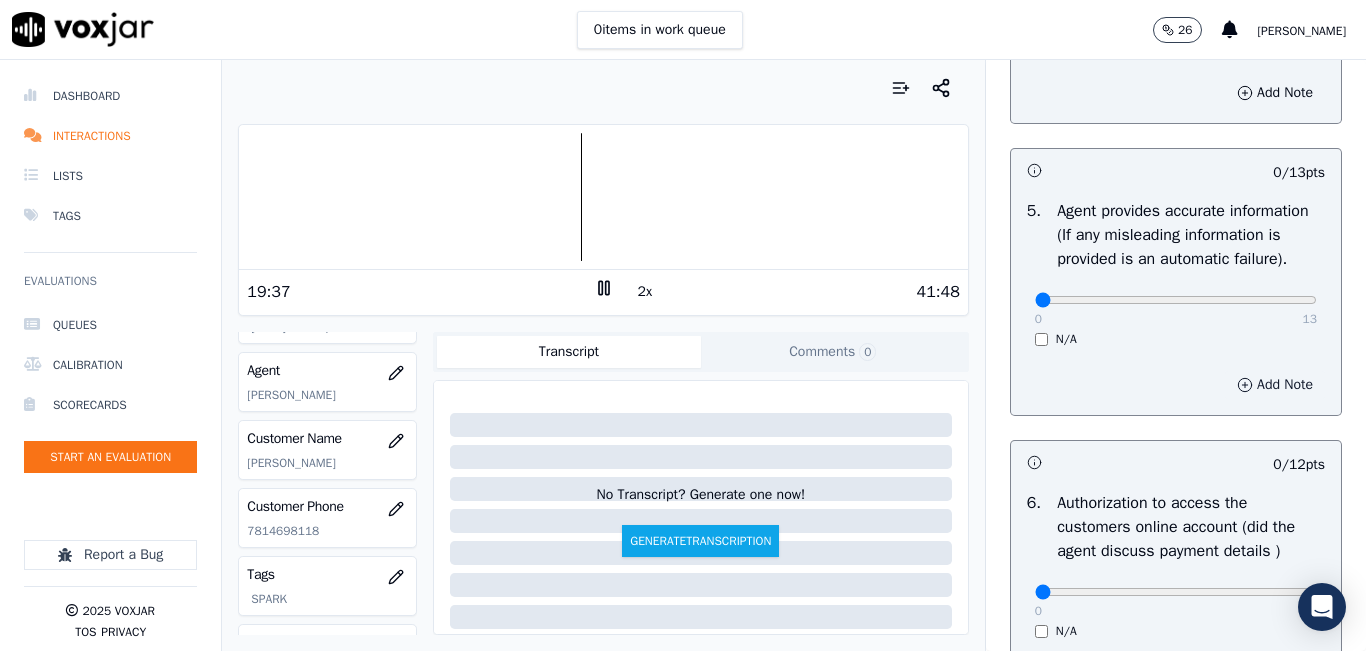 scroll, scrollTop: 1100, scrollLeft: 0, axis: vertical 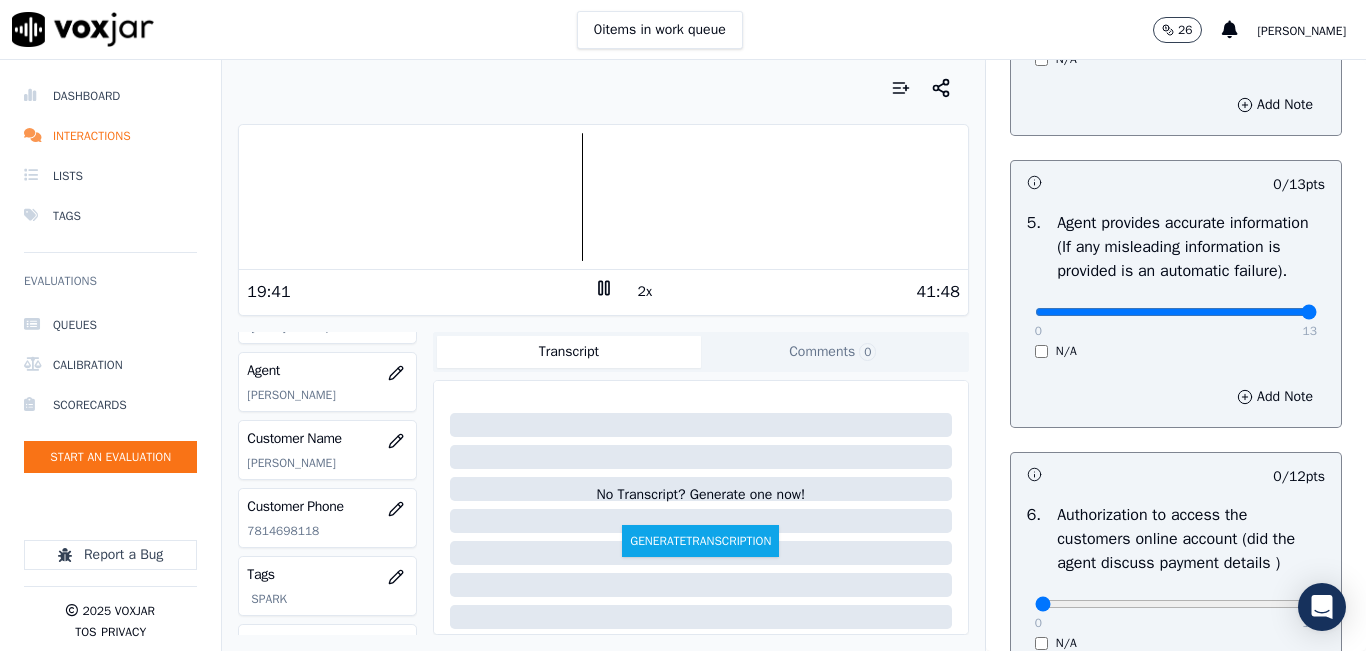 type on "13" 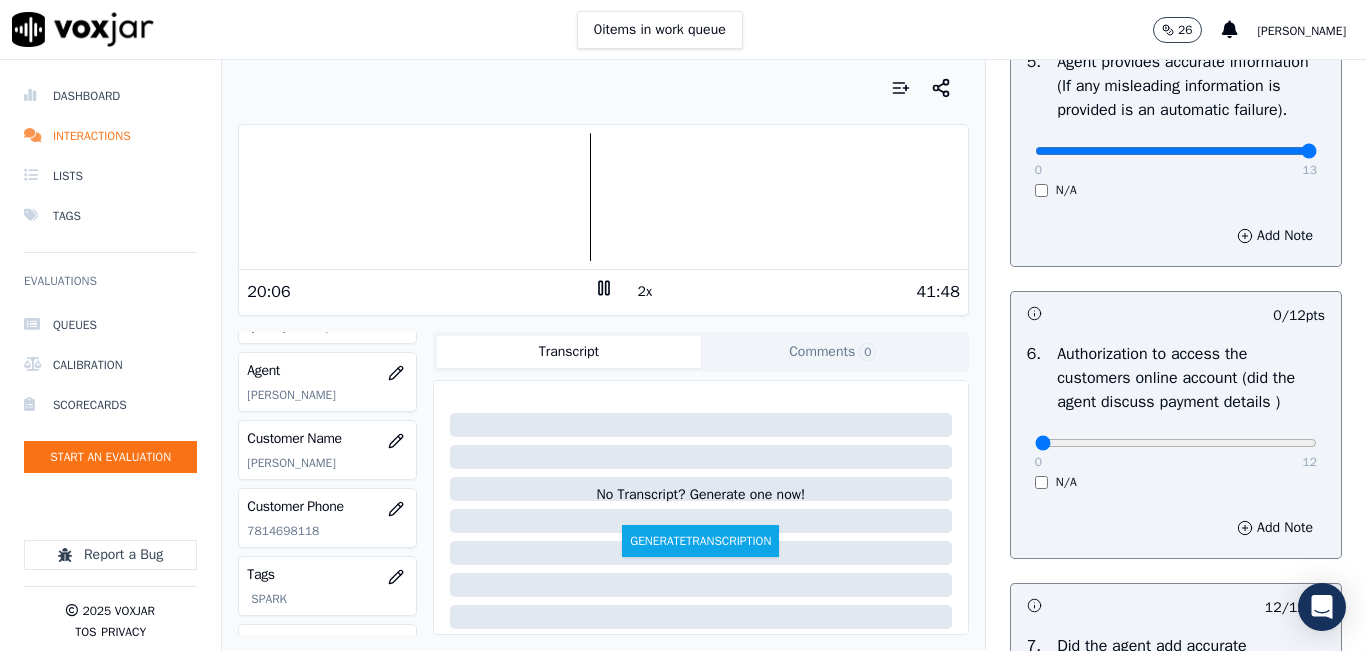 scroll, scrollTop: 1300, scrollLeft: 0, axis: vertical 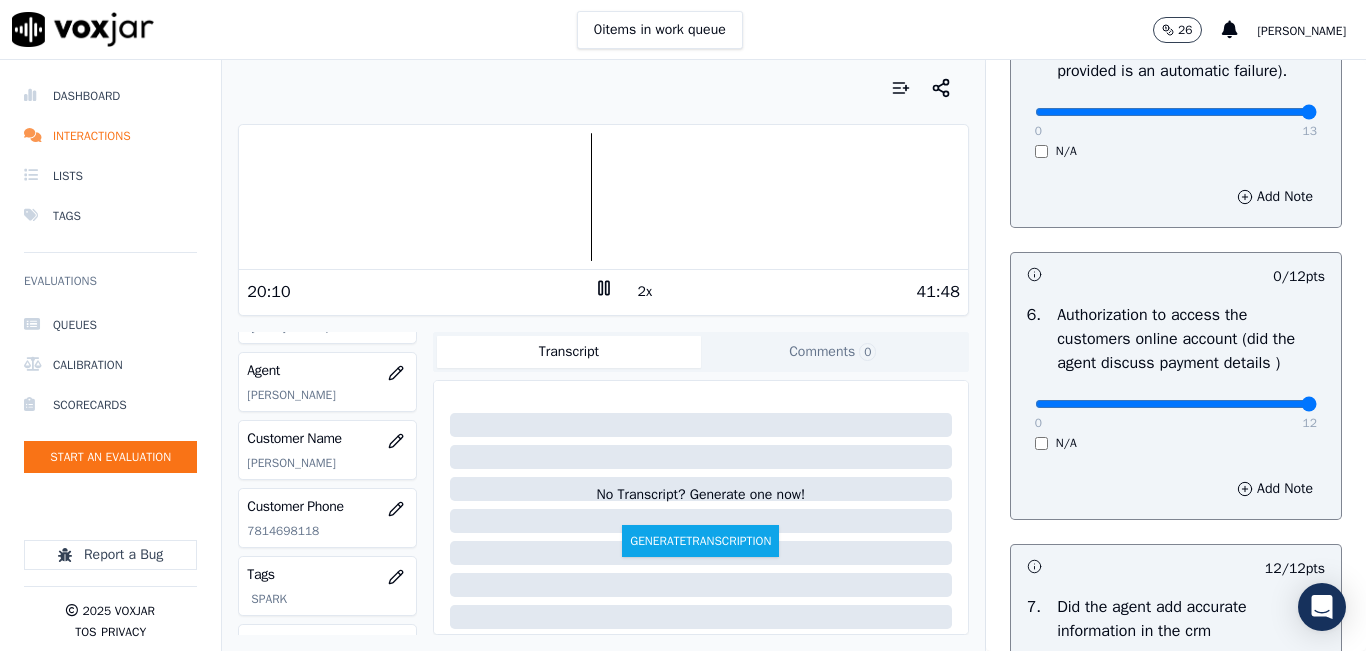 type on "12" 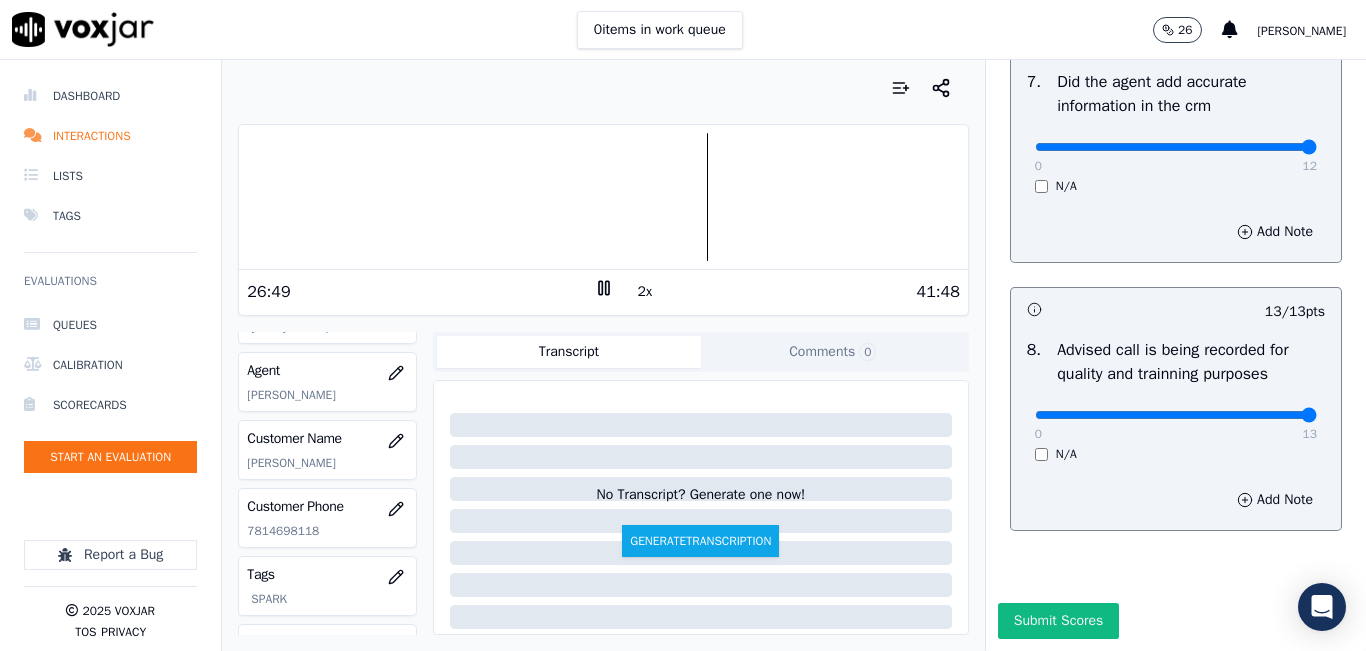 scroll, scrollTop: 1918, scrollLeft: 0, axis: vertical 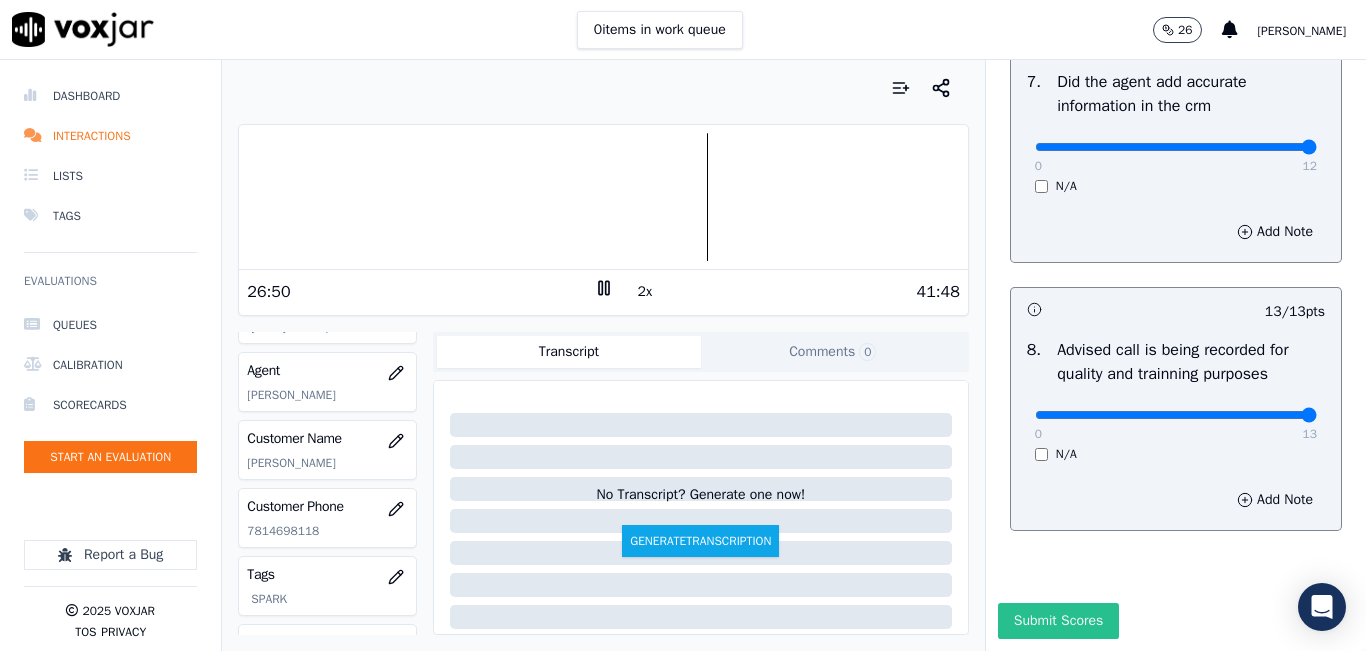 click on "Submit Scores" at bounding box center [1058, 621] 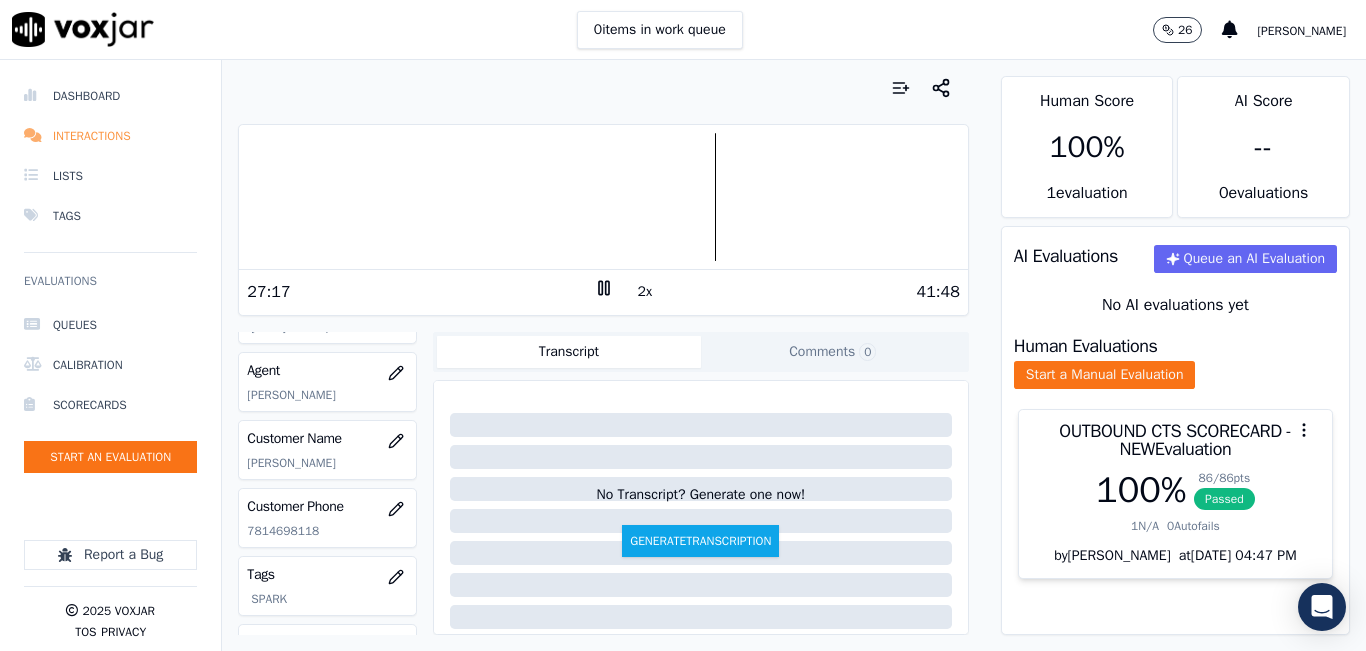 click on "Interactions" at bounding box center [110, 136] 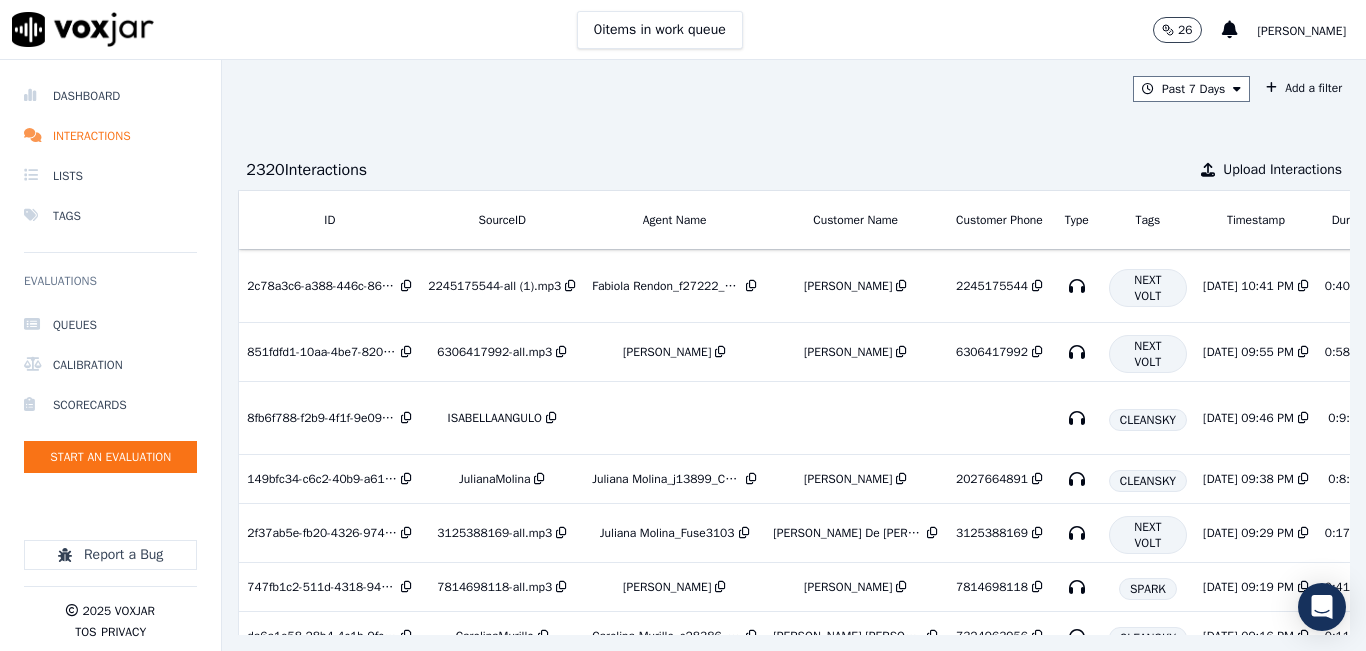 scroll, scrollTop: 0, scrollLeft: 341, axis: horizontal 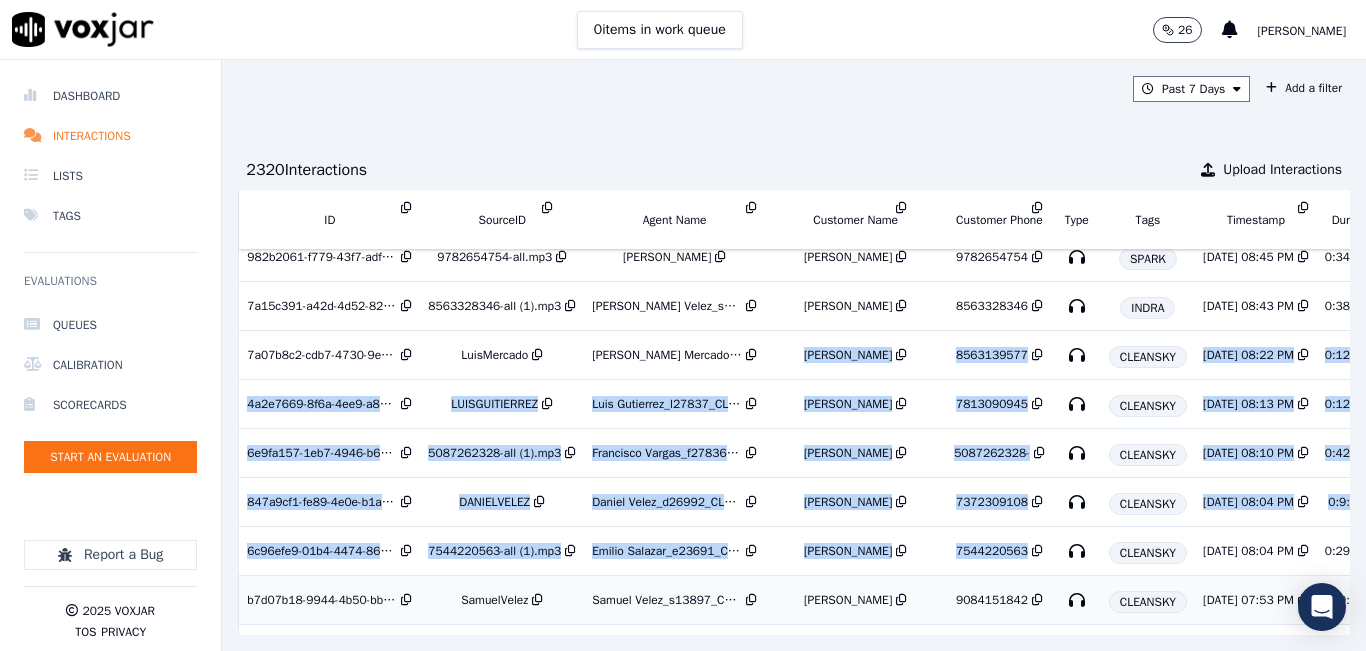 drag, startPoint x: 710, startPoint y: 585, endPoint x: 1142, endPoint y: 576, distance: 432.09375 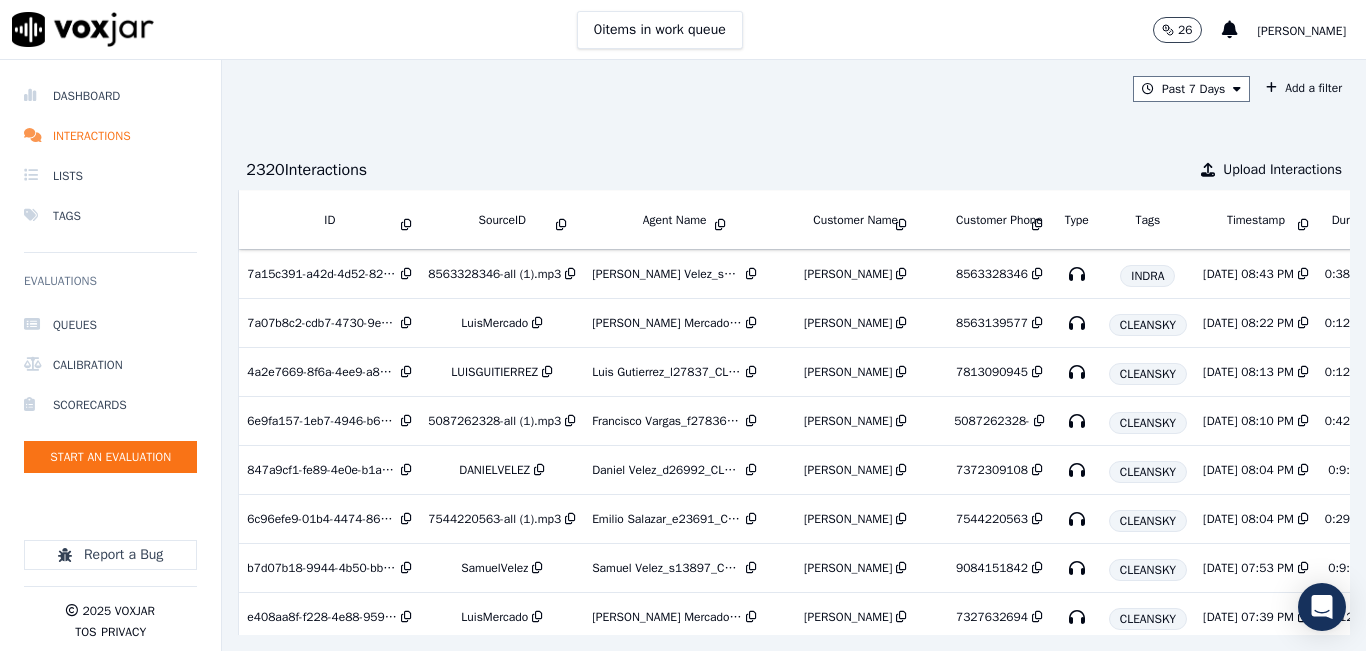 click on "Past 7 Days
Add a filter
2320  Interaction s       Upload Interactions     ID   SourceID   Agent Name   Customer Name   Customer Phone   Type   Tags   Timestamp   Duration   Direction   Source     Export Scores         2c78a3c6-a388-446c-8675-0b5b238aeded     2245175544-all (1).mp3     Fabiola Rendon­_f27222_NGE     Maria Reyes     2245175544       NEXT VOLT 7/23/25 10:41 PM     0:40:38     INBOUND         No Evaluation Yet     851fdfd1-10aa-4be7-8205-5ac93e96c85b     6306417992-all.mp3     Jonathan Mozo_JMozoNWFG_SPARK     Graciela Calixton     6306417992       NEXT VOLT 7/23/25 09:55 PM     0:58:44     INBOUND           95.18 %
8fb6f788-f2b9-4f1f-9e09-ea05420d7b5f     ISABELLAANGULO             CLEANSKY 7/23/25 09:46 PM     0:9:20     INBOUND         No Evaluation Yet     149bfc34-c6c2-40b9-a61c-b7284b9120e3     JulianaMolina     Juliana Molina_j13899_CLEANSKY      GLADIS MEDRANO     2027664891       CLEANSKY 7/23/25 09:38 PM     0:8:41     INBOUND" at bounding box center (794, 355) 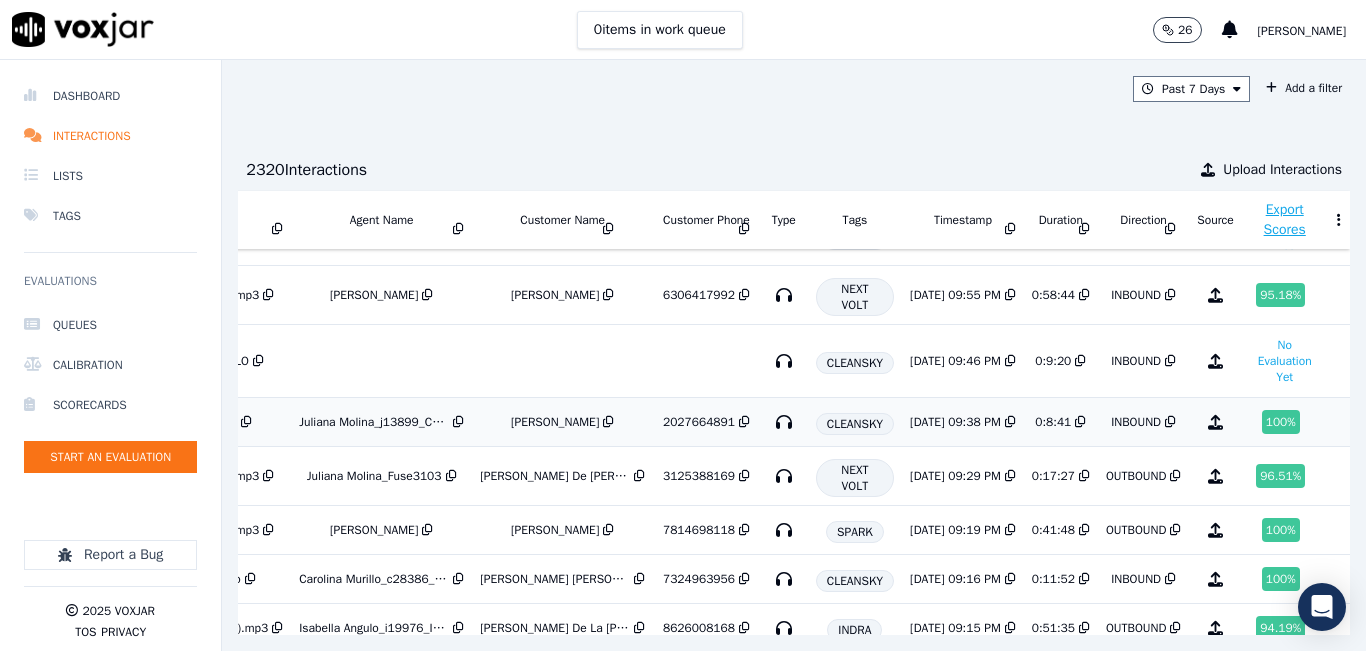 scroll, scrollTop: 0, scrollLeft: 341, axis: horizontal 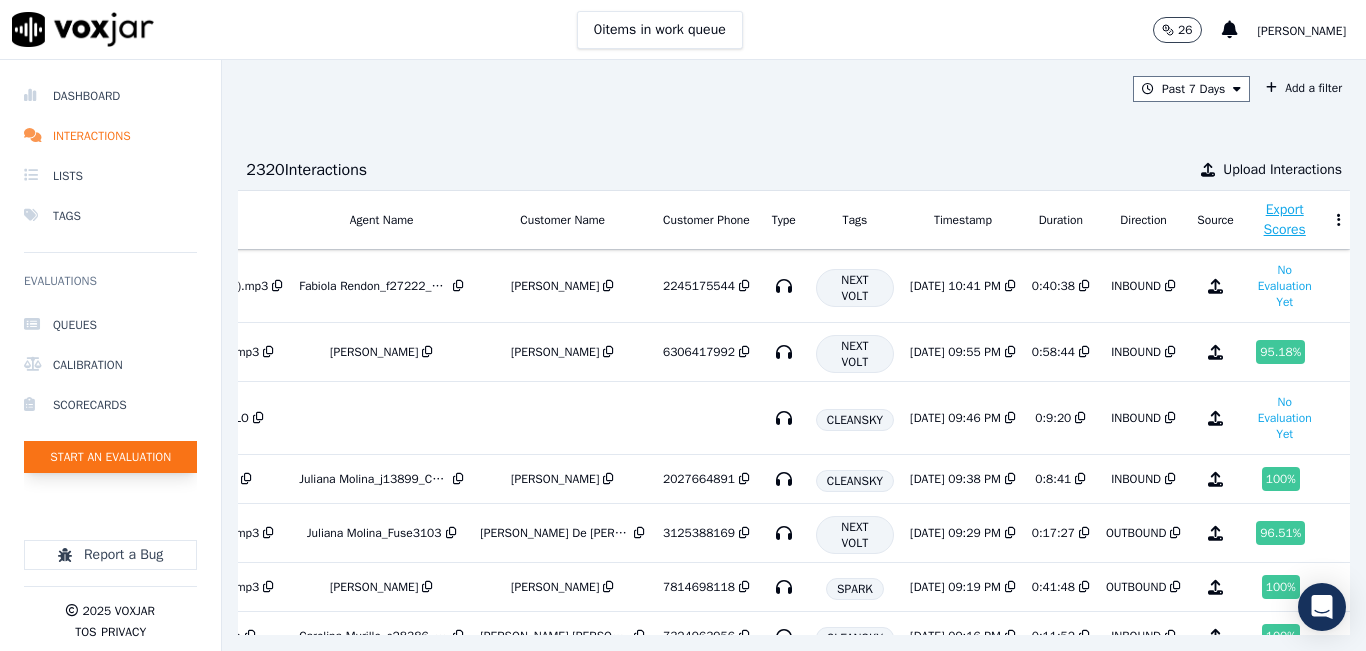 click on "Start an Evaluation" 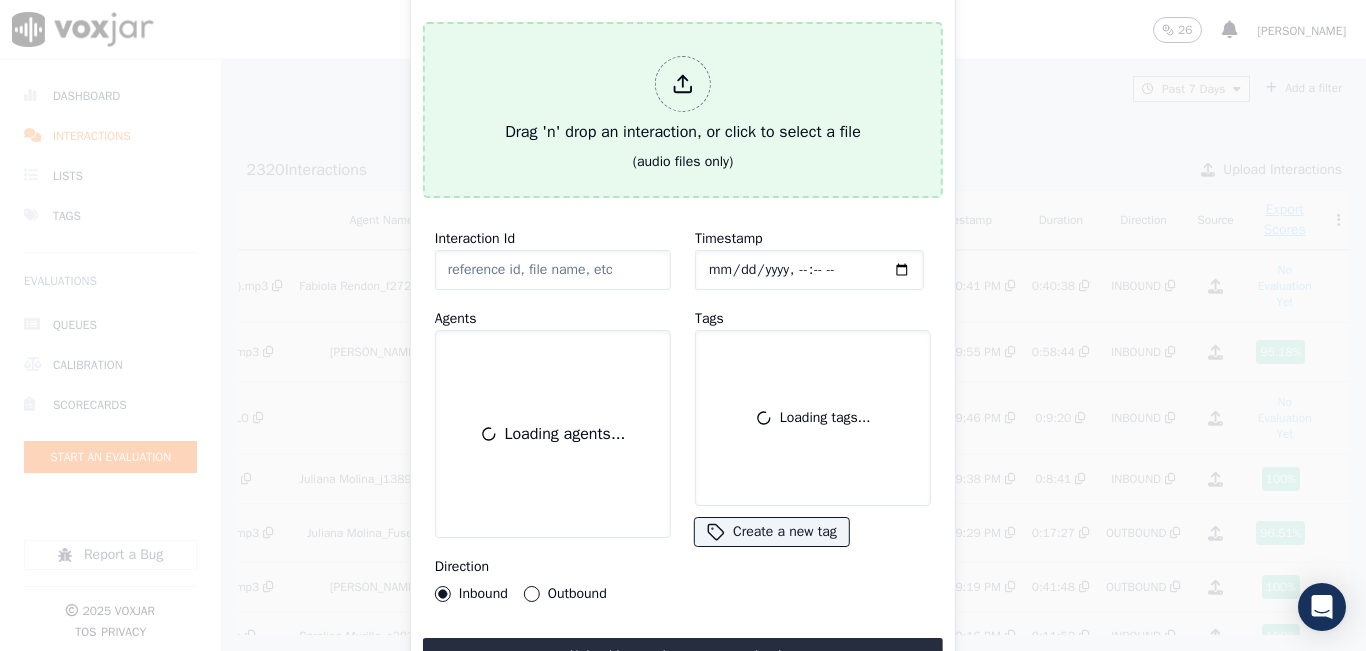 click on "Drag 'n' drop an interaction, or click to select a file" at bounding box center (683, 100) 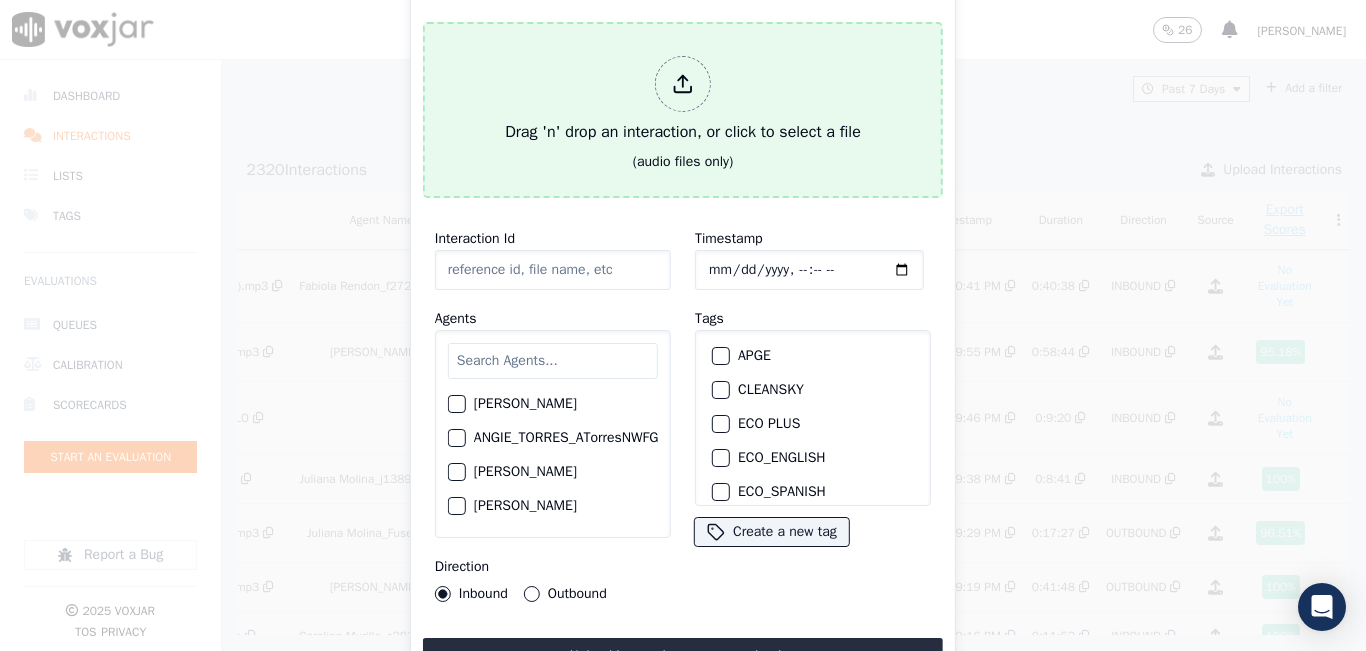 type on "20250722-163728_9784196357-all.mp3" 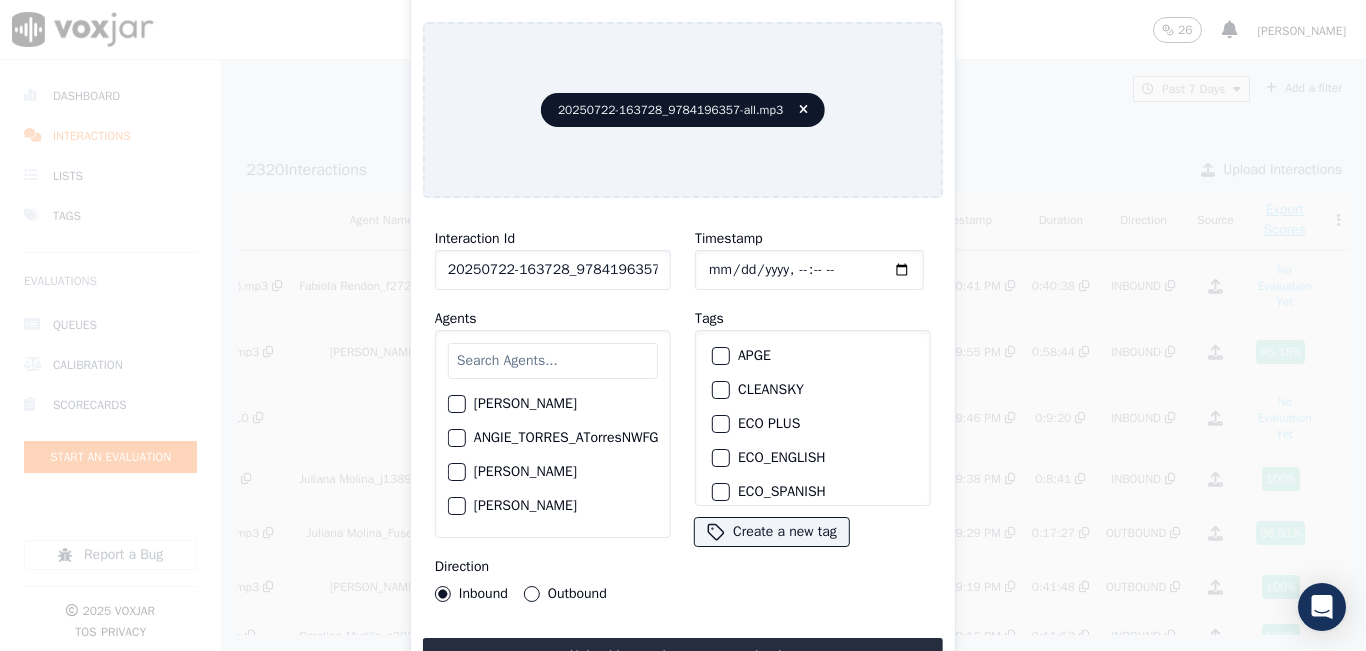 click at bounding box center (553, 361) 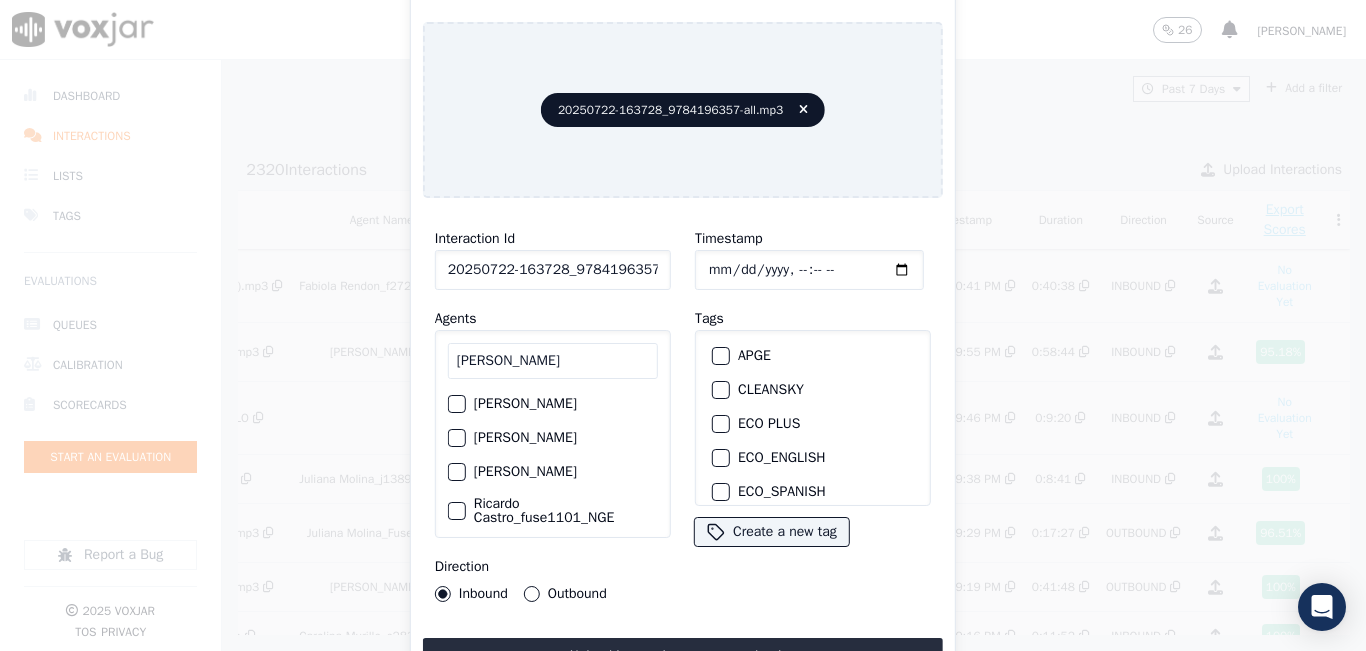 type on "RICARDO CASTRO" 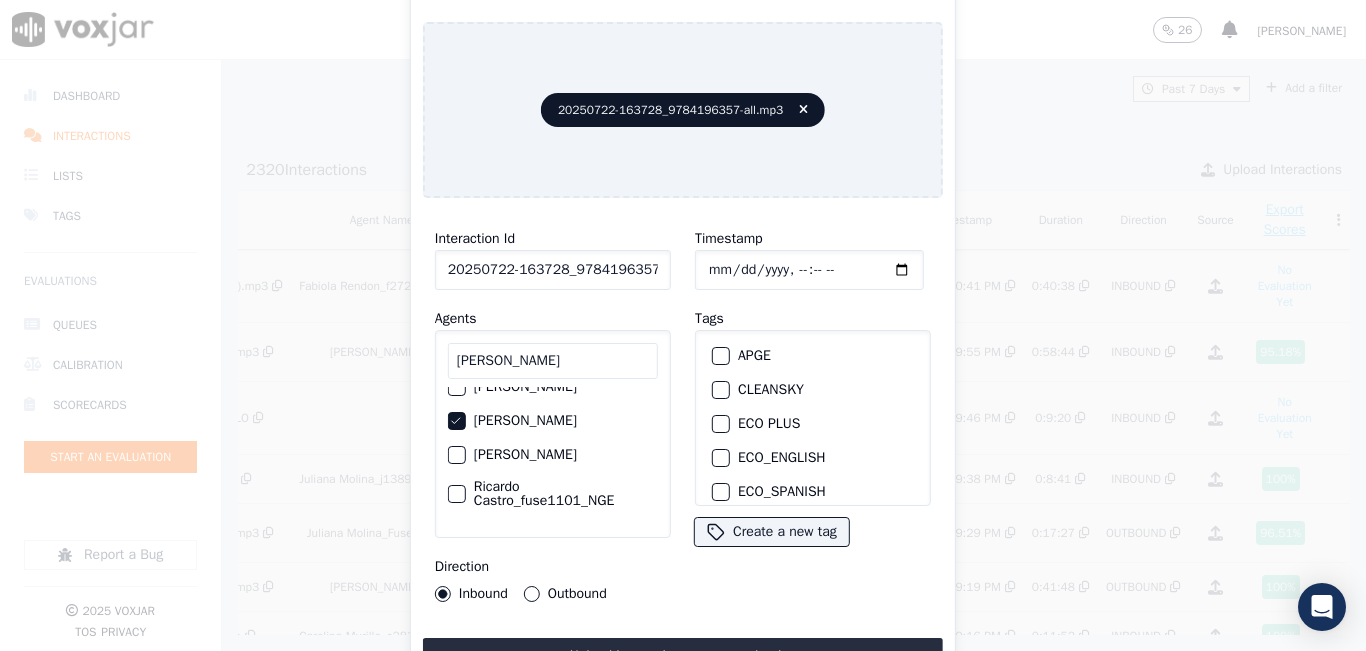 scroll, scrollTop: 0, scrollLeft: 0, axis: both 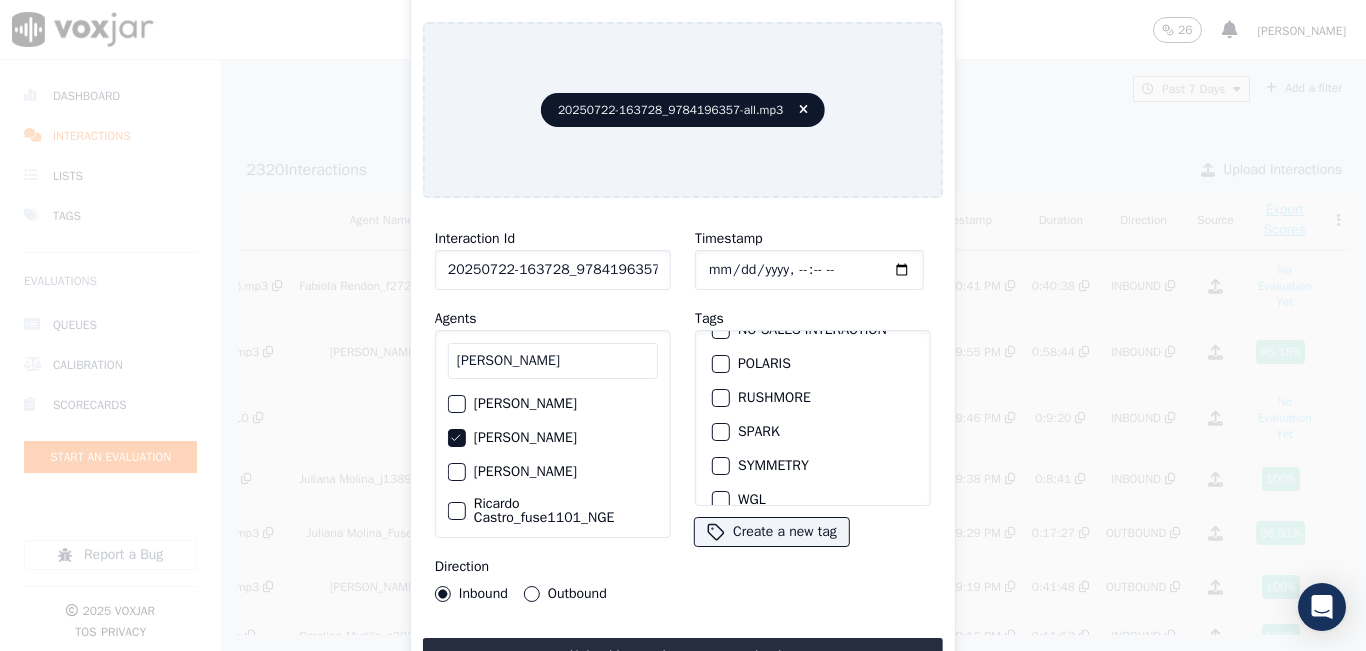 click at bounding box center [720, 432] 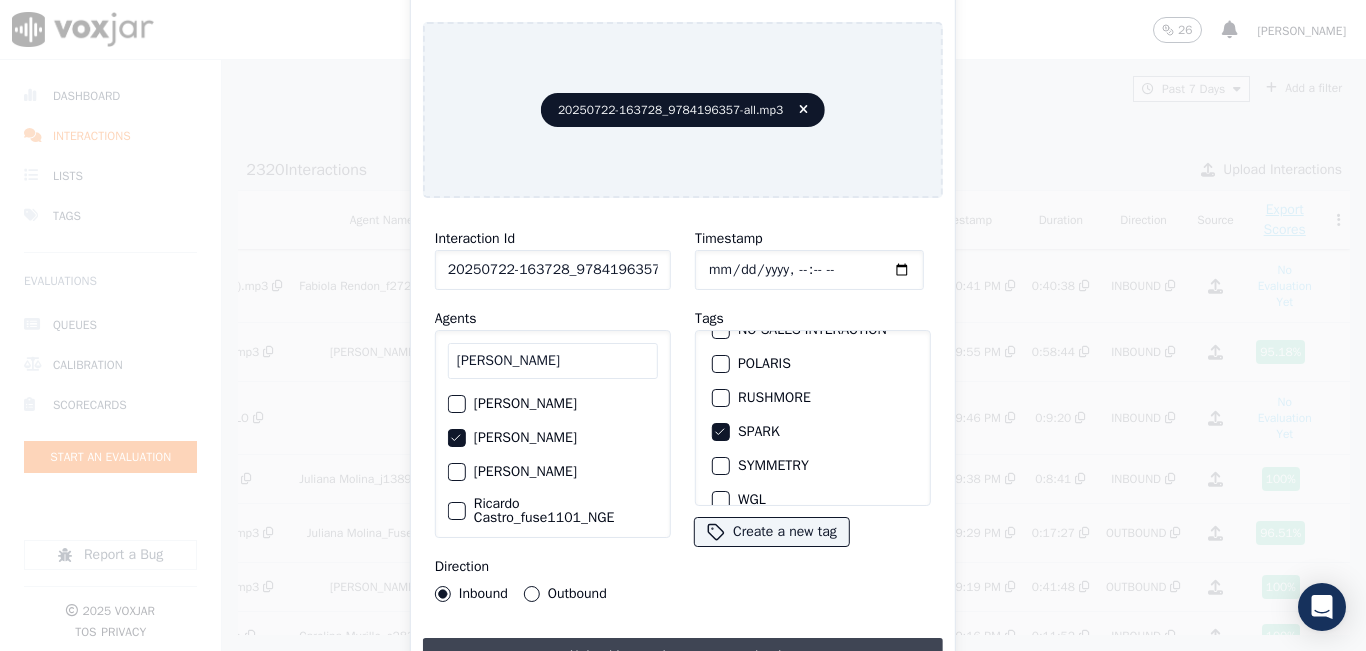 click on "Upload interaction to start evaluation" at bounding box center [683, 656] 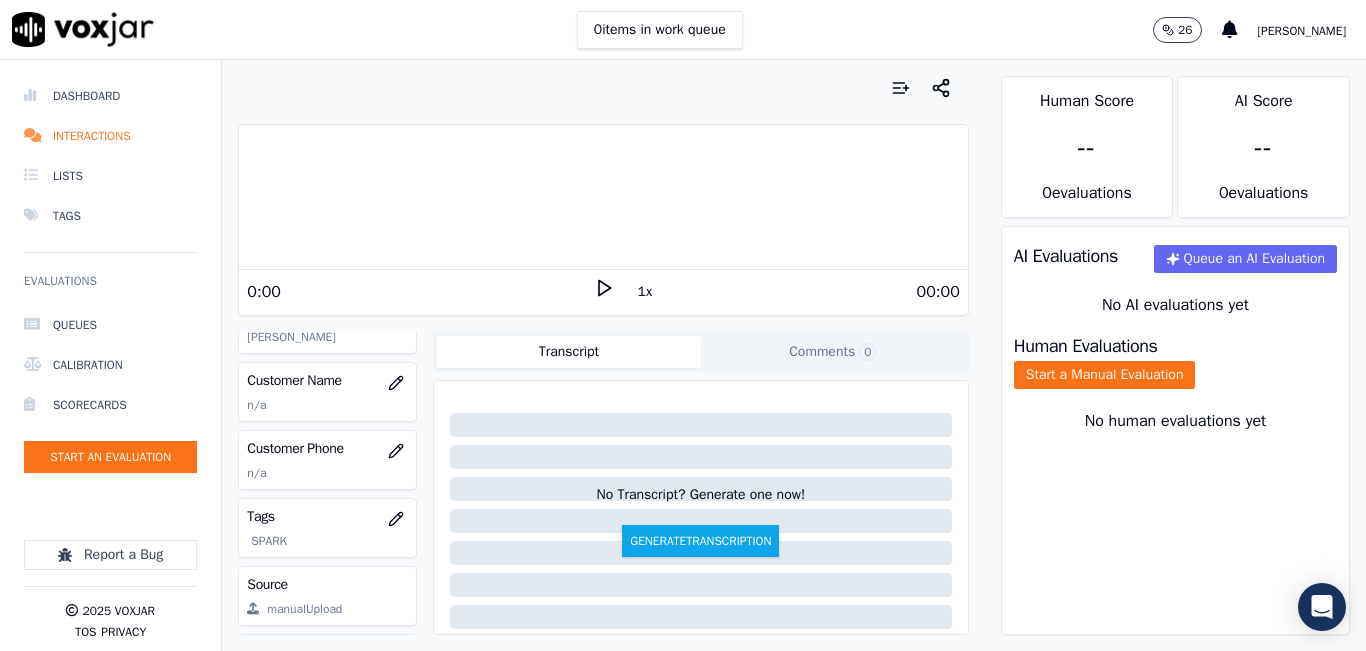 scroll, scrollTop: 300, scrollLeft: 0, axis: vertical 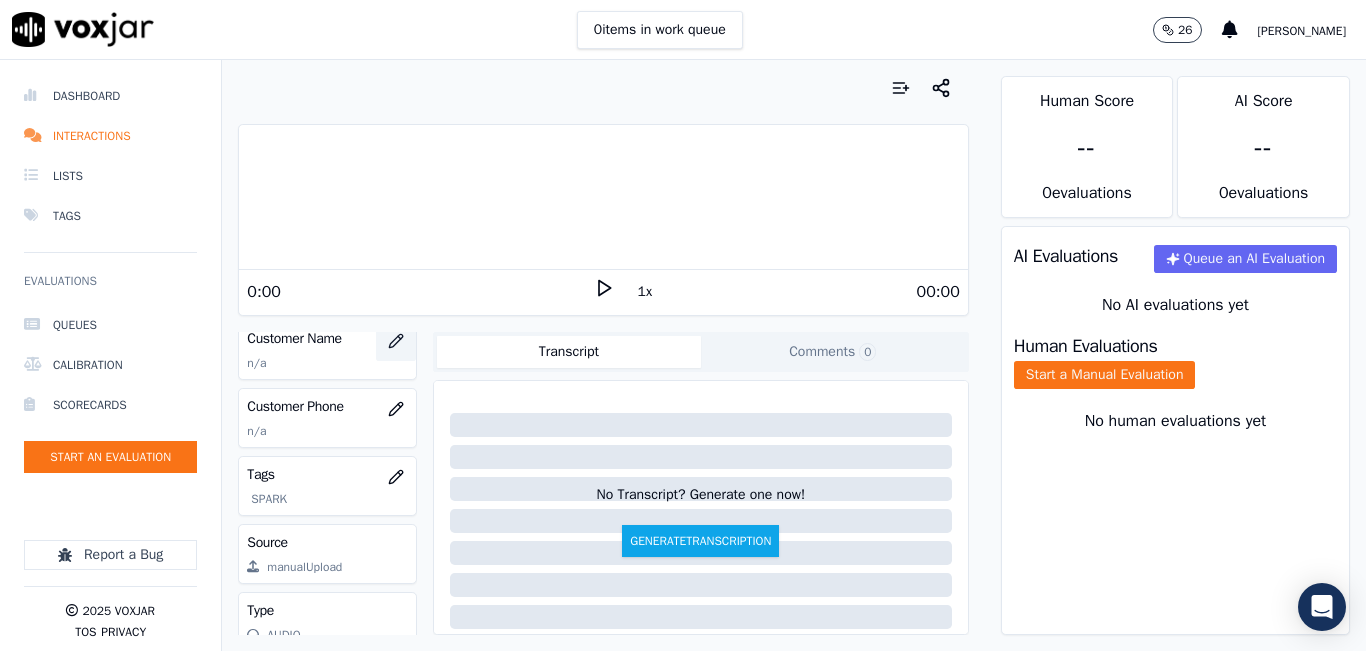 click 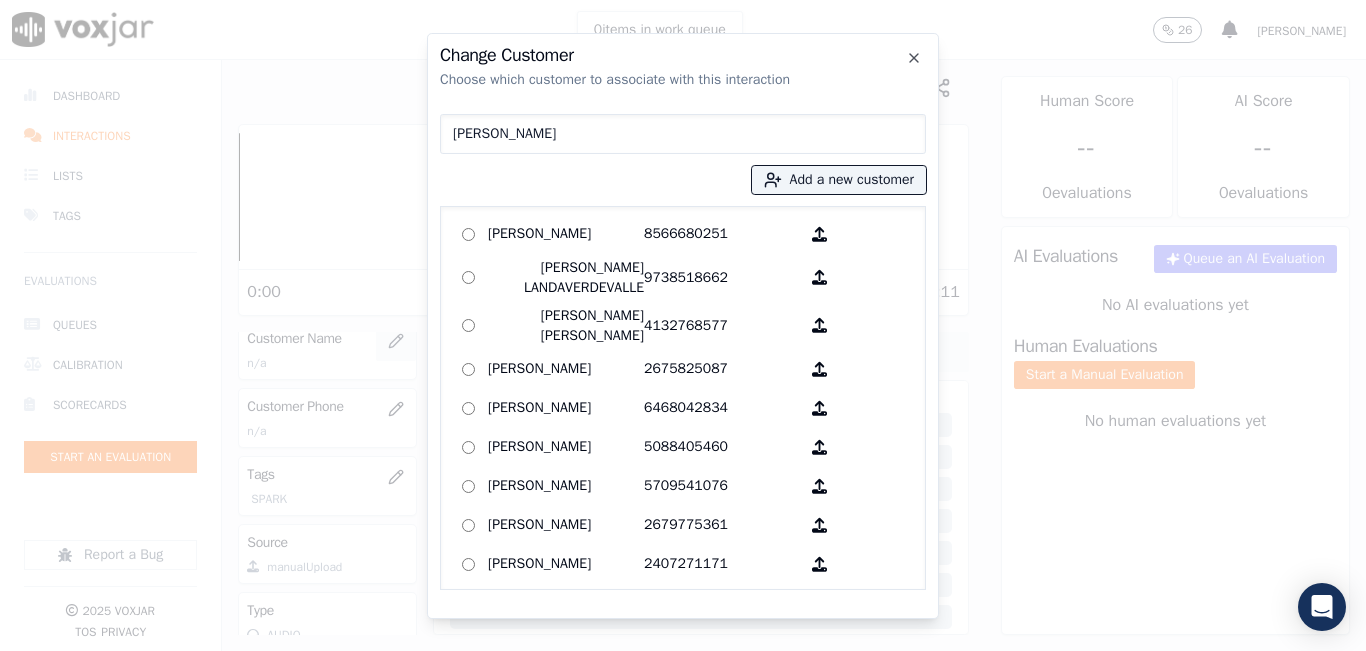 type on "[PERSON_NAME]" 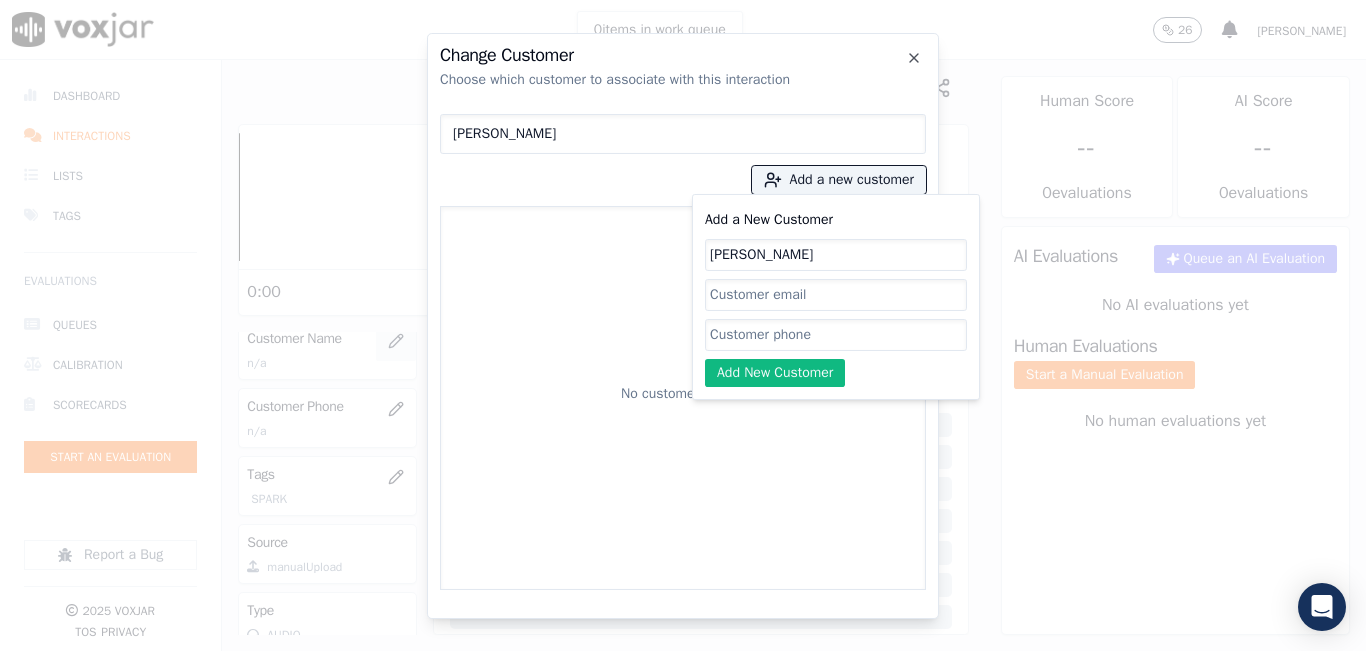 type on "[PERSON_NAME]" 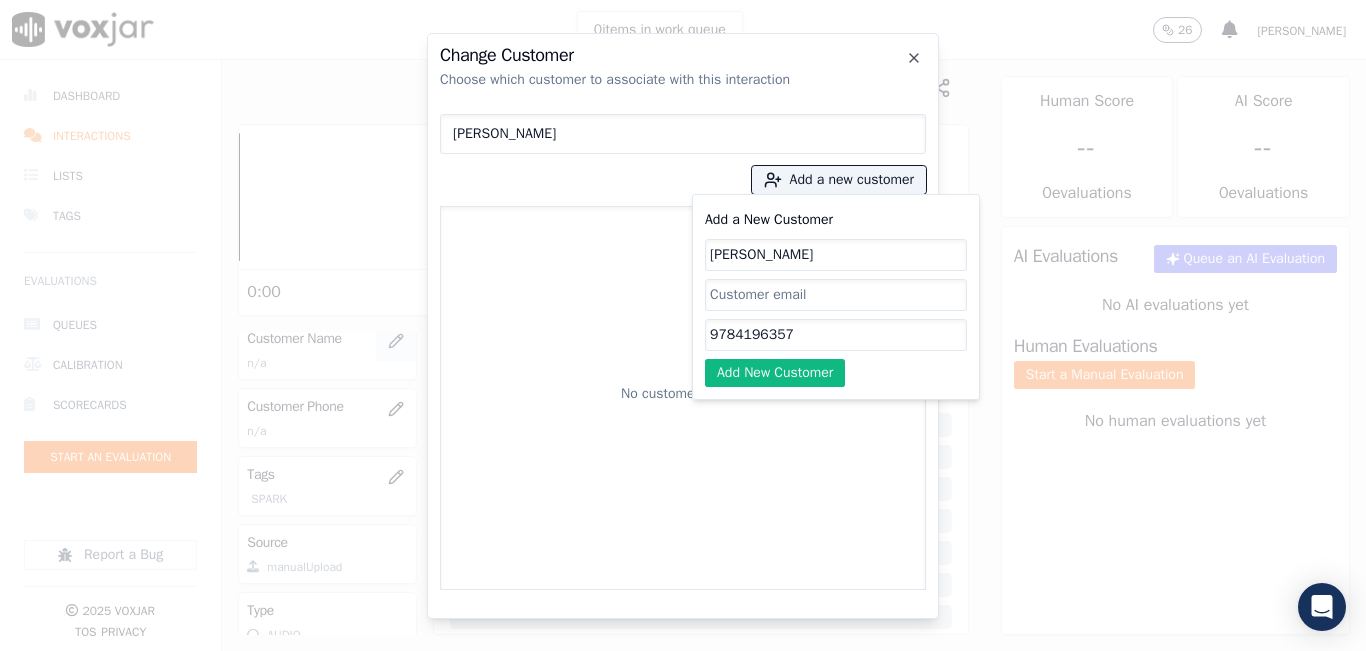 type on "9784196357" 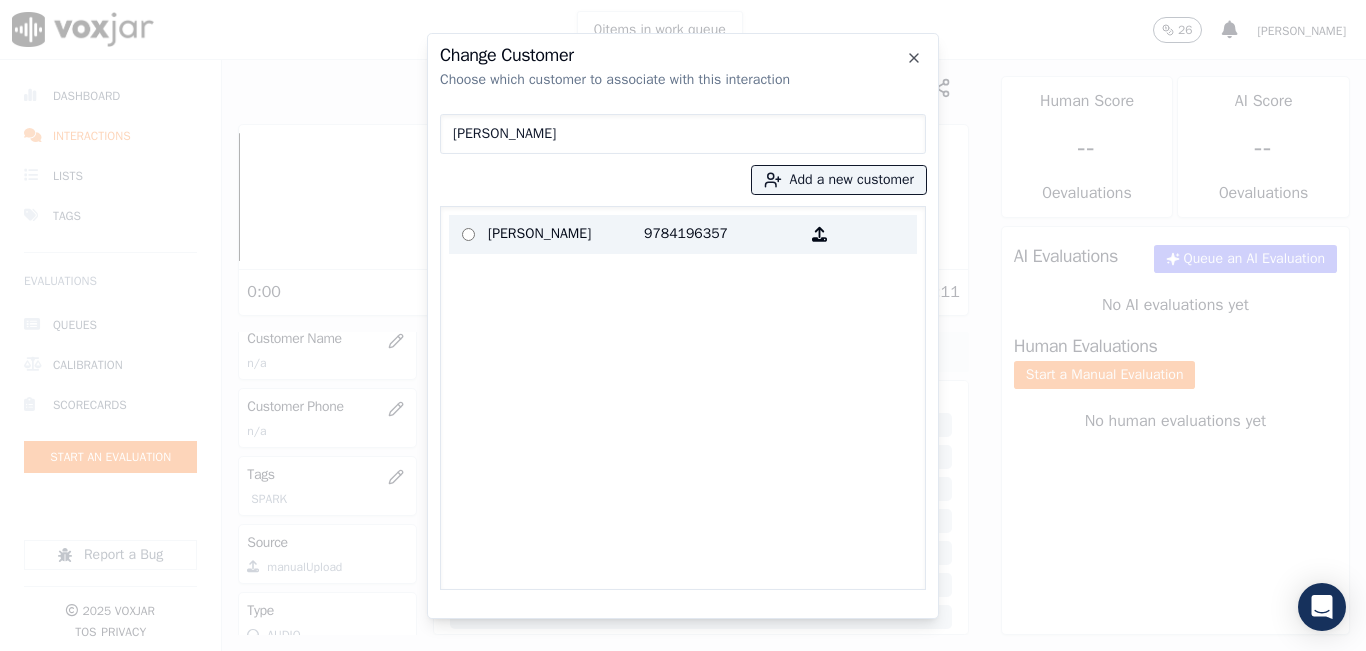 click on "DELFINO GUZMAN   9784196357" at bounding box center (683, 234) 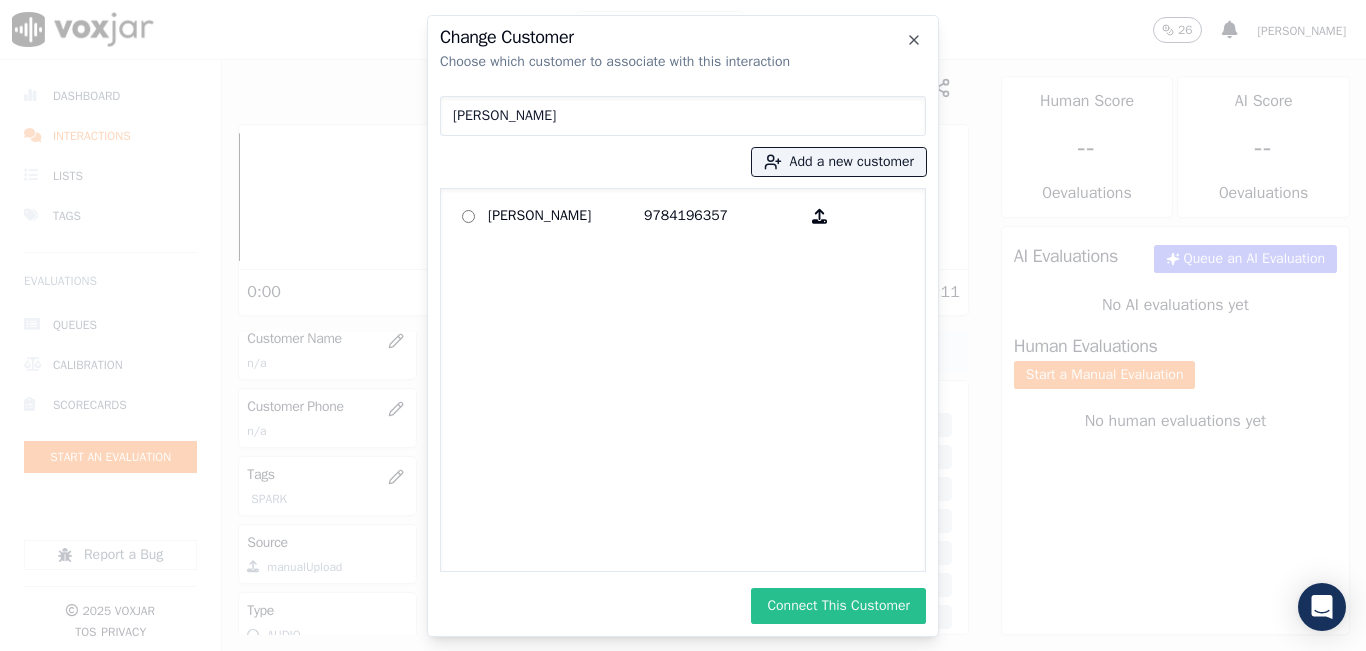 click on "Connect This Customer" at bounding box center (838, 606) 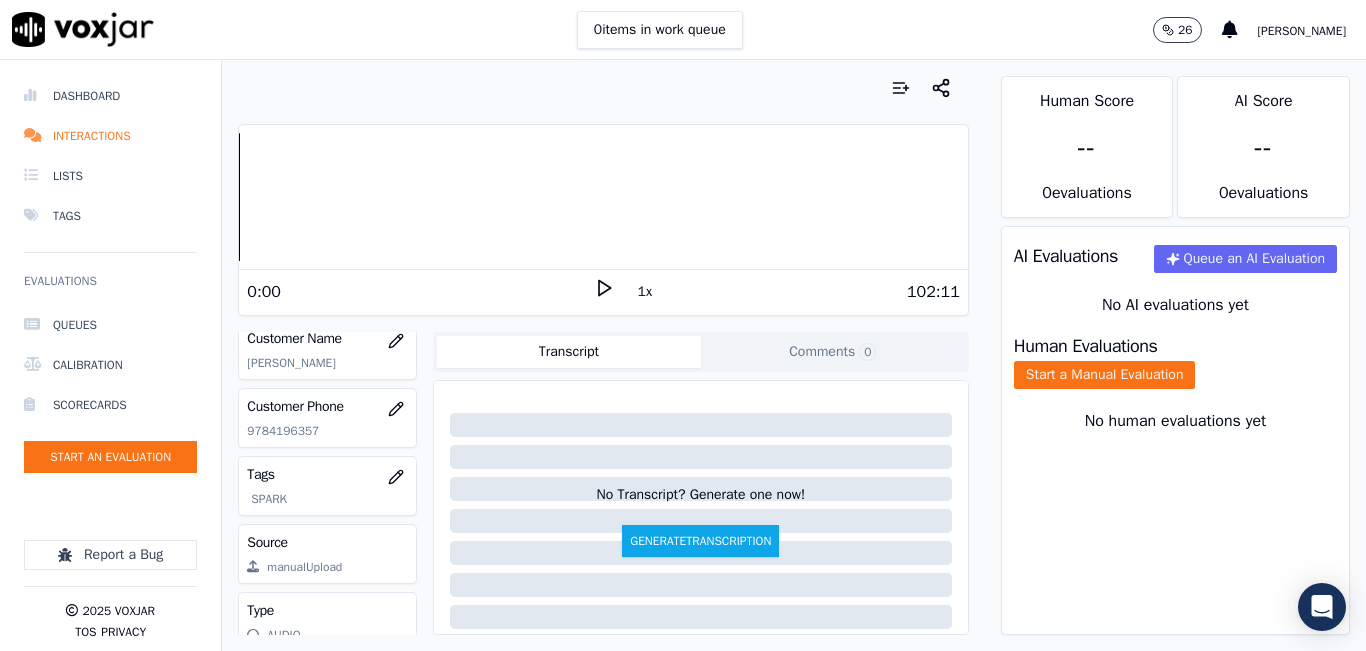 click on "102:11" at bounding box center [787, 292] 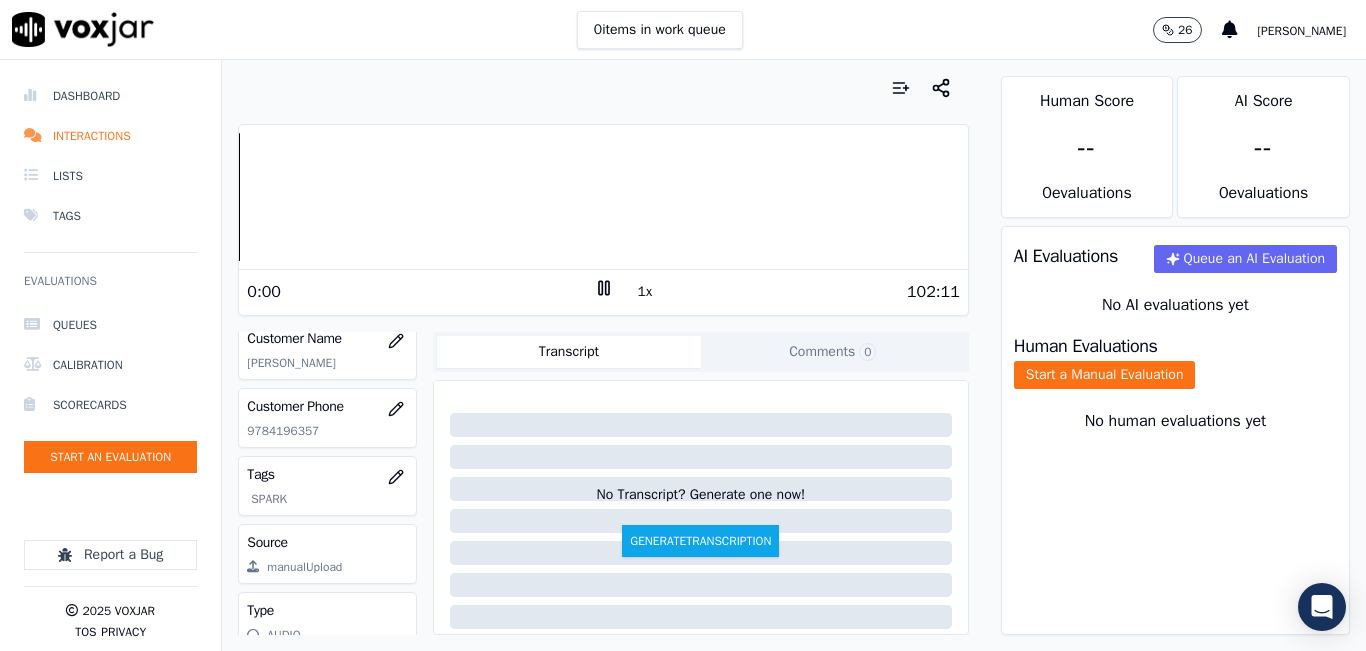 click on "1x" at bounding box center (645, 292) 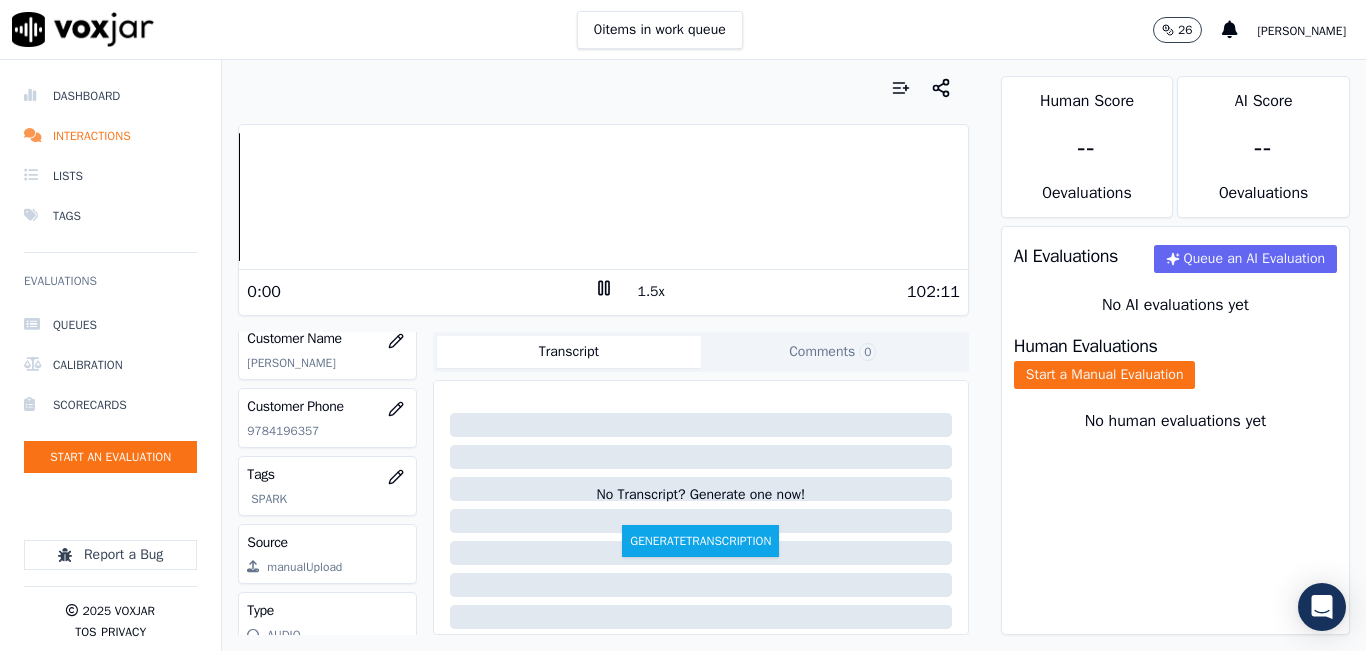 click on "1.5x" at bounding box center (651, 292) 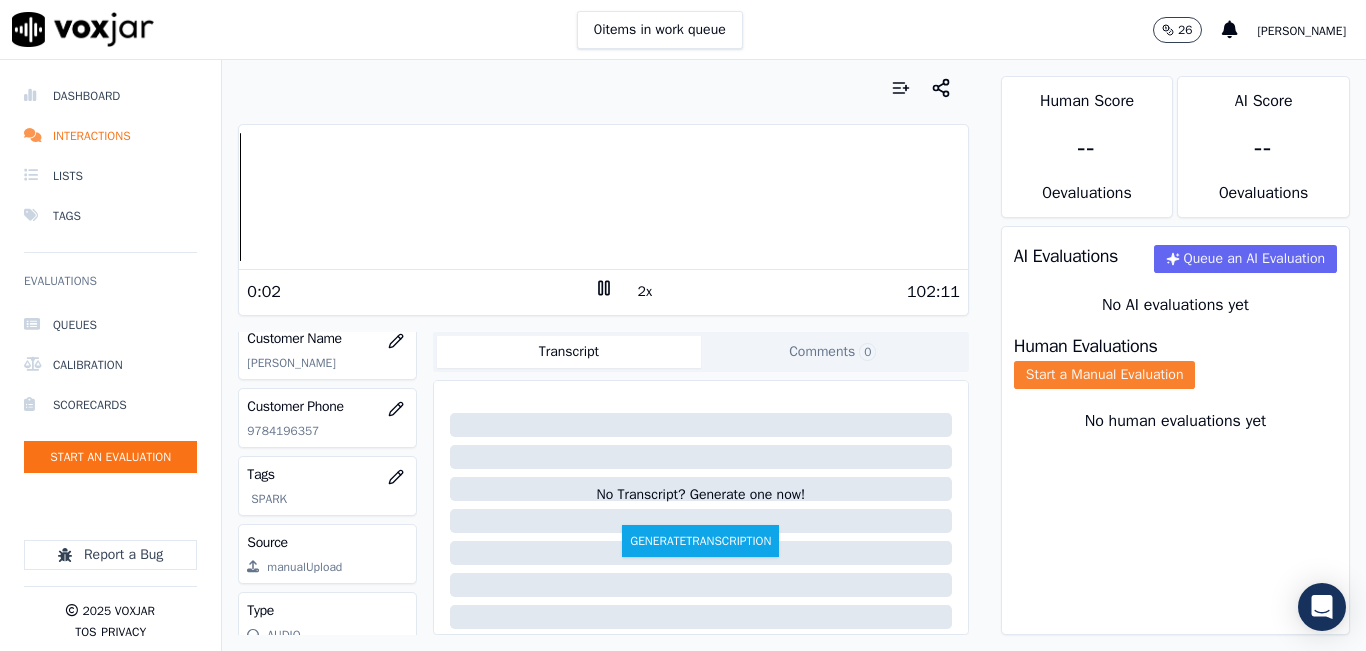 click on "Start a Manual Evaluation" 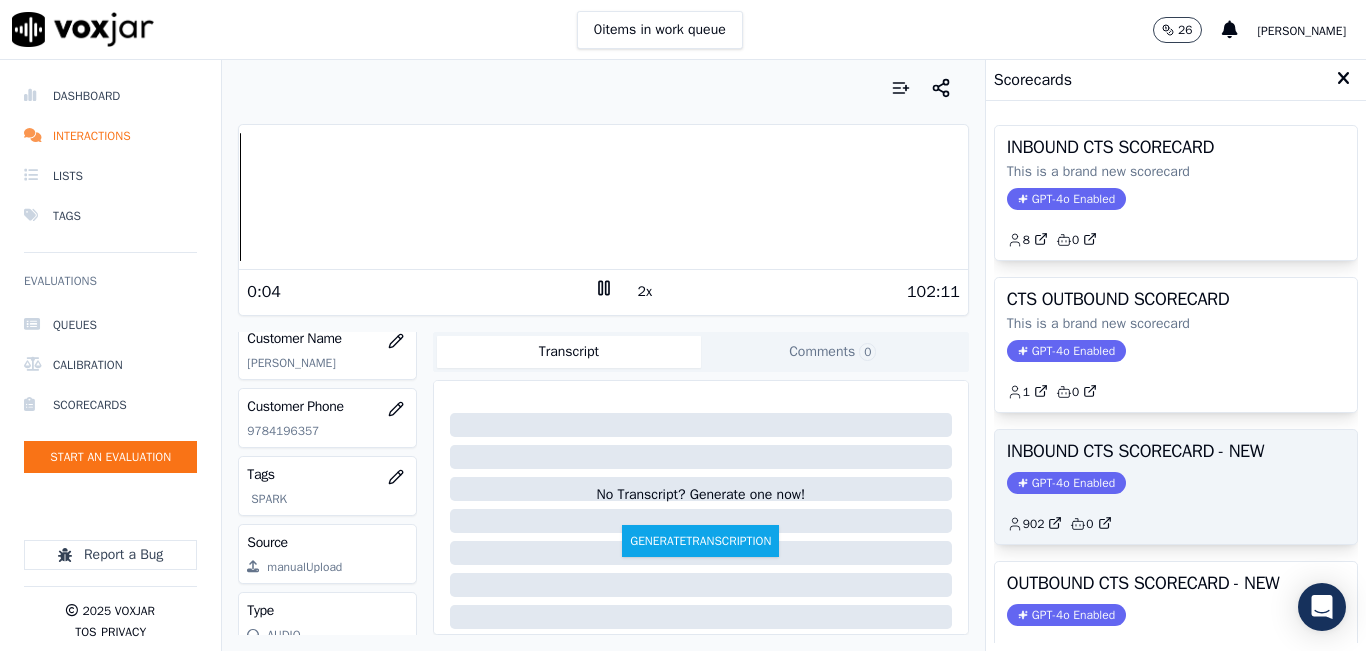click on "INBOUND CTS SCORECARD - NEW" at bounding box center (1176, 451) 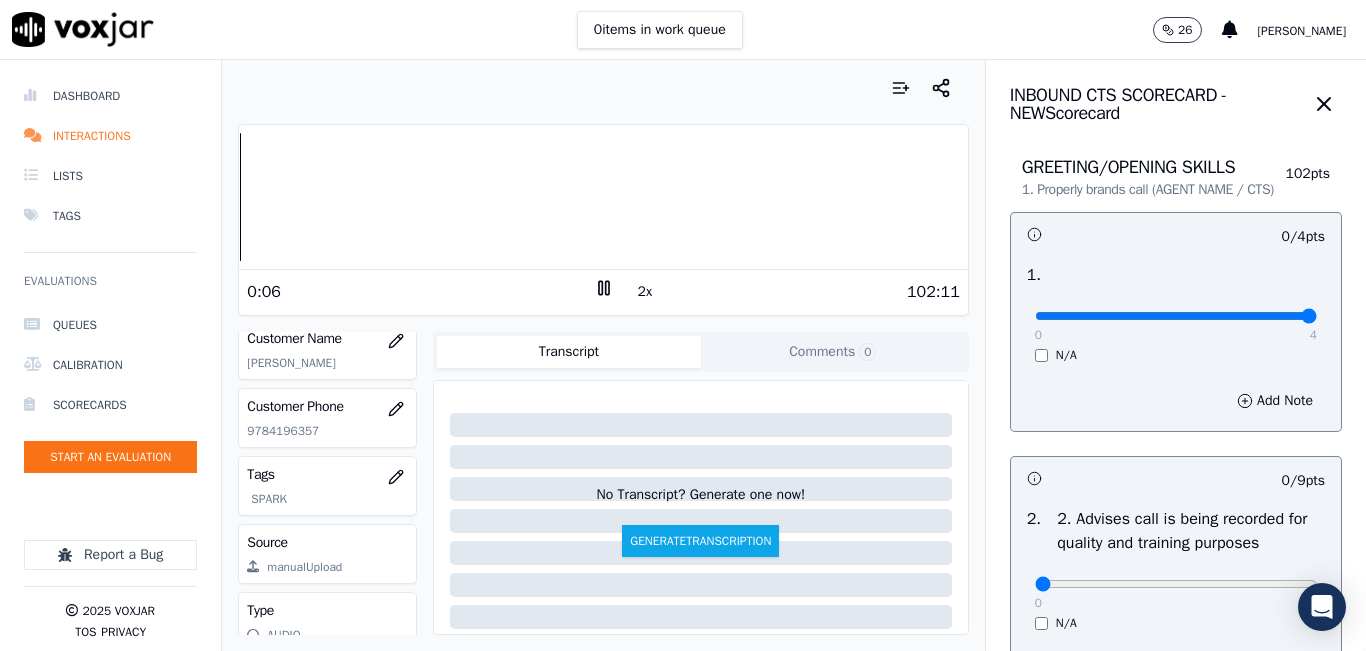 drag, startPoint x: 1227, startPoint y: 341, endPoint x: 1354, endPoint y: 351, distance: 127.39309 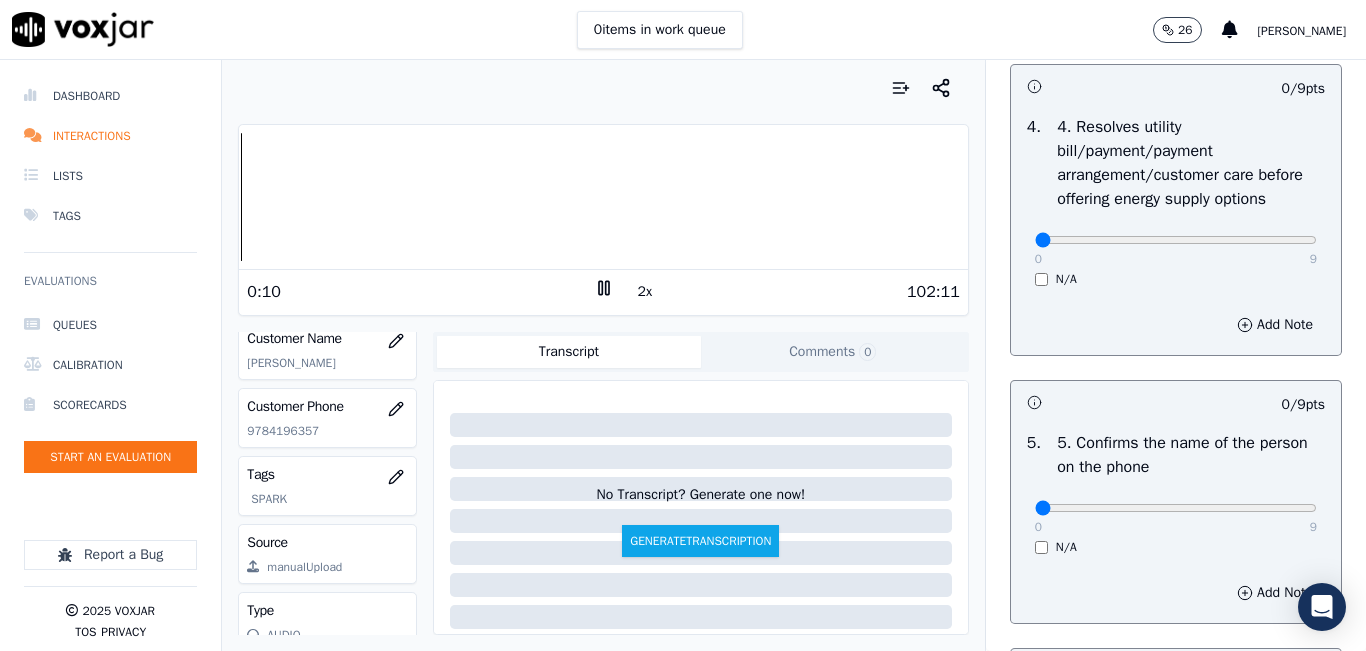 scroll, scrollTop: 1337, scrollLeft: 0, axis: vertical 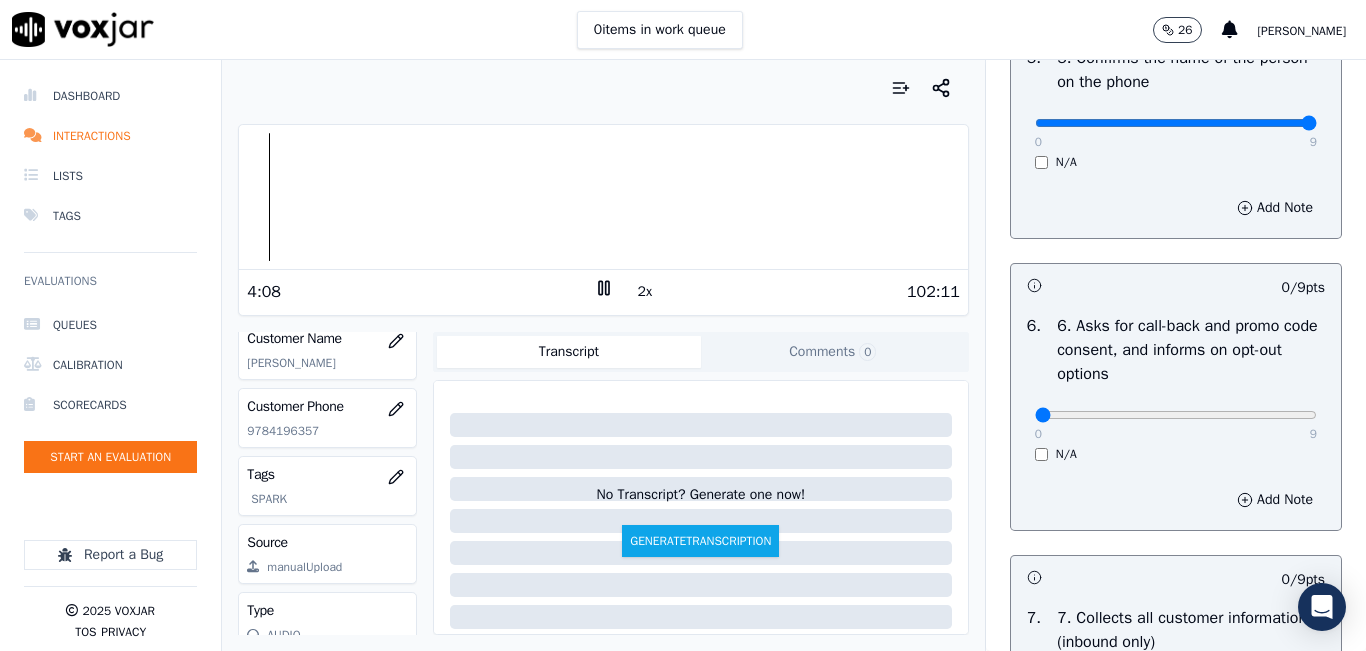 type on "9" 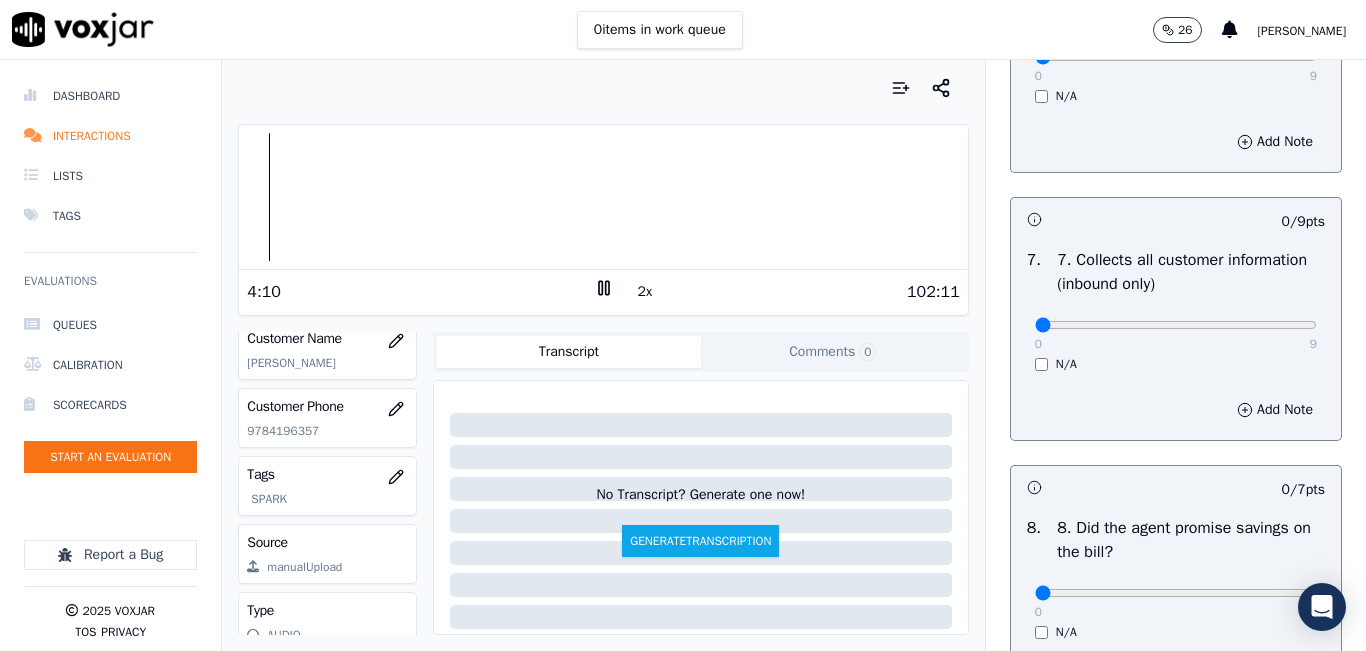 scroll, scrollTop: 1737, scrollLeft: 0, axis: vertical 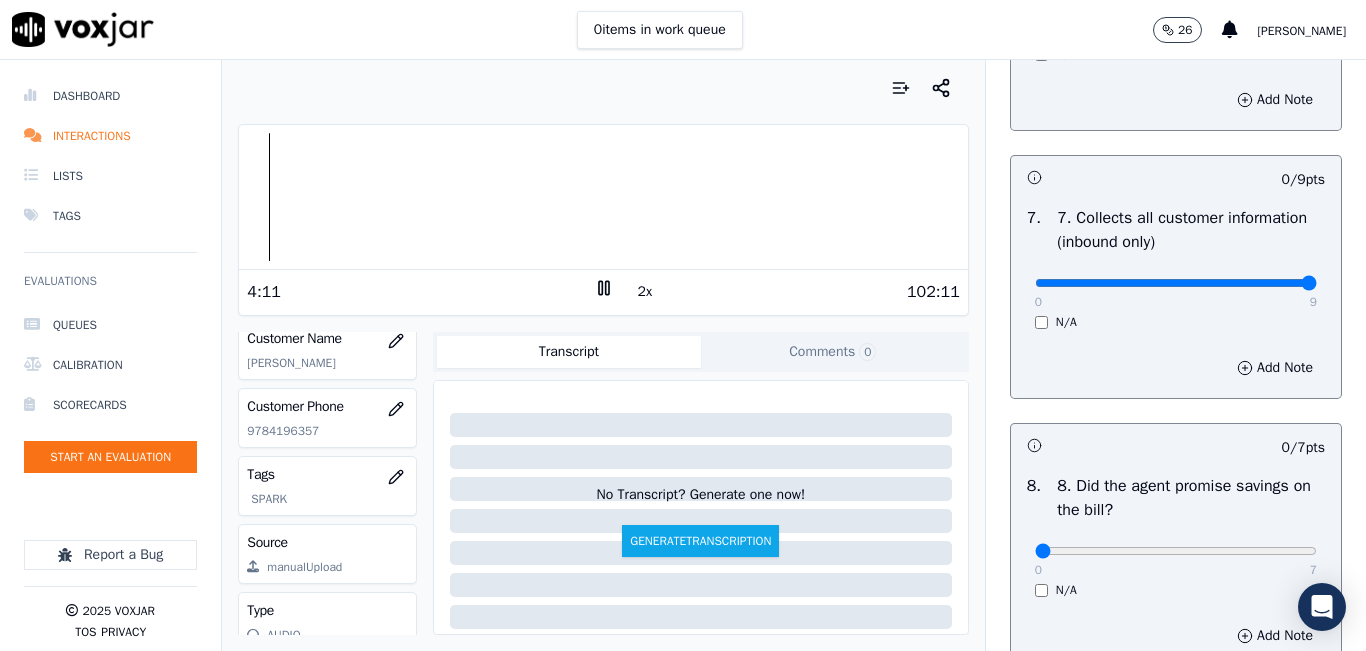 type on "9" 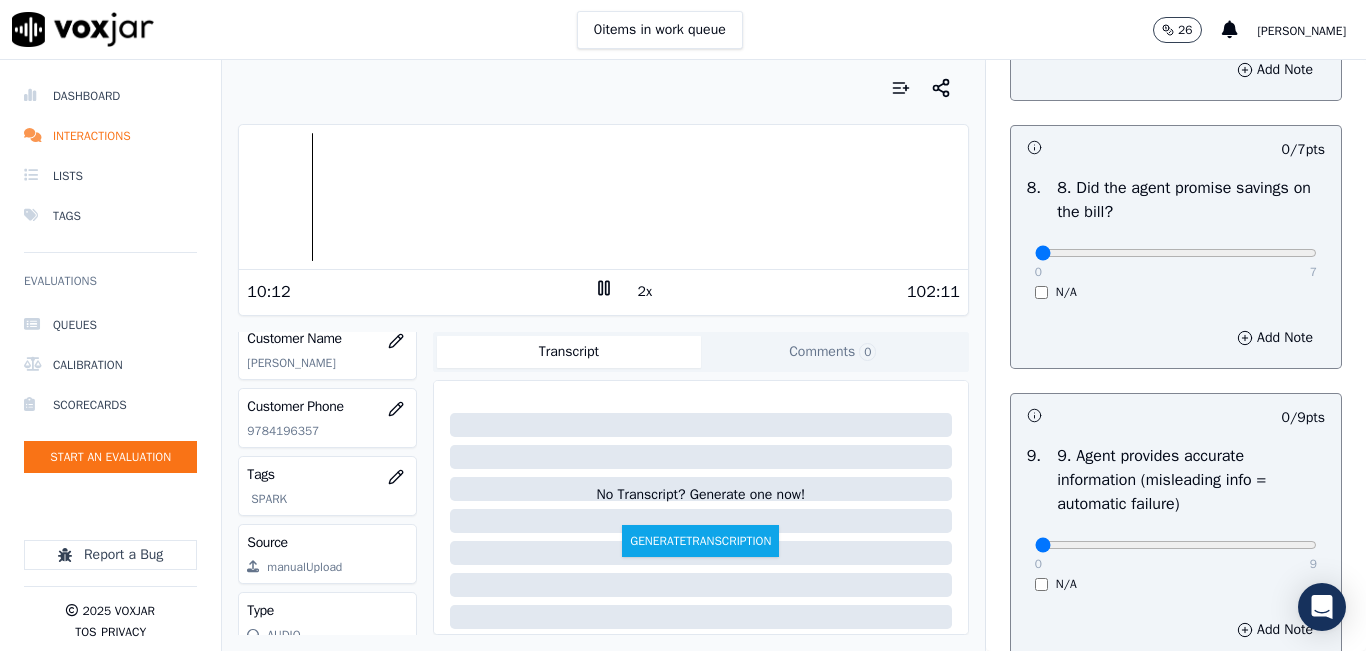scroll, scrollTop: 2037, scrollLeft: 0, axis: vertical 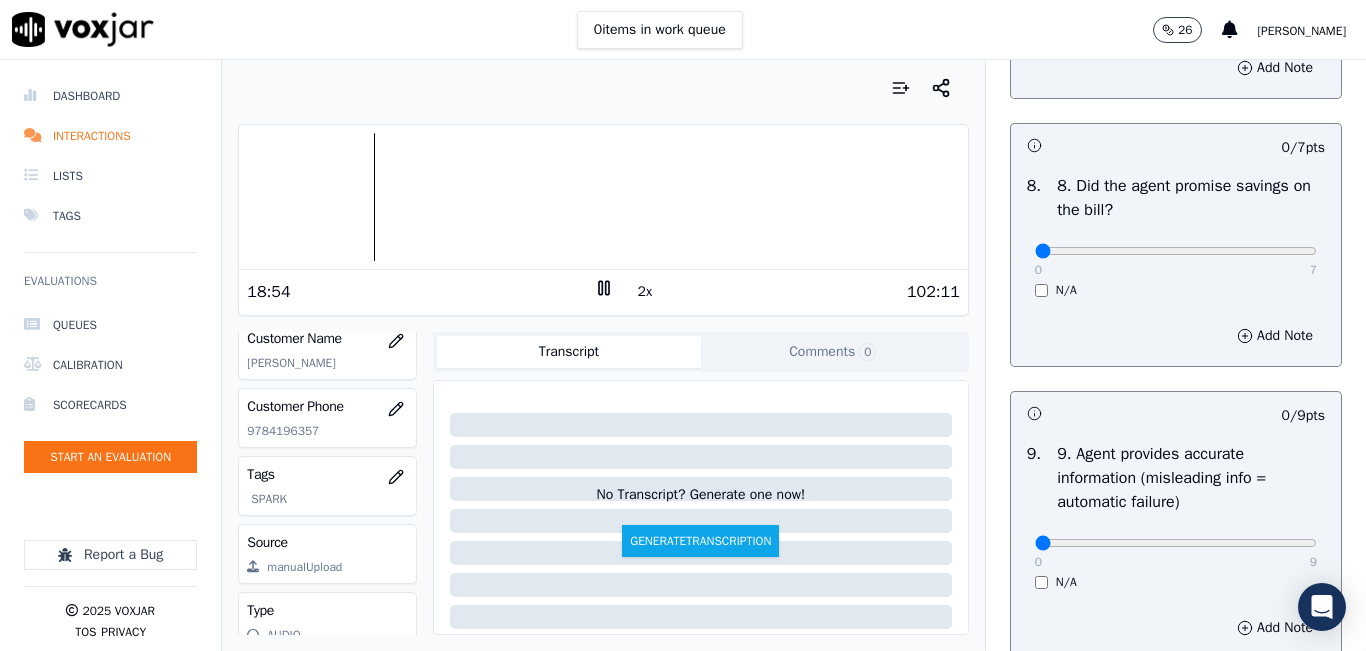 click 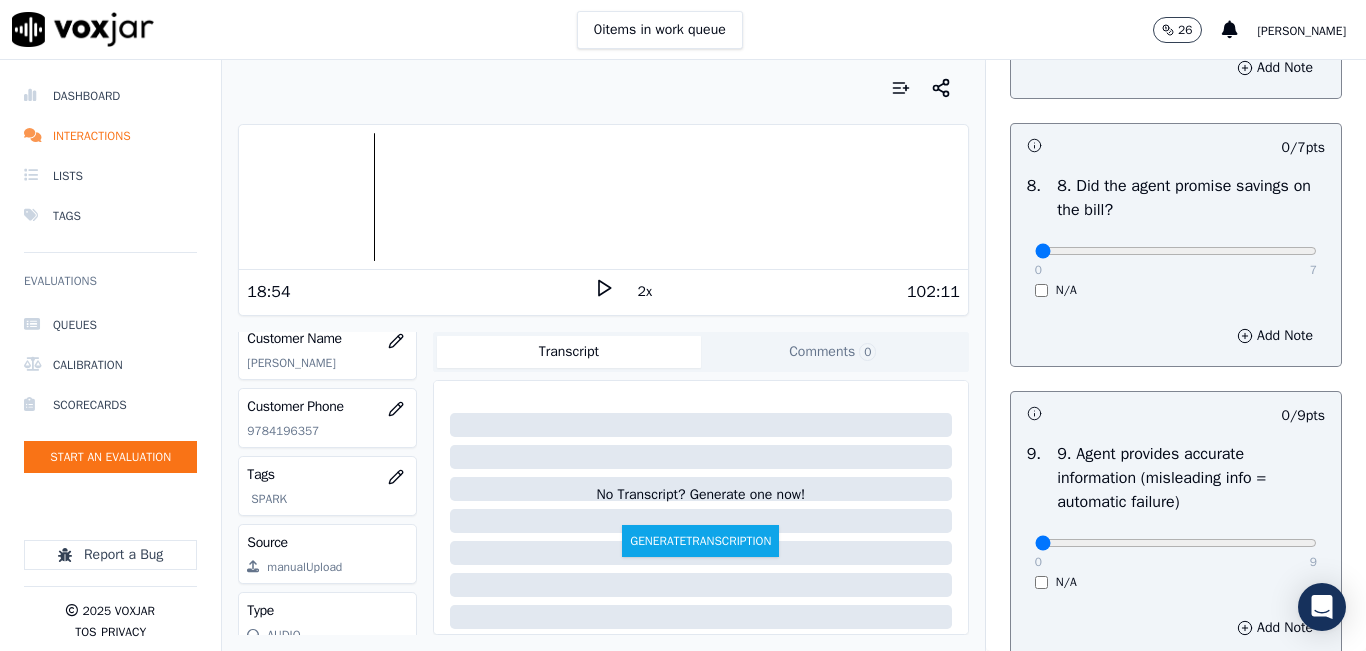 click 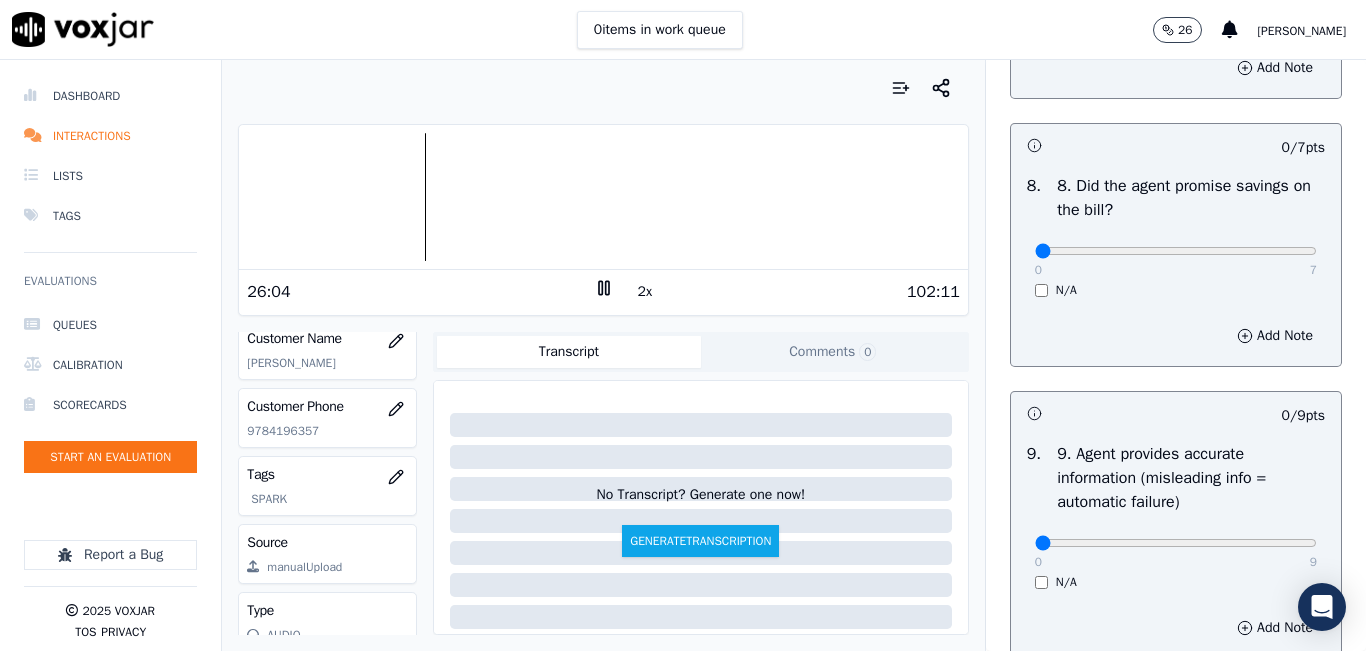 click 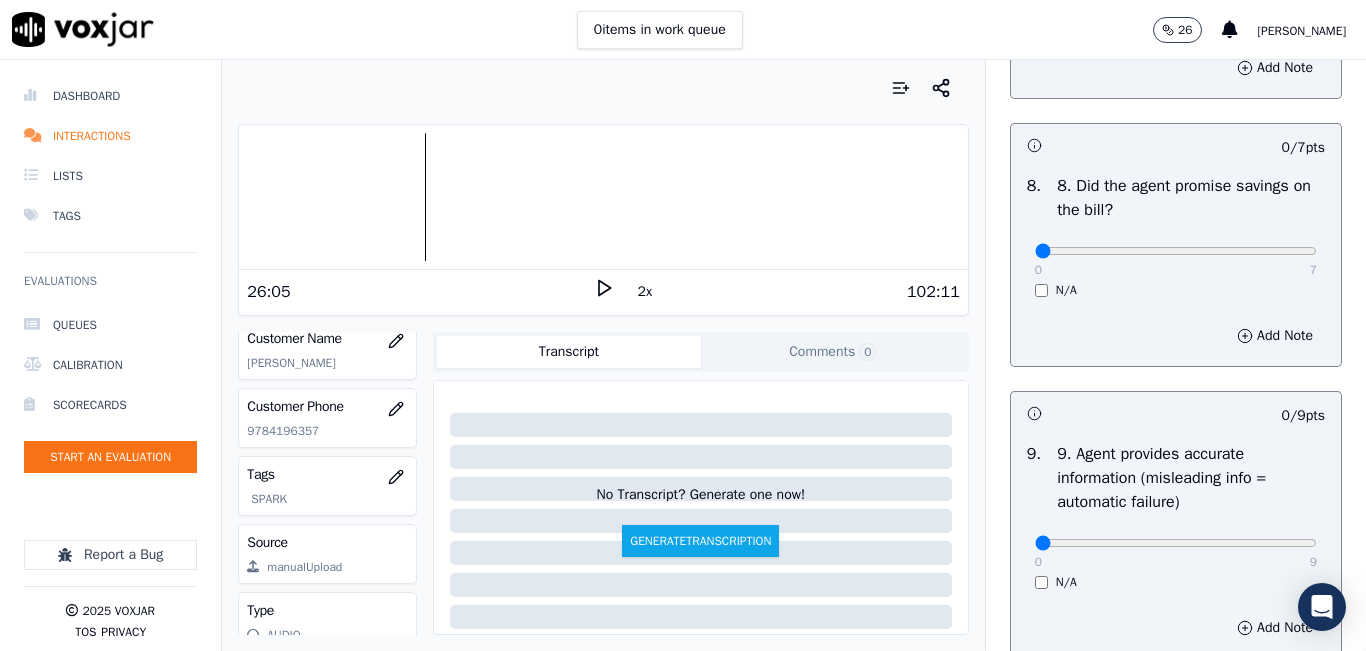 click 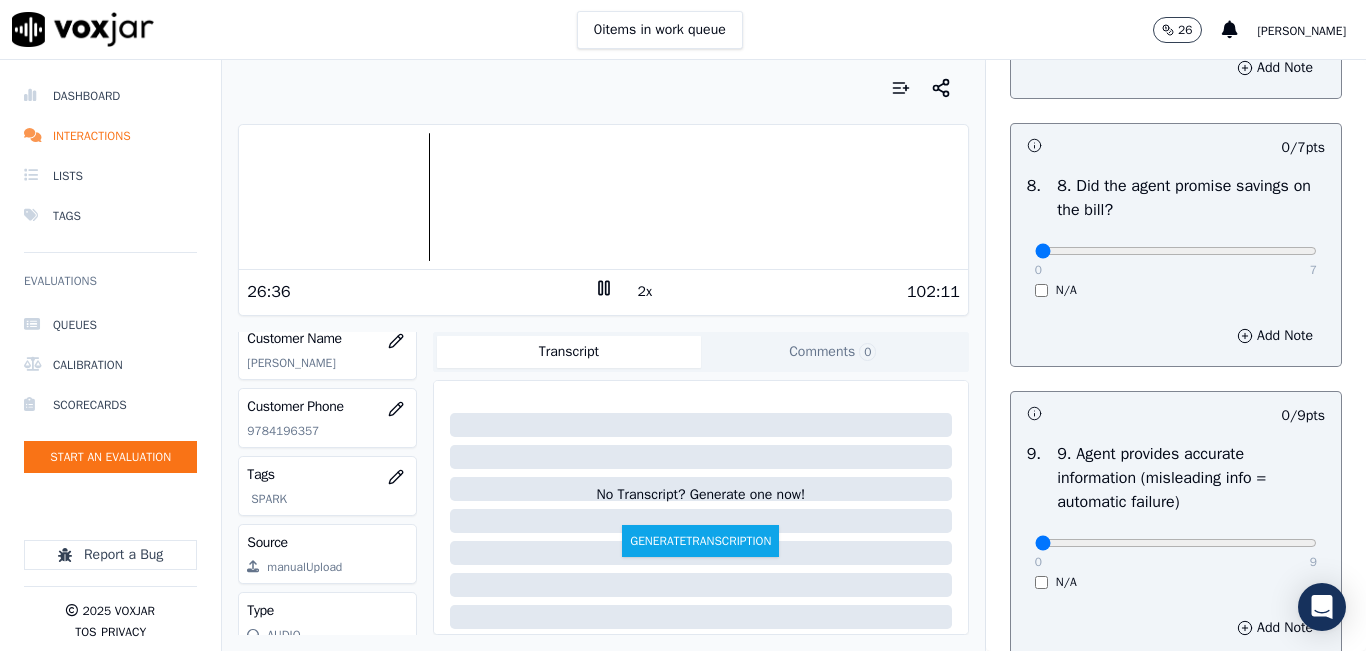 click 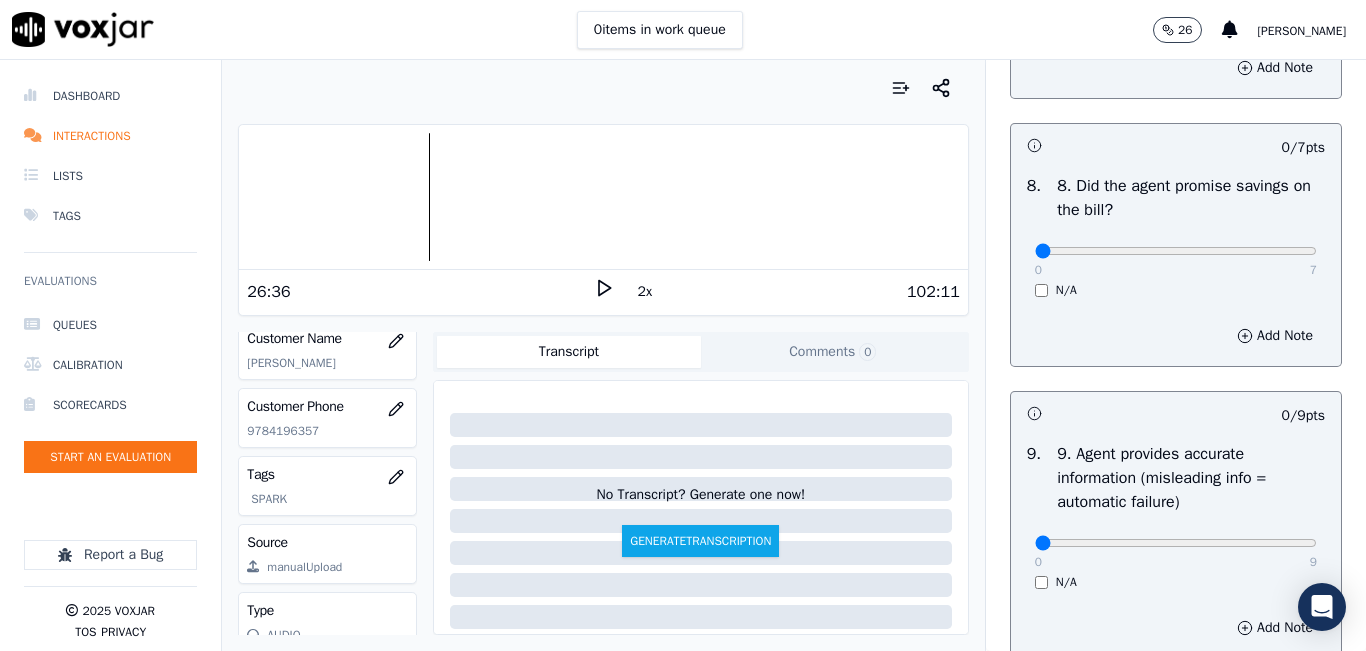 click 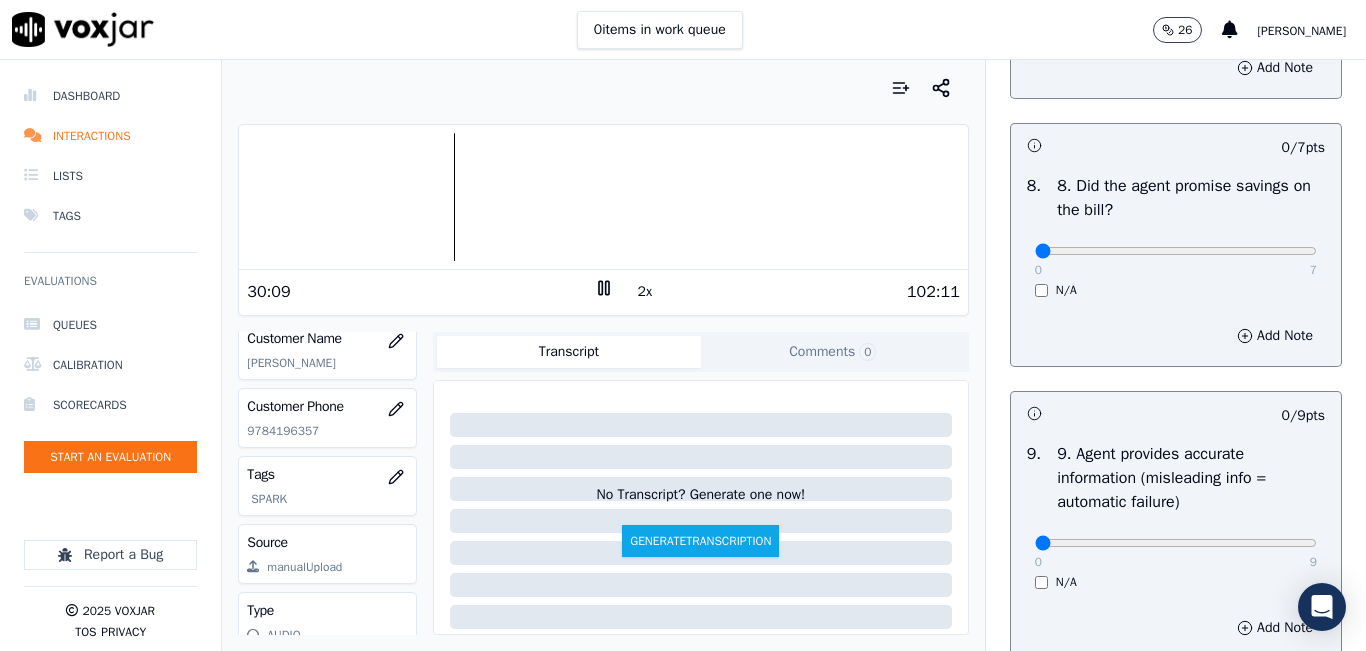 click 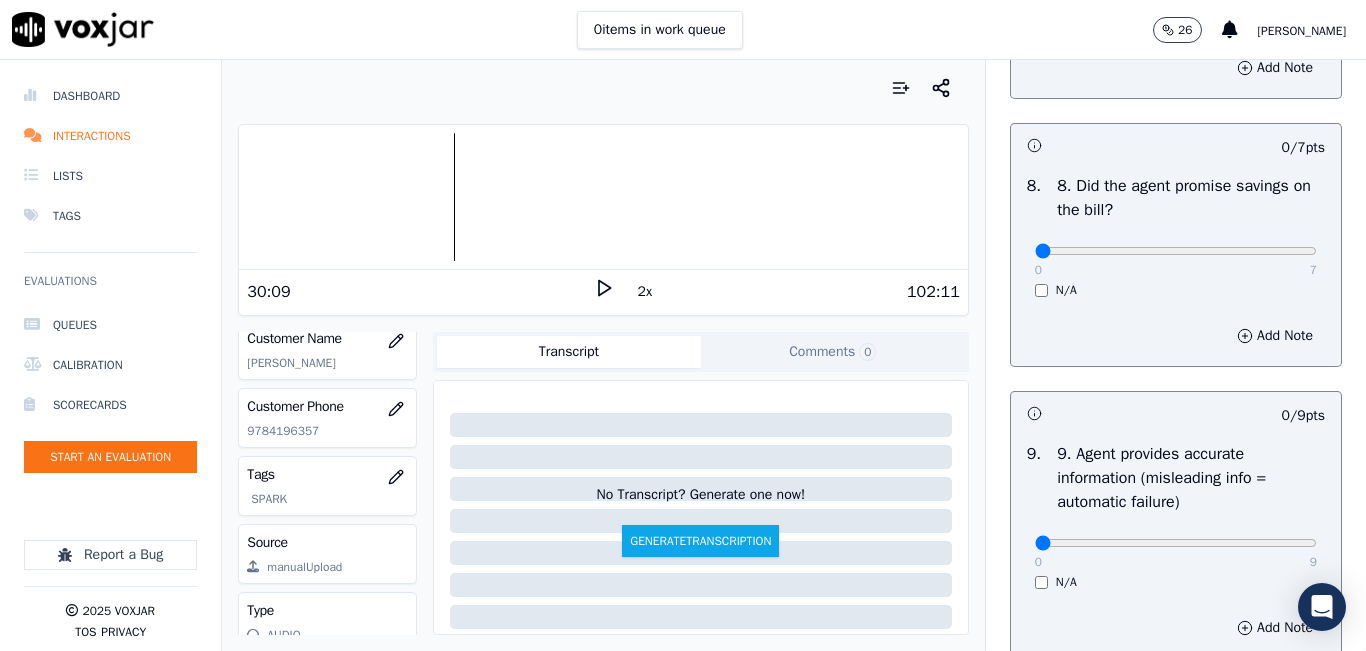 click on "Dashboard   Interactions   Lists   Tags       Evaluations     Queues   Calibration   Scorecards   Start an Evaluation
Report a Bug       2025   Voxjar   TOS   Privacy" 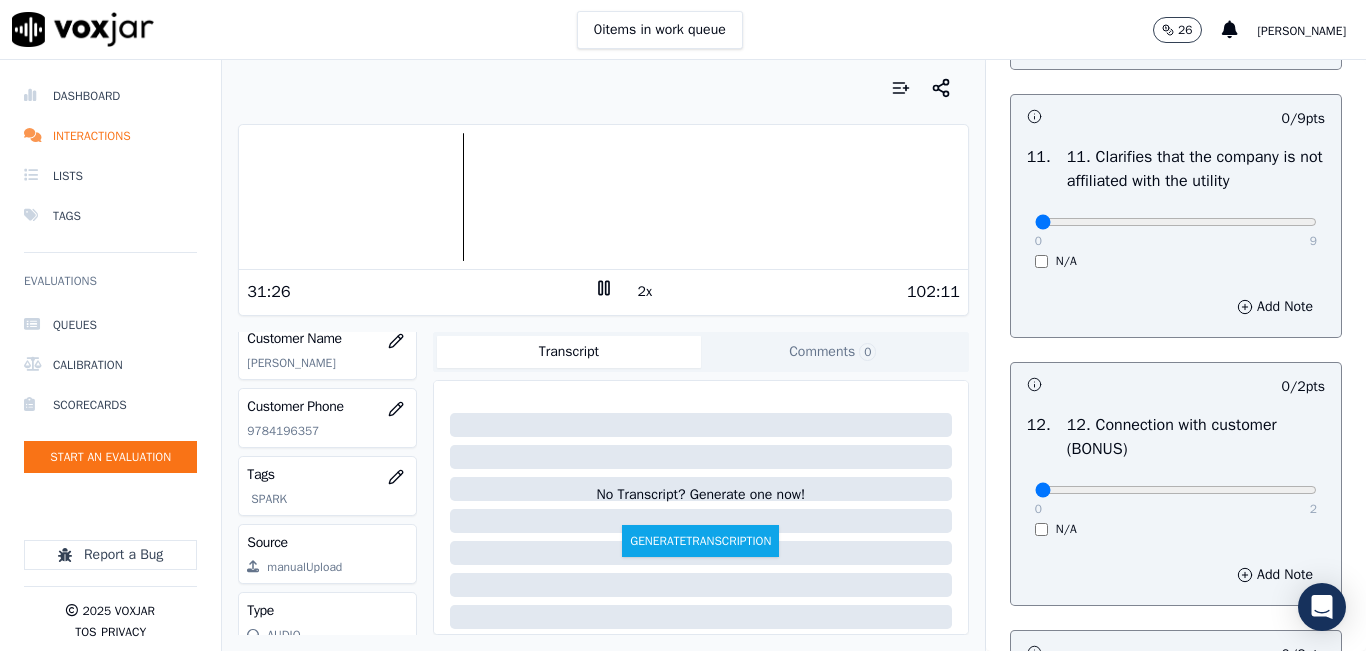 scroll, scrollTop: 2937, scrollLeft: 0, axis: vertical 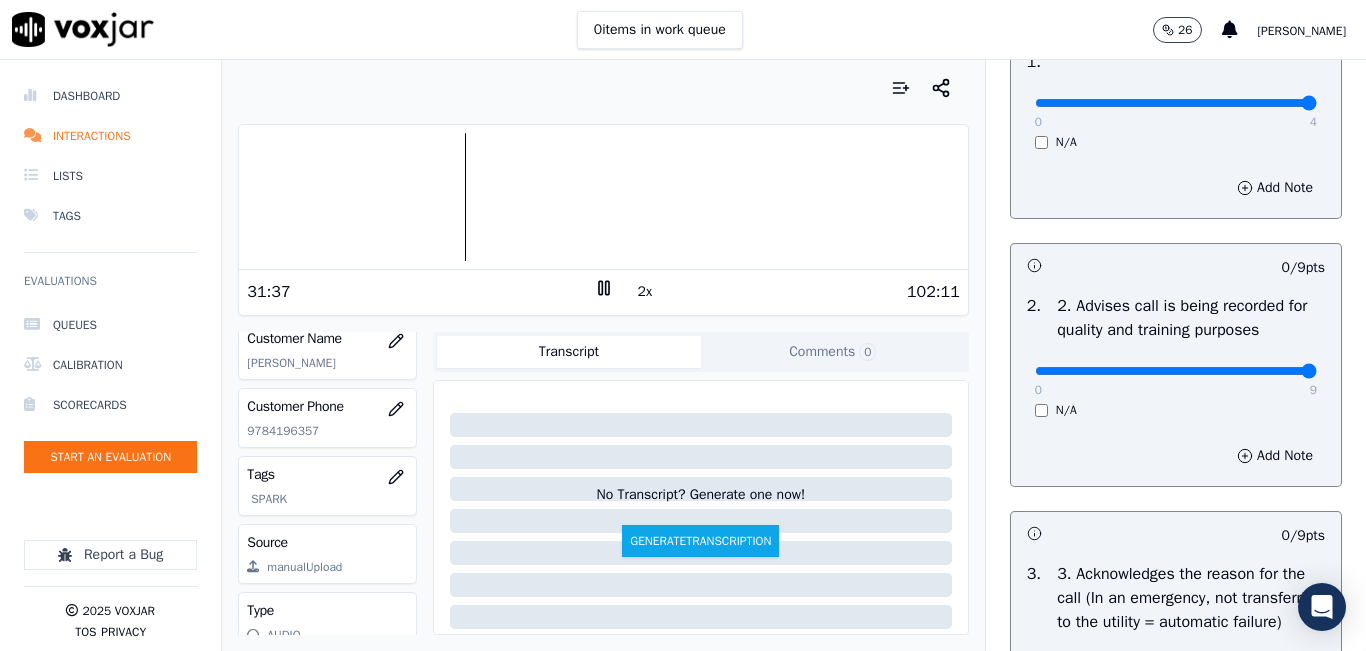 drag, startPoint x: 1260, startPoint y: 384, endPoint x: 1284, endPoint y: 375, distance: 25.632011 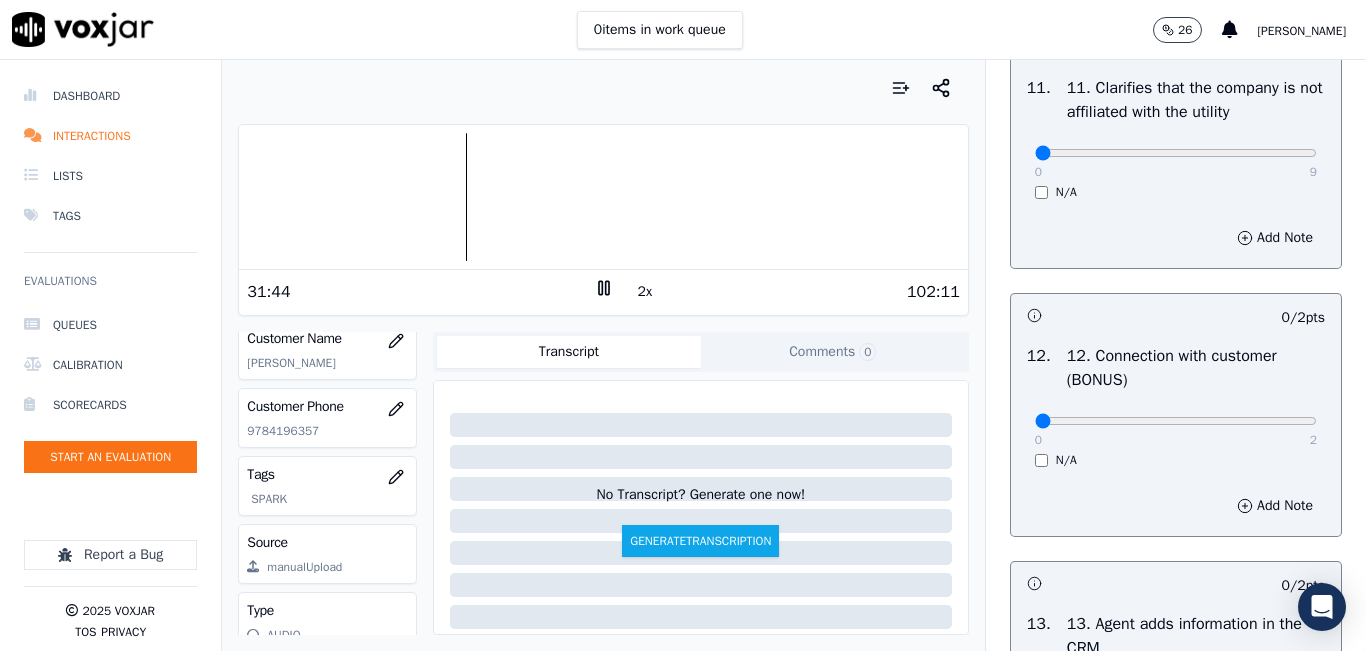 scroll, scrollTop: 3009, scrollLeft: 0, axis: vertical 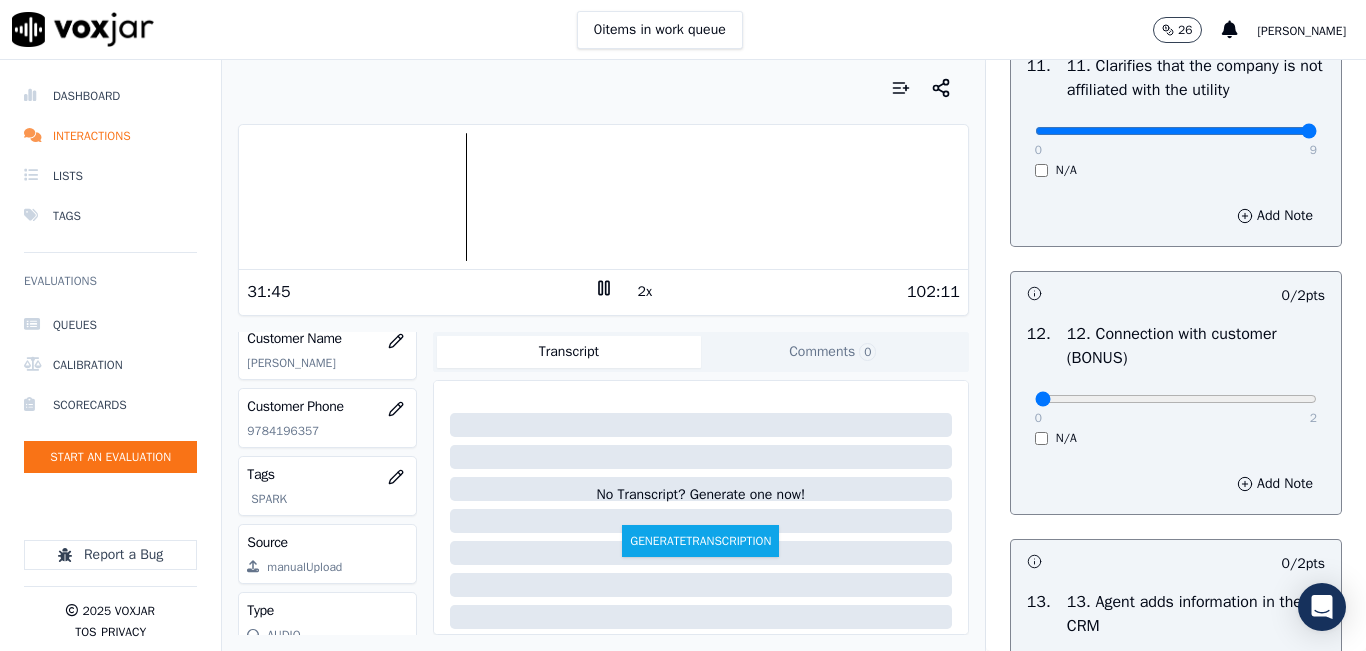 type on "9" 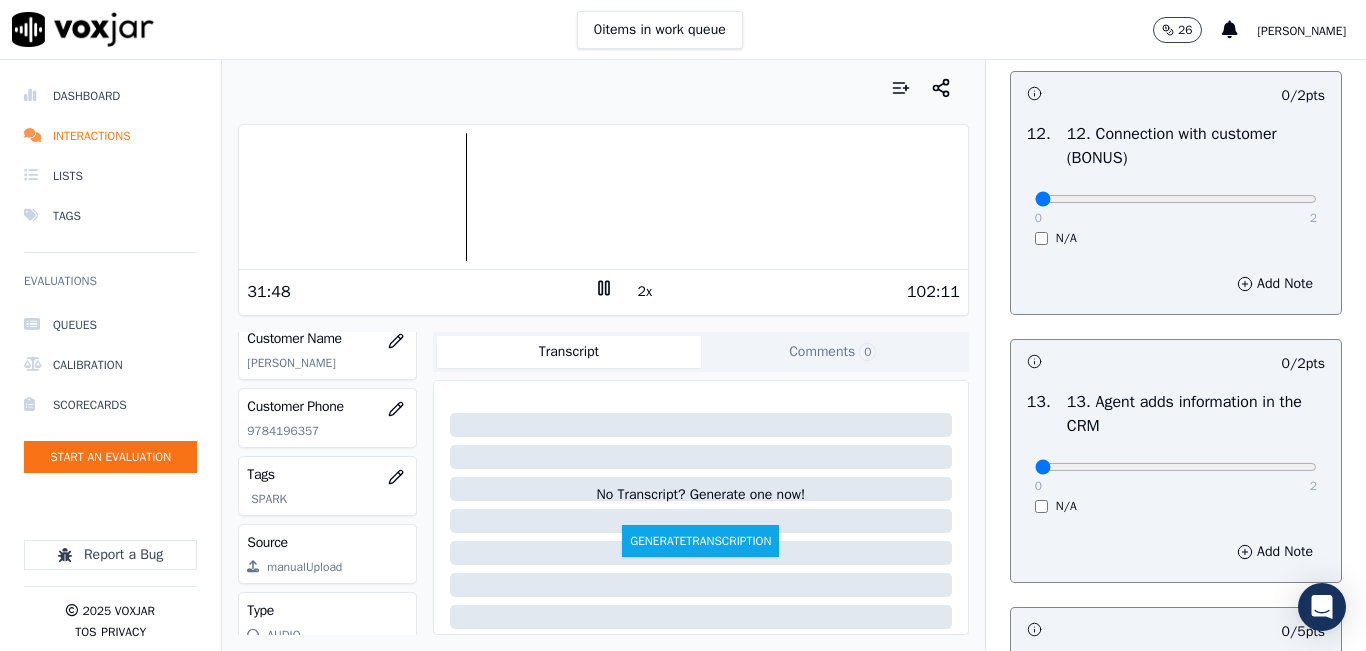 scroll, scrollTop: 3309, scrollLeft: 0, axis: vertical 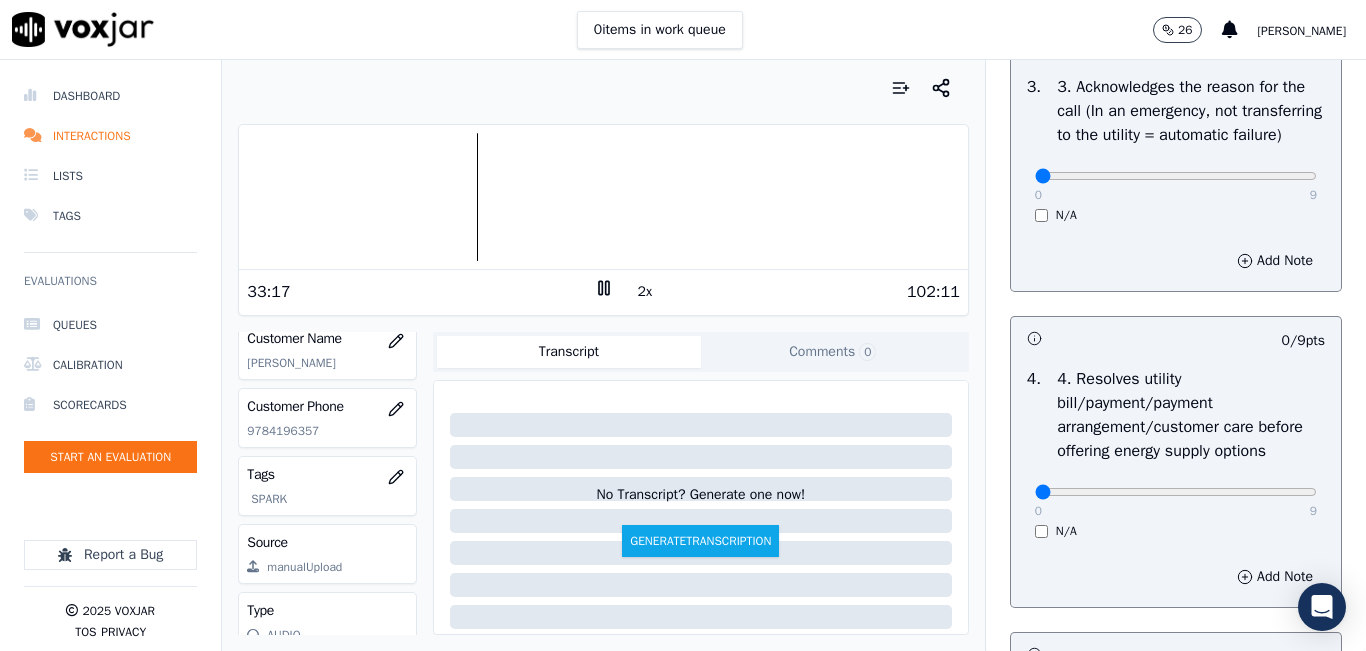 click 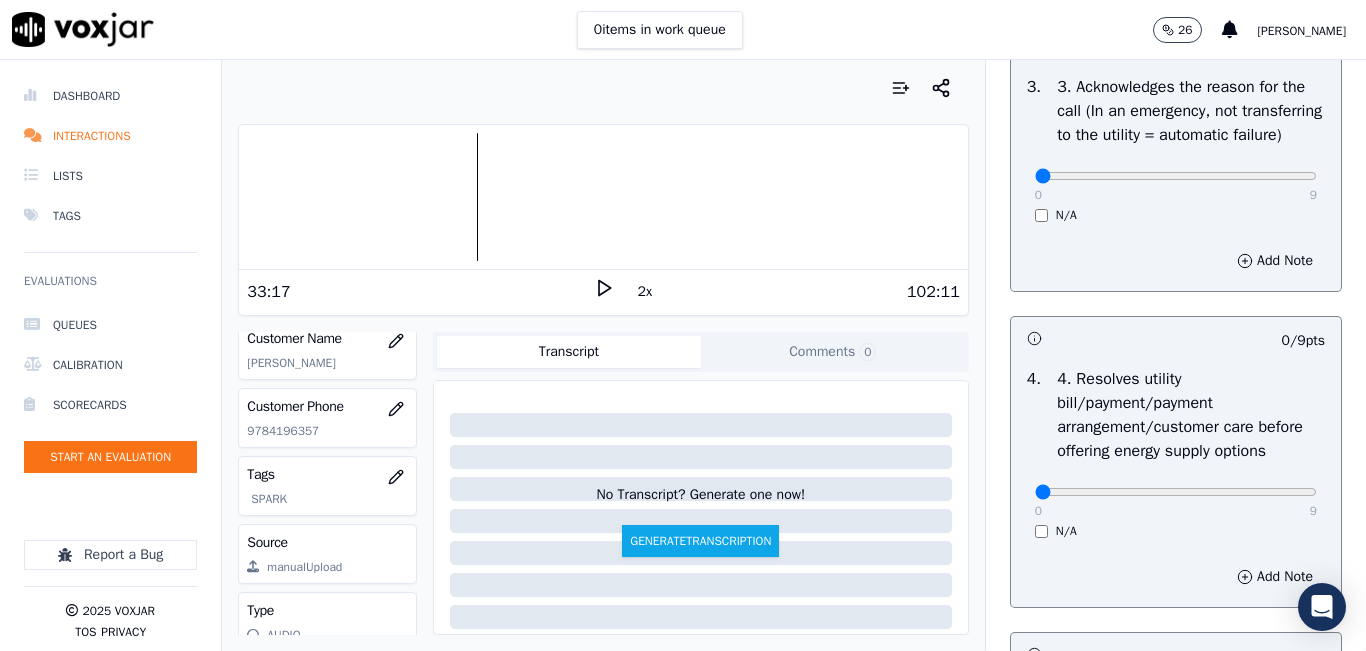 click at bounding box center [603, 197] 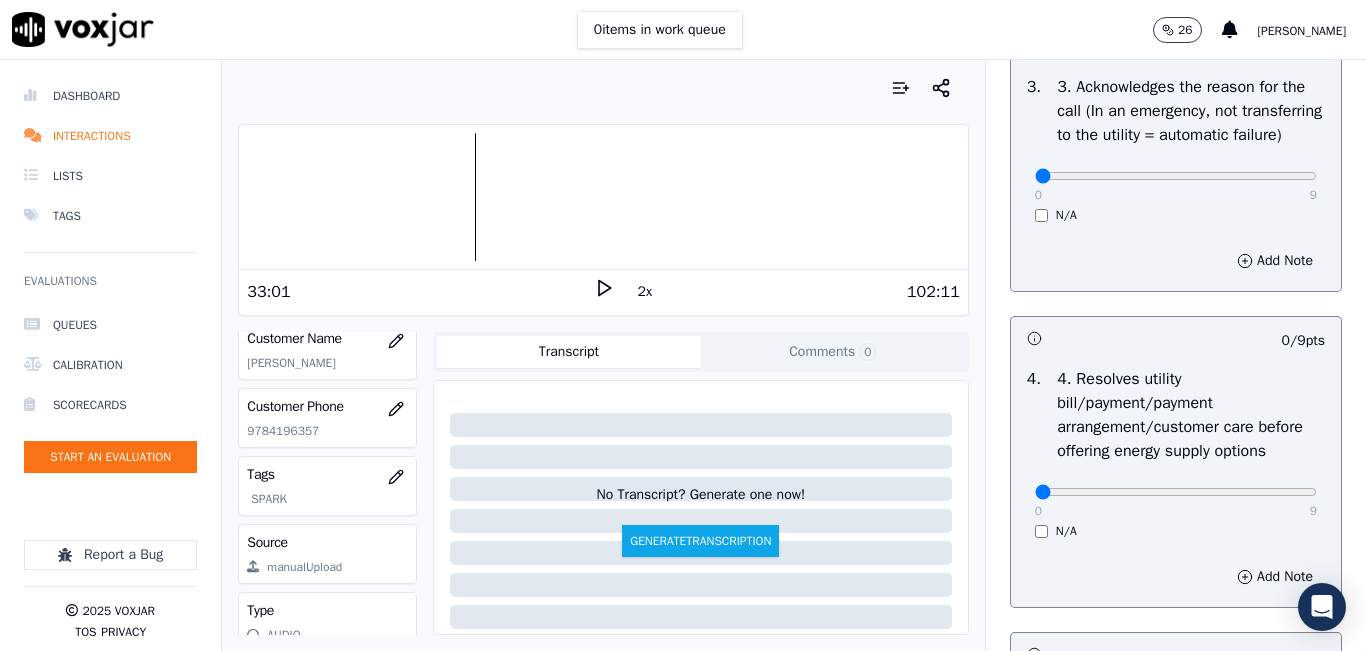 click 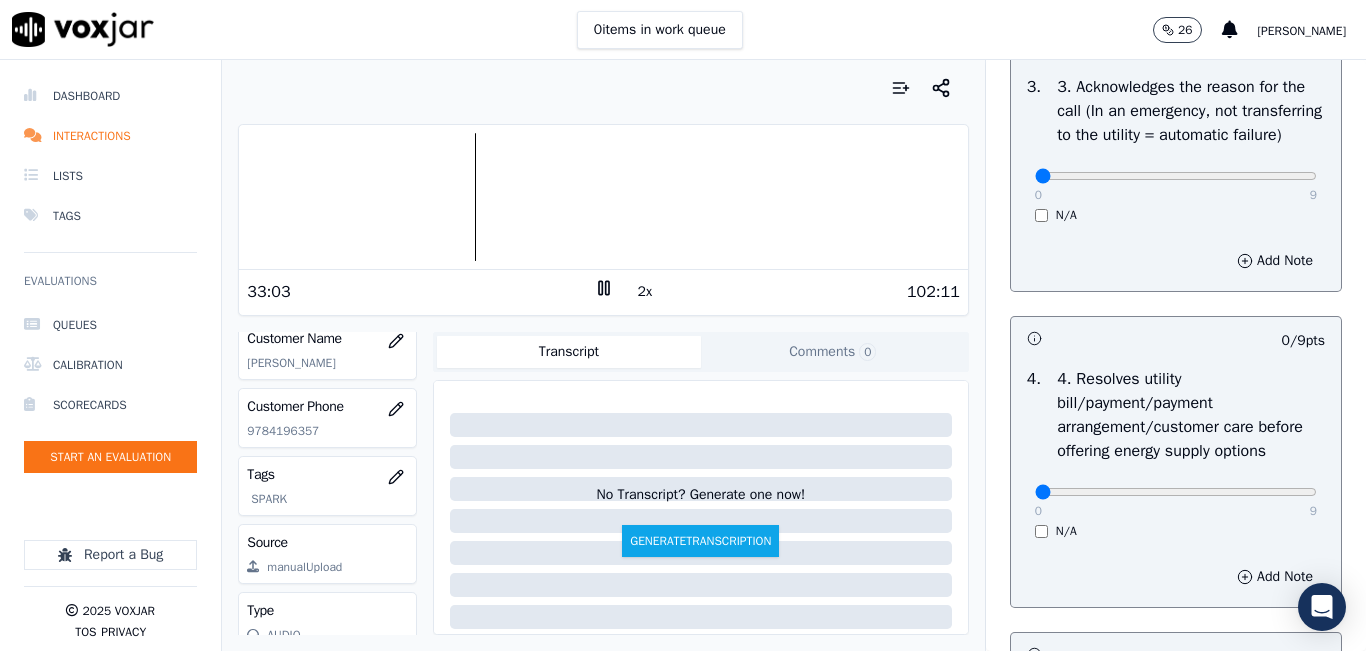 click on "2x" at bounding box center (645, 292) 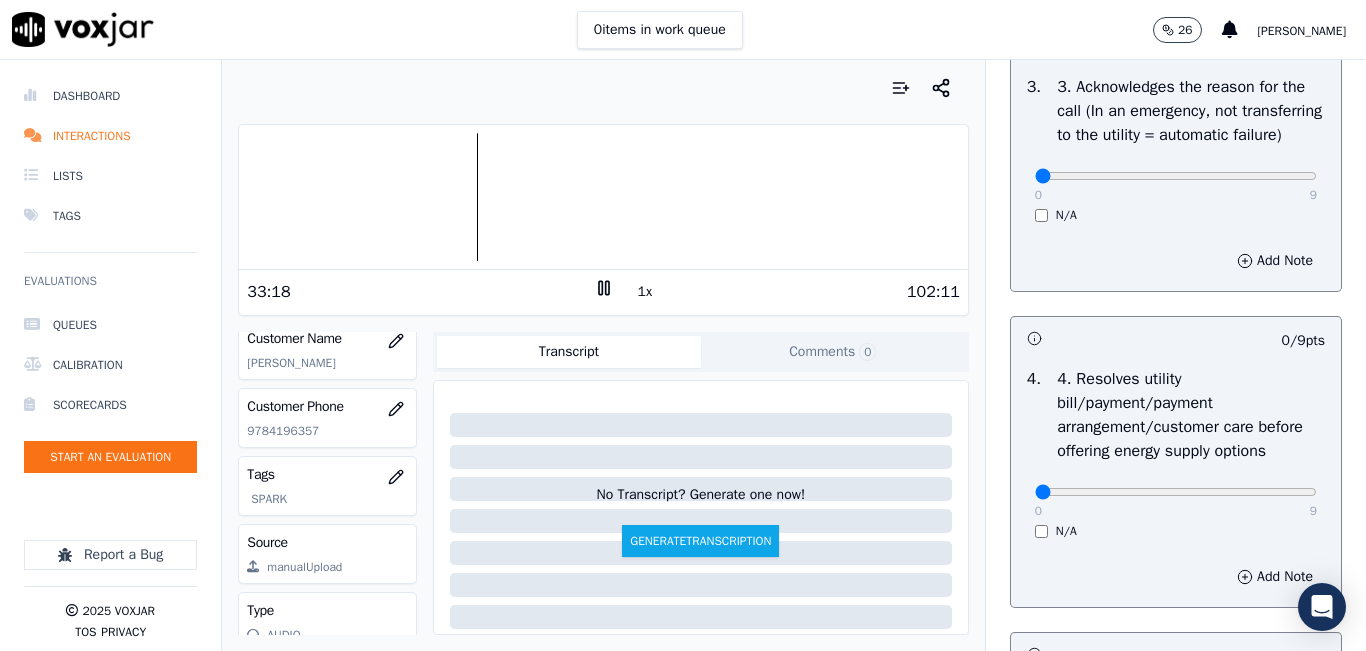 click at bounding box center [603, 197] 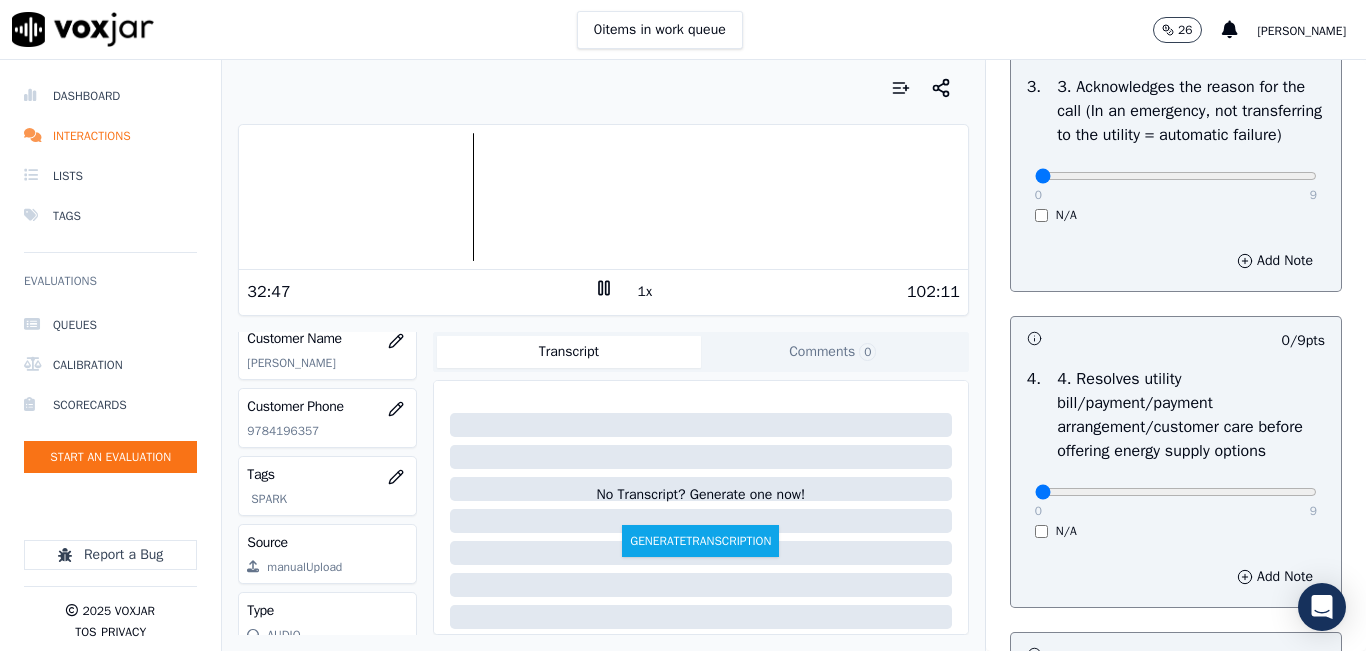 click 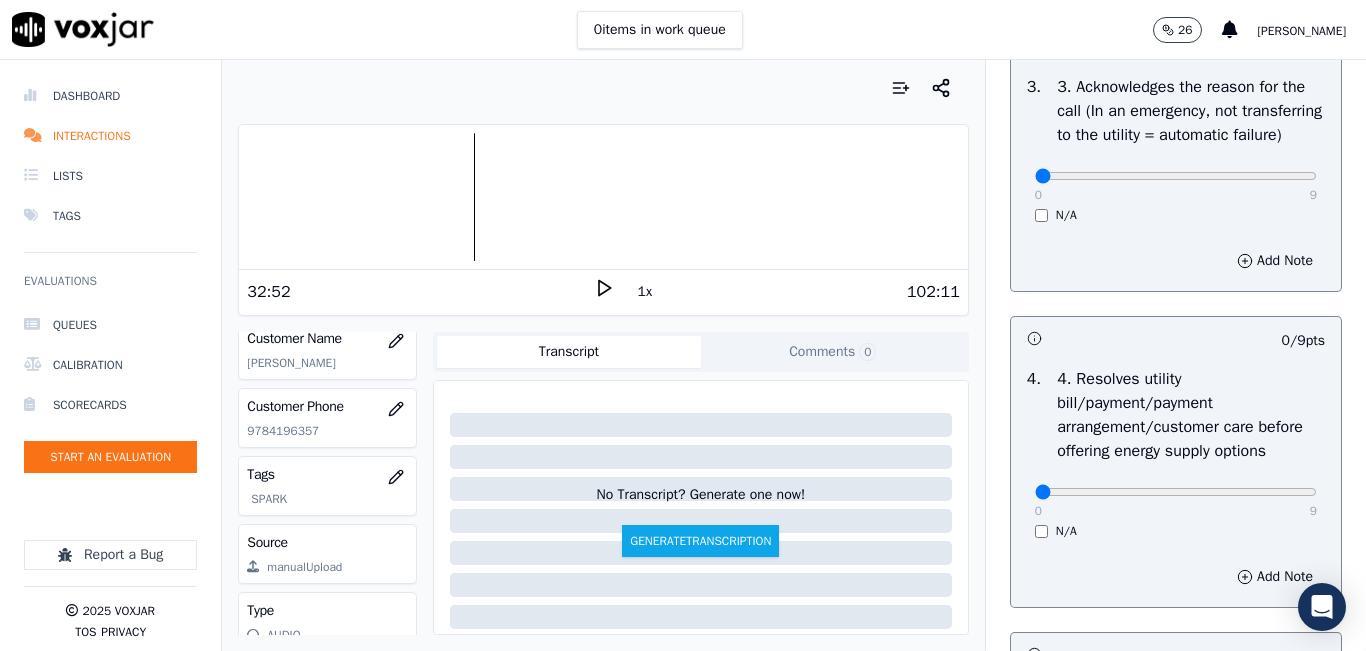 click at bounding box center [603, 197] 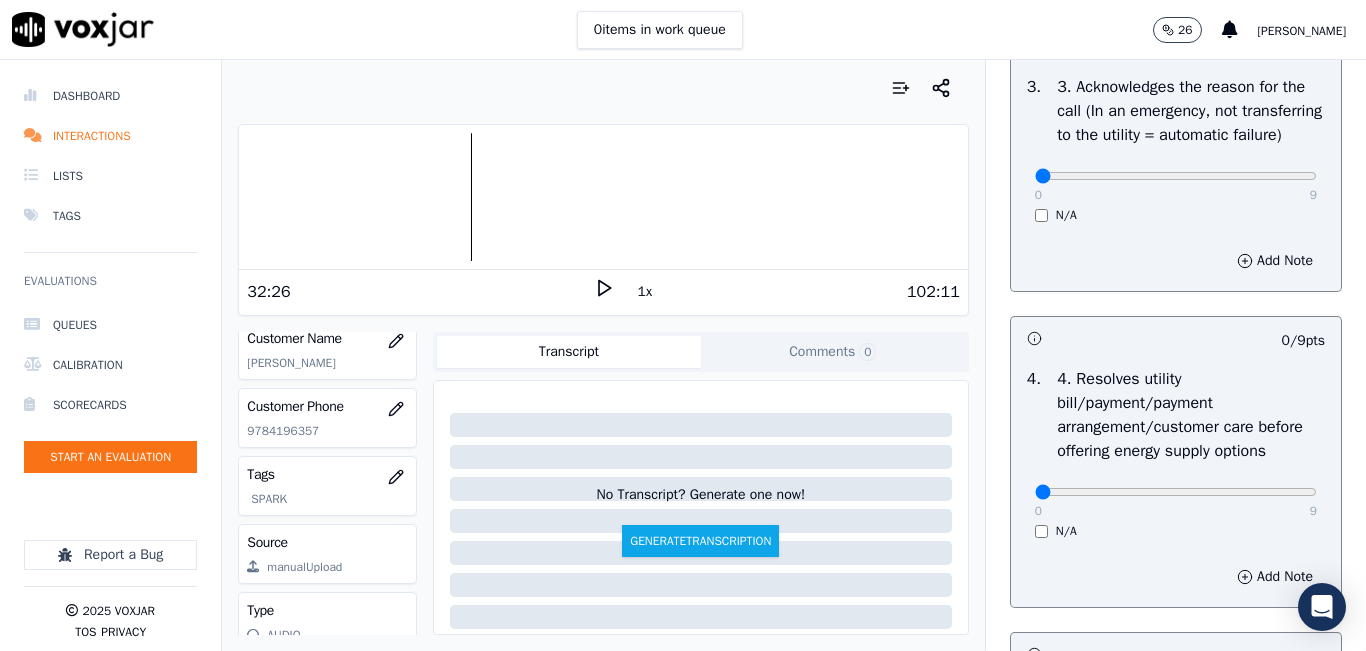 click 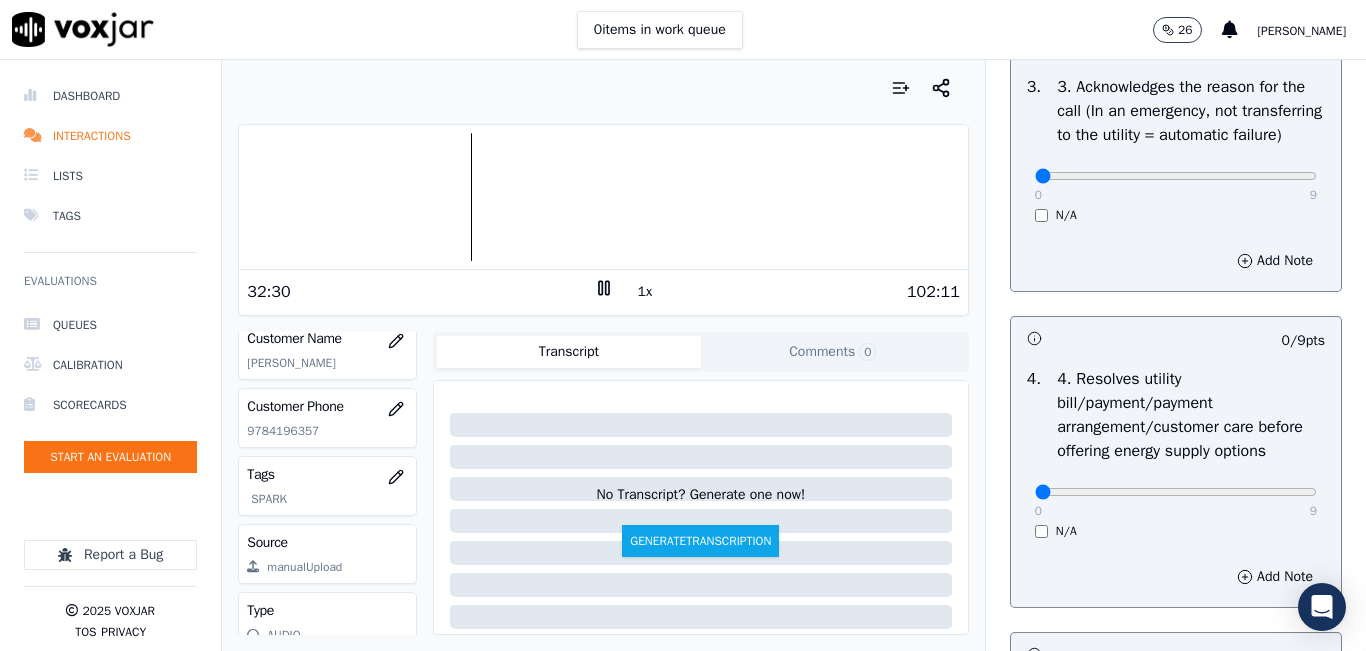 click 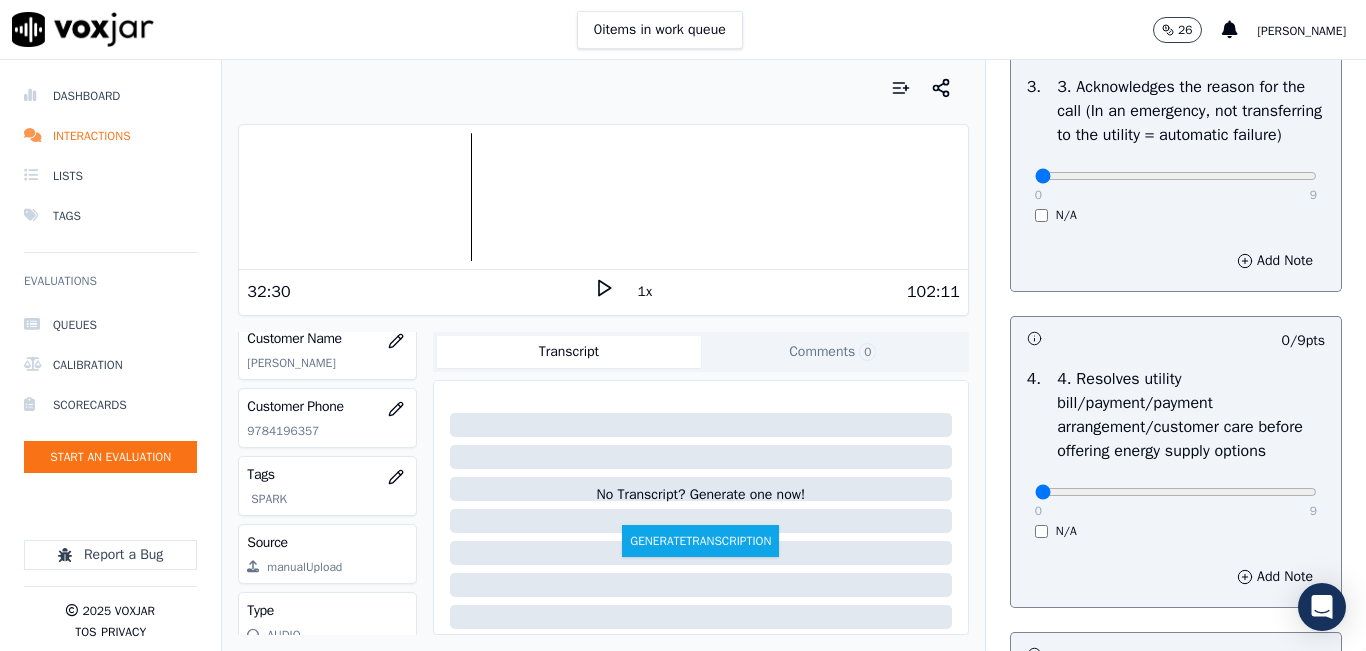 click 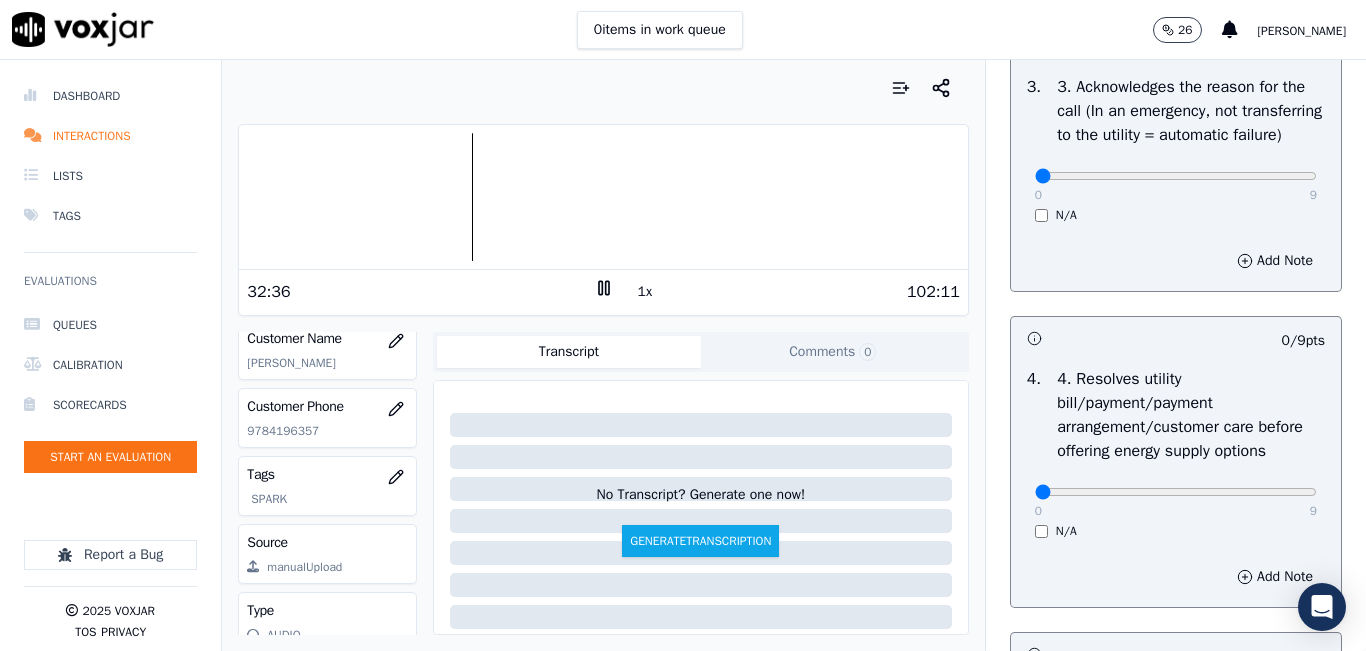 click at bounding box center (603, 197) 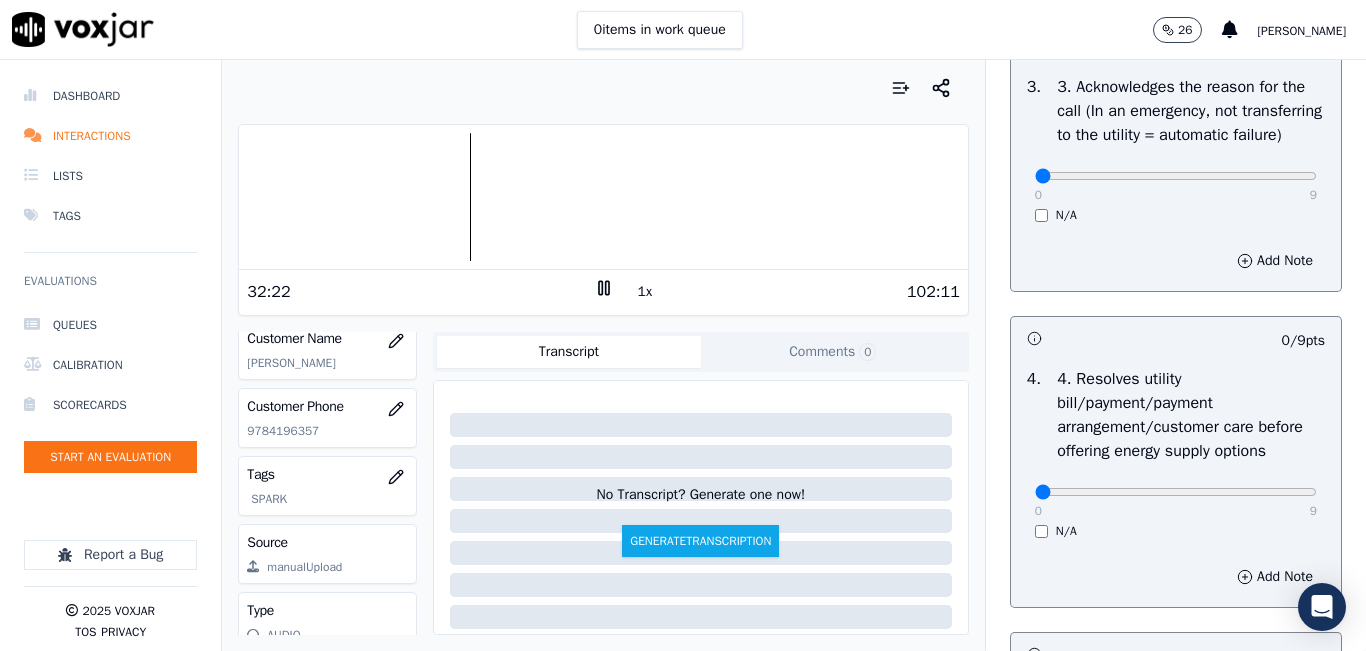 click 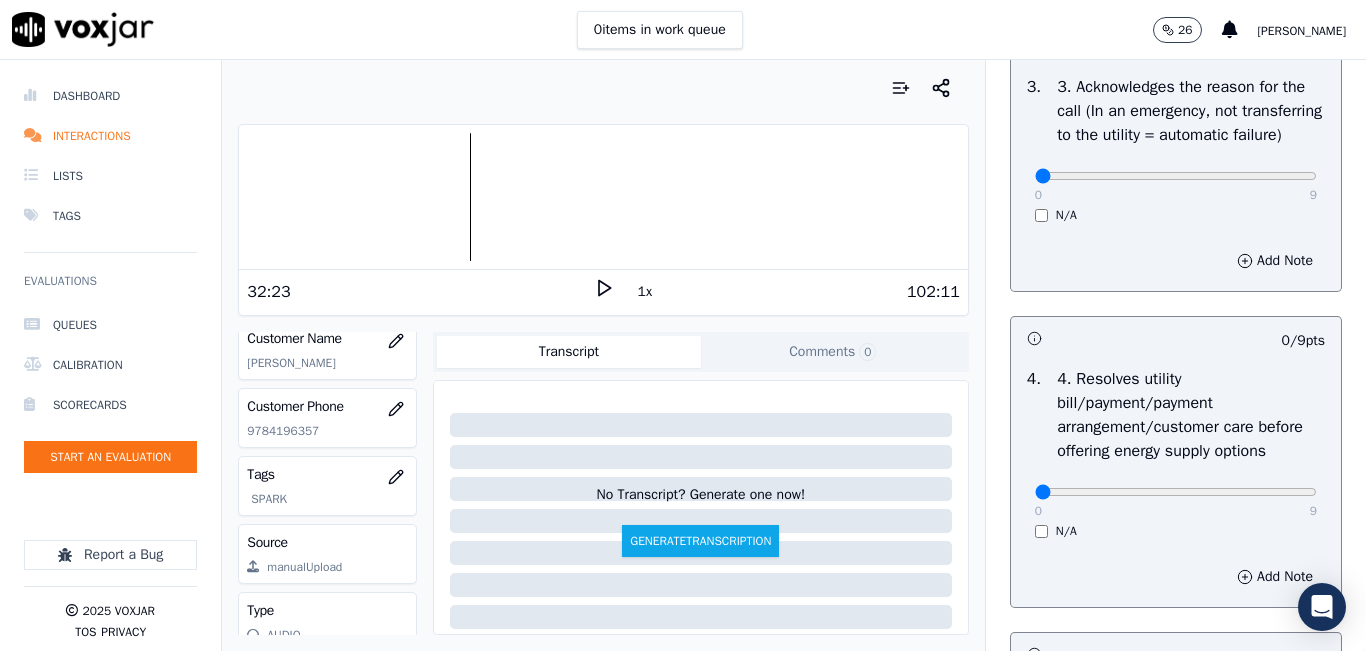 click 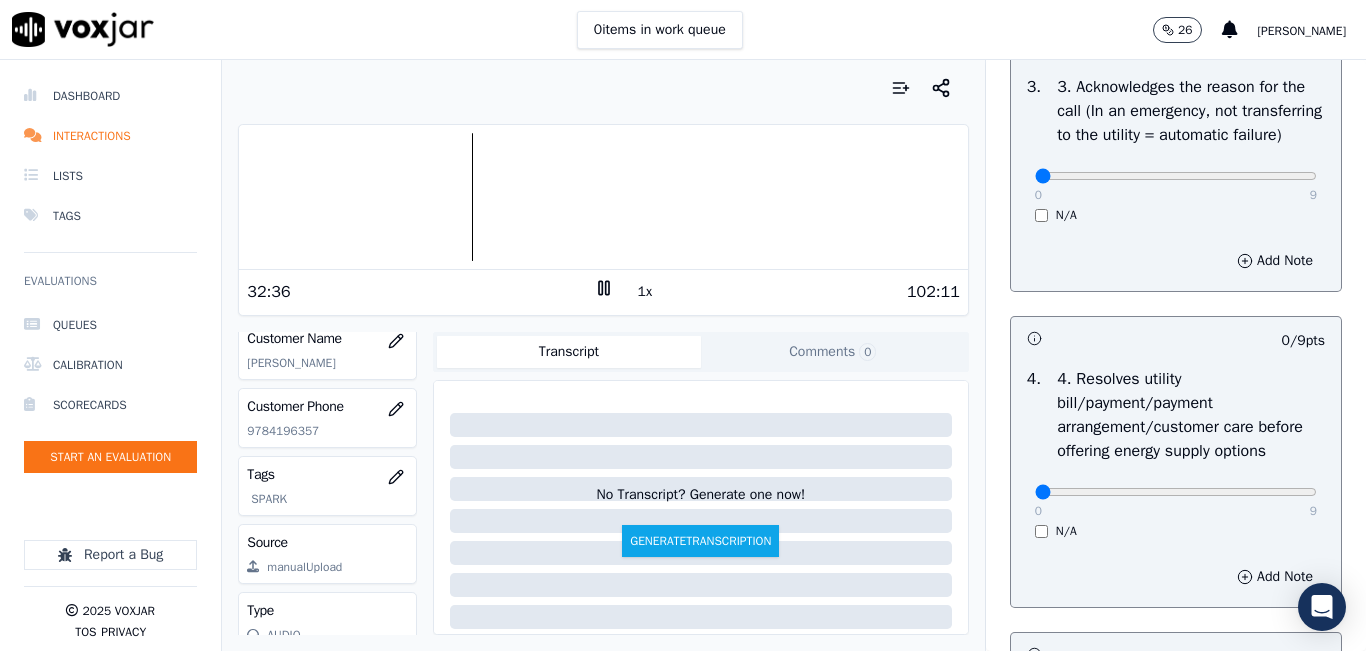click 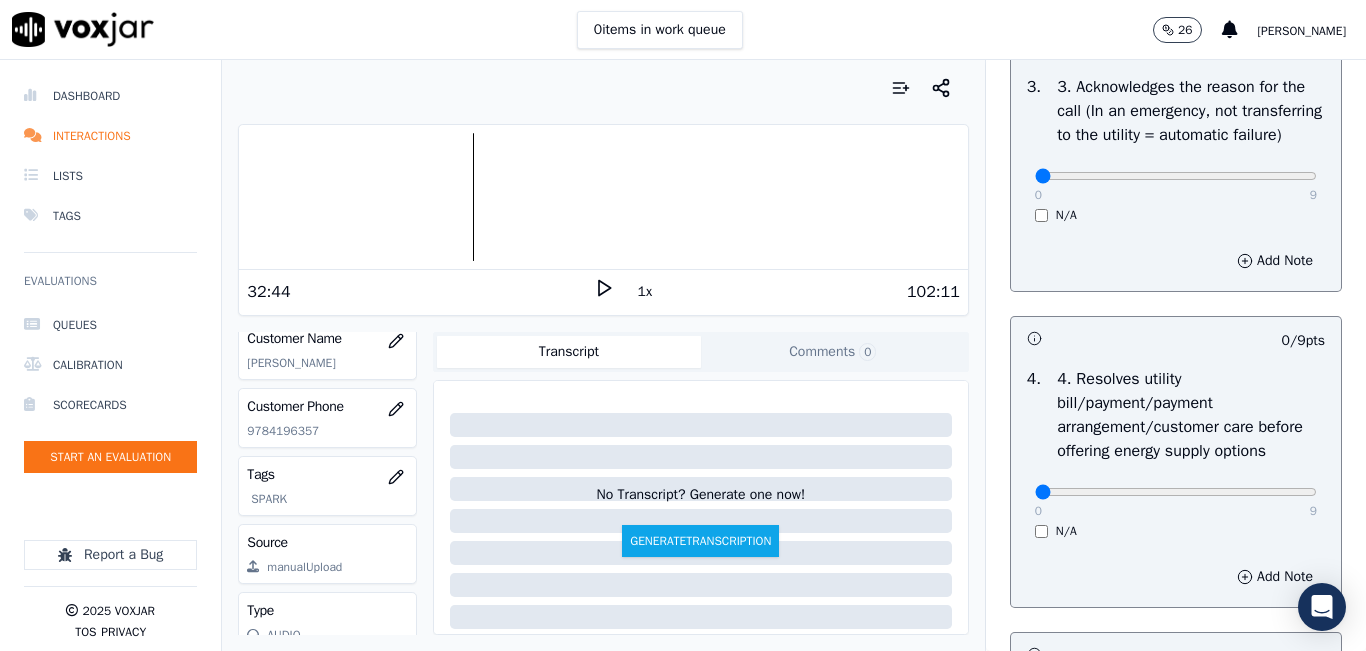 click at bounding box center (603, 197) 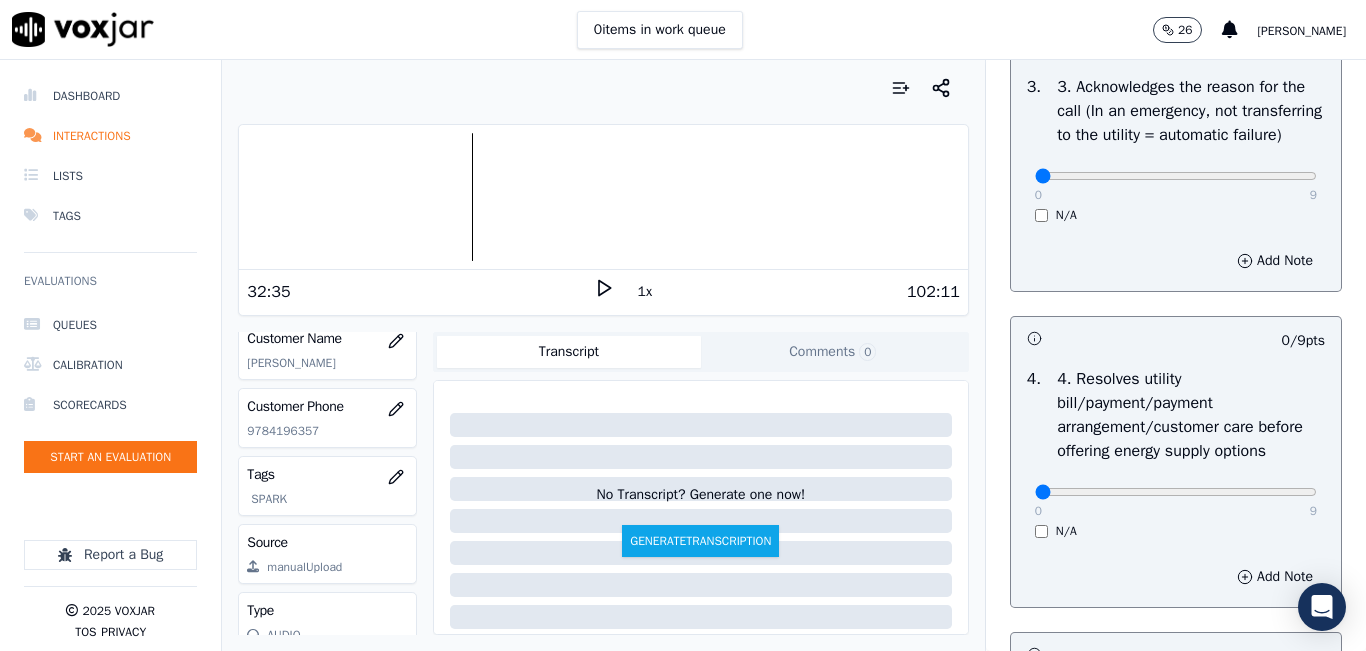 click at bounding box center [603, 197] 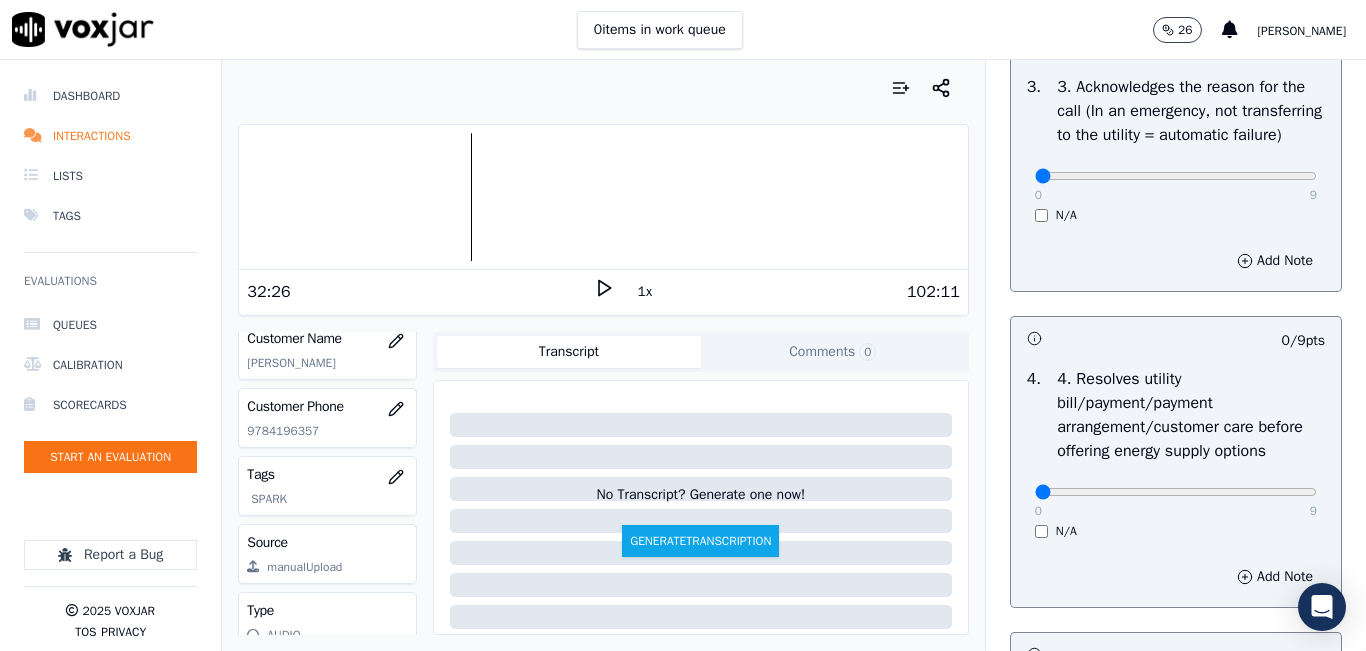 click 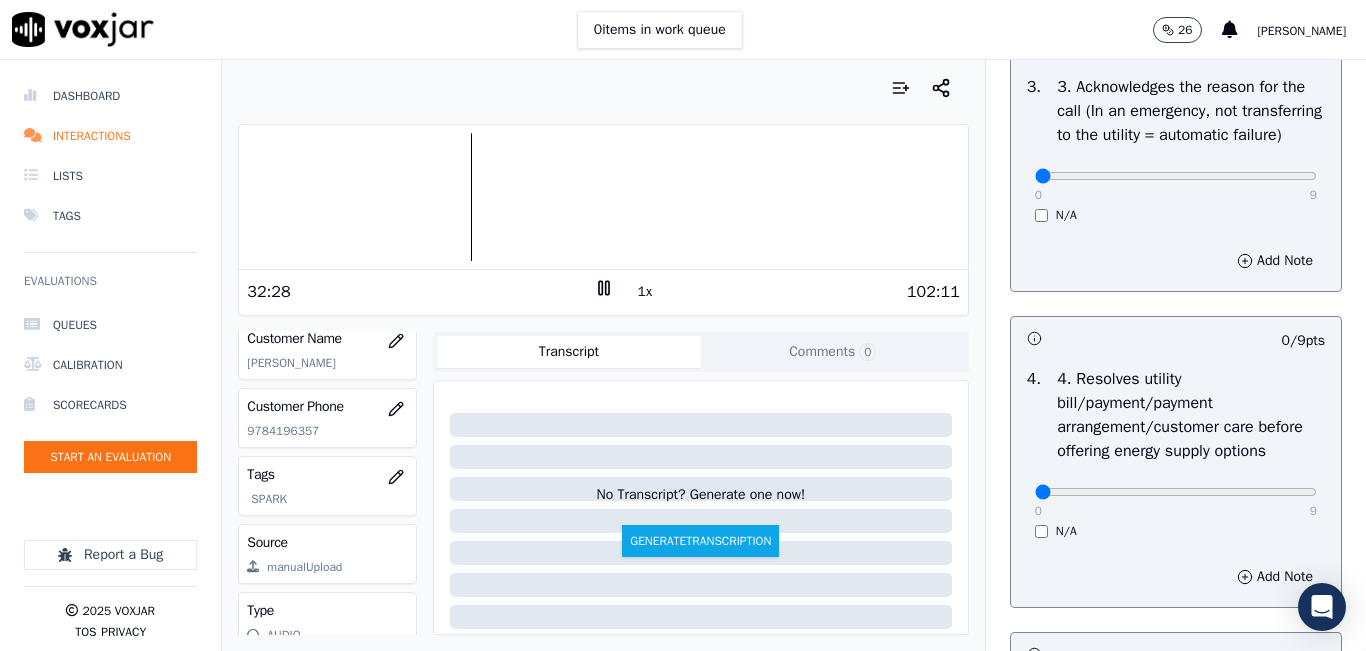 click 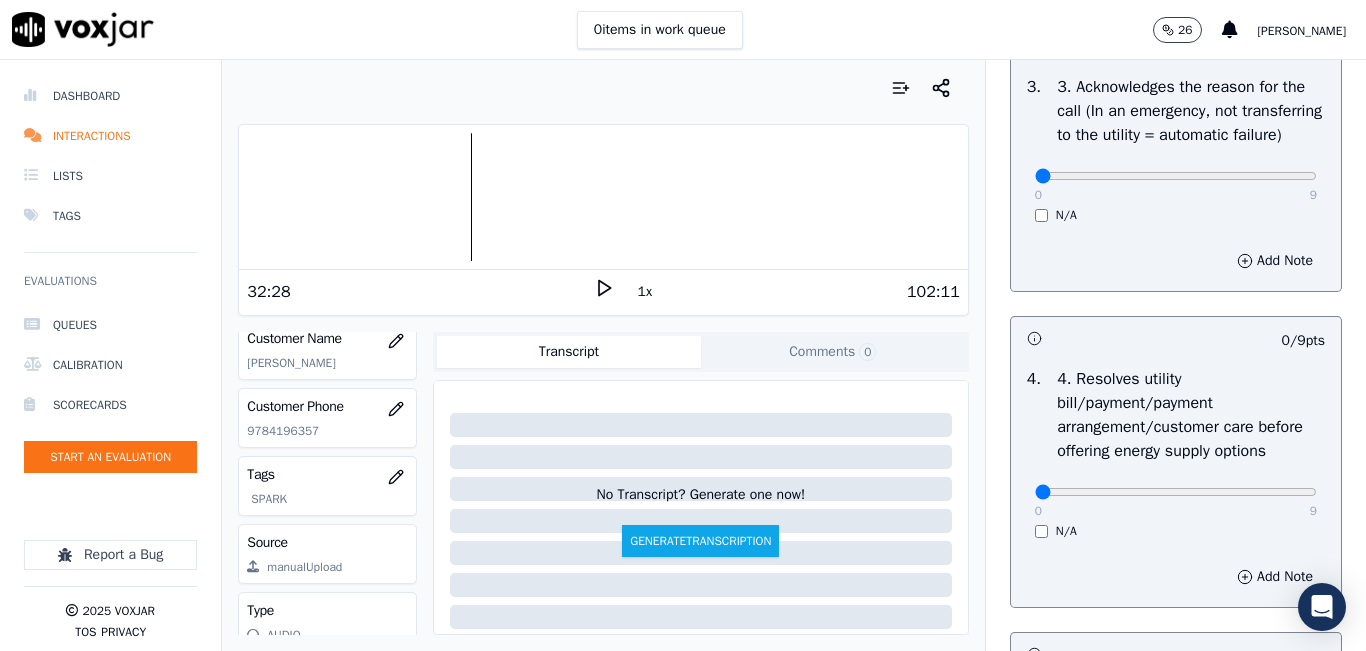 click 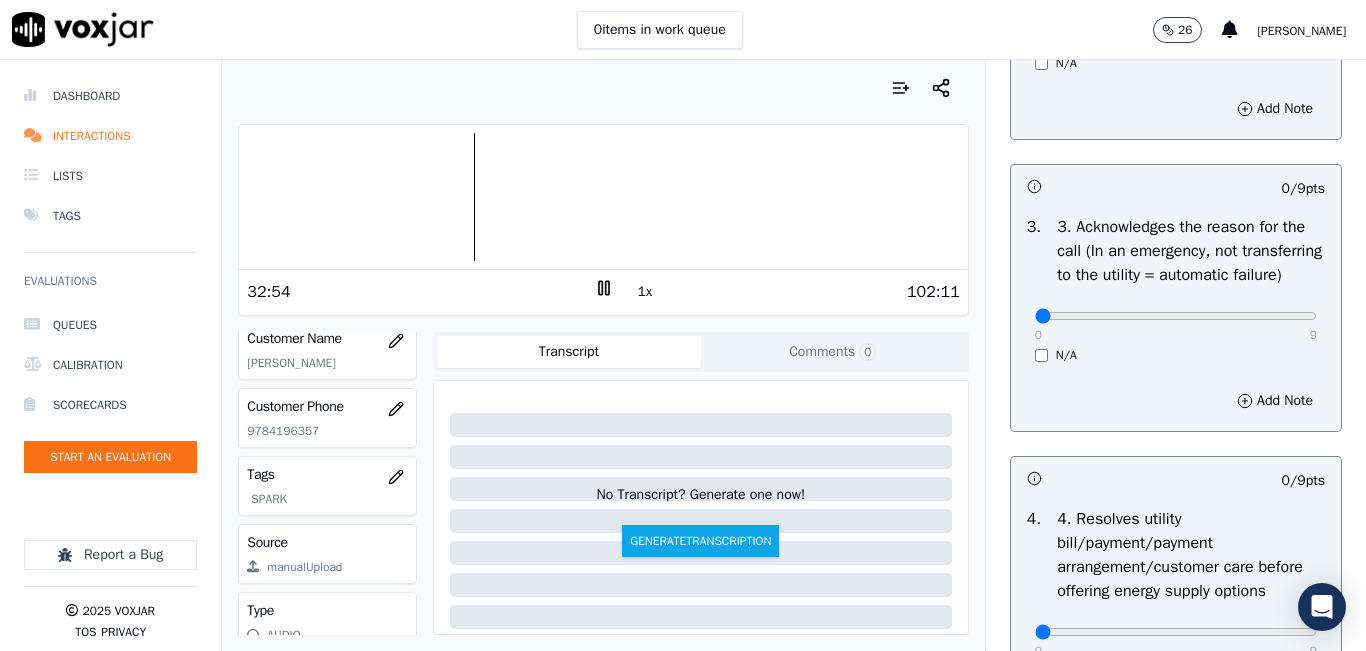 scroll, scrollTop: 600, scrollLeft: 0, axis: vertical 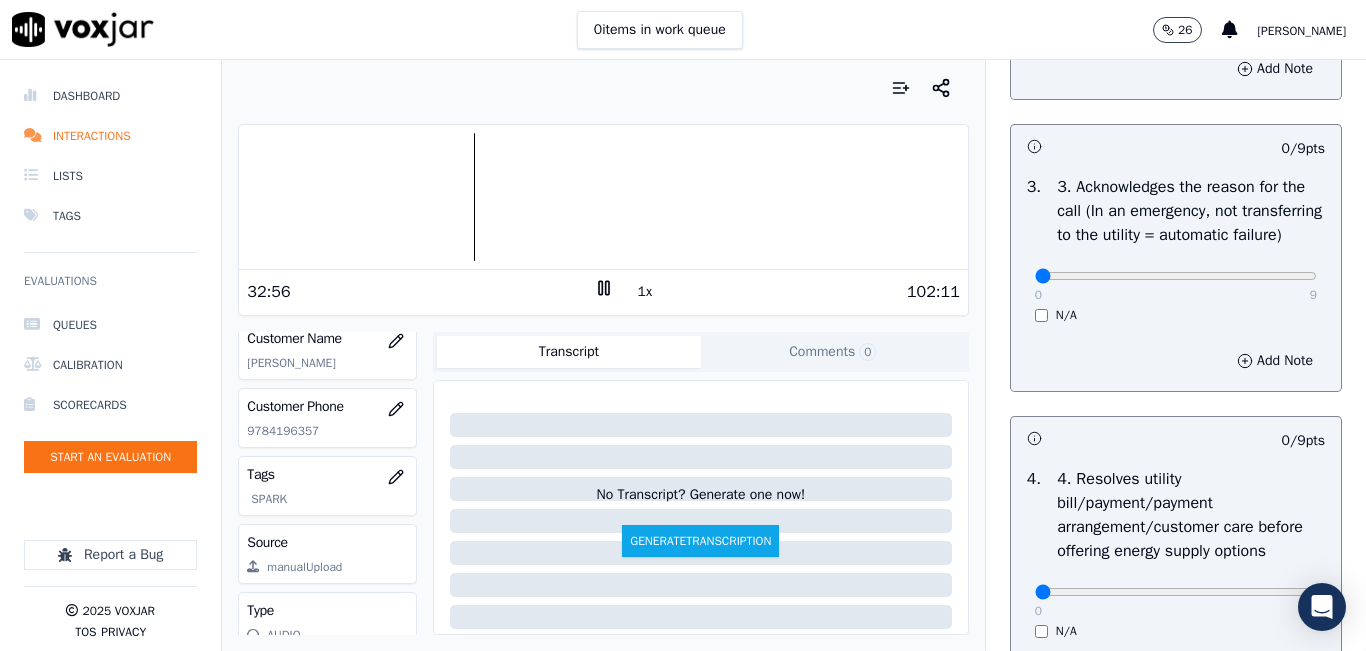 click on "1x" at bounding box center [645, 292] 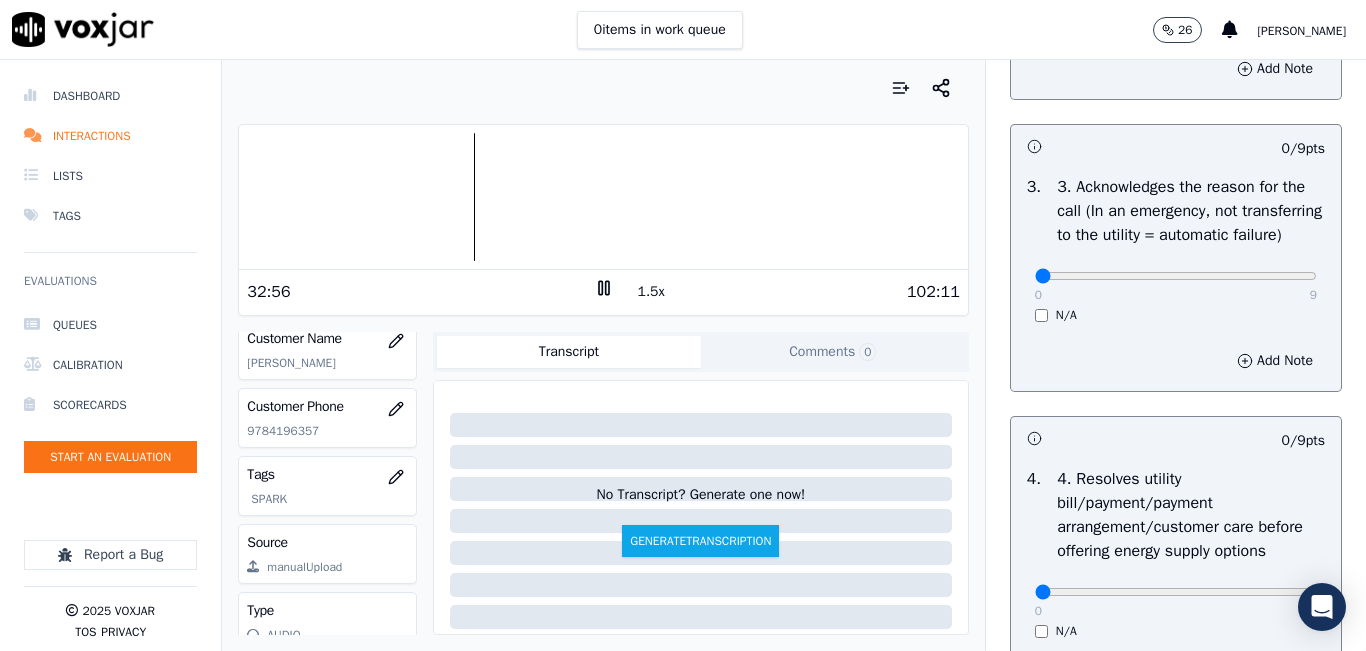 click on "1.5x" at bounding box center (651, 292) 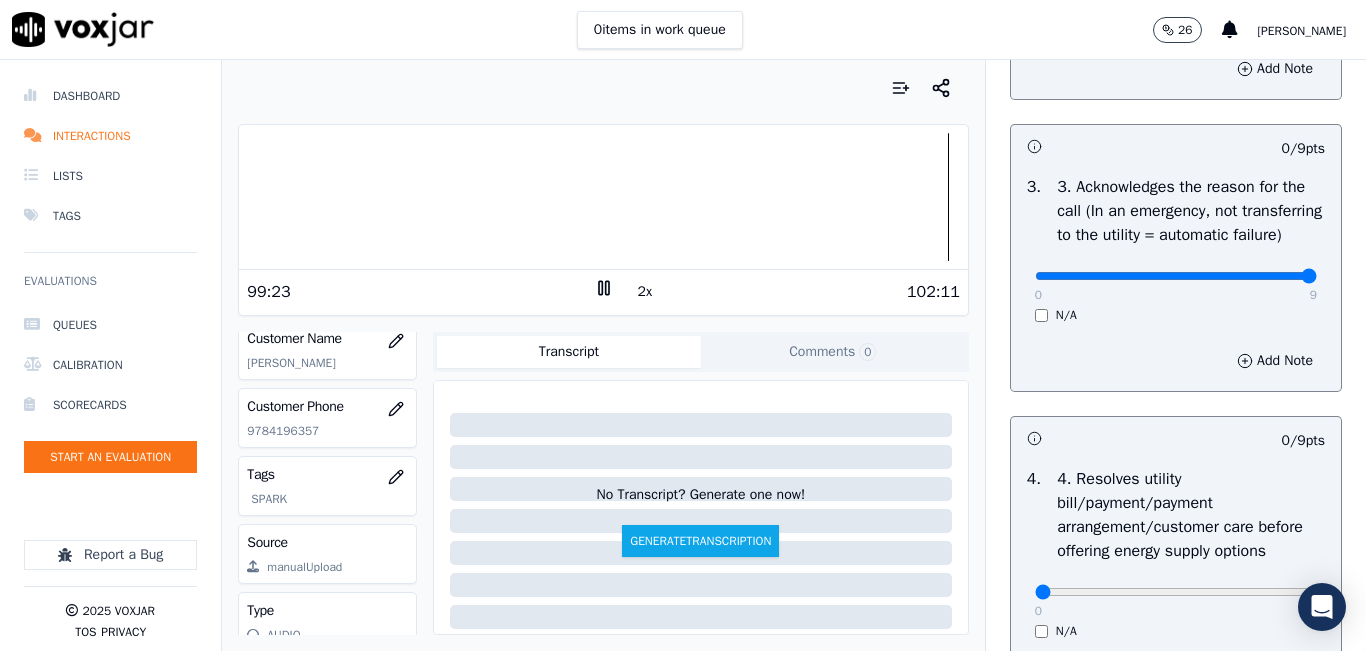 type on "9" 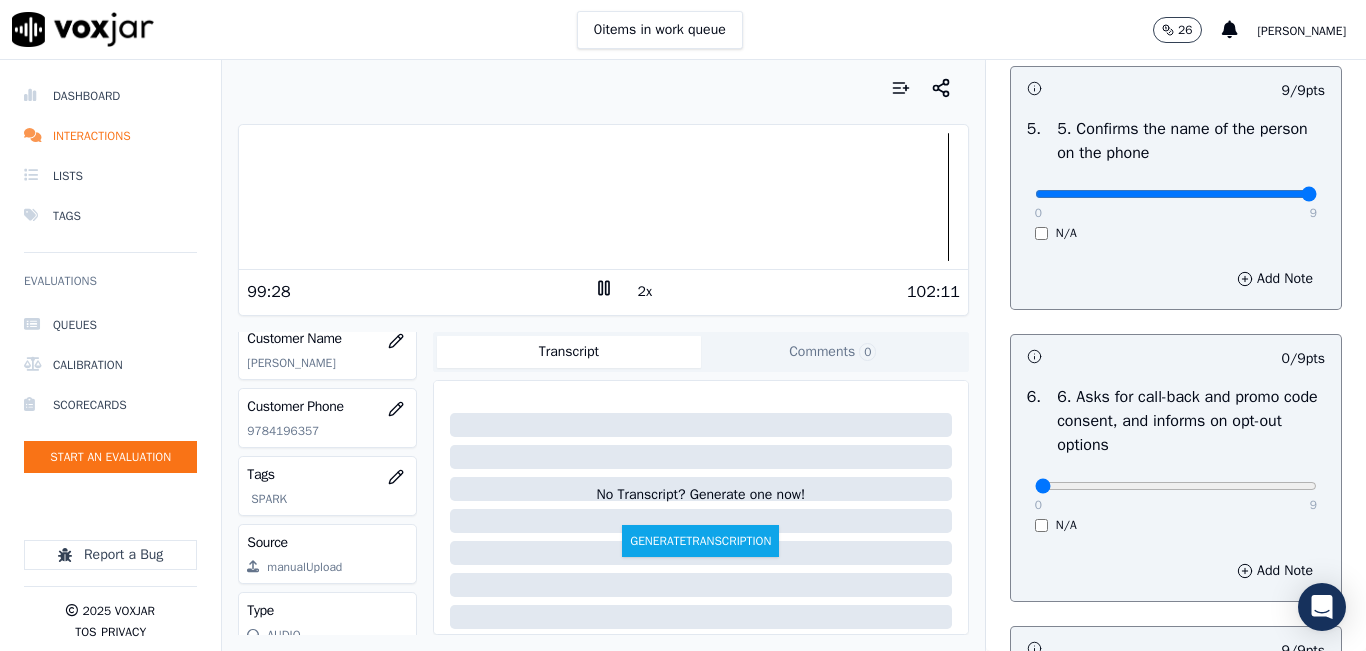 scroll, scrollTop: 1000, scrollLeft: 0, axis: vertical 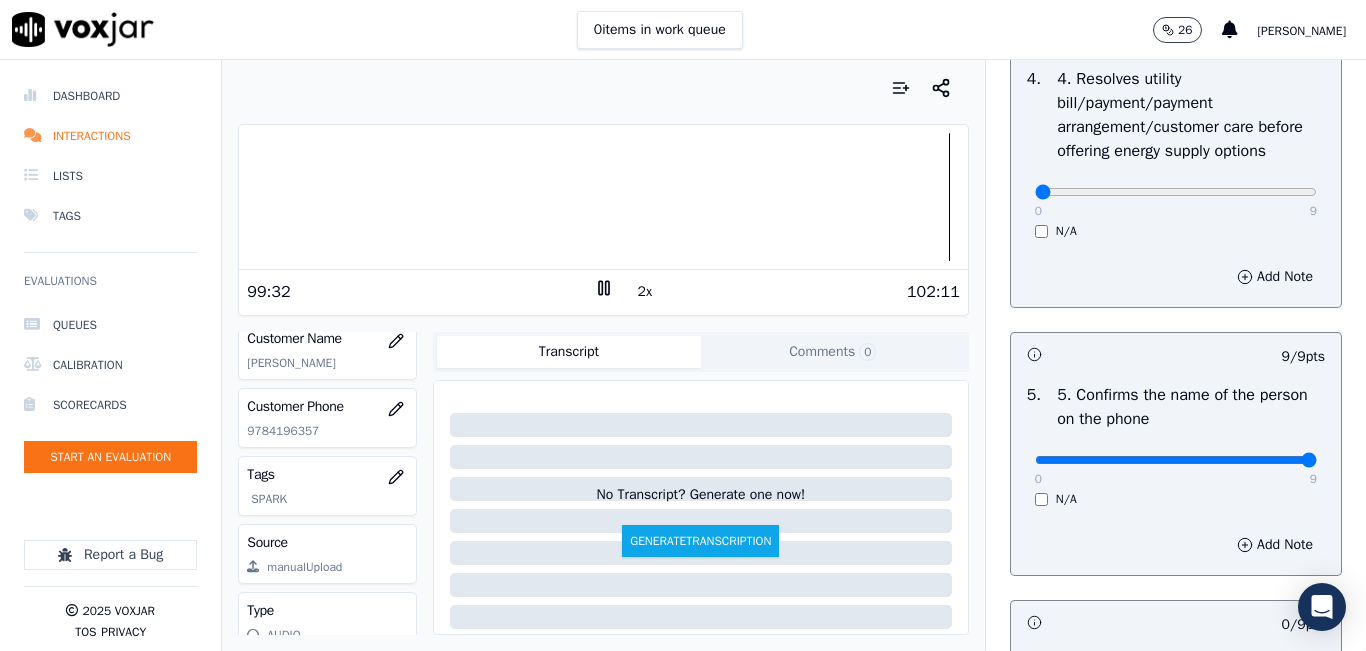 click on "9" at bounding box center [1313, 211] 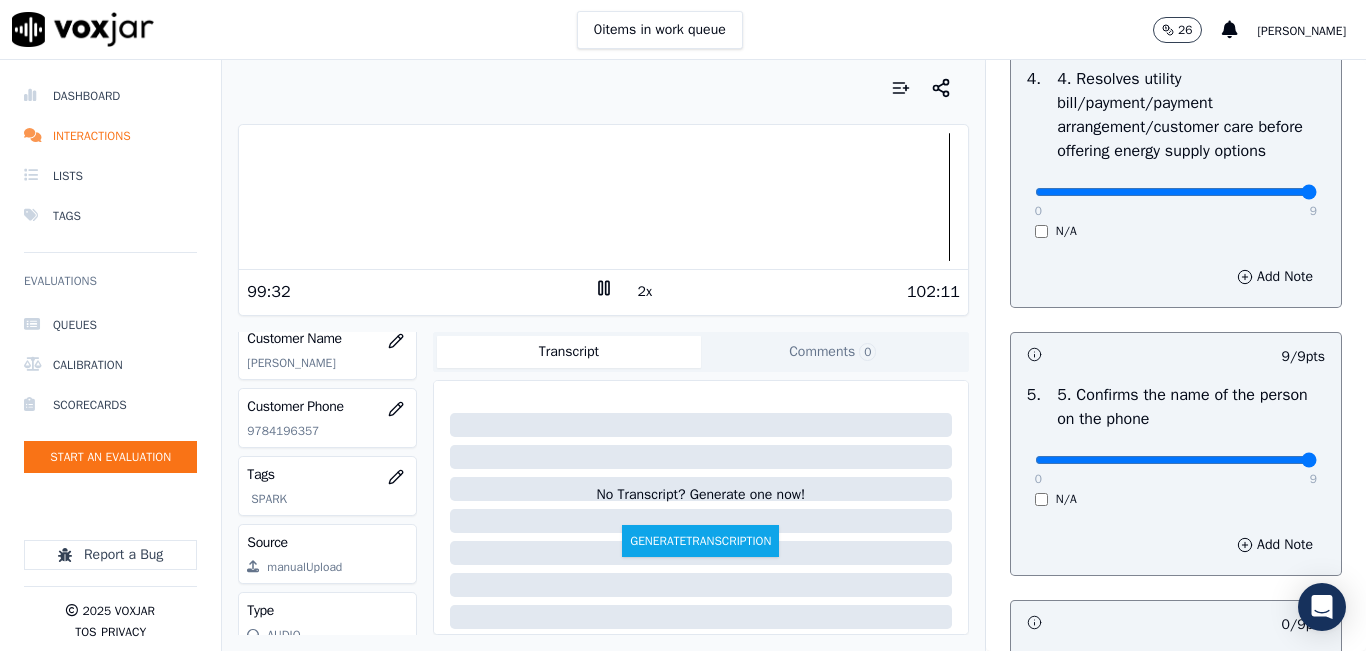 type on "9" 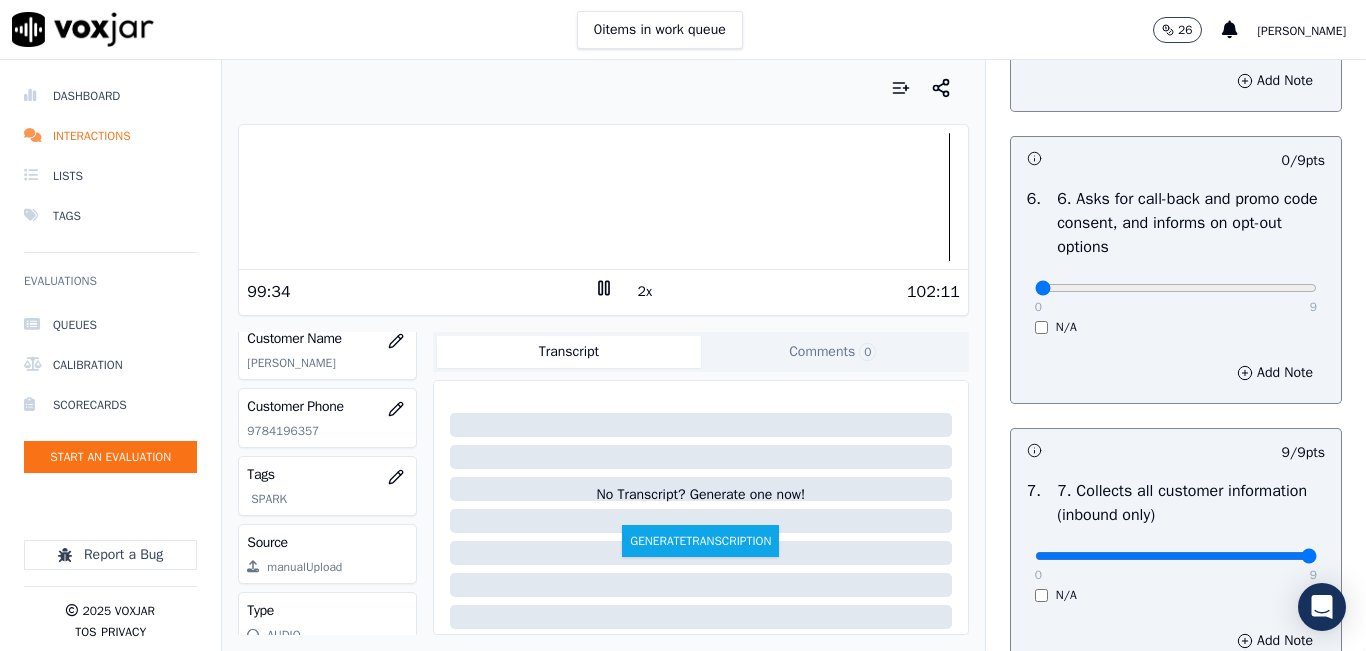scroll, scrollTop: 1600, scrollLeft: 0, axis: vertical 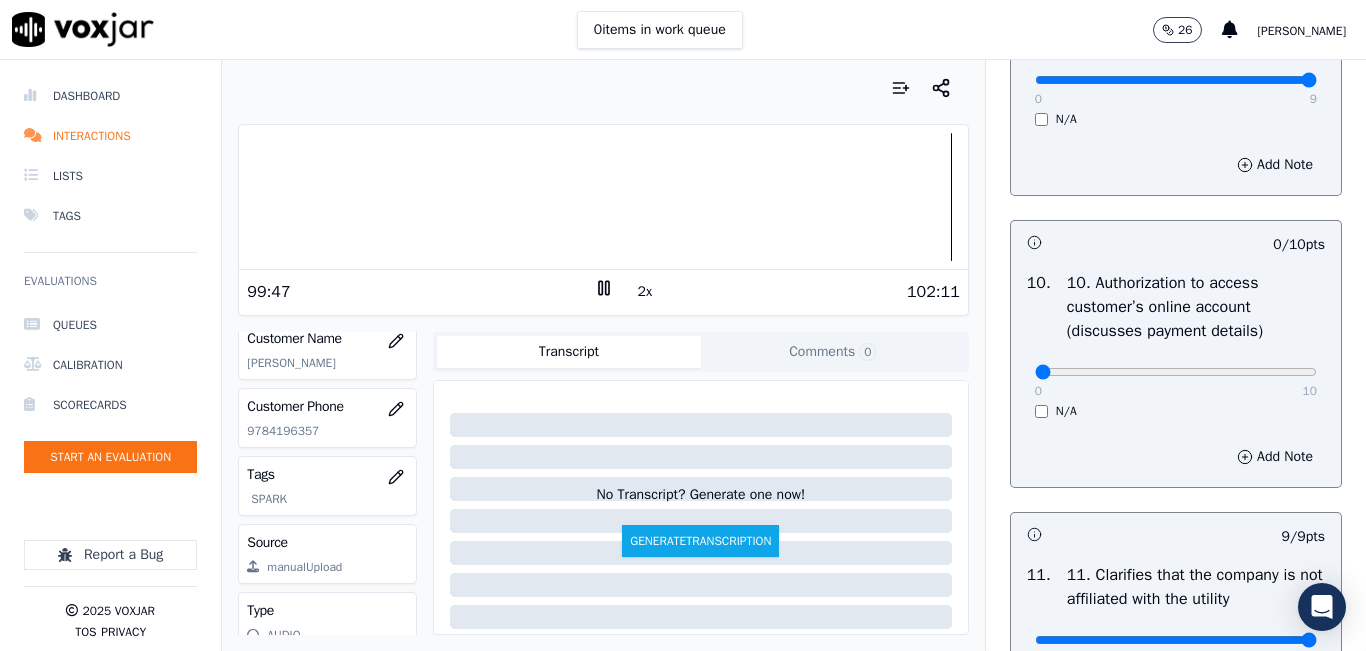 type on "9" 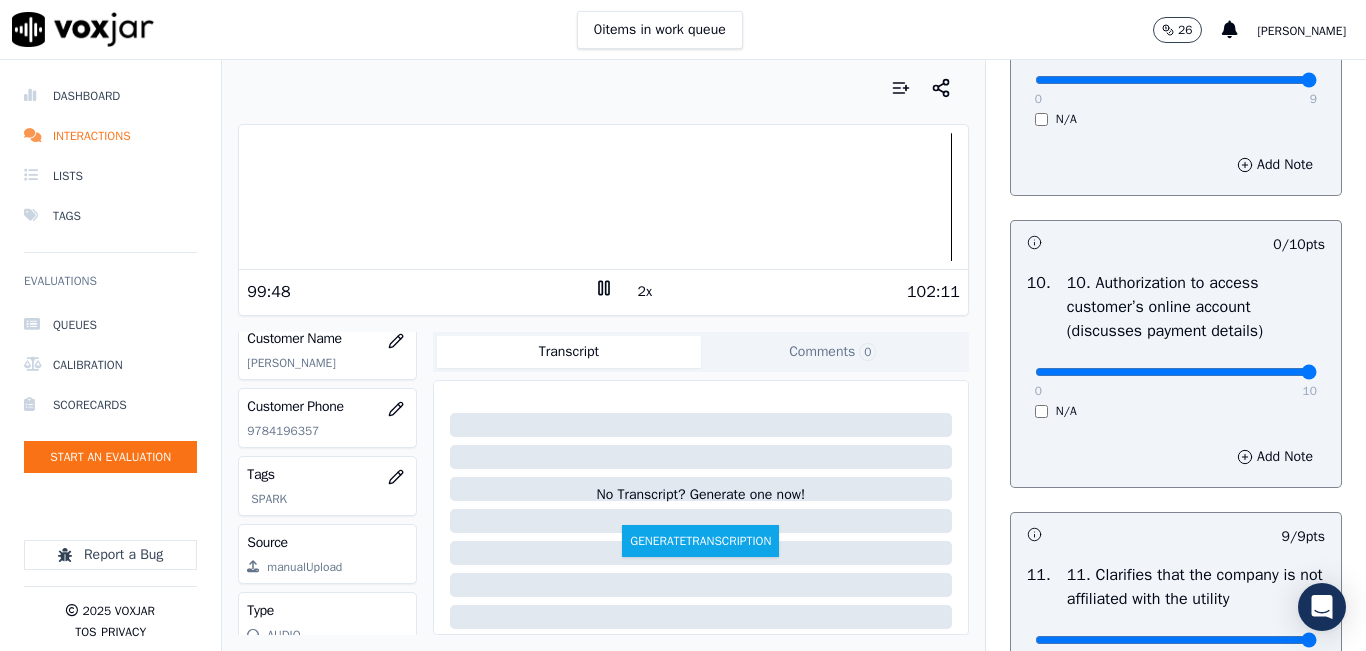 type on "10" 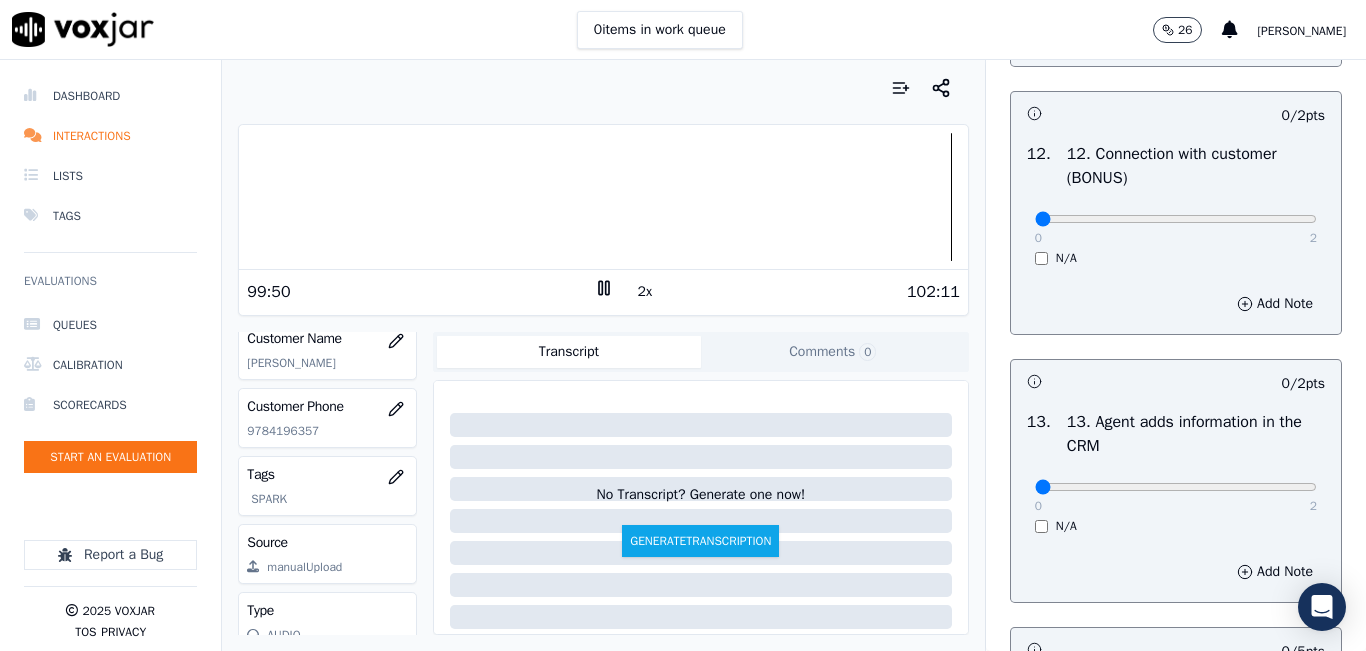 scroll, scrollTop: 3200, scrollLeft: 0, axis: vertical 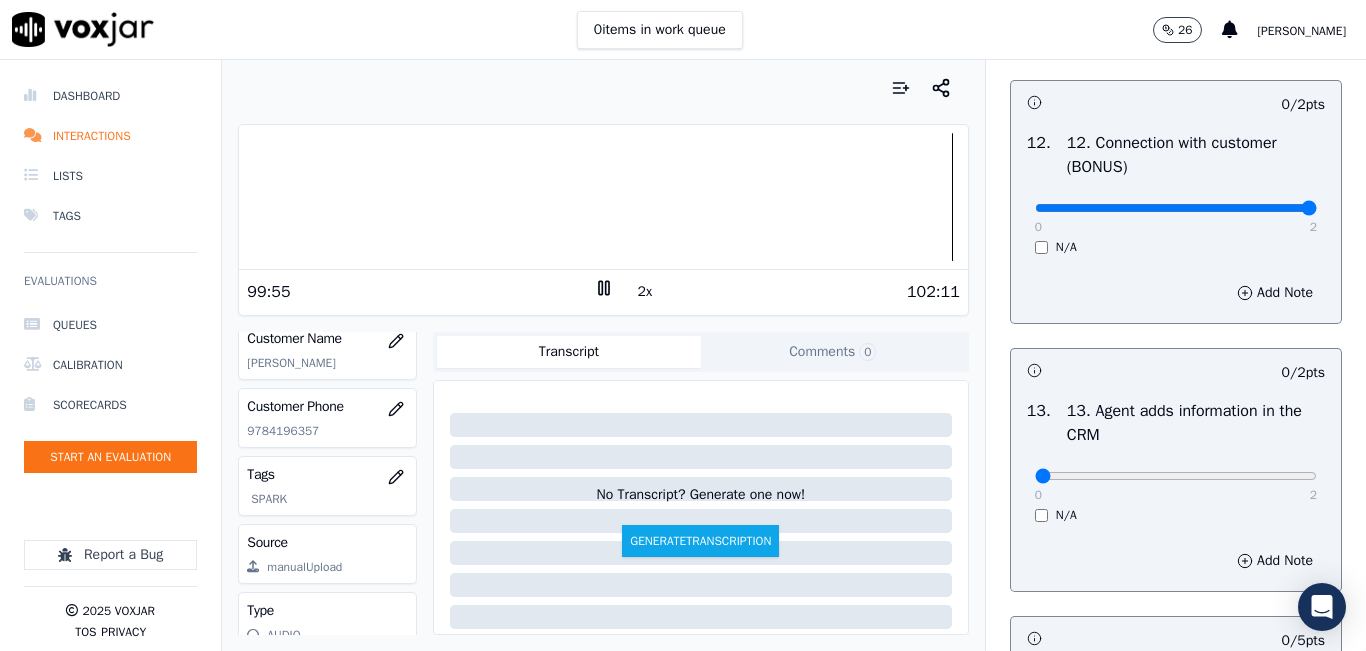 type on "2" 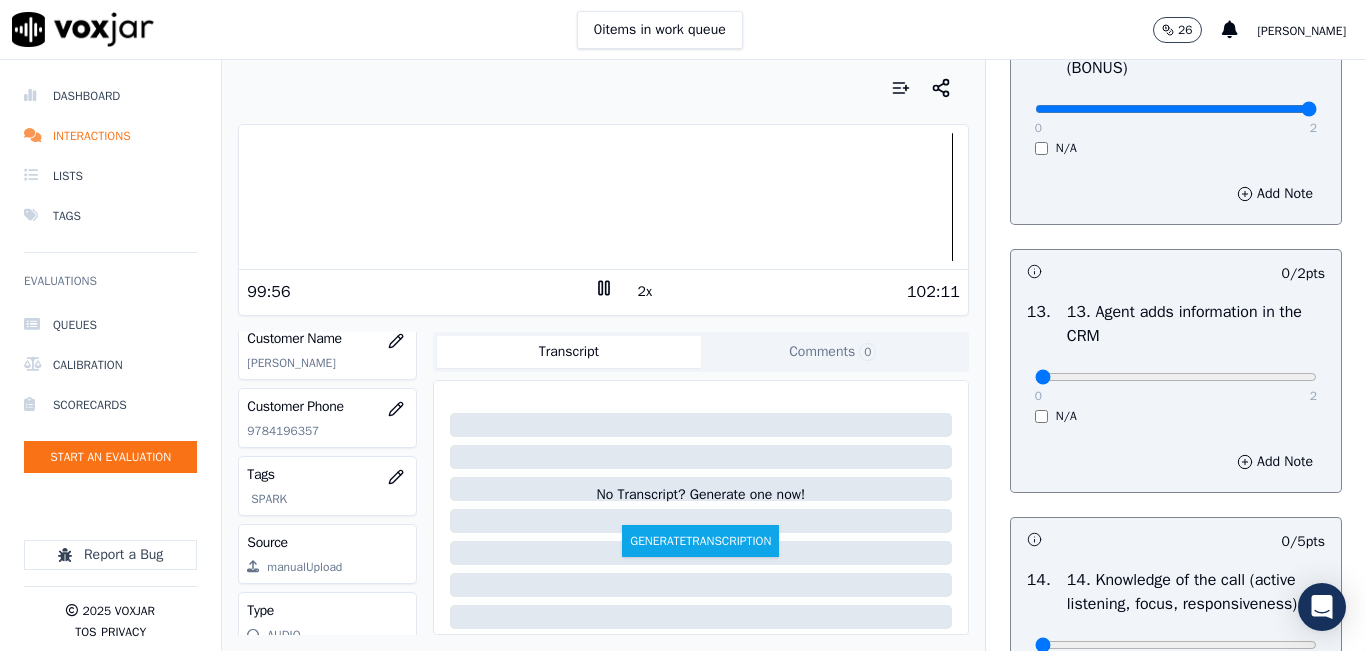 scroll, scrollTop: 3500, scrollLeft: 0, axis: vertical 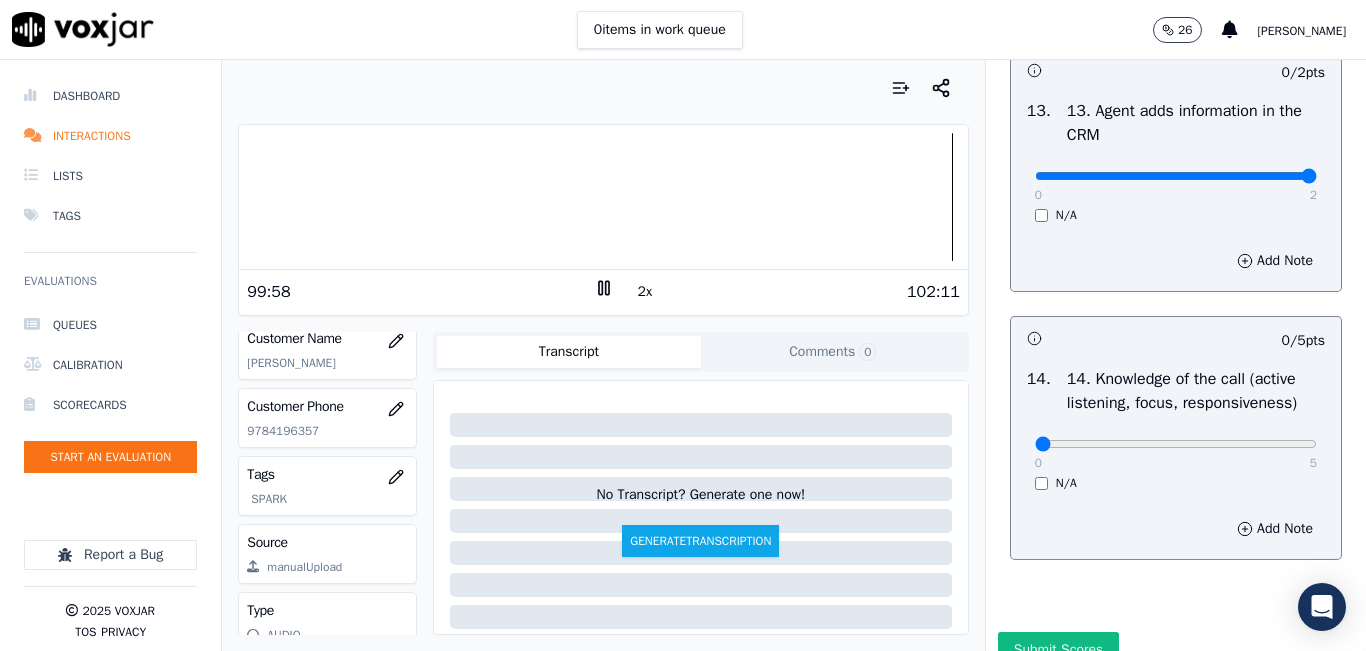 type on "2" 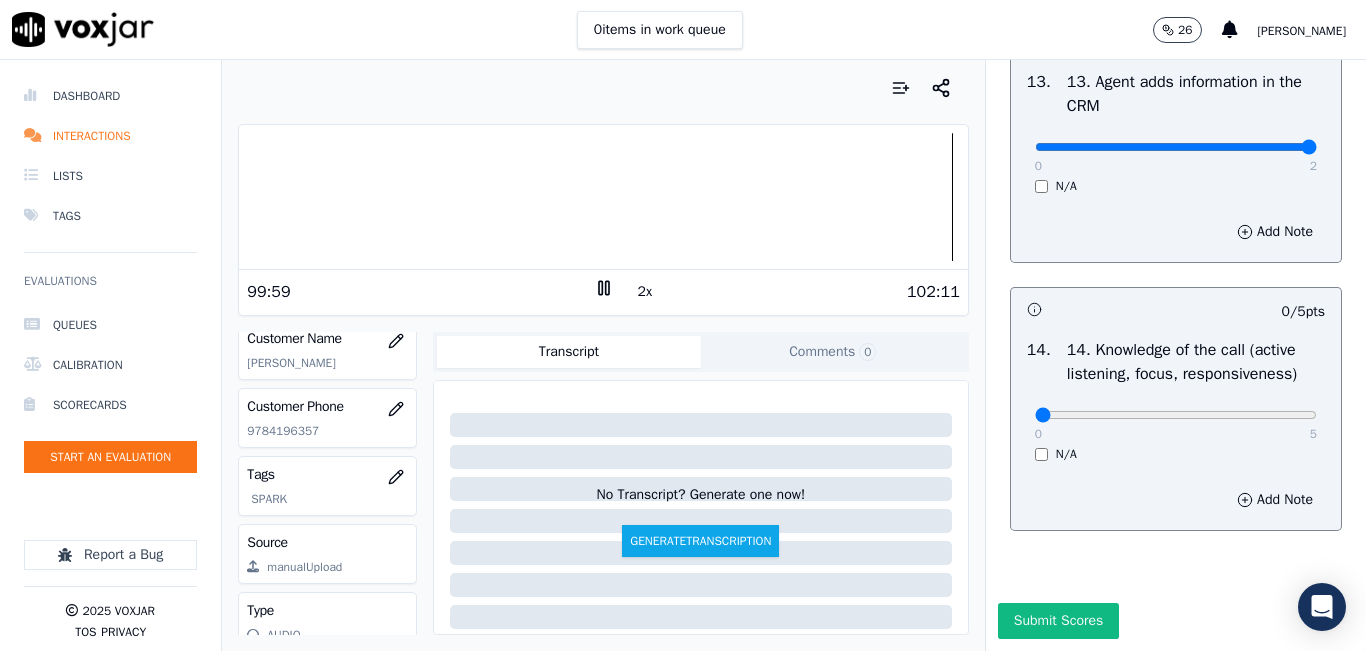 scroll, scrollTop: 3600, scrollLeft: 0, axis: vertical 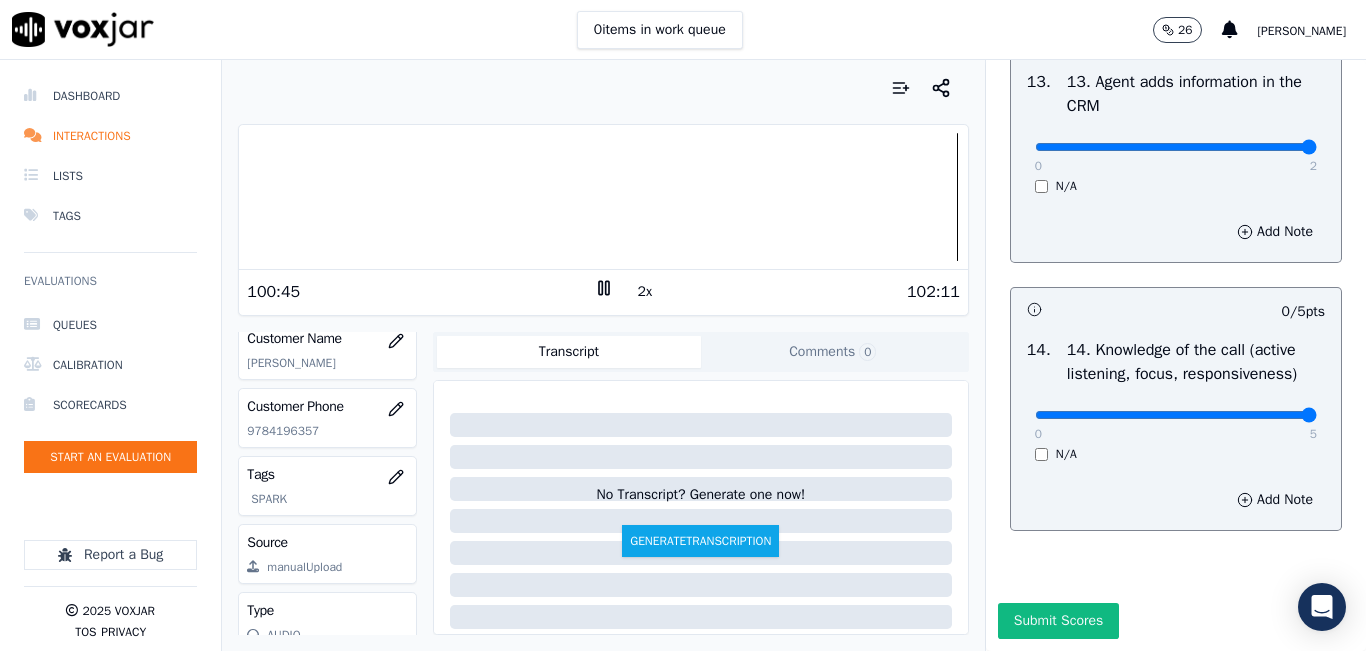 drag, startPoint x: 1239, startPoint y: 415, endPoint x: 1291, endPoint y: 410, distance: 52.23983 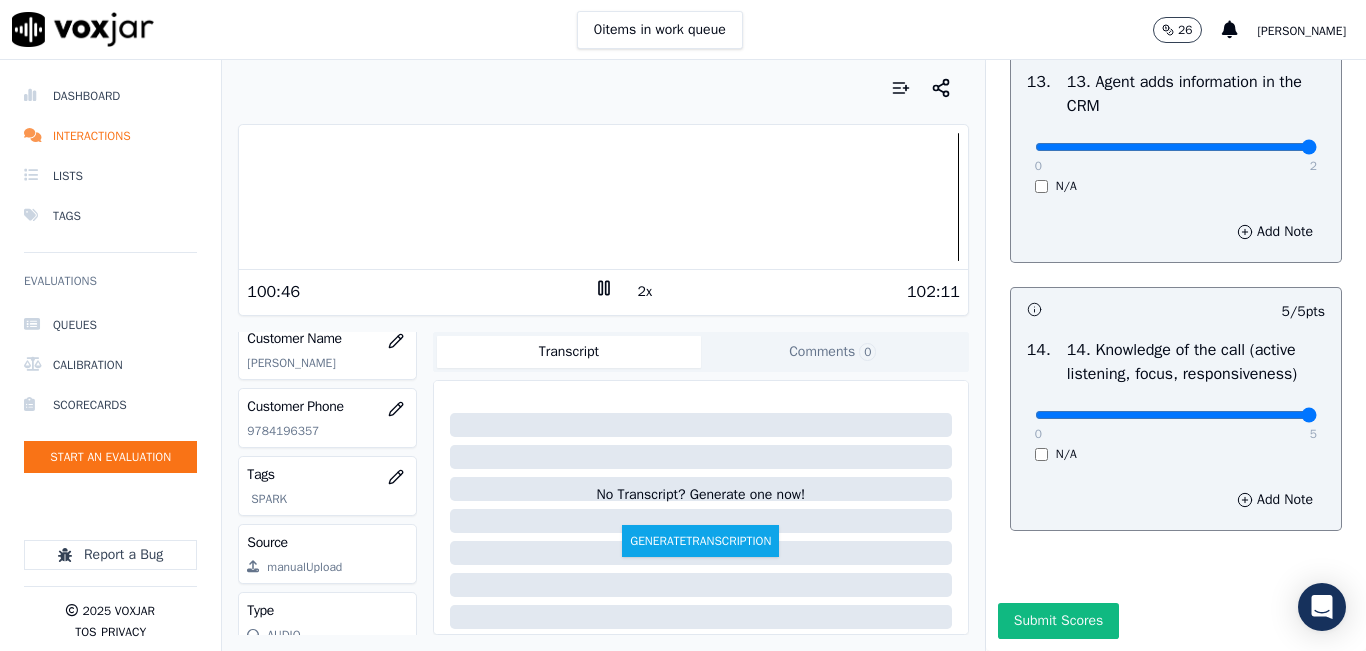 scroll, scrollTop: 3642, scrollLeft: 0, axis: vertical 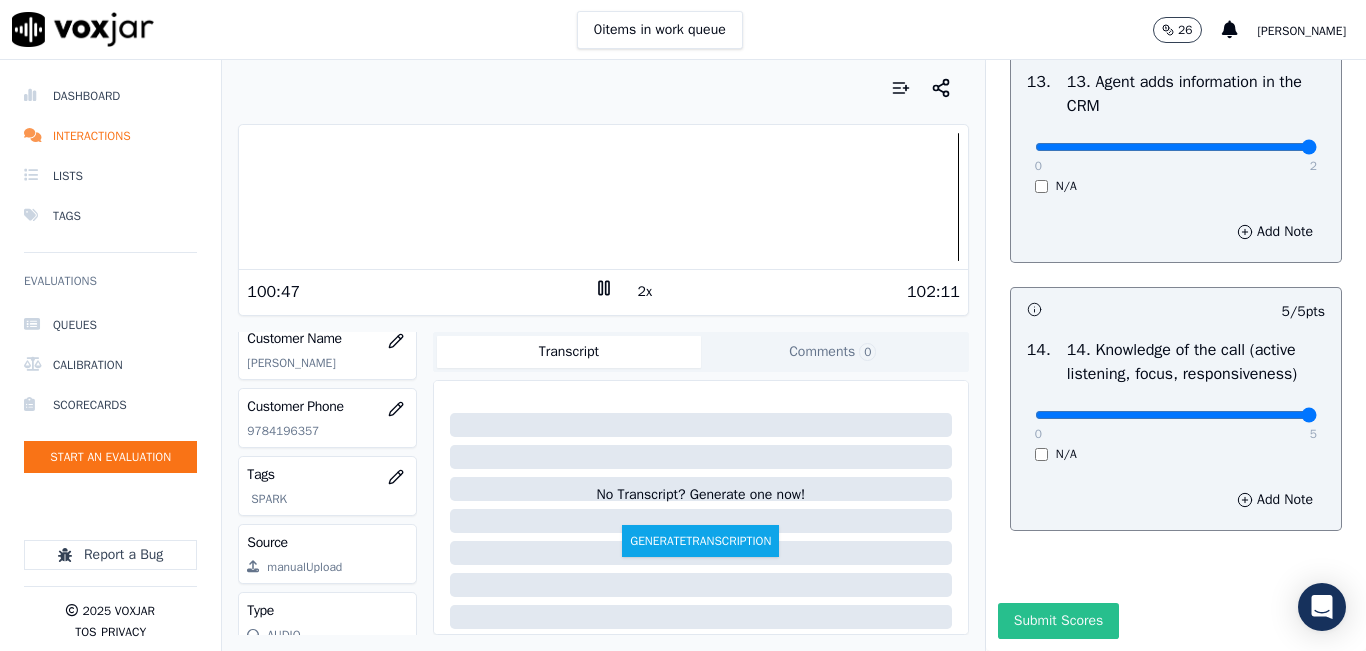 click on "Submit Scores" at bounding box center [1058, 621] 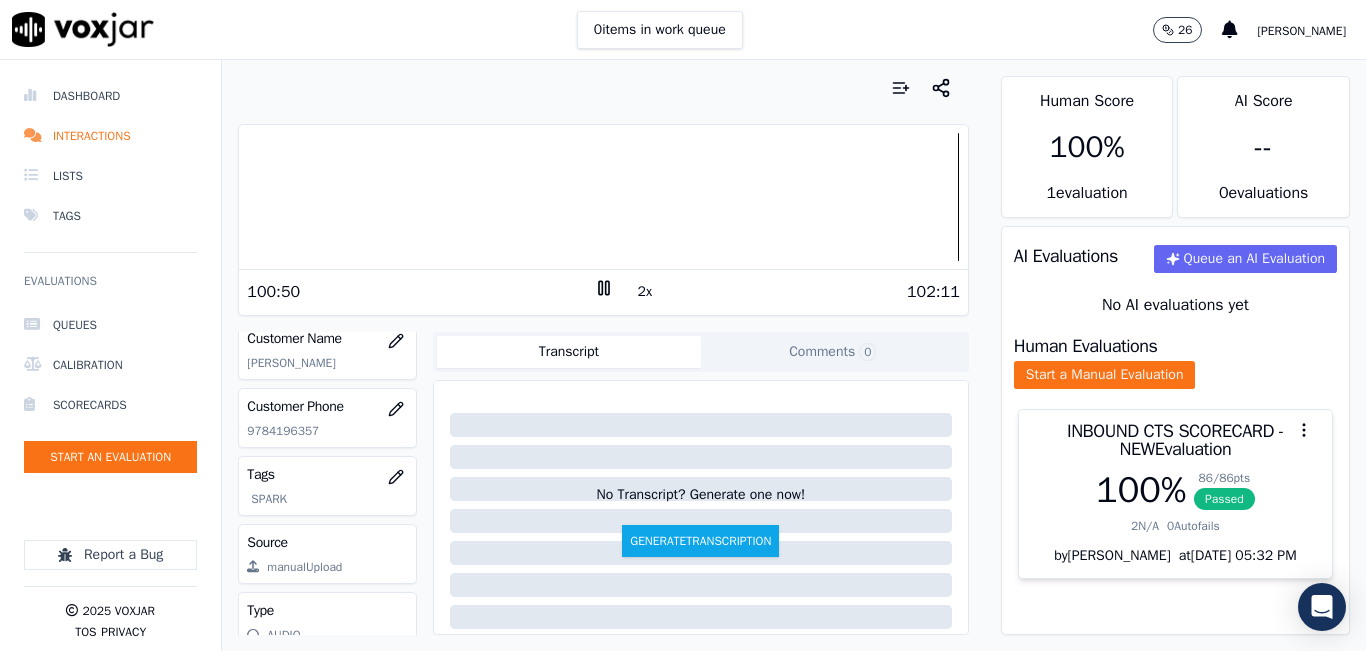click 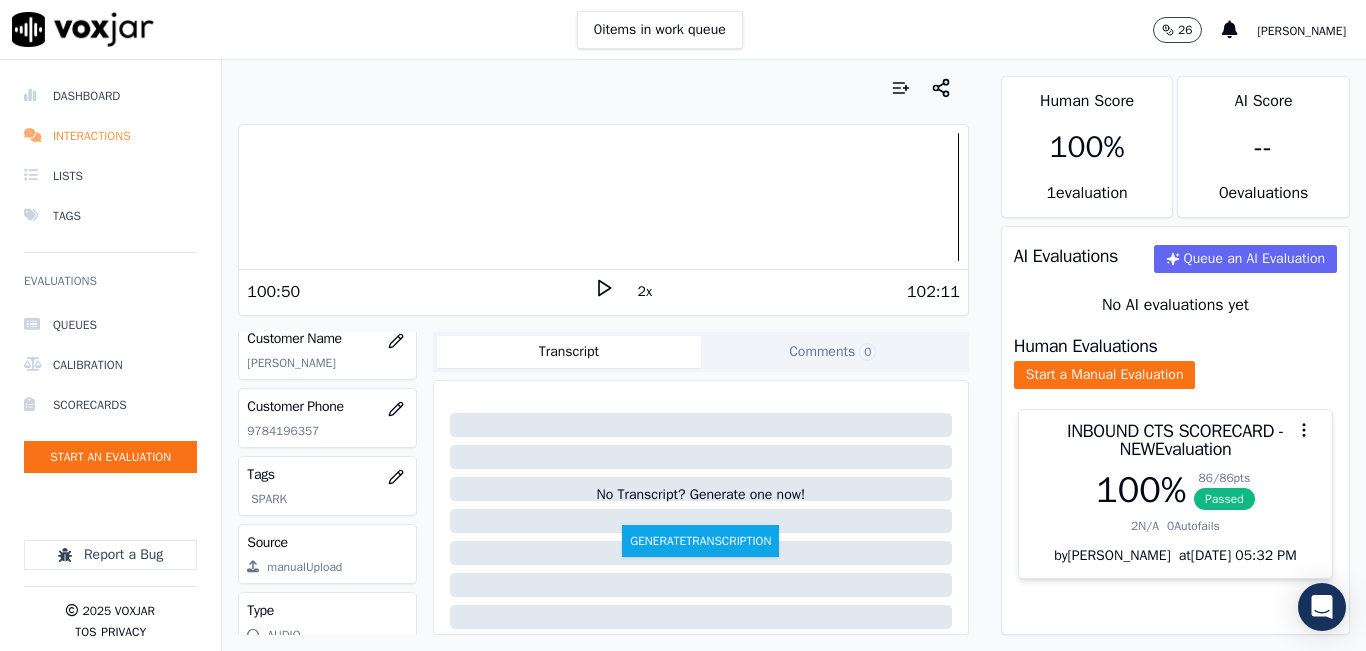 click on "Interactions" at bounding box center [110, 136] 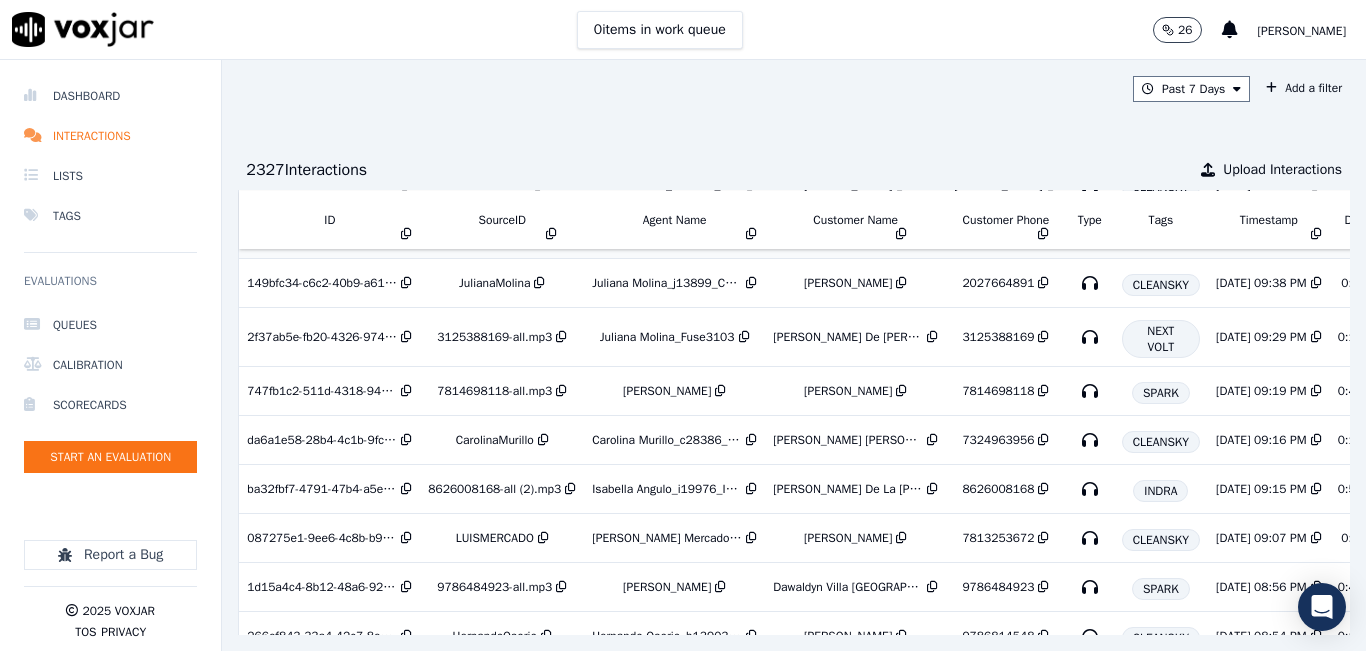 scroll, scrollTop: 600, scrollLeft: 0, axis: vertical 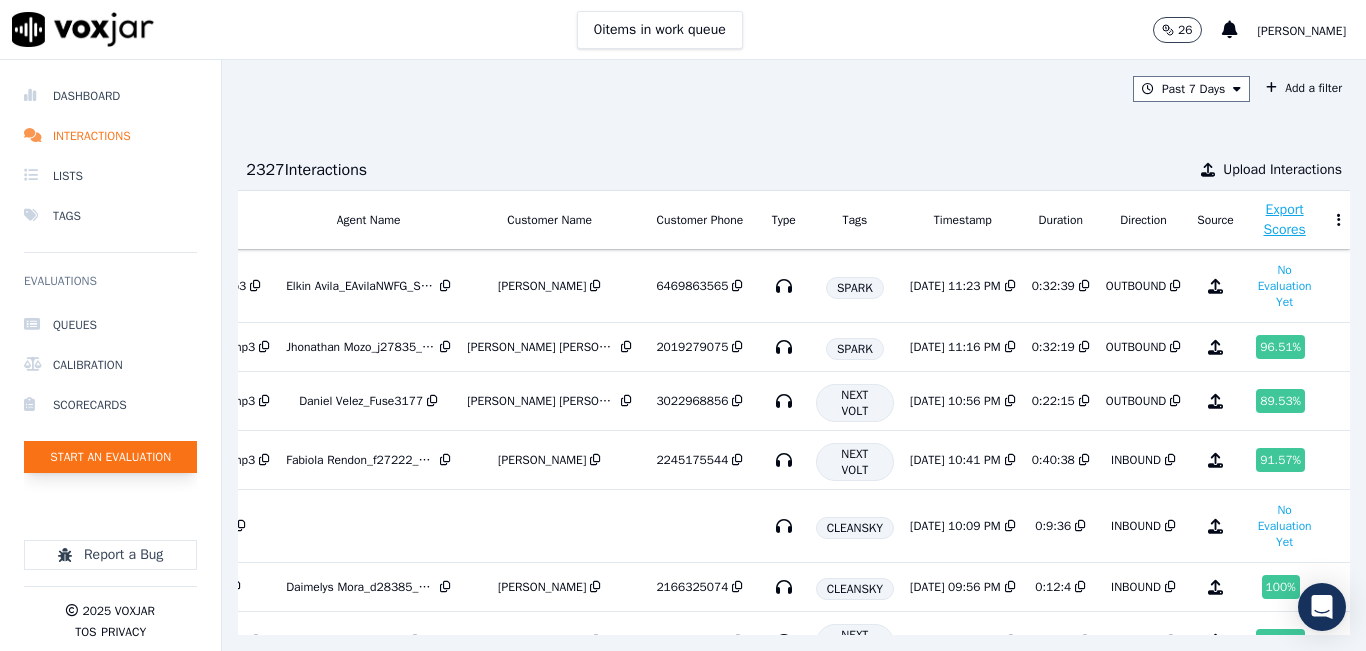 click on "Start an Evaluation" 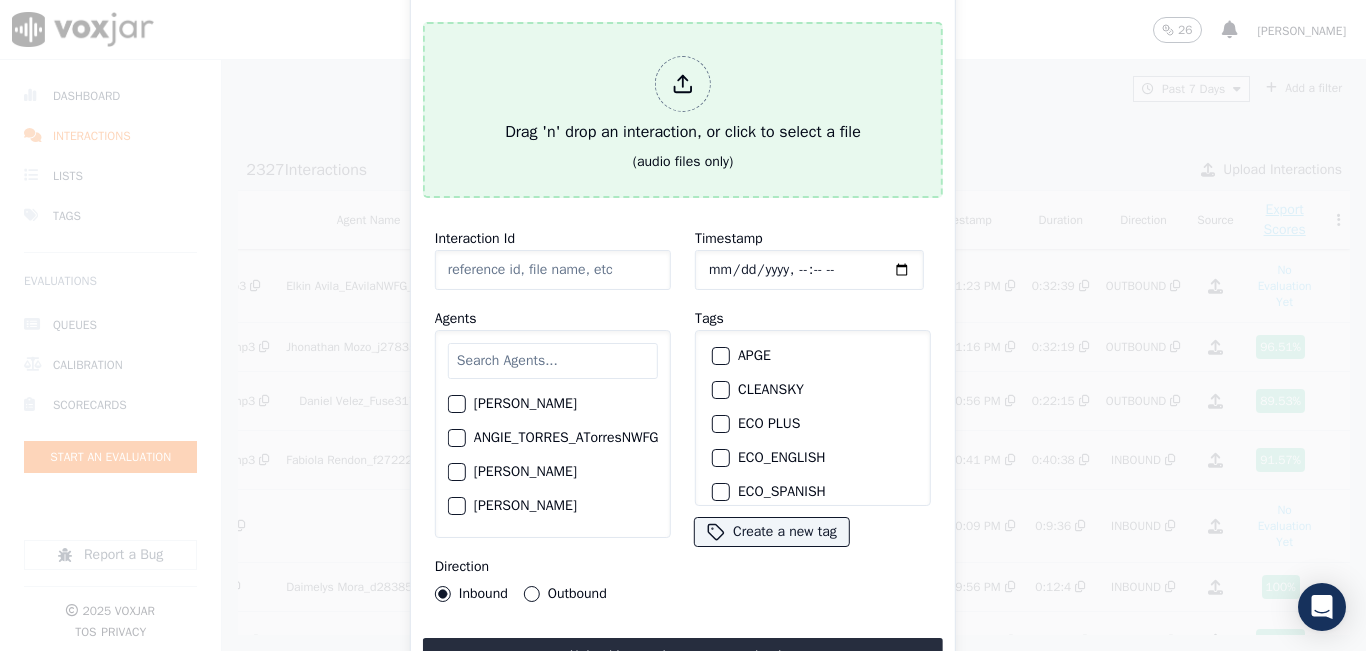 click on "Drag 'n' drop an interaction, or click to select a file" at bounding box center [683, 100] 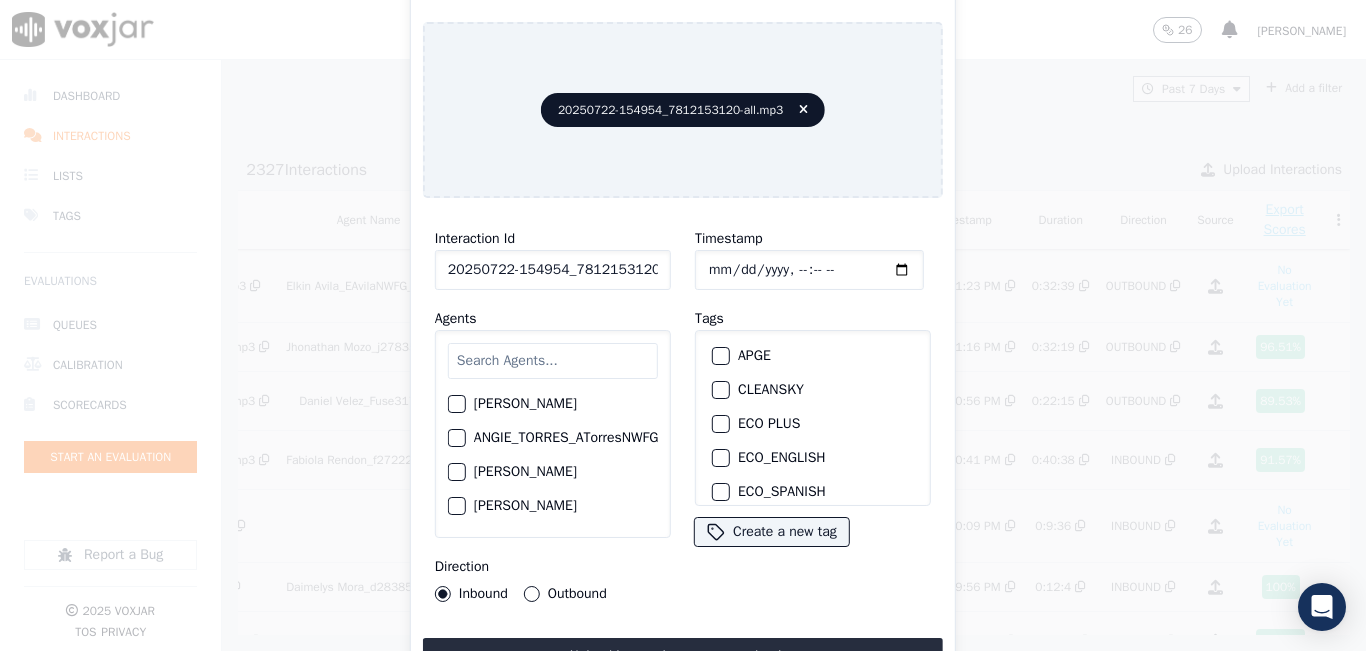 drag, startPoint x: 571, startPoint y: 349, endPoint x: 554, endPoint y: 380, distance: 35.35534 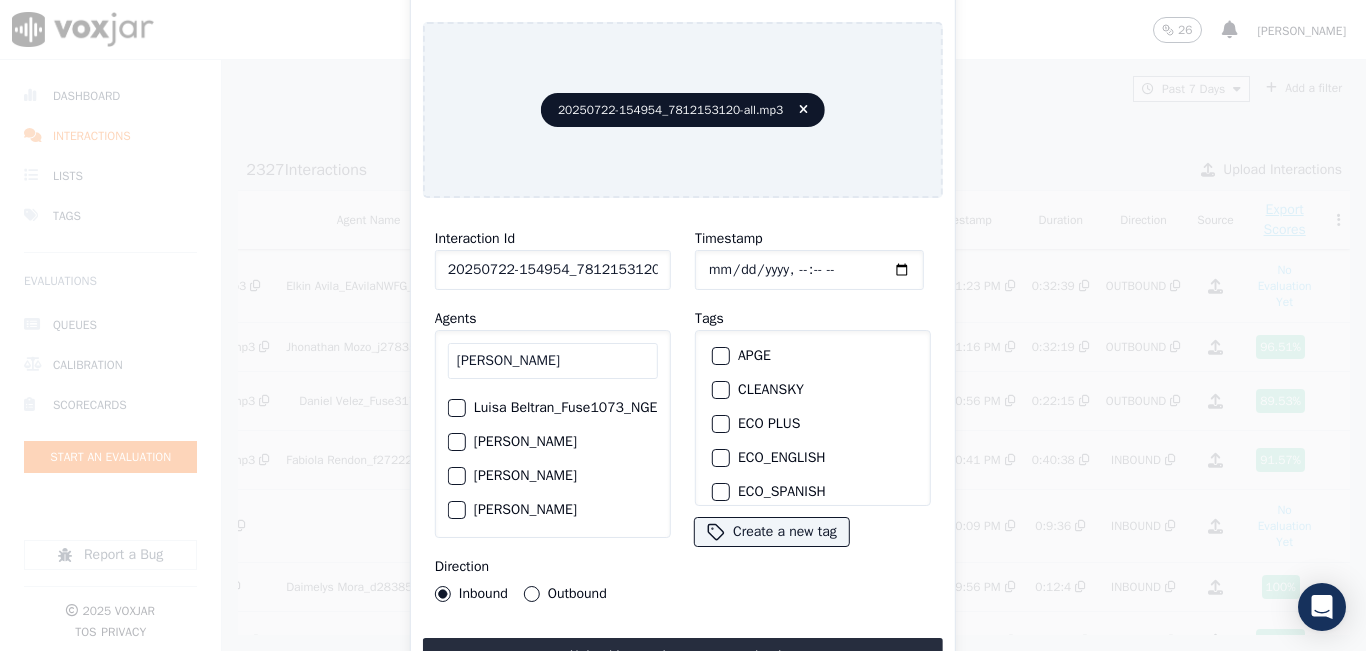 scroll, scrollTop: 100, scrollLeft: 0, axis: vertical 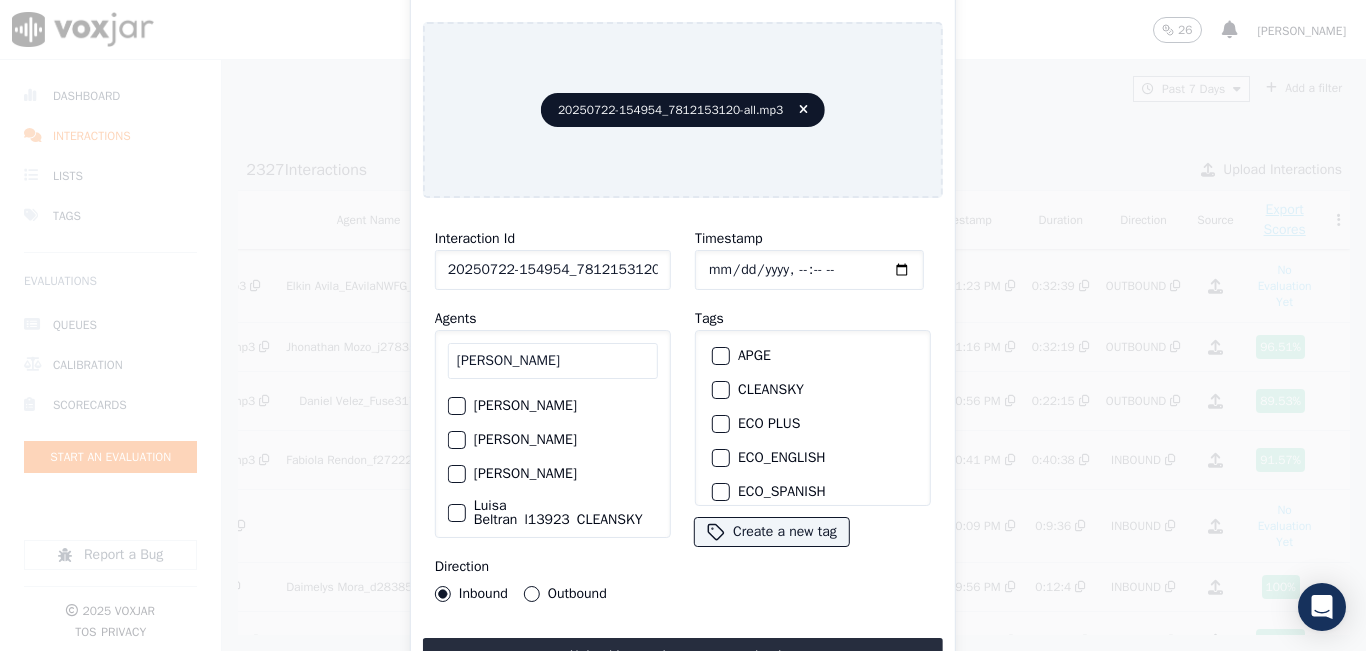 type on "LUISA" 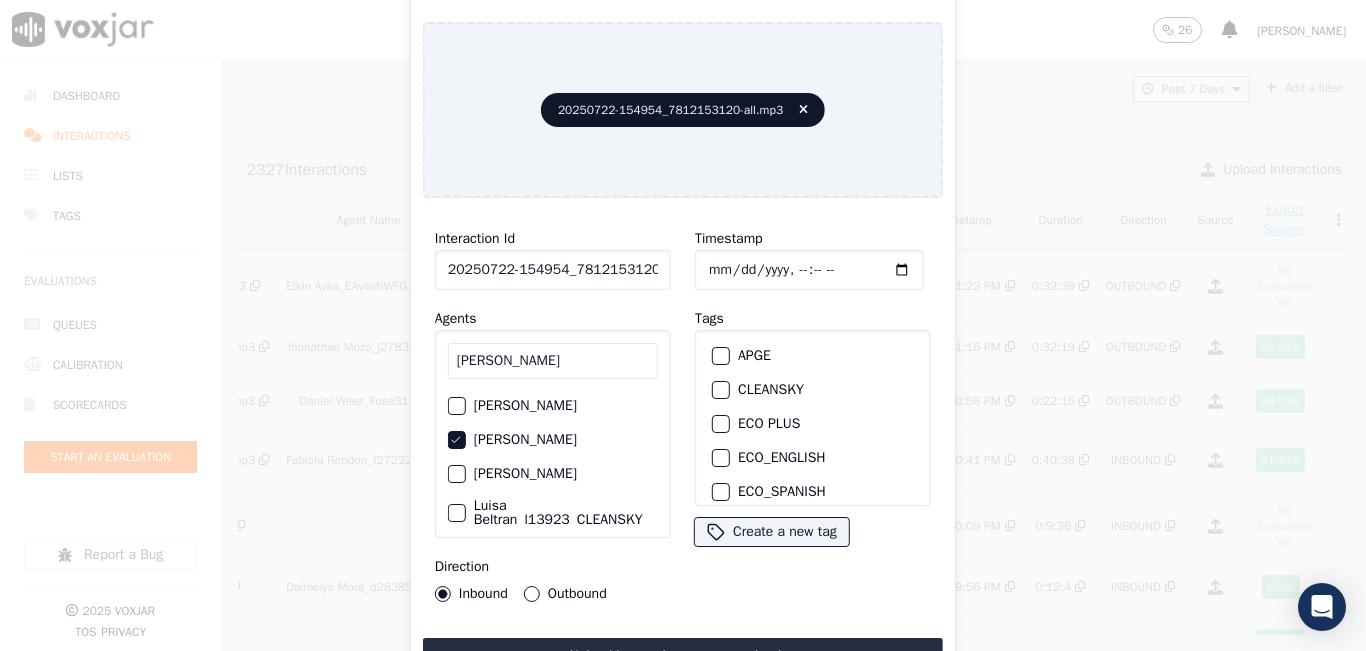 scroll, scrollTop: 146, scrollLeft: 0, axis: vertical 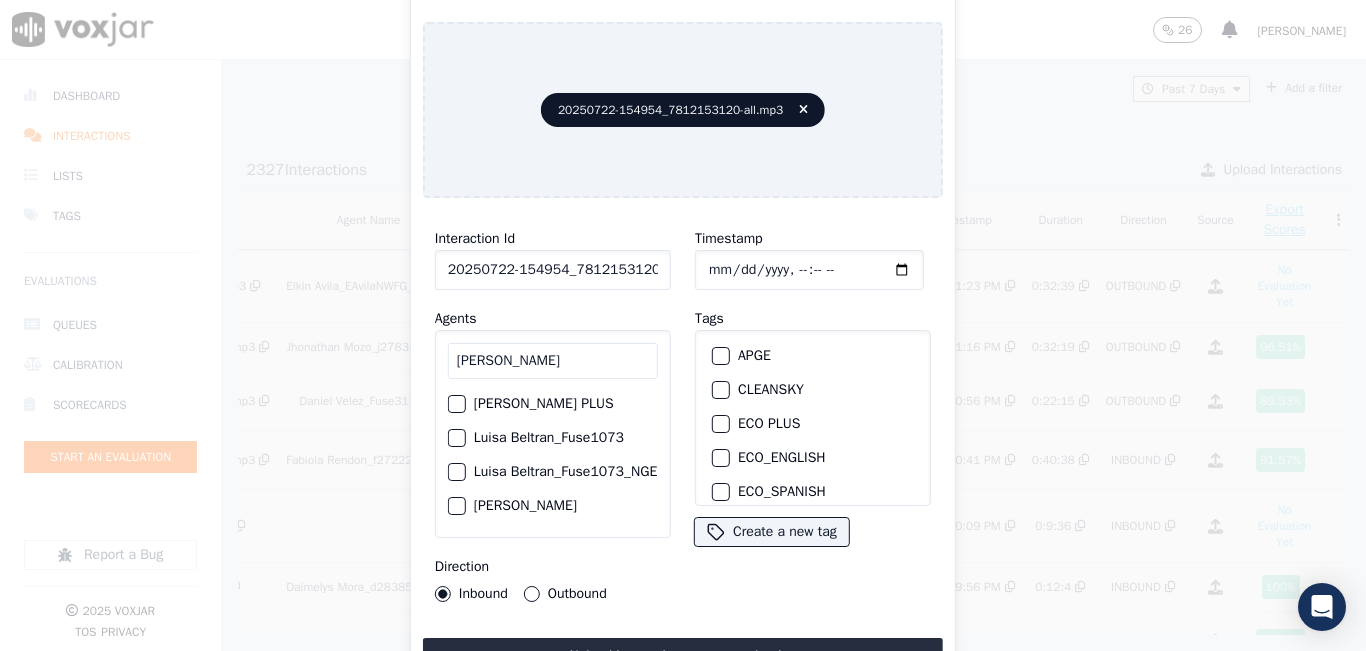 click on "Outbound" at bounding box center (532, 594) 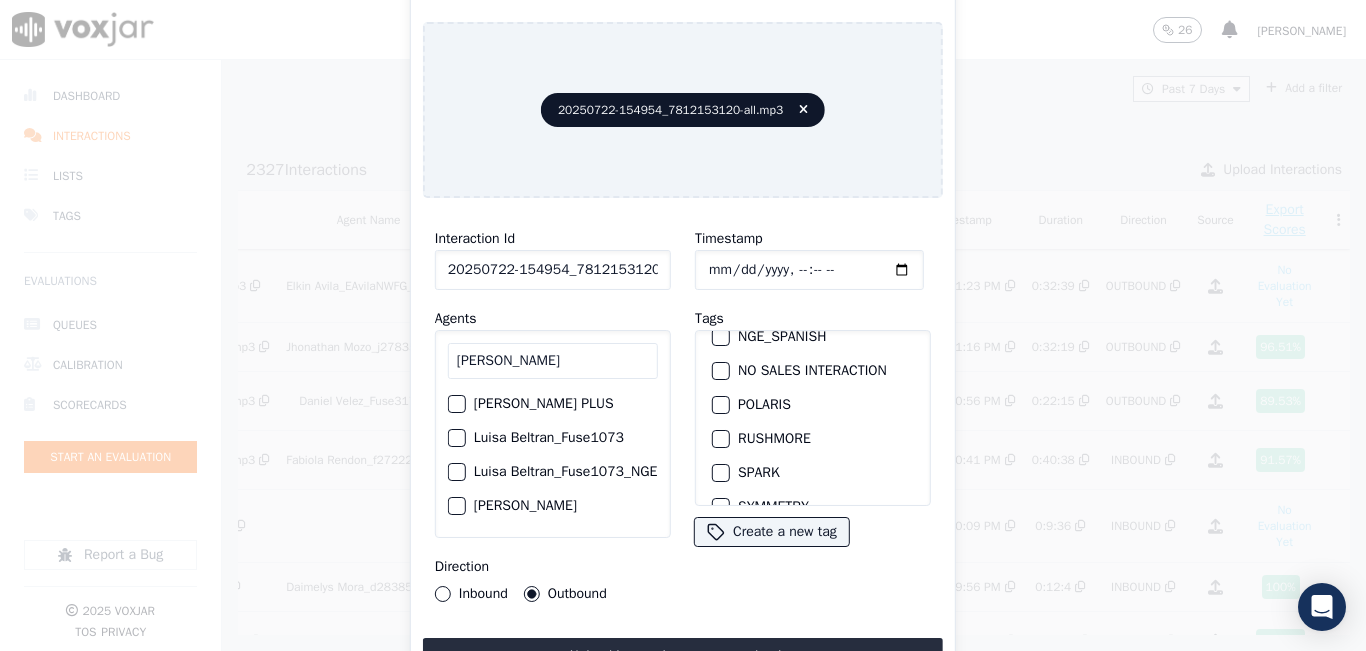 scroll, scrollTop: 400, scrollLeft: 0, axis: vertical 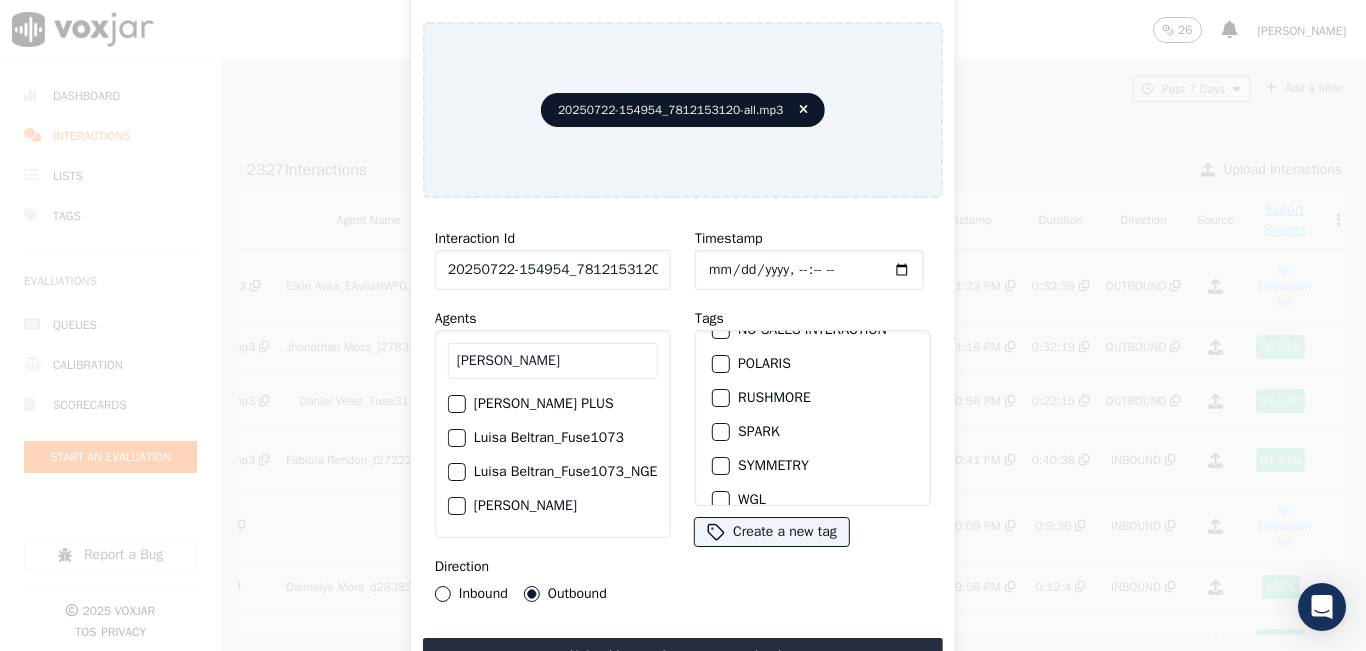 click on "SPARK" at bounding box center (813, 432) 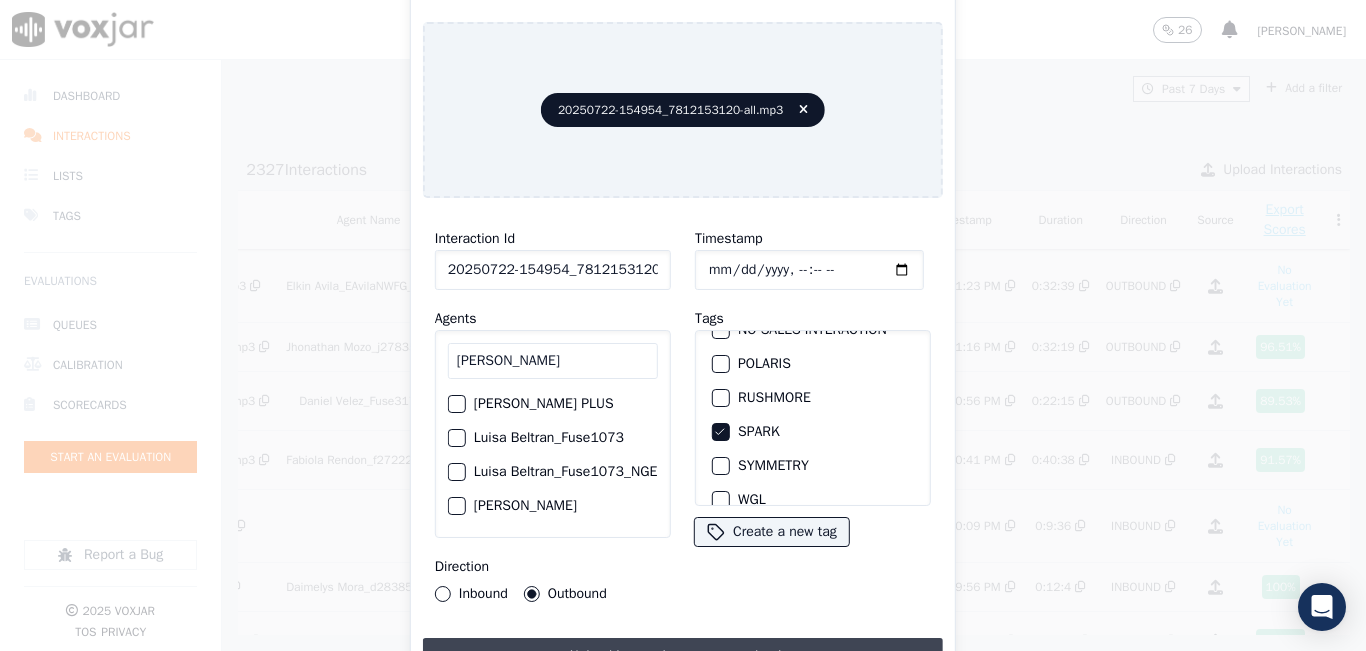 click on "Upload interaction to start evaluation" at bounding box center (683, 656) 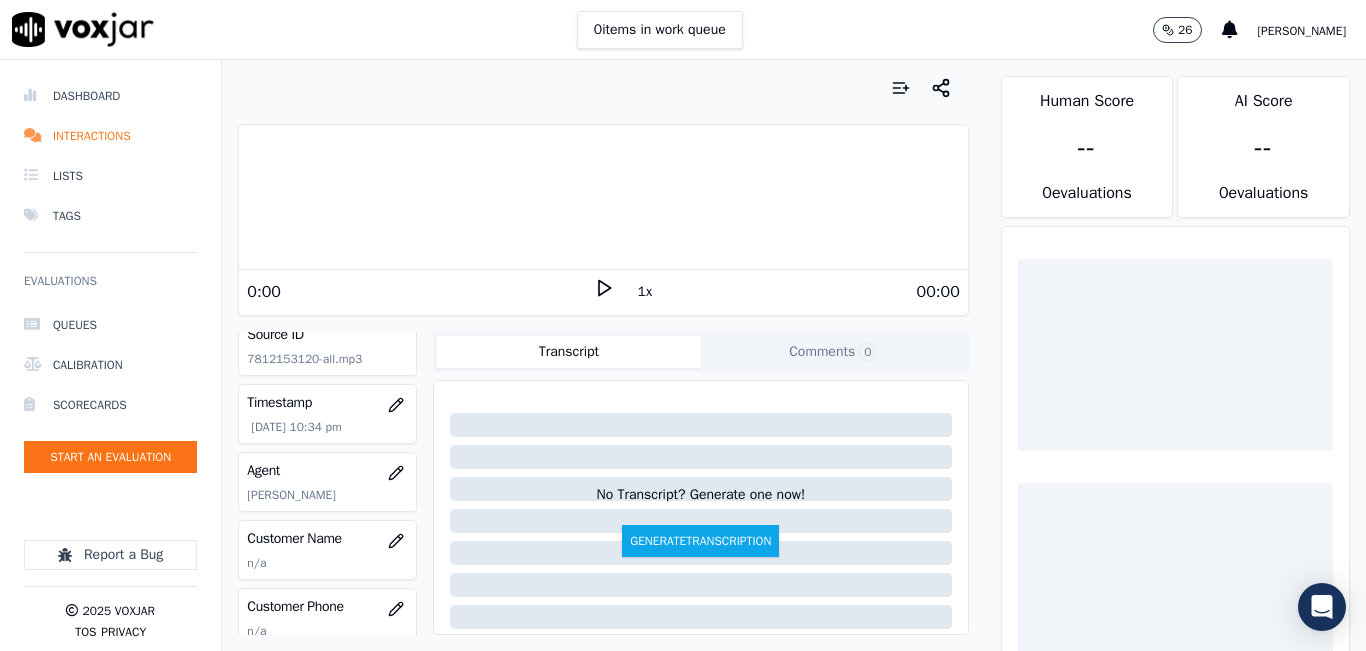 scroll, scrollTop: 200, scrollLeft: 0, axis: vertical 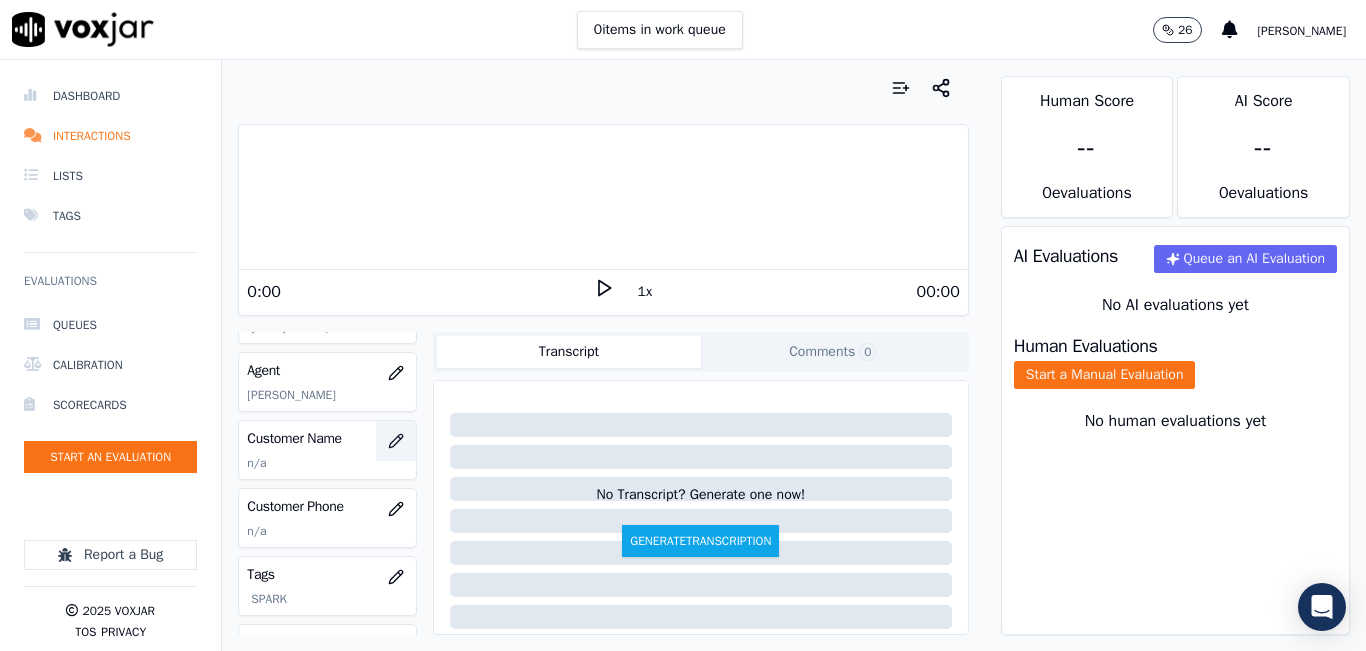 click 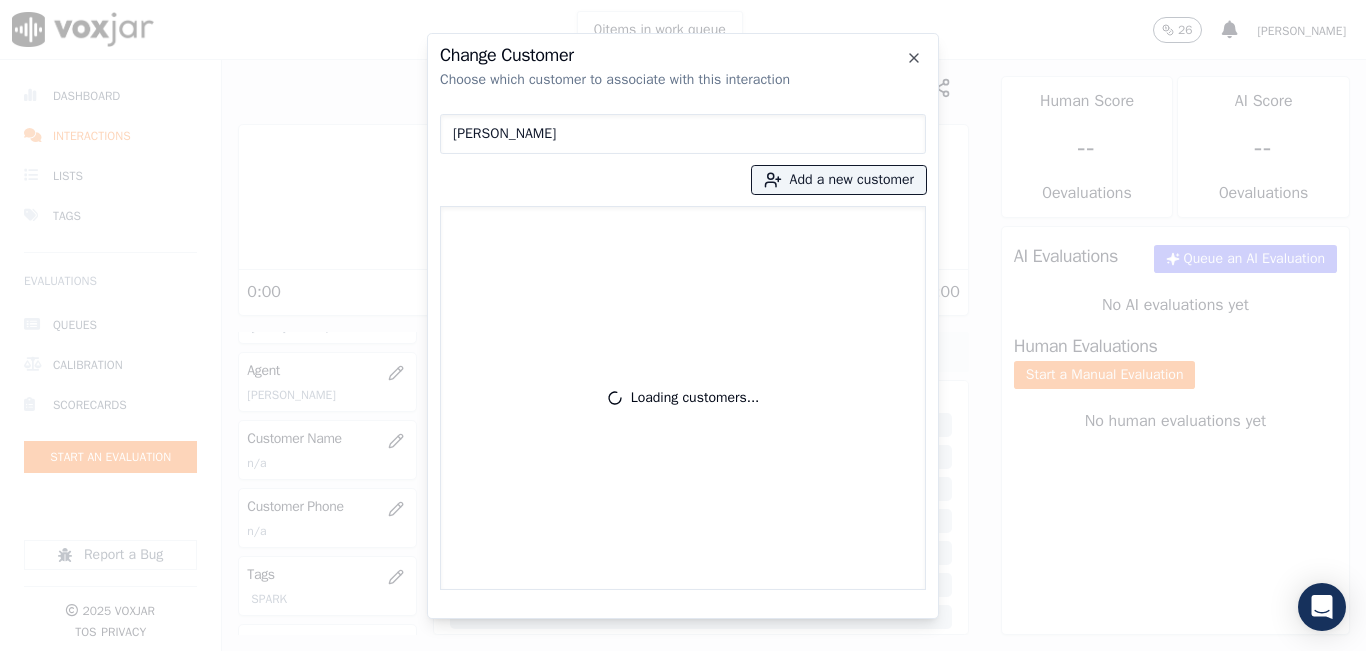 type on "NESLY ESPINAL" 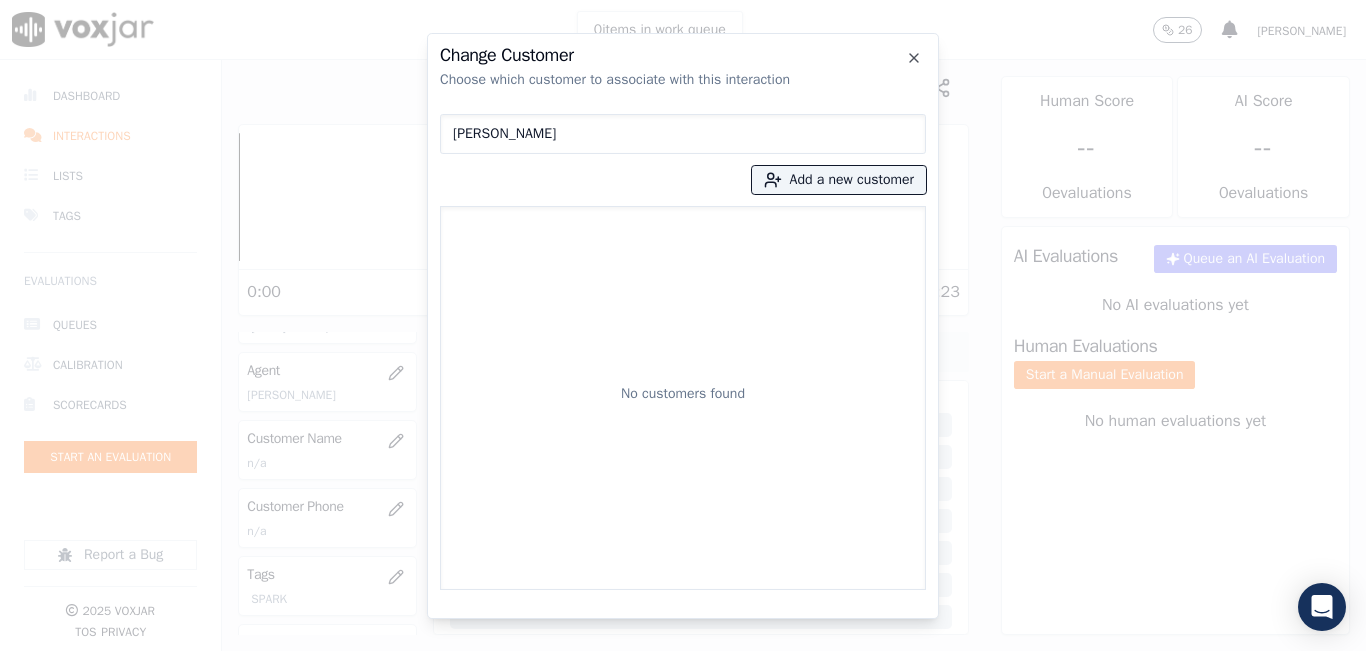 type 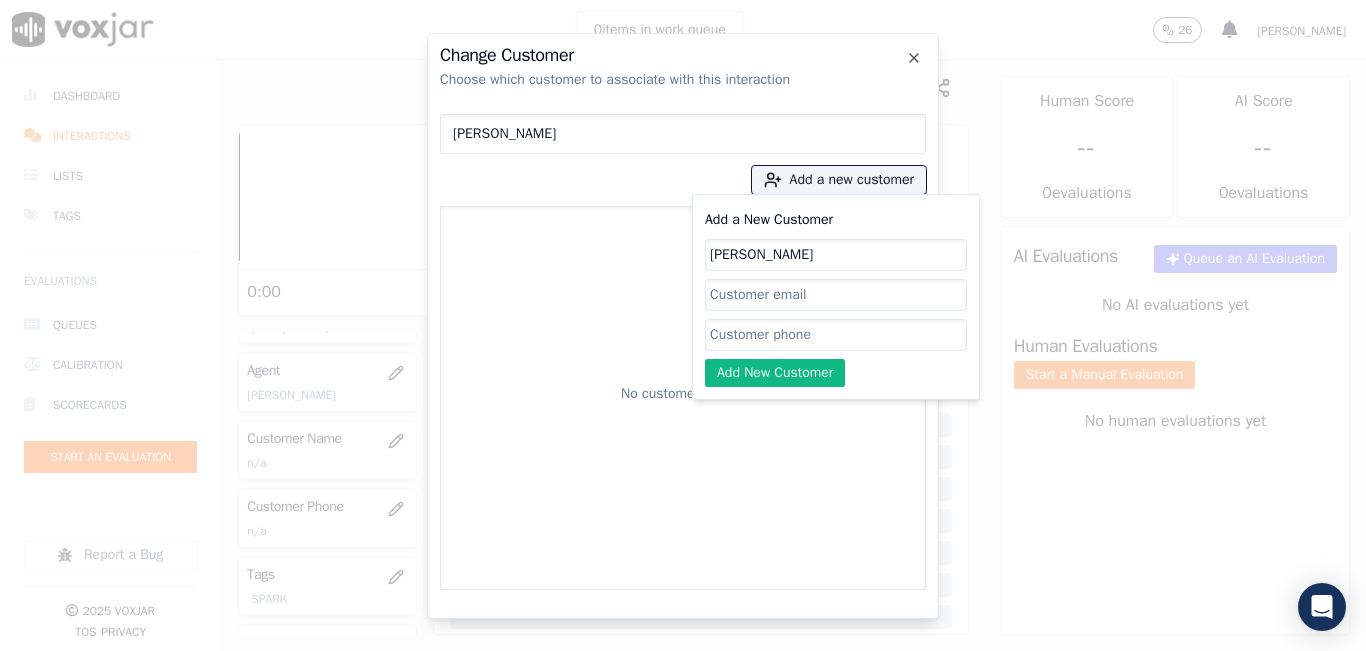type on "NESLY ESPINAL" 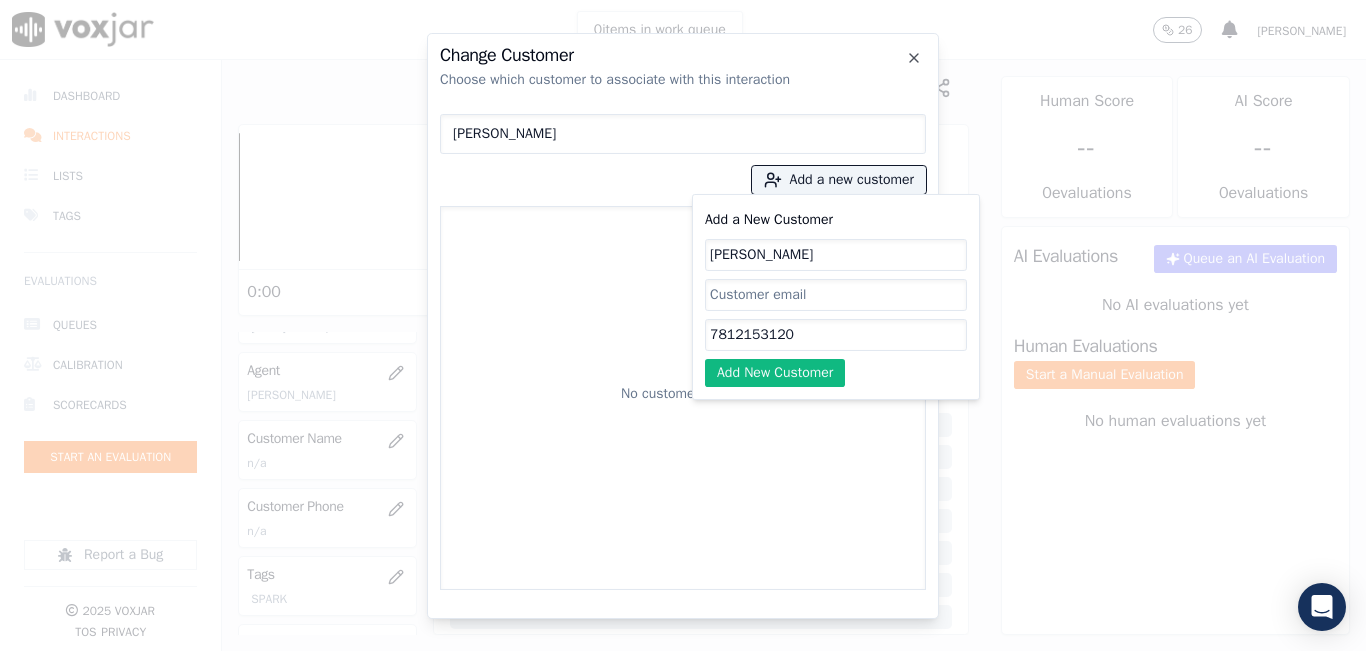 type on "7812153120" 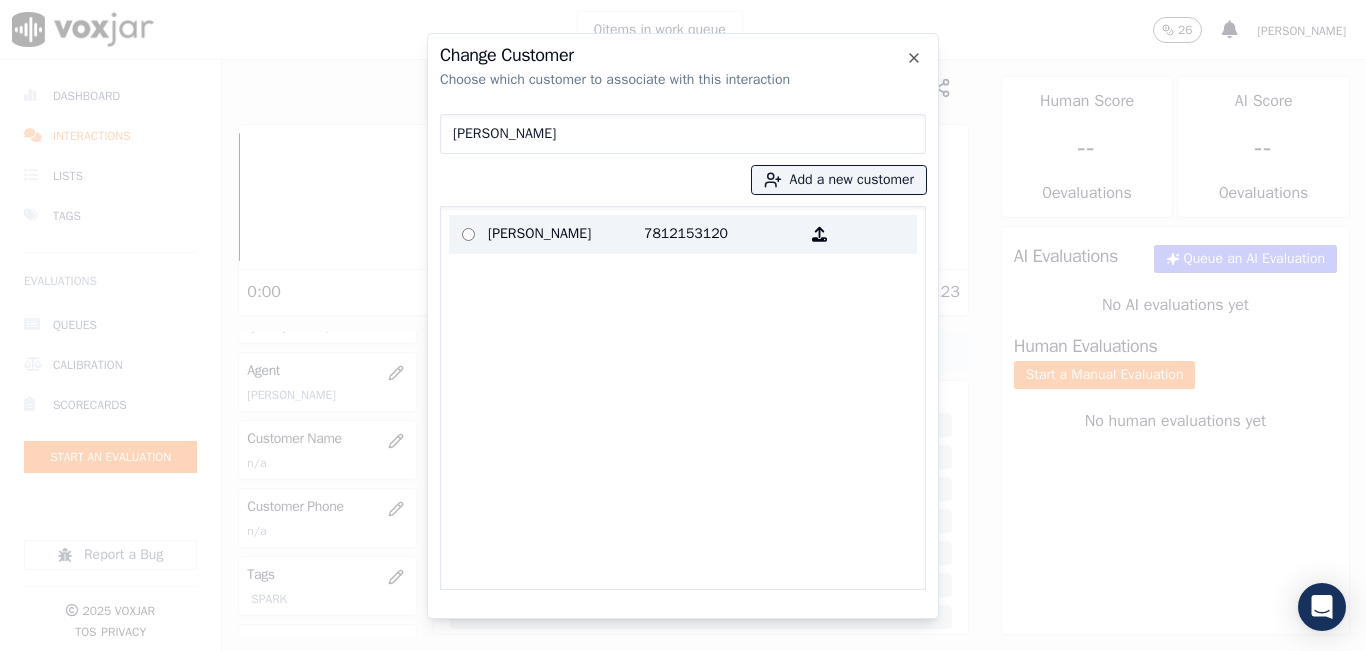 click on "NESLY ESPINAL   7812153120" at bounding box center (683, 234) 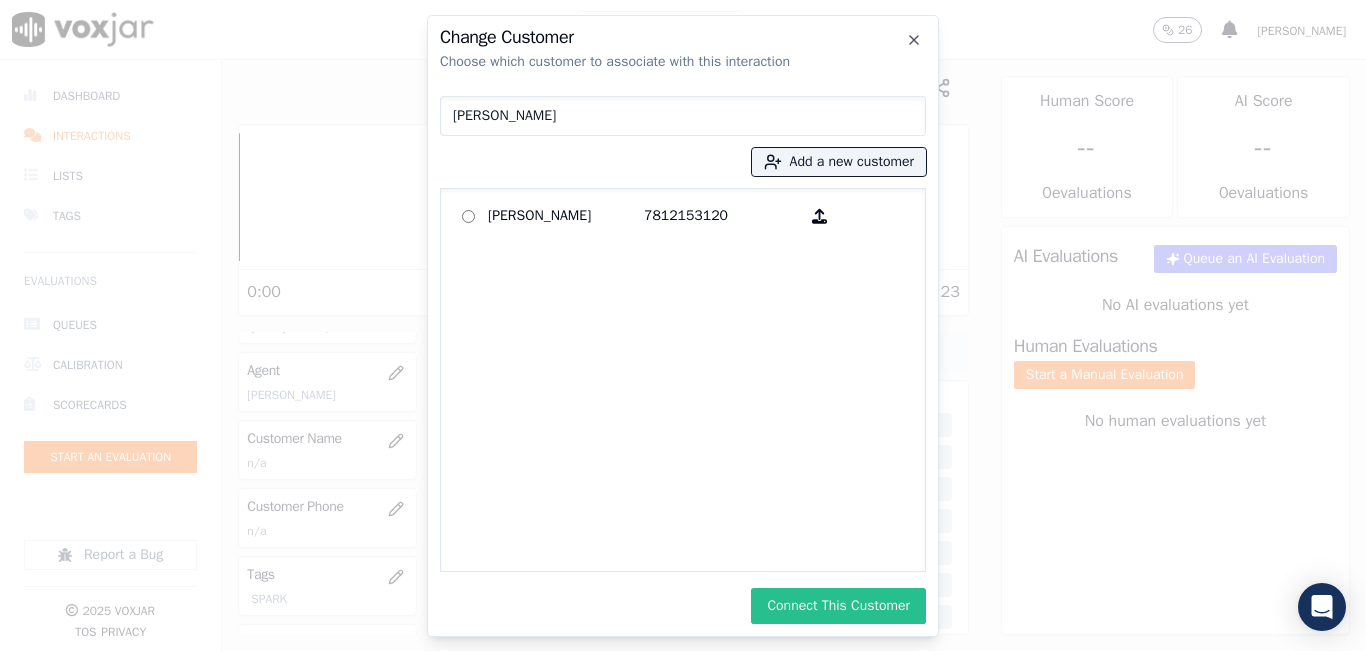 click on "Connect This Customer" at bounding box center [838, 606] 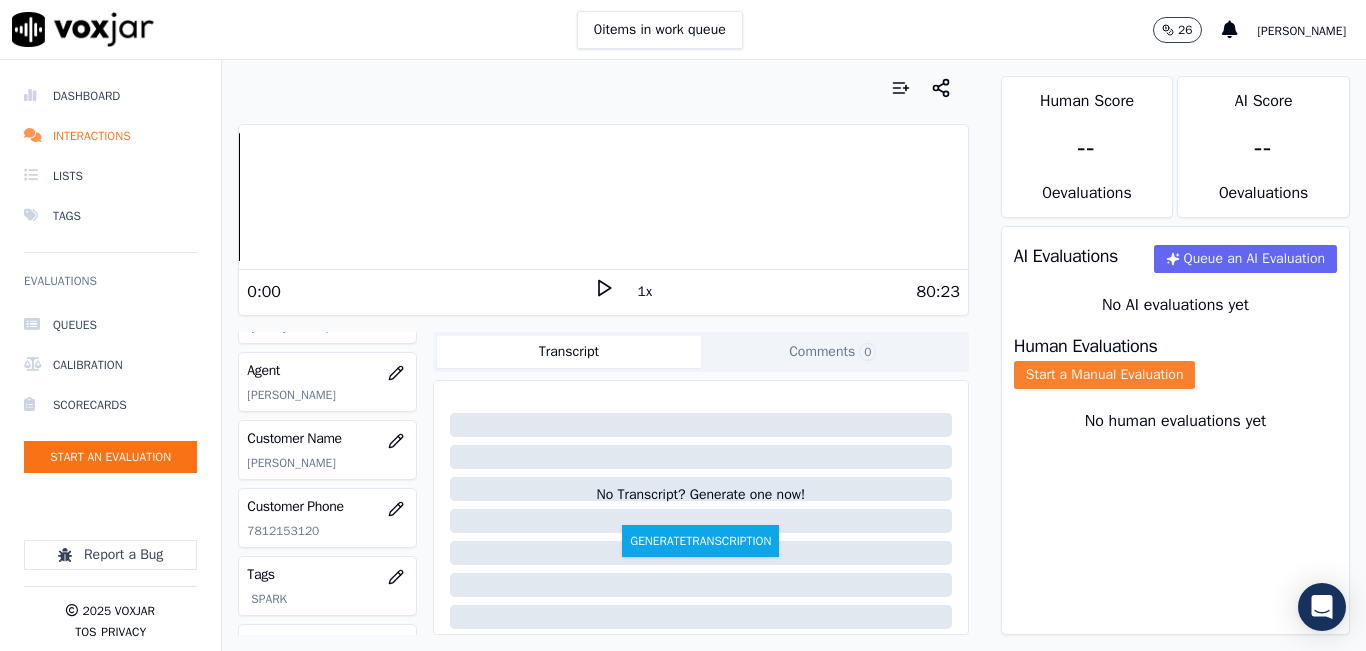 click on "Start a Manual Evaluation" 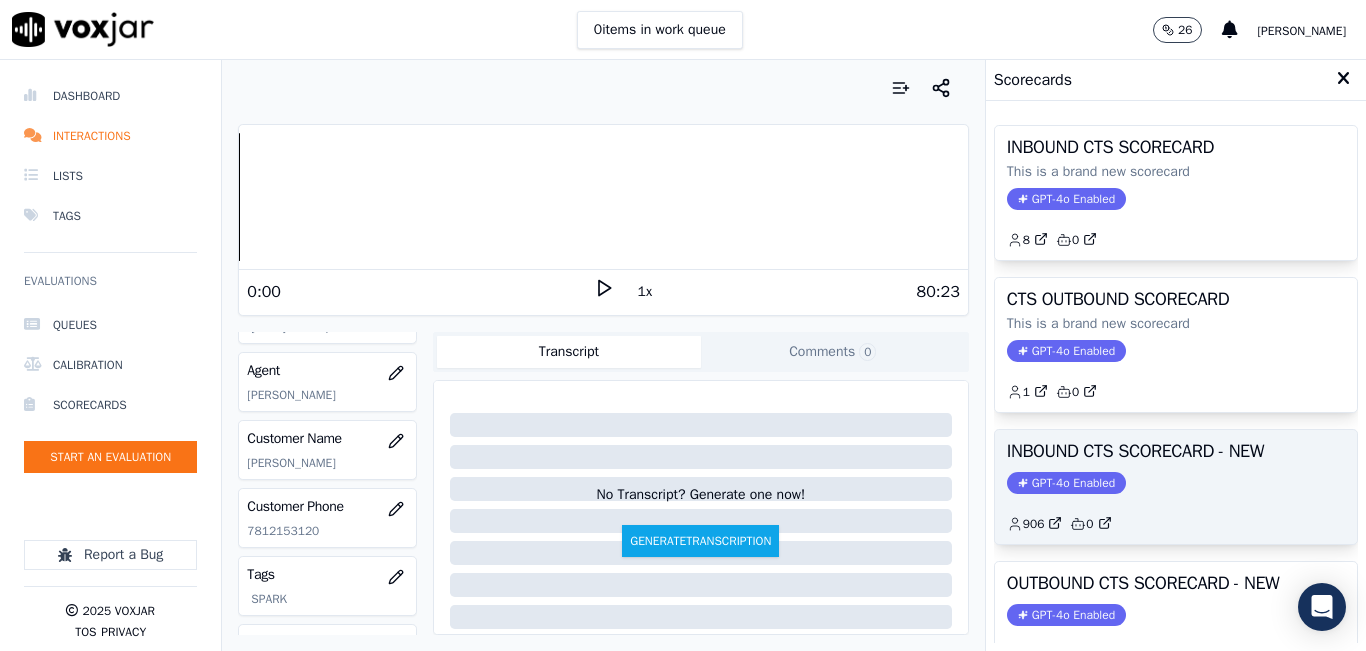 scroll, scrollTop: 100, scrollLeft: 0, axis: vertical 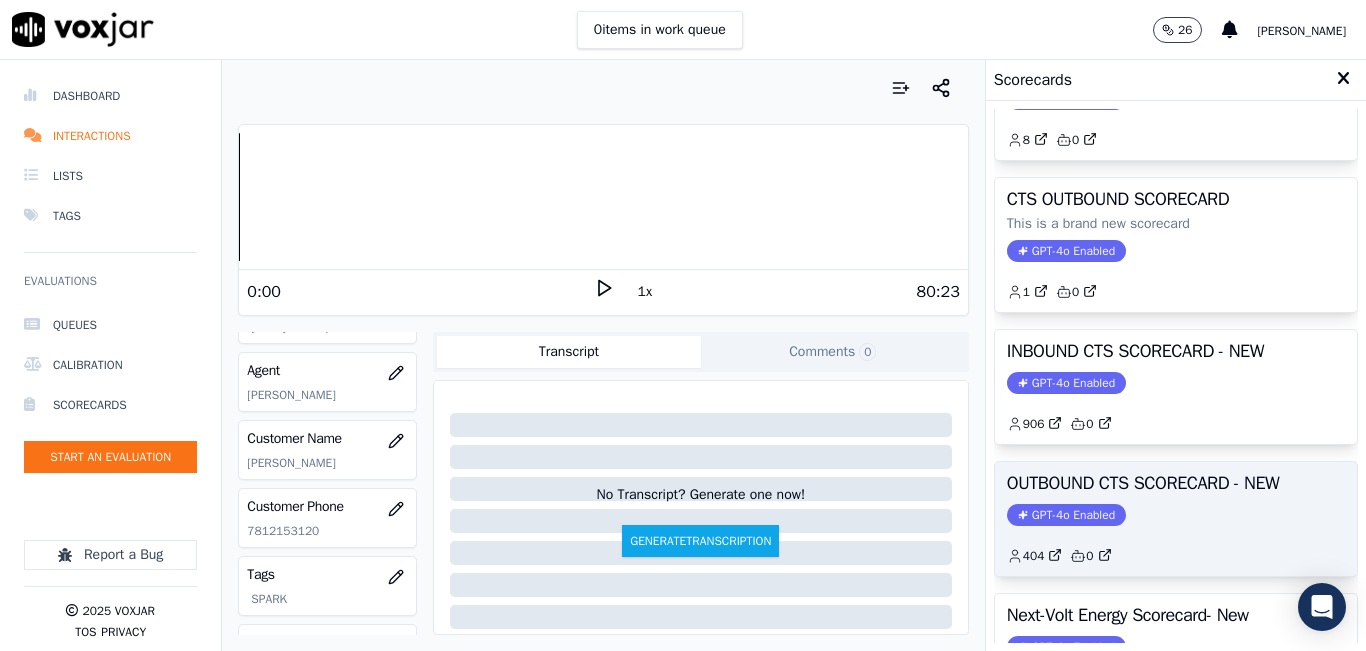 click on "GPT-4o Enabled" 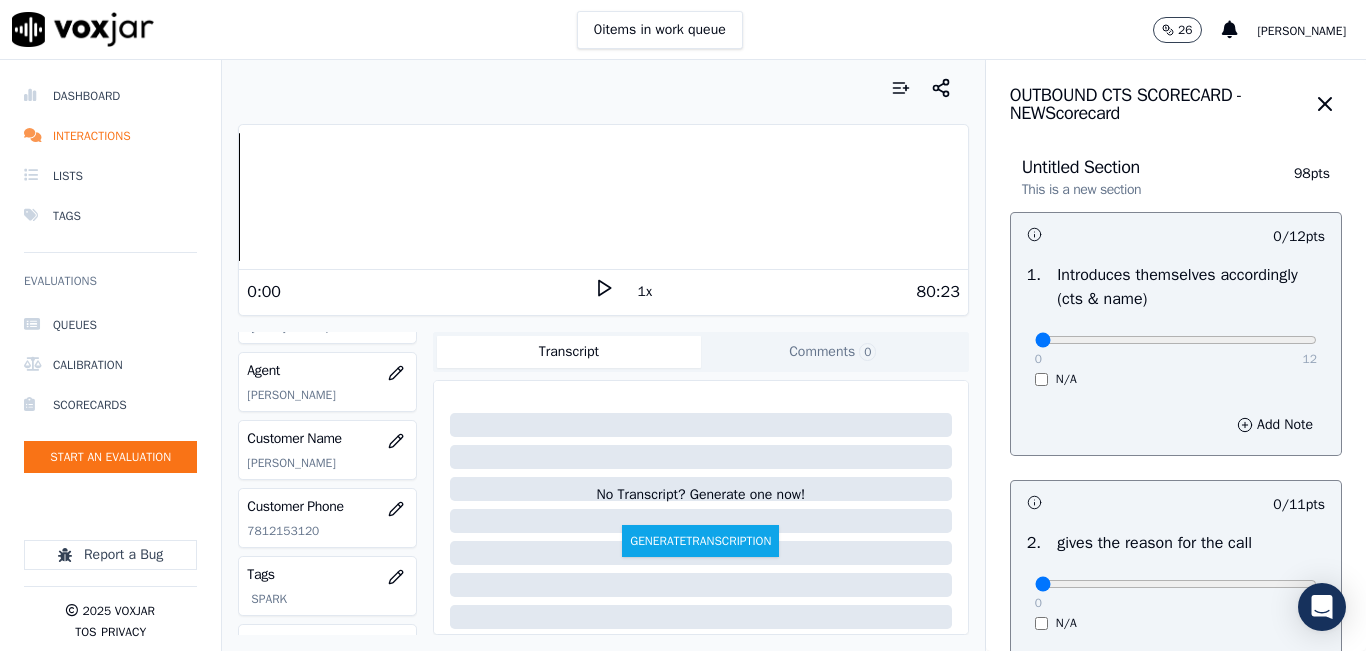 click on "80:23" at bounding box center (787, 292) 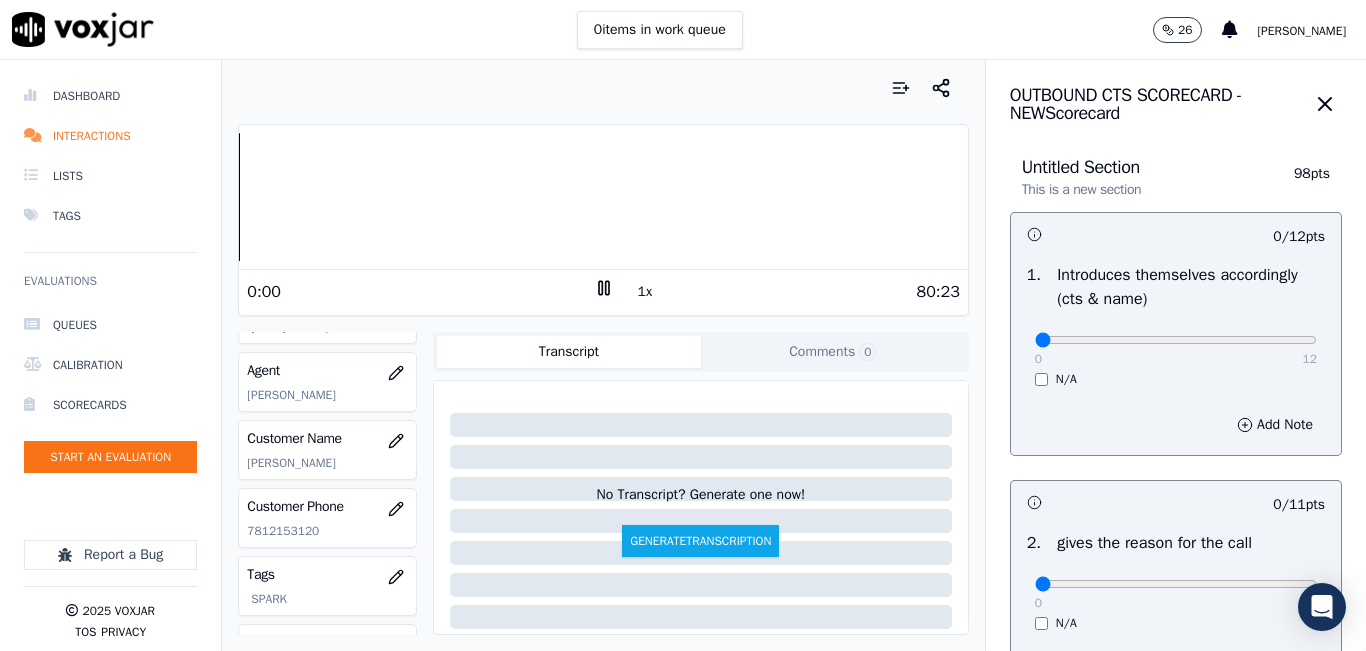 click on "1x" at bounding box center [645, 292] 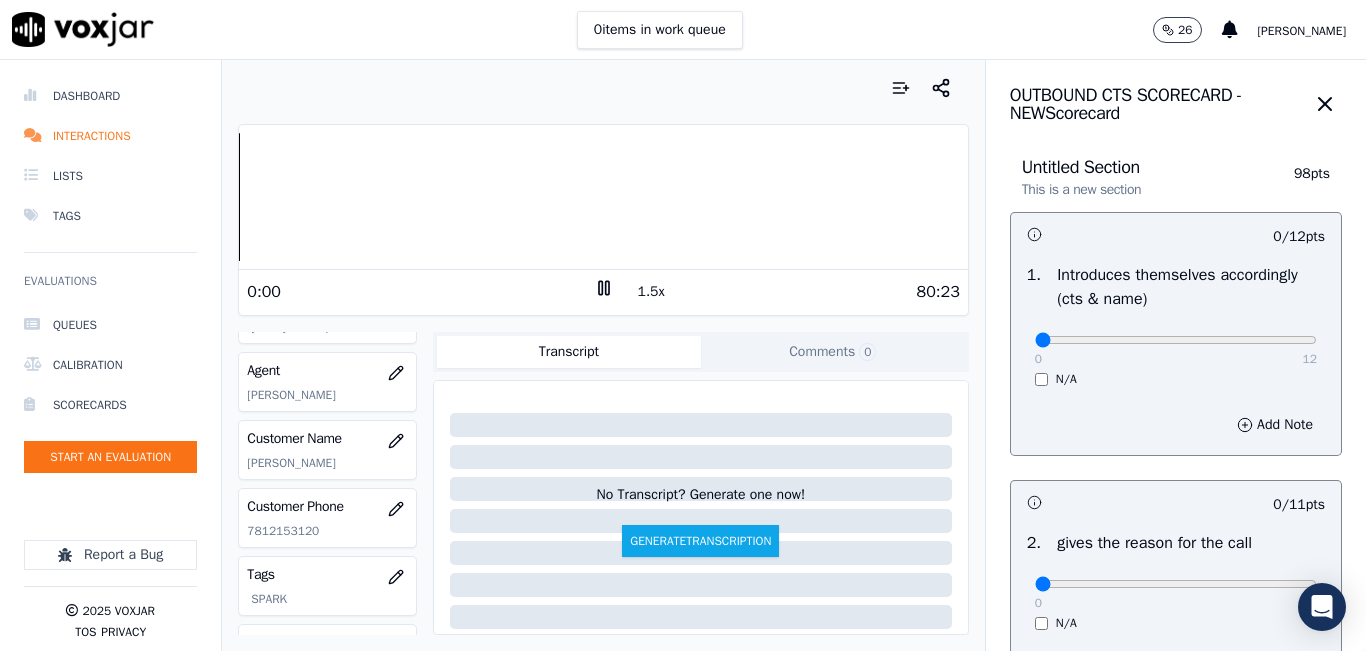 click on "1.5x" at bounding box center [651, 292] 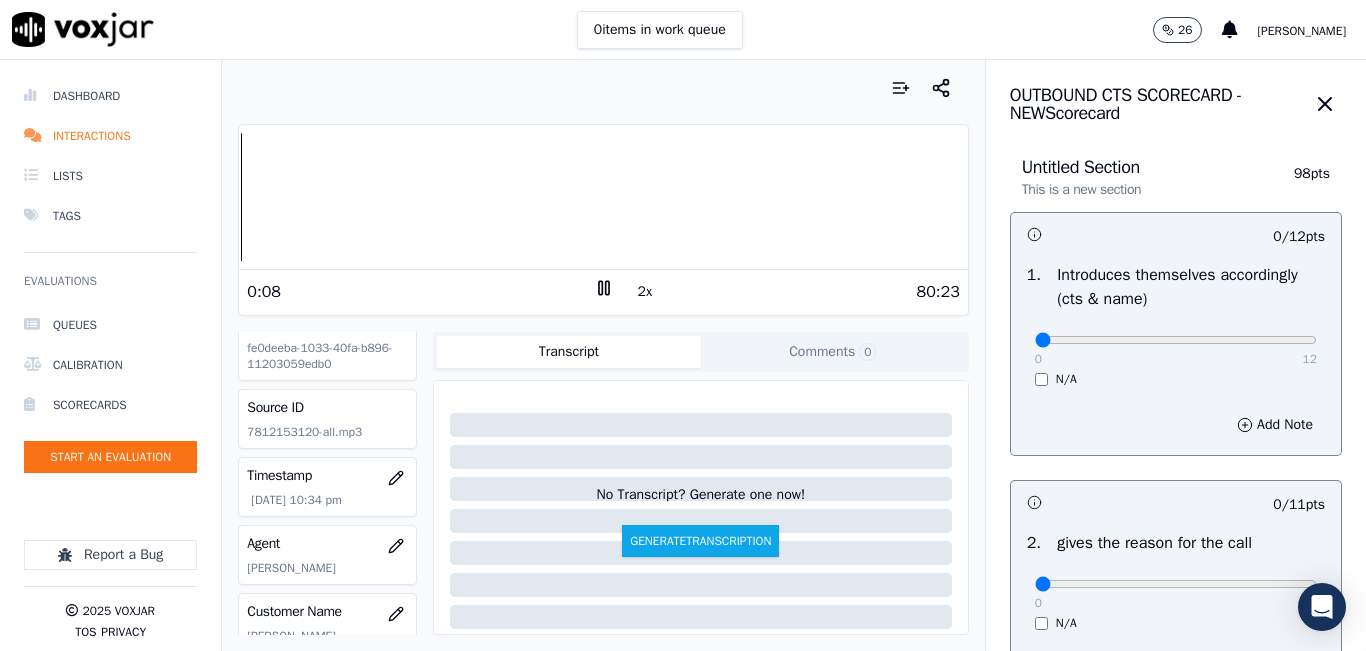 scroll, scrollTop: 0, scrollLeft: 0, axis: both 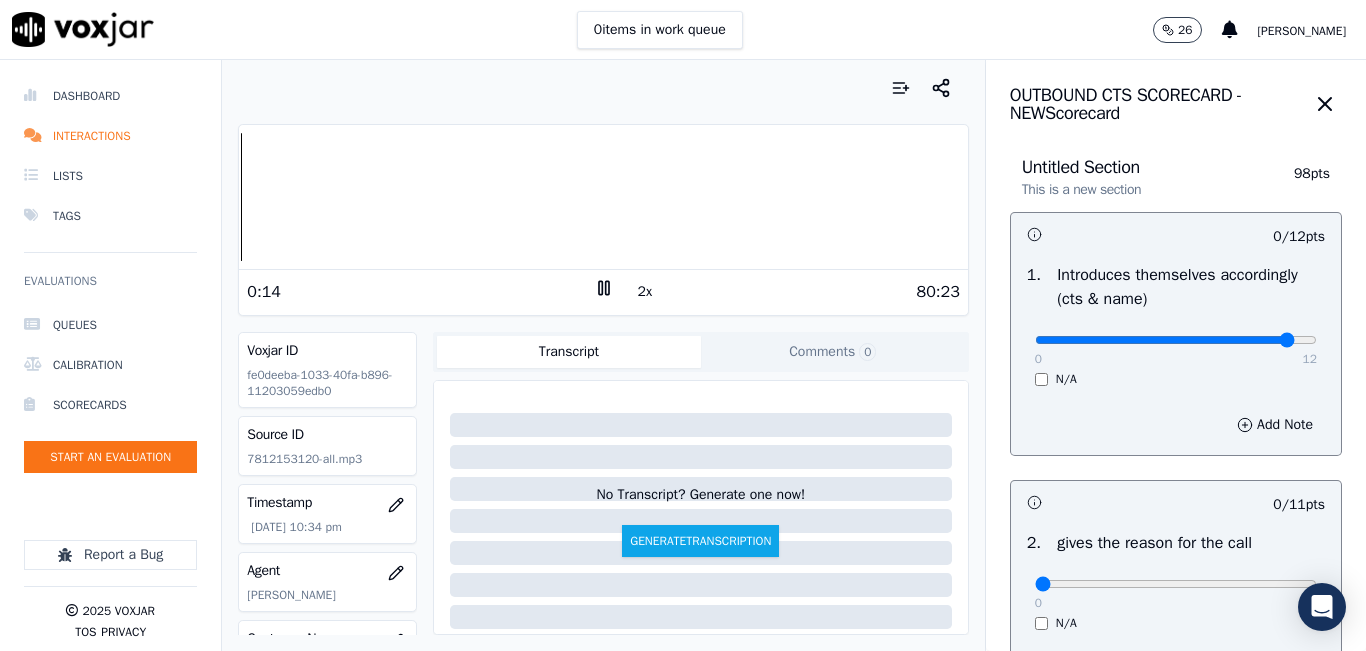 click at bounding box center [1176, 340] 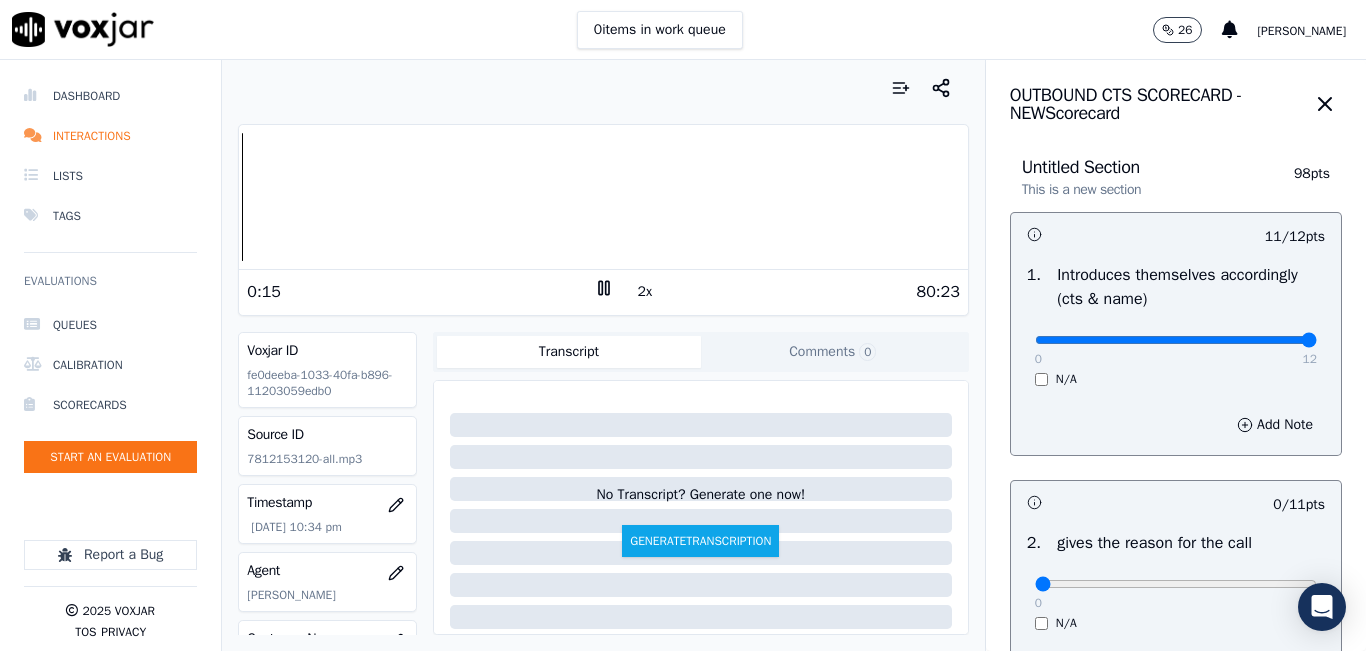drag, startPoint x: 1255, startPoint y: 338, endPoint x: 1269, endPoint y: 336, distance: 14.142136 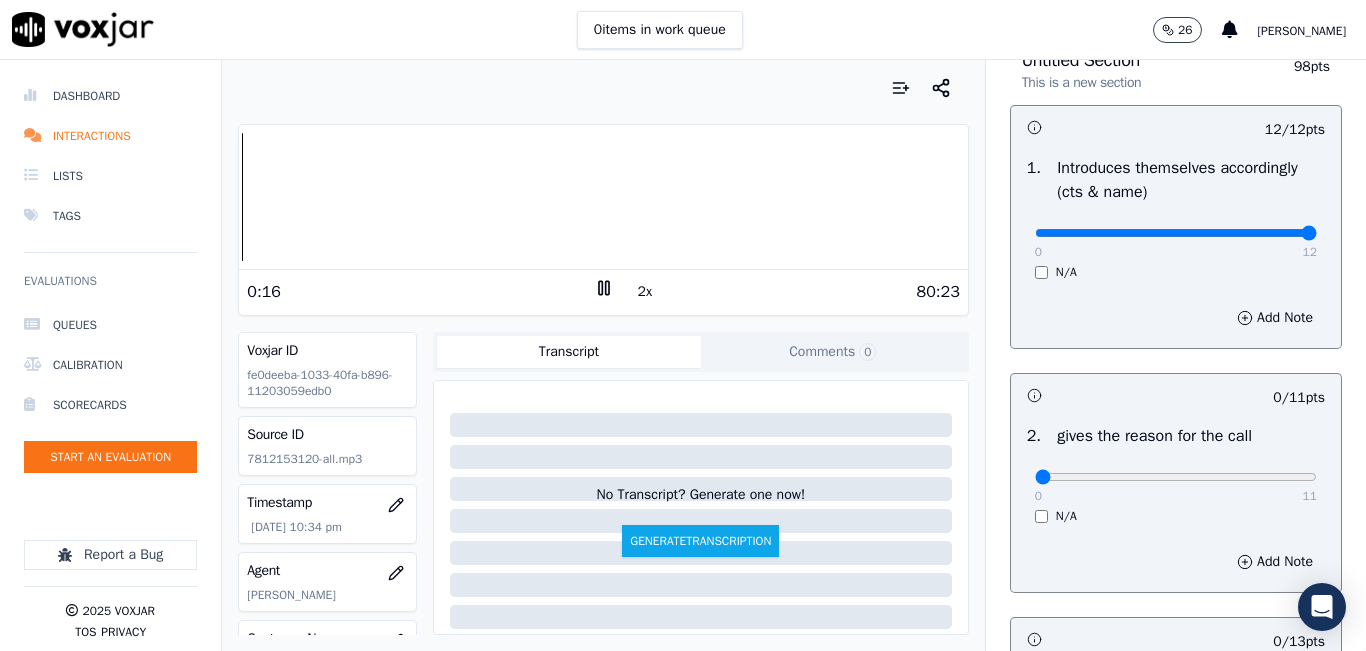 scroll, scrollTop: 500, scrollLeft: 0, axis: vertical 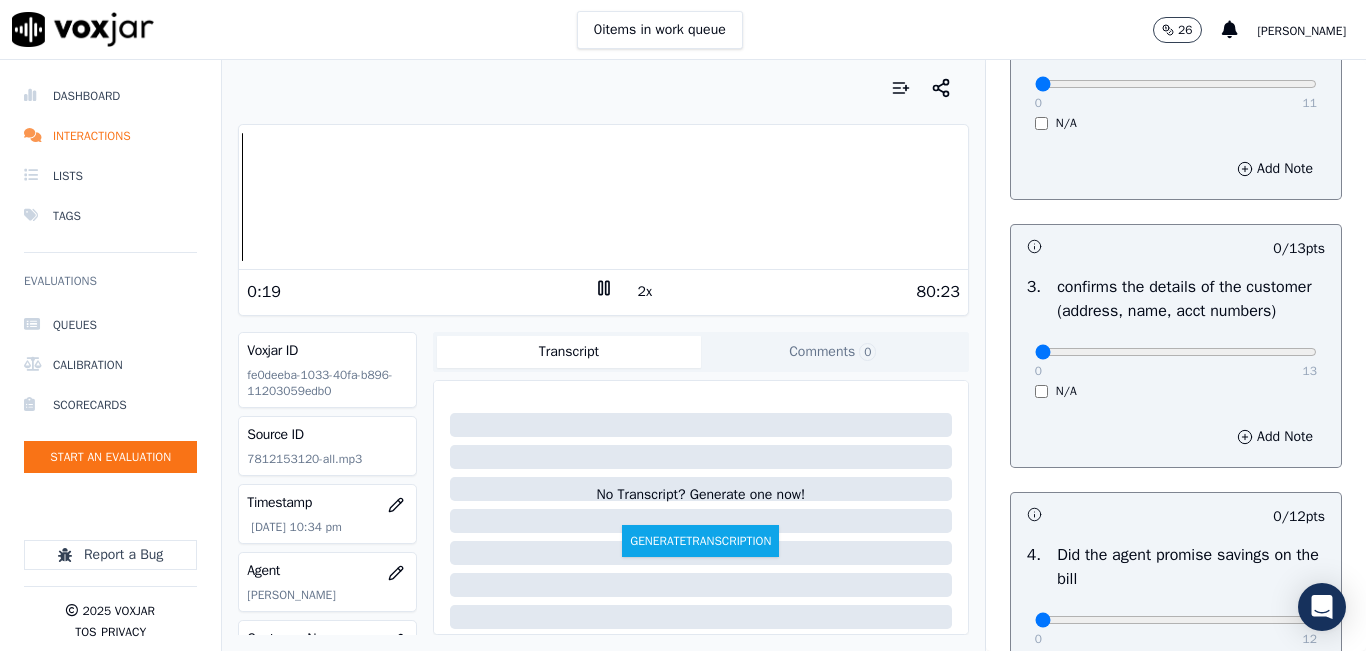 drag, startPoint x: 1205, startPoint y: 387, endPoint x: 1186, endPoint y: 376, distance: 21.954498 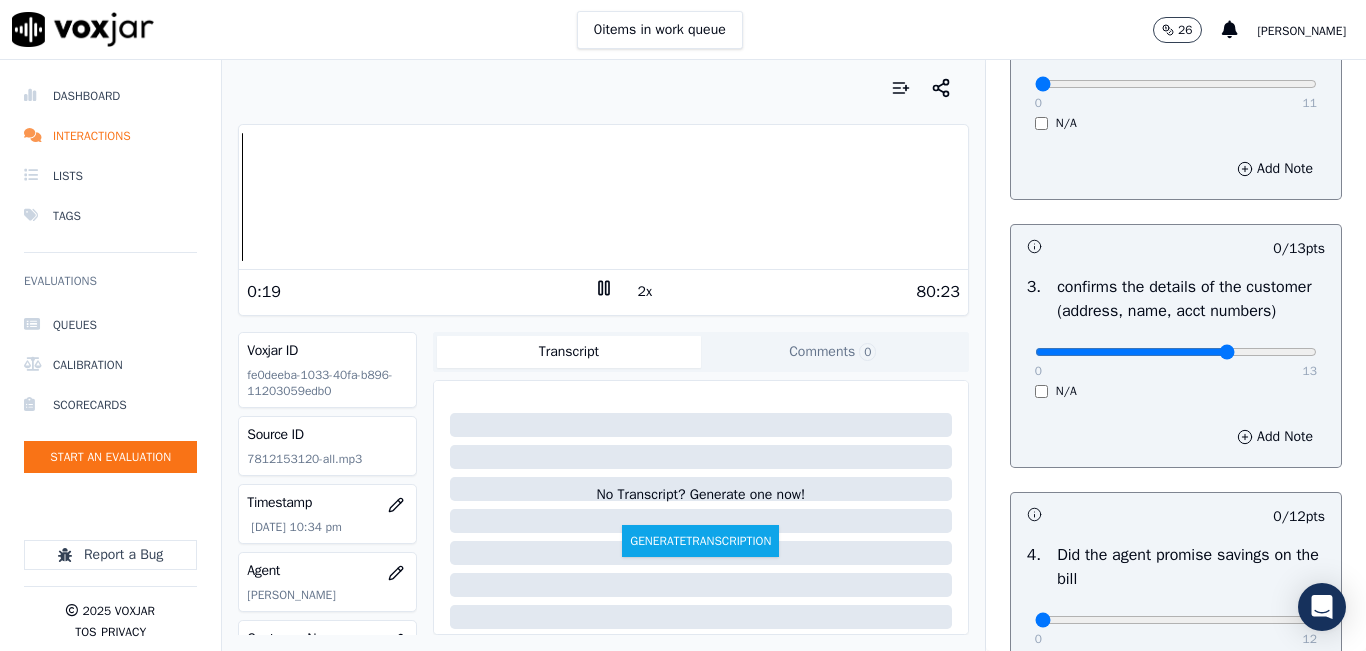 type on "9" 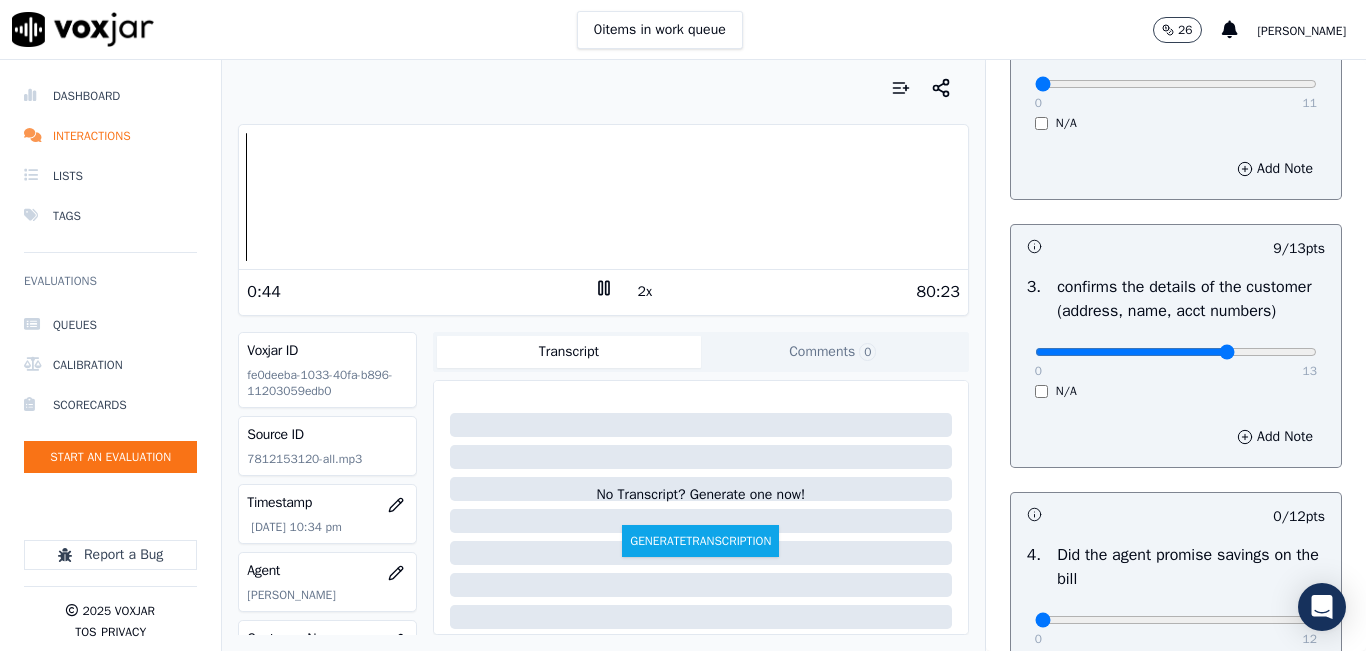 click on "0  items in work queue     26         carlos barrios" at bounding box center (683, 30) 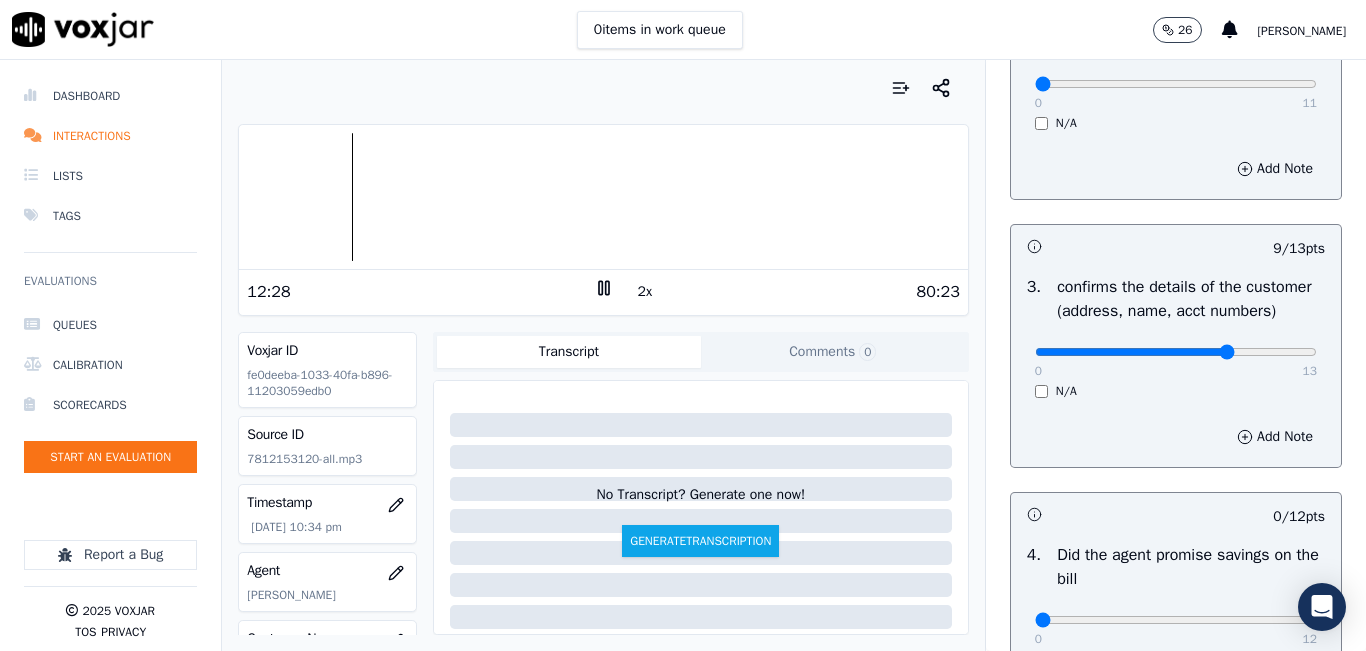 click on "Your browser does not support the audio element.   12:28     2x   80:23   Voxjar ID   fe0deeba-1033-40fa-b896-11203059edb0   Source ID   7812153120-all.mp3   Timestamp
07/23/2025 10:34 pm     Agent
Luisa Beltran_LBeltranNWFG     Customer Name     NESLY ESPINAL     Customer Phone     7812153120     Tags
SPARK     Source     manualUpload   Type     AUDIO       Transcript   Comments  0   No Transcript? Generate one now!   Generate  Transcription         Add Comment" at bounding box center (603, 355) 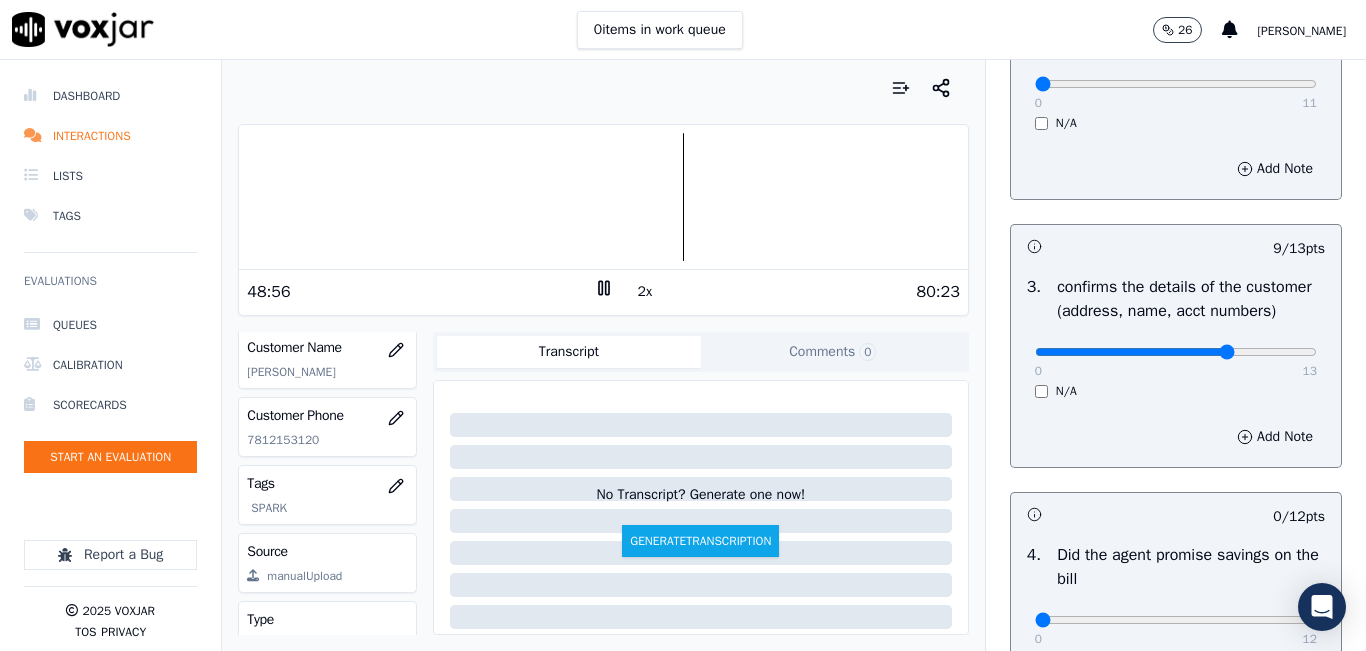 scroll, scrollTop: 300, scrollLeft: 0, axis: vertical 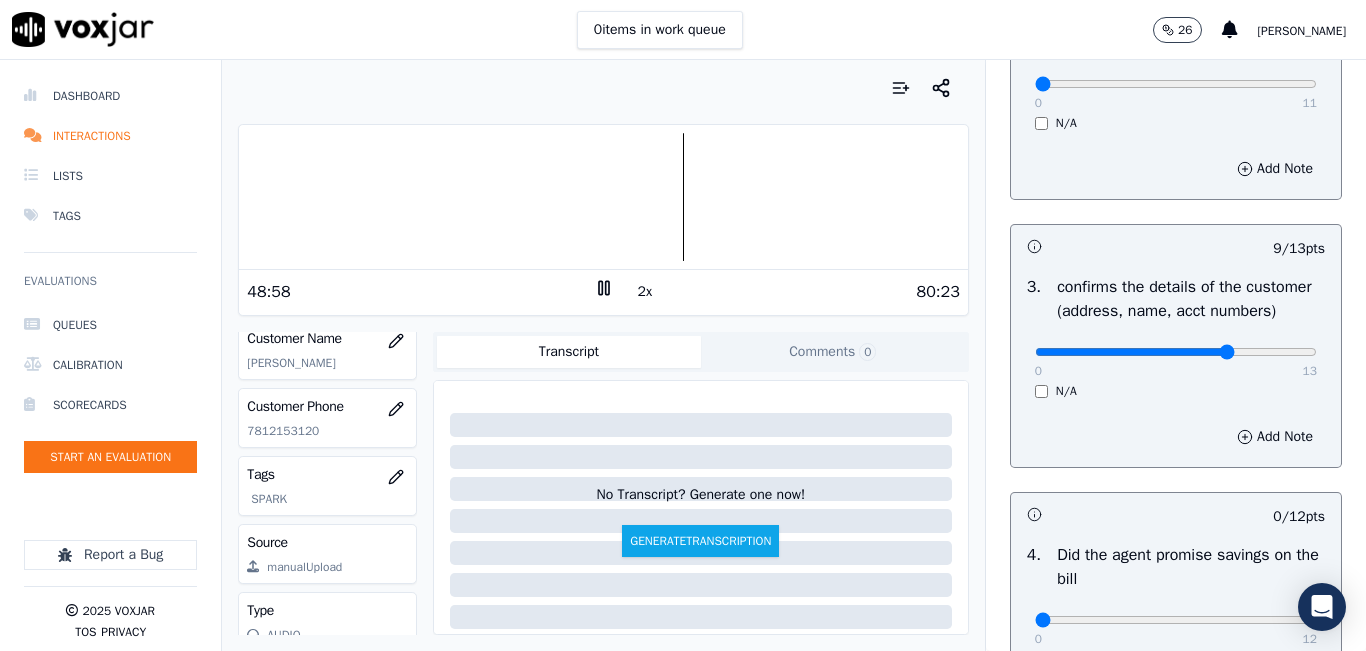 click on "7812153120" 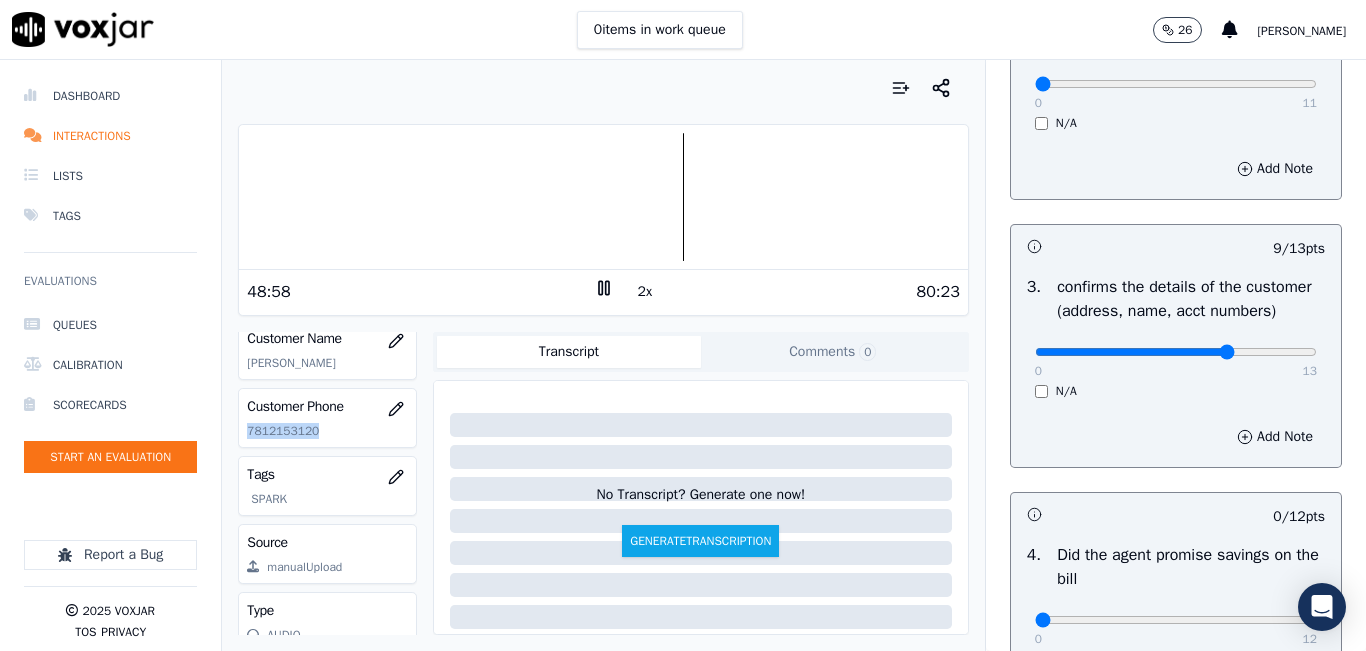 click on "7812153120" 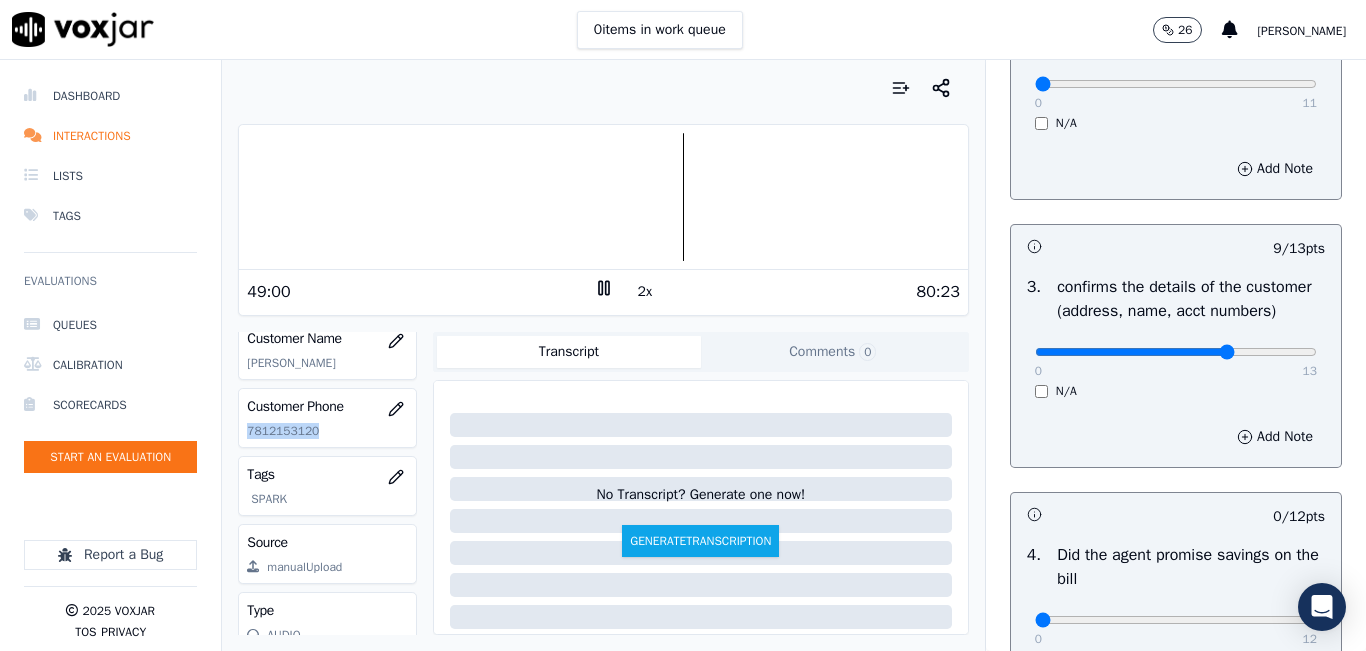 copy on "7812153120" 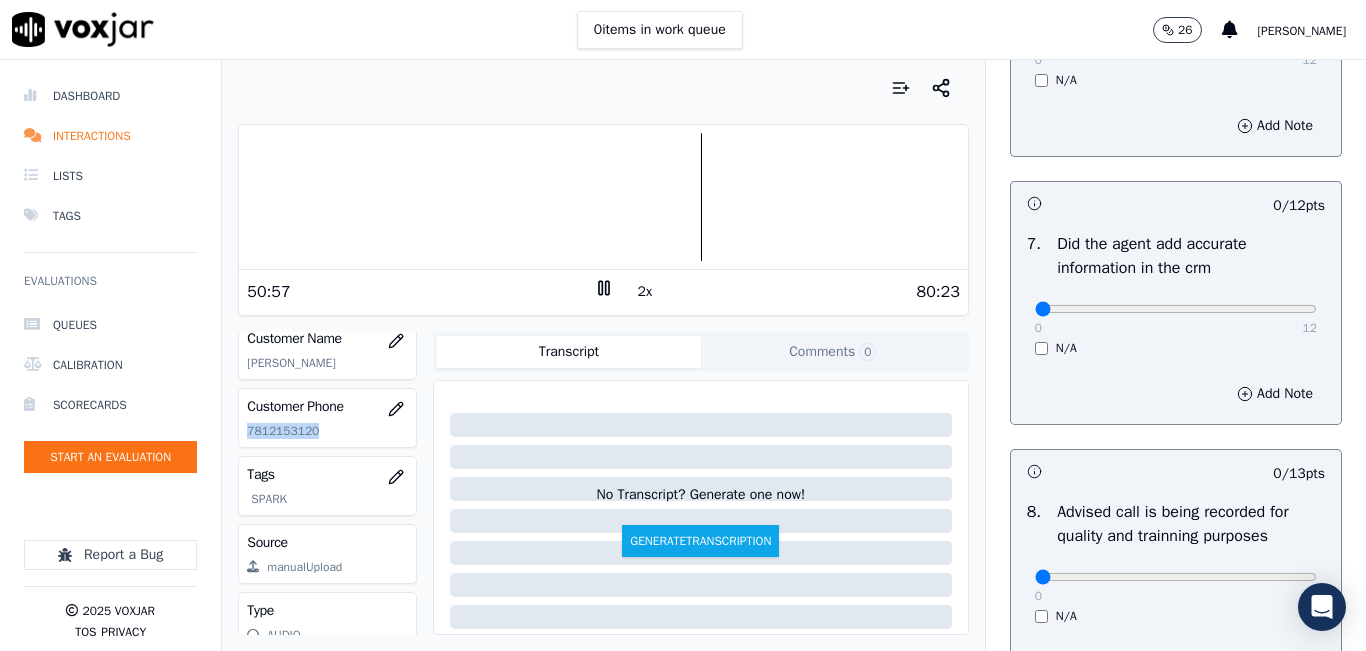 scroll, scrollTop: 1800, scrollLeft: 0, axis: vertical 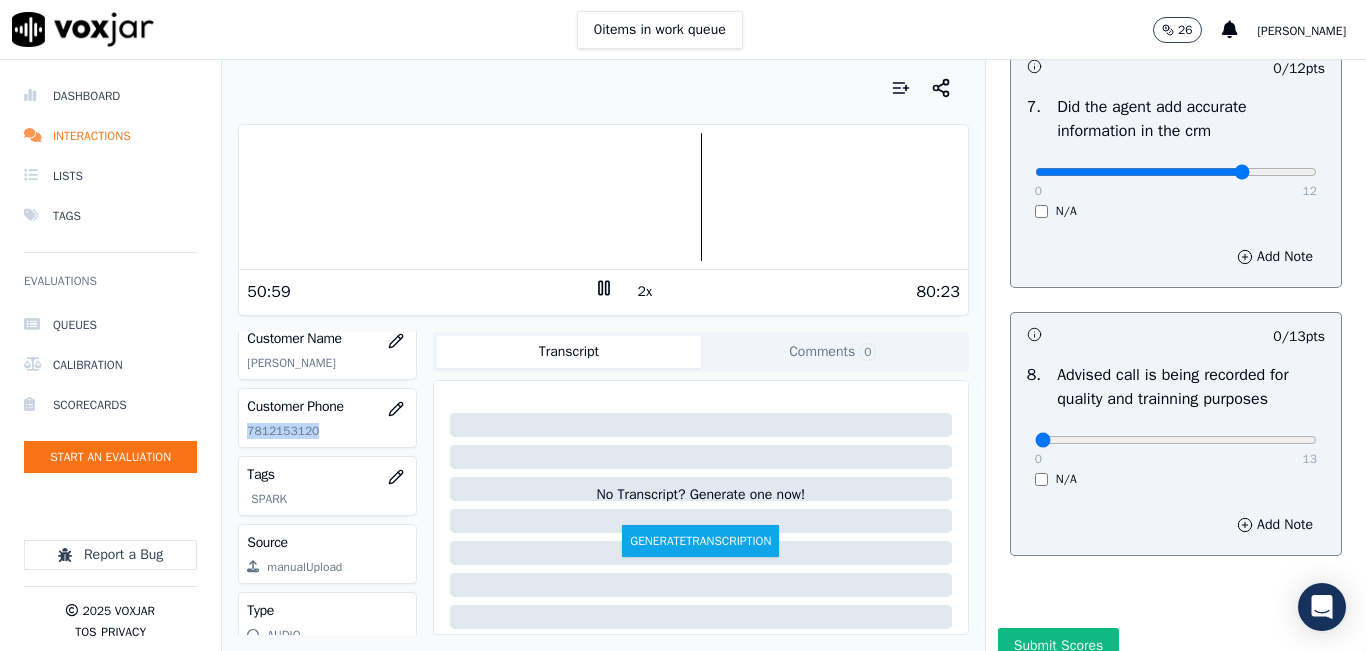 type on "9" 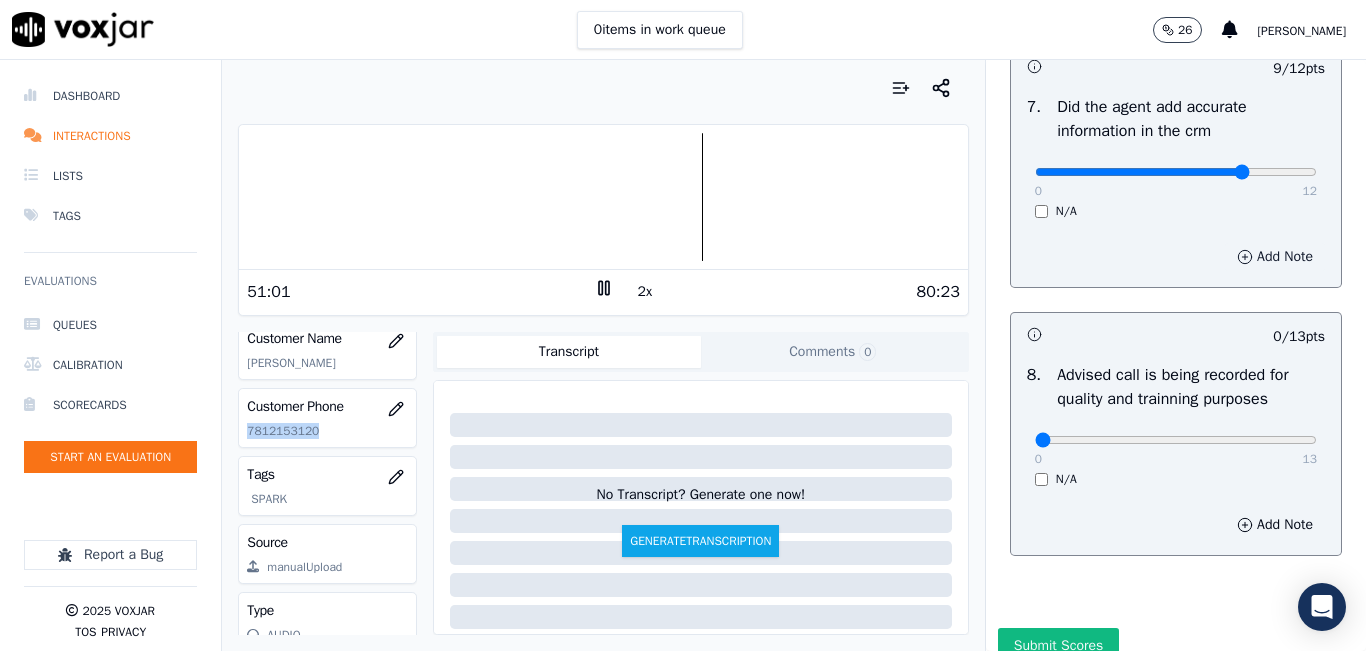 click on "Add Note" at bounding box center [1275, 257] 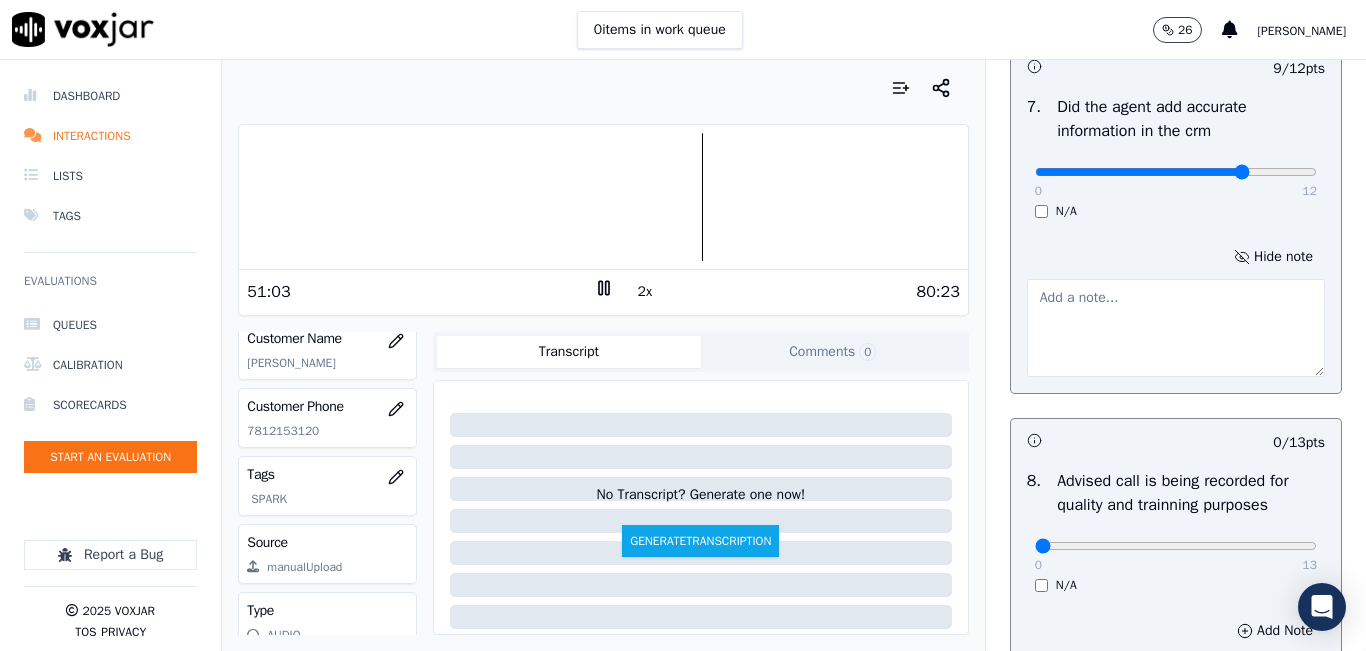 click at bounding box center (1176, 328) 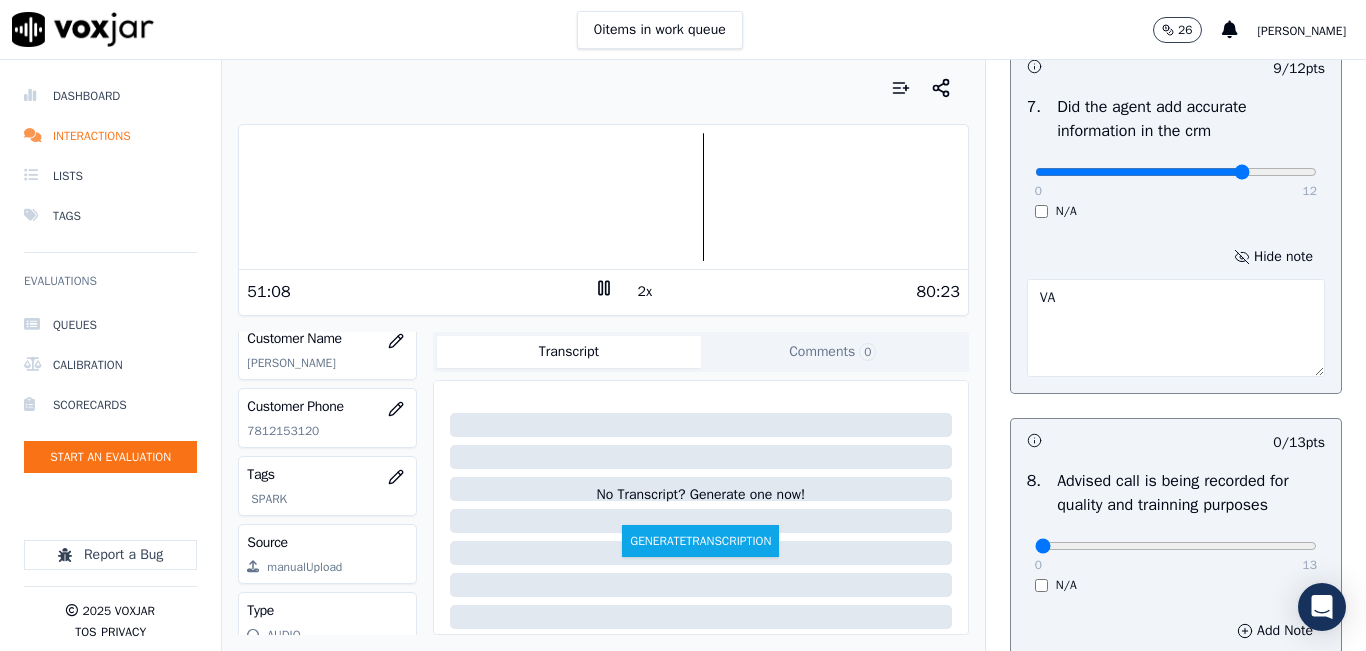 type on "V" 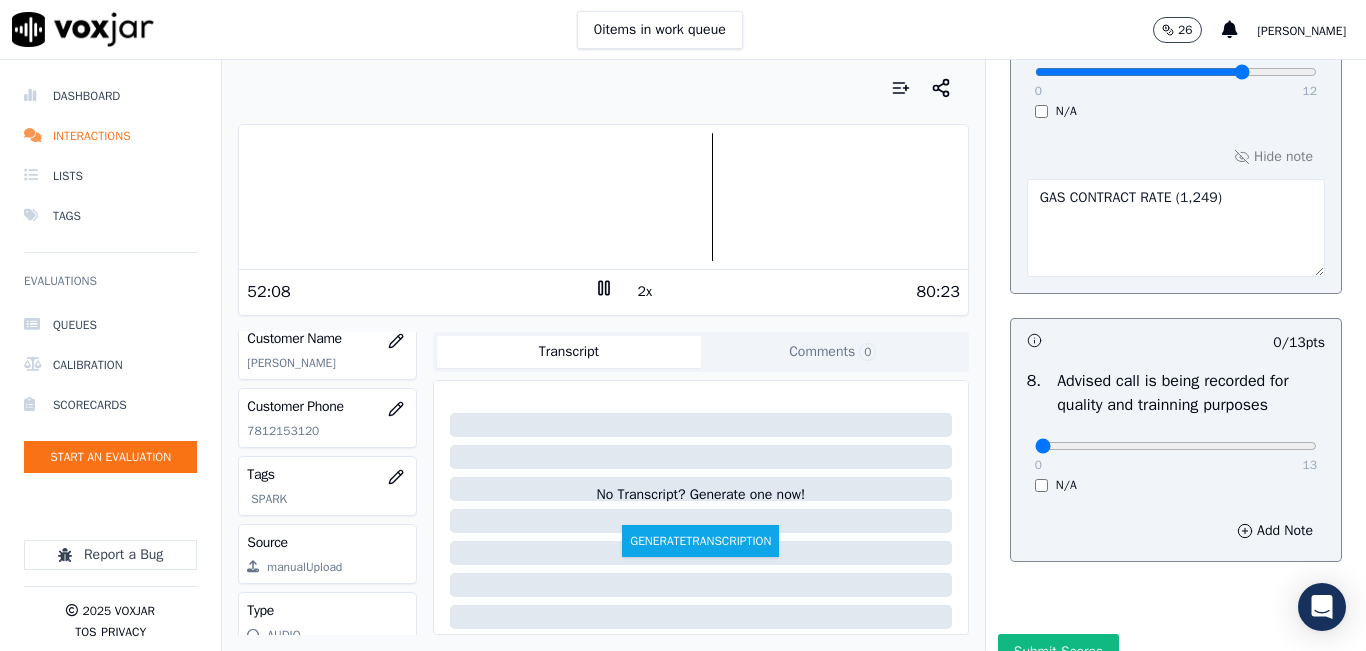 scroll, scrollTop: 2000, scrollLeft: 0, axis: vertical 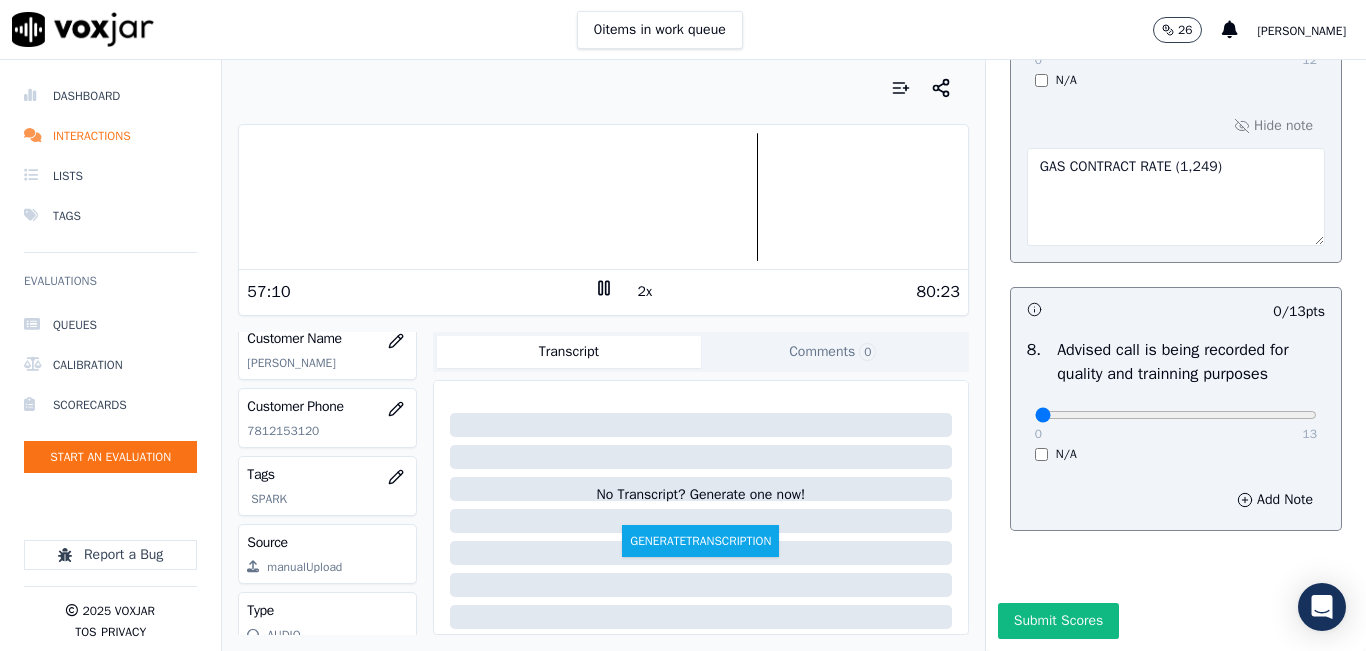 type on "GAS CONTRACT RATE (1,249)" 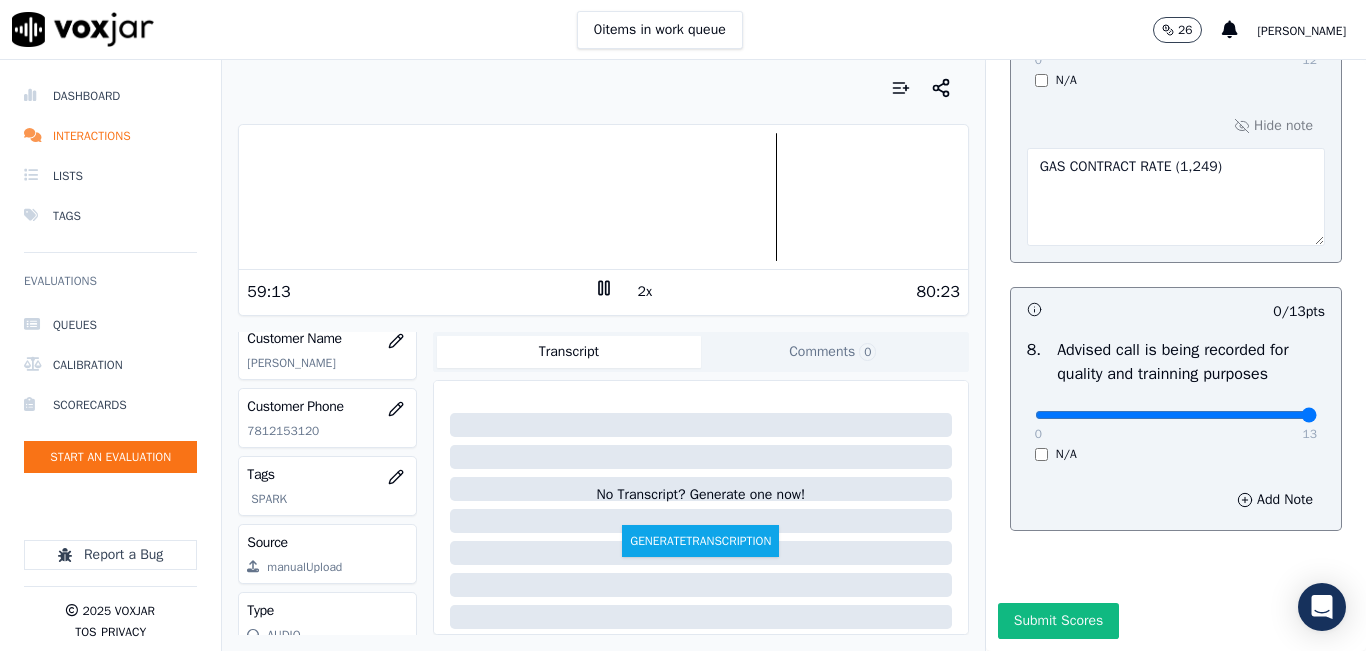 drag, startPoint x: 1249, startPoint y: 395, endPoint x: 1267, endPoint y: 389, distance: 18.973665 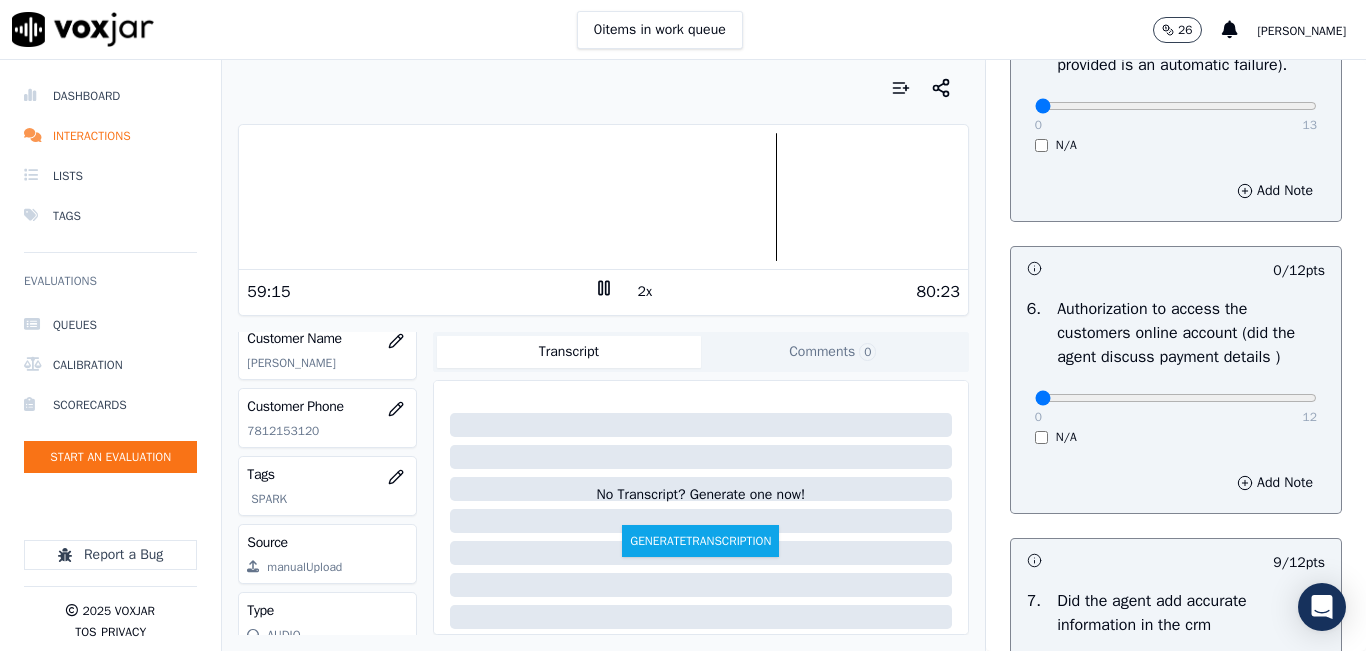 scroll, scrollTop: 1300, scrollLeft: 0, axis: vertical 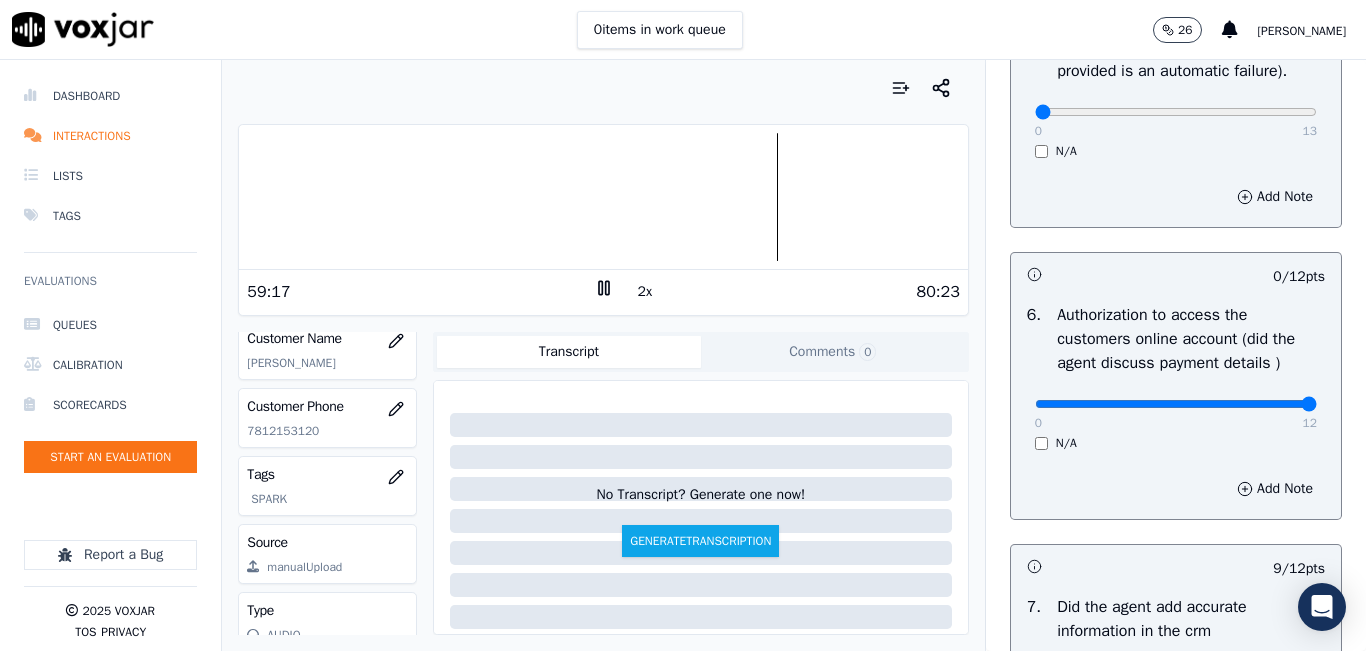type on "12" 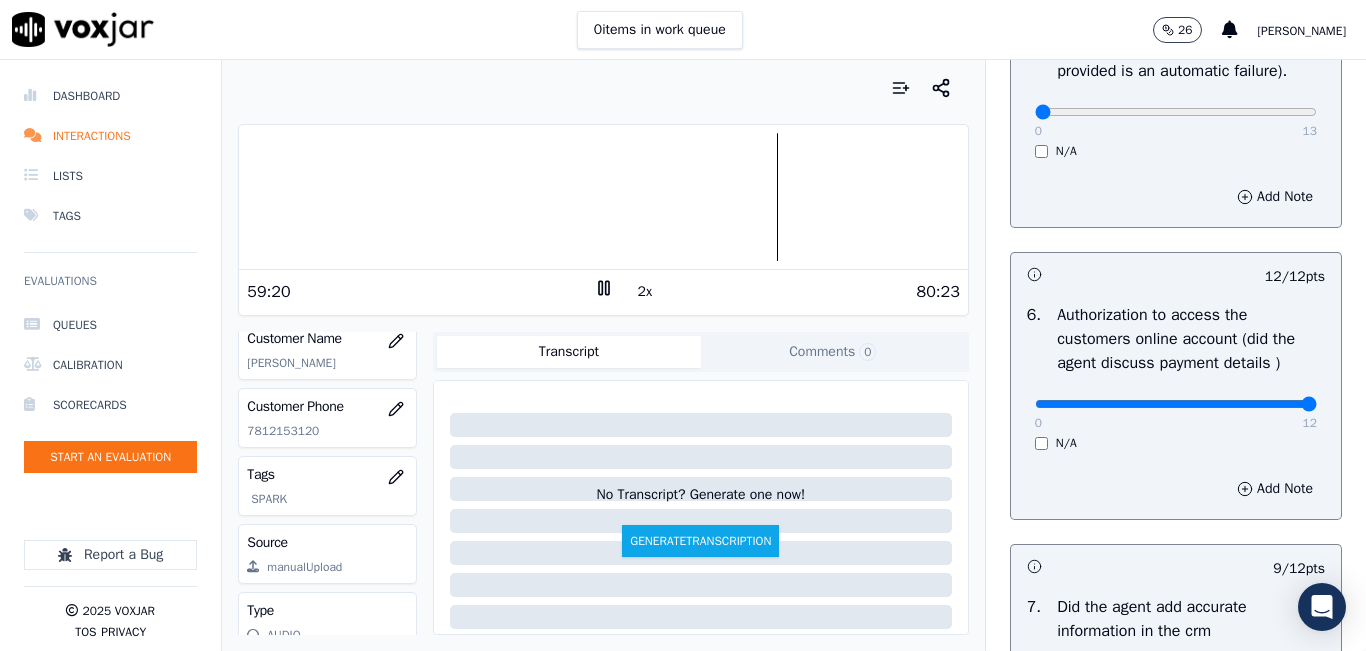 click at bounding box center [603, 197] 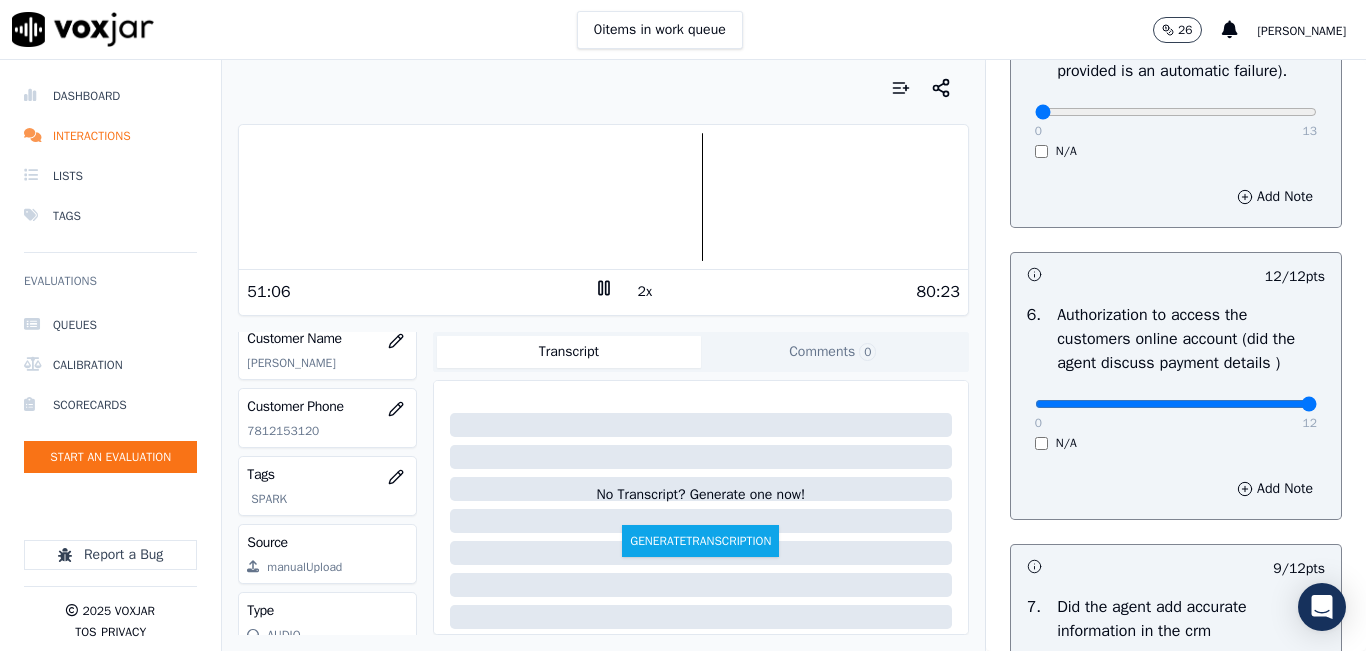 click at bounding box center (603, 197) 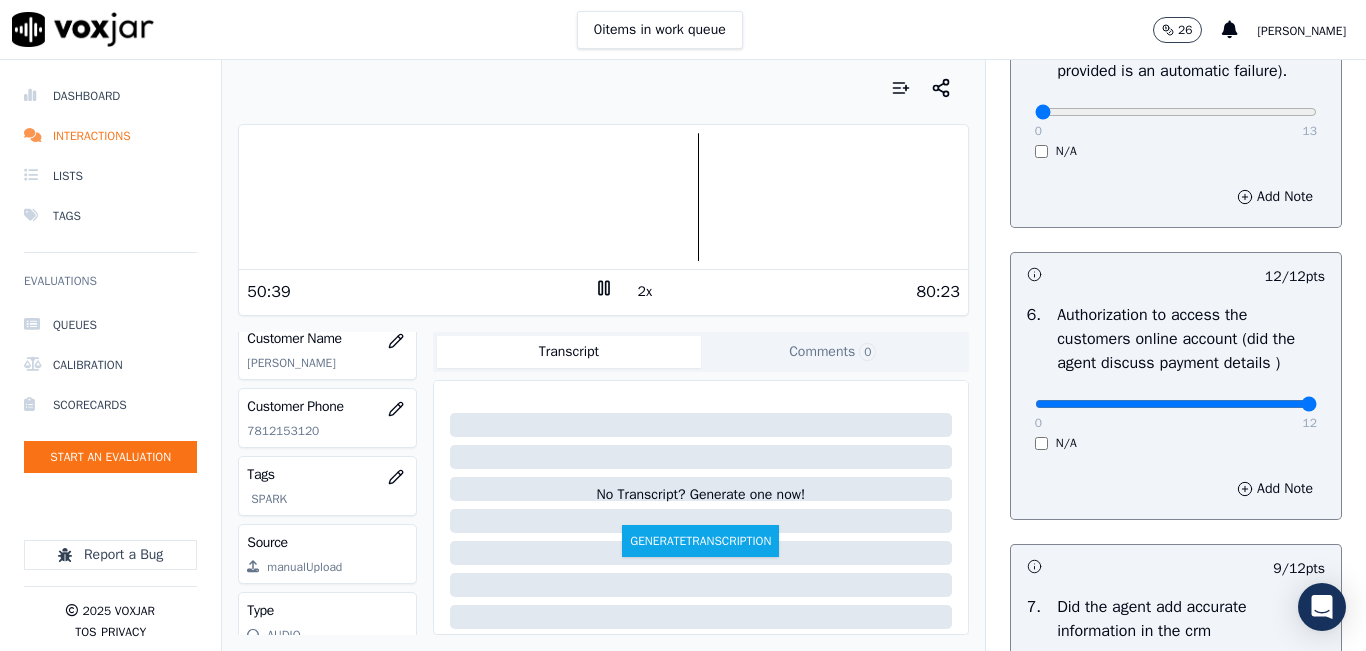 click at bounding box center [603, 197] 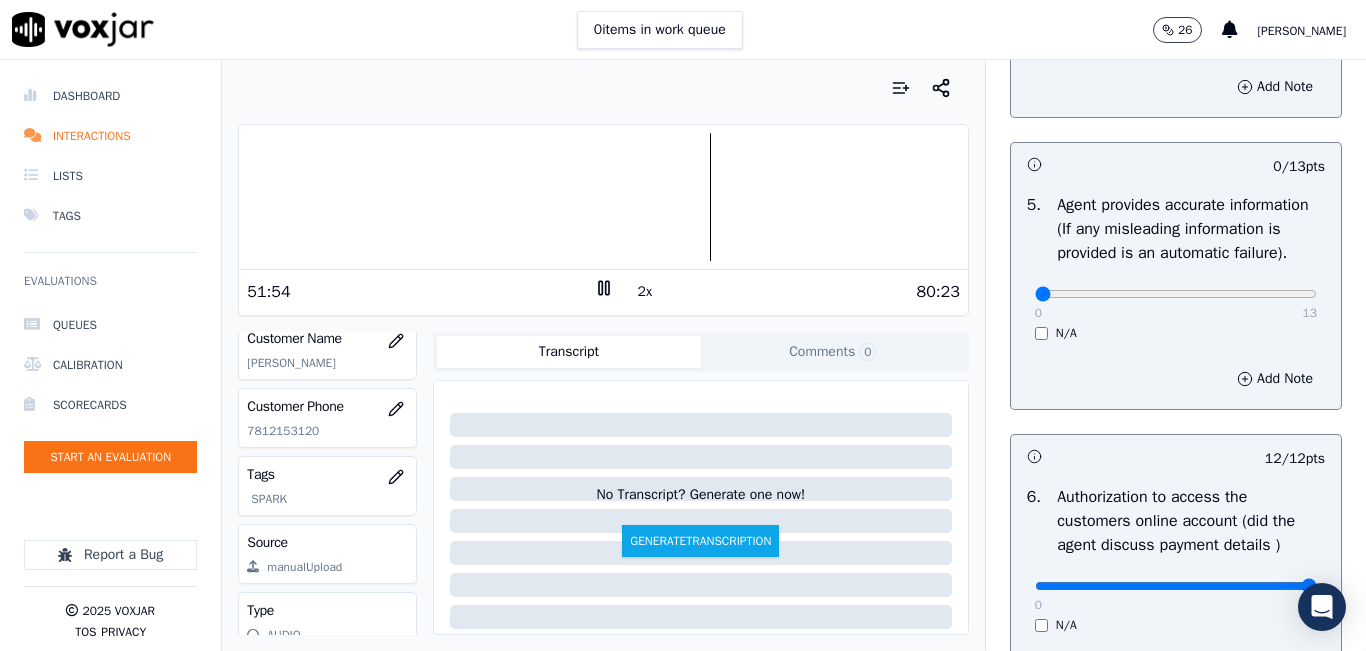 scroll, scrollTop: 1100, scrollLeft: 0, axis: vertical 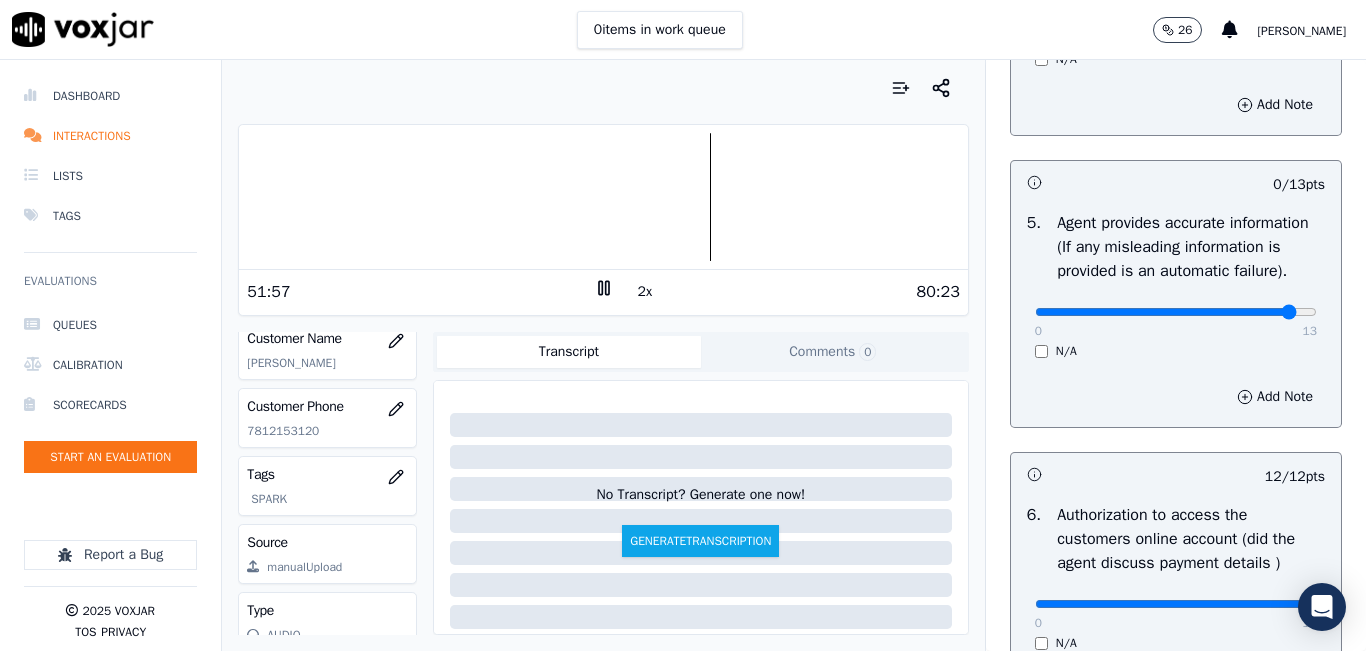 click at bounding box center [1176, -760] 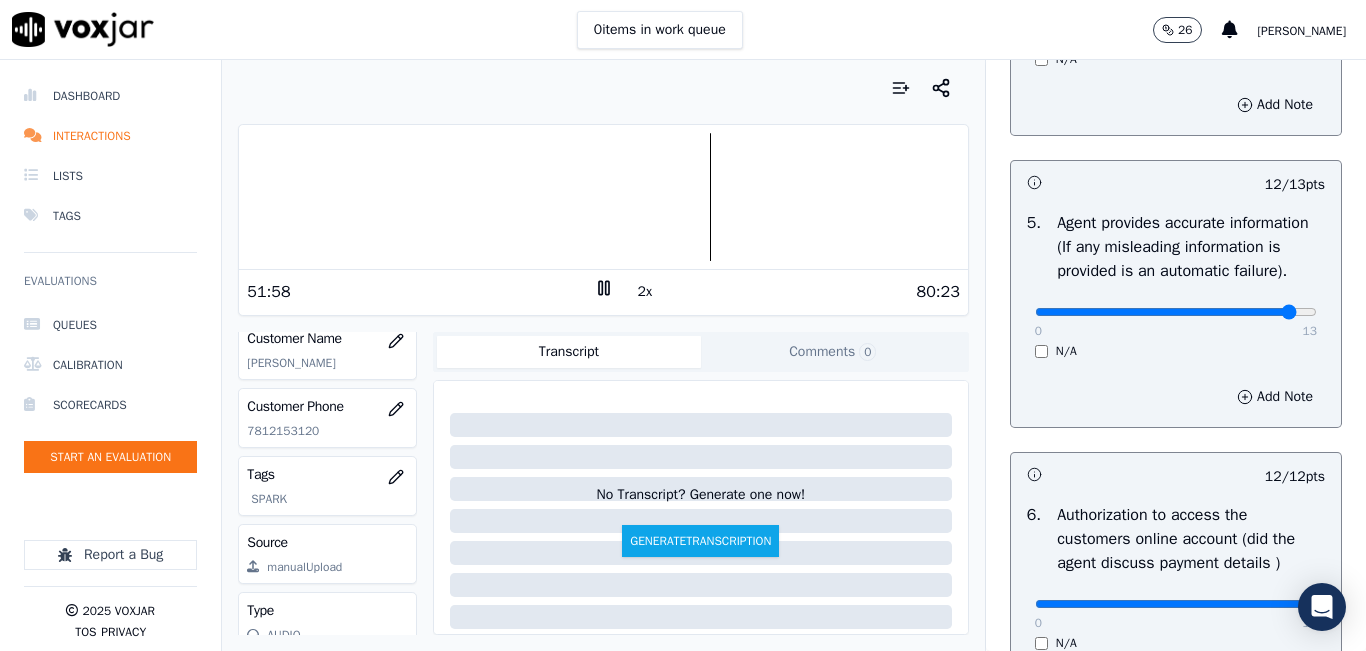 drag, startPoint x: 1259, startPoint y: 345, endPoint x: 1260, endPoint y: 361, distance: 16.03122 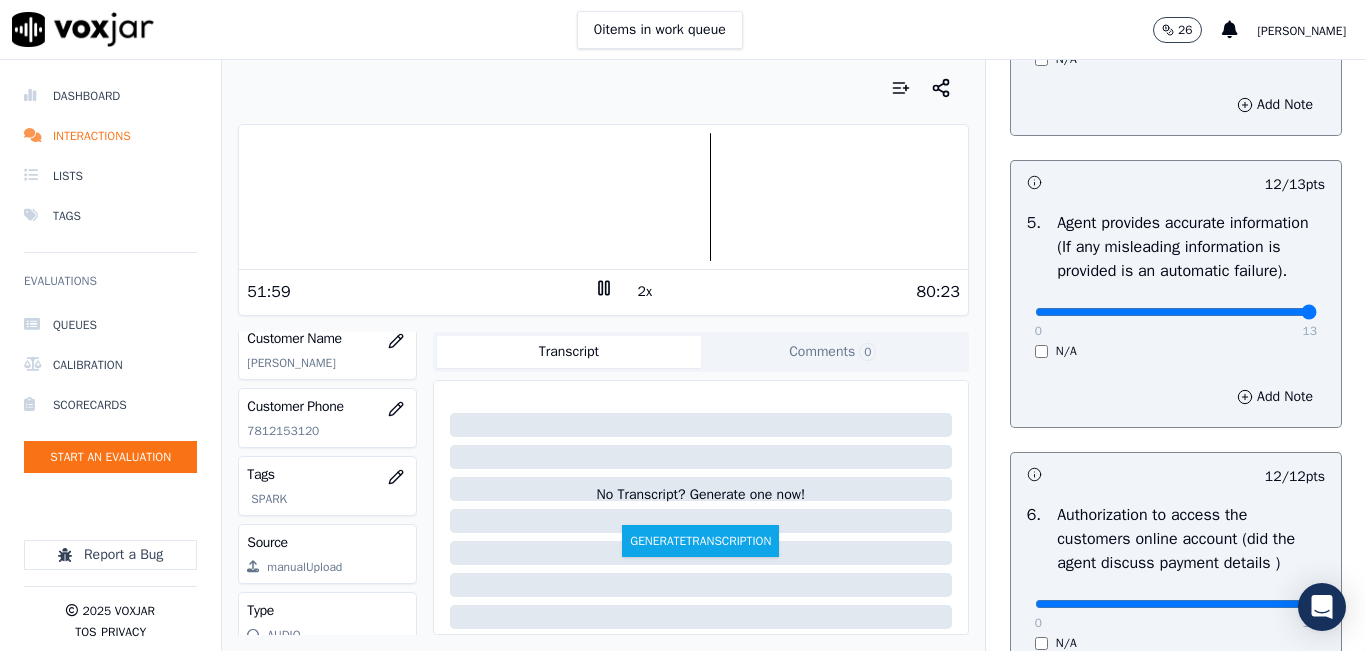 type on "13" 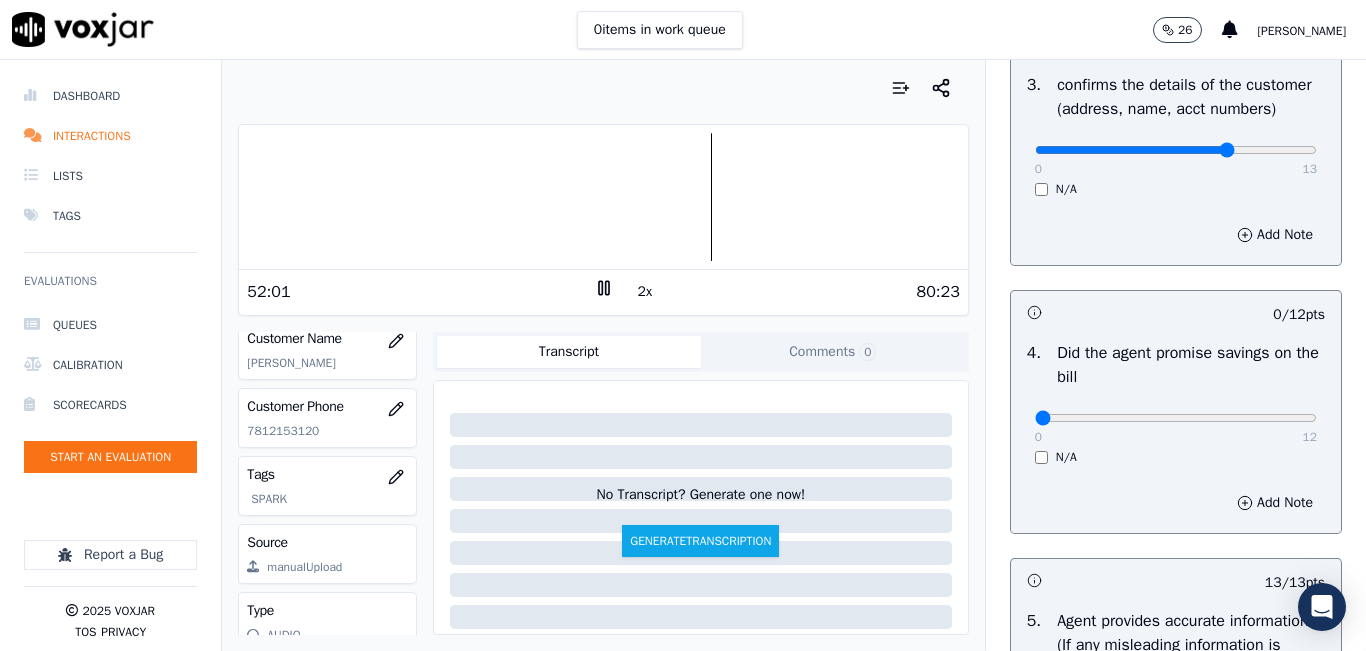 scroll, scrollTop: 700, scrollLeft: 0, axis: vertical 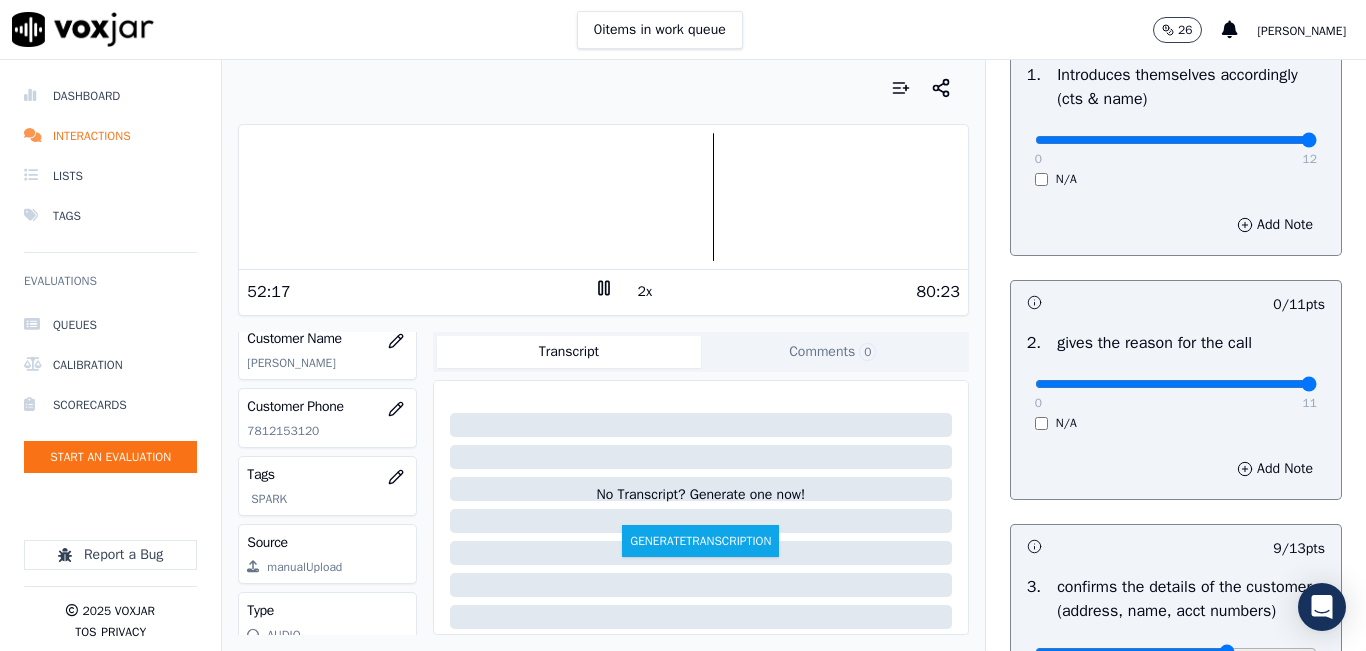 type on "11" 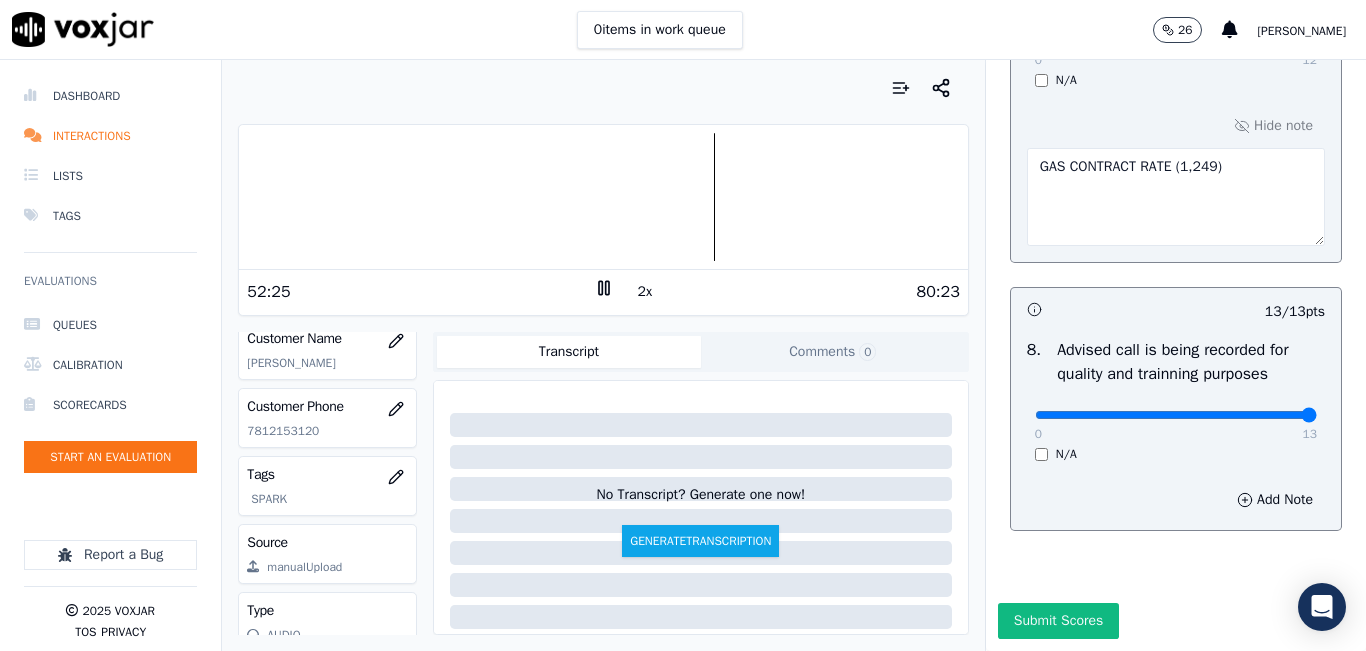 scroll, scrollTop: 2024, scrollLeft: 0, axis: vertical 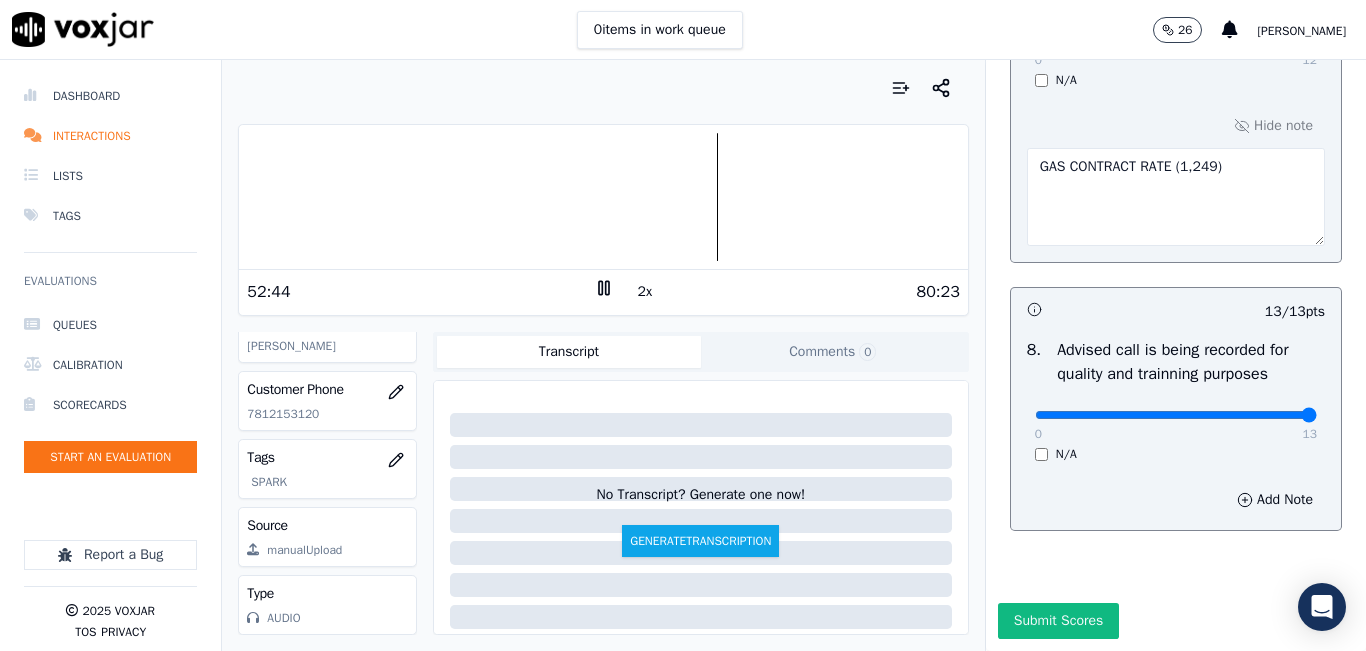 click at bounding box center (603, 88) 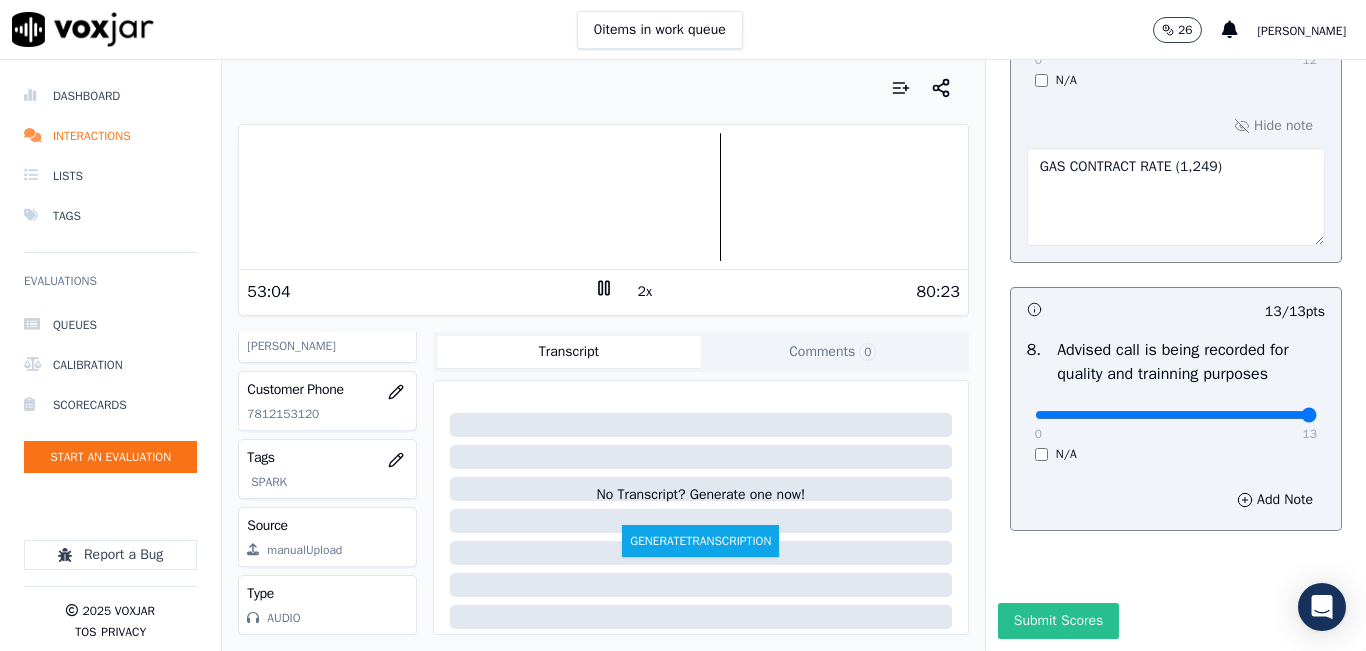 click on "Submit Scores" at bounding box center (1058, 621) 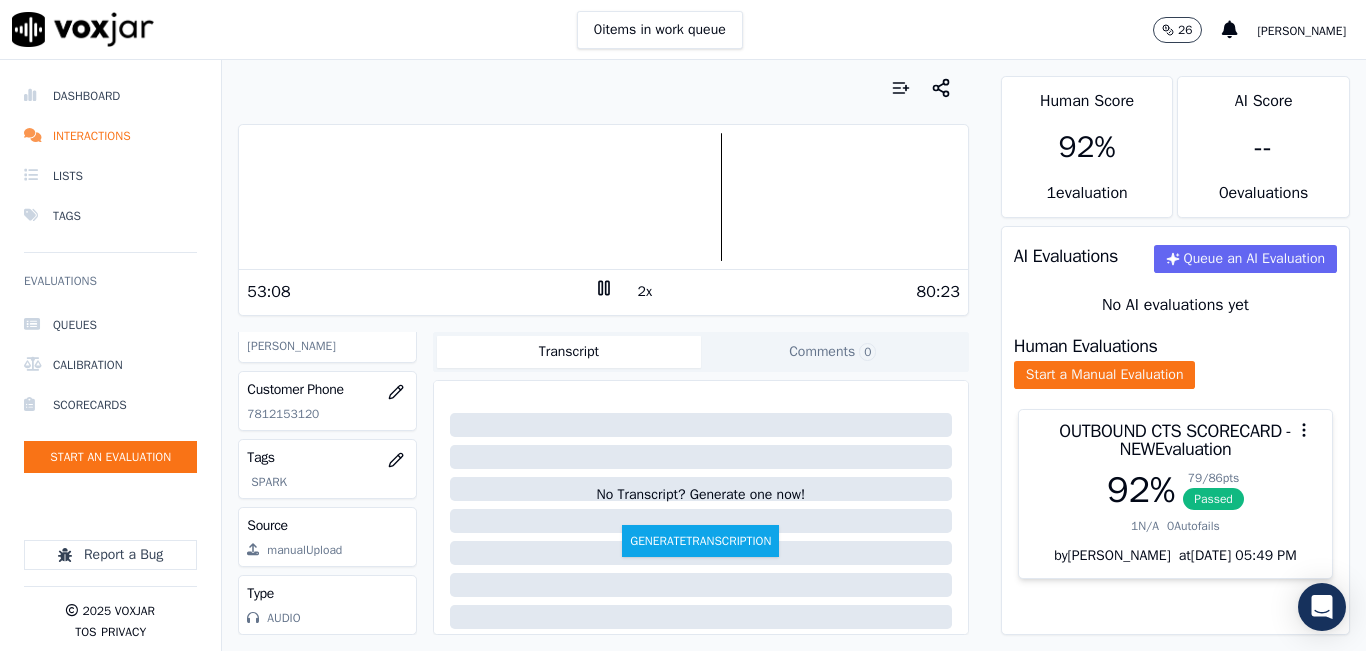 click 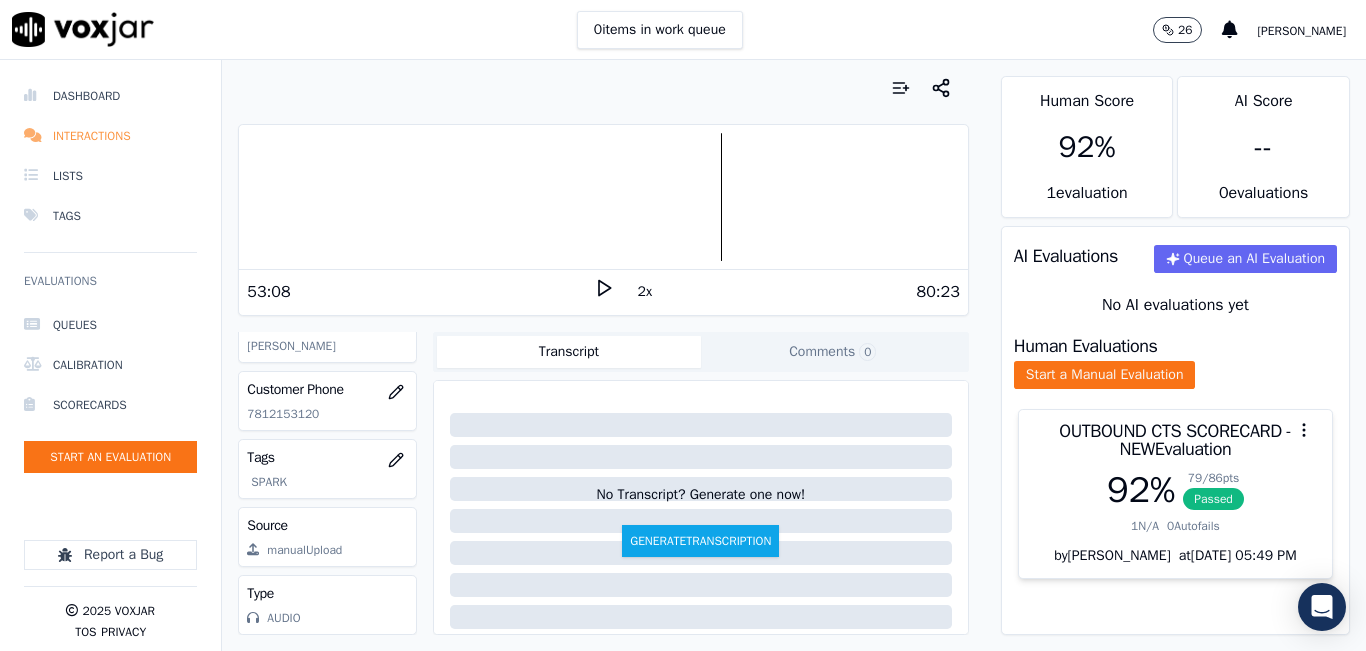 click on "Interactions" at bounding box center [110, 136] 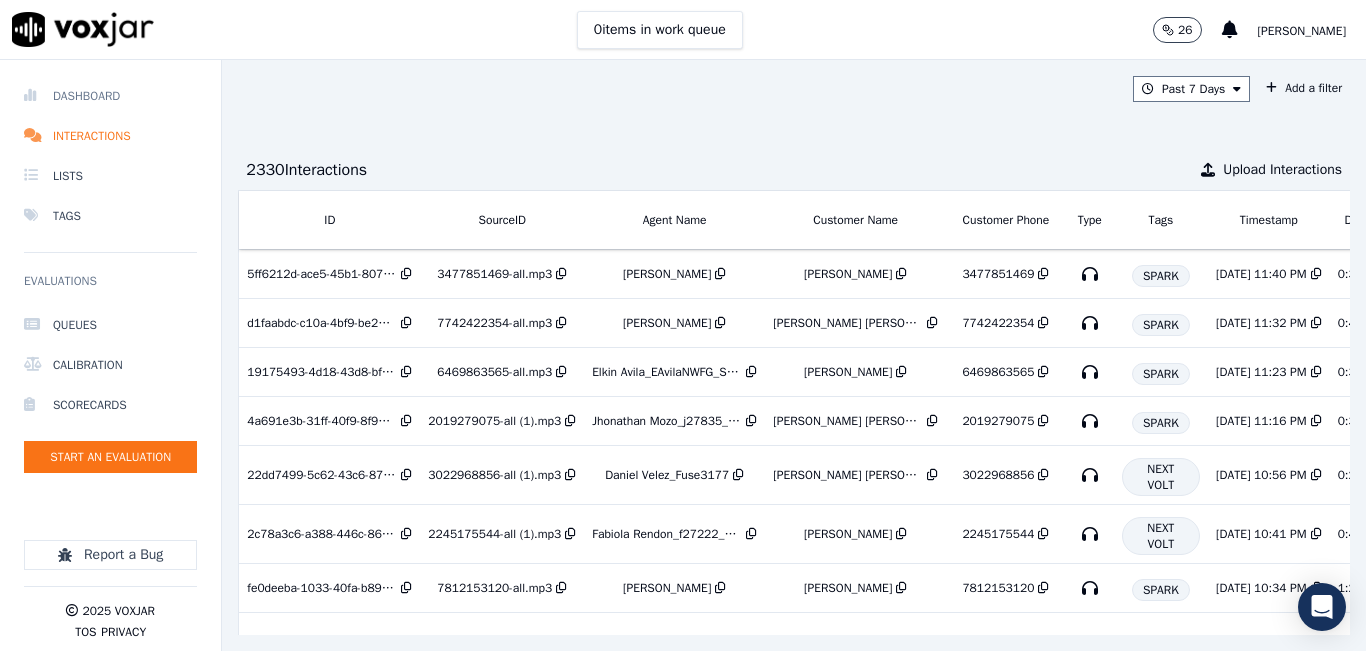 click on "Dashboard" at bounding box center [110, 96] 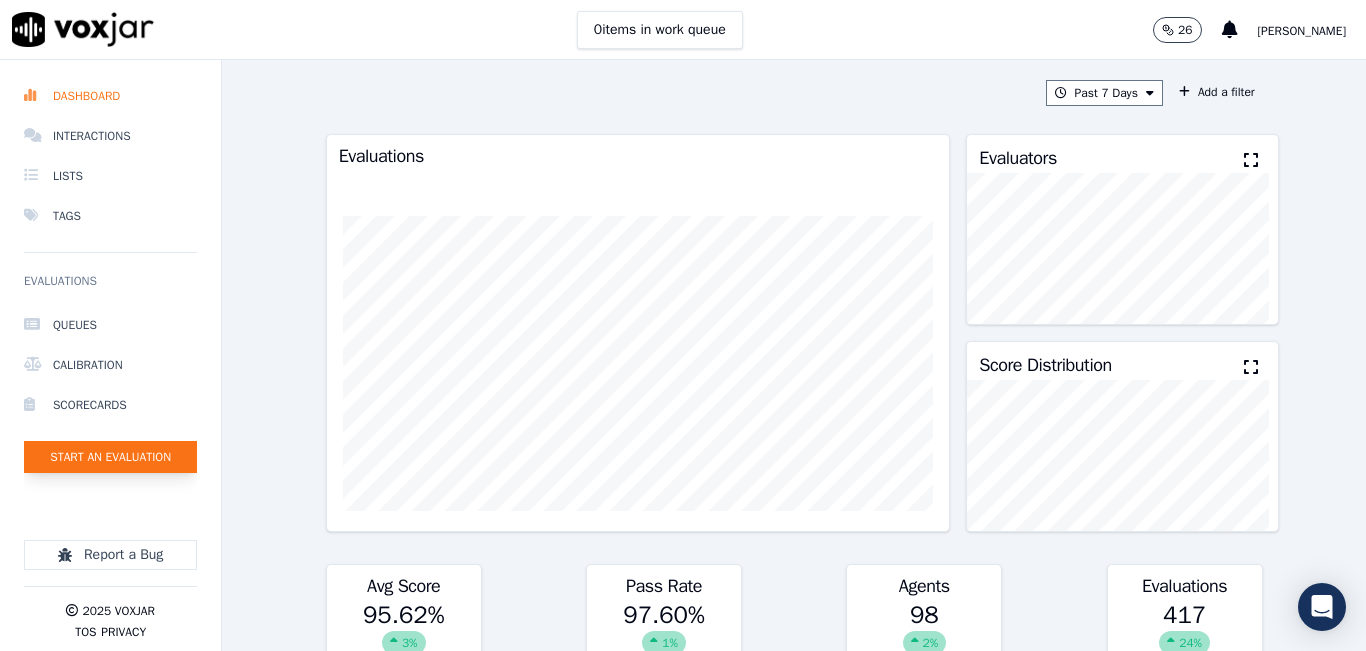 click on "Start an Evaluation" 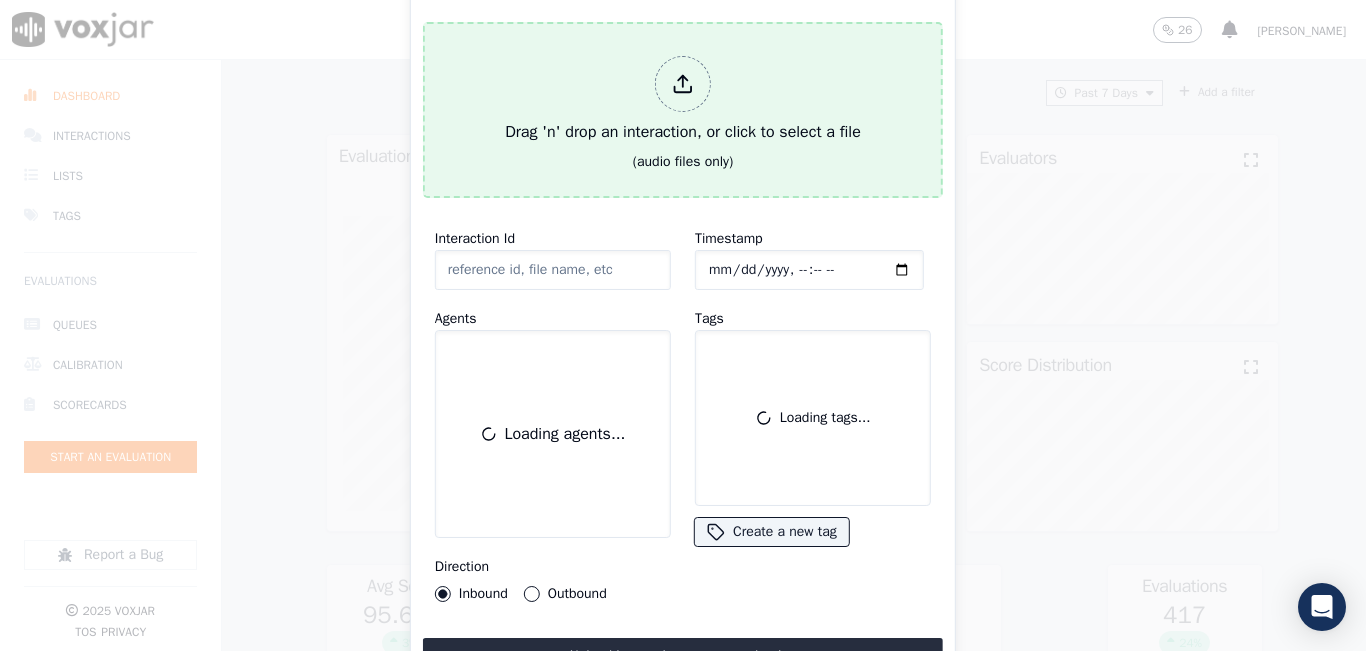 click on "Drag 'n' drop an interaction, or click to select a file   (audio files only)" at bounding box center [683, 110] 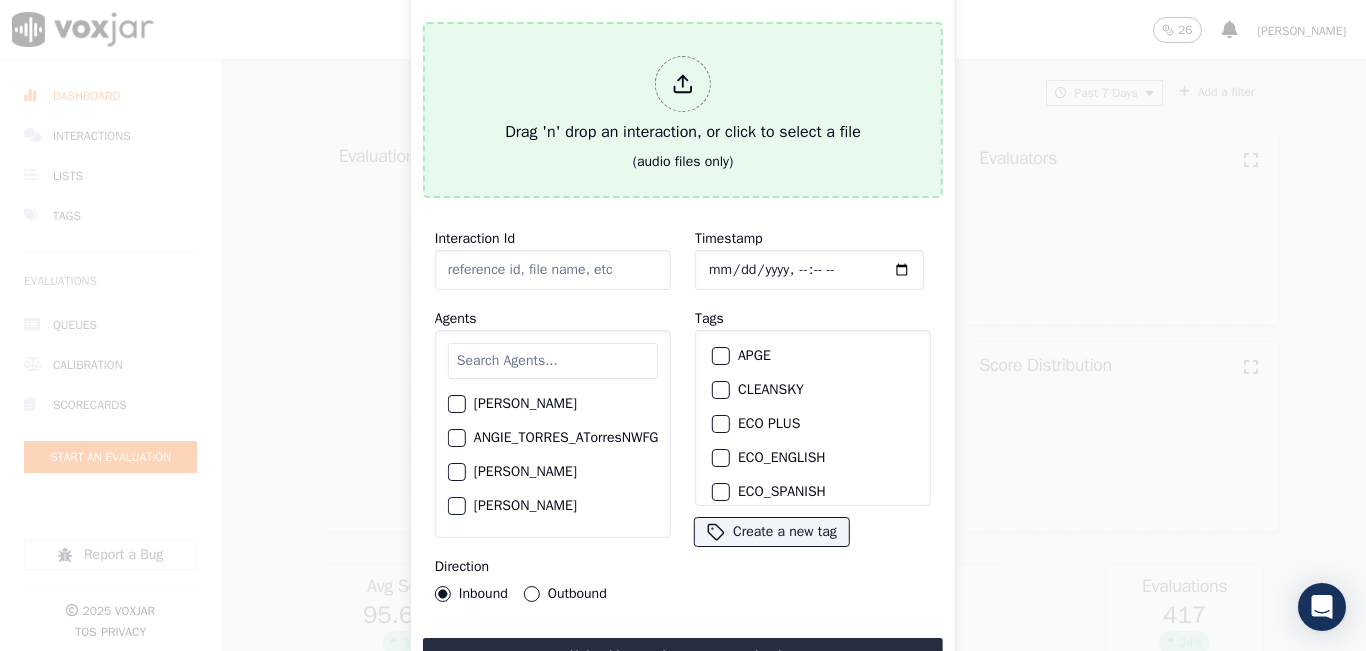 type on "20250722-171938_2086969062-all.mp3" 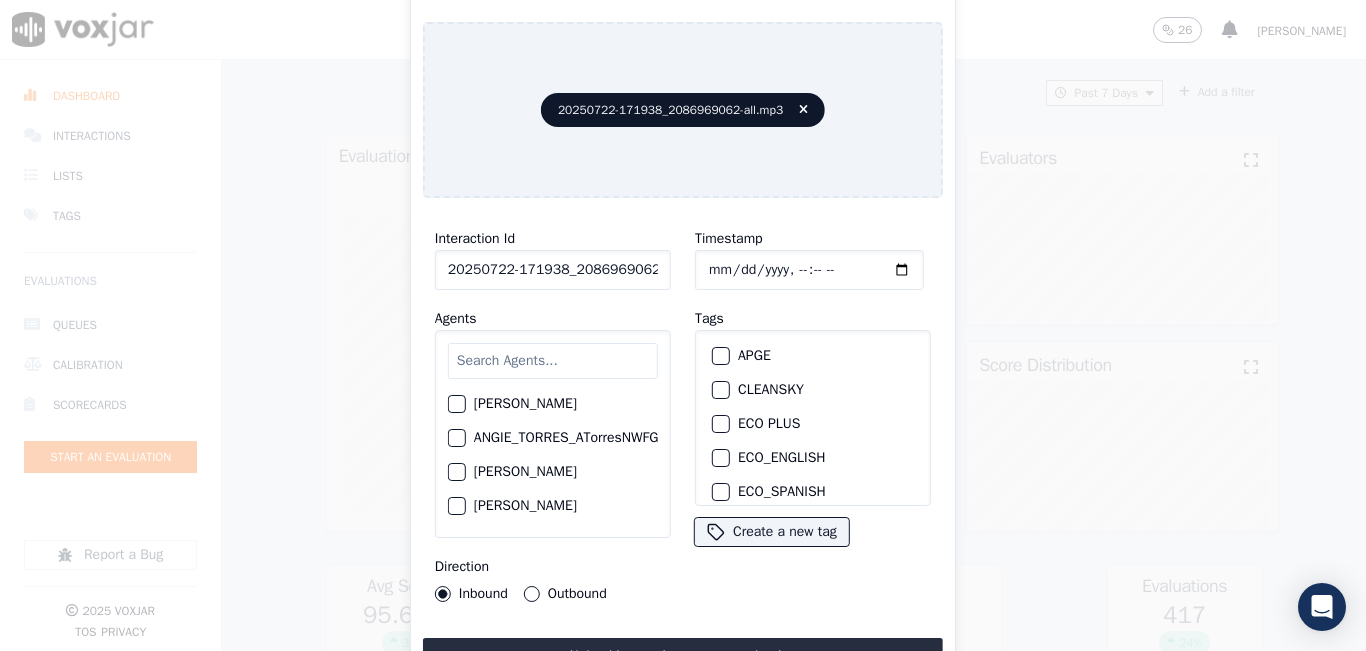 click at bounding box center (553, 361) 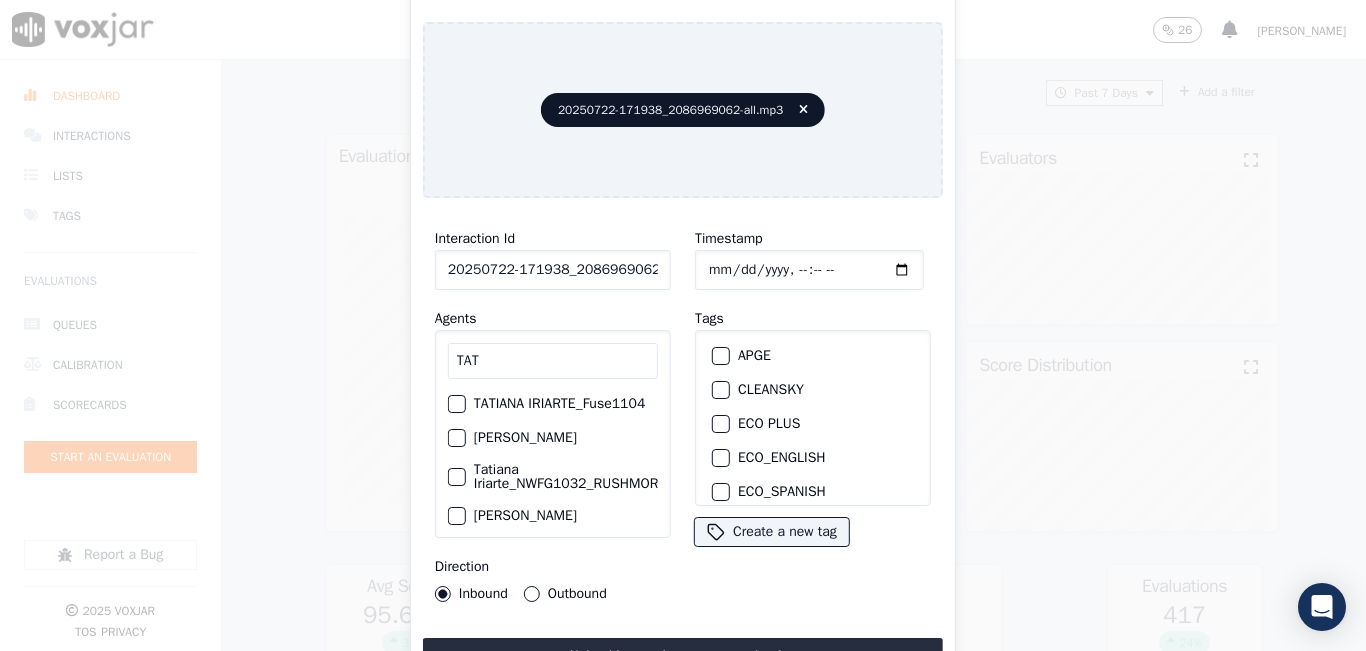 type on "TAT" 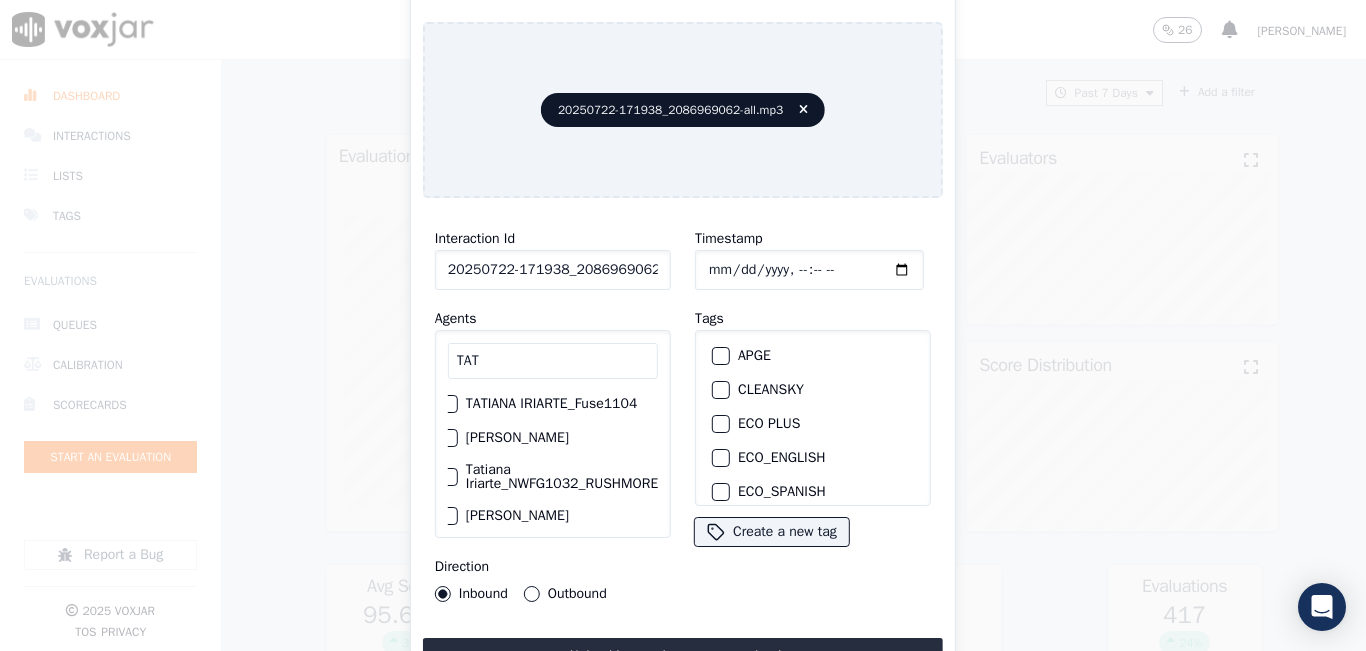 scroll, scrollTop: 0, scrollLeft: 34, axis: horizontal 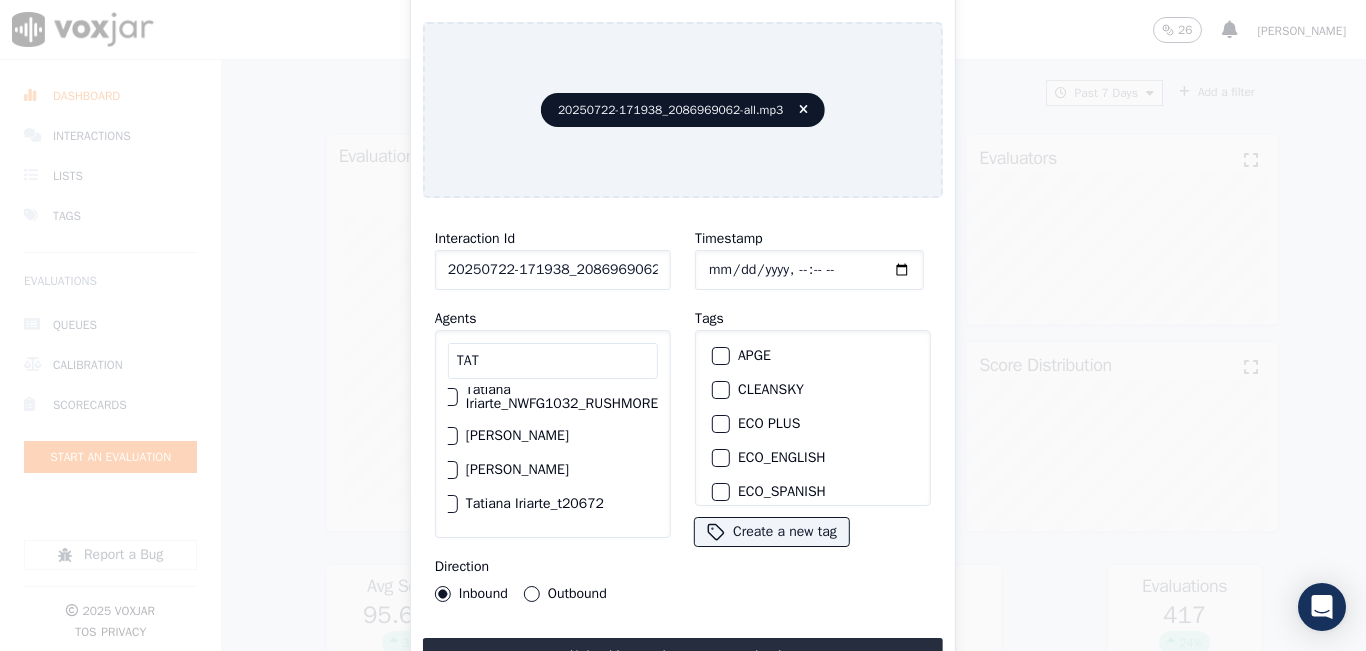 click on "Tatiana Iriarte_SYMMETRY" 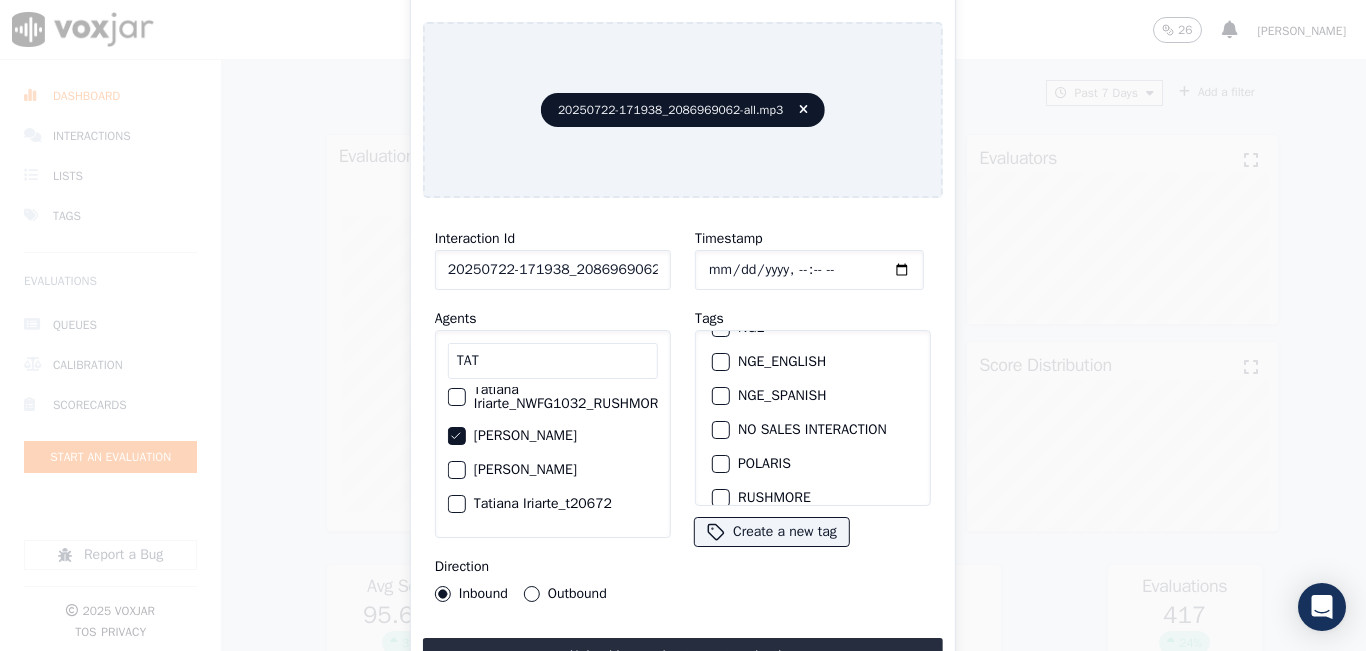 scroll, scrollTop: 400, scrollLeft: 0, axis: vertical 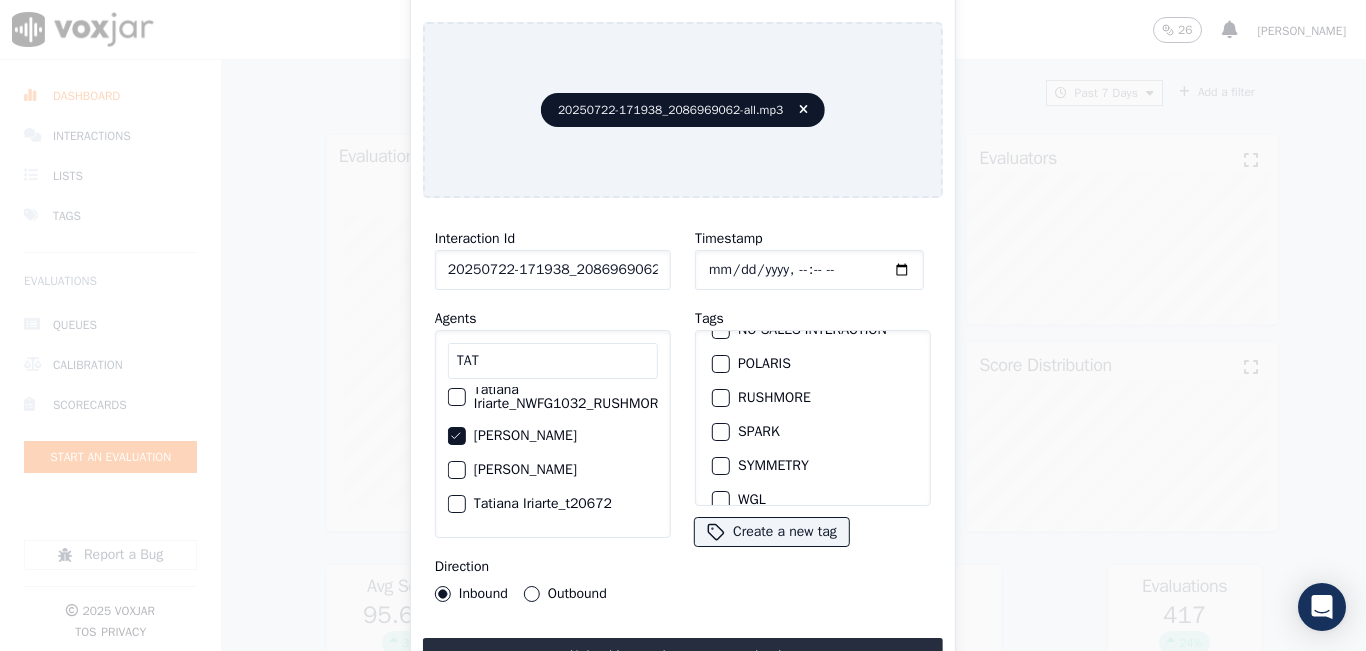 click at bounding box center [720, 432] 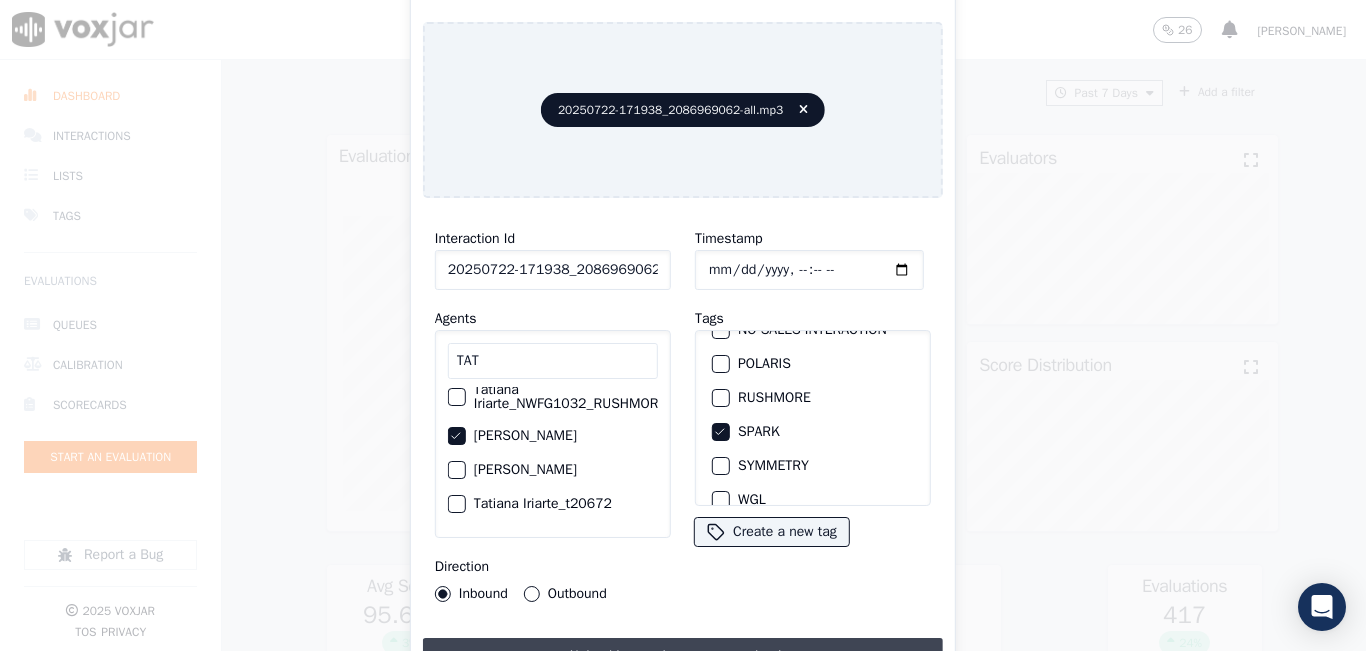 click on "Upload interaction to start evaluation" at bounding box center (683, 656) 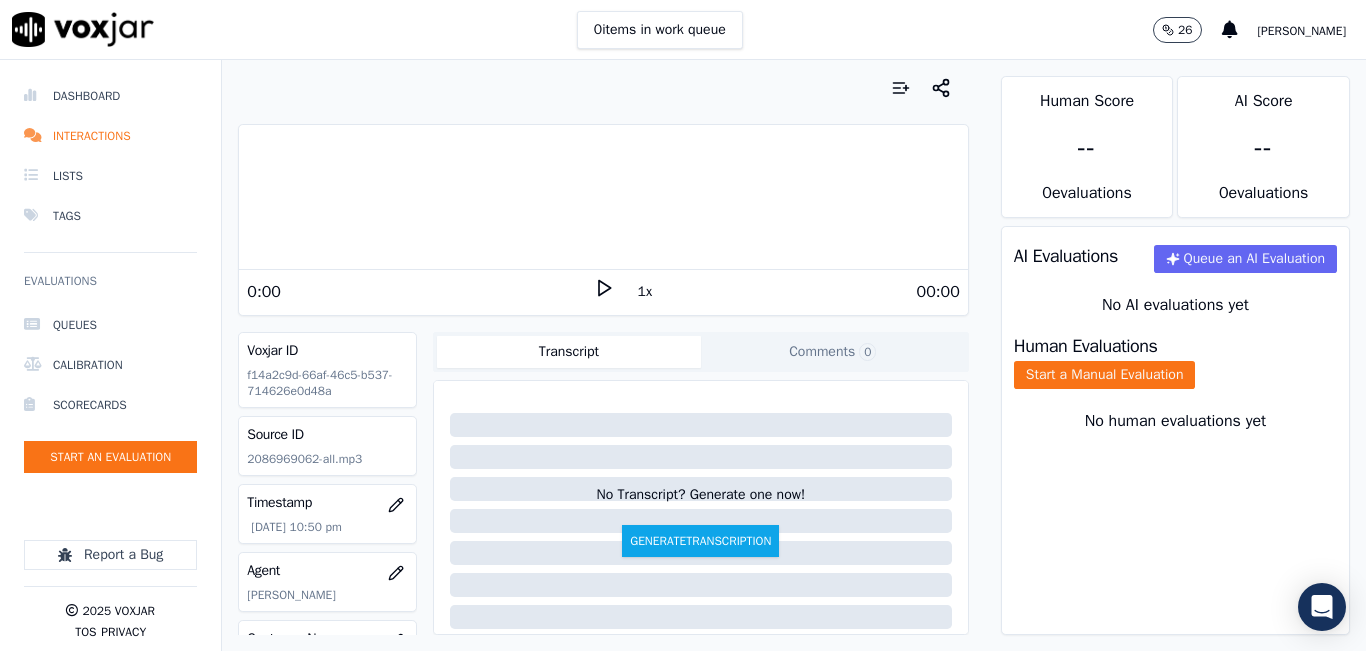 click on "1x" at bounding box center (645, 292) 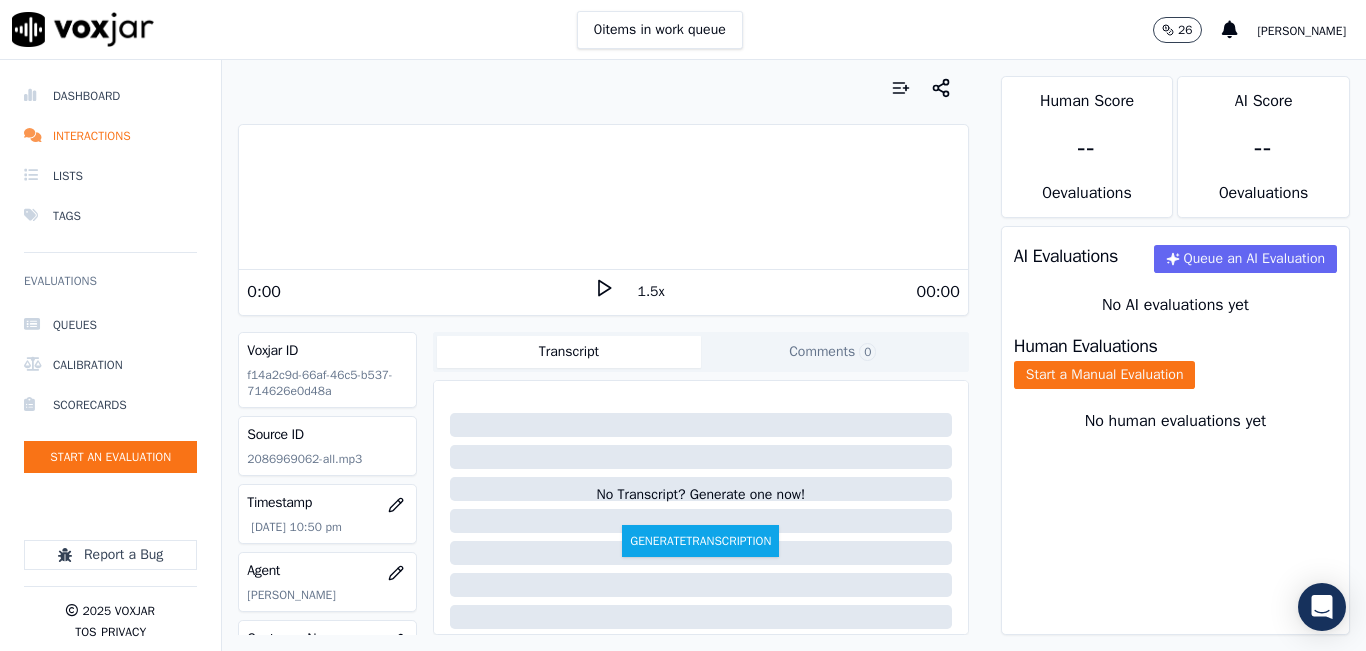 click on "1.5x" at bounding box center (651, 292) 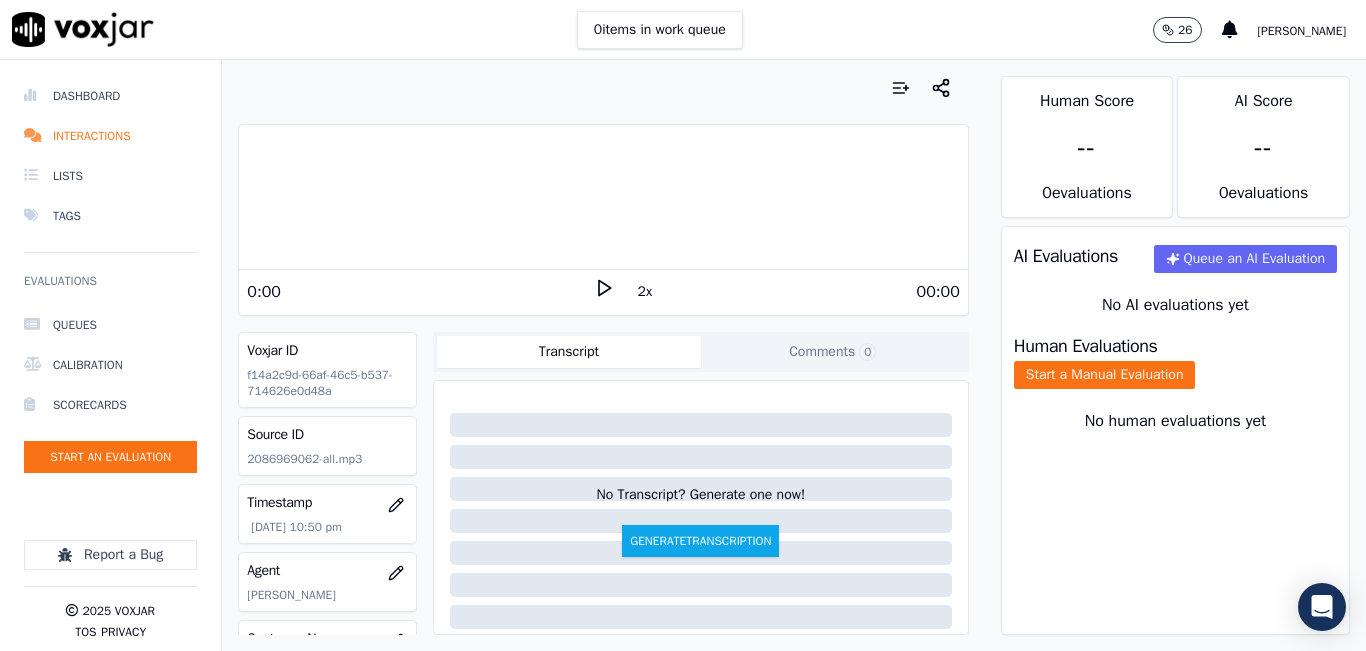 click 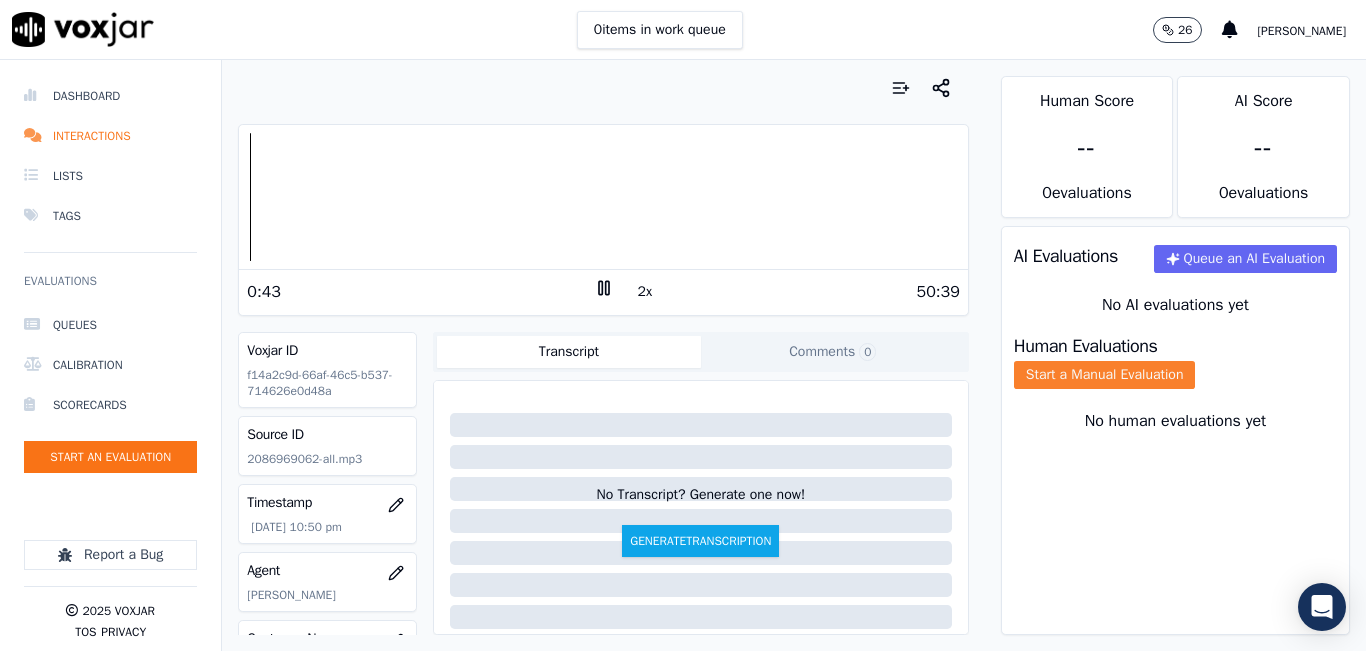click on "Start a Manual Evaluation" 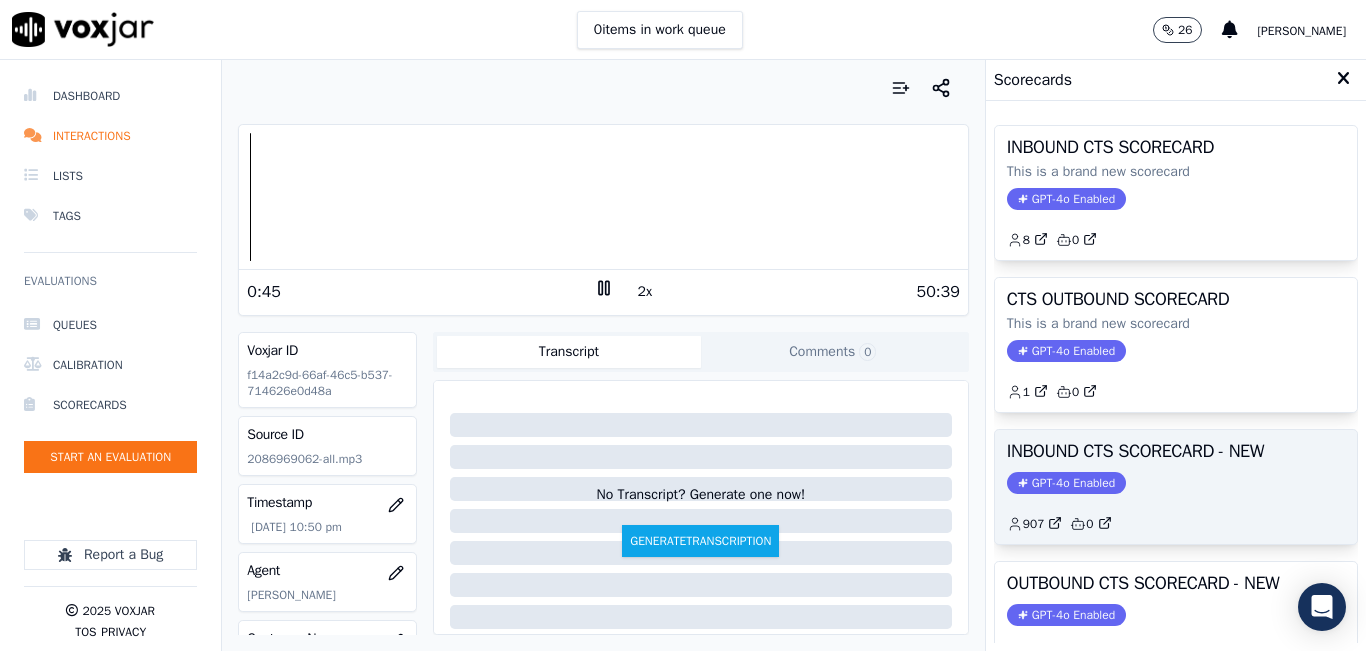 click on "GPT-4o Enabled" 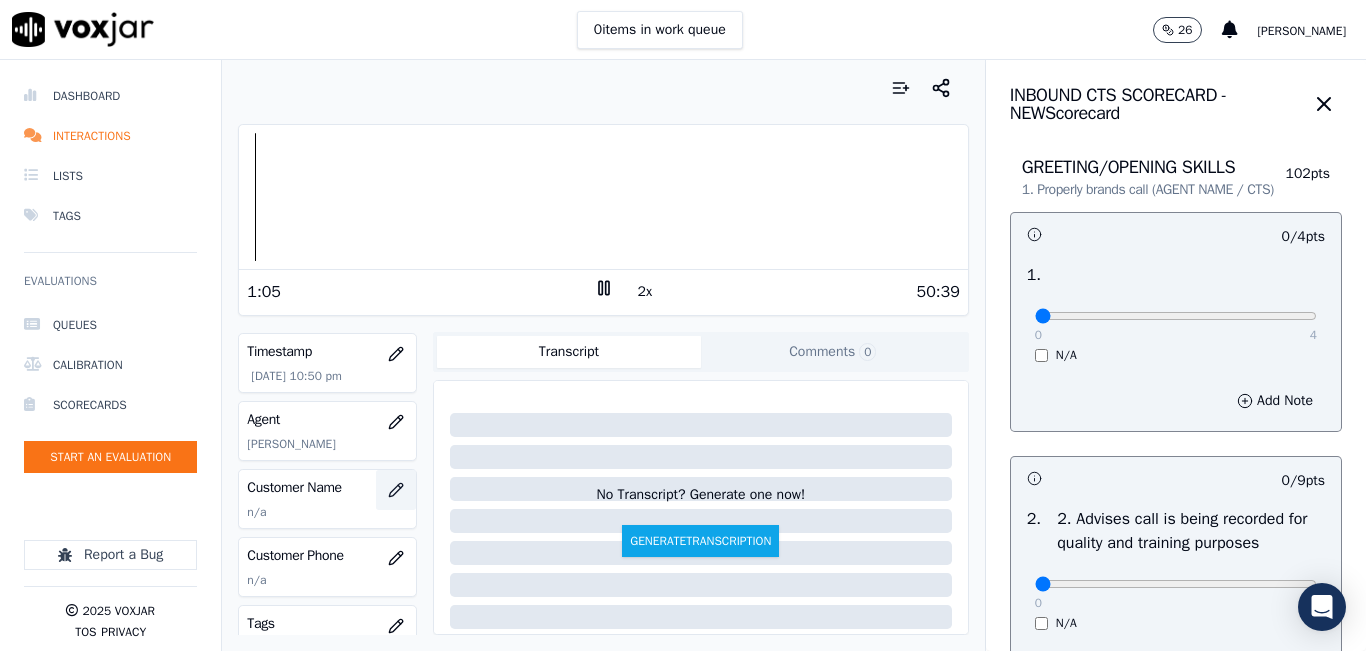 scroll, scrollTop: 200, scrollLeft: 0, axis: vertical 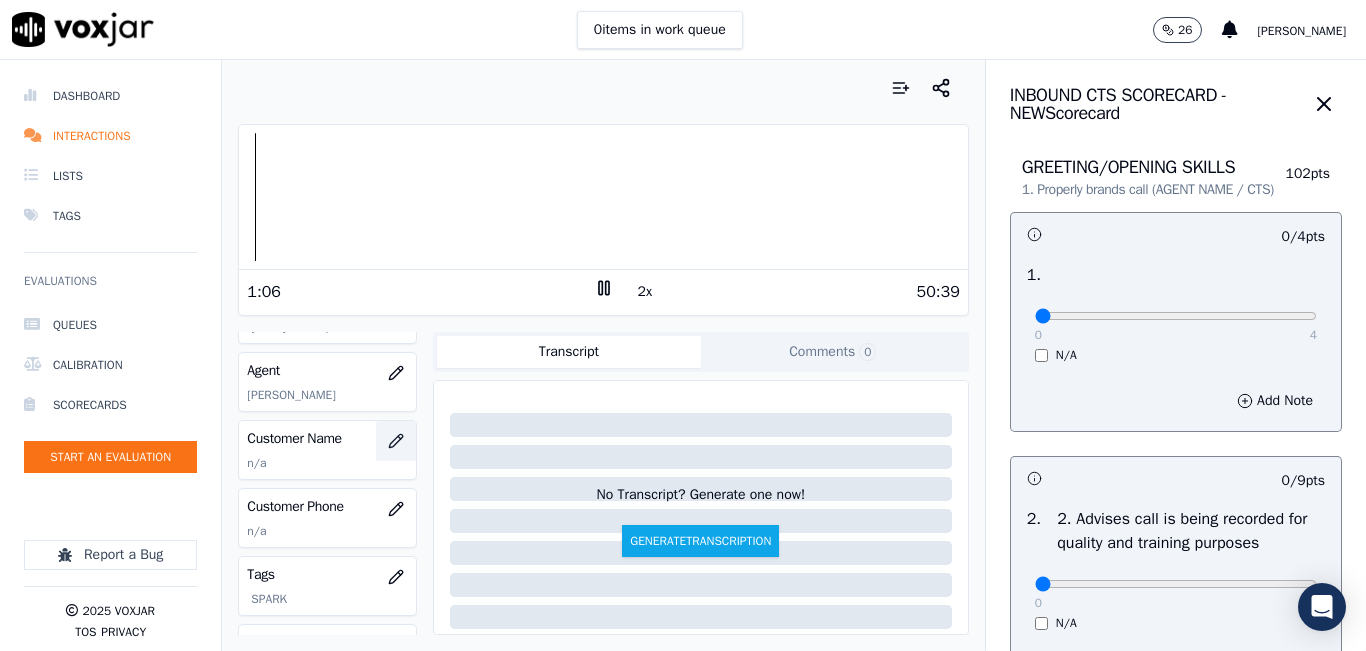 click 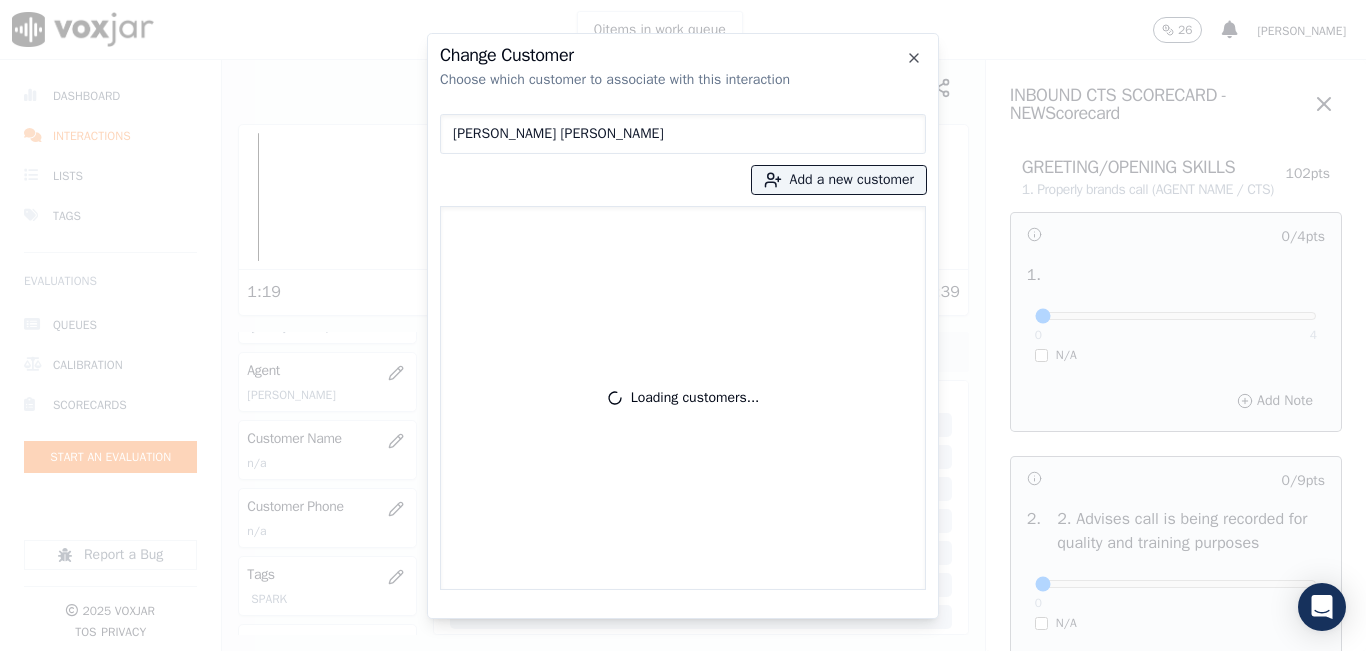 type on "DANYEL EASTON HYDE" 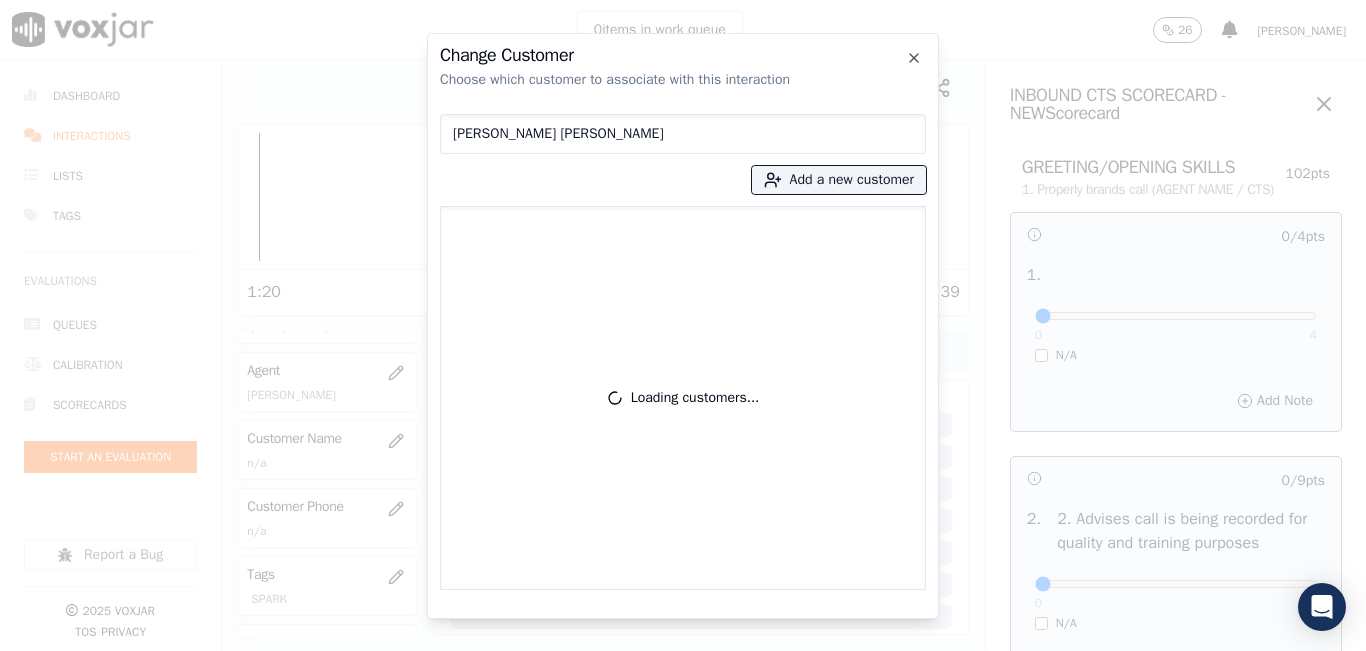 type 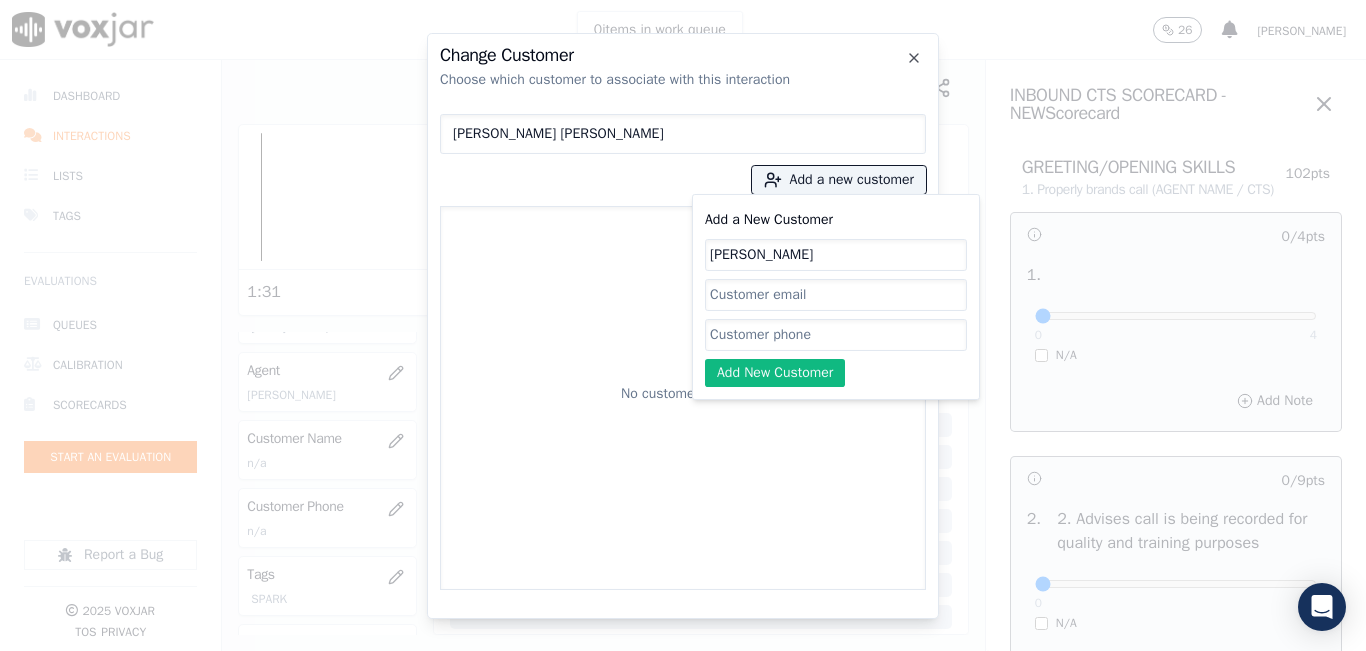 type on "DANI" 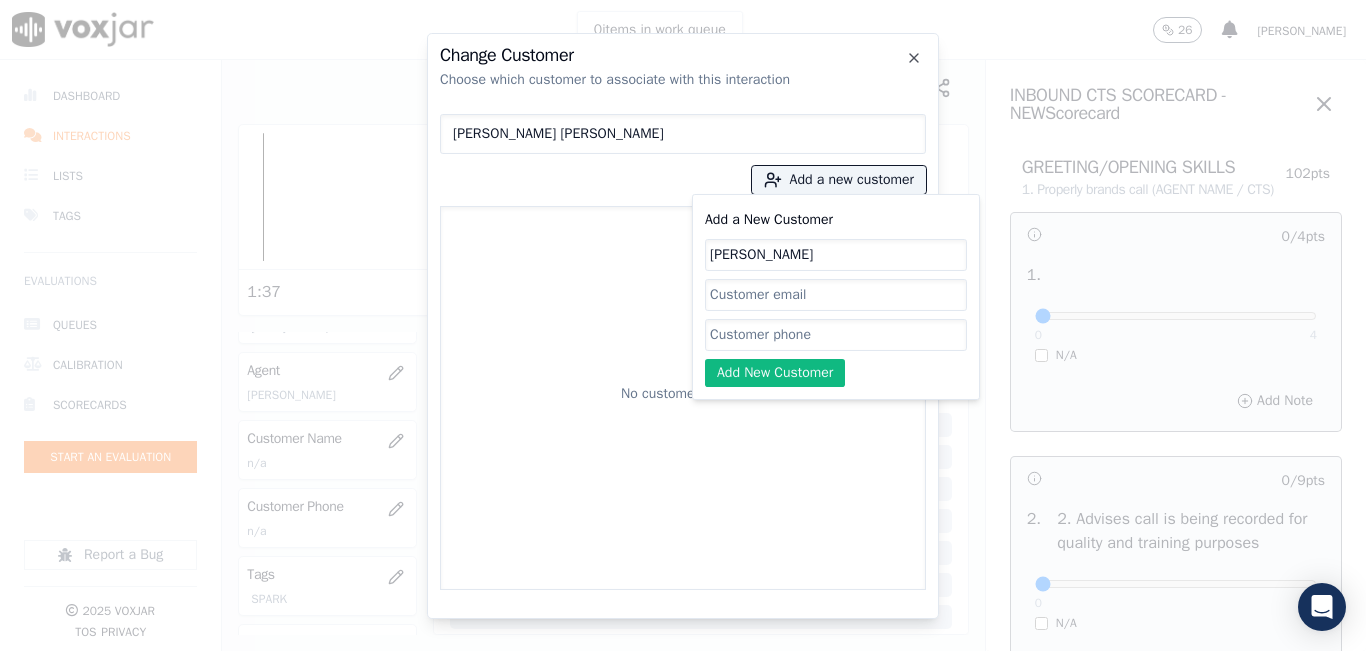 click on "DANYEL EASTON HYDE" at bounding box center [683, 134] 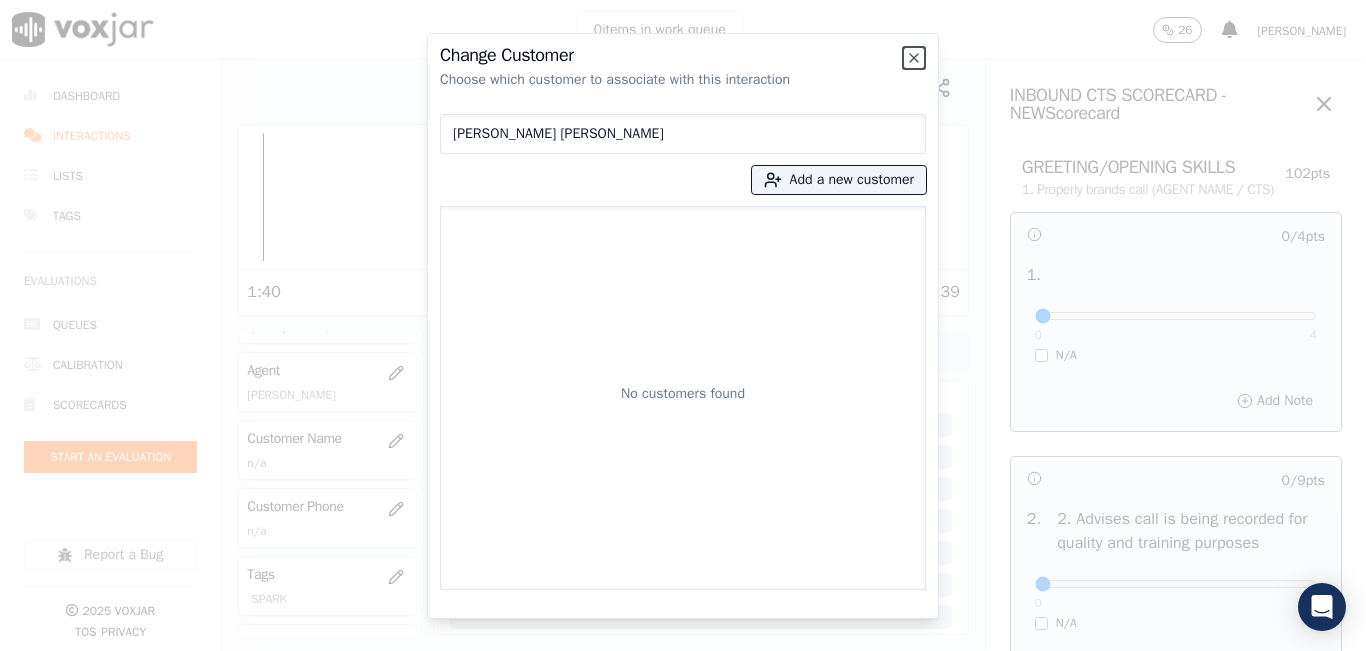 type 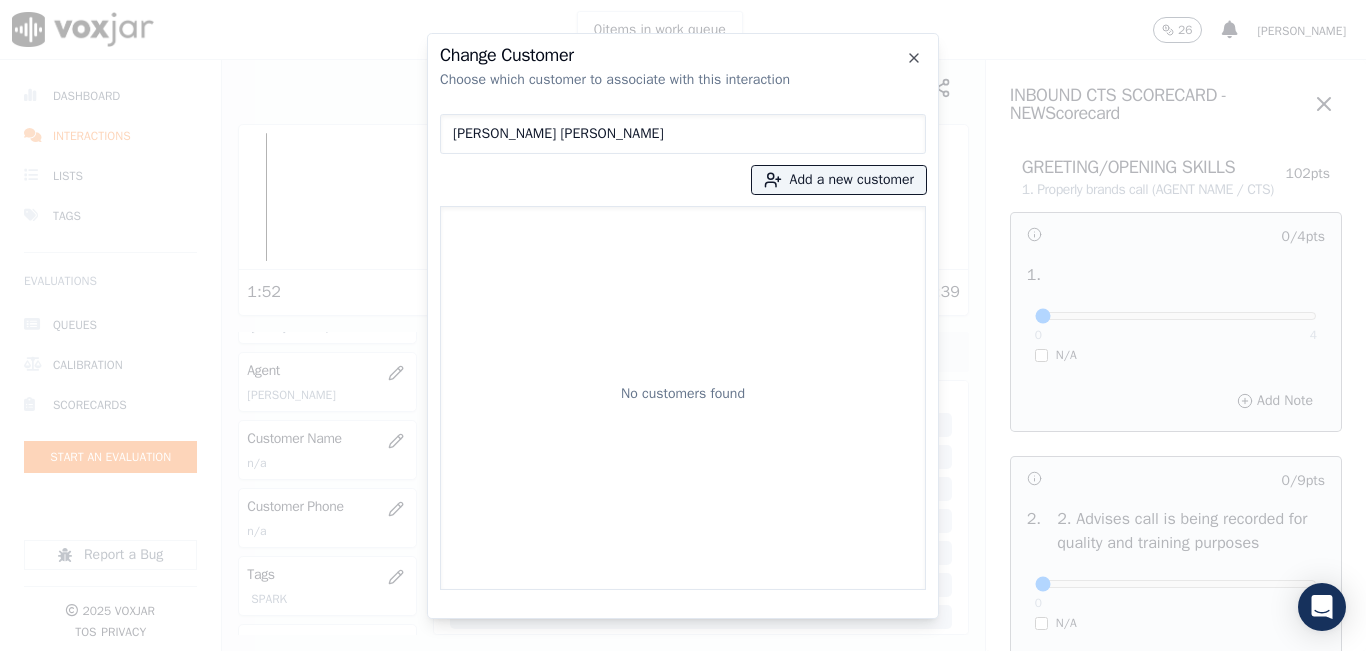 type on "DANIEL EASTON HYDE" 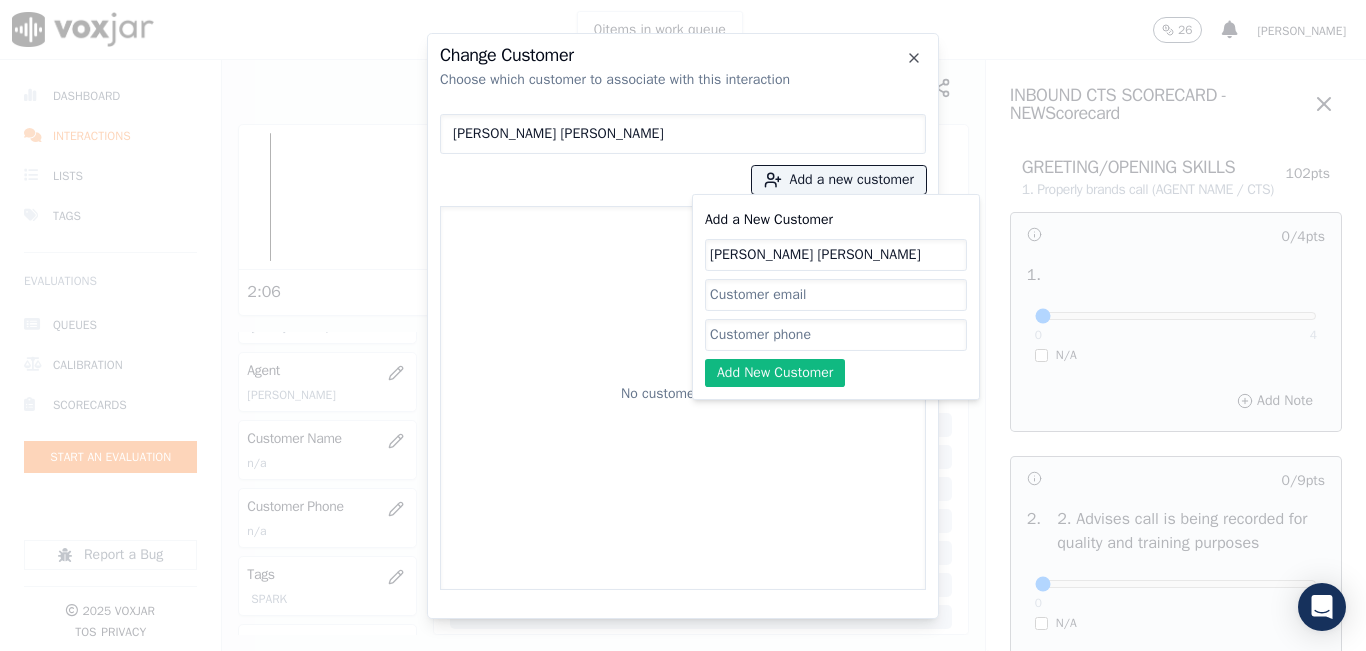 type on "DANIEL EASTON HYDE" 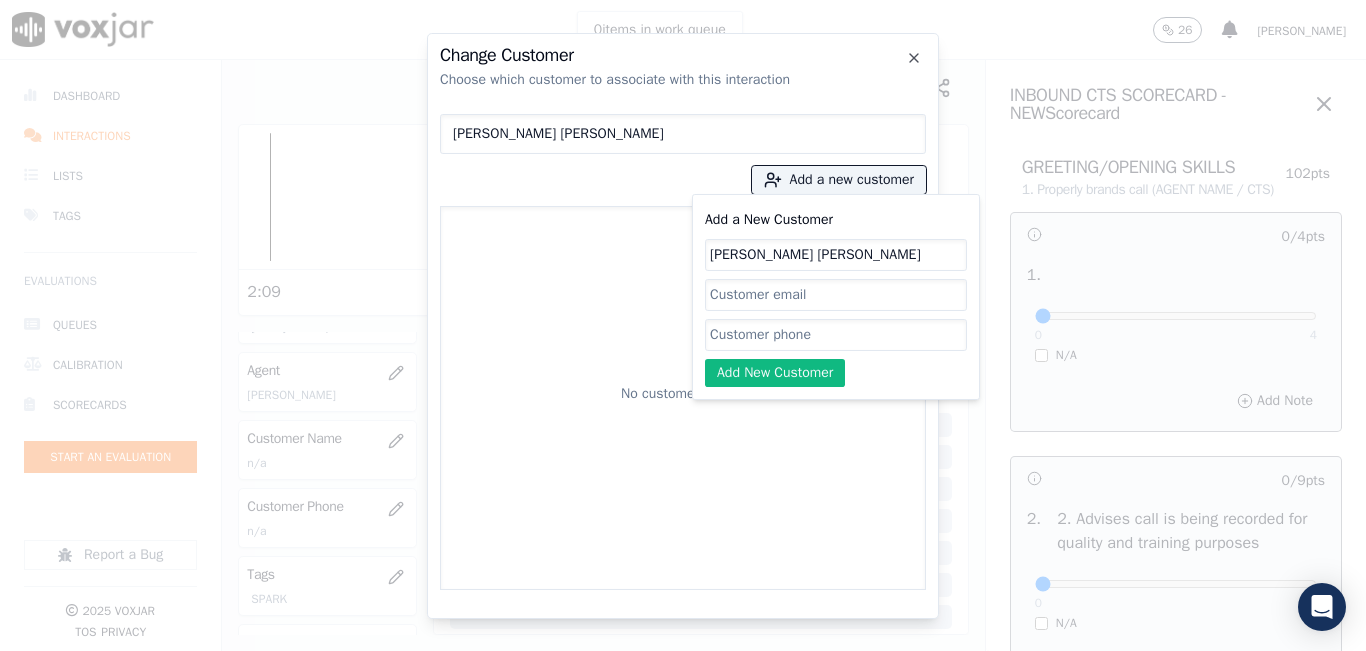 paste on "2086969062" 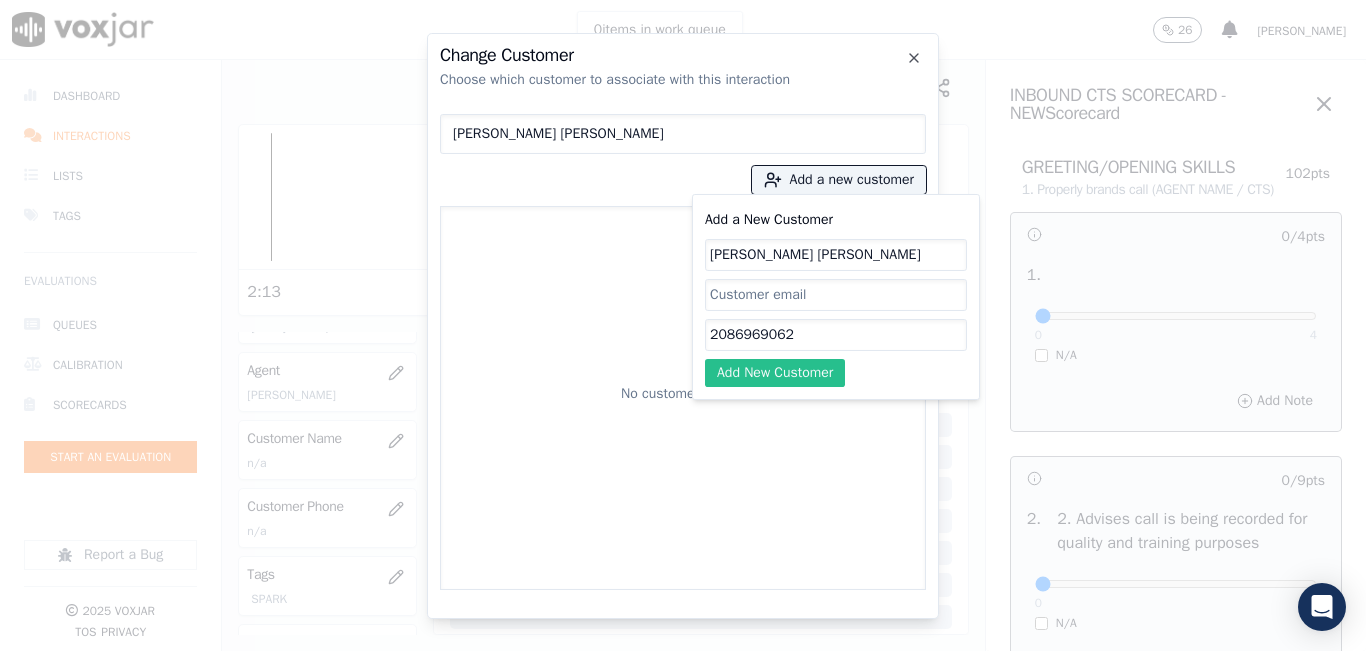 type on "2086969062" 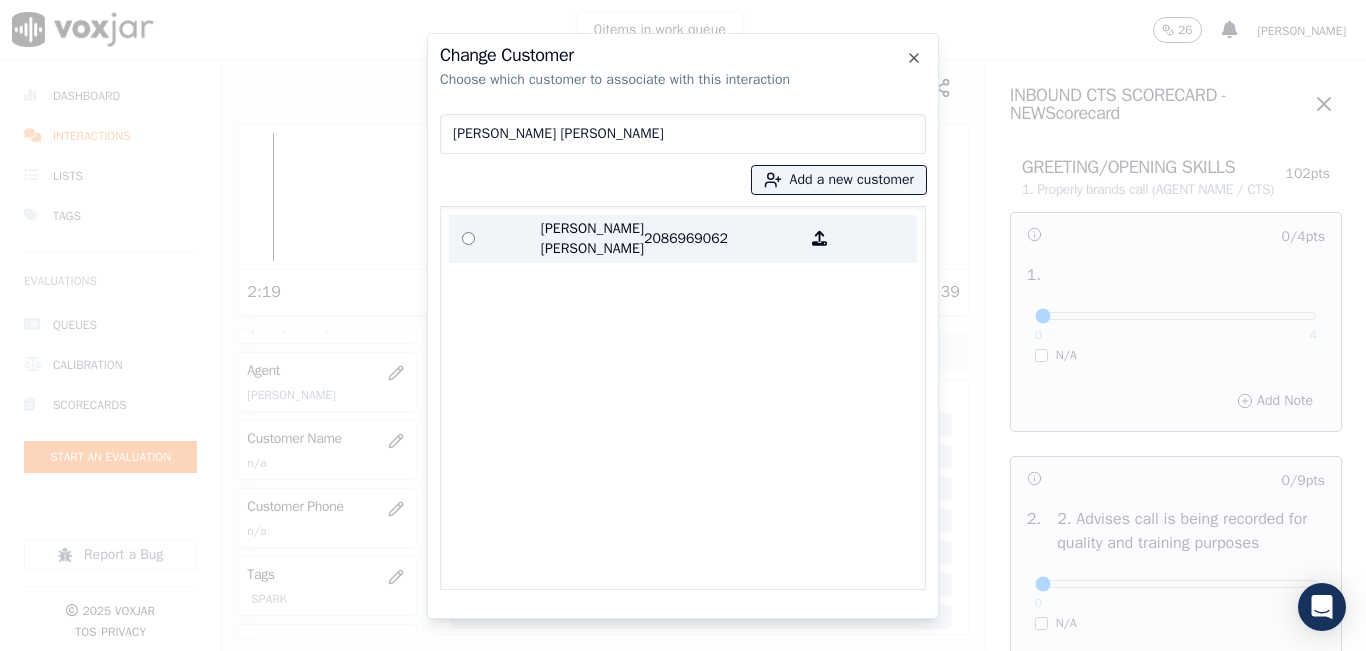 click on "2086969062" at bounding box center (722, 239) 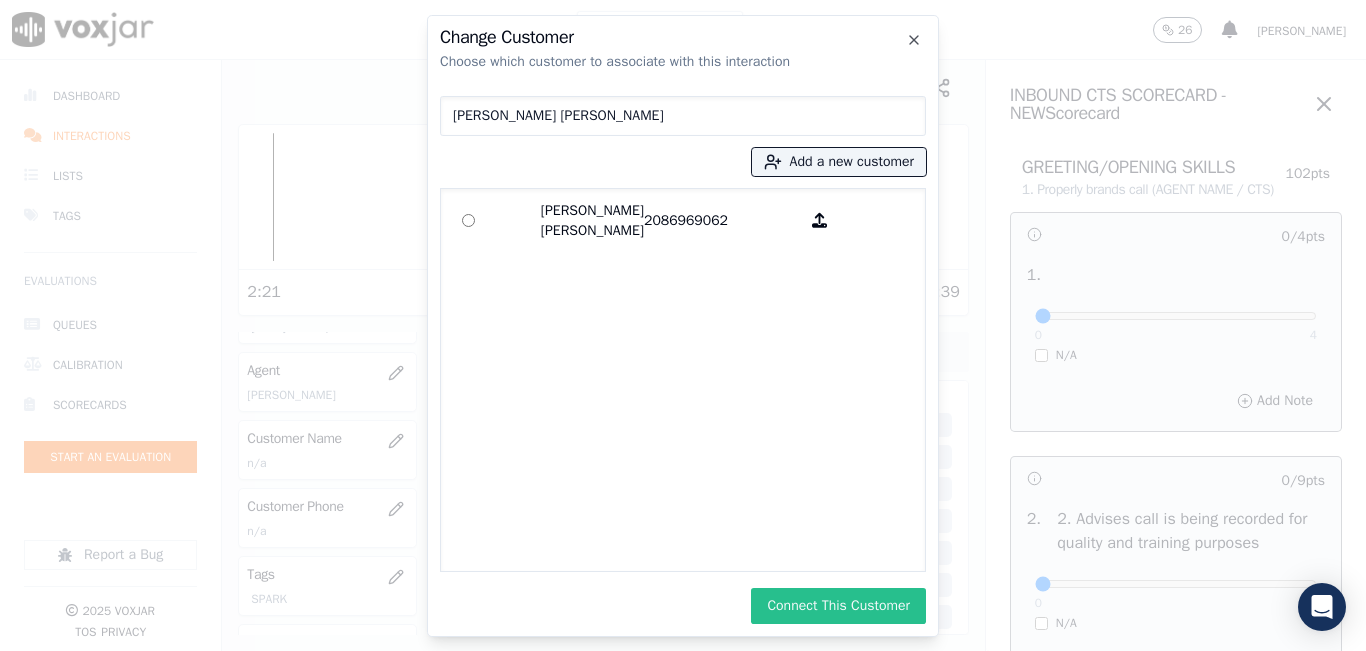 click on "Connect This Customer" at bounding box center [838, 606] 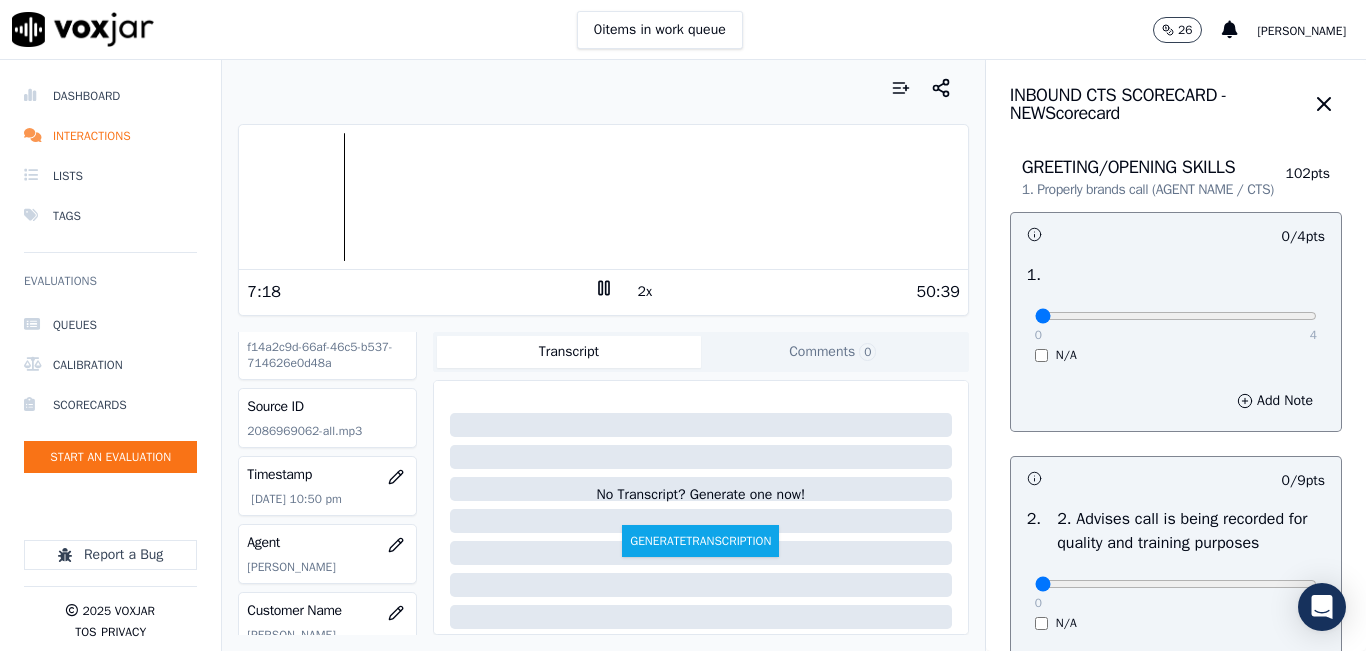scroll, scrollTop: 0, scrollLeft: 0, axis: both 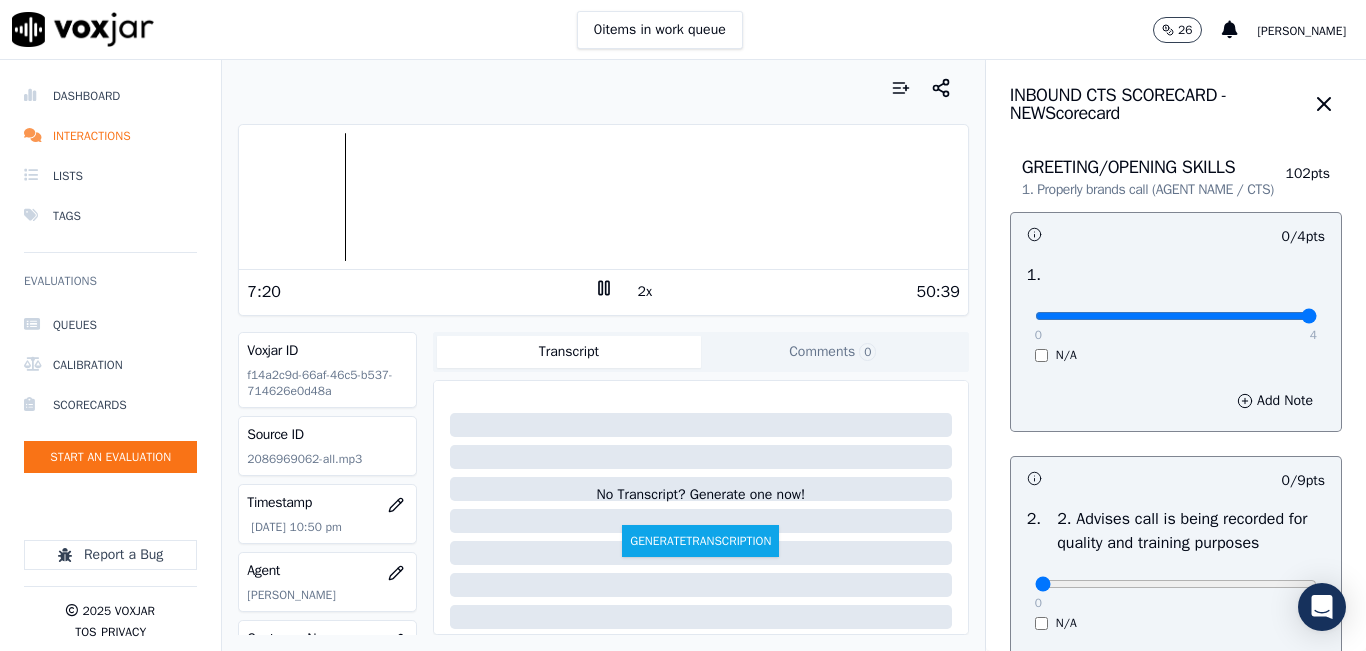 type on "4" 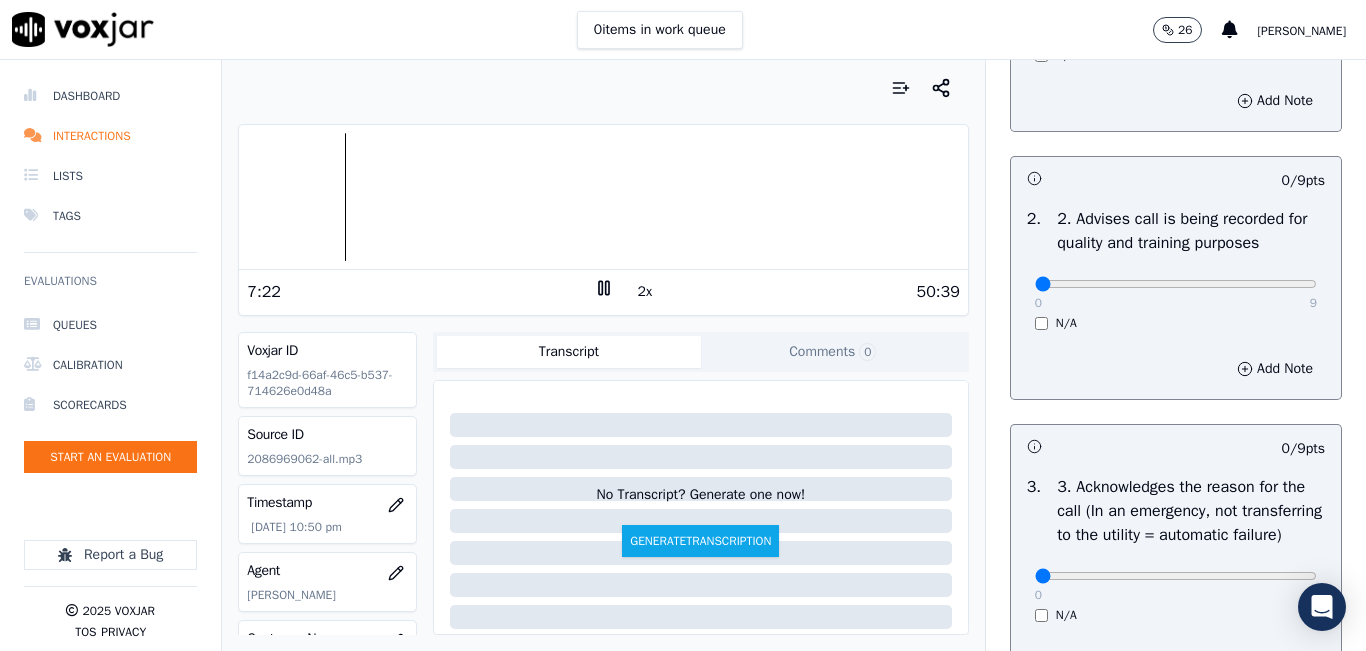 scroll, scrollTop: 400, scrollLeft: 0, axis: vertical 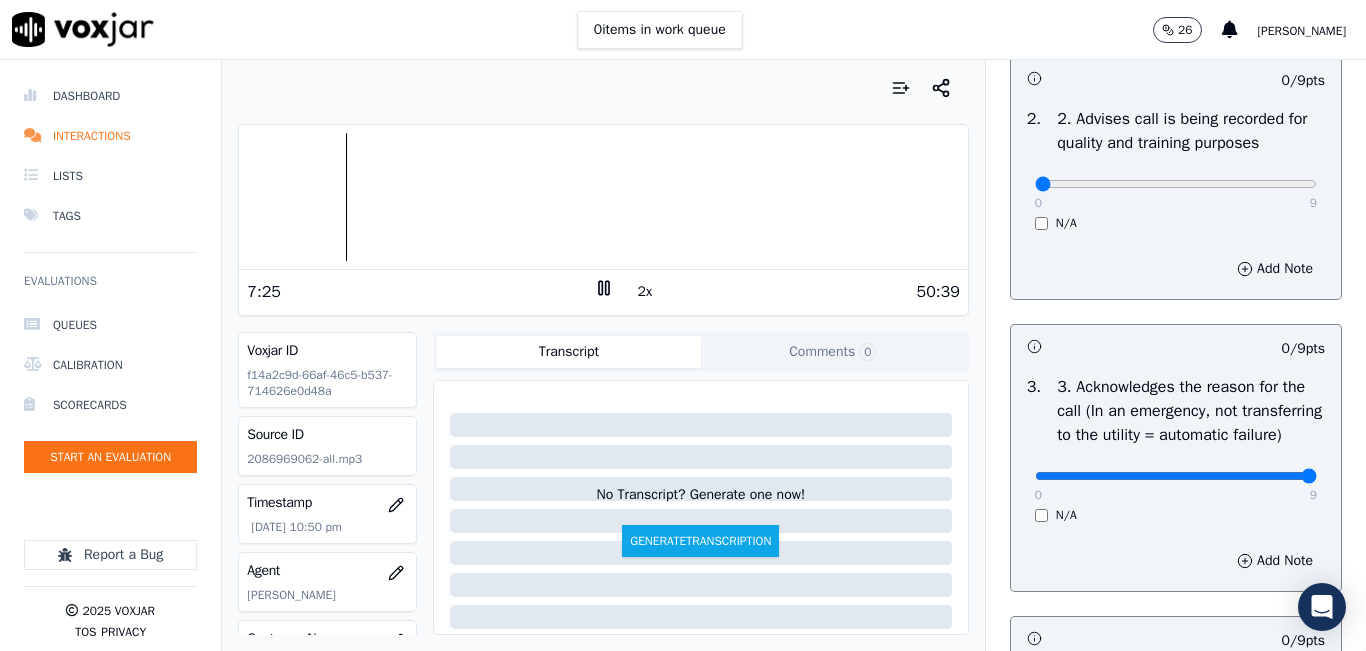 drag, startPoint x: 1276, startPoint y: 517, endPoint x: 1235, endPoint y: 431, distance: 95.27329 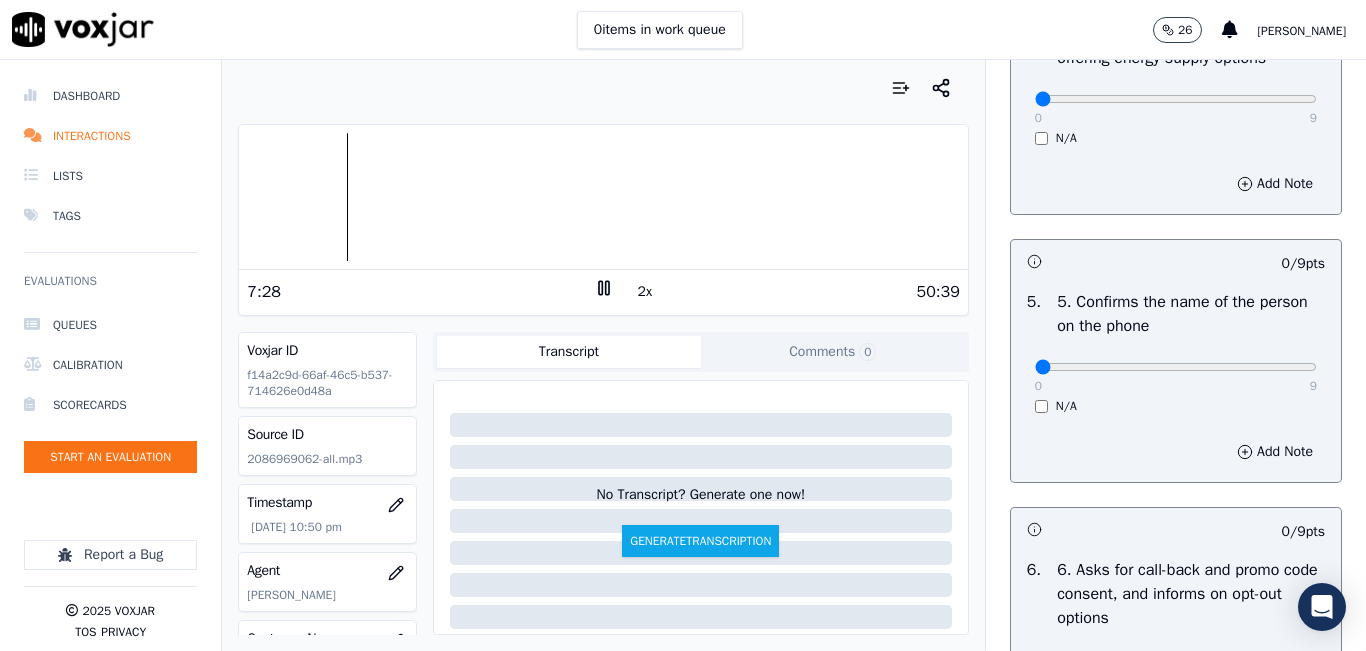 scroll, scrollTop: 1200, scrollLeft: 0, axis: vertical 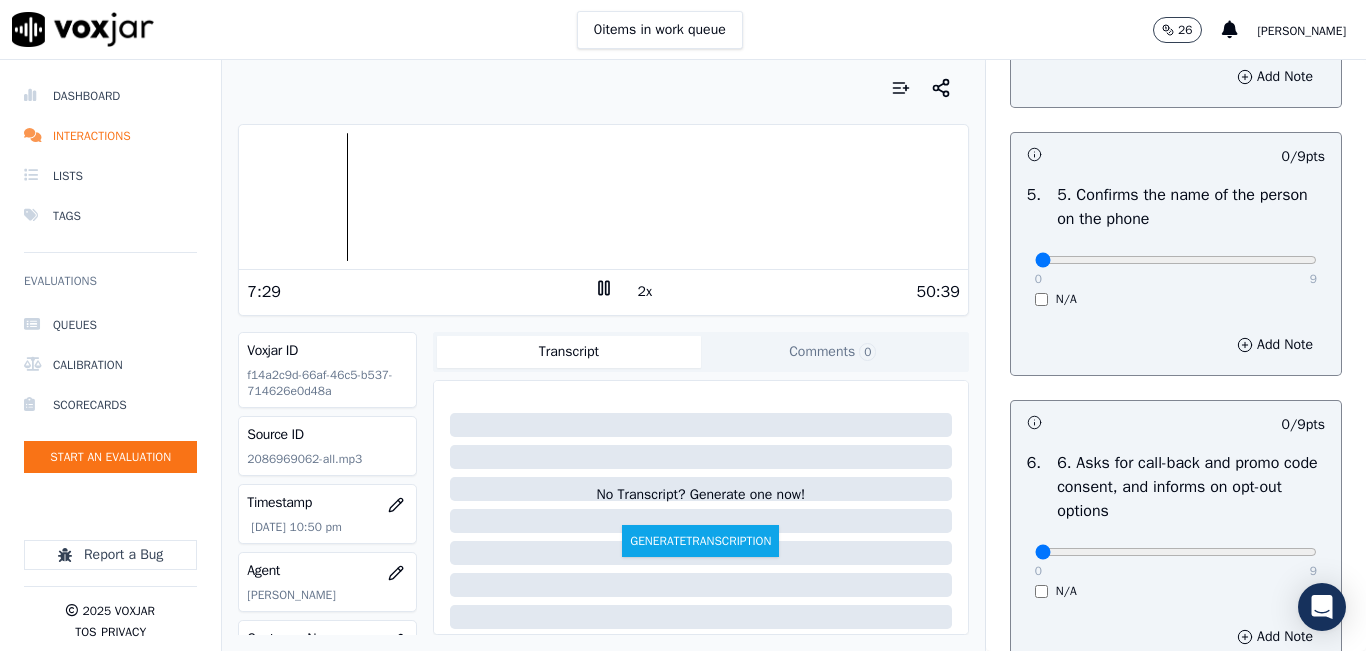 click on "0   9     N/A" at bounding box center (1176, 269) 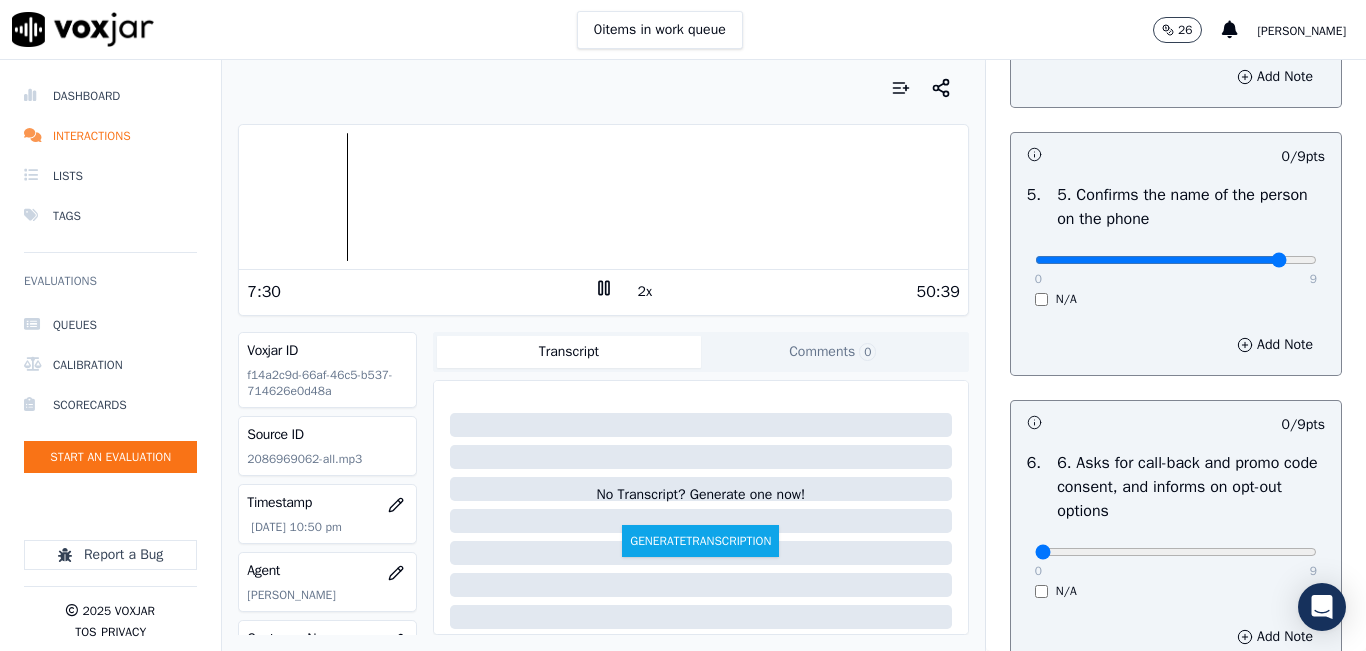 drag, startPoint x: 1248, startPoint y: 330, endPoint x: 1262, endPoint y: 328, distance: 14.142136 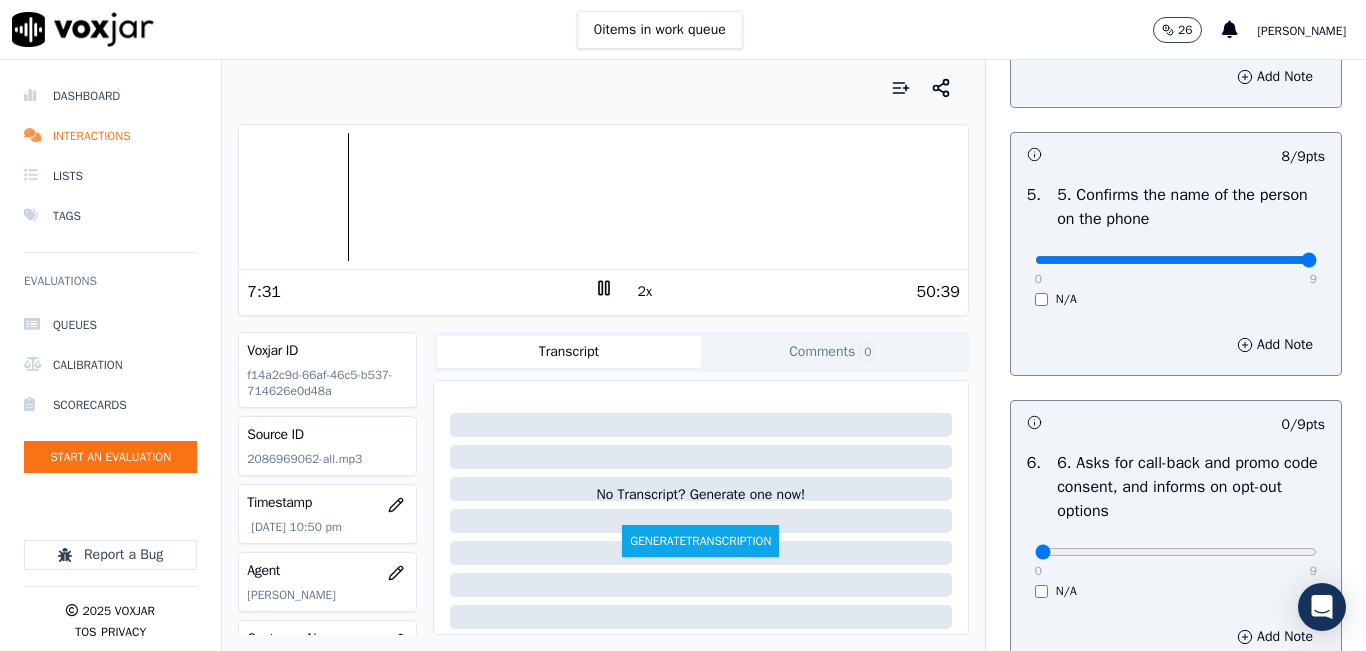 type on "9" 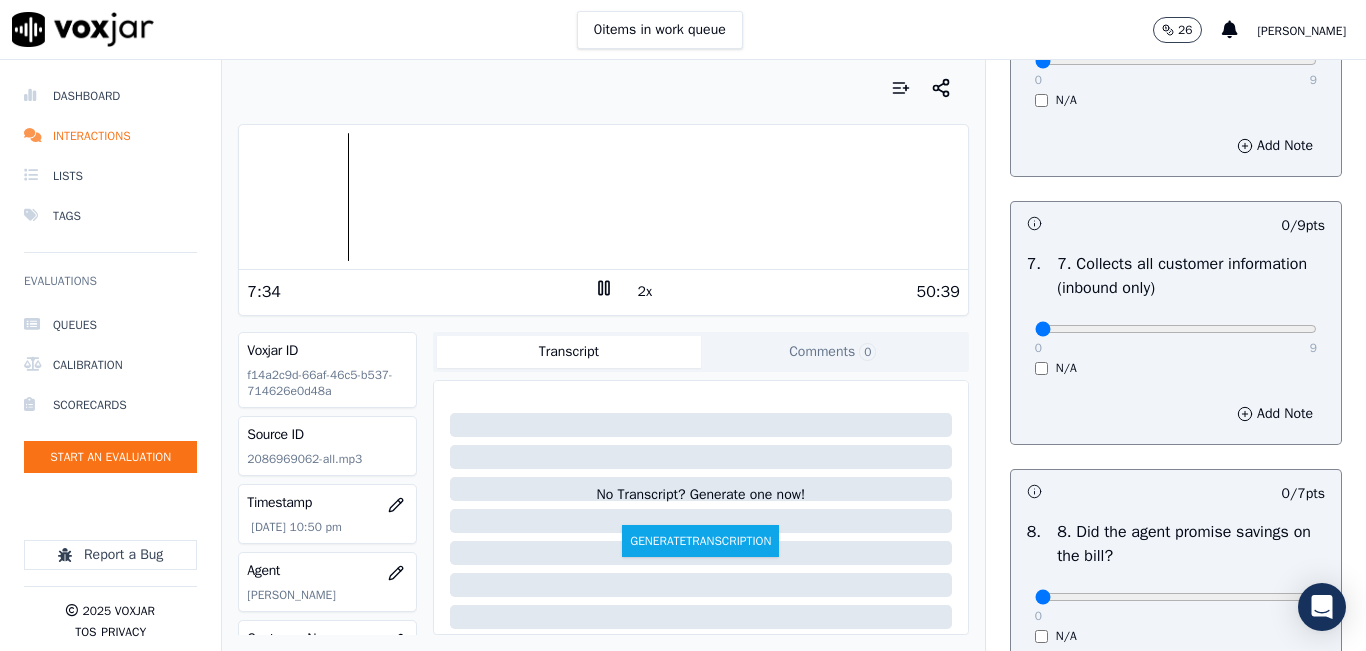 scroll, scrollTop: 1700, scrollLeft: 0, axis: vertical 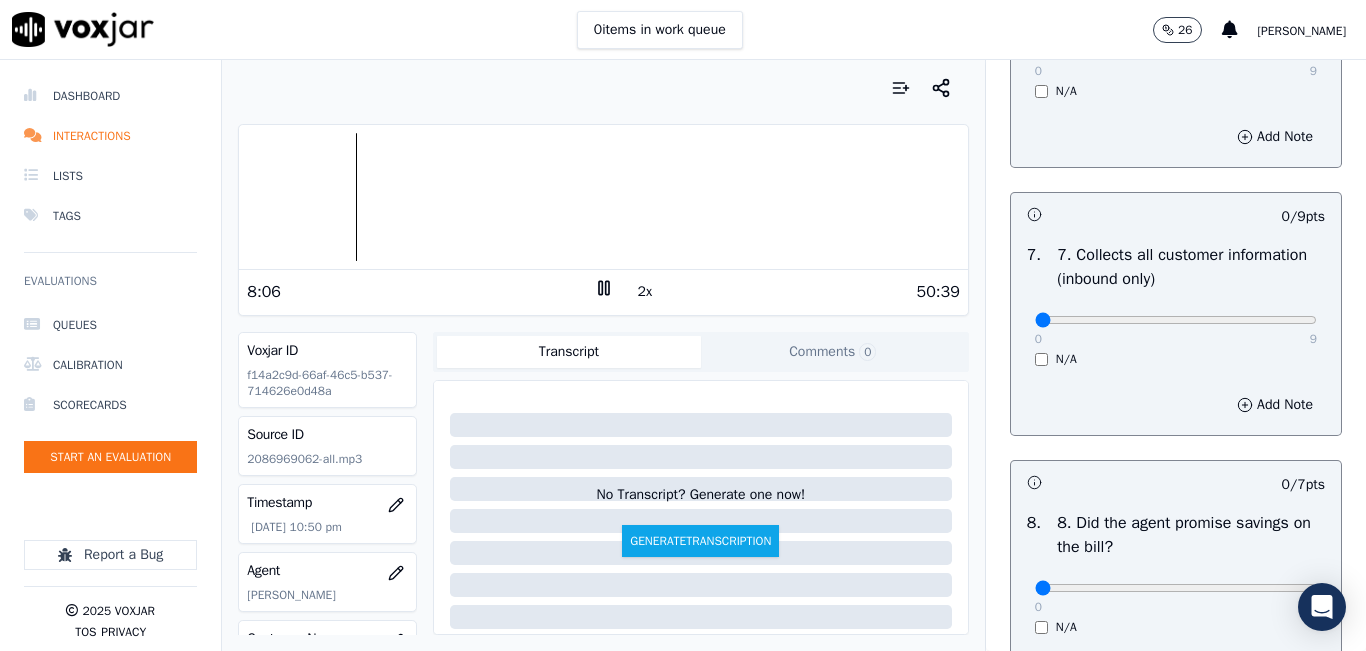 click on "0  items in work queue     26         carlos barrios" at bounding box center [683, 30] 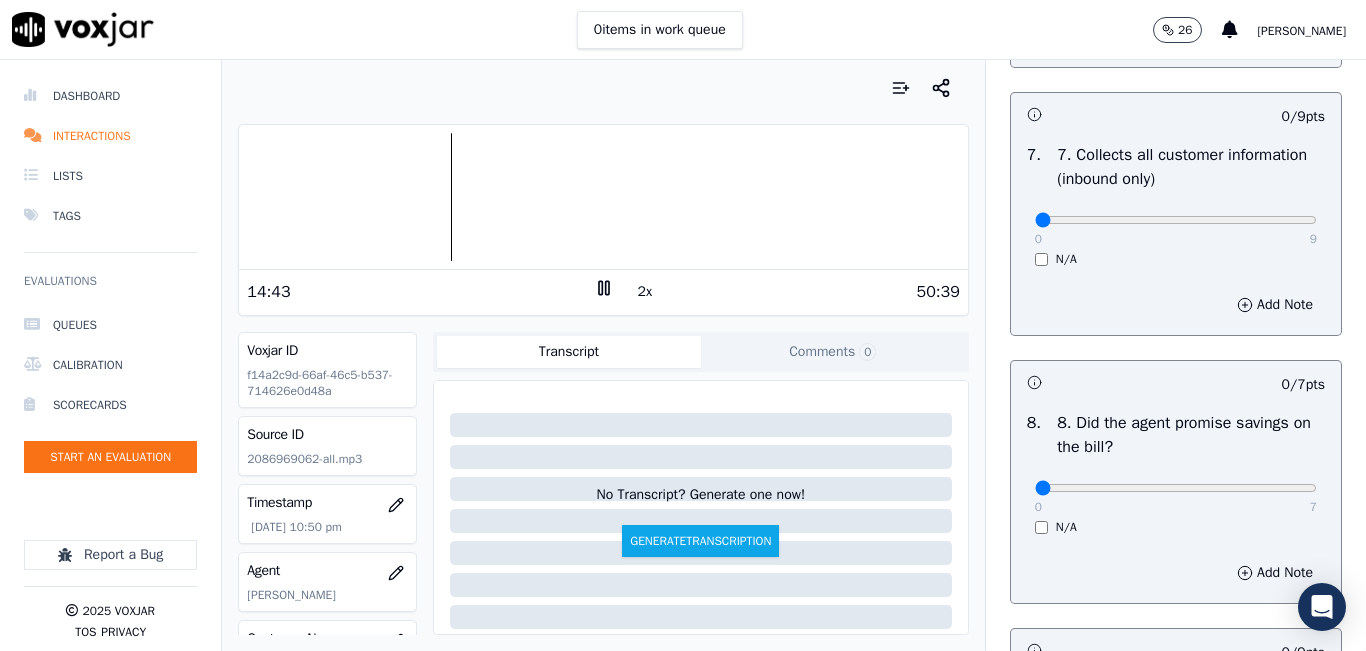 scroll, scrollTop: 1900, scrollLeft: 0, axis: vertical 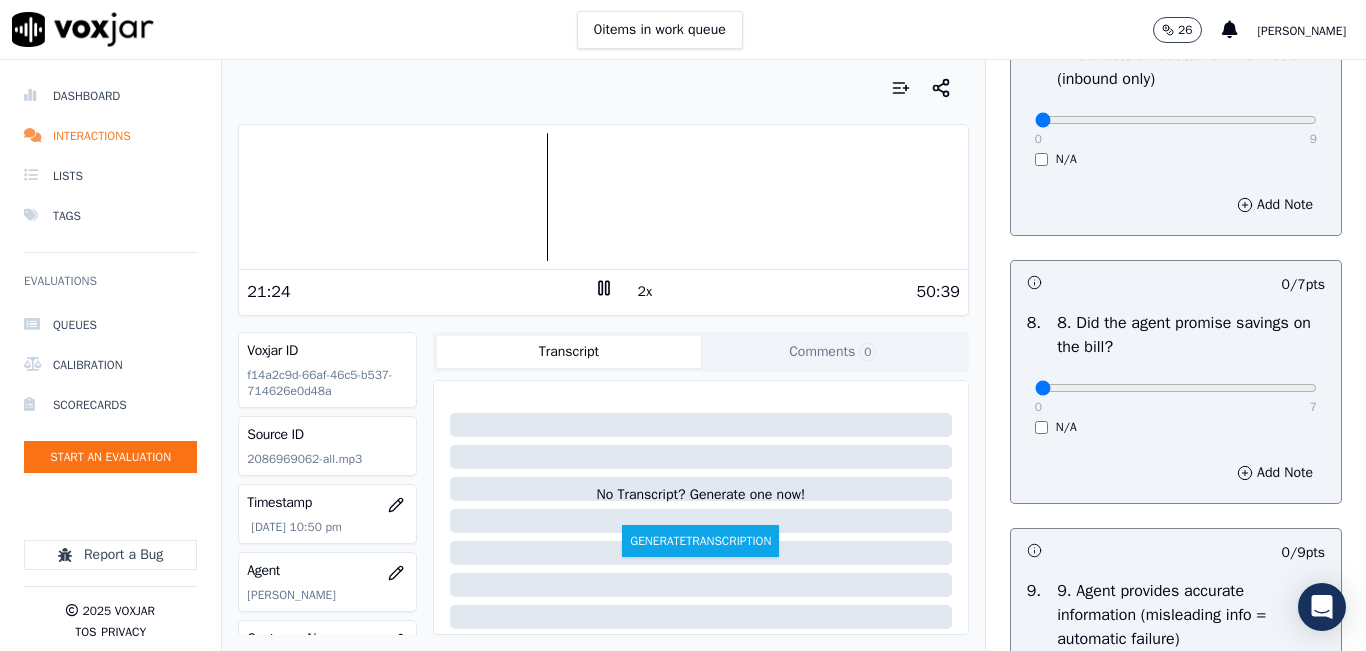 click at bounding box center [603, 197] 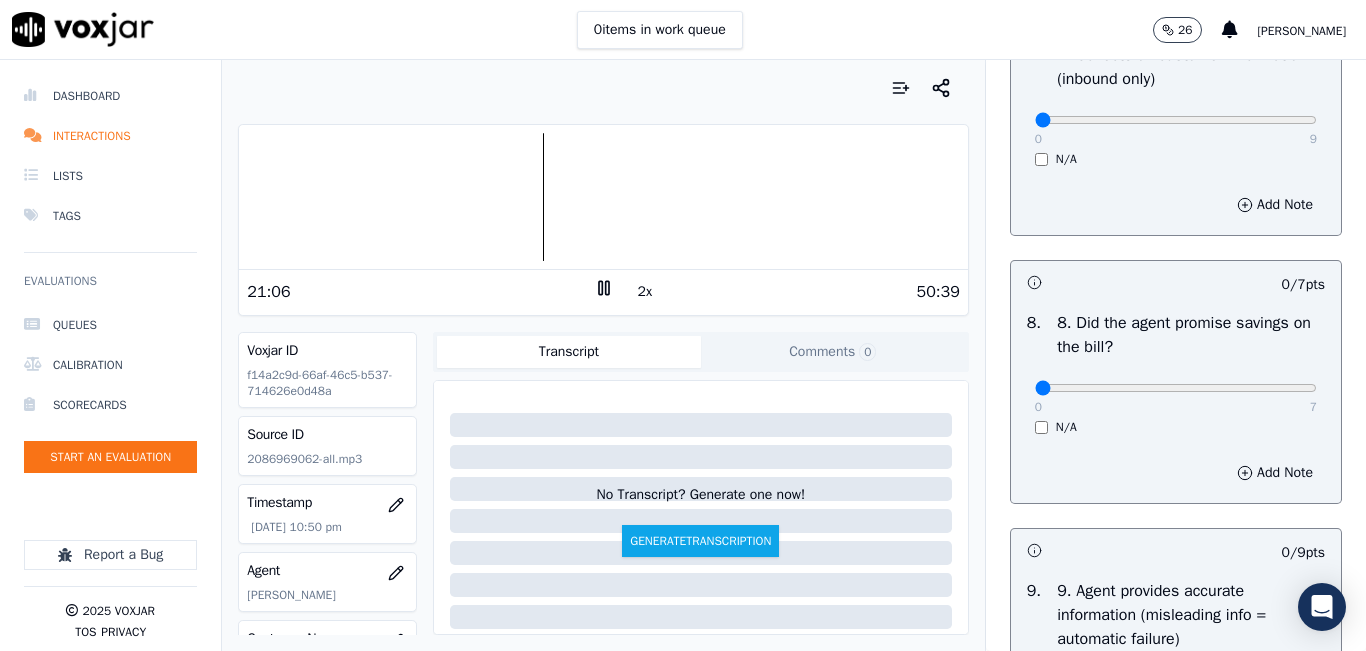 click at bounding box center (603, 197) 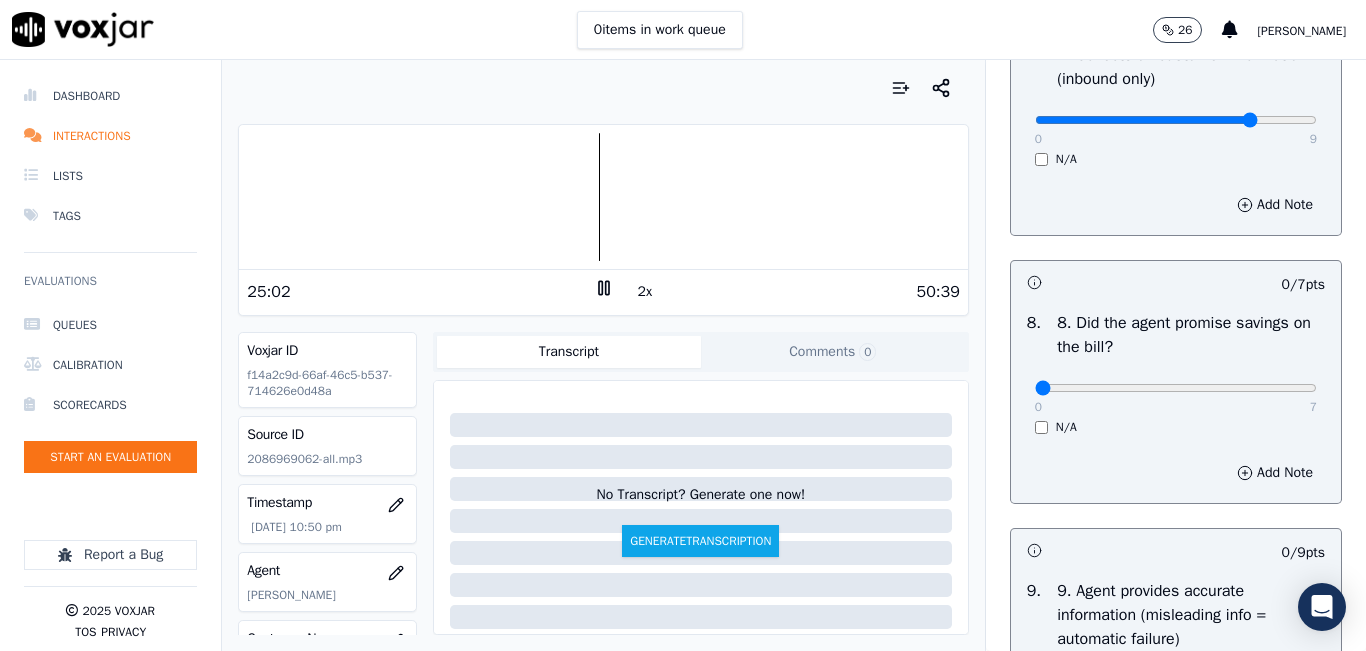 click at bounding box center [1176, -1584] 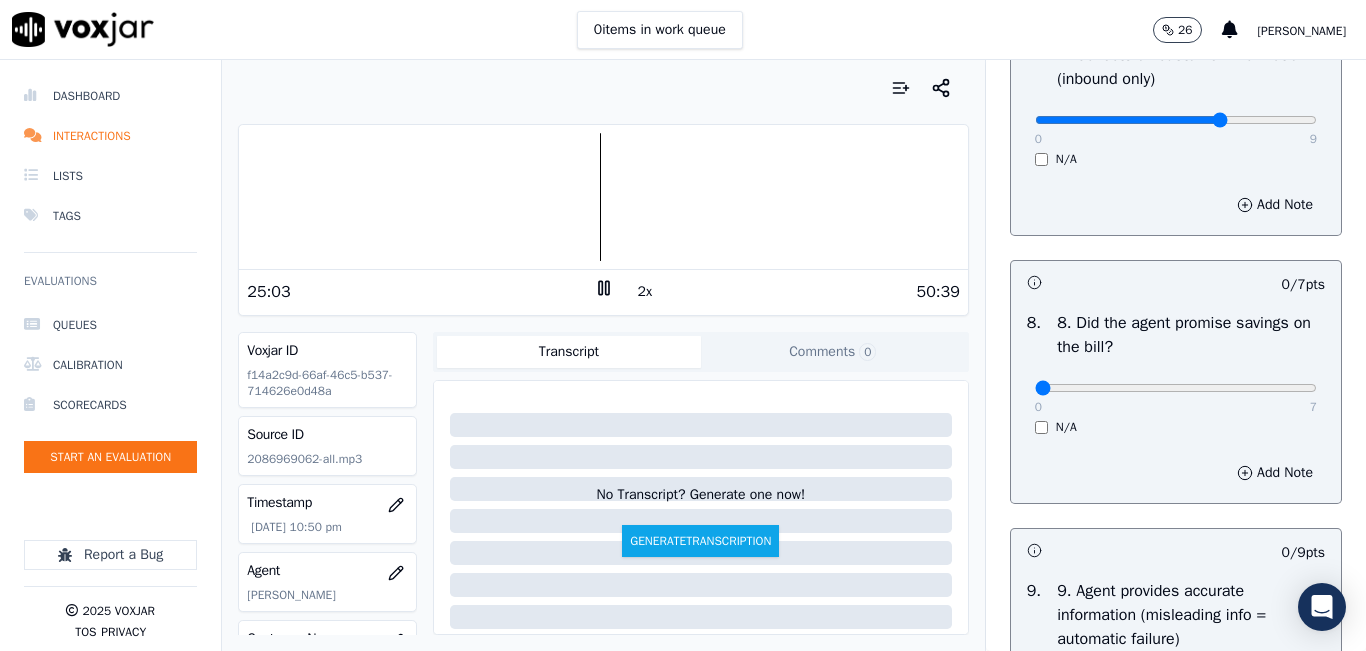 type on "6" 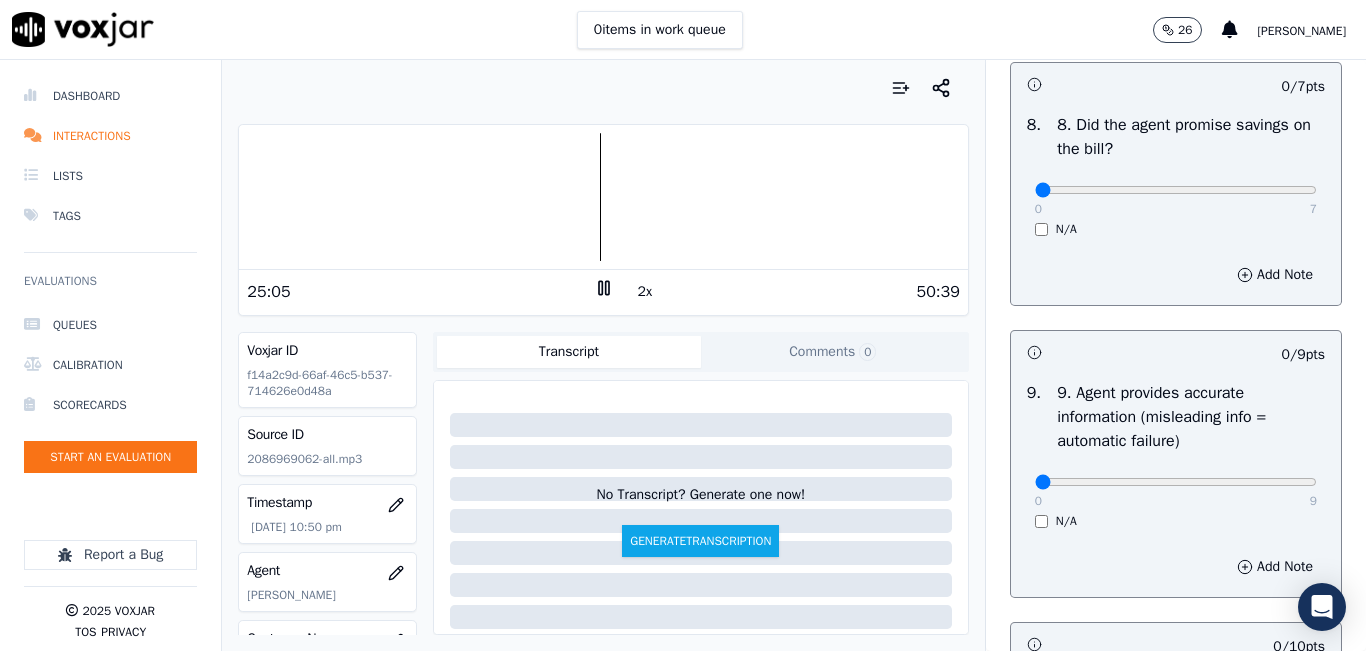 scroll, scrollTop: 2100, scrollLeft: 0, axis: vertical 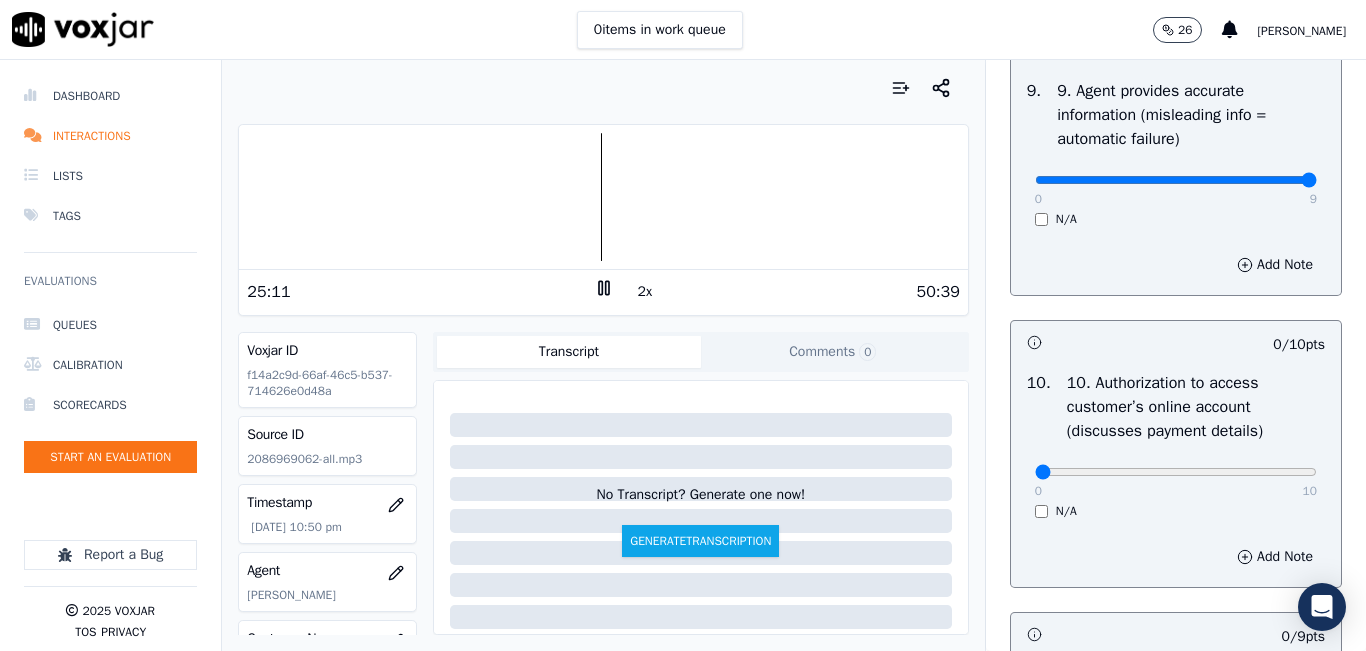 click at bounding box center (1176, -2084) 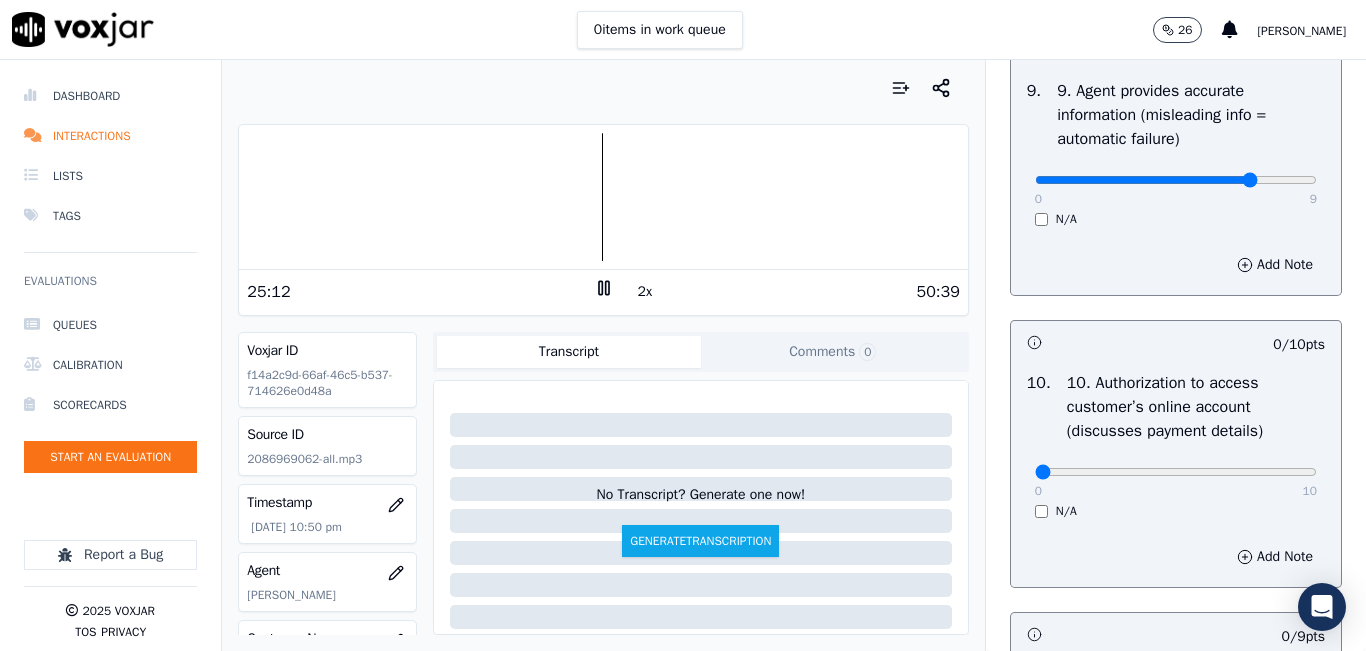 click at bounding box center [1176, -2084] 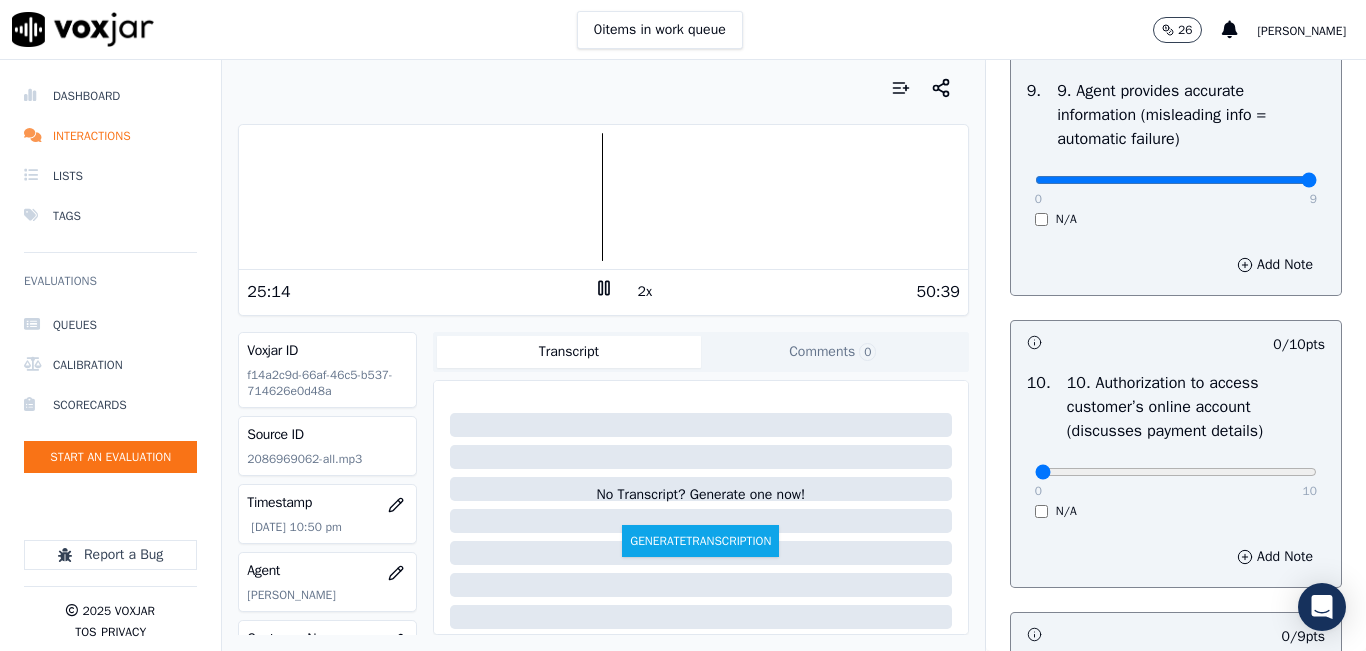 type on "9" 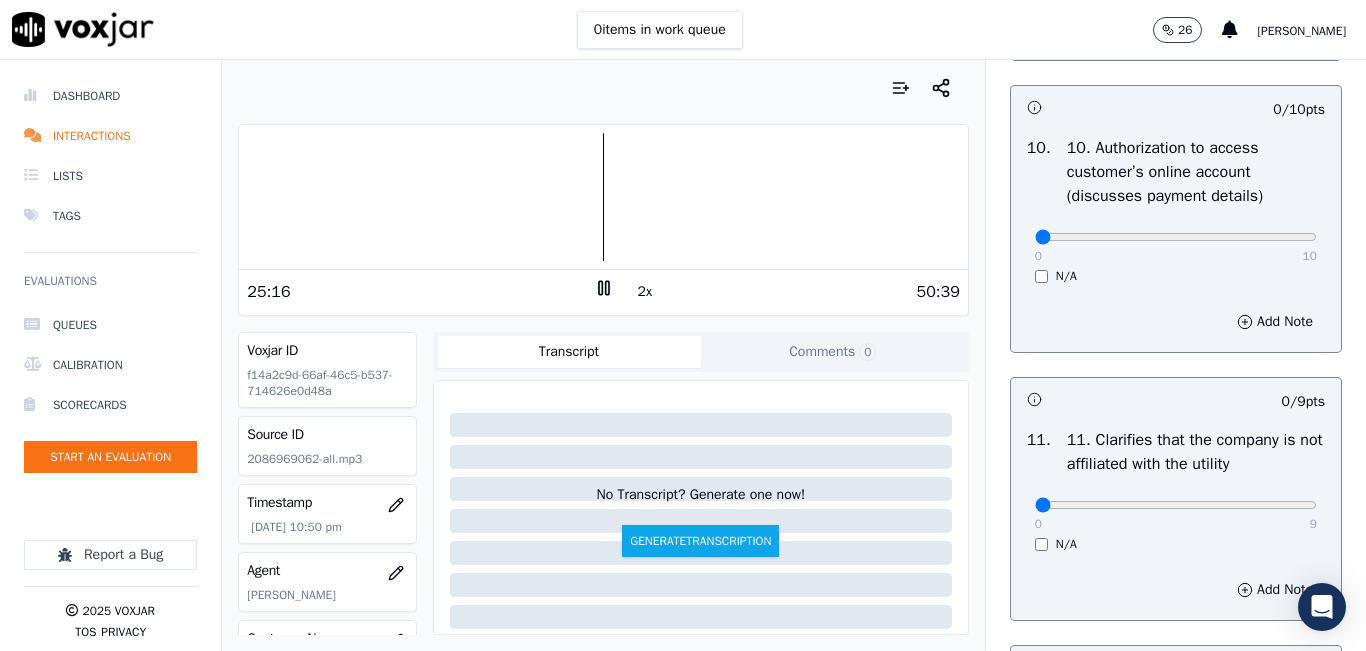 scroll, scrollTop: 2700, scrollLeft: 0, axis: vertical 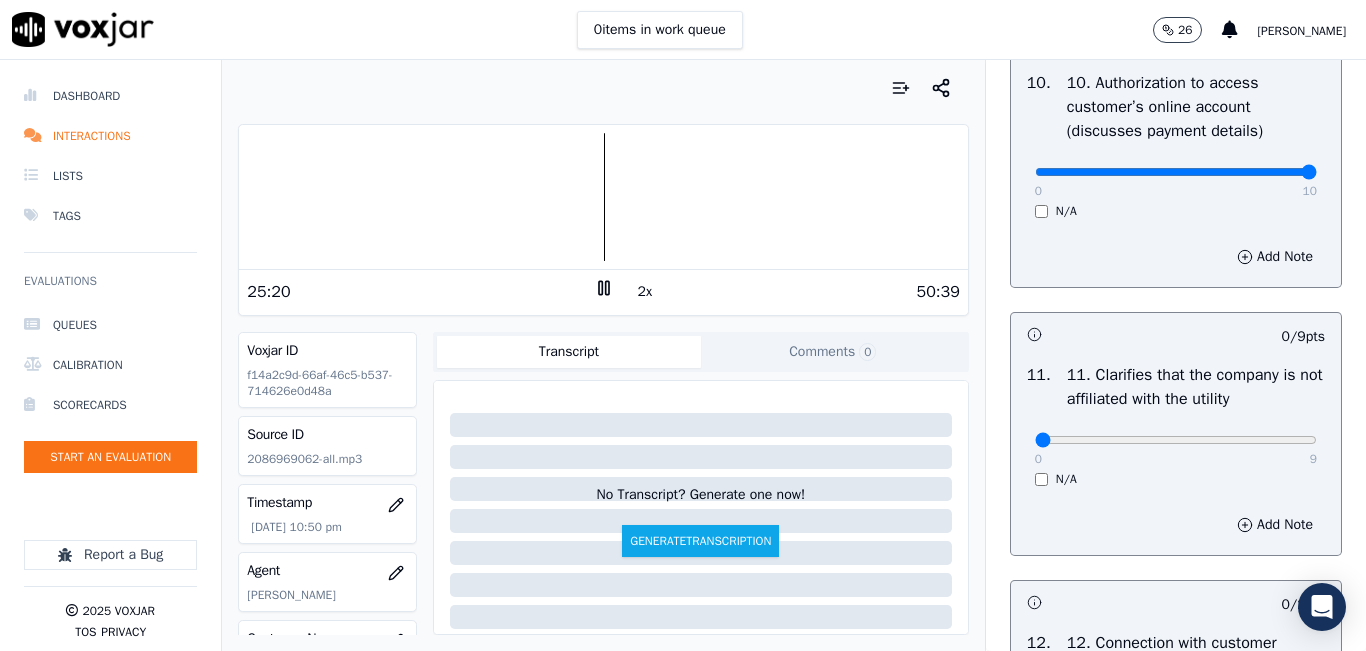 drag, startPoint x: 1254, startPoint y: 242, endPoint x: 1280, endPoint y: 250, distance: 27.202942 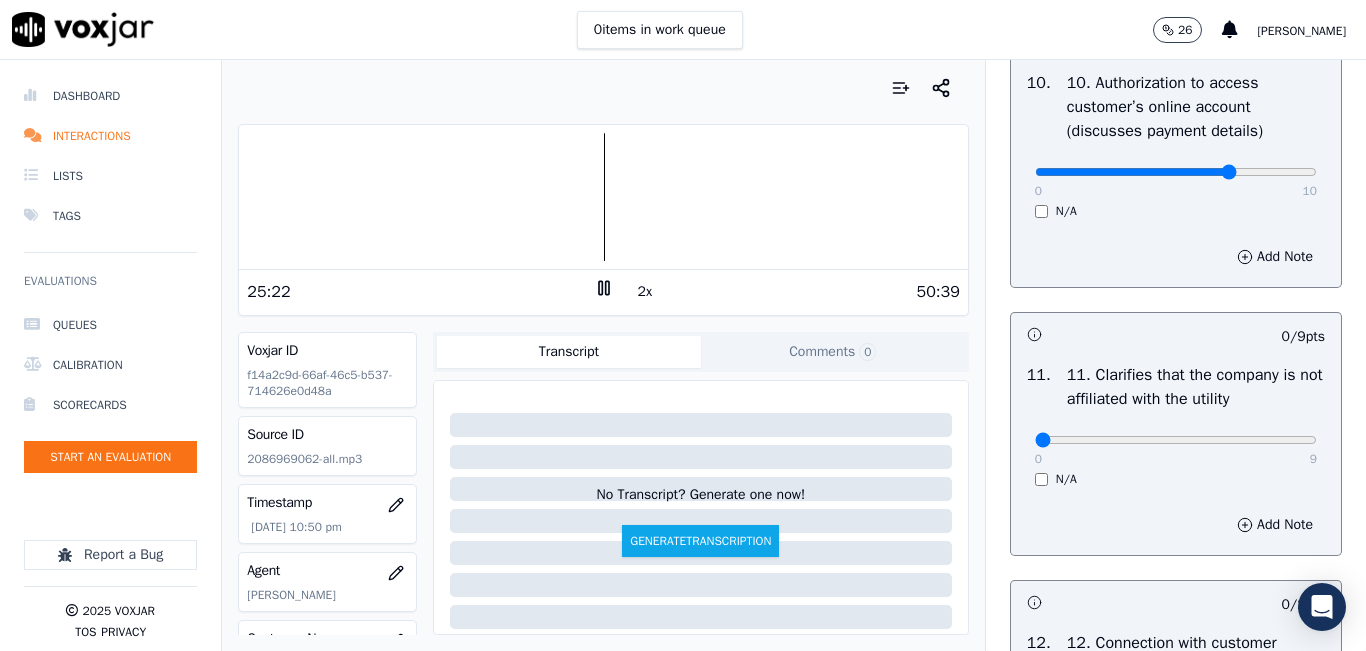 type on "7" 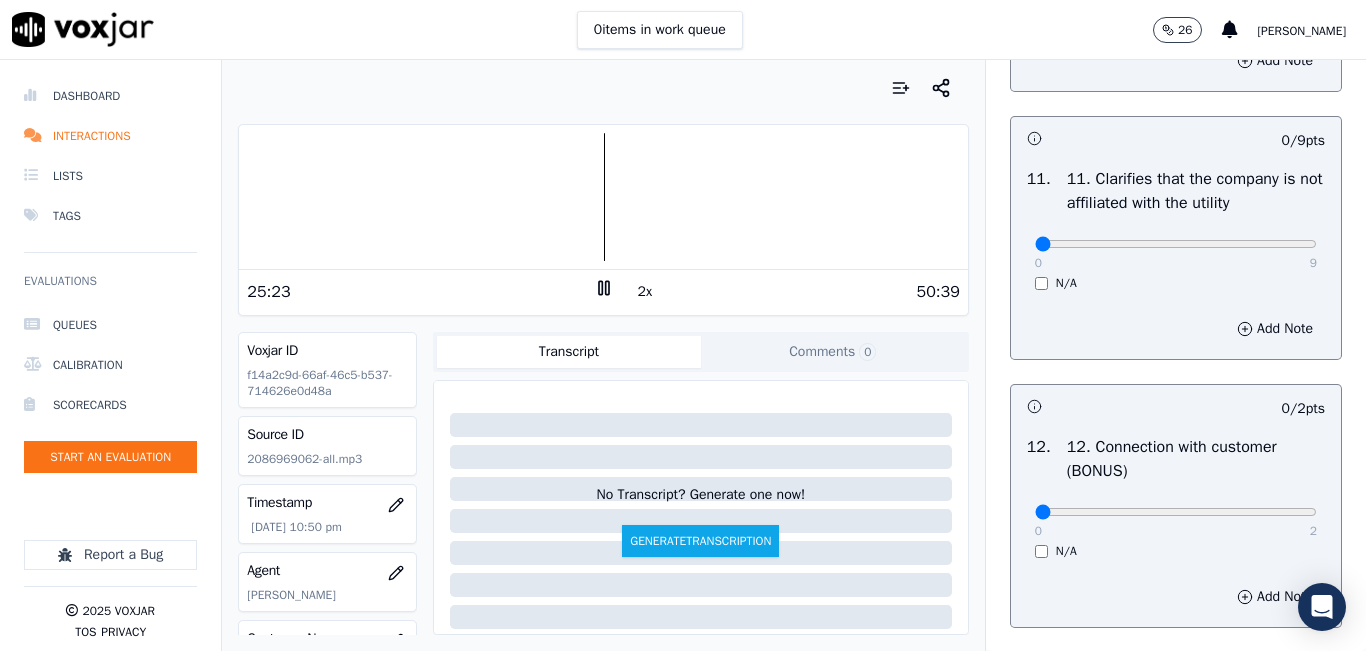 scroll, scrollTop: 2900, scrollLeft: 0, axis: vertical 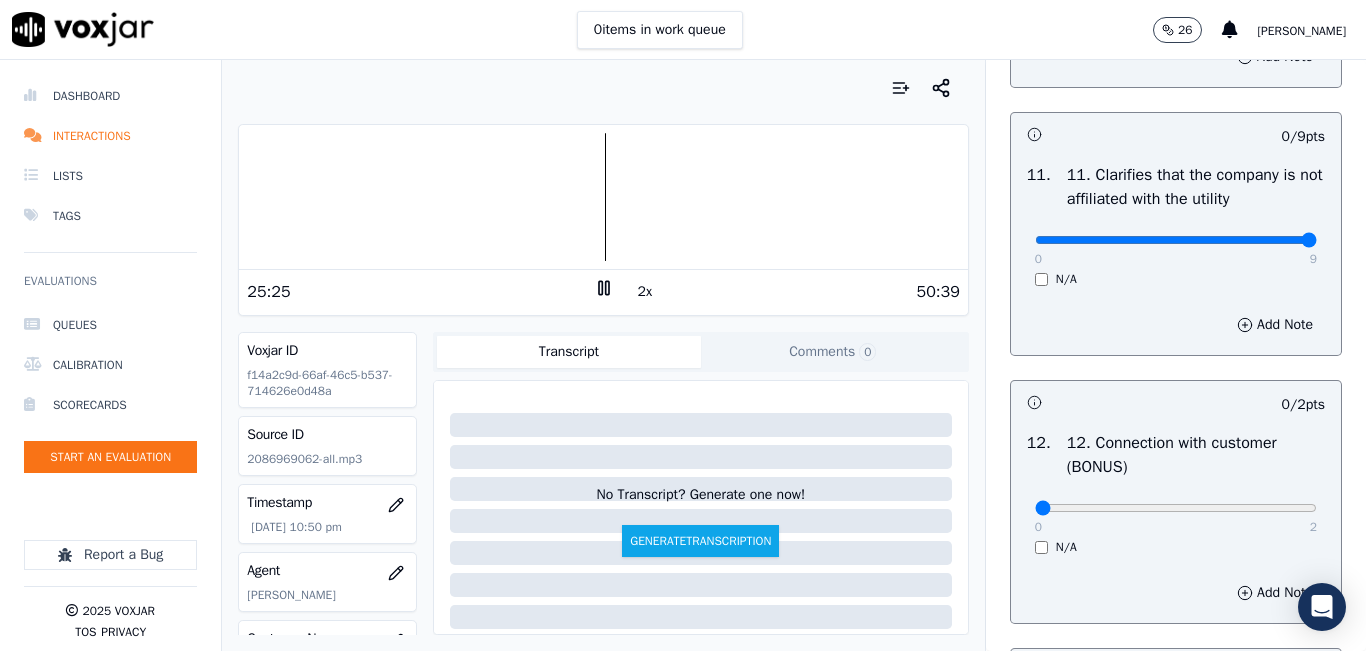 type on "9" 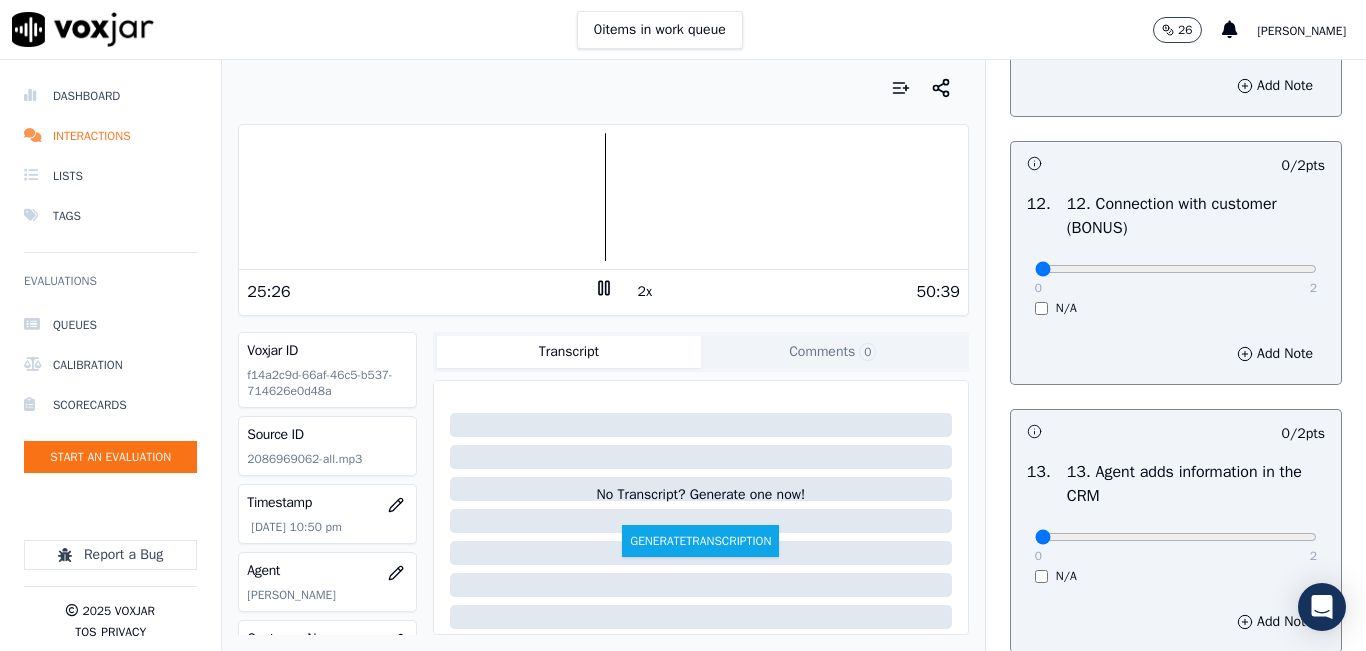 scroll, scrollTop: 3200, scrollLeft: 0, axis: vertical 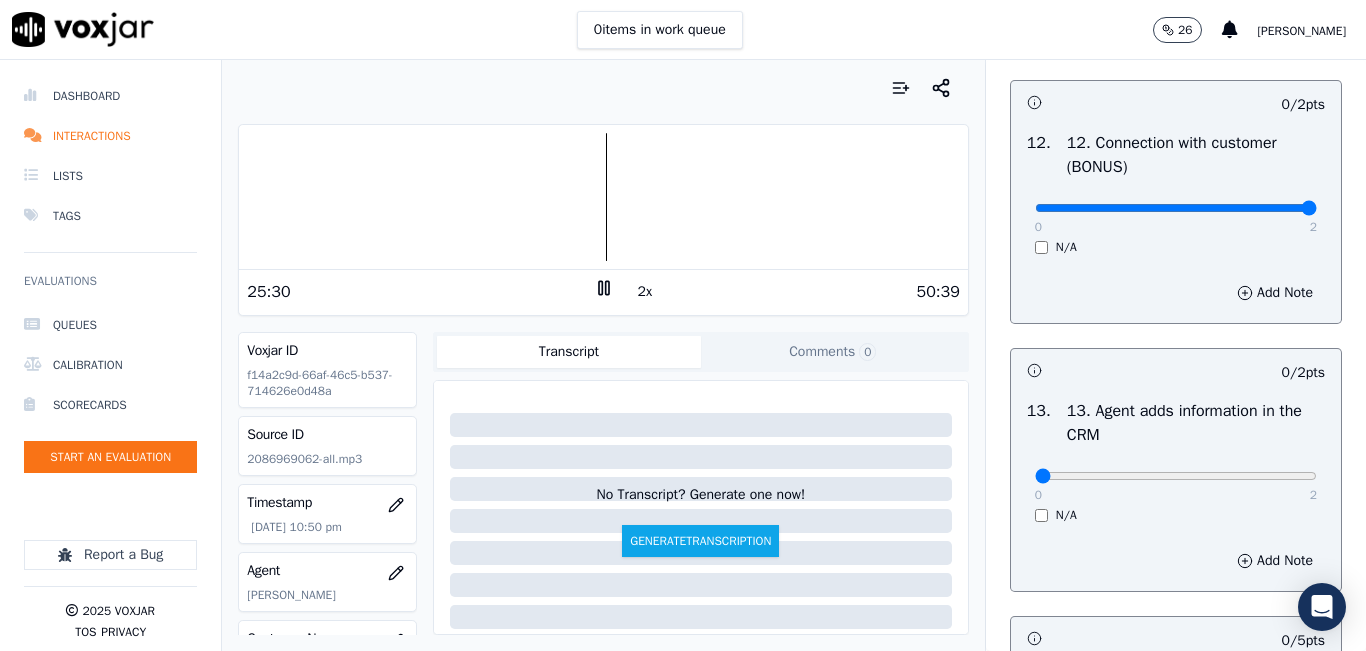 type on "2" 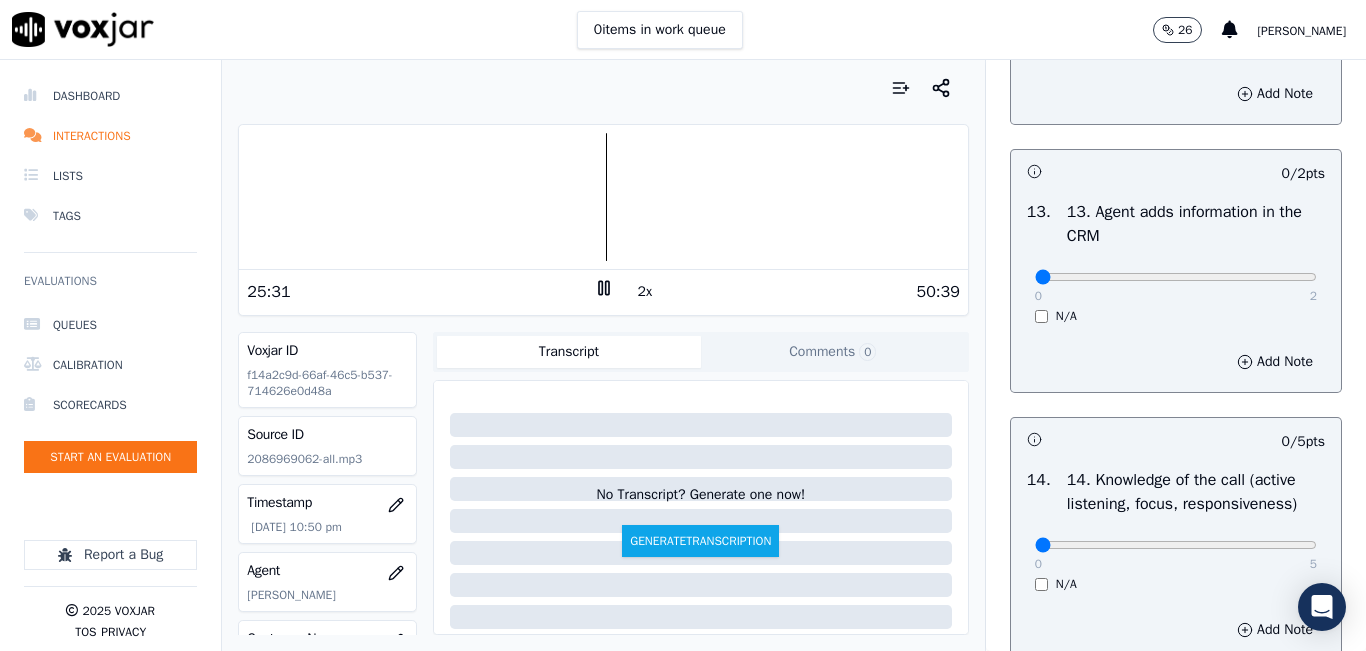 scroll, scrollTop: 3400, scrollLeft: 0, axis: vertical 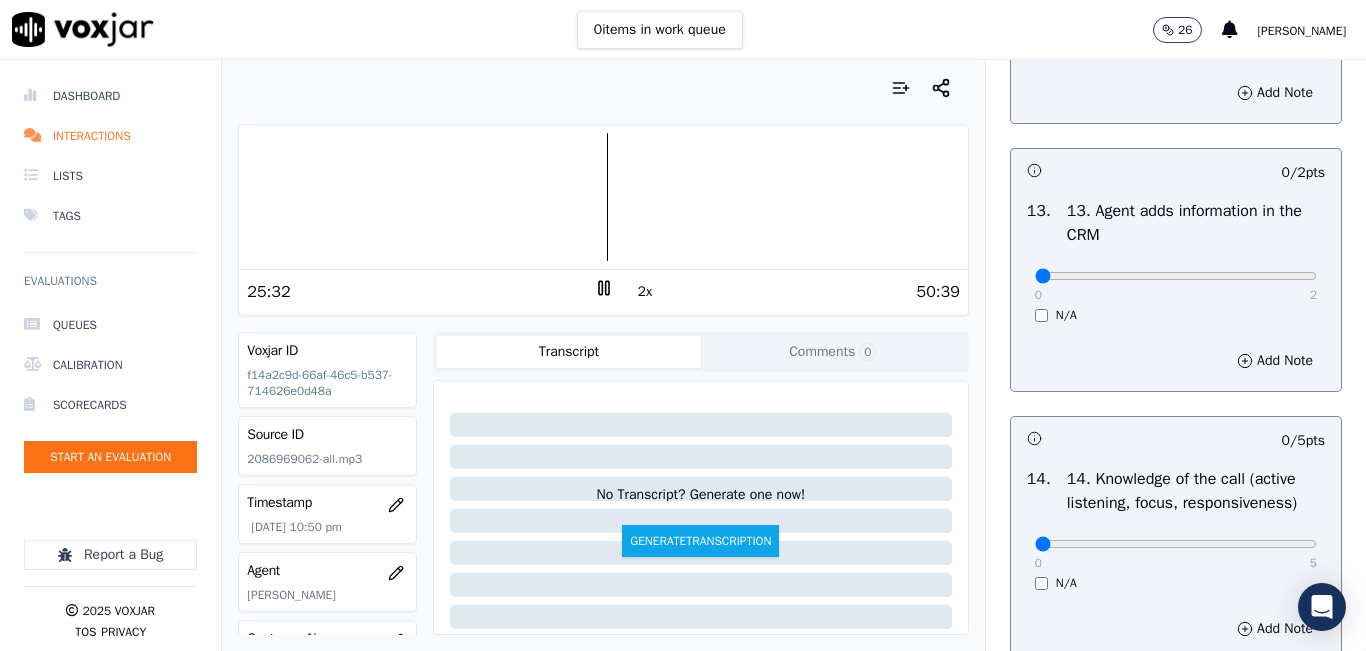 click on "0   2" at bounding box center (1176, 275) 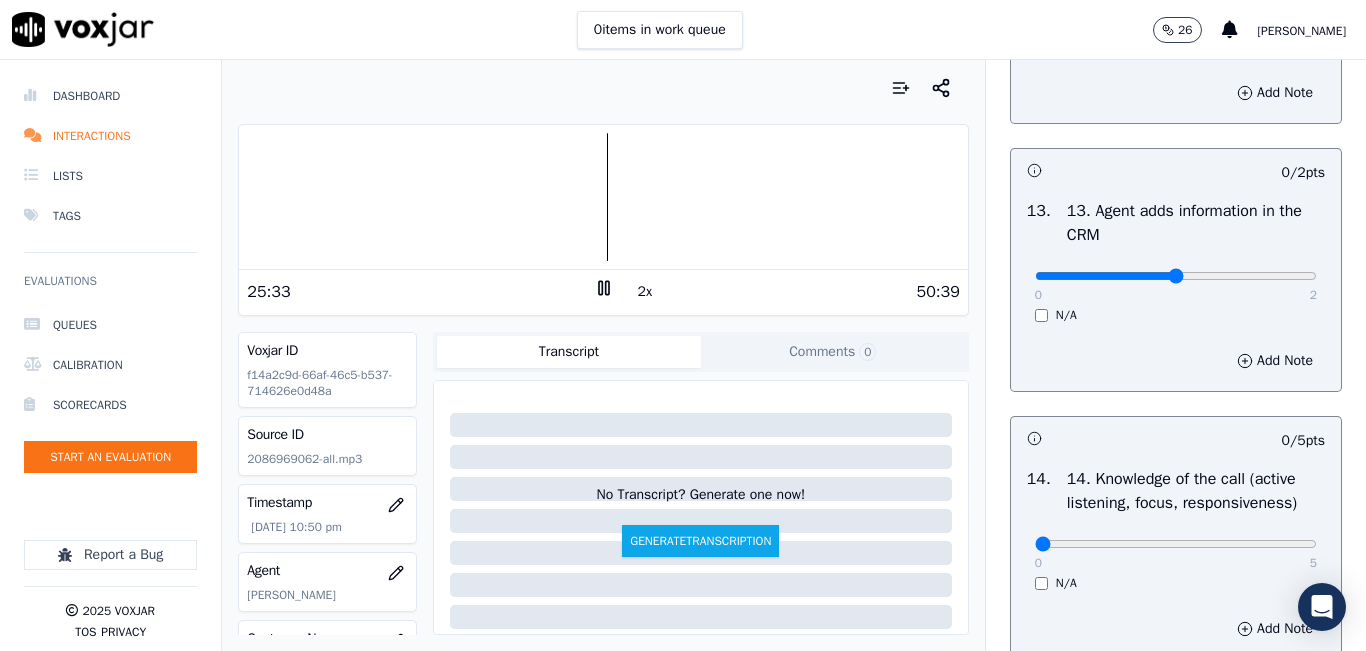 type on "1" 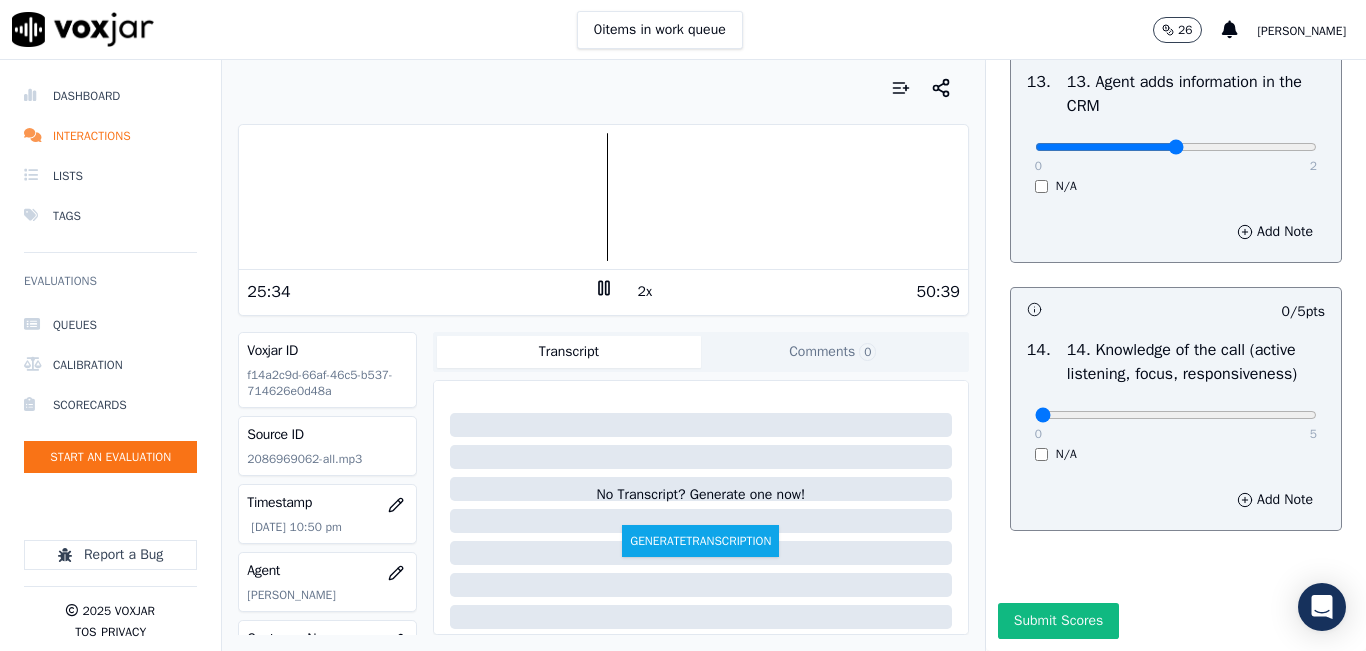 scroll, scrollTop: 3642, scrollLeft: 0, axis: vertical 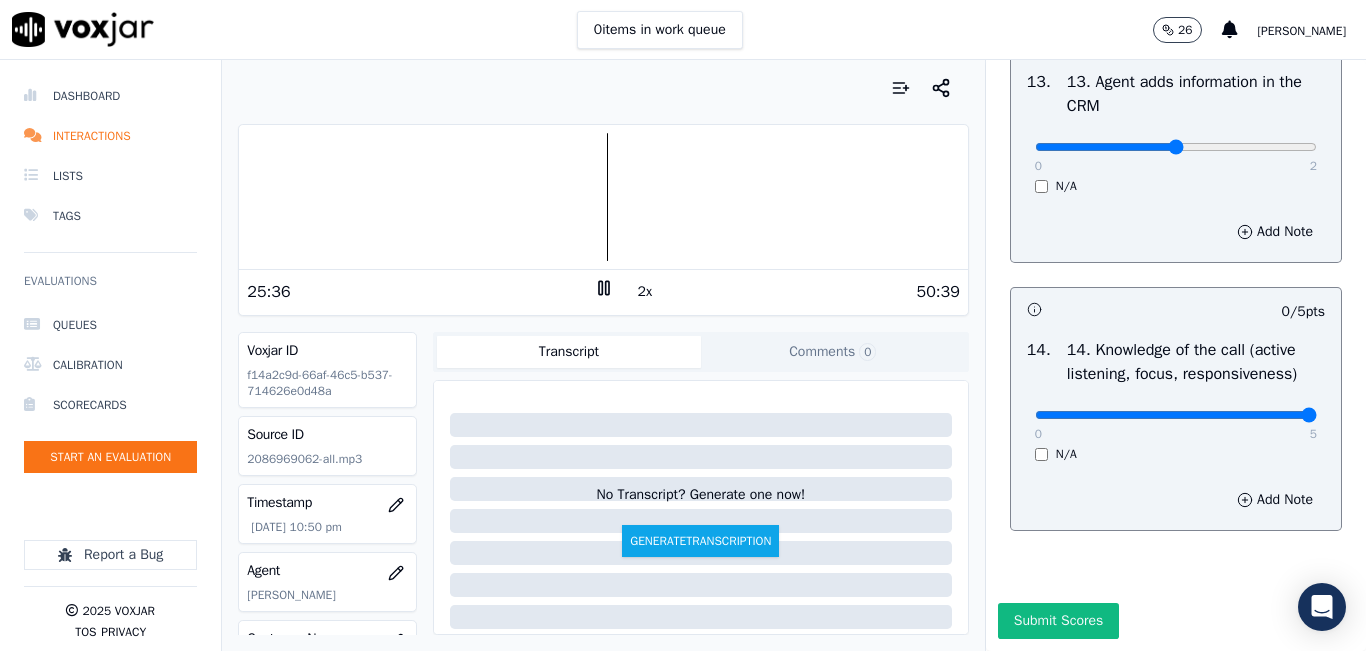 type on "5" 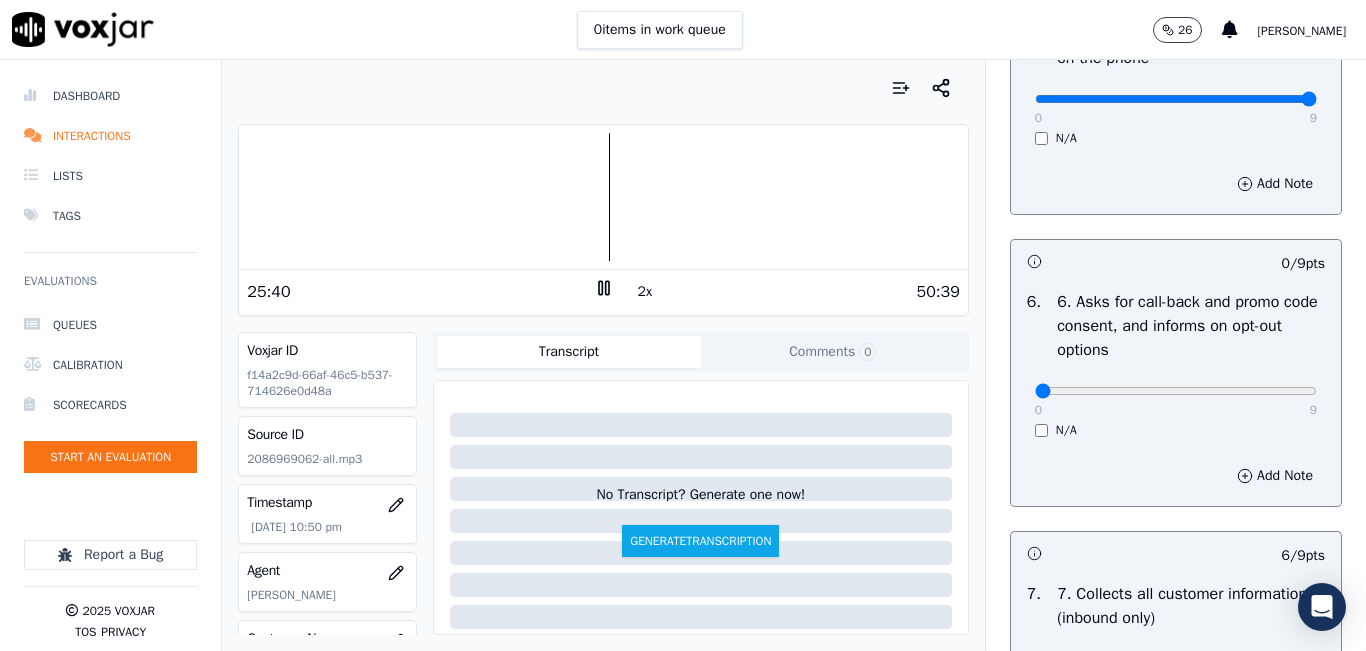 scroll, scrollTop: 1342, scrollLeft: 0, axis: vertical 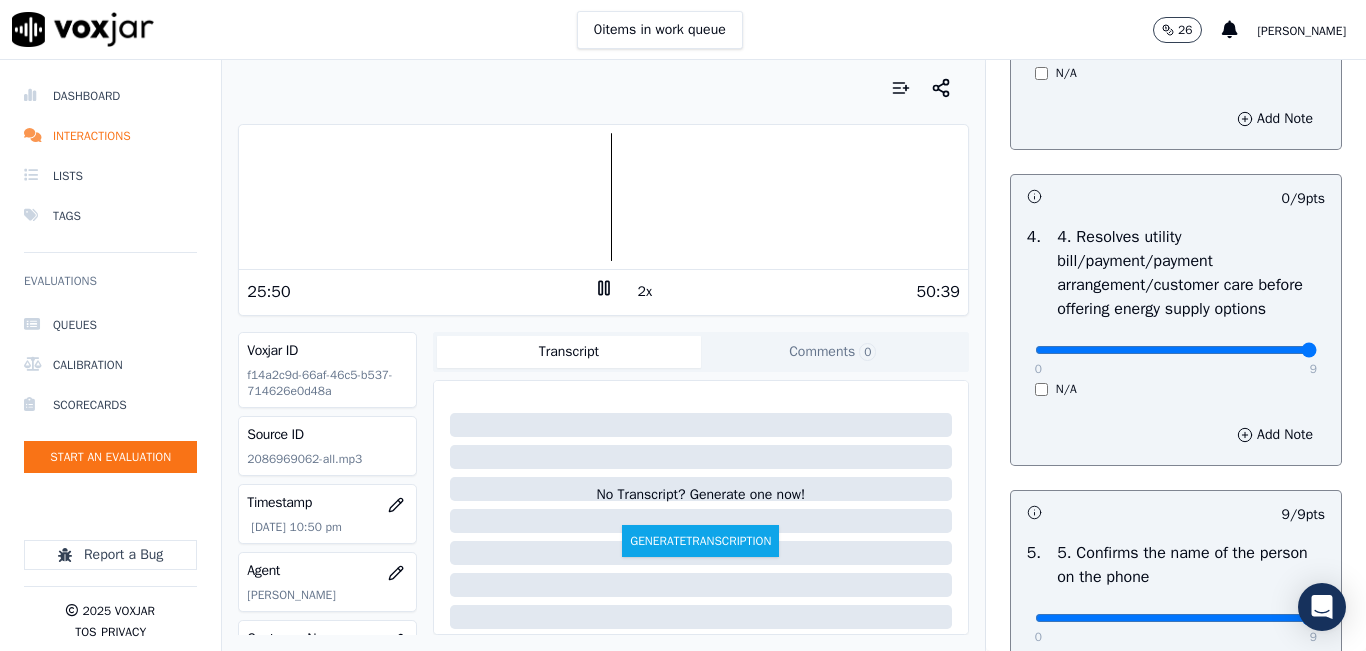 type on "9" 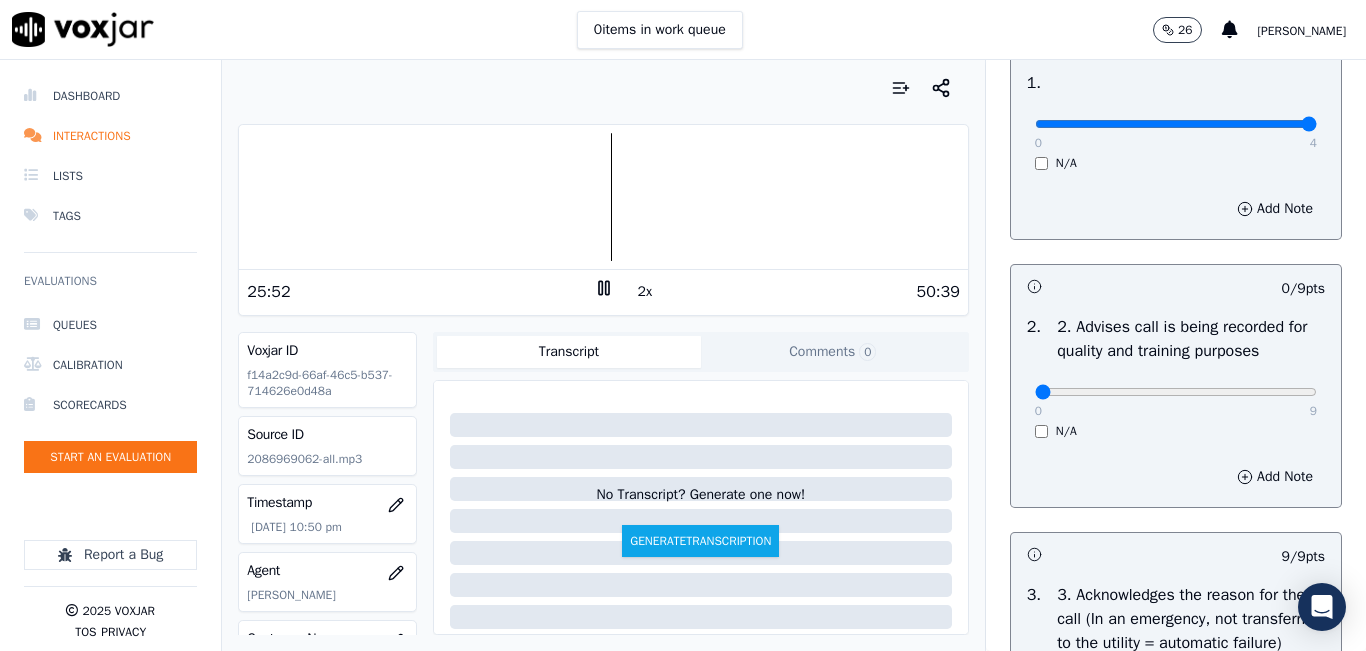 scroll, scrollTop: 142, scrollLeft: 0, axis: vertical 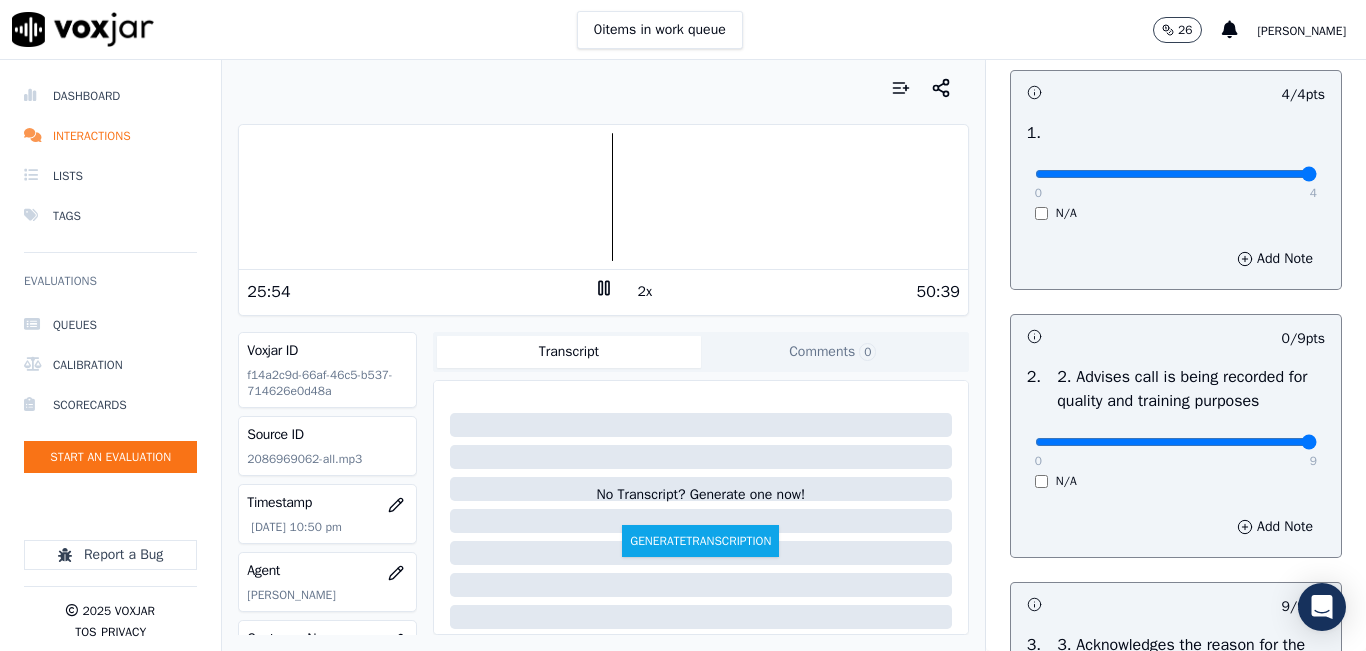 type on "9" 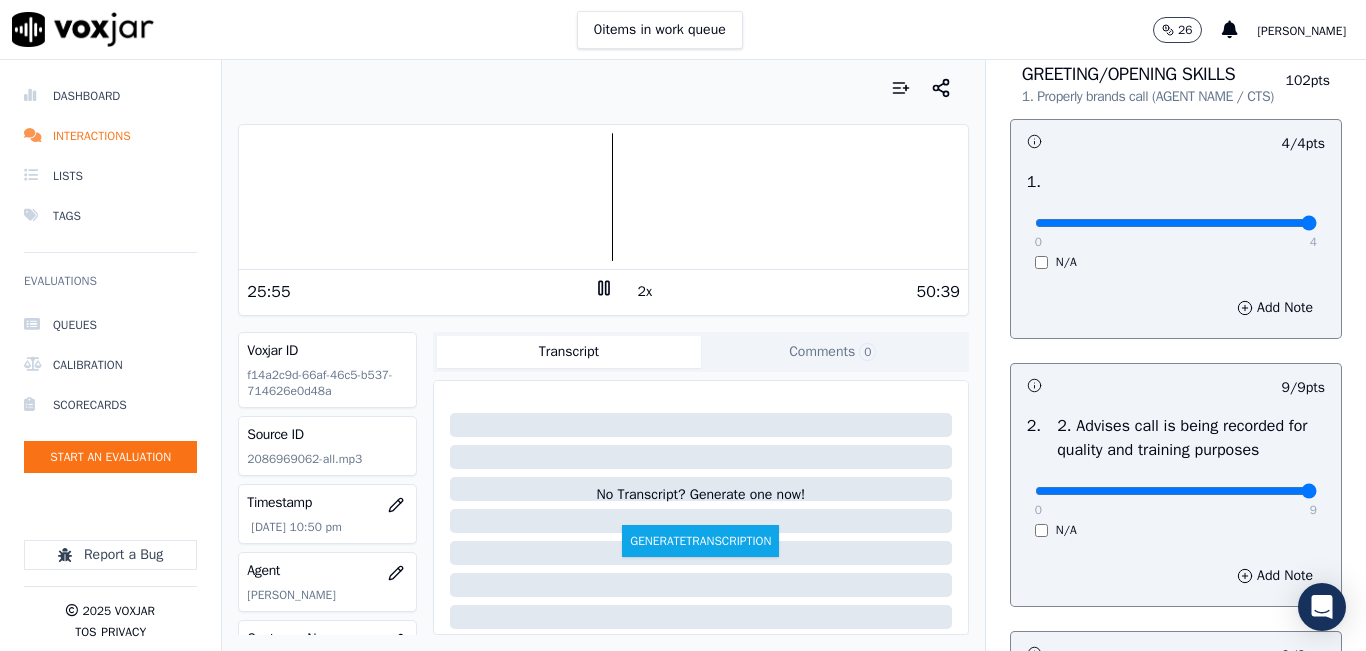scroll, scrollTop: 0, scrollLeft: 0, axis: both 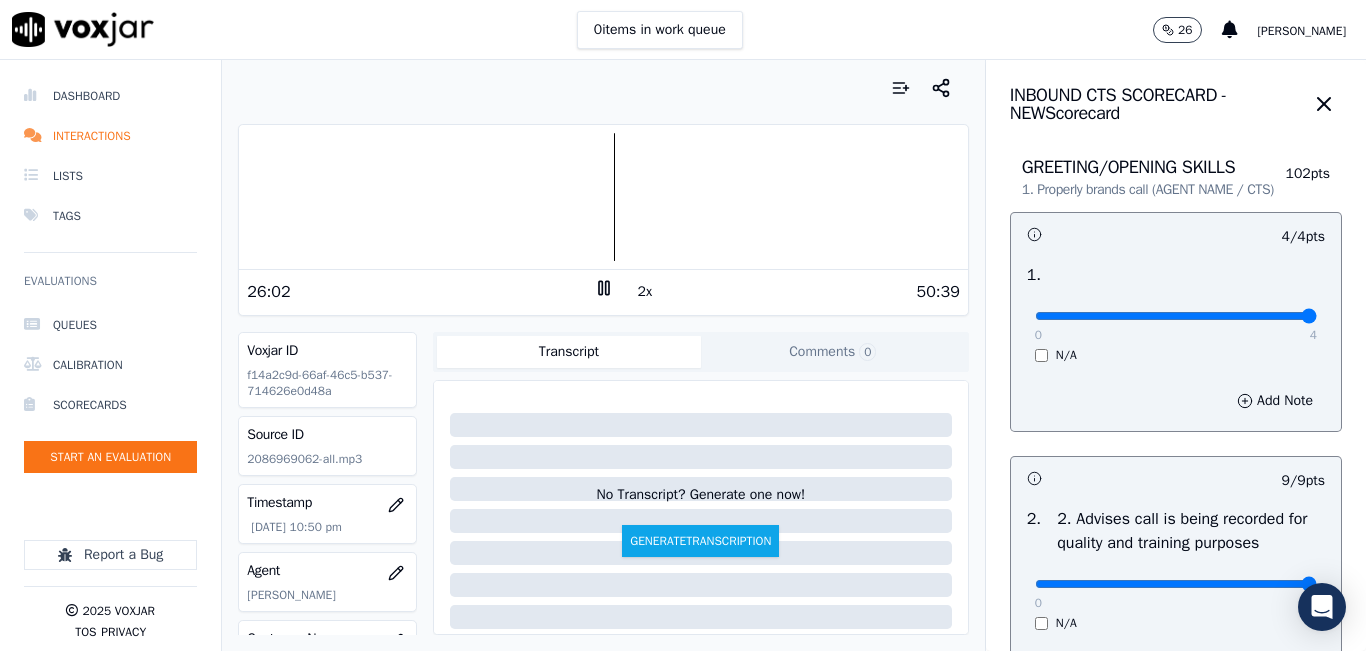 click at bounding box center (603, 197) 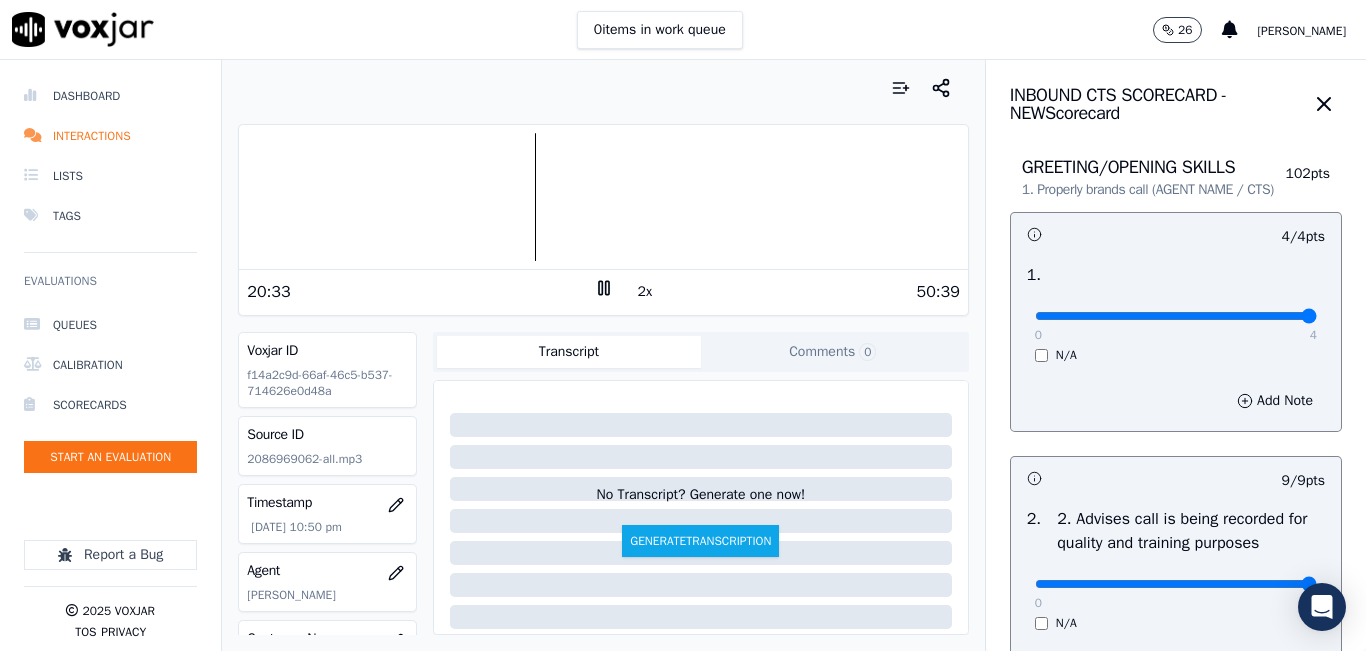 click on "2x" at bounding box center (645, 292) 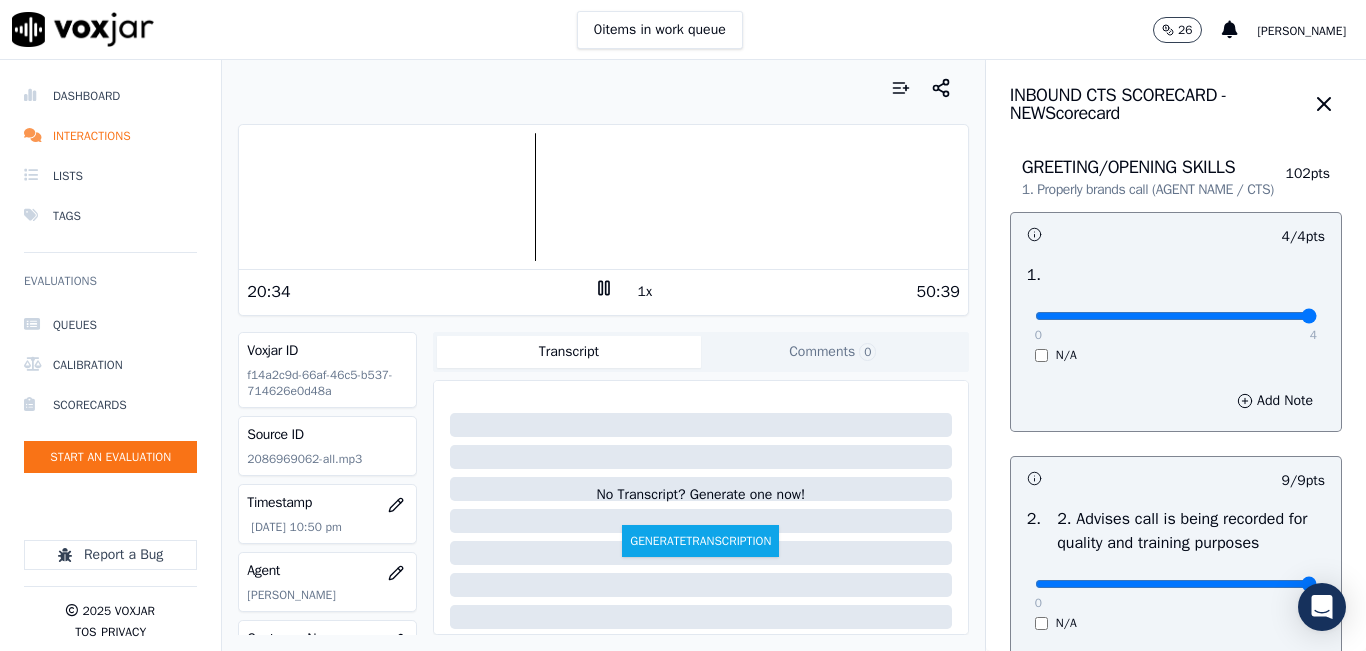 click on "1x" at bounding box center (645, 292) 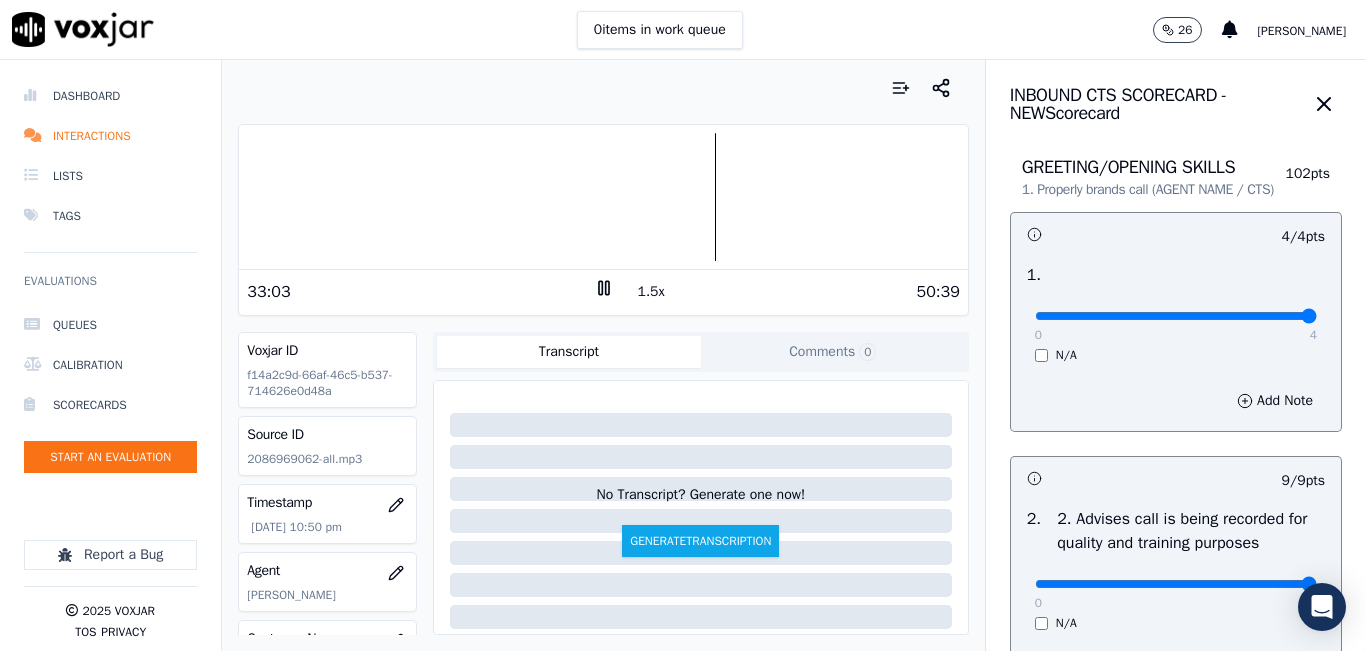 click on "1.5x" at bounding box center [651, 292] 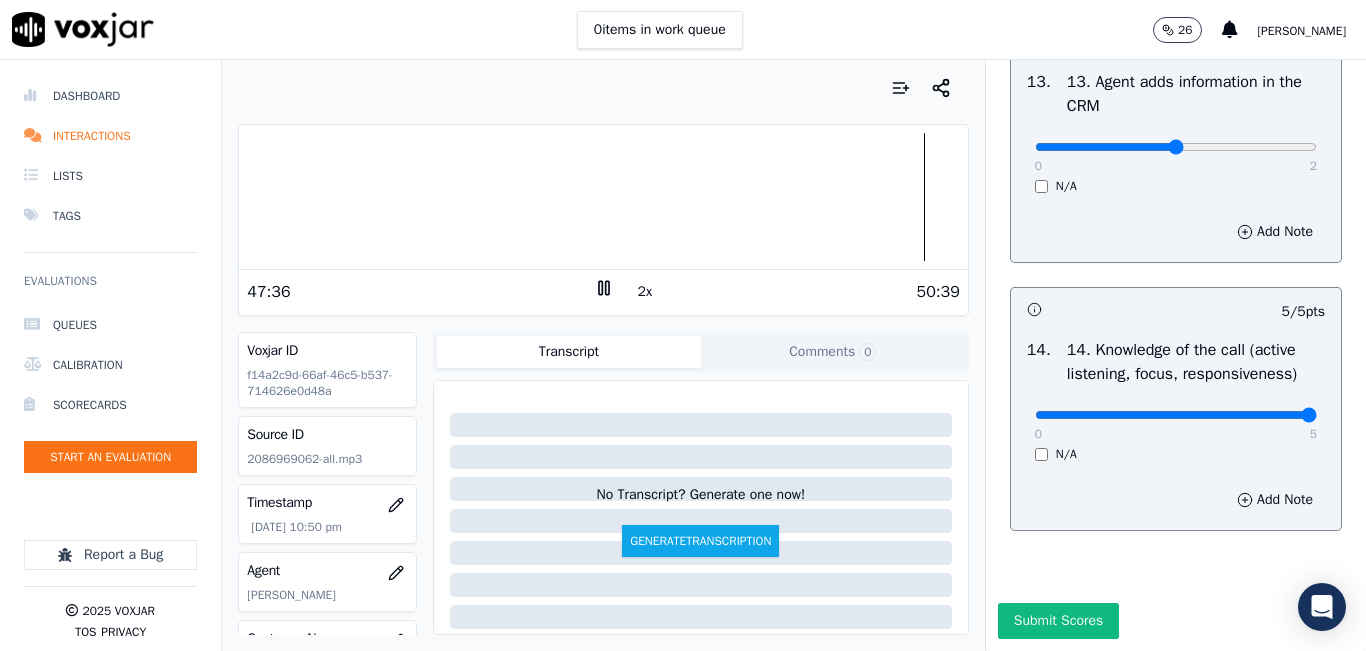 scroll, scrollTop: 3642, scrollLeft: 0, axis: vertical 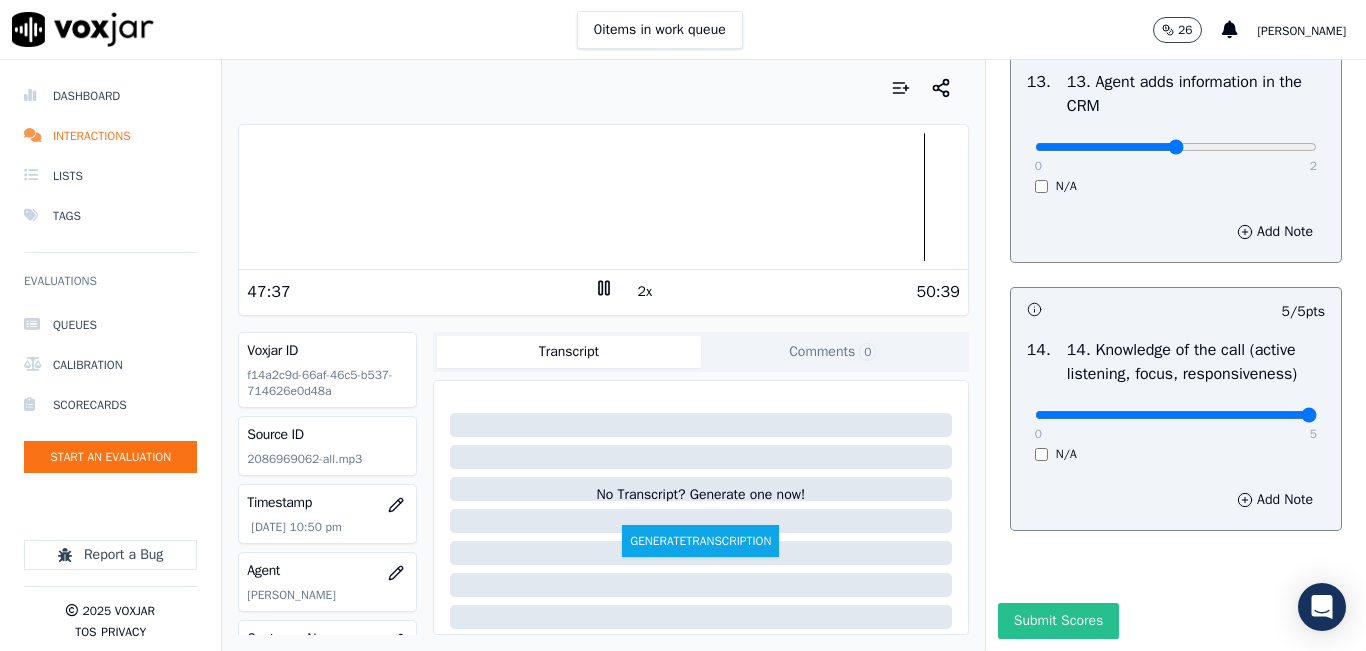 click on "Submit Scores" at bounding box center [1058, 621] 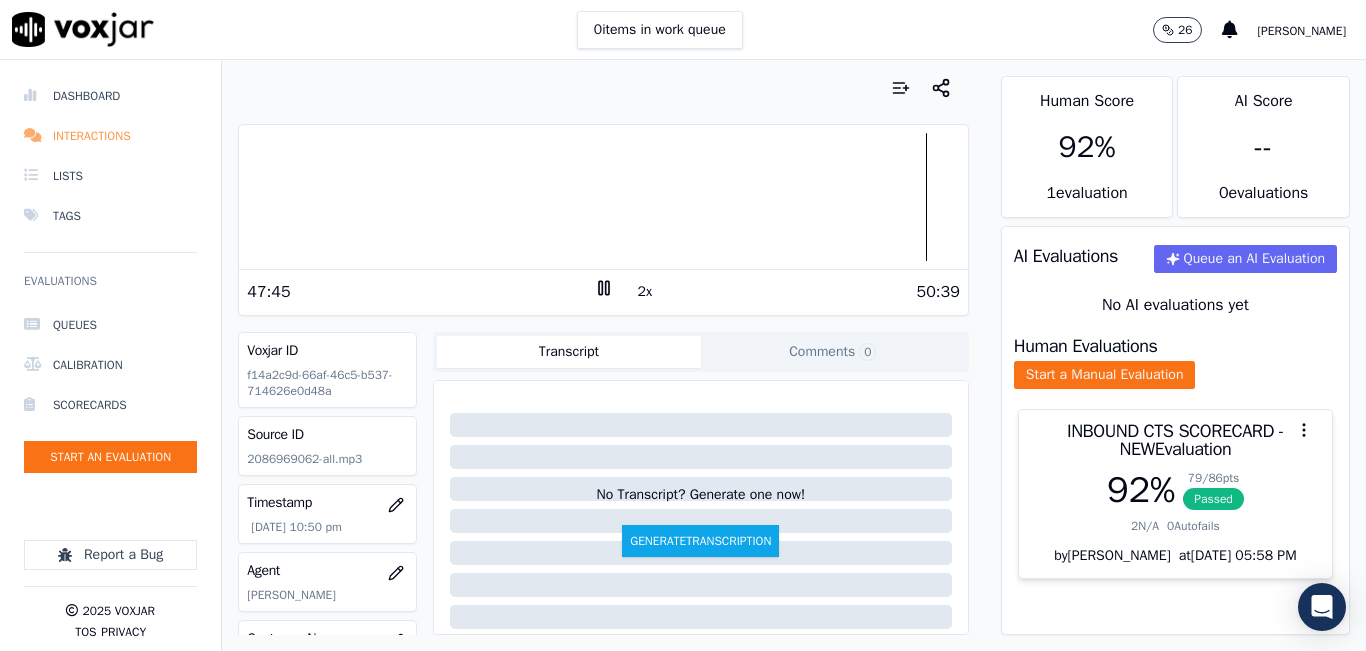 click on "Interactions" at bounding box center (110, 136) 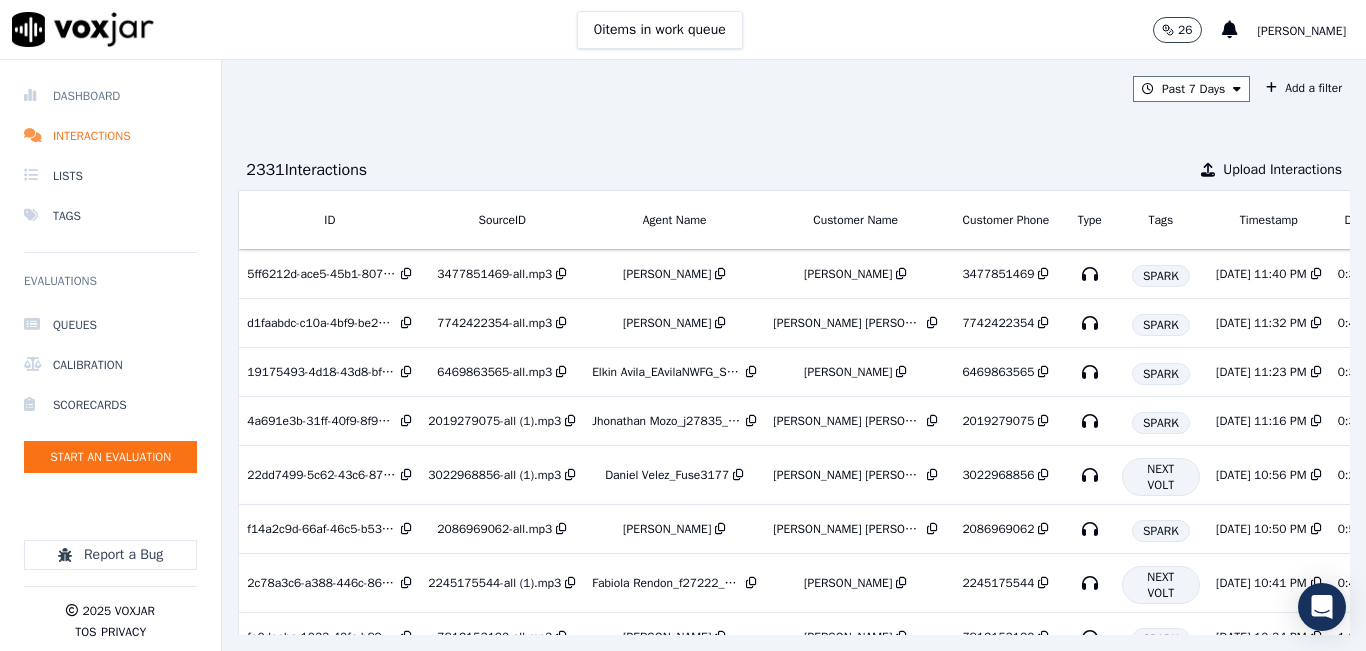 click on "Dashboard" at bounding box center [110, 96] 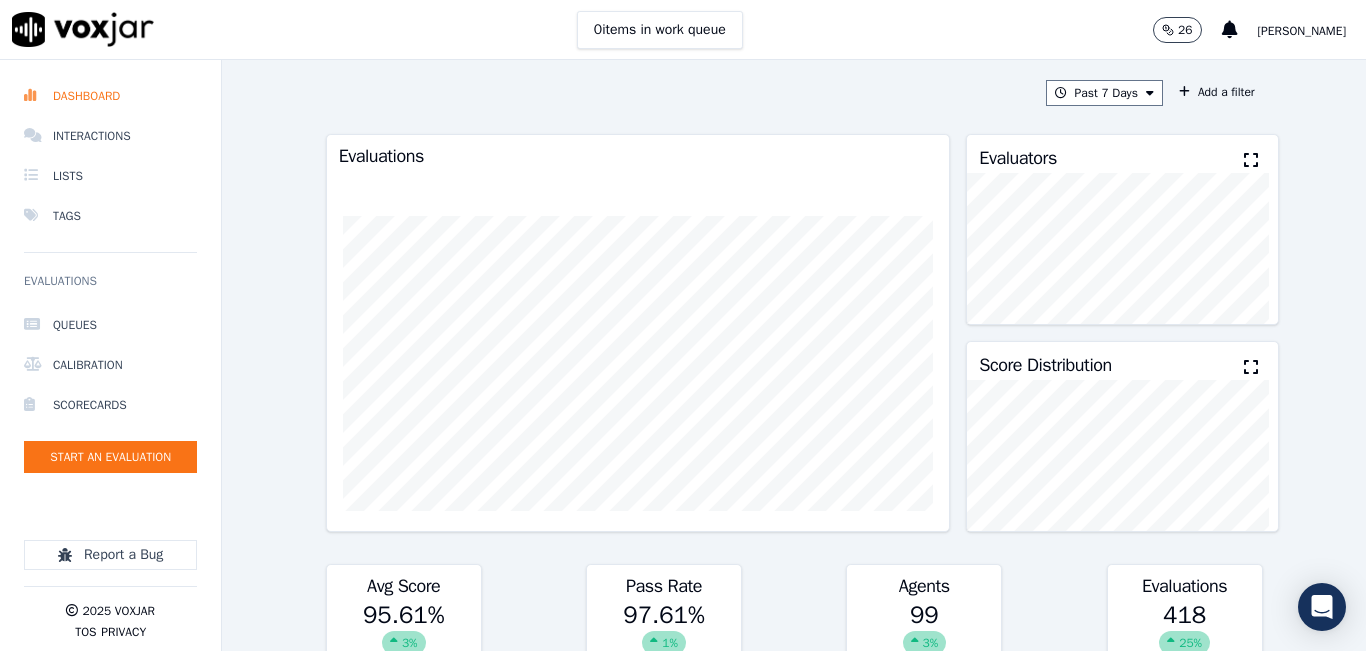 click on "Past 7 Days
Add a filter" at bounding box center [794, 93] 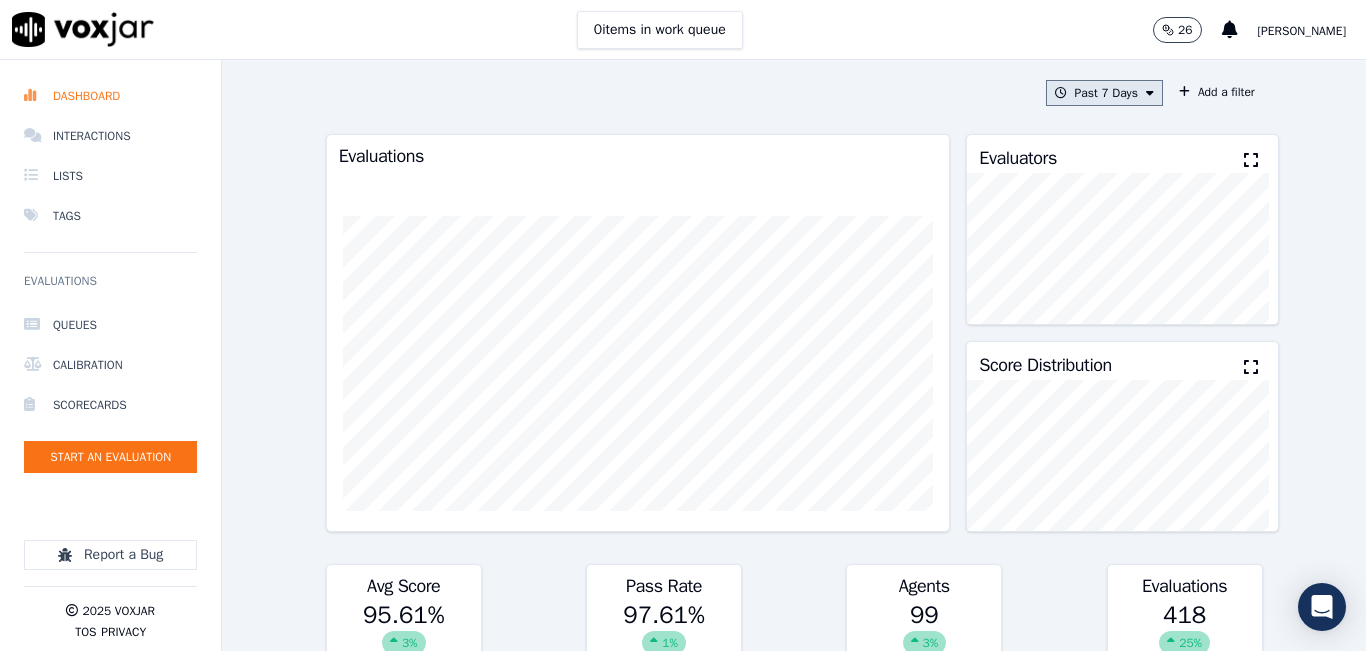 click on "Past 7 Days" at bounding box center (1104, 93) 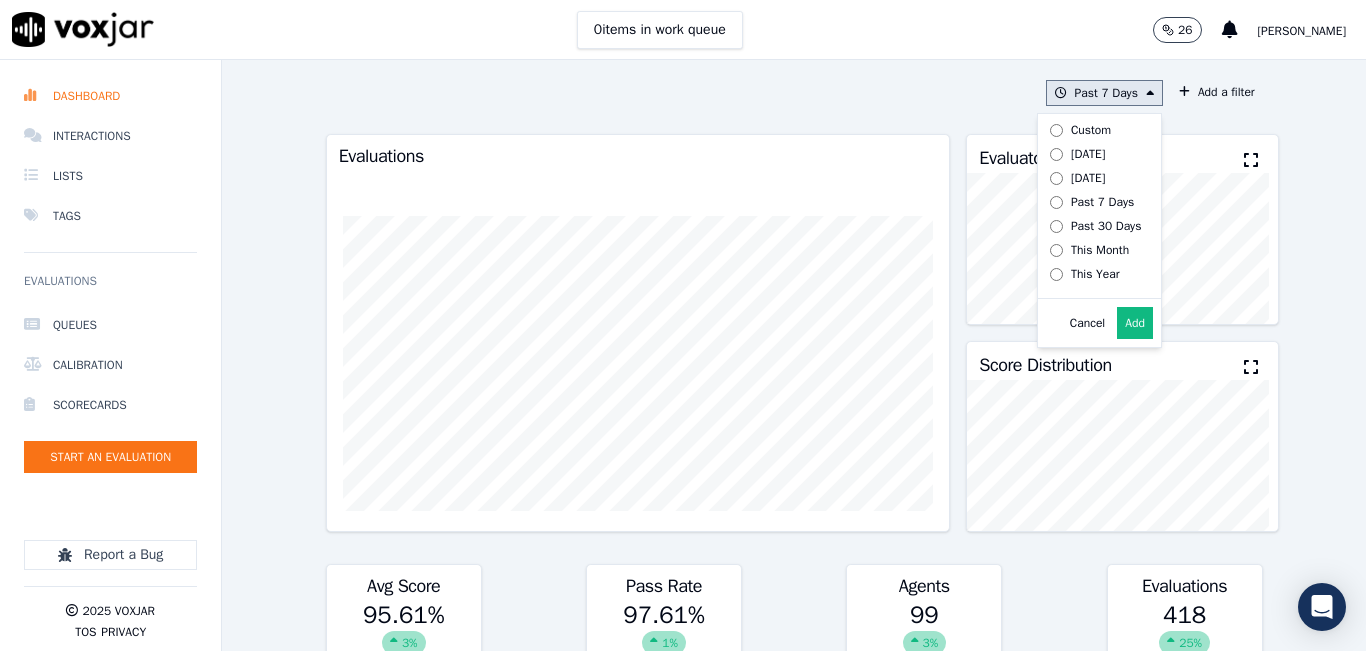 click on "Add" at bounding box center (1135, 323) 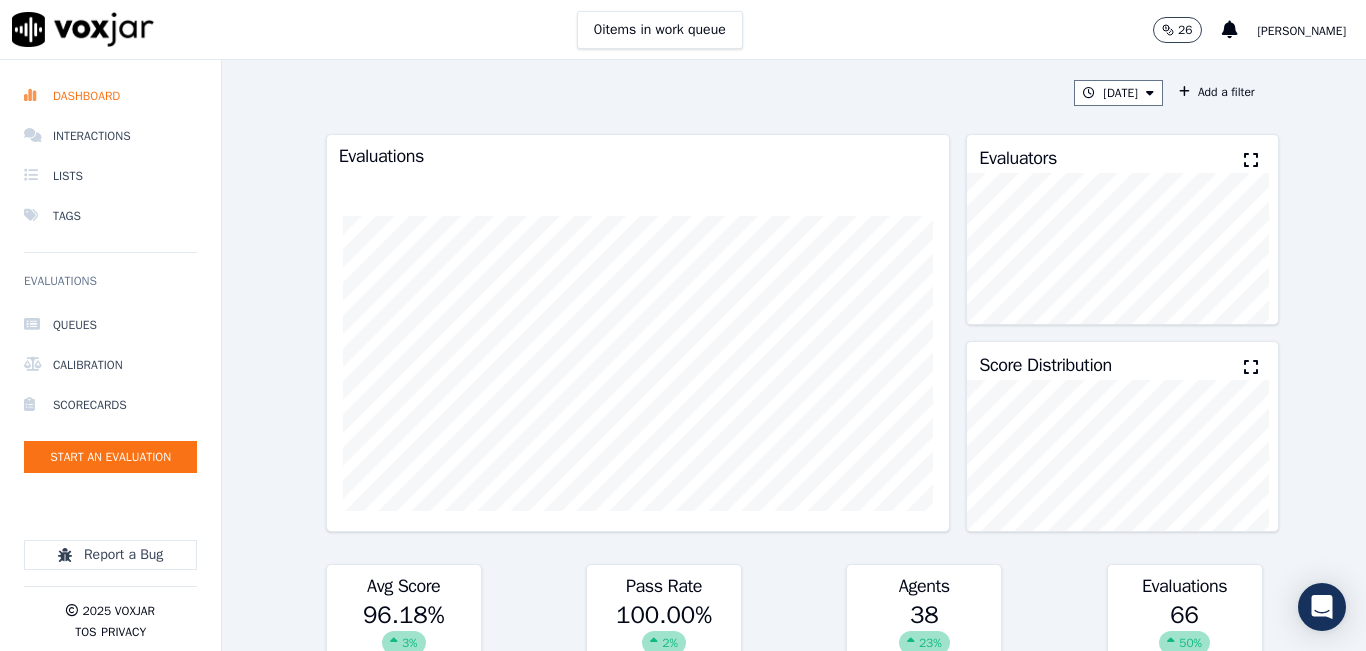 click 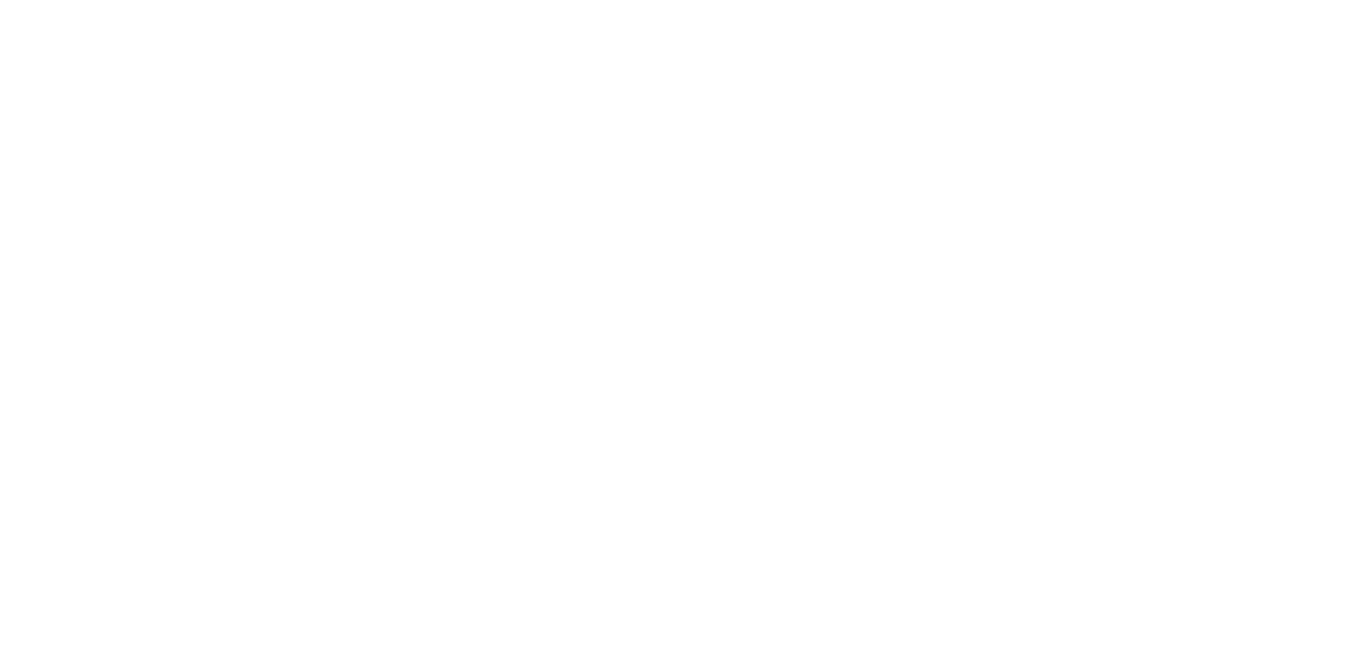 scroll, scrollTop: 0, scrollLeft: 0, axis: both 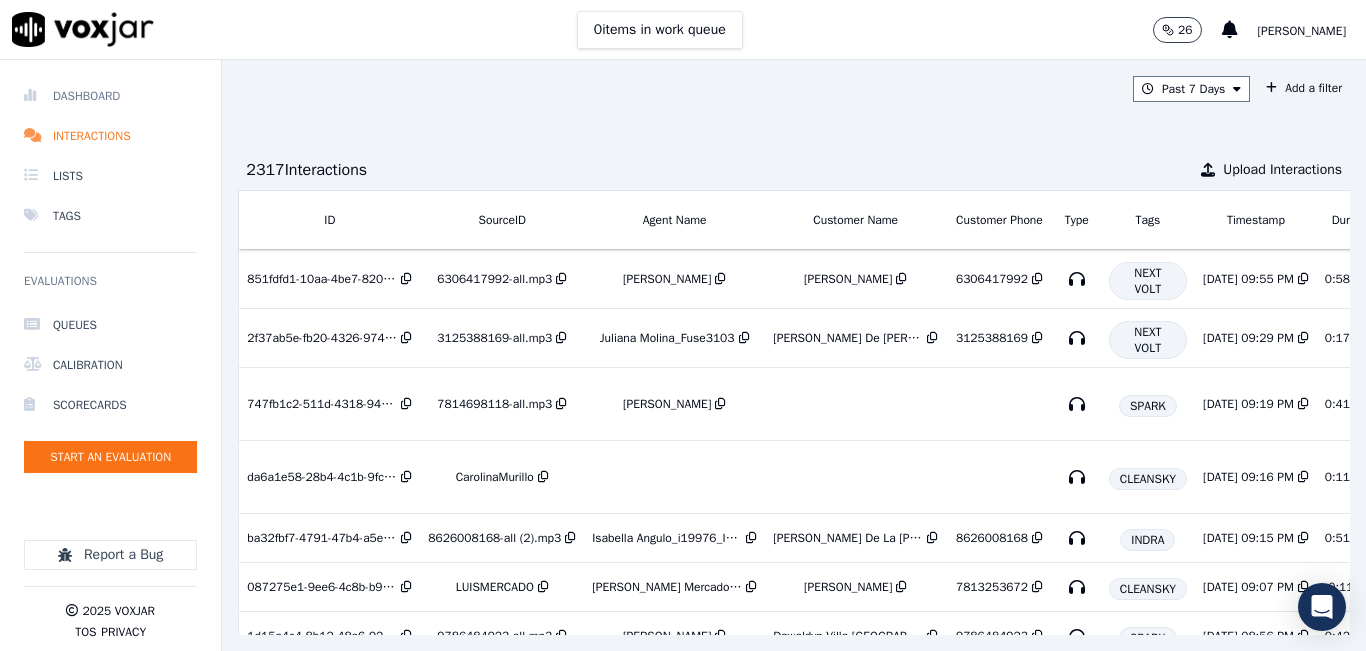 click on "Dashboard" at bounding box center (110, 96) 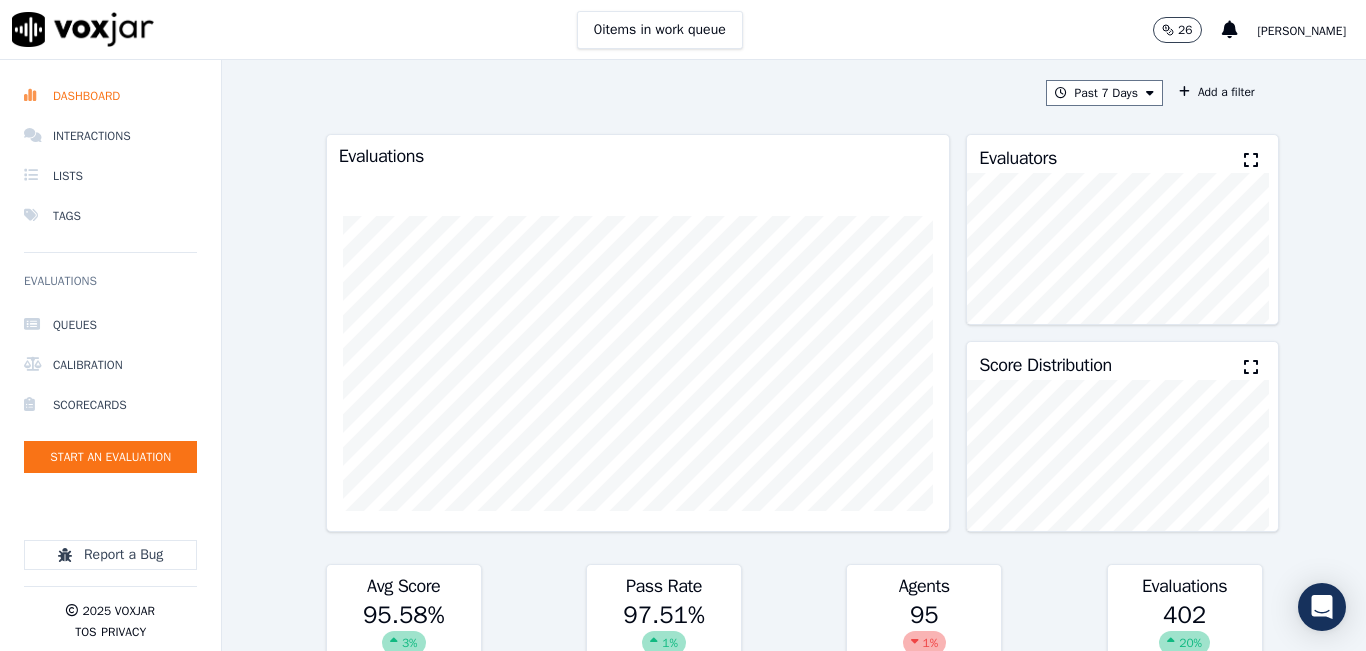 click on "Past 7 Days
Add a filter
Evaluations         Evaluators           Score Distribution             Avg Score   95.58 %
3 %   Pass Rate   97.51 %
1 %   Agents   95     1 %   Evaluations   402     20 %   Scores by Scorecard   Scorecards   Evals   Avg Score   Passrate     INBOUND CTS SCORECARD - NEW    276   97.87 %   99.64 %   export     OUTBOUND CTS SCORECARD - NEW    126   90.58 %   92.86 %   export       Agent Leaderboard     Agents   Evals   Avg Score   Passrate   Recent Evals   Francisco Vargas_Fuse3197_NGE   1   100.00 %   100.00 %           [PERSON_NAME] Silva_WANN1194_NGE   1   100.00 %   100.00 %           [PERSON_NAME] Molina_MDE3008_INDRA   2   100.00 %   100.00 %               [PERSON_NAME] Velez_MDE3014_INDRA   1   100.00 %   100.00 %           [PERSON_NAME] Oliveros_fuse1053_NGE   6   100.00 %   100.00 %                           [PERSON_NAME] Tamayo_Fuse1014   12   100.00 %   100.00 %                           [PERSON_NAME] Florez_WANN1115_NGE   1   100.00 %   100.00 %" at bounding box center [794, 355] 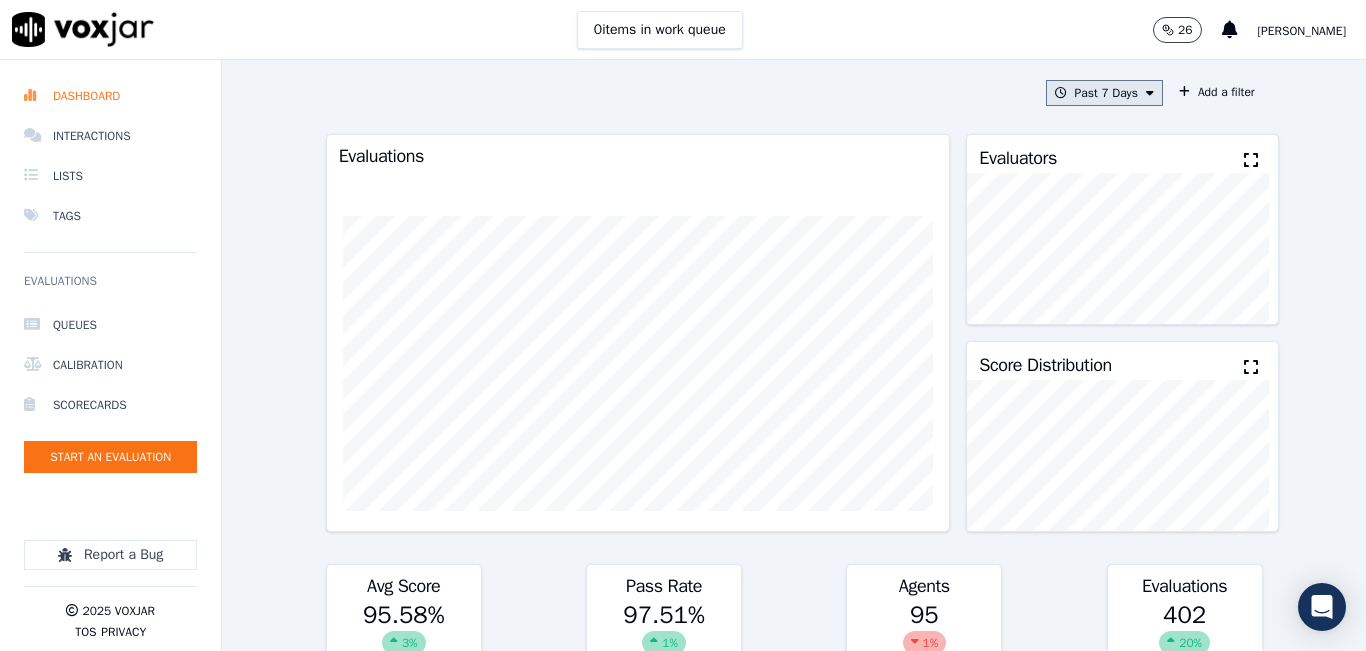 click at bounding box center (1150, 93) 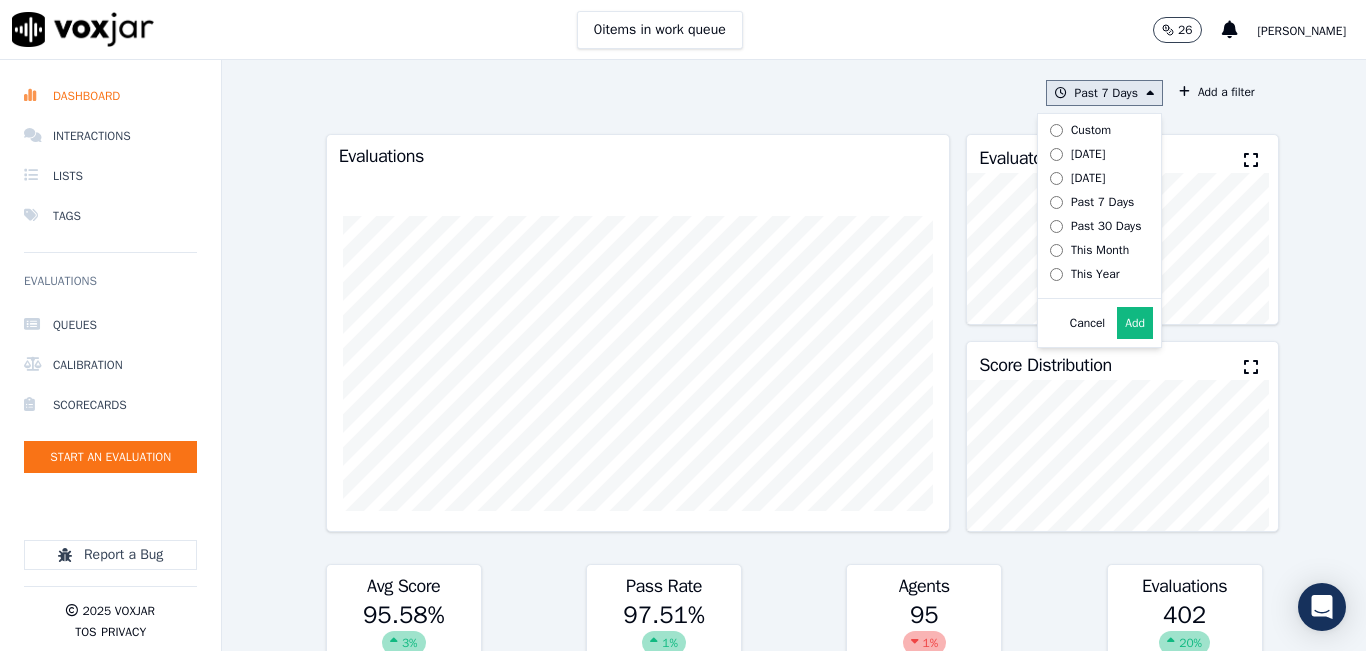 click on "[DATE]" at bounding box center [1092, 154] 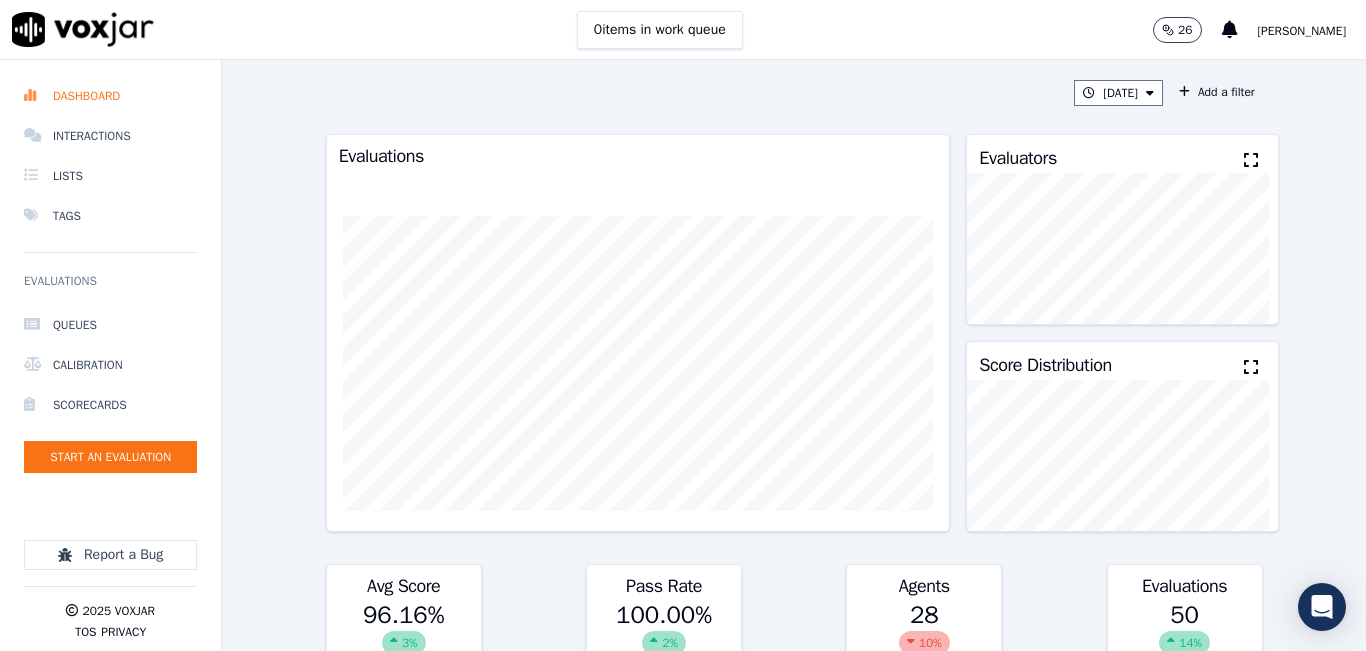 click on "Evaluators" at bounding box center [1122, 154] 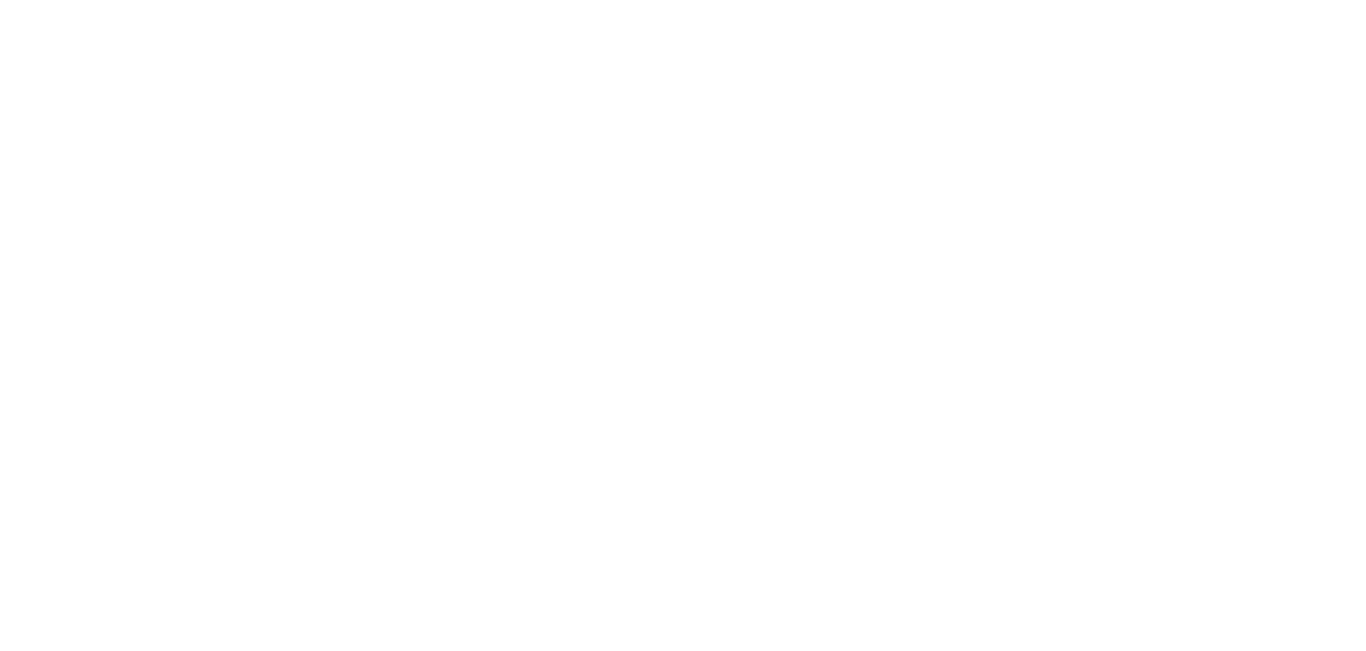 scroll, scrollTop: 0, scrollLeft: 0, axis: both 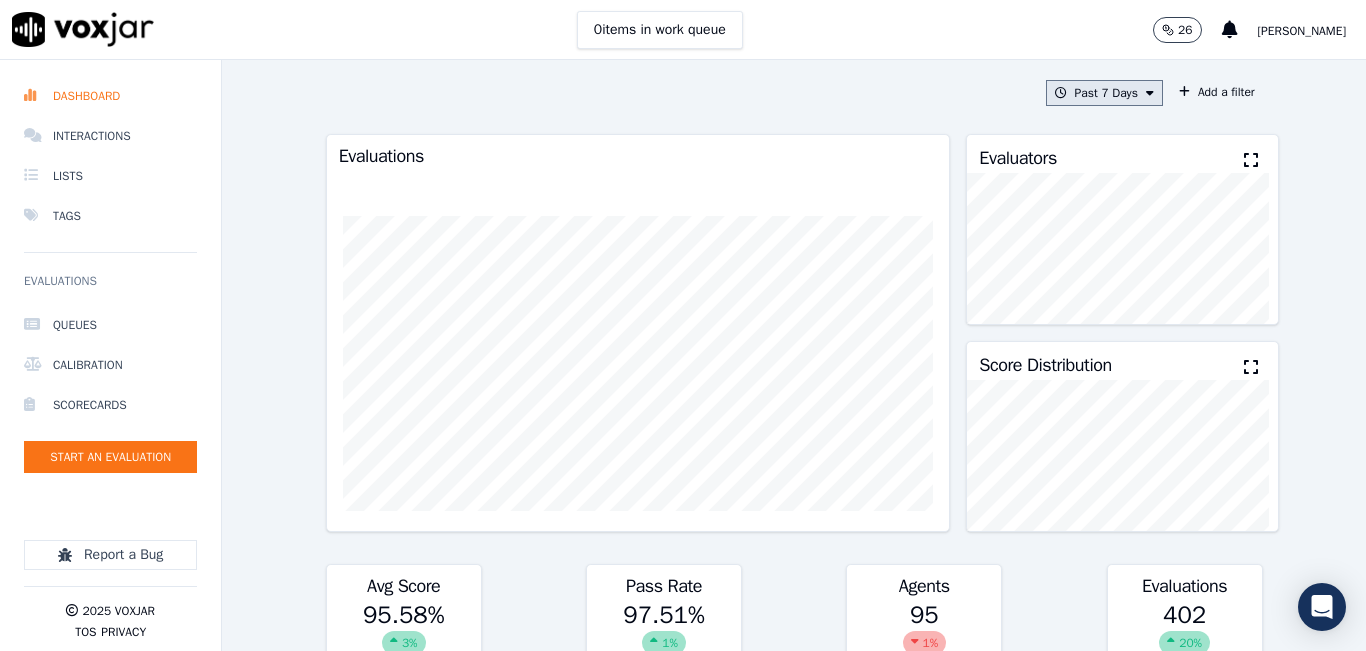 click on "Past 7 Days" at bounding box center [1104, 93] 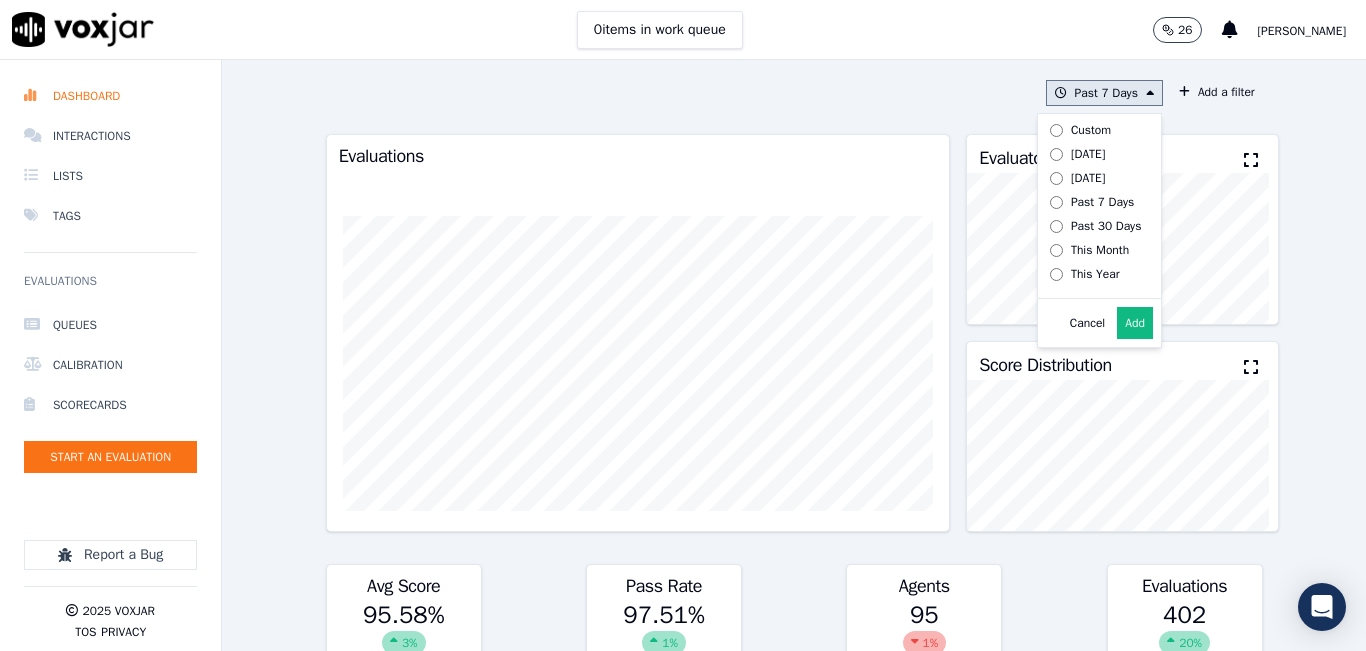 click on "[DATE]" at bounding box center (1092, 154) 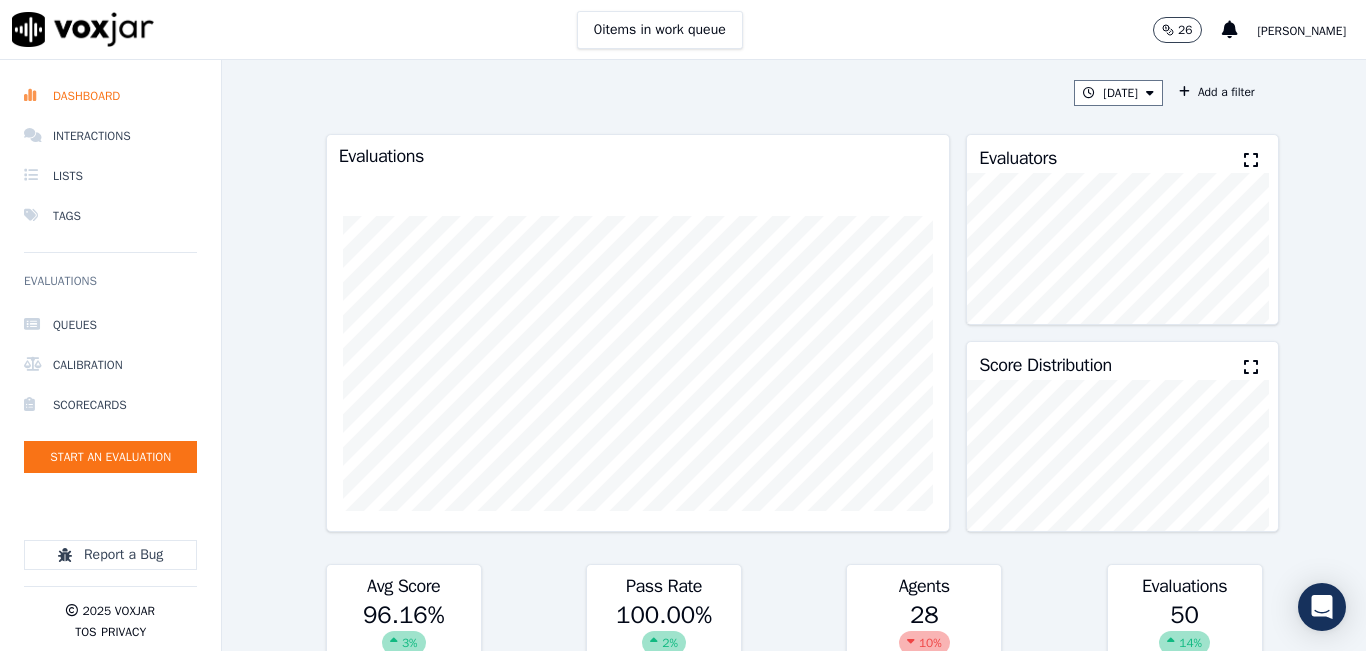 click at bounding box center [1251, 160] 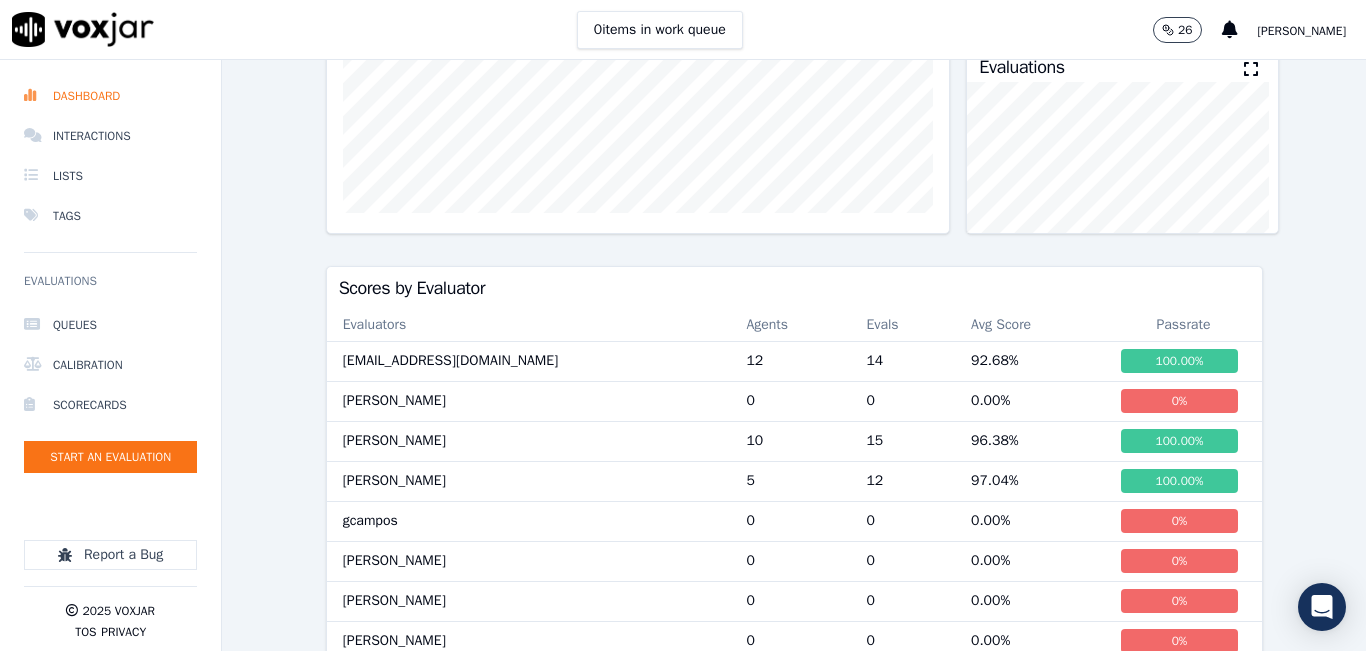scroll, scrollTop: 300, scrollLeft: 0, axis: vertical 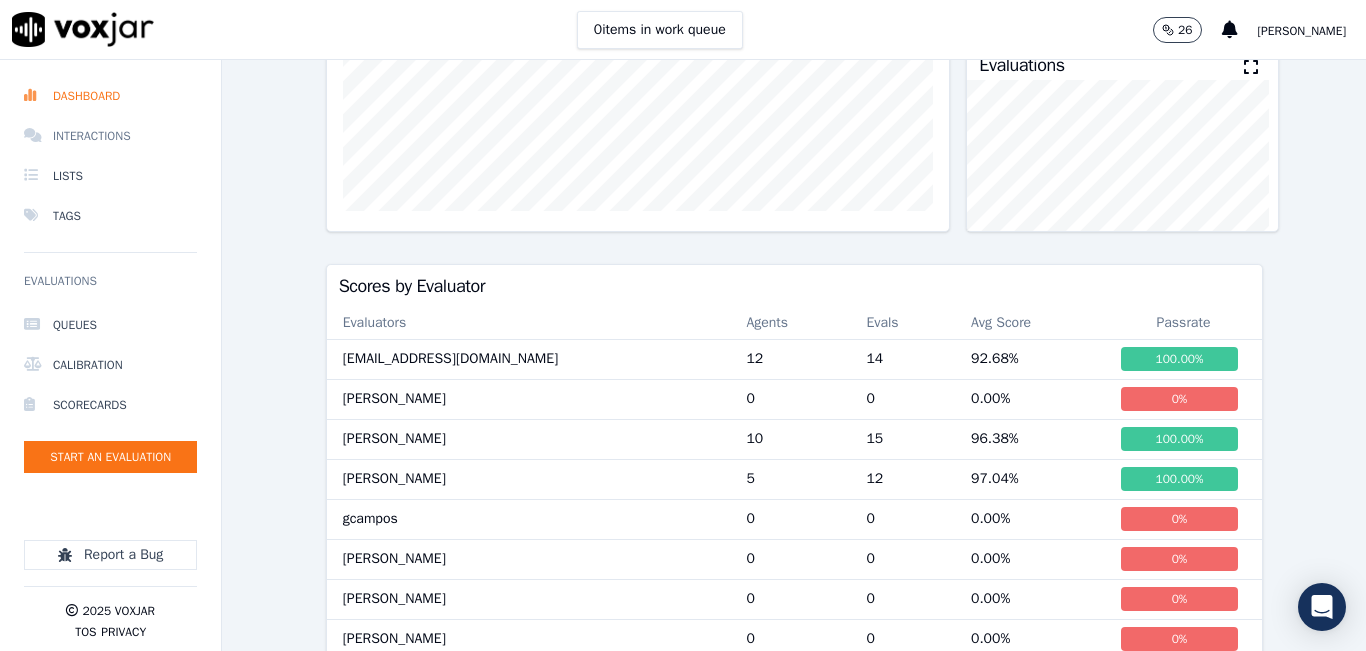 click on "Interactions" at bounding box center (110, 136) 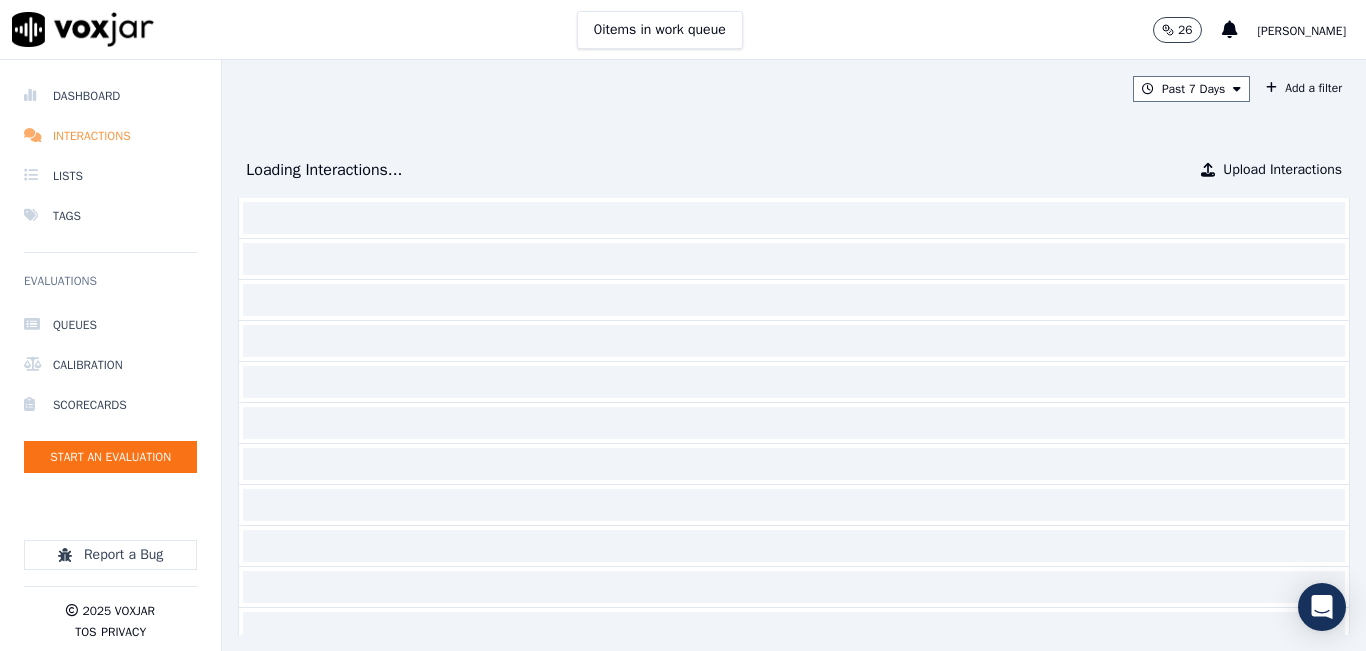 scroll, scrollTop: 0, scrollLeft: 0, axis: both 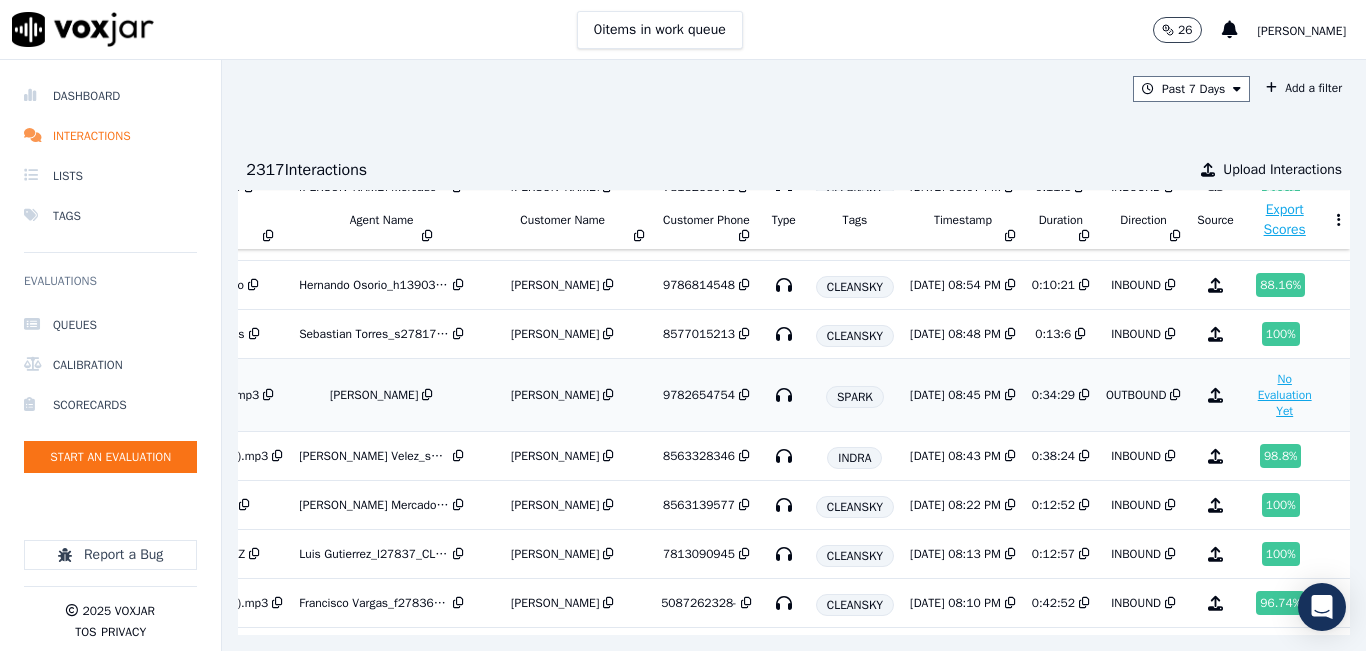 click on "No Evaluation Yet" at bounding box center [1285, 395] 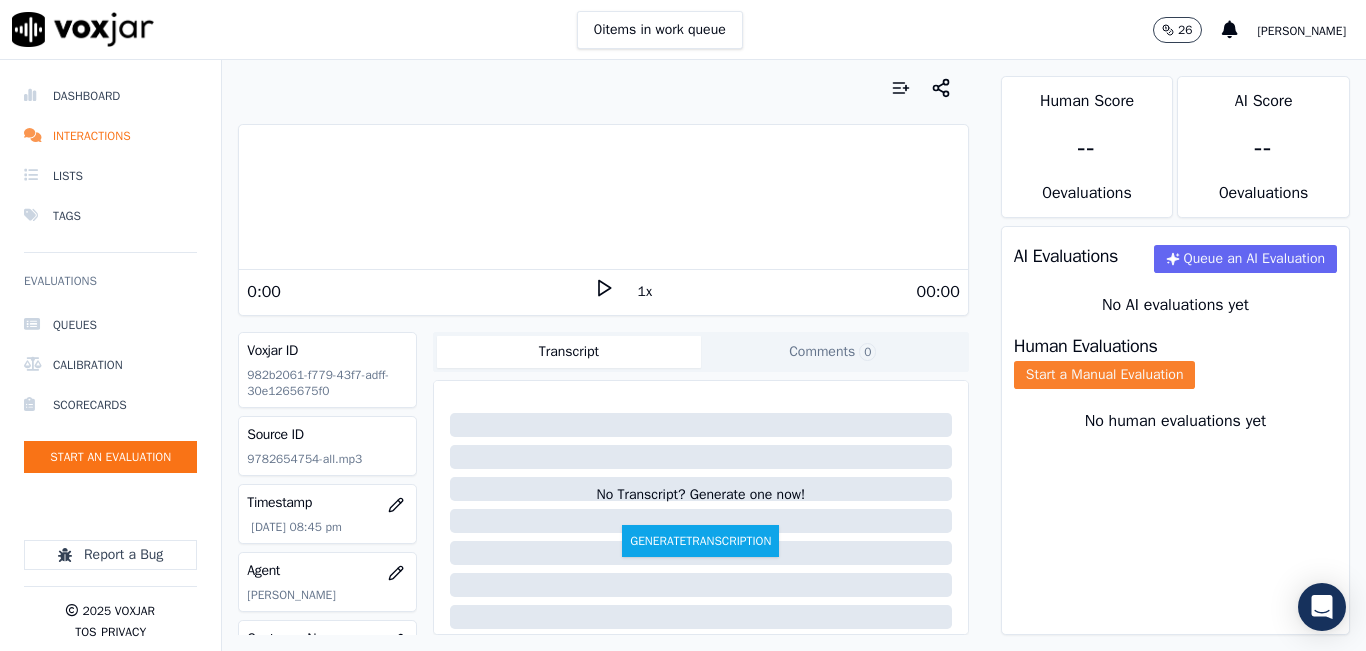 click on "Start a Manual Evaluation" 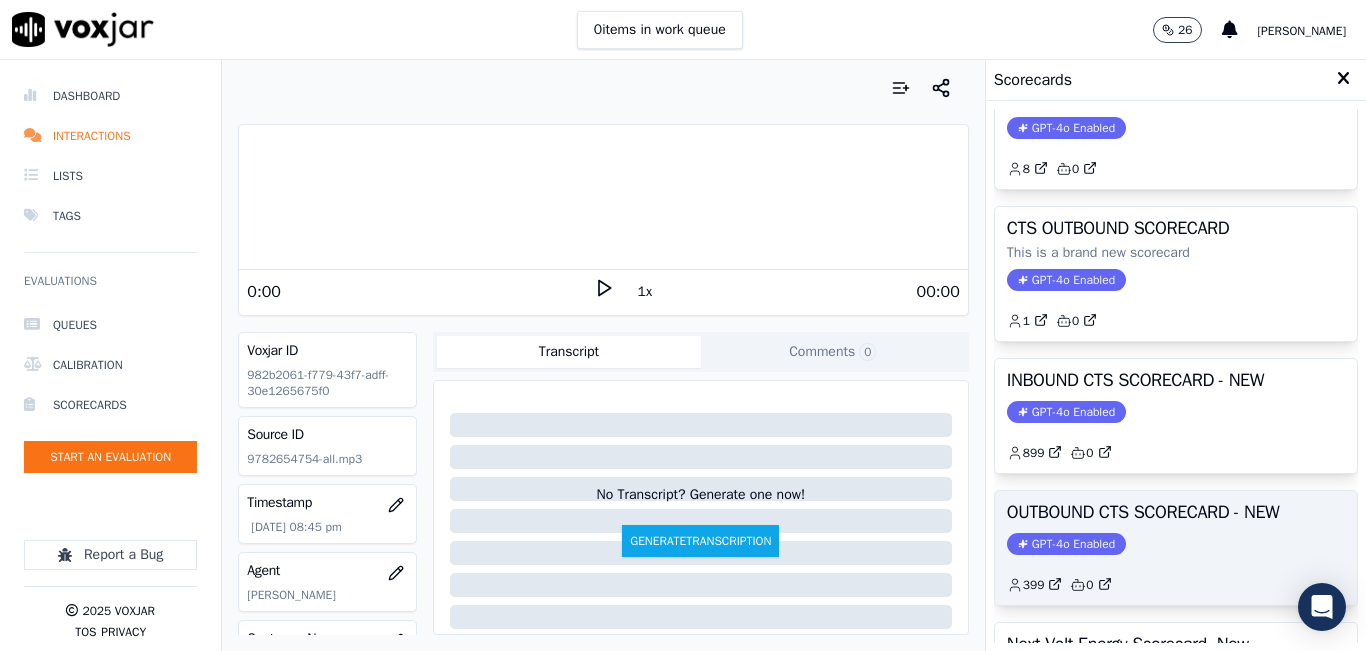 scroll, scrollTop: 100, scrollLeft: 0, axis: vertical 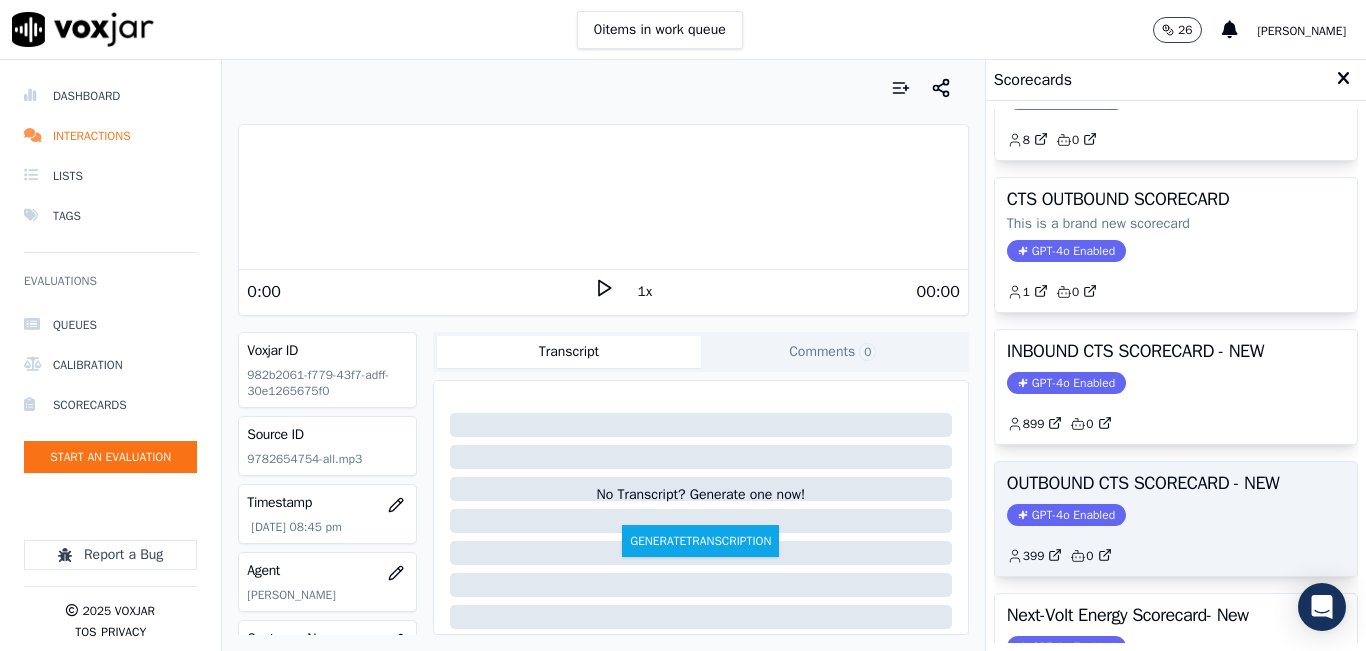 click on "OUTBOUND CTS SCORECARD - NEW" at bounding box center (1176, 483) 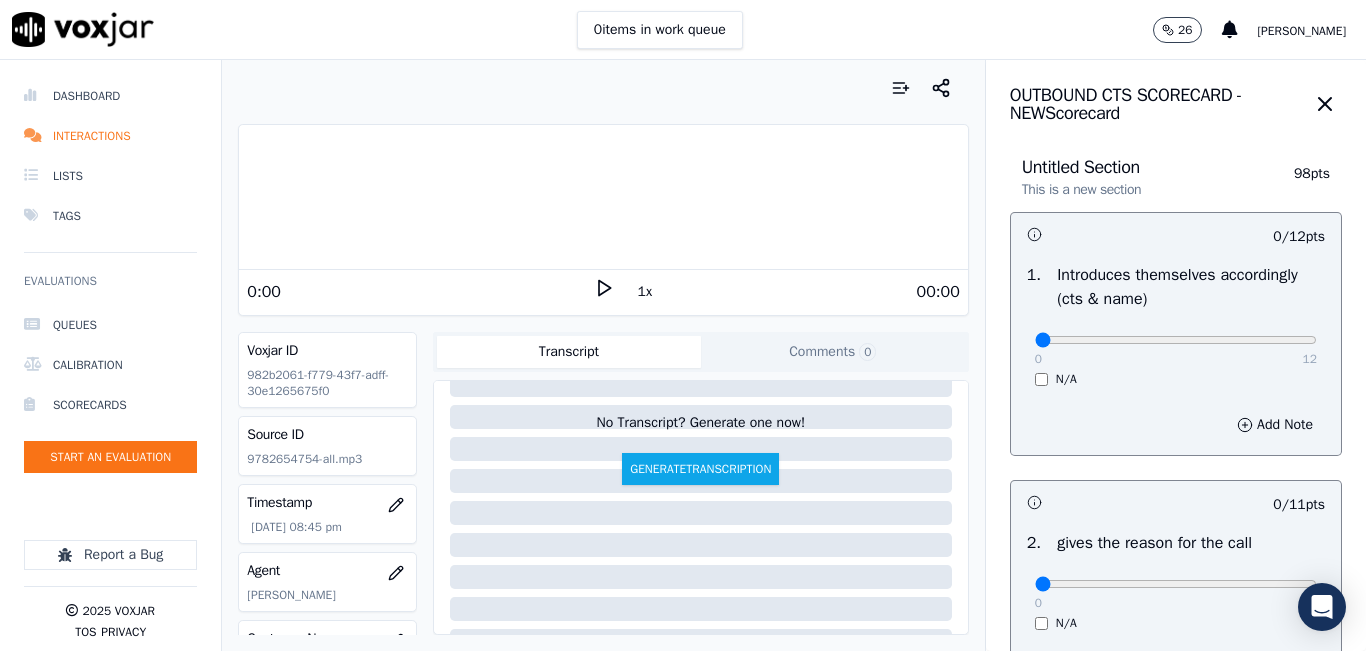 scroll, scrollTop: 200, scrollLeft: 0, axis: vertical 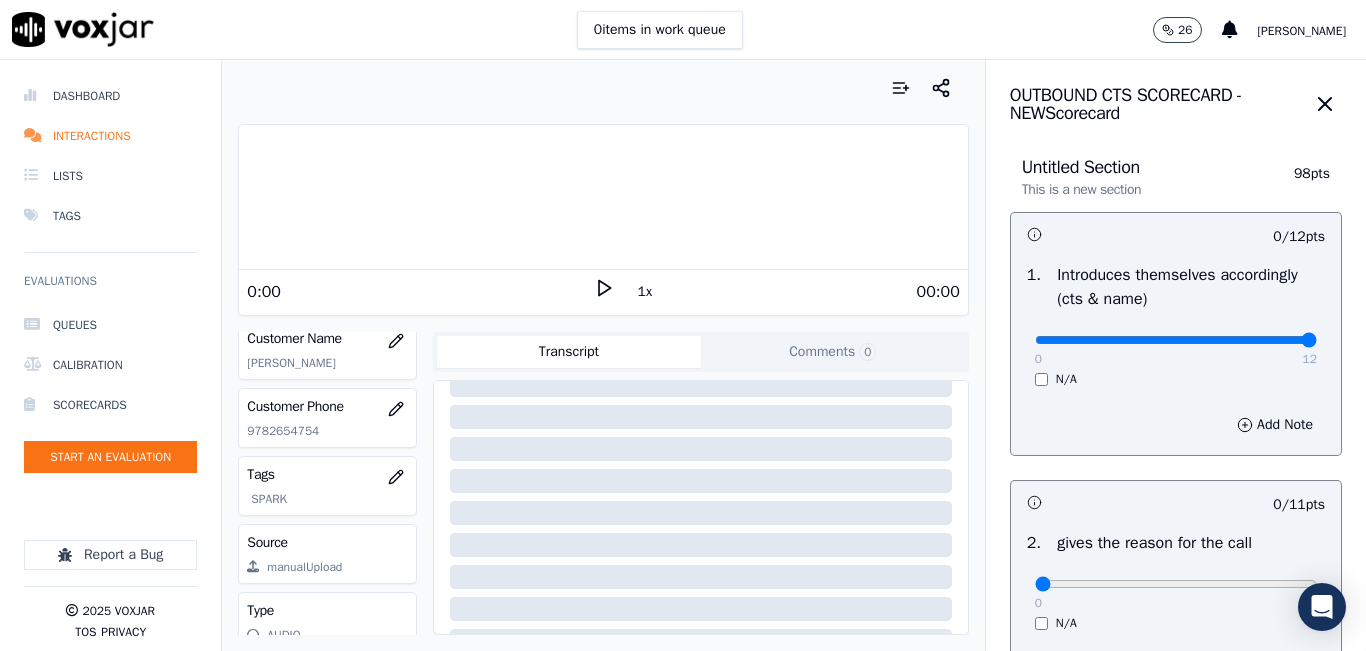 type on "12" 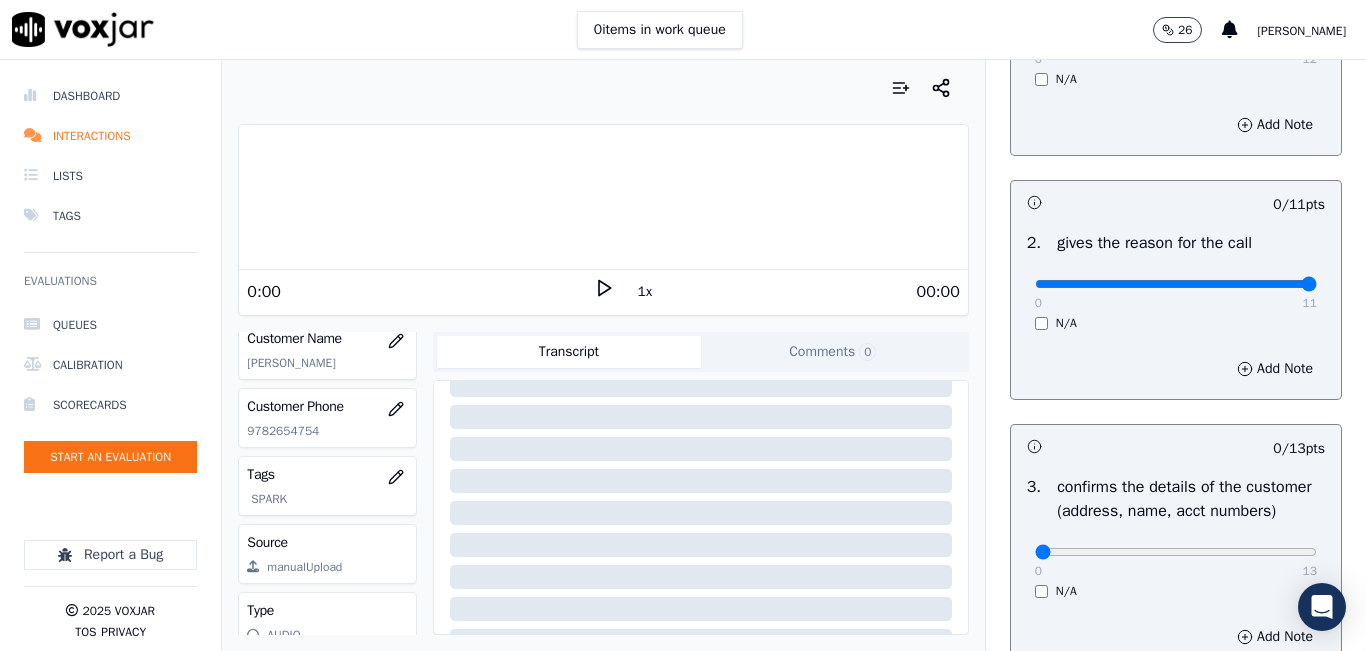 type on "11" 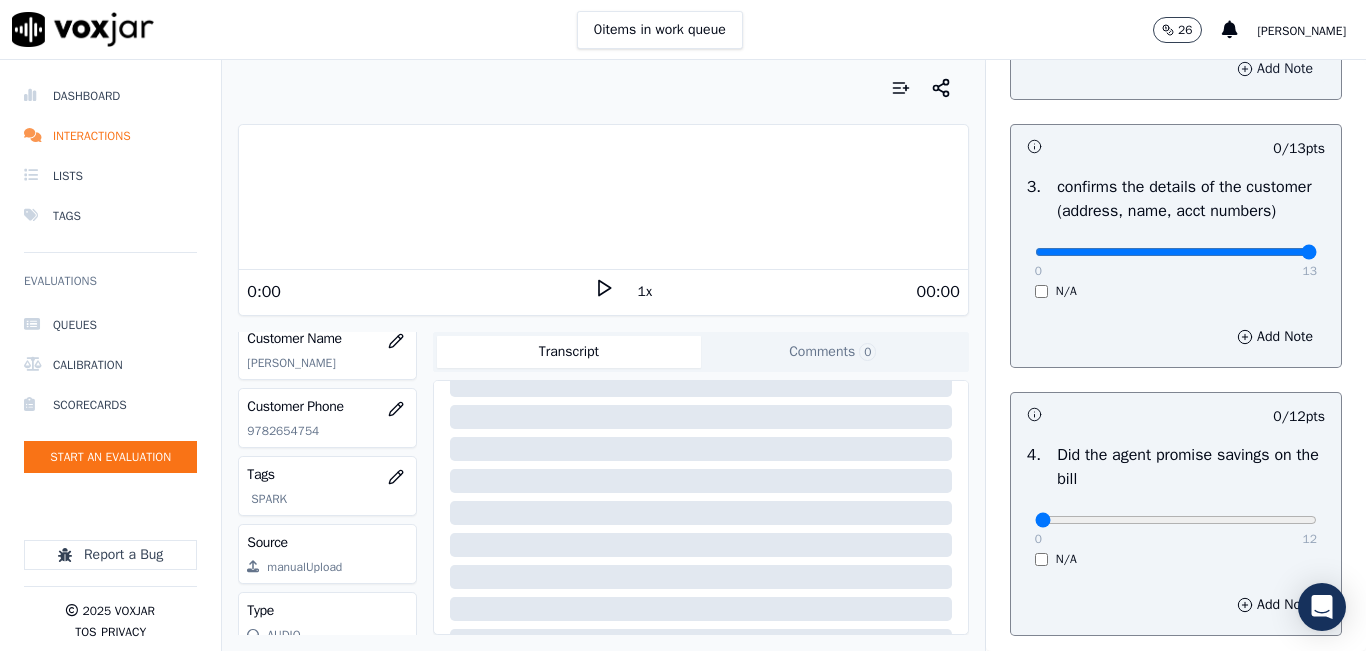 type on "13" 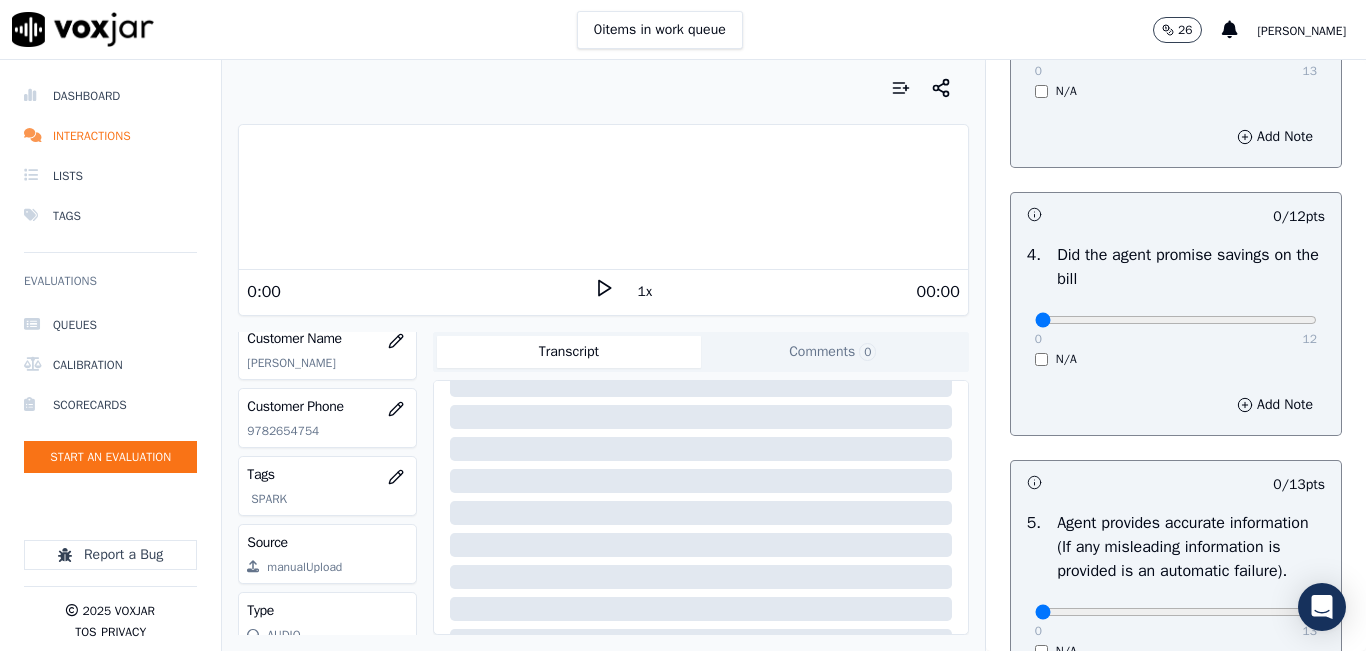 scroll, scrollTop: 900, scrollLeft: 0, axis: vertical 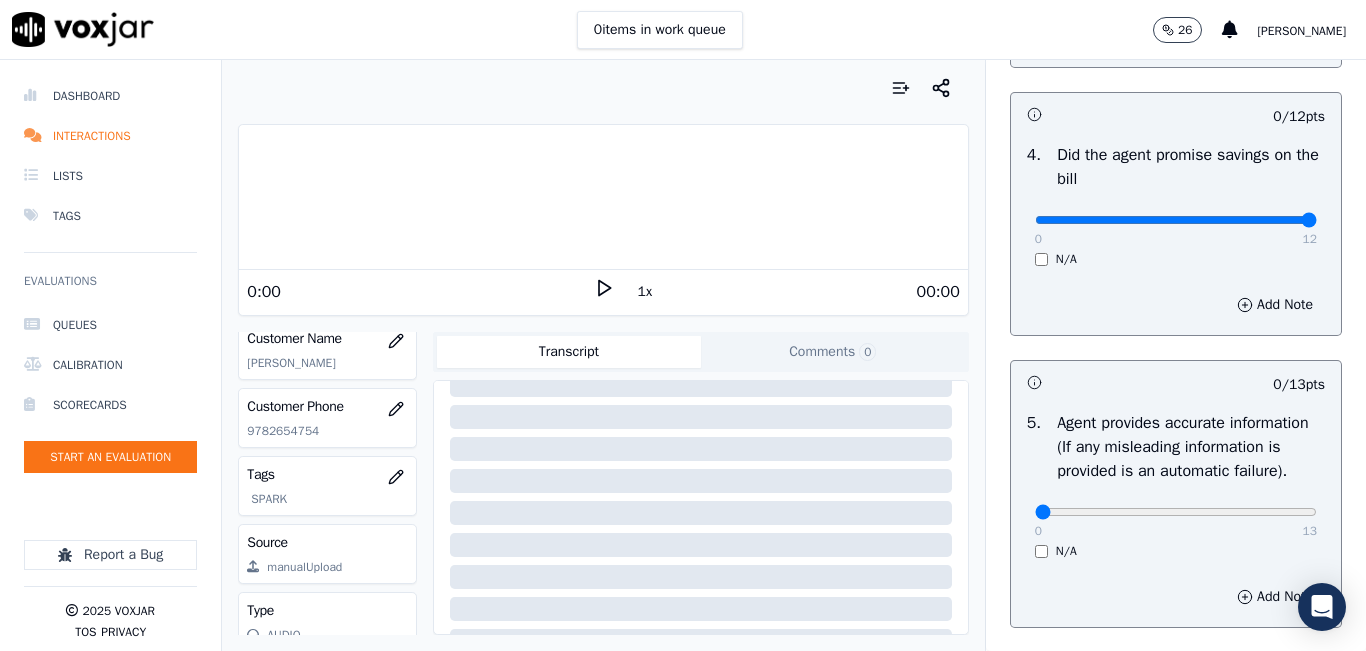 type on "12" 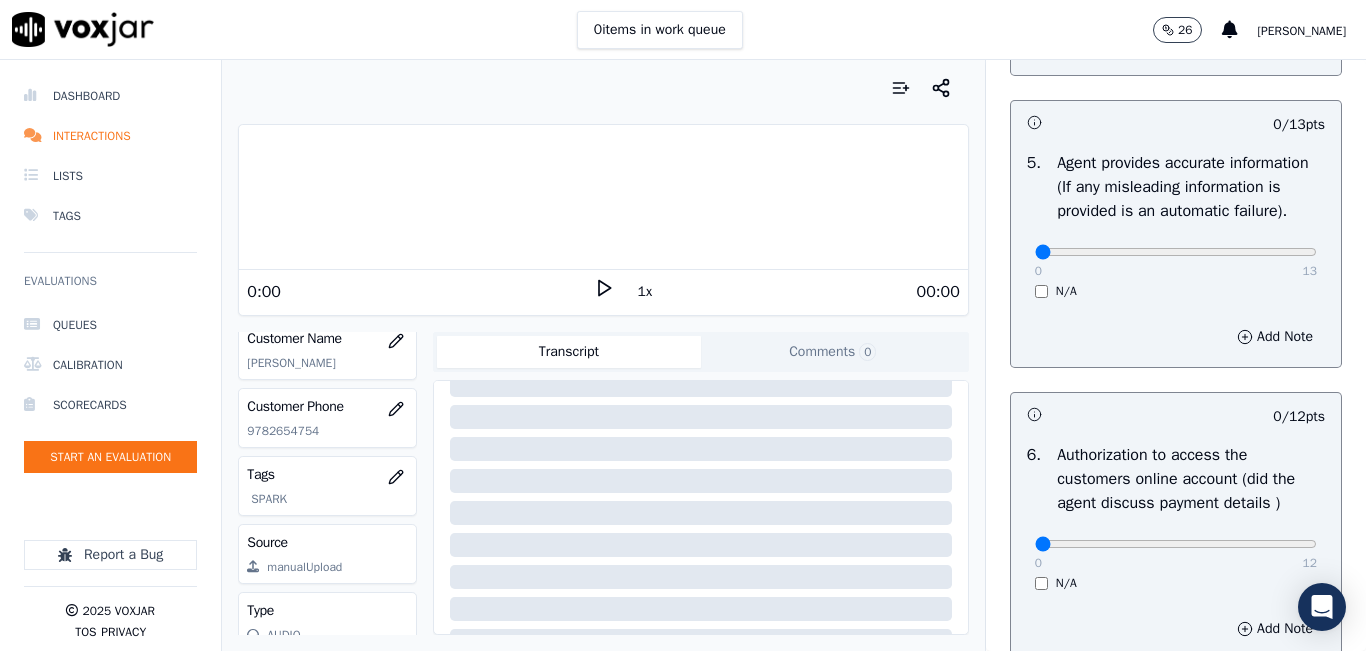 scroll, scrollTop: 1200, scrollLeft: 0, axis: vertical 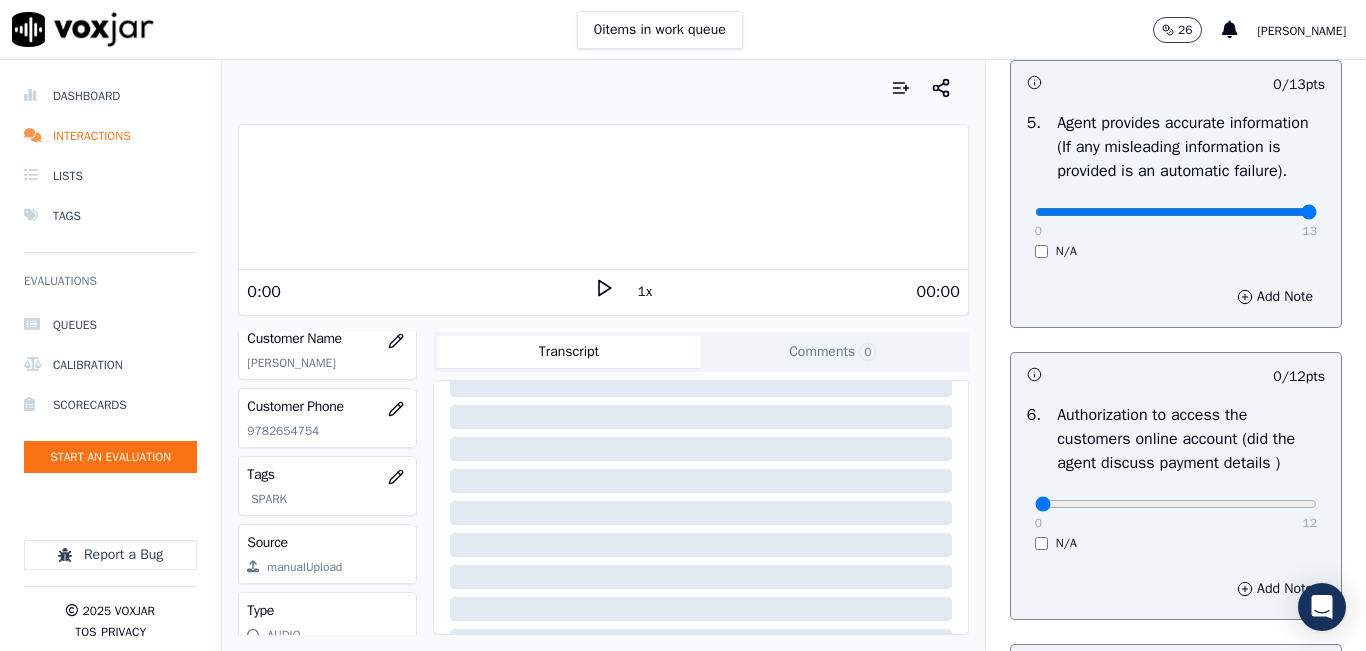 type on "13" 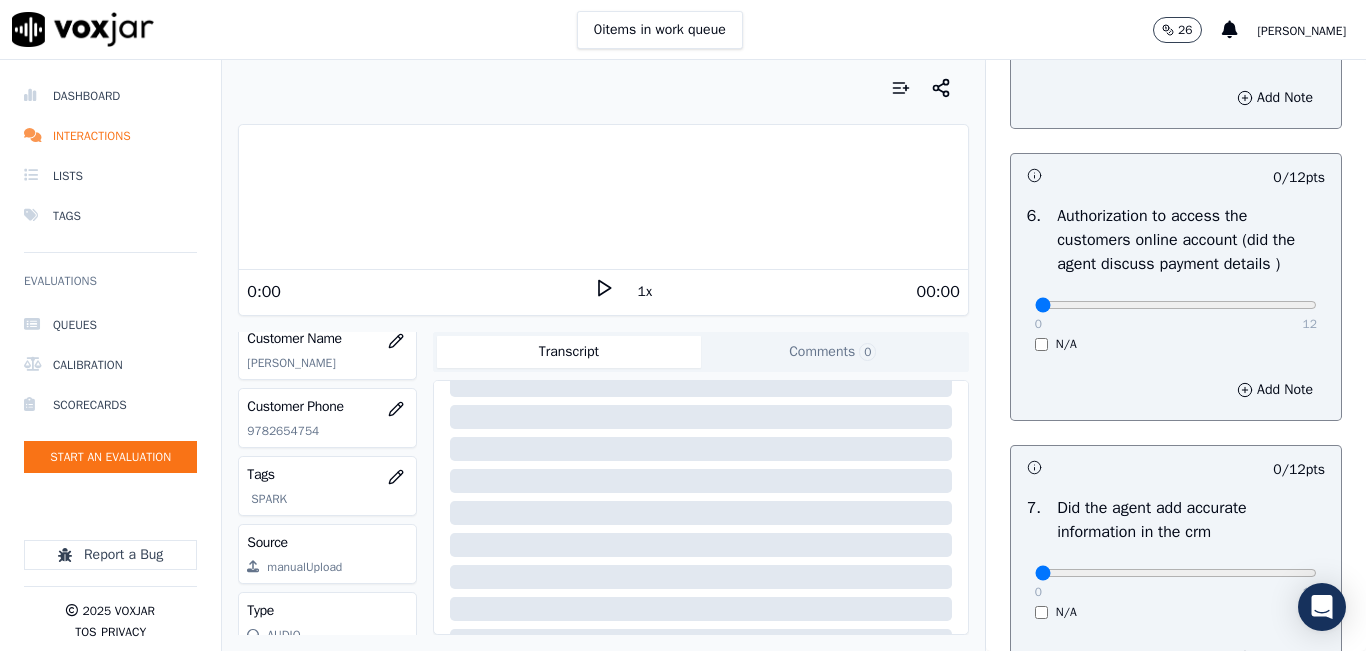scroll, scrollTop: 1400, scrollLeft: 0, axis: vertical 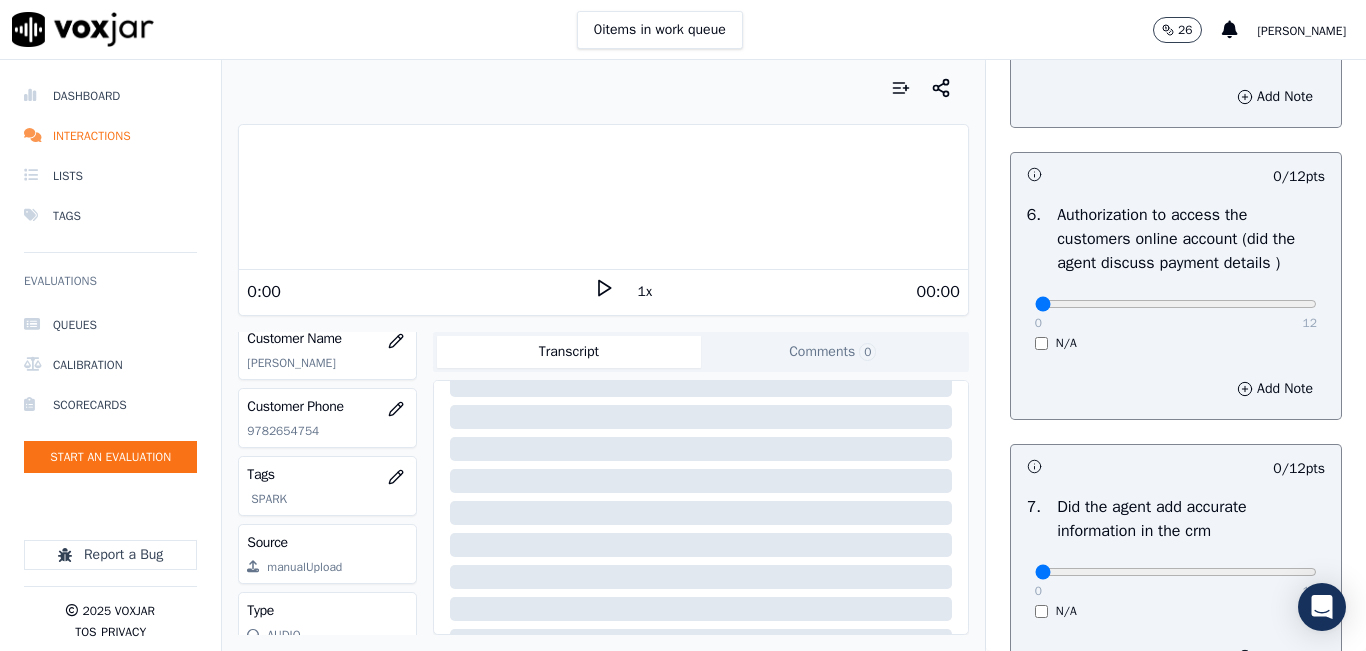 click on "0   12" at bounding box center (1176, 303) 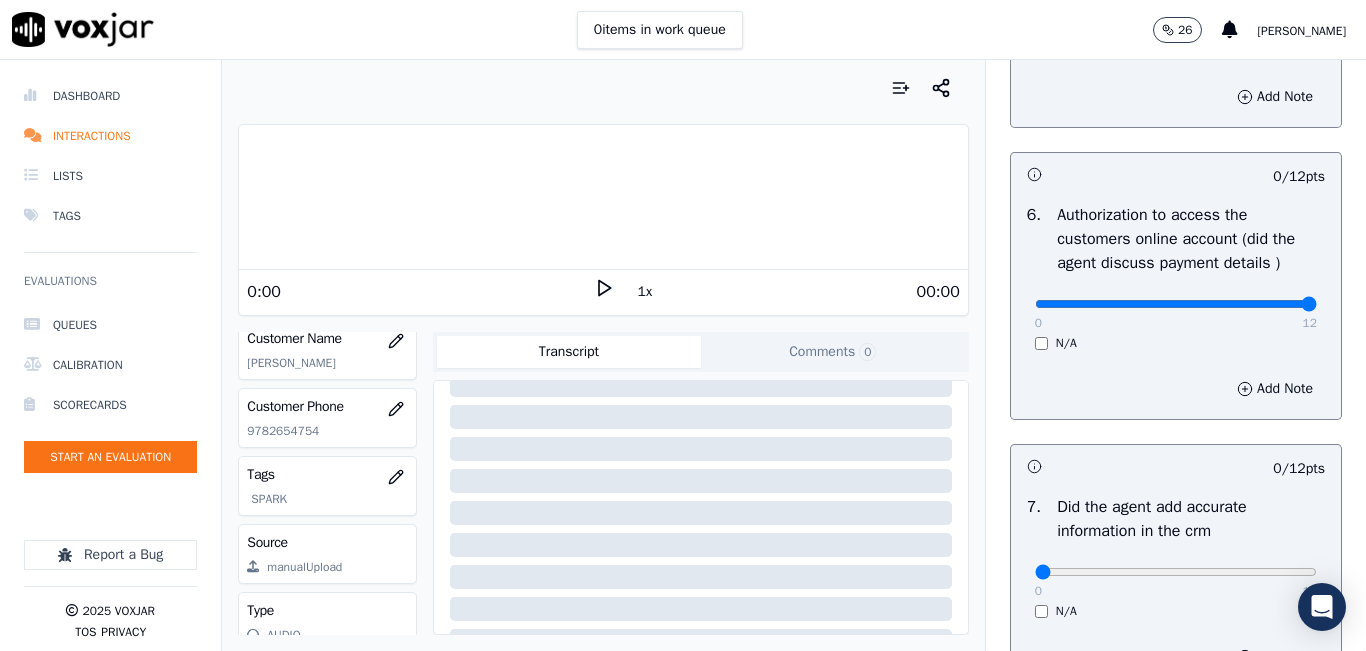 type on "12" 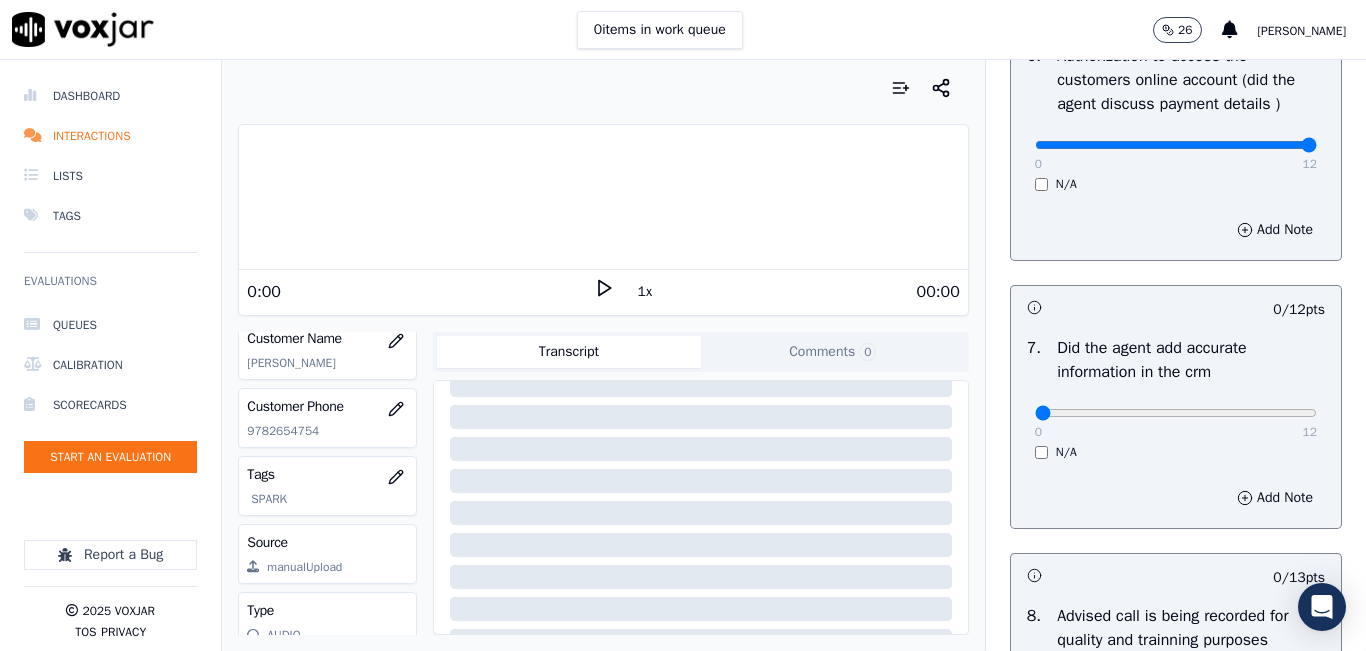 scroll, scrollTop: 1600, scrollLeft: 0, axis: vertical 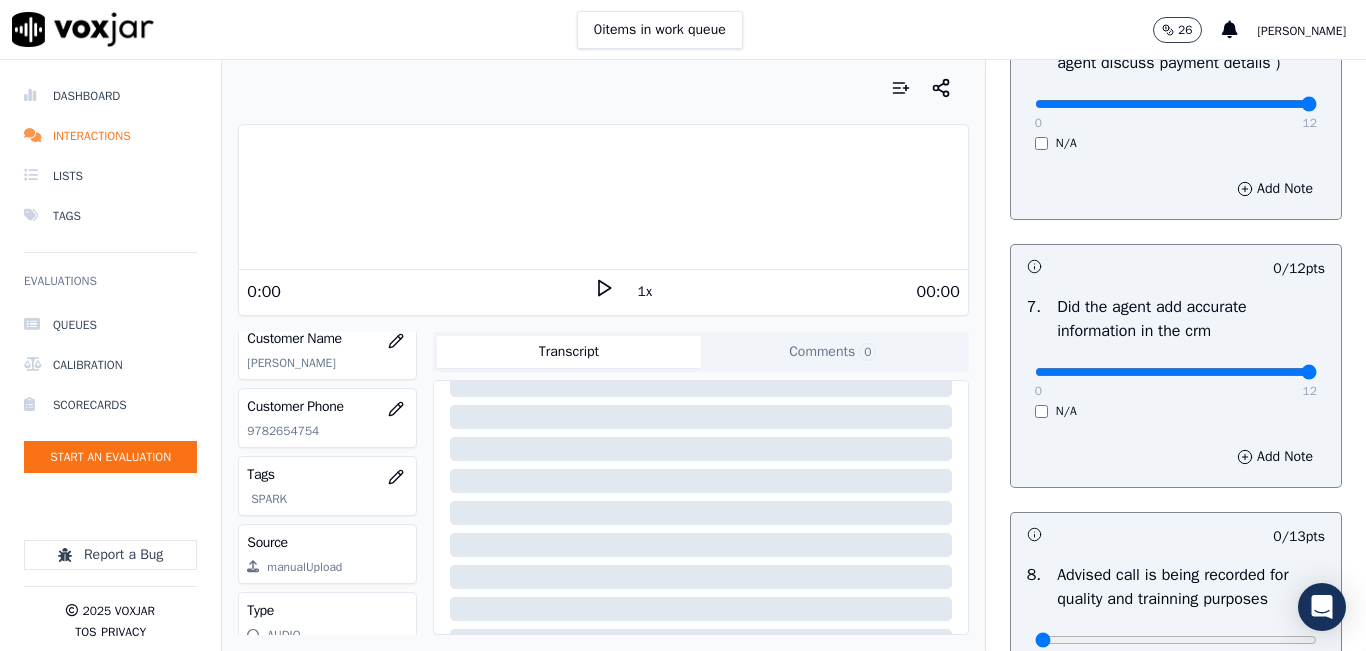 type on "12" 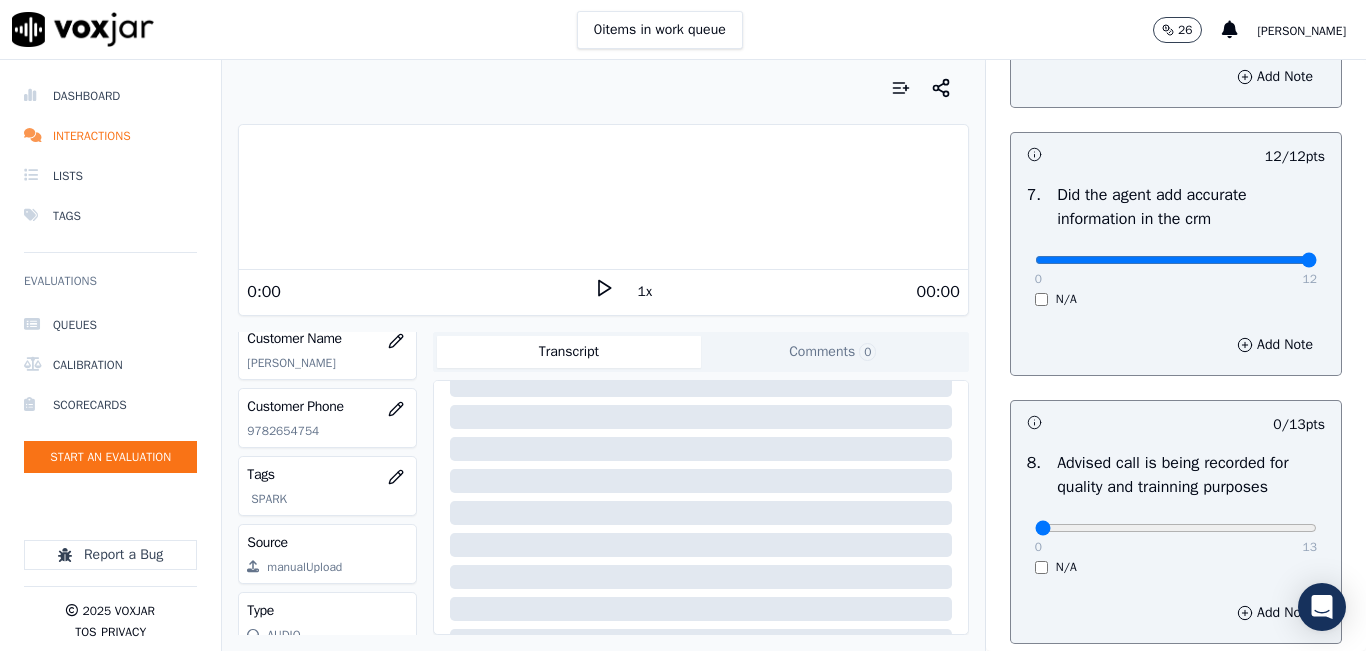 scroll, scrollTop: 1900, scrollLeft: 0, axis: vertical 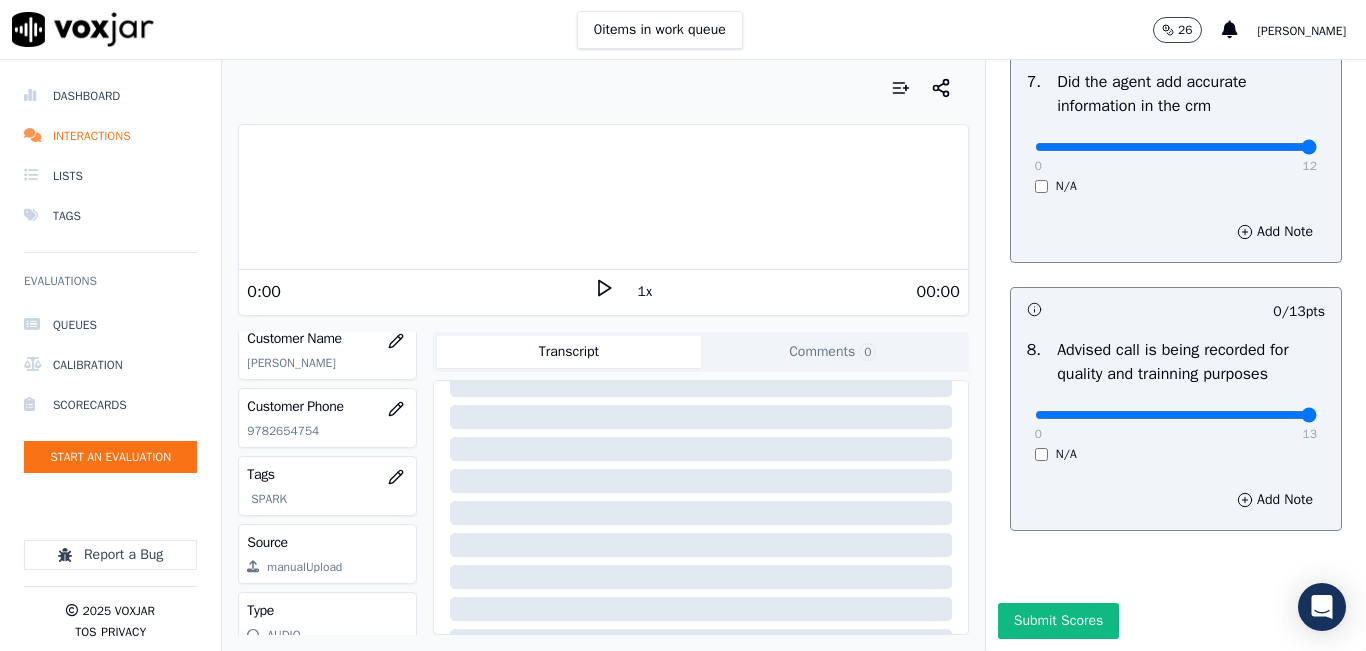 type on "13" 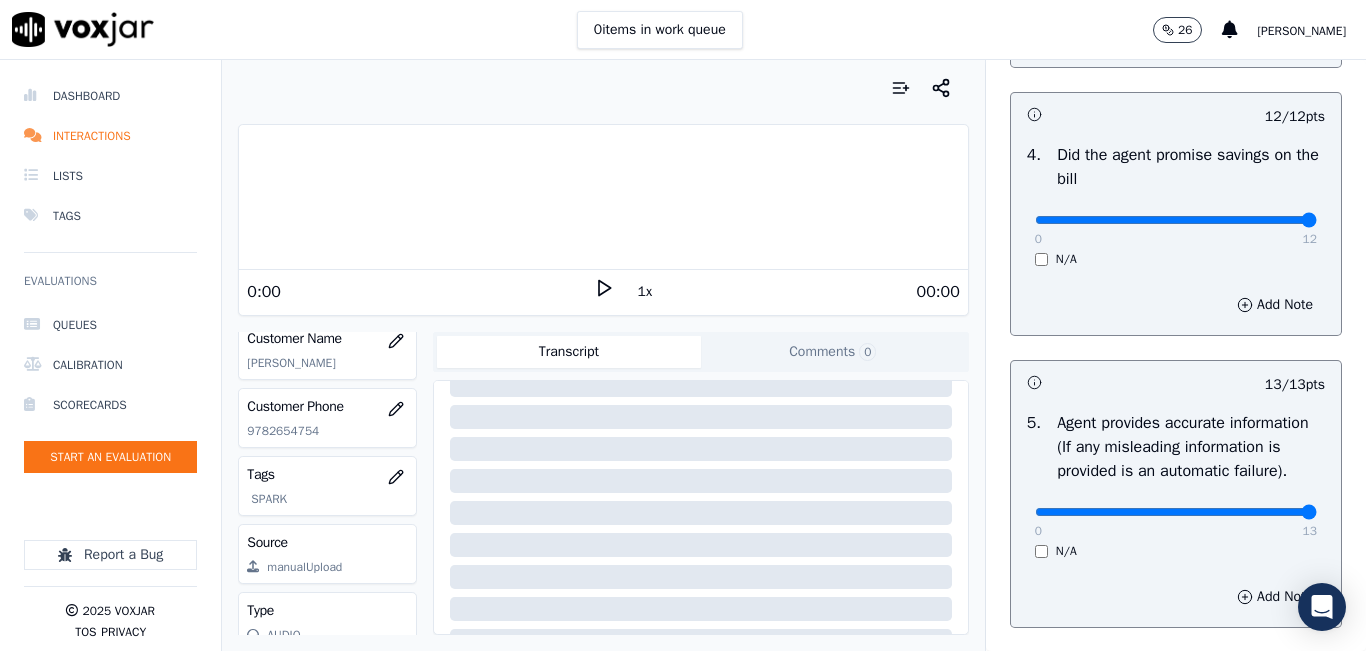 scroll, scrollTop: 800, scrollLeft: 0, axis: vertical 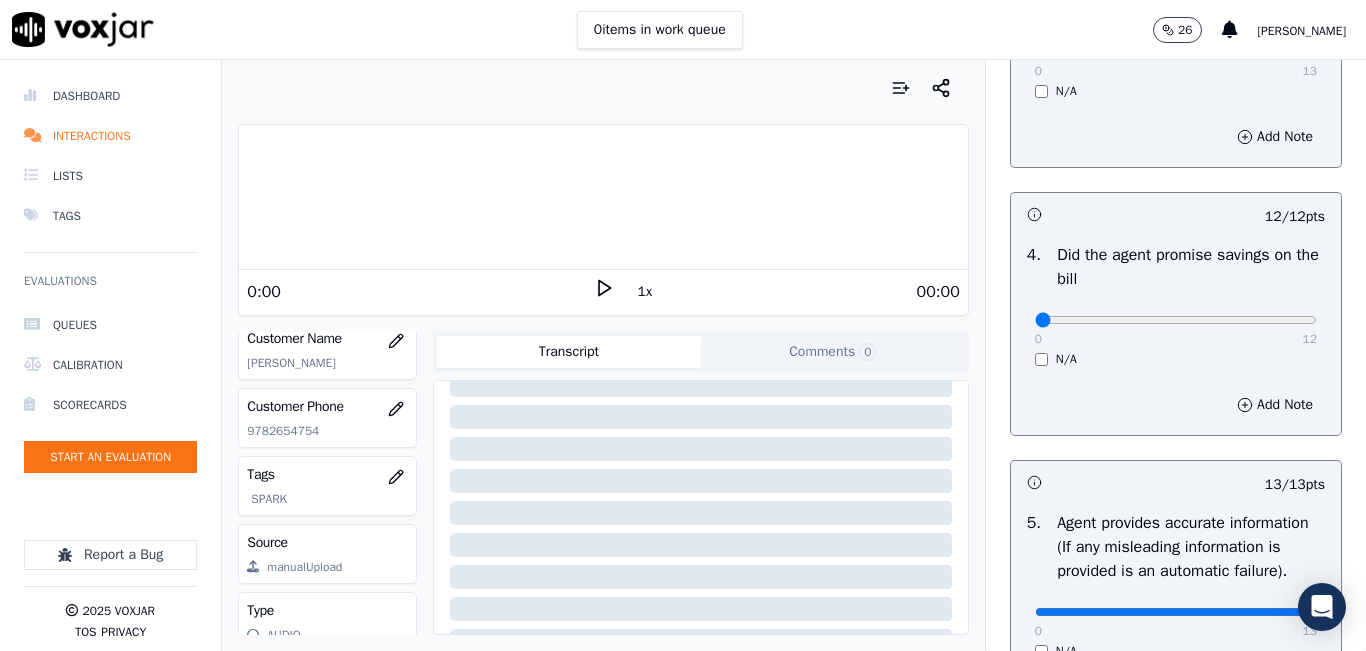 type on "0" 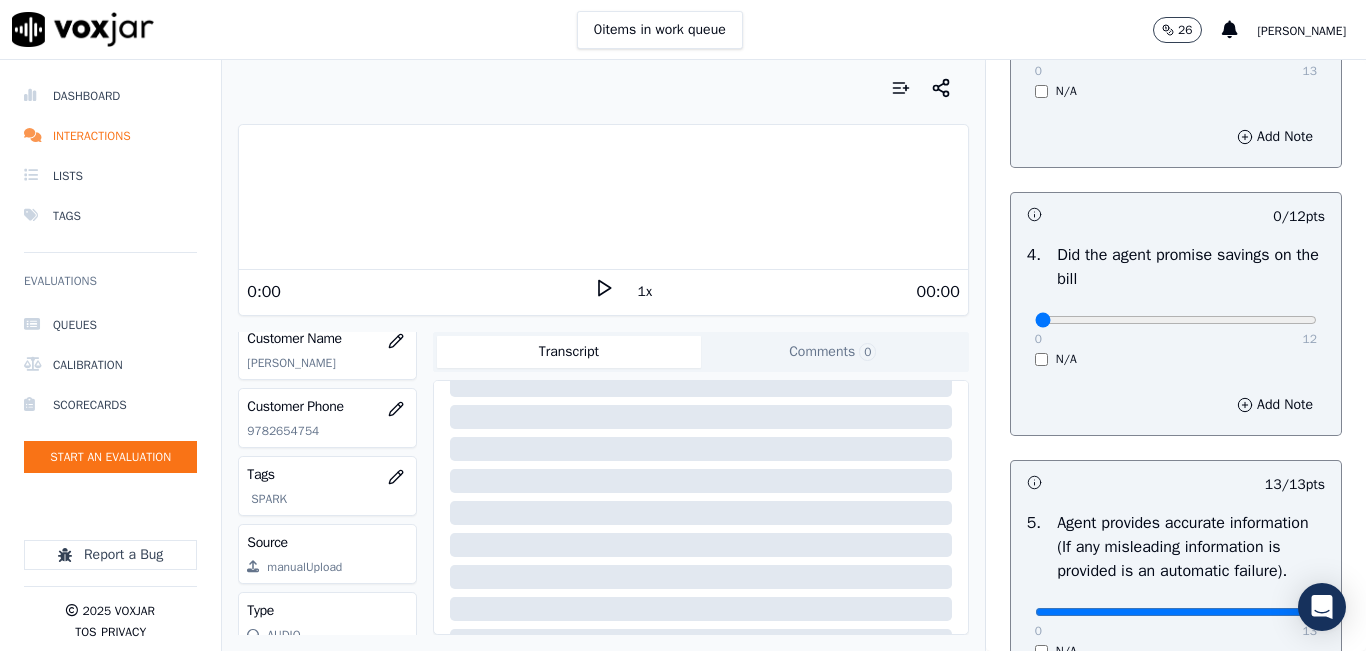 click on "4 .   Did the agent promise savings on the bill     0   12     N/A" at bounding box center (1176, 305) 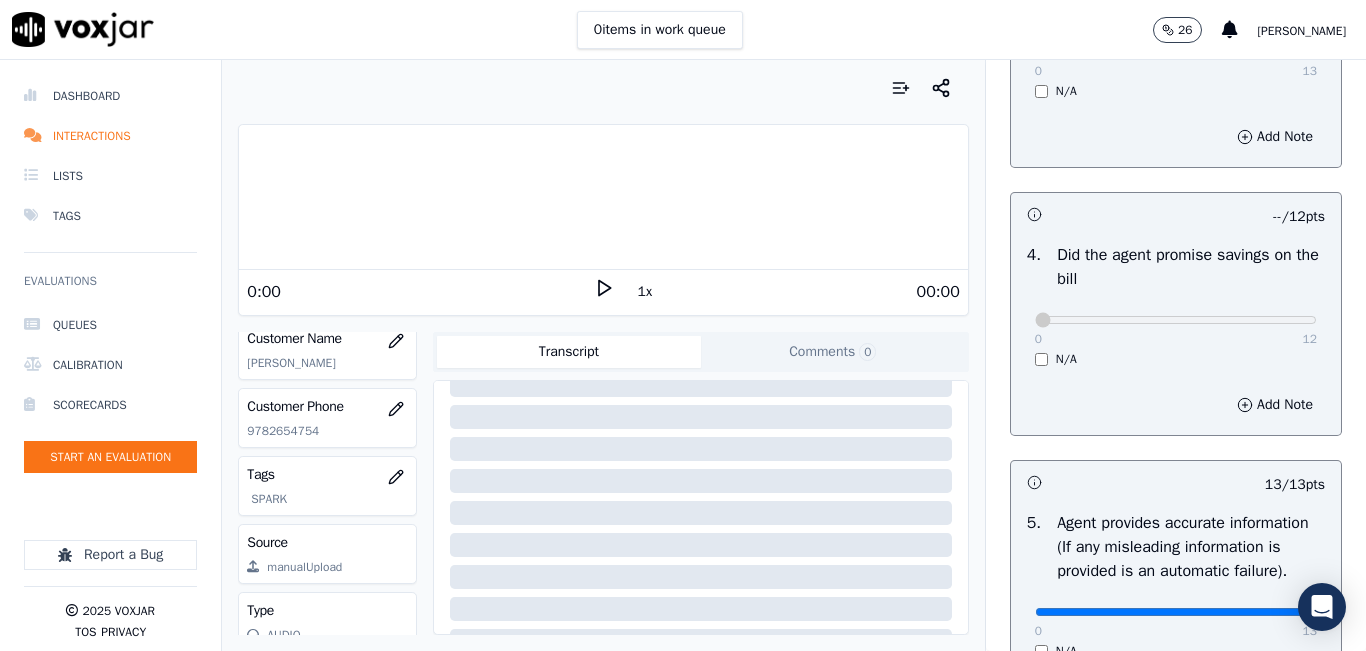 scroll, scrollTop: 1918, scrollLeft: 0, axis: vertical 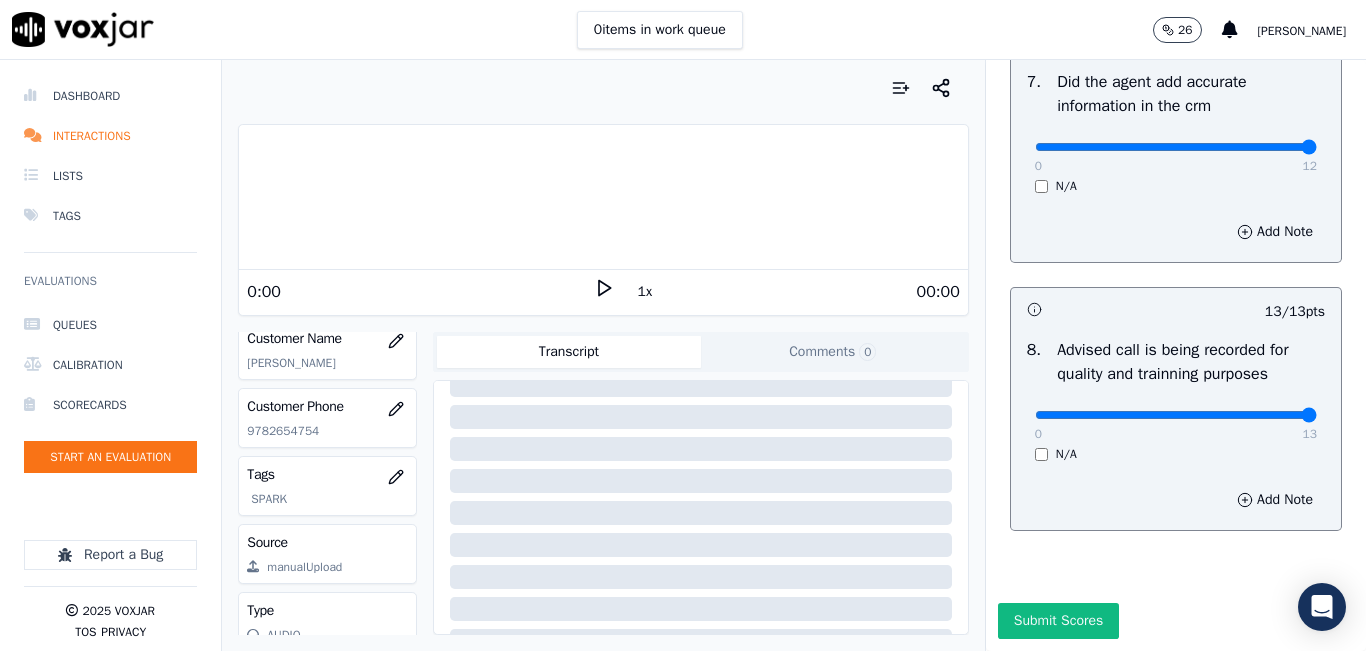 click on "Untitled Section   This is a new section   98  pts                 12 / 12  pts     1 .   Introduces themselves accordingly (cts & name)     0   12     N/A      Add Note                           11 / 11  pts     2 .   gives the reason for the call      0   11     N/A      Add Note                           13 / 13  pts     3 .   confirms the details of the customer (address, name, acct numbers)     0   13     N/A      Add Note                           -- / 12  pts     4 .   Did the agent promise savings on the bill     0   12     N/A      Add Note                           13 / 13  pts     5 .   Agent provides accurate information  (If any misleading information is provided is an automatic failure).     0   13     N/A      Add Note                           12 / 12  pts     6 .   Authorization to access the customers online account (did the agent discuss payment details )     0   12     N/A      Add Note                           12 / 12  pts     7 .   Did the agent add accurate information in the crm" at bounding box center (1176, -546) 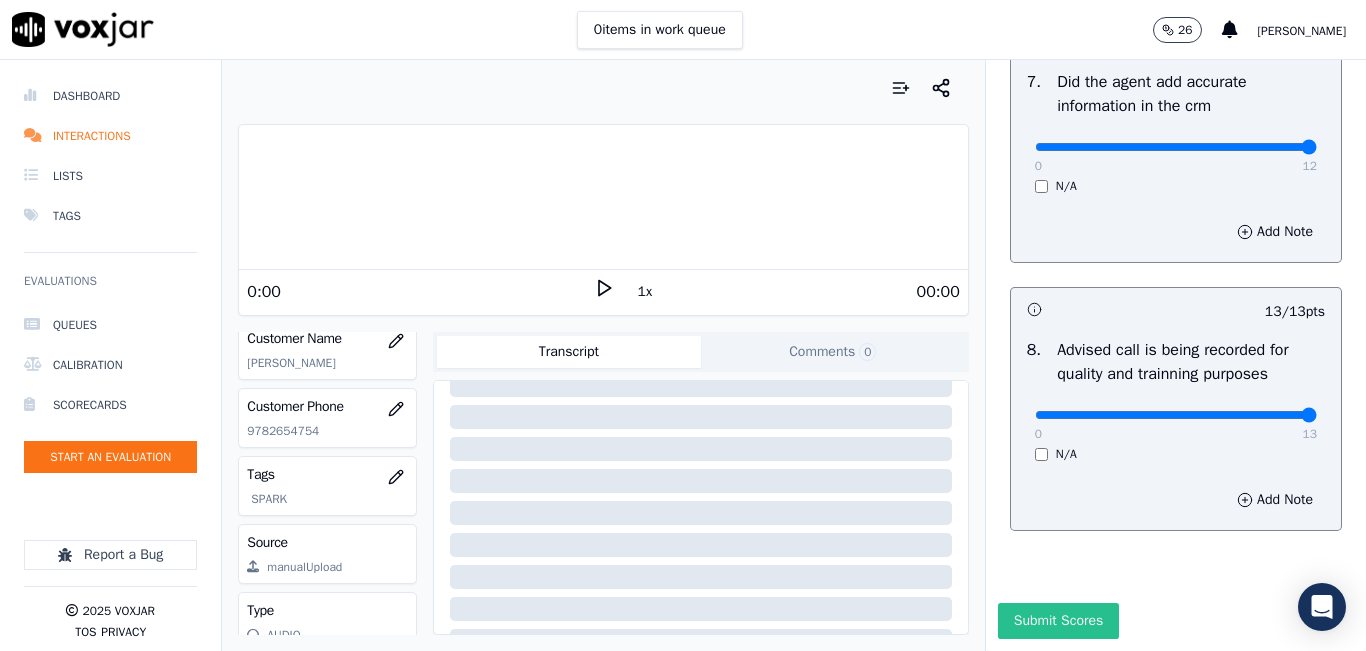 click on "Submit Scores" at bounding box center [1058, 621] 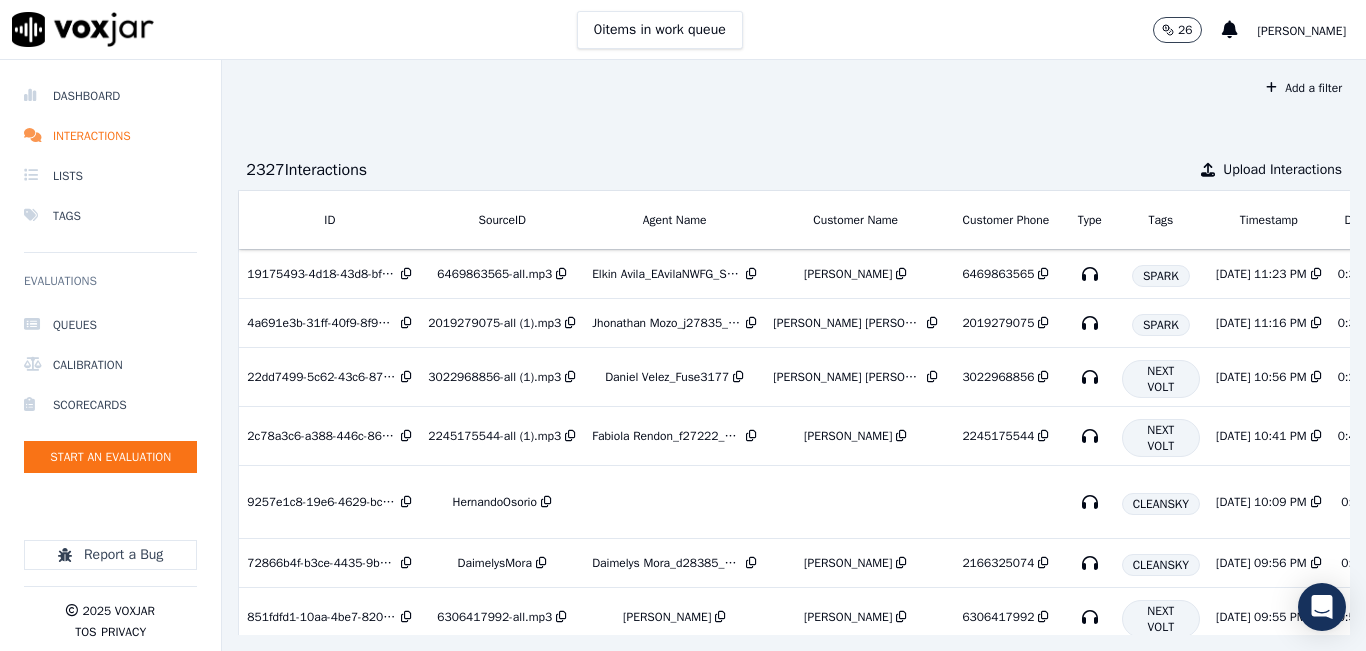 scroll, scrollTop: 0, scrollLeft: 0, axis: both 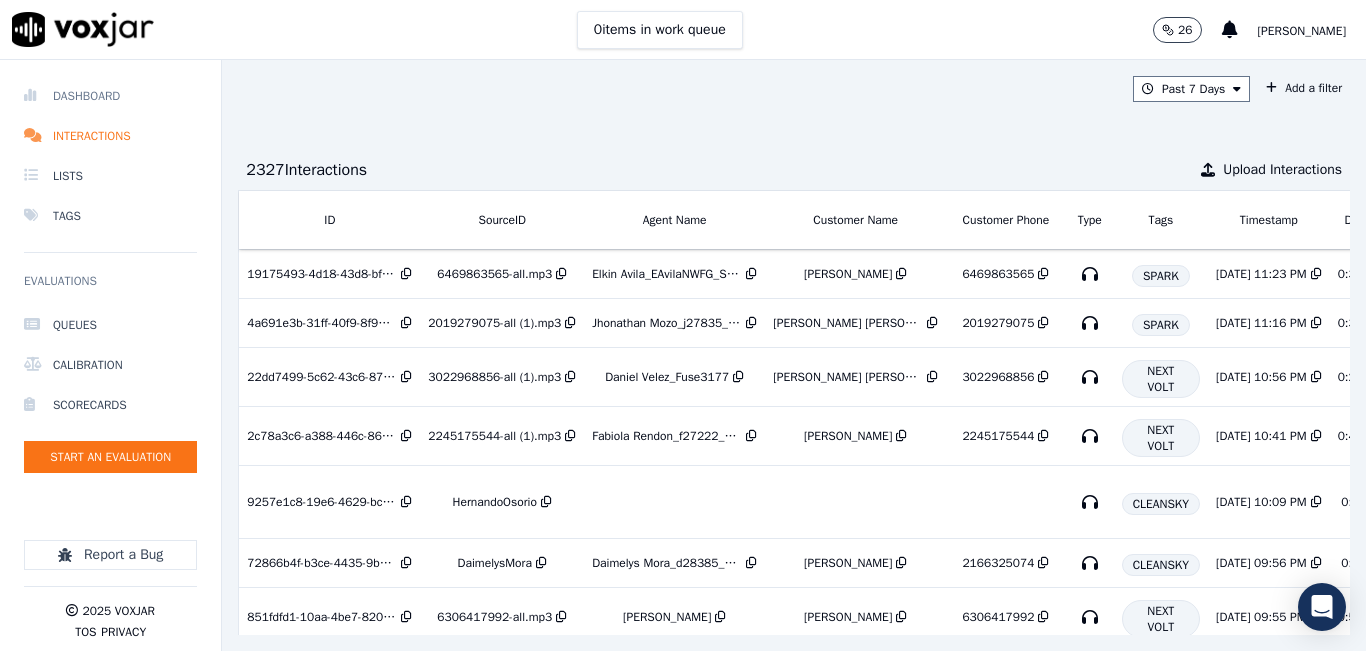 click on "Dashboard" at bounding box center [110, 96] 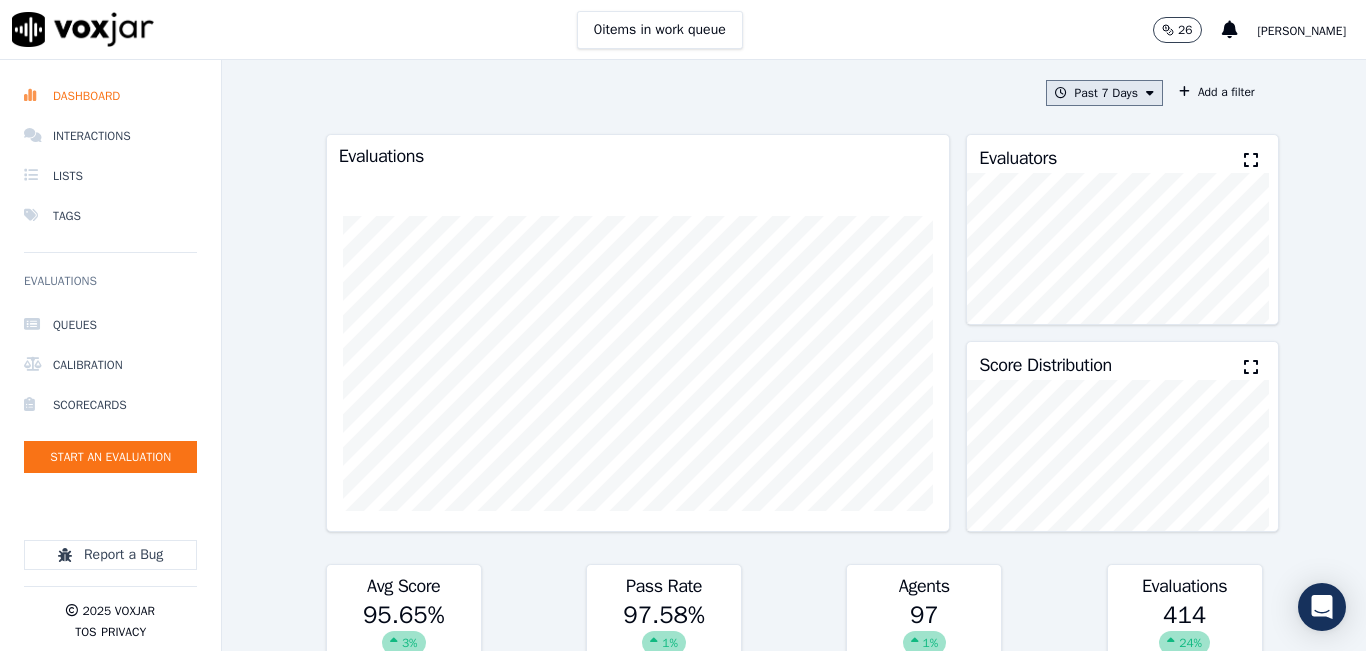 click on "Past 7 Days" at bounding box center [1104, 93] 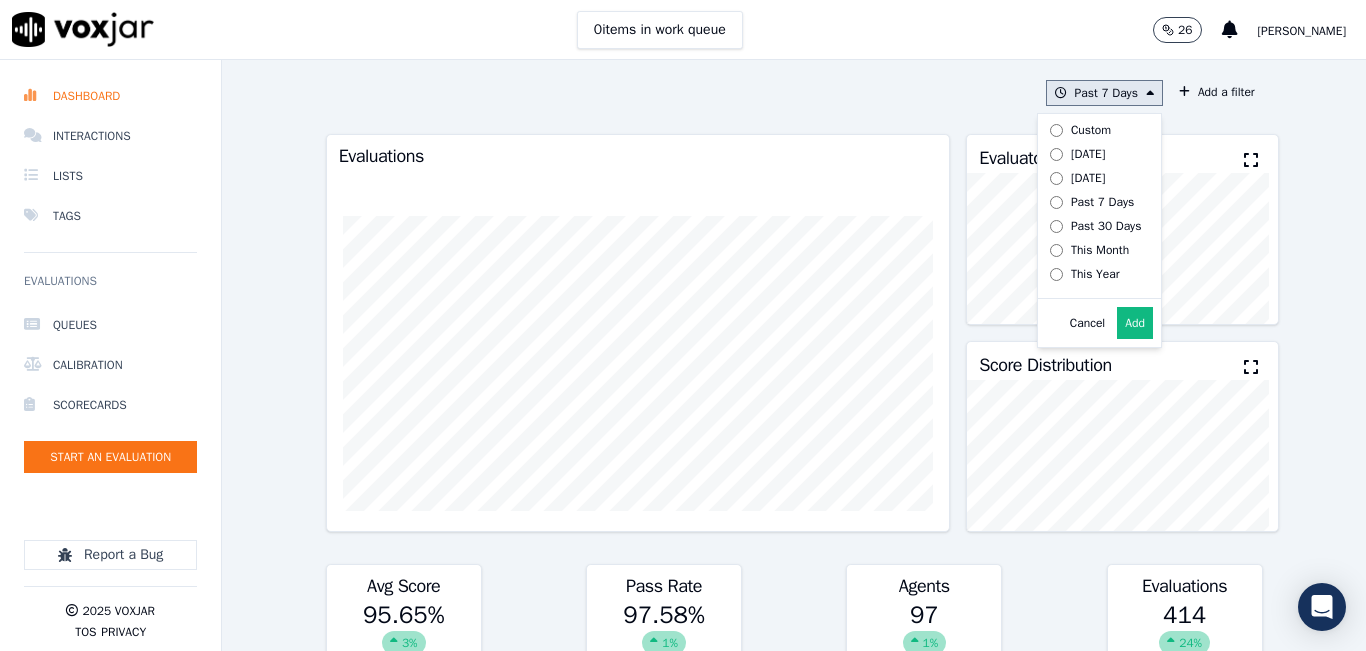 click on "[DATE]" at bounding box center [1088, 154] 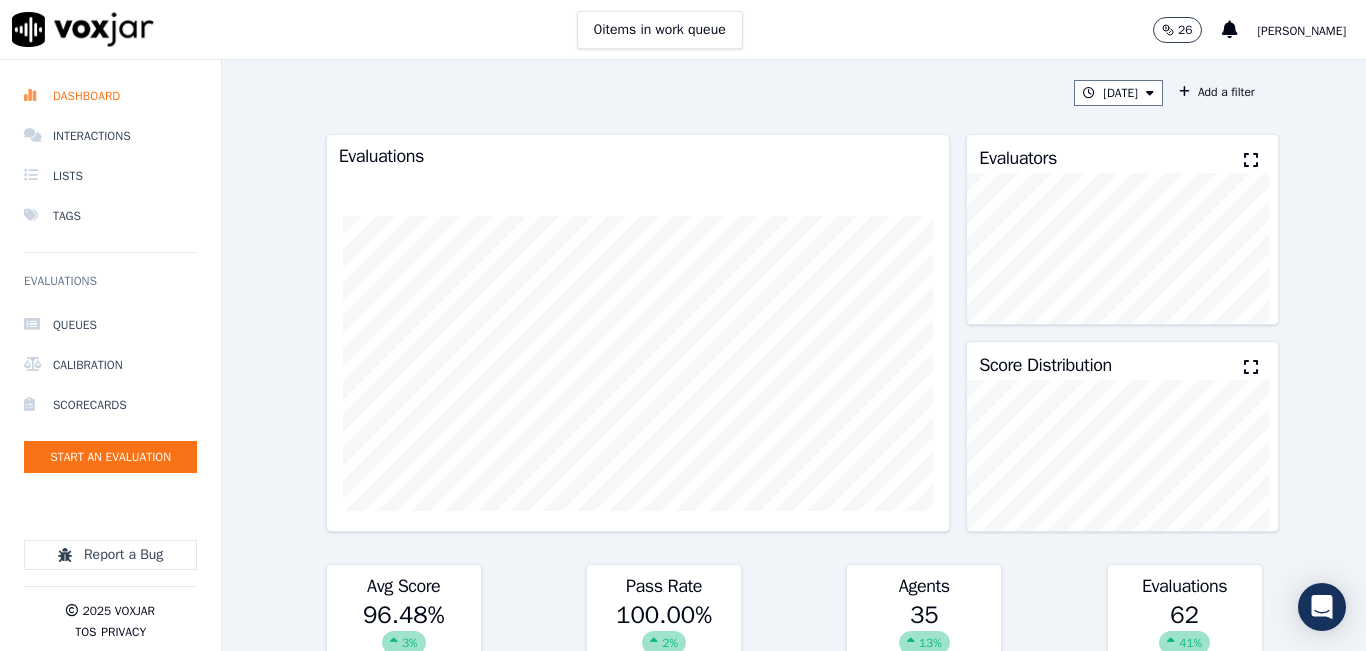 click at bounding box center (1251, 160) 